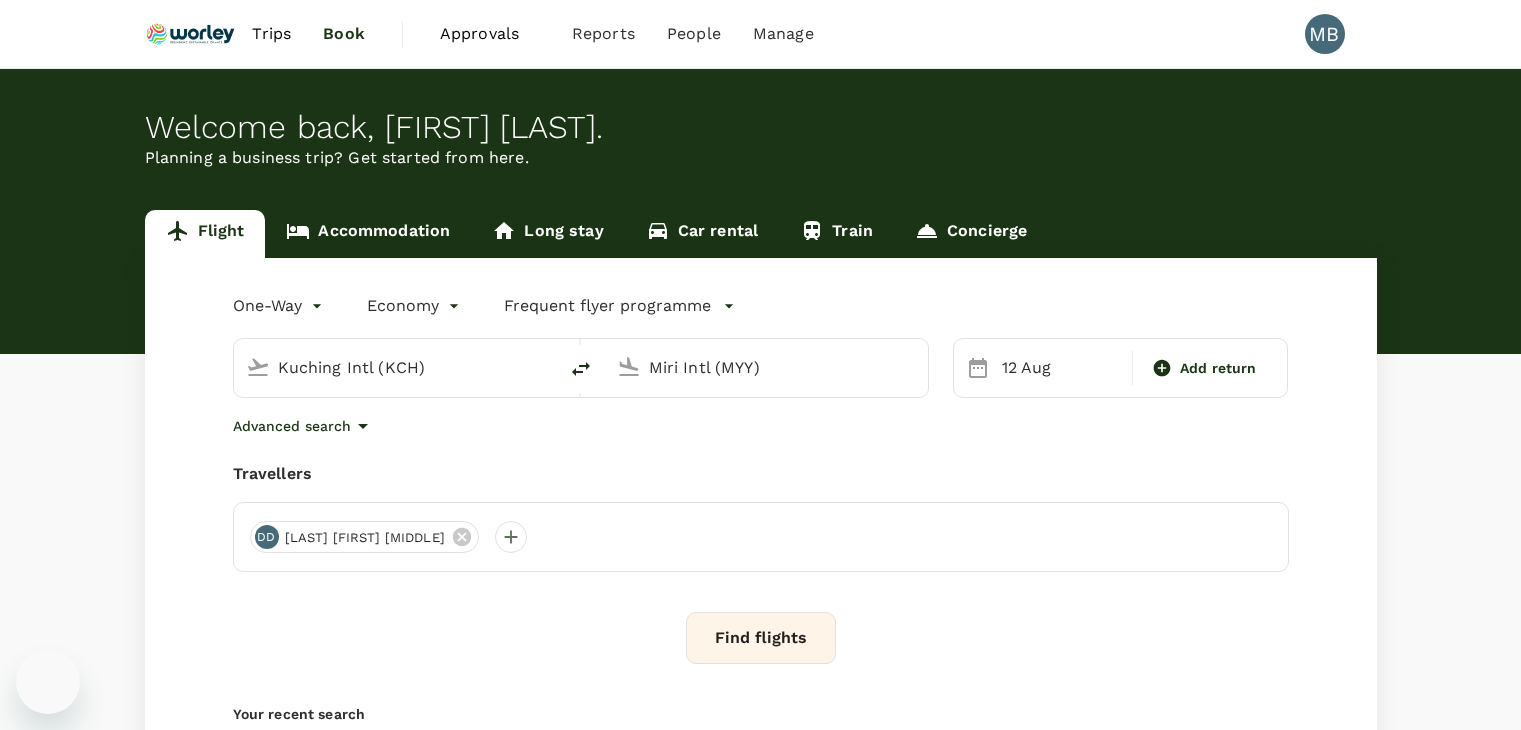 scroll, scrollTop: 0, scrollLeft: 0, axis: both 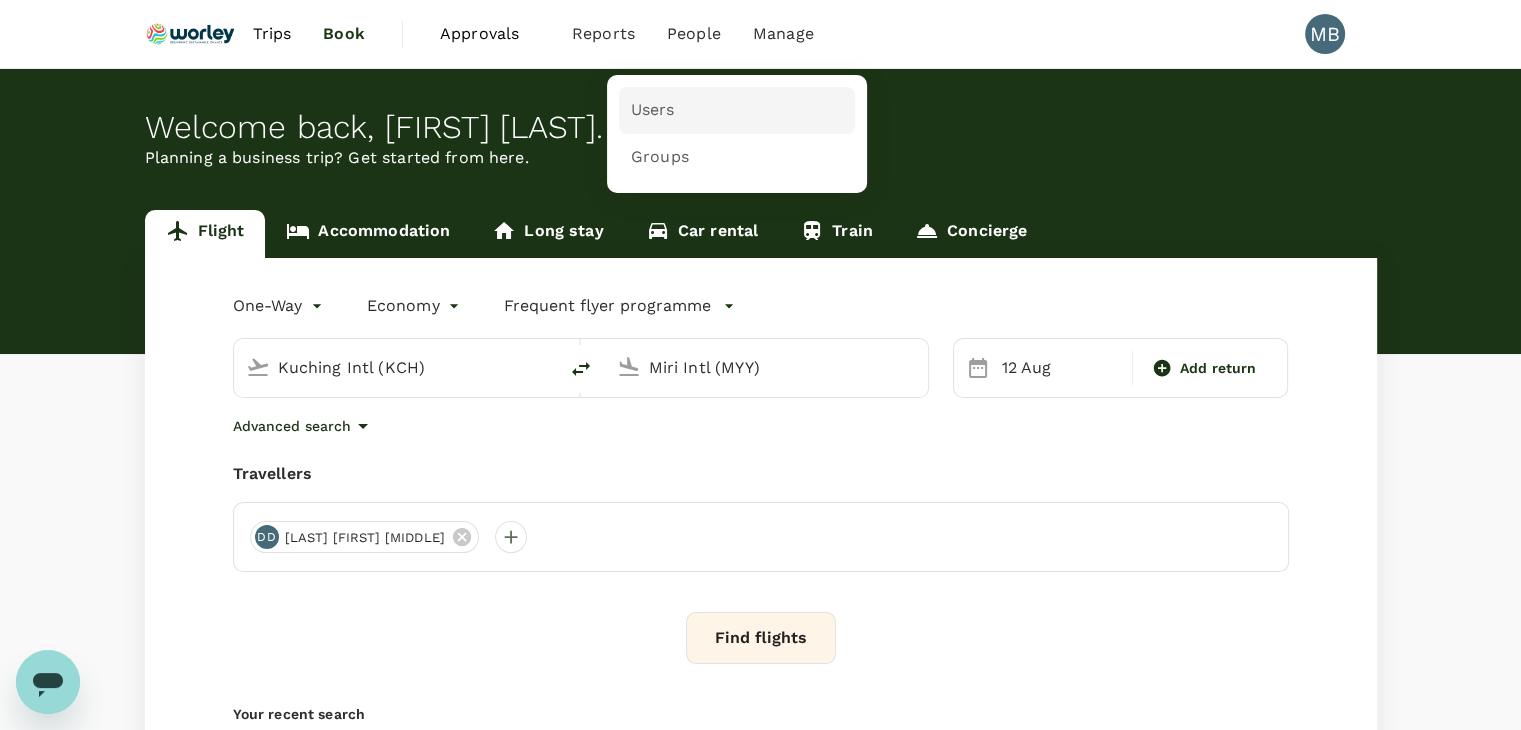 click on "Users" at bounding box center (737, 110) 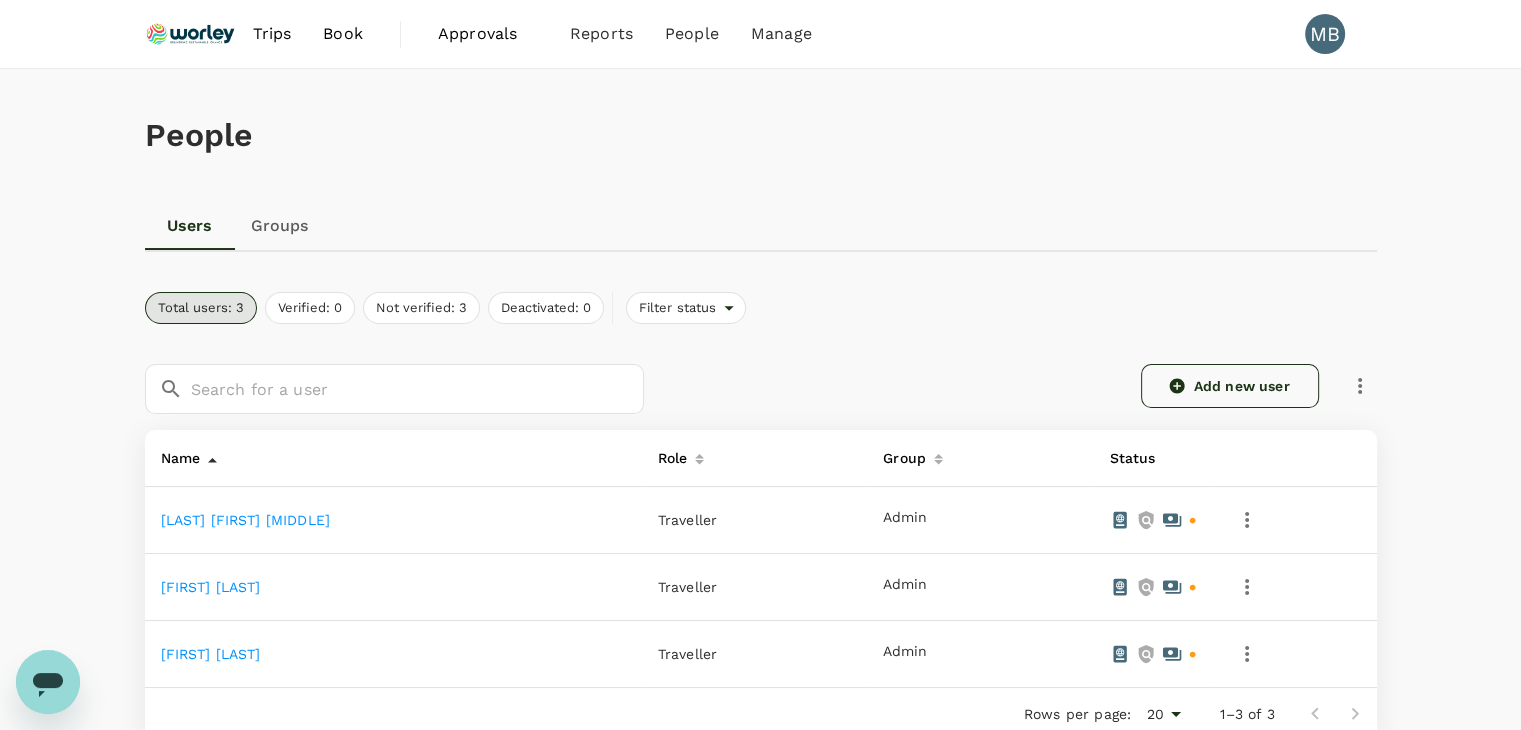click on "Add new user" at bounding box center [1230, 386] 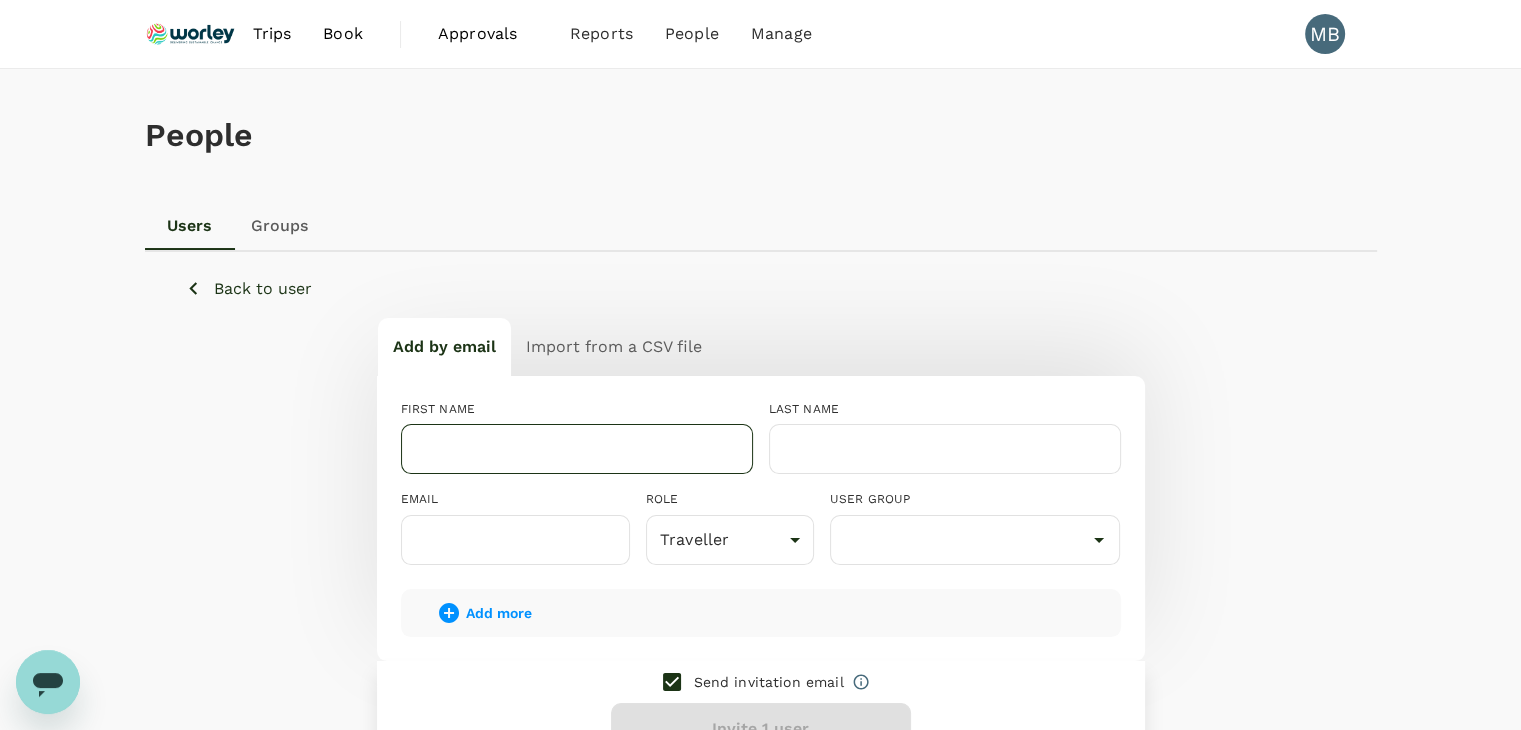 click at bounding box center (577, 449) 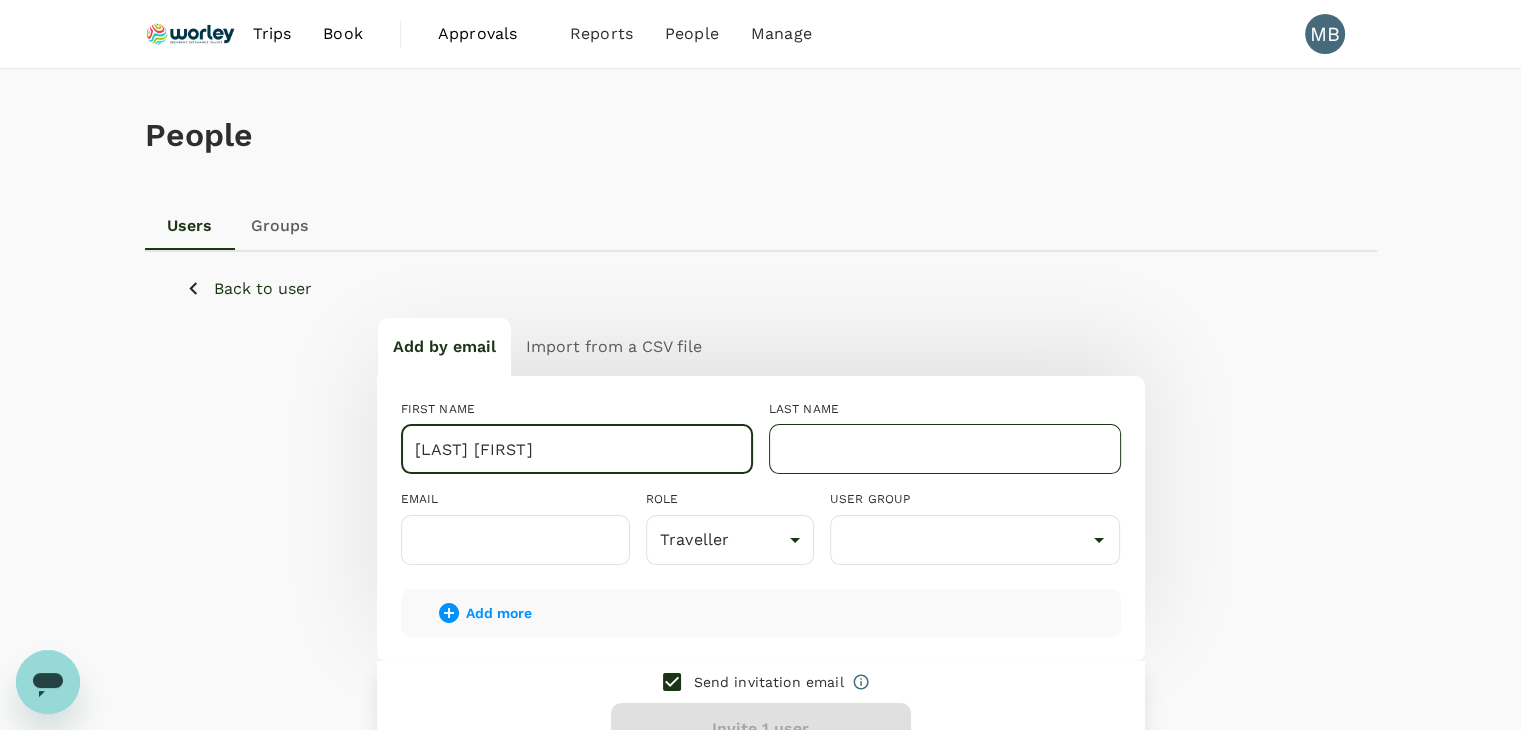 type on "PAGE TROY" 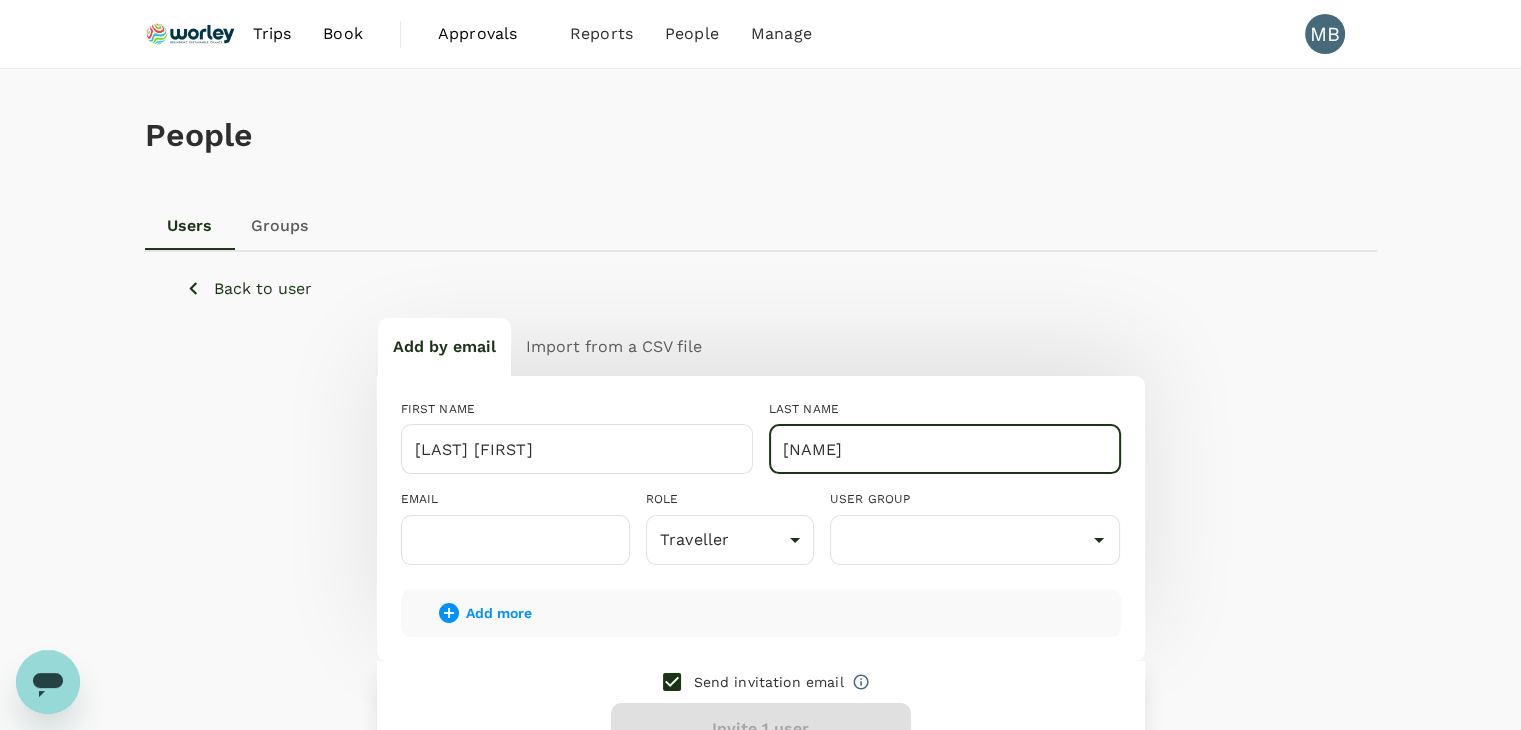type on "MALCOM" 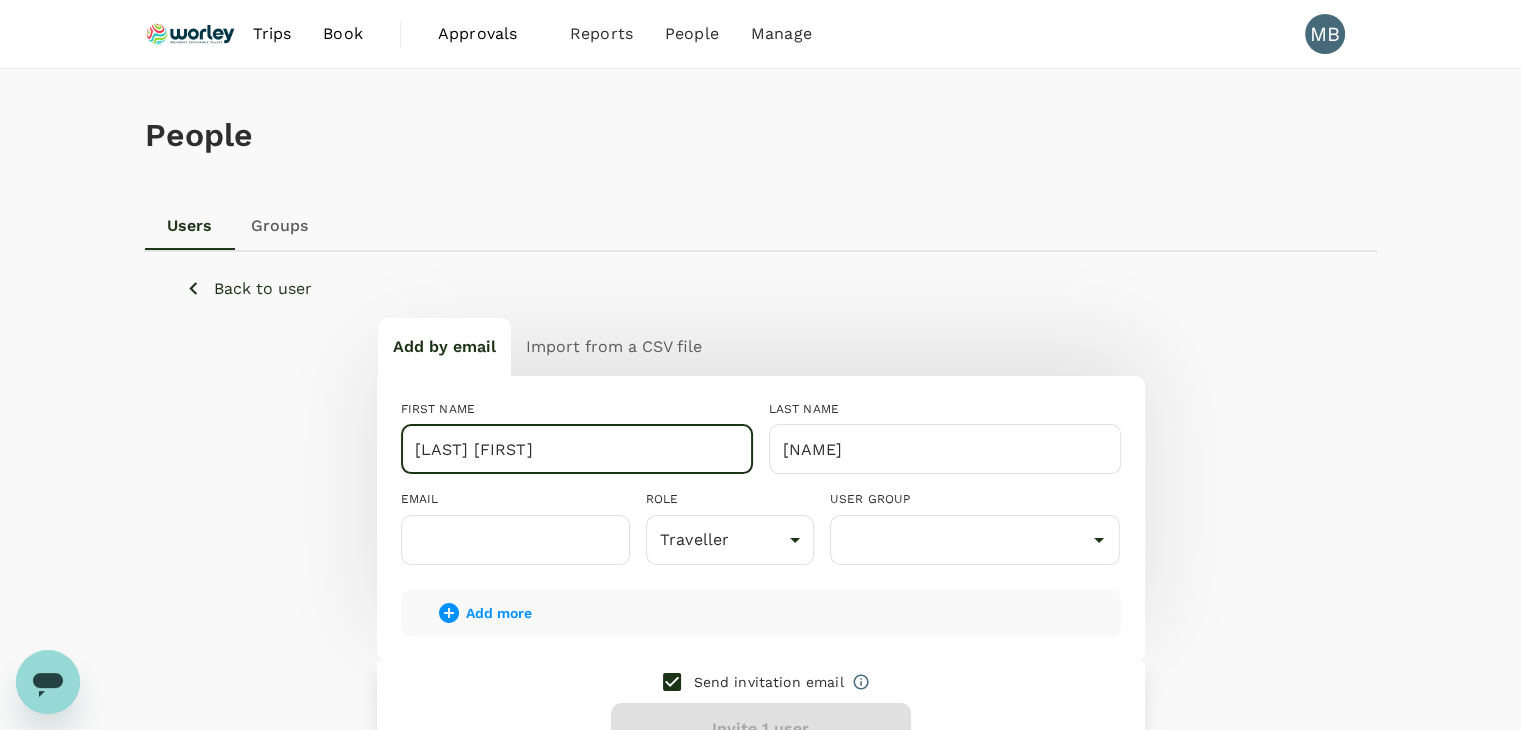 drag, startPoint x: 515, startPoint y: 445, endPoint x: 461, endPoint y: 450, distance: 54.230988 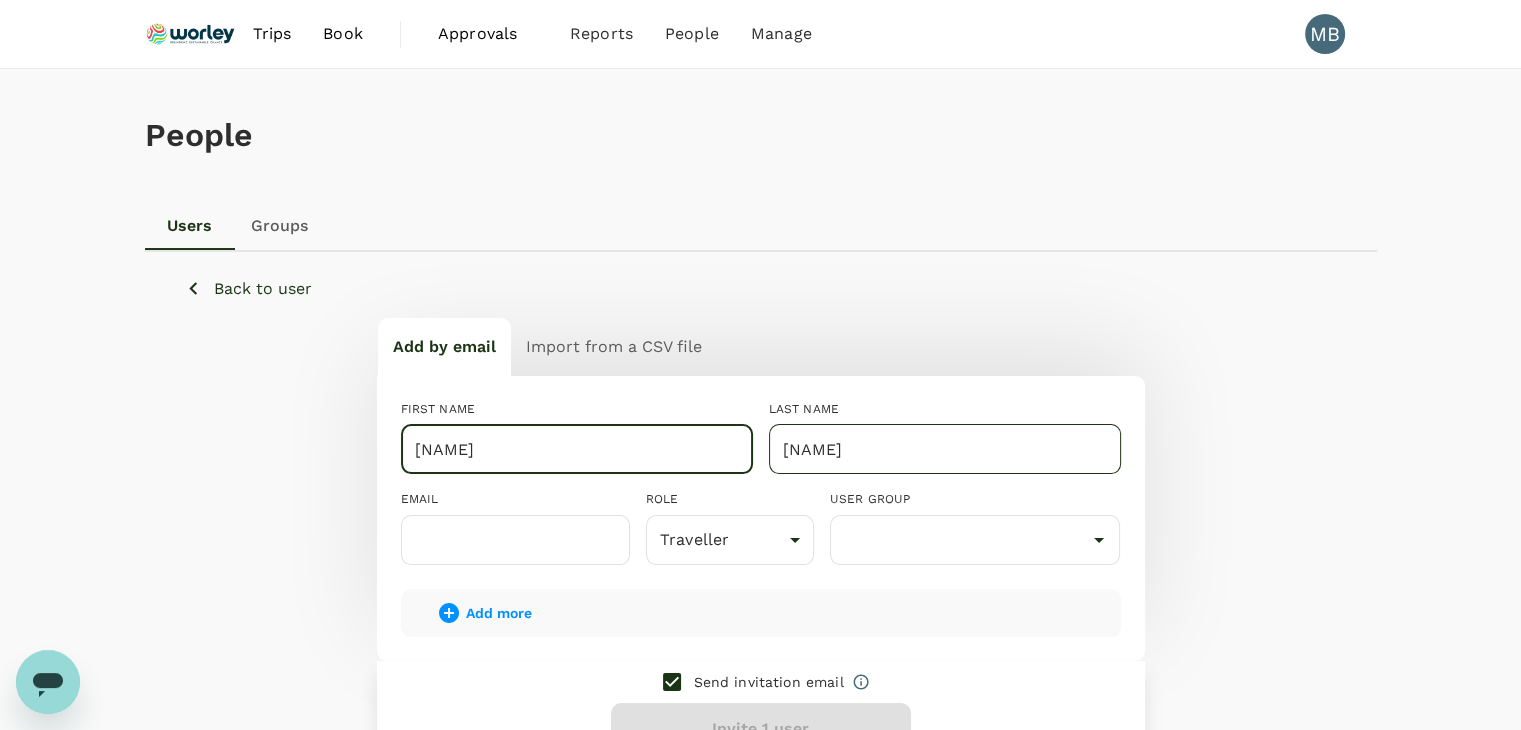 type on "PAGE" 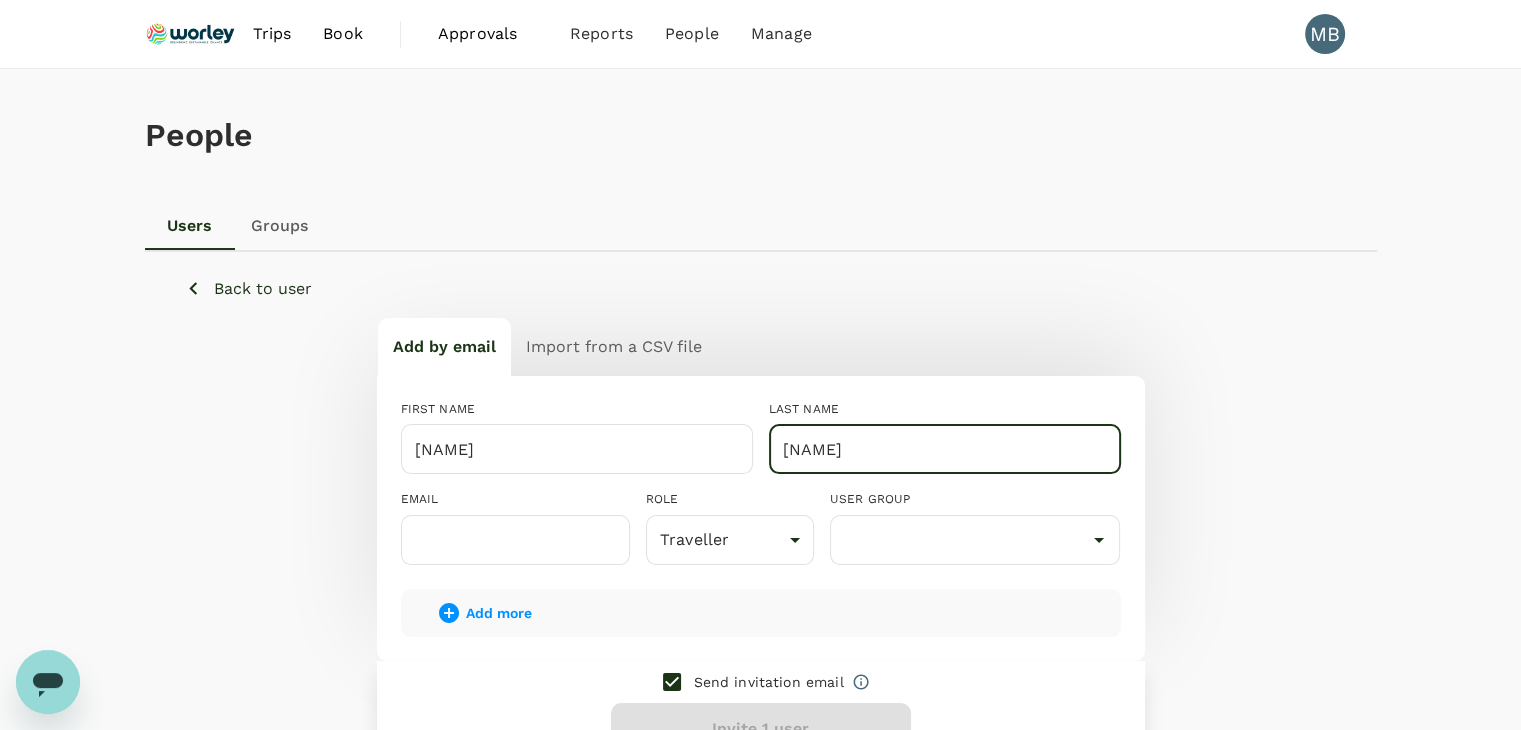 paste on "TROY" 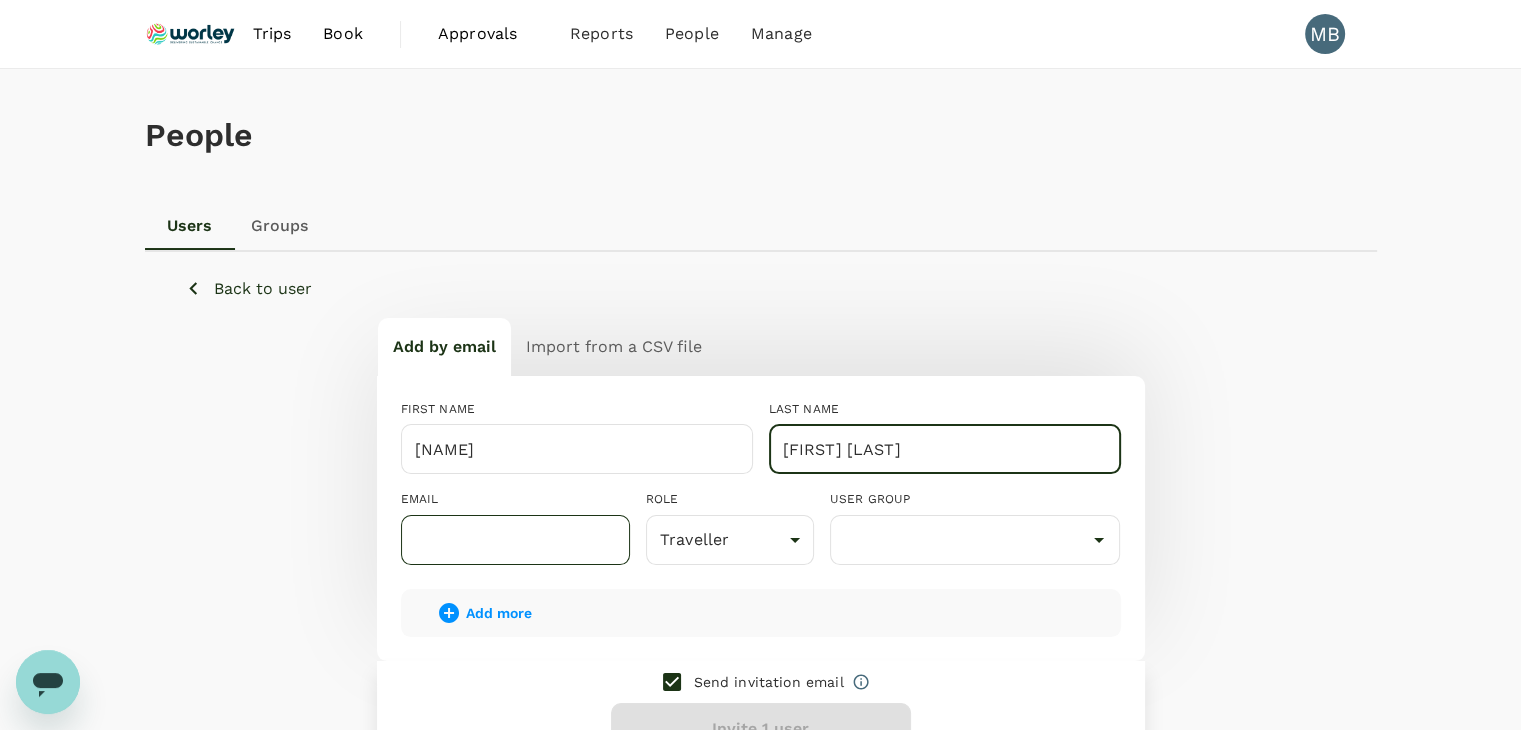 type on "TROY MALCOM" 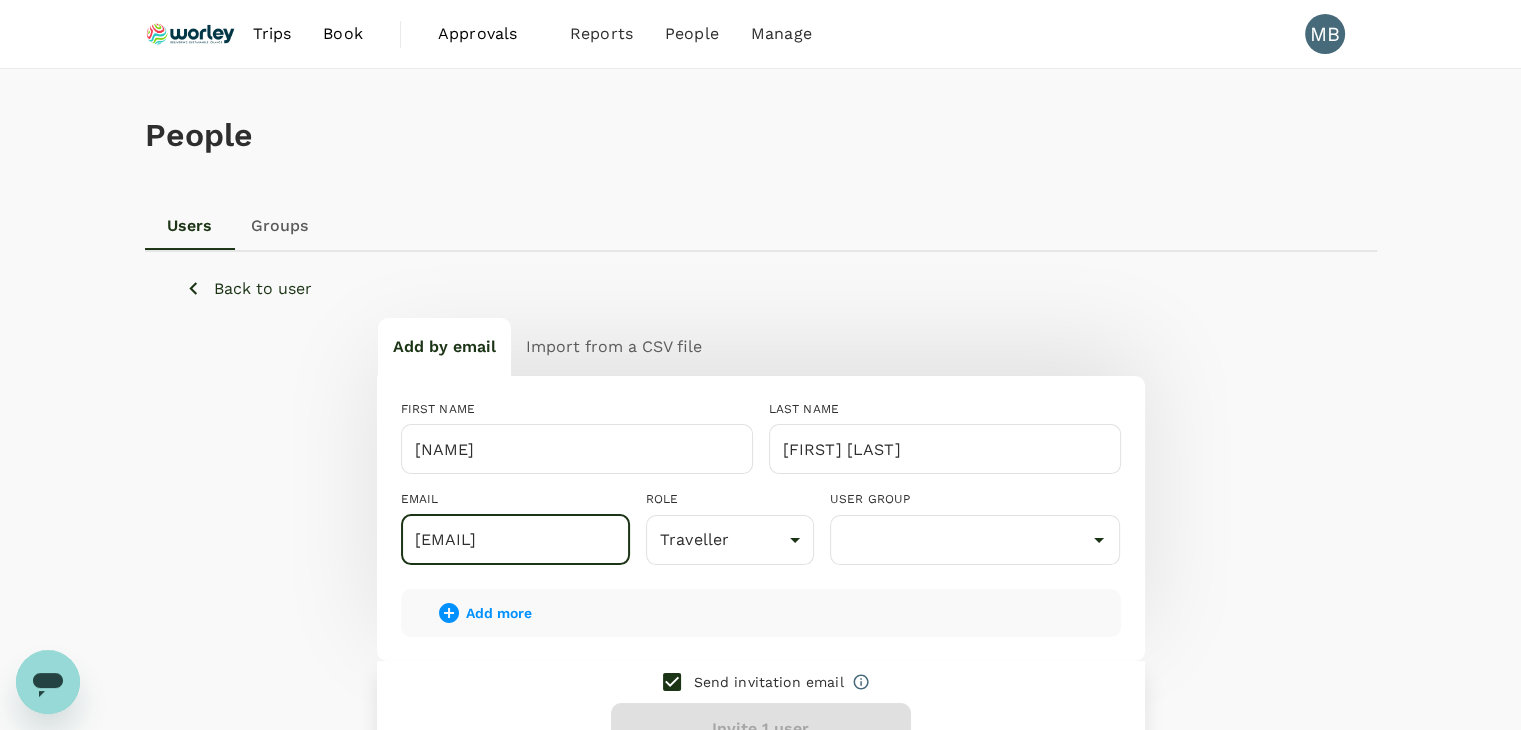 scroll, scrollTop: 0, scrollLeft: 44, axis: horizontal 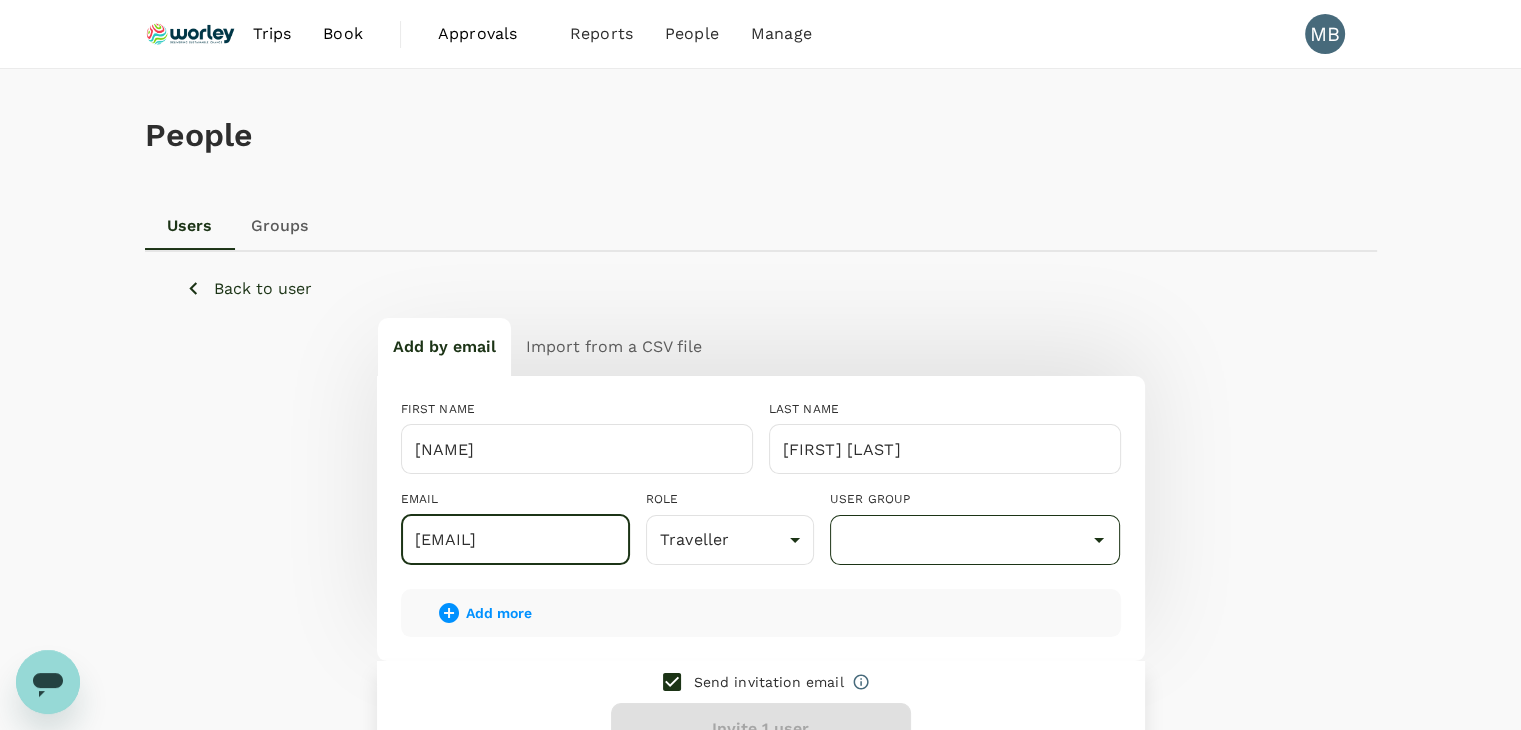 type on "dayat+page@genotrips.com.my" 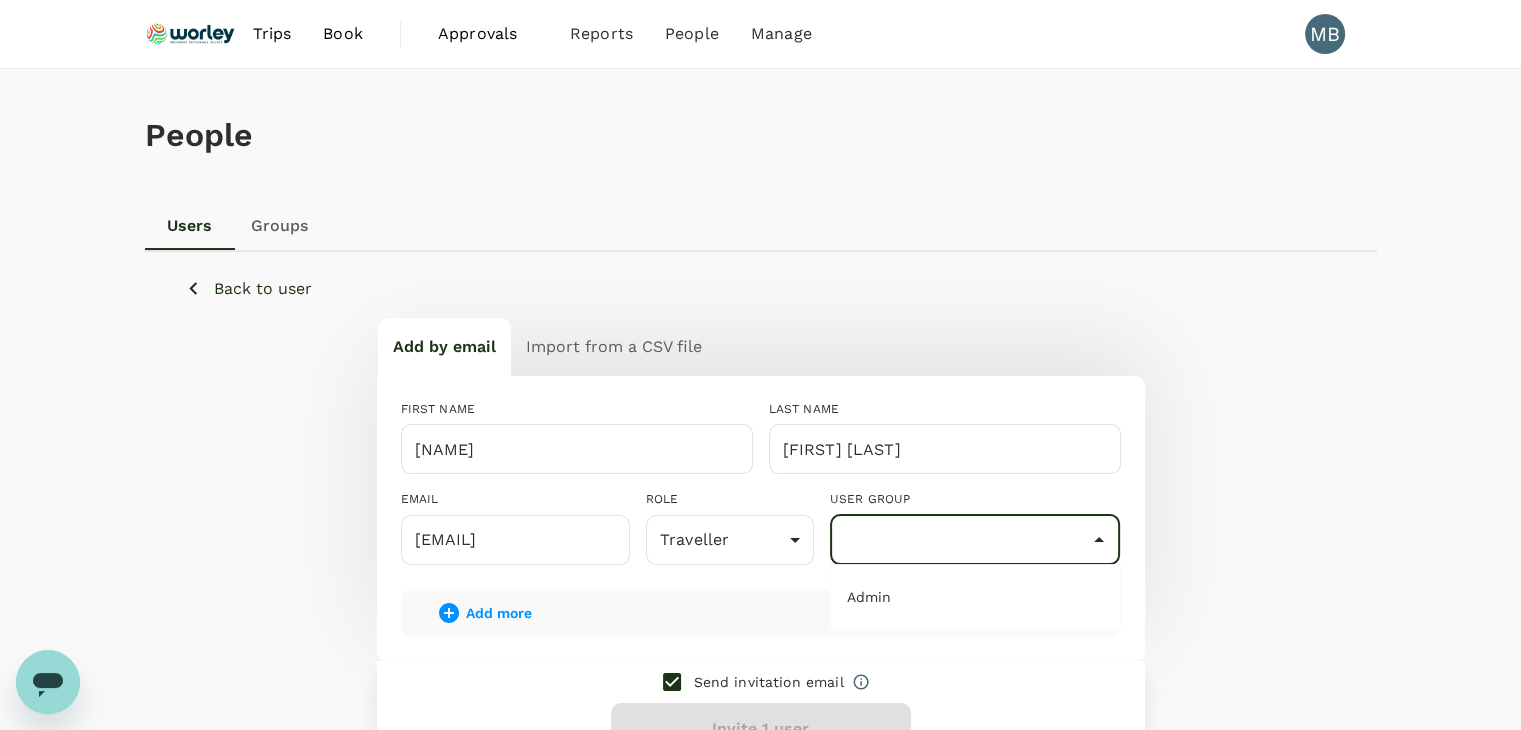 click at bounding box center (975, 540) 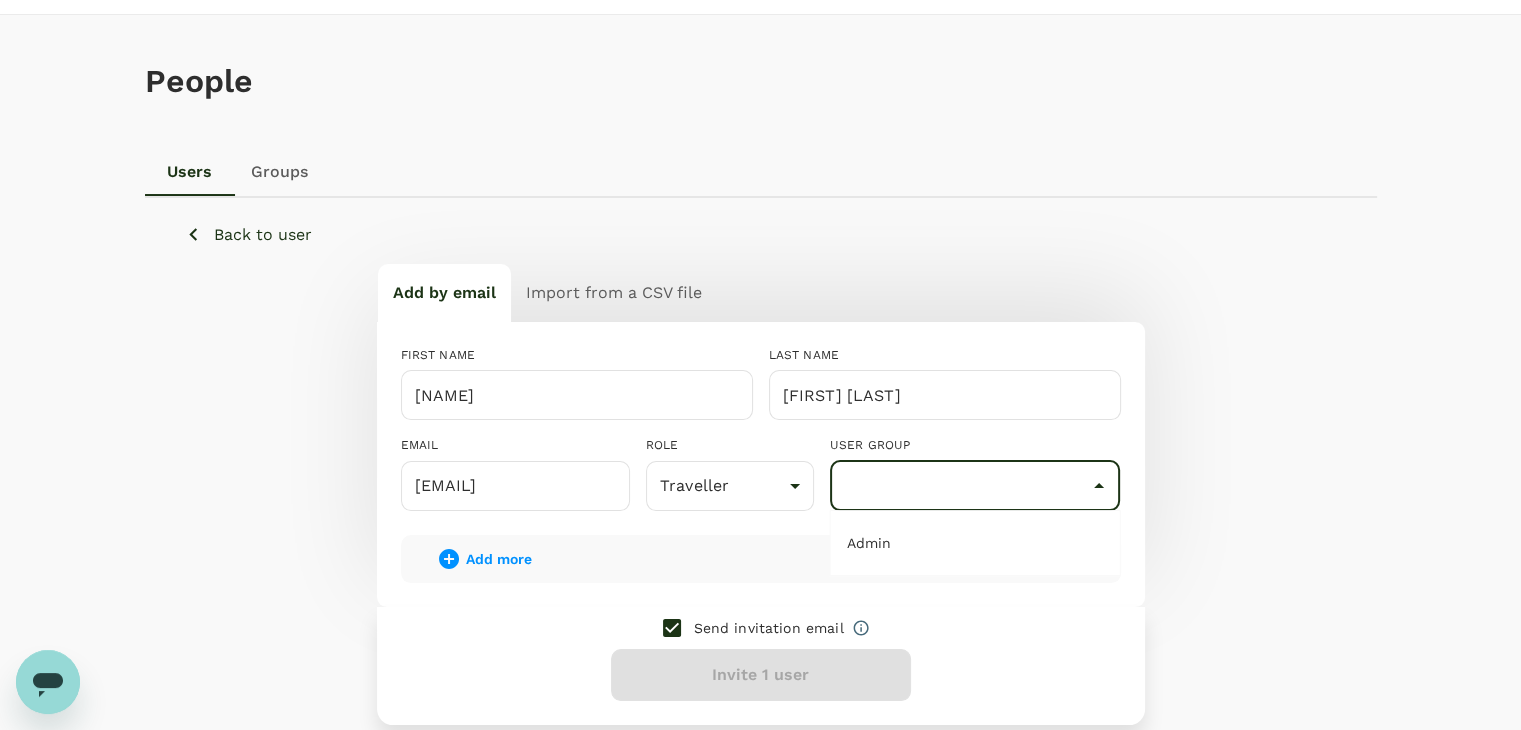 scroll, scrollTop: 100, scrollLeft: 0, axis: vertical 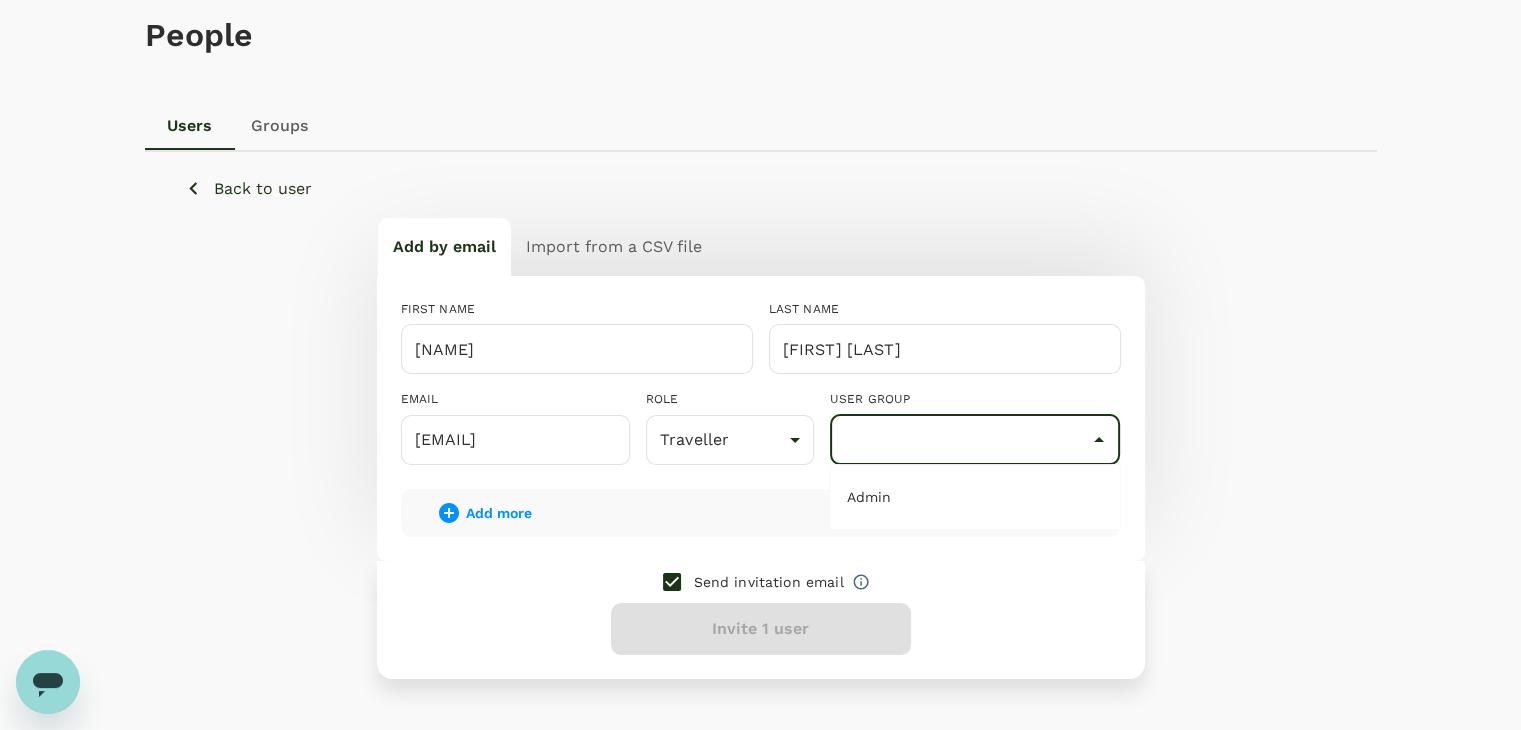 click on "Admin" at bounding box center (975, 497) 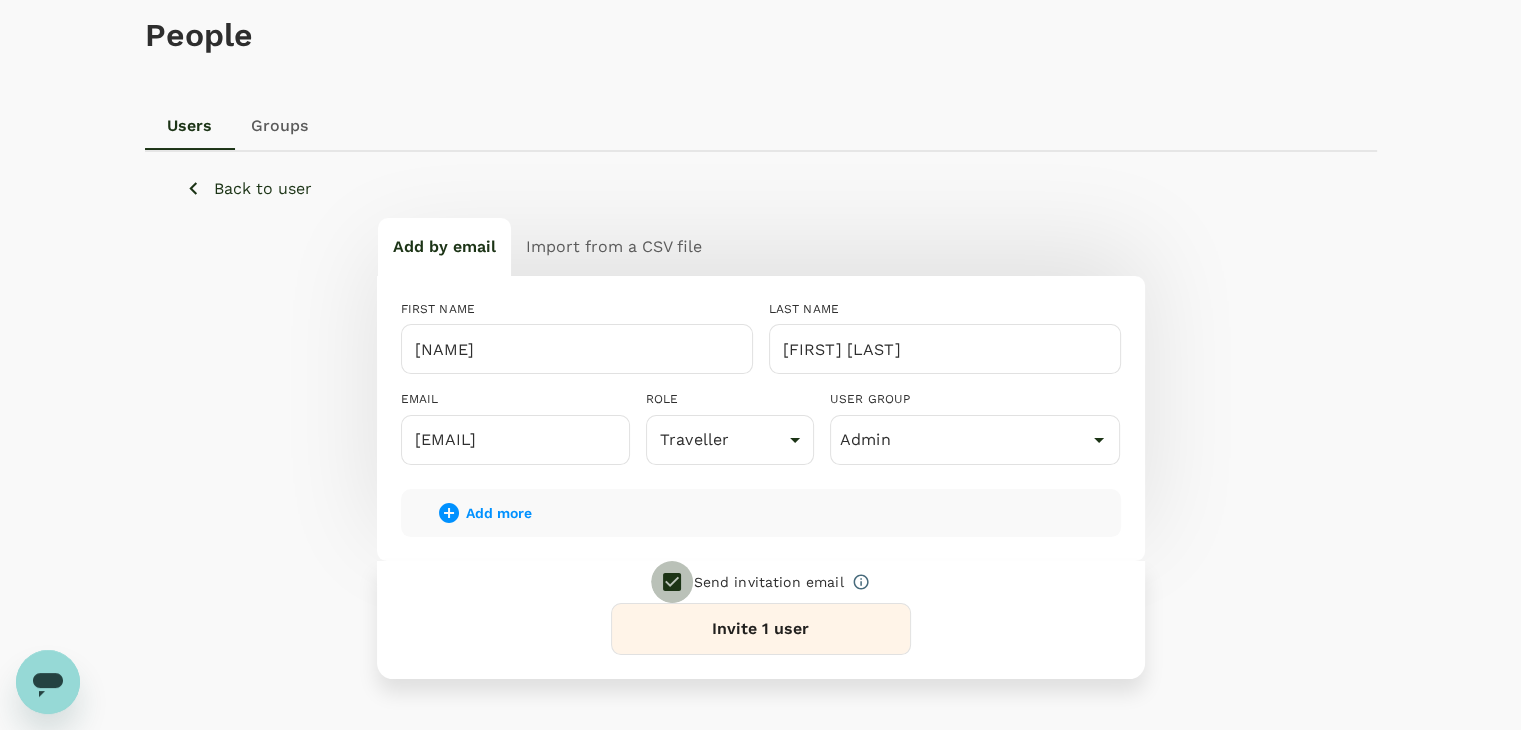 click at bounding box center [672, 582] 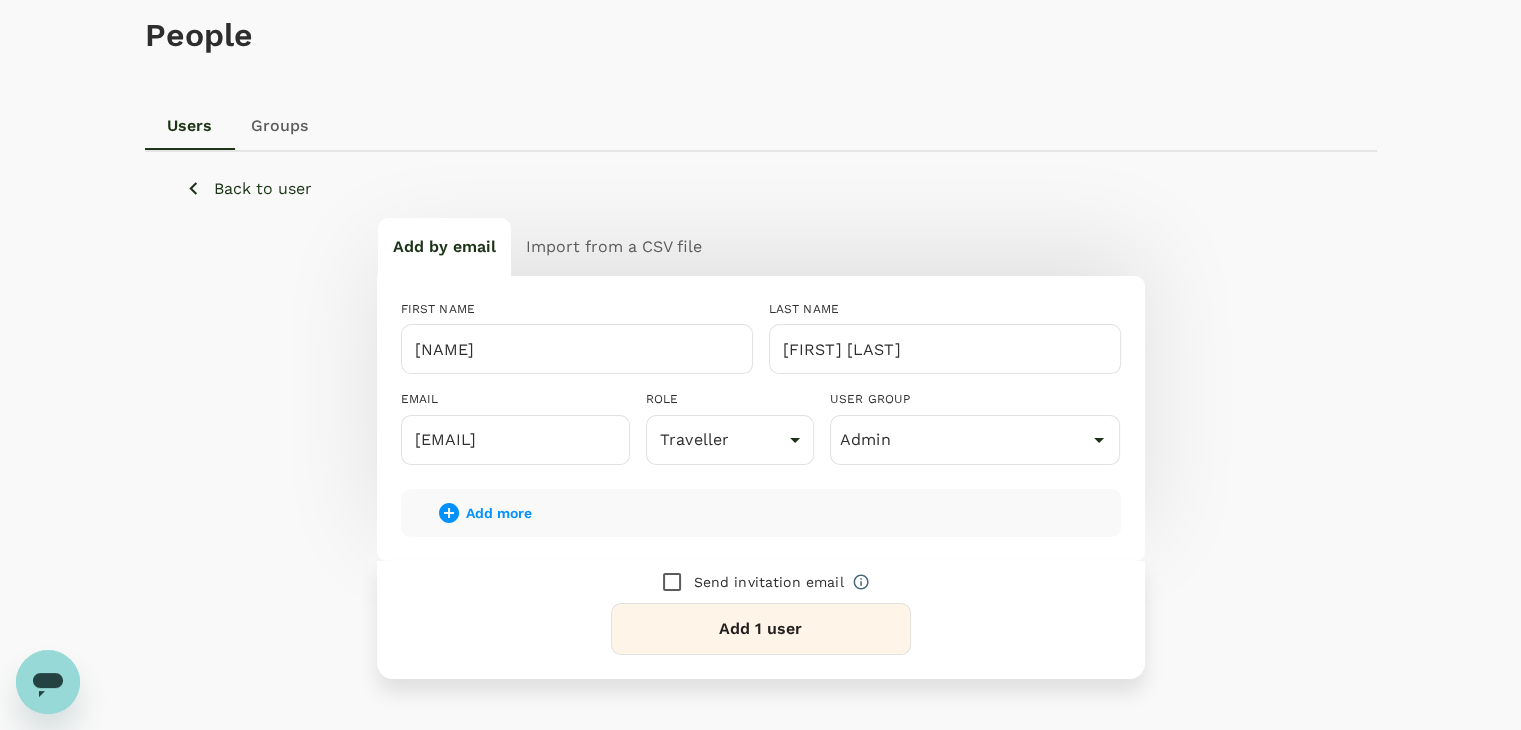 click on "Add 1 user" at bounding box center (761, 629) 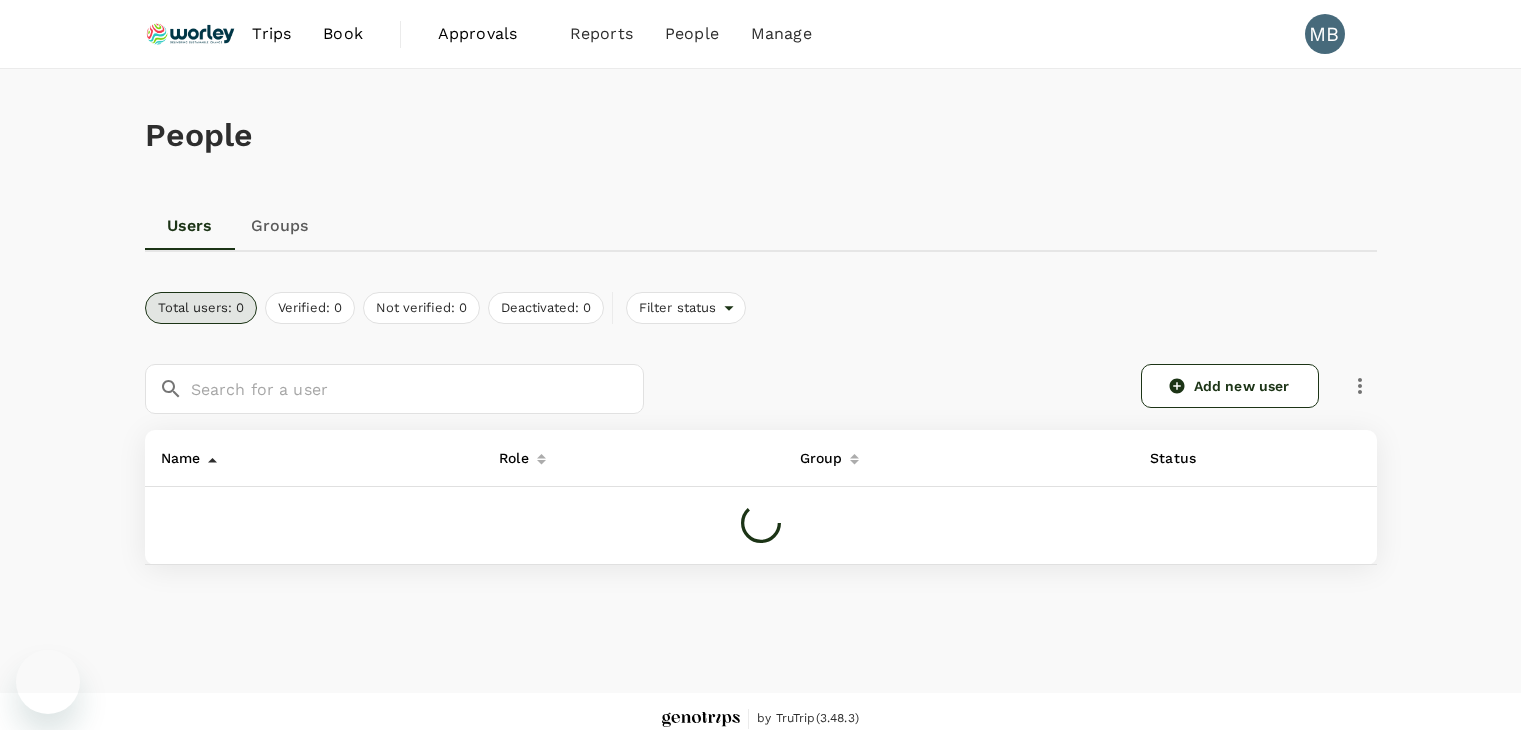 scroll, scrollTop: 0, scrollLeft: 0, axis: both 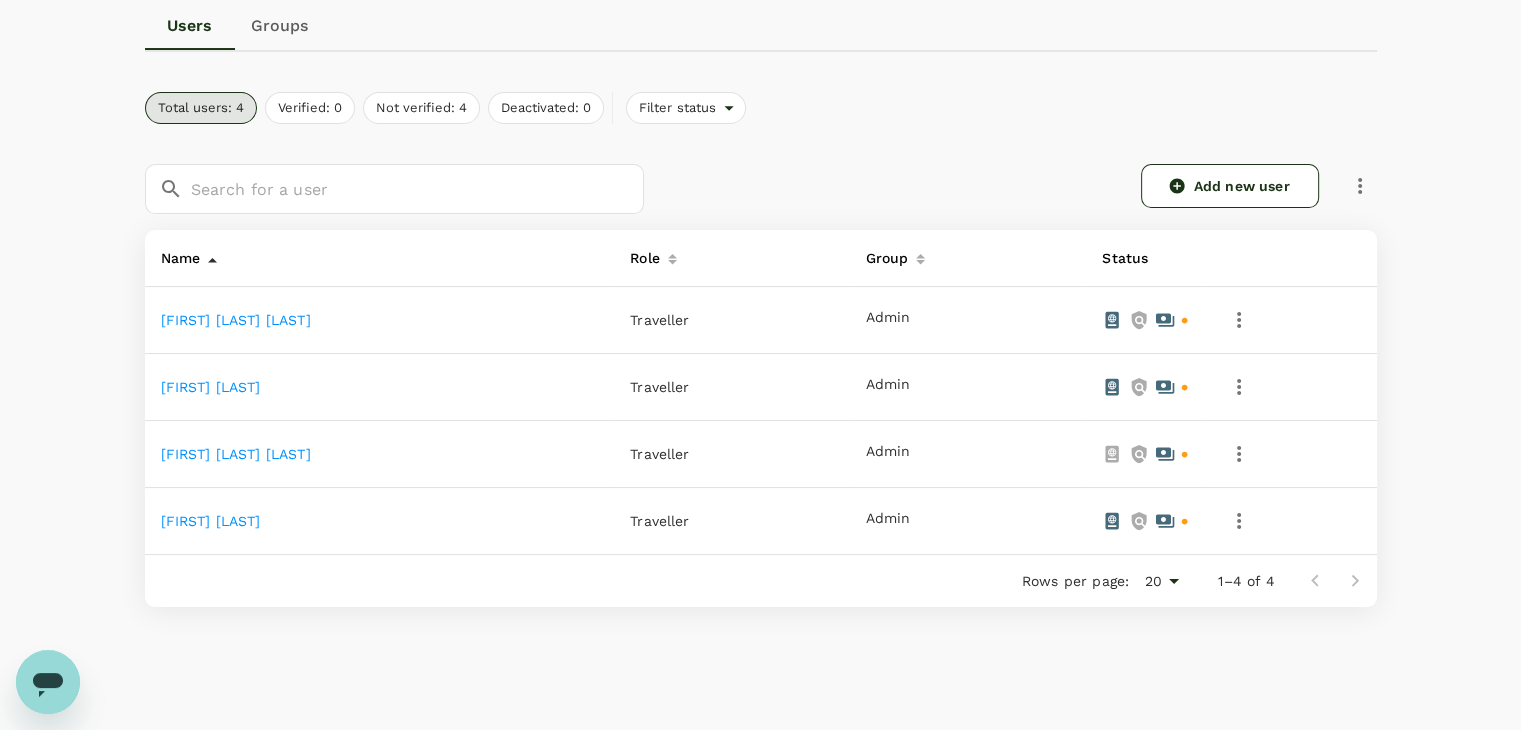 click 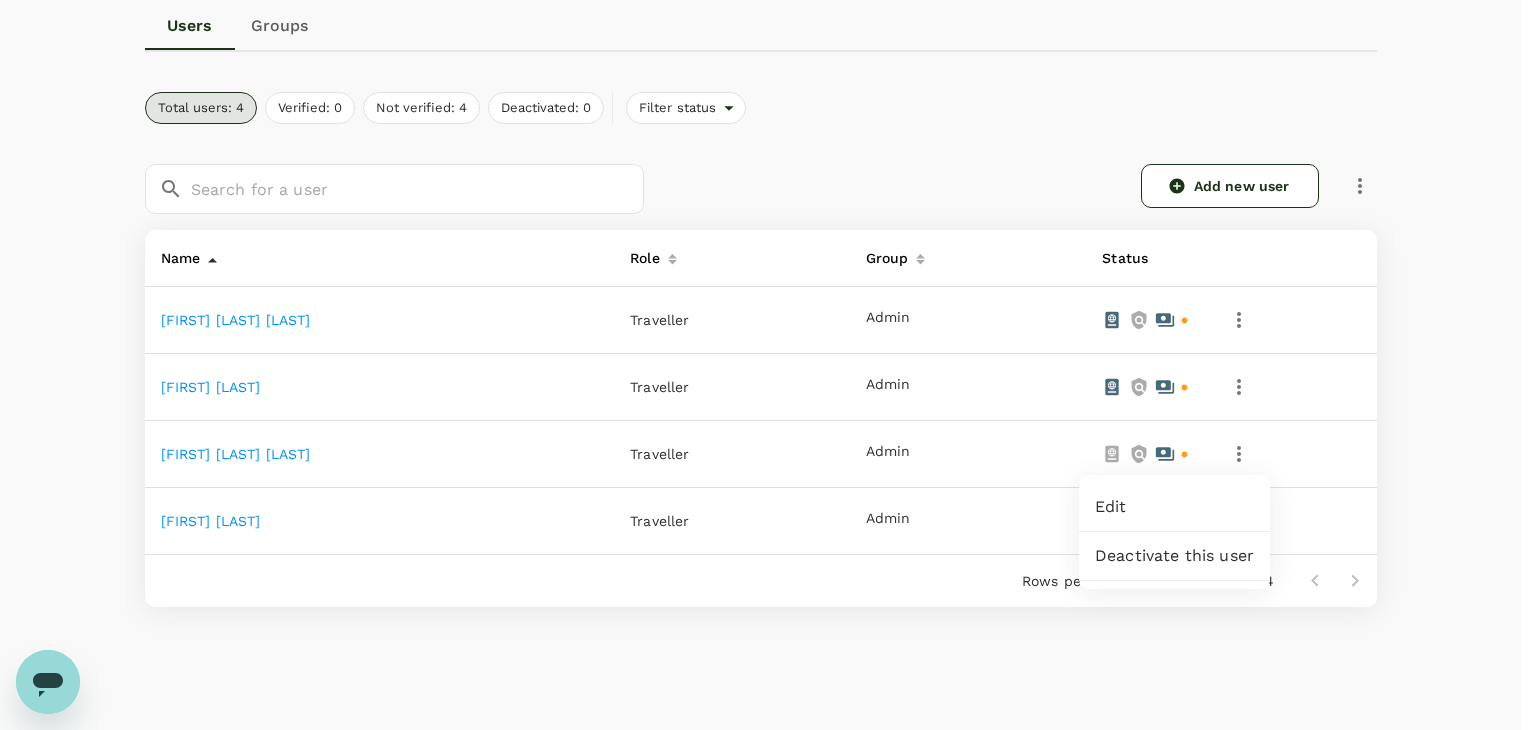 click on "Edit" at bounding box center (1174, 507) 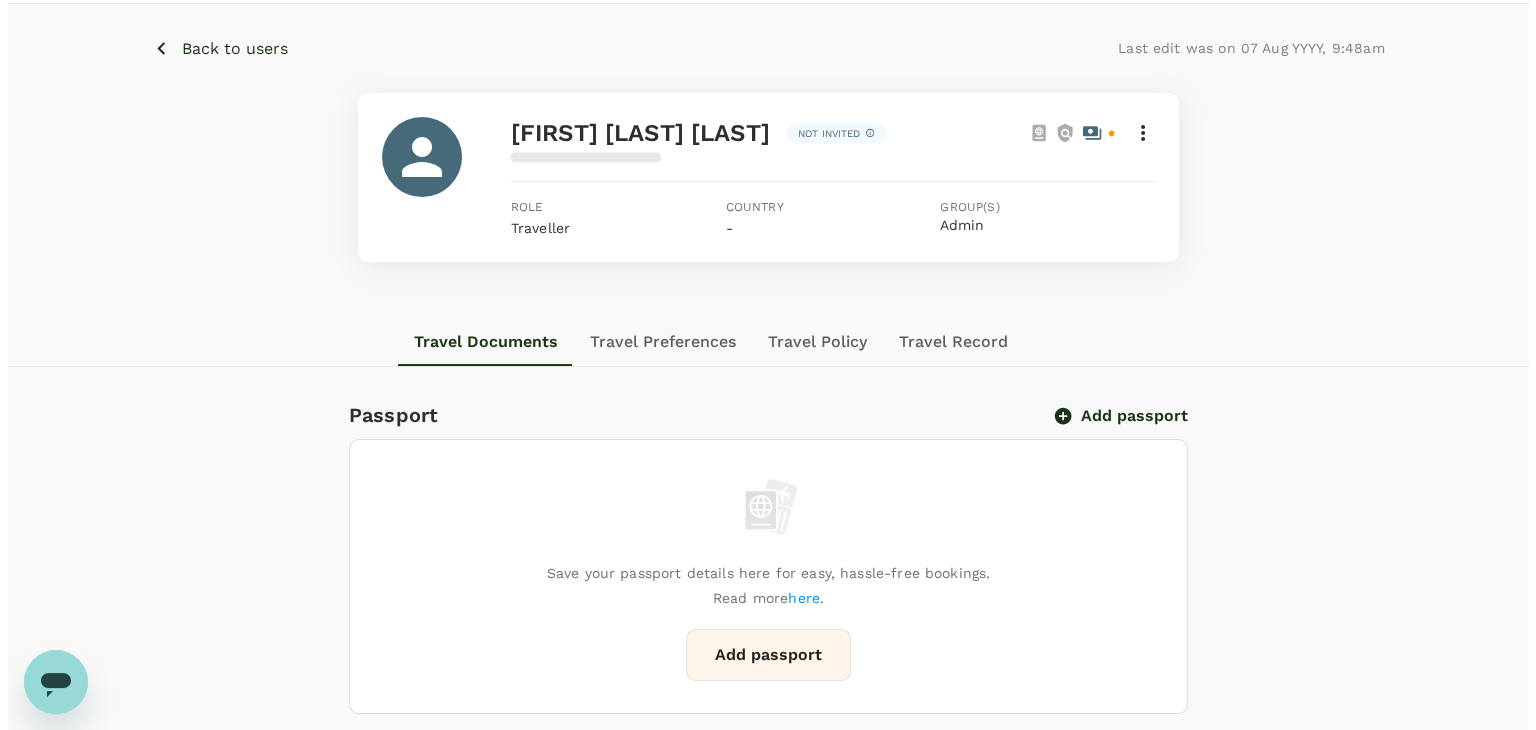 scroll, scrollTop: 100, scrollLeft: 0, axis: vertical 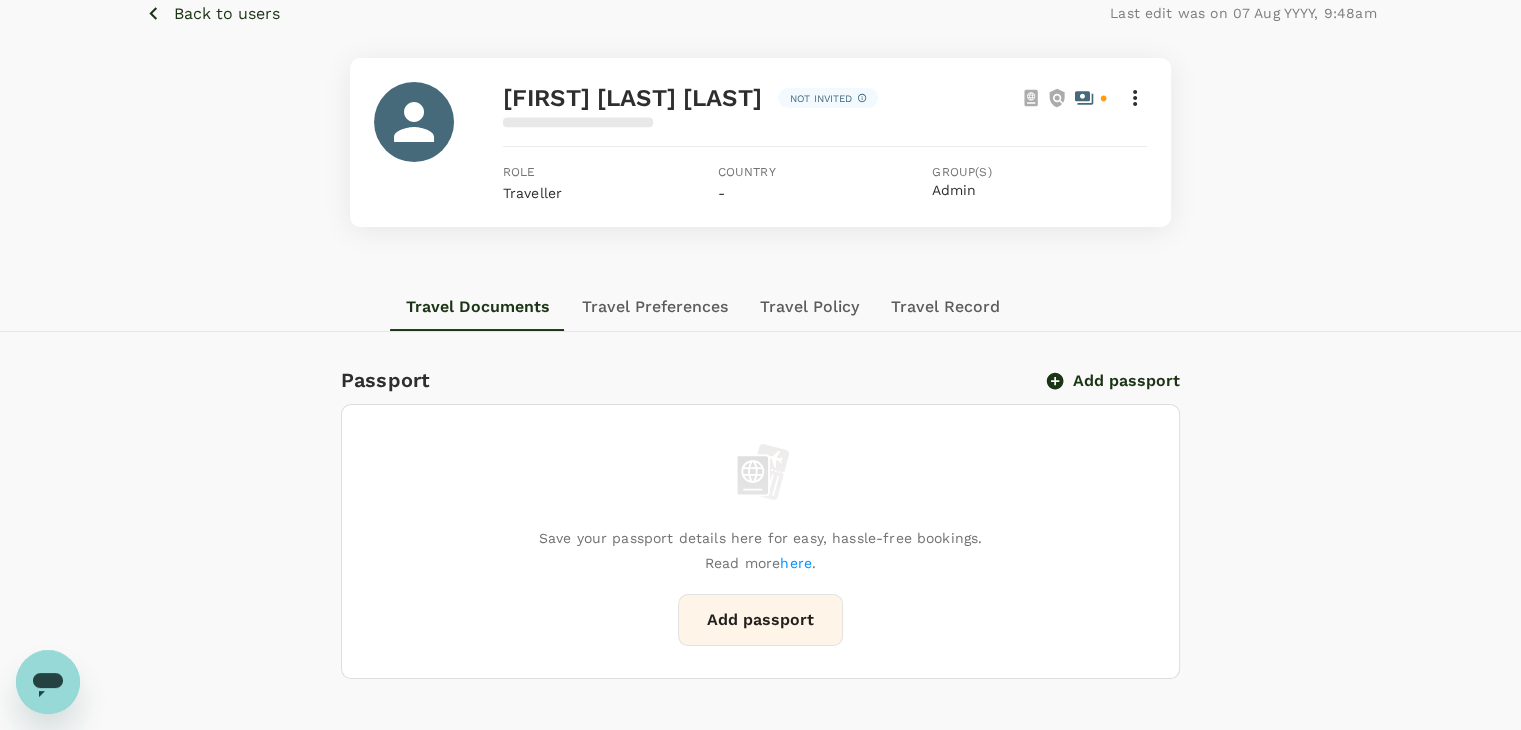 click on "Add passport" at bounding box center [1114, 381] 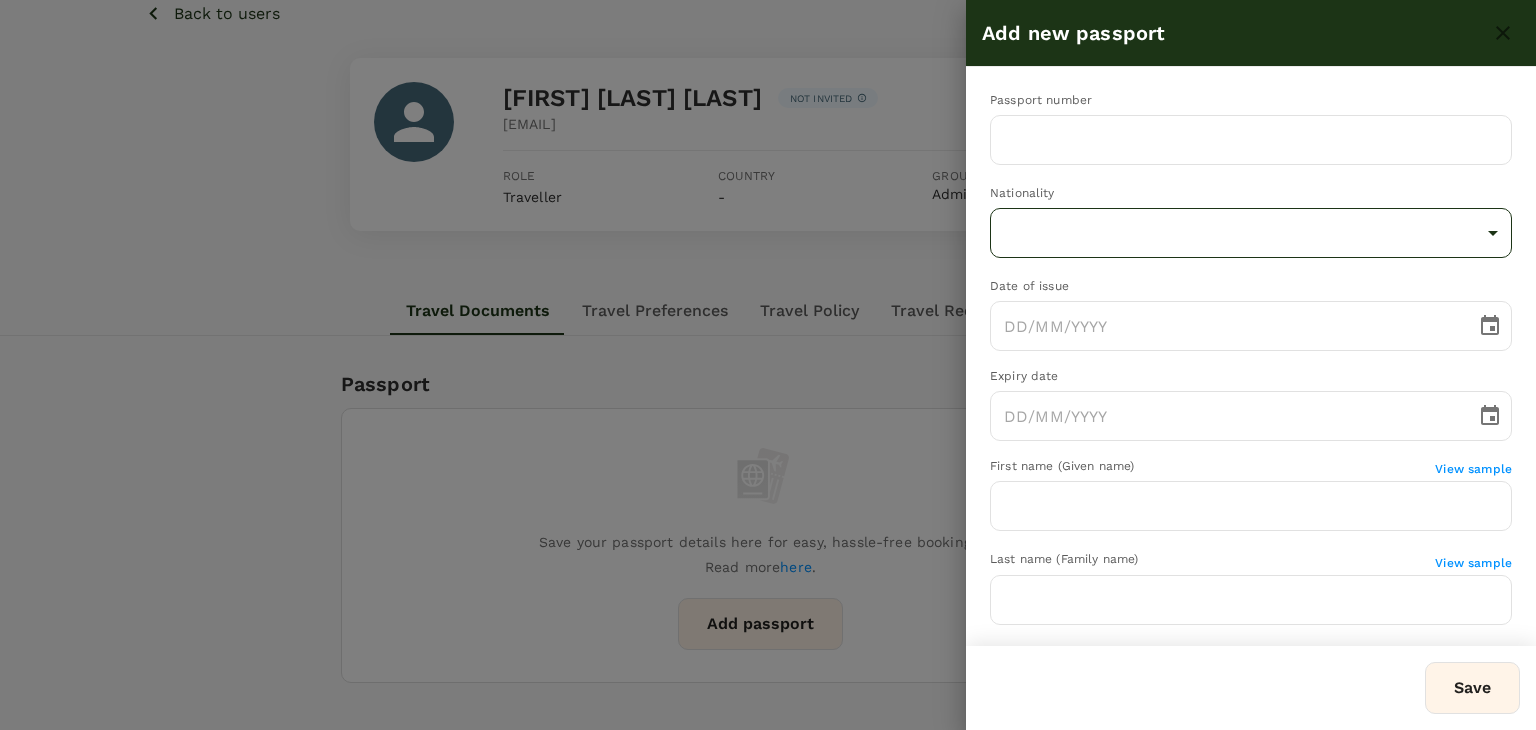 click on "Trips Book Approvals 0 Reports People Manage MB Back to users Last edit was on 07 Aug 2025, 9:48am PAGE TROY MALCOM Not invited dayat+page@genotrips.com.my Role Traveller Country - Group(s) Admin Travel Documents Travel Preferences Travel Policy Travel Record Passport Add passport Save your passport details here for easy, hassle-free bookings. Read more  here . Add passport Visa Add Visa Save your available visas here to check your eligibility to enter countries when booking. Read more  here. Add visa ID Card Add for any domestic or regional travel (when applicable) Mainland Travel Permit Only for Hong Kong and Macao Residents Add Mainland Travel Permit Save your Mainland Travel Permit to easily book travel within China. Add Mainland Travel Permit by TruTrip  ( 3.48.3   ) Add new passport Passport number ​ Nationality ​ ​ Date of issue ​ Expiry date ​ First name (Given name) View sample ​ Last name (Family name) View sample ​ Gender Female Male Date of birth ​ Save" at bounding box center (768, 785) 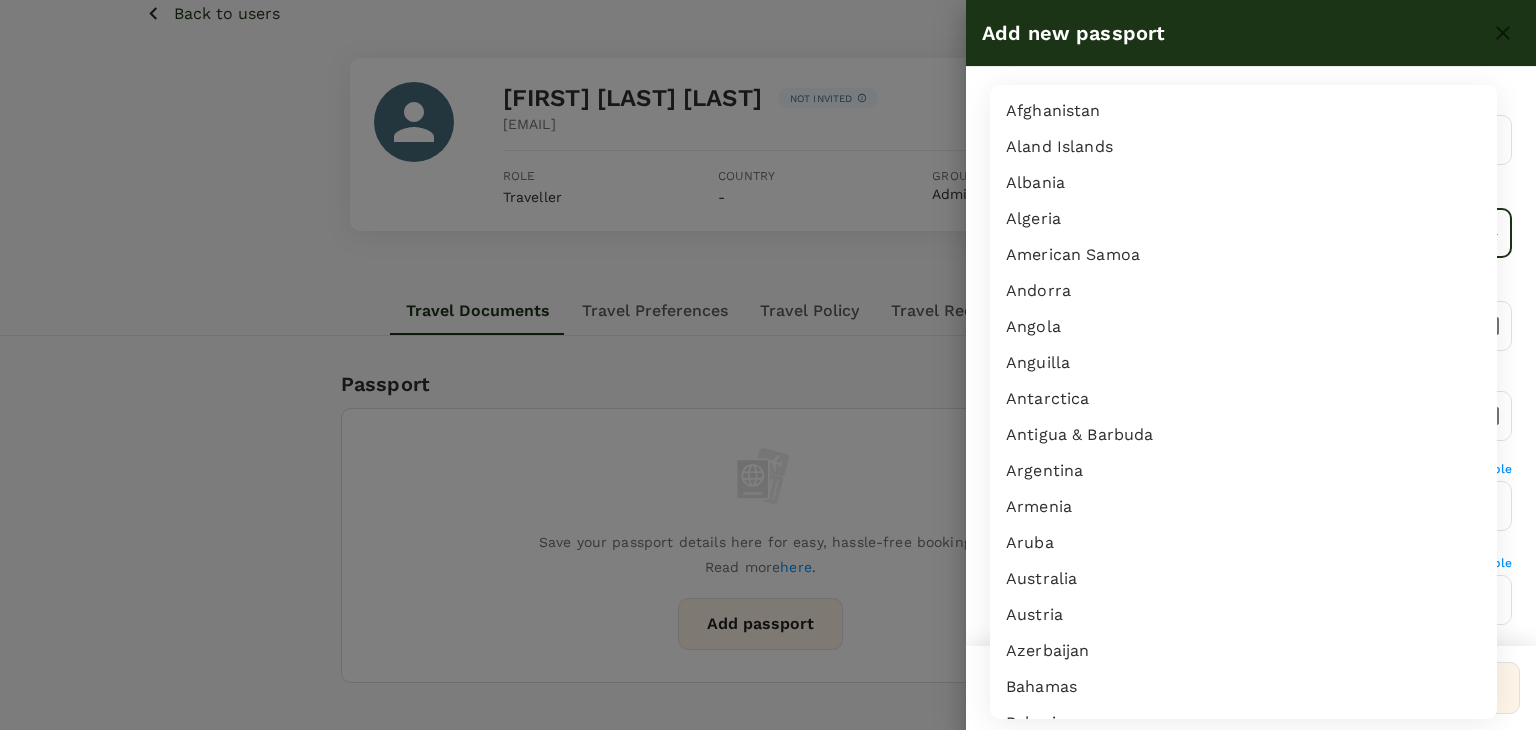 click on "Australia" at bounding box center (1243, 579) 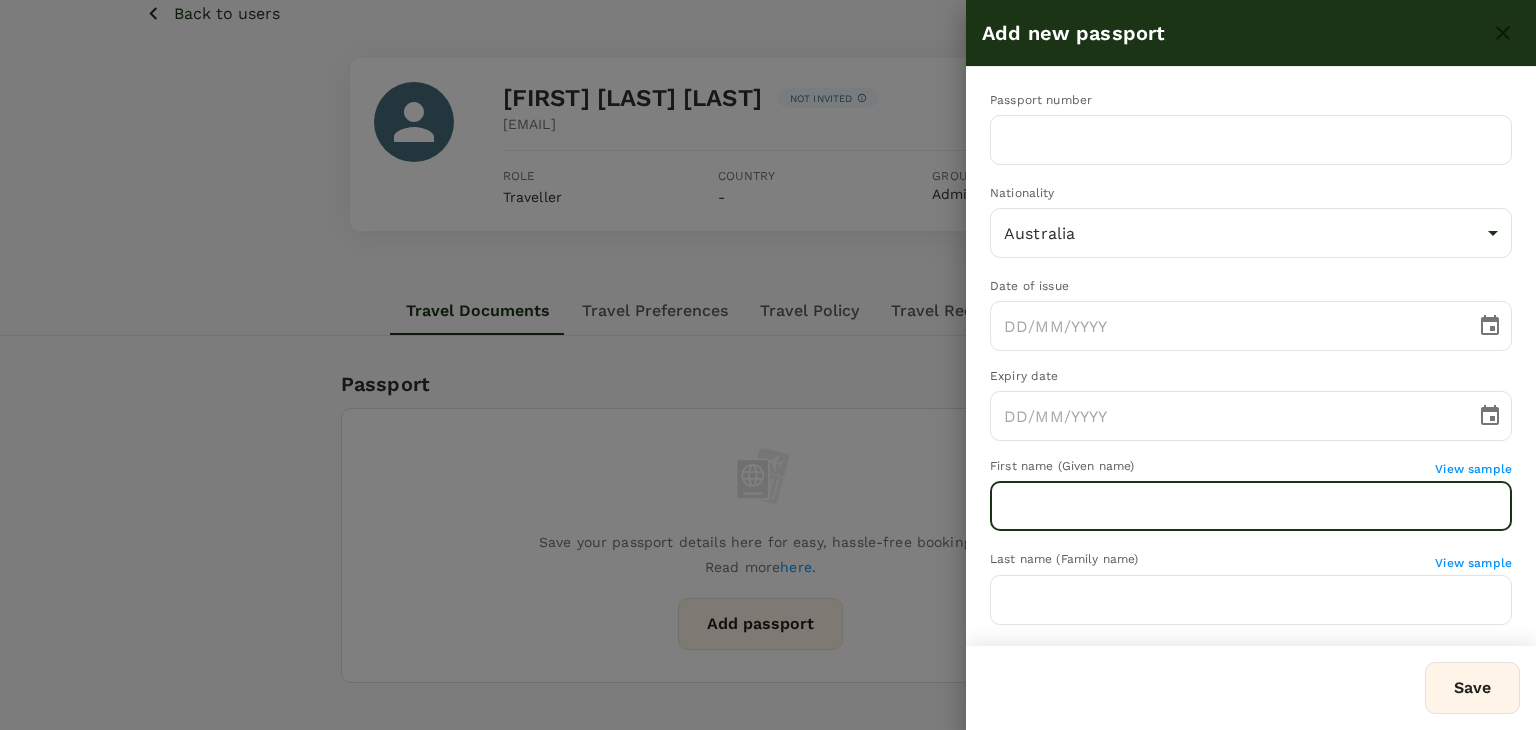 click at bounding box center (1251, 506) 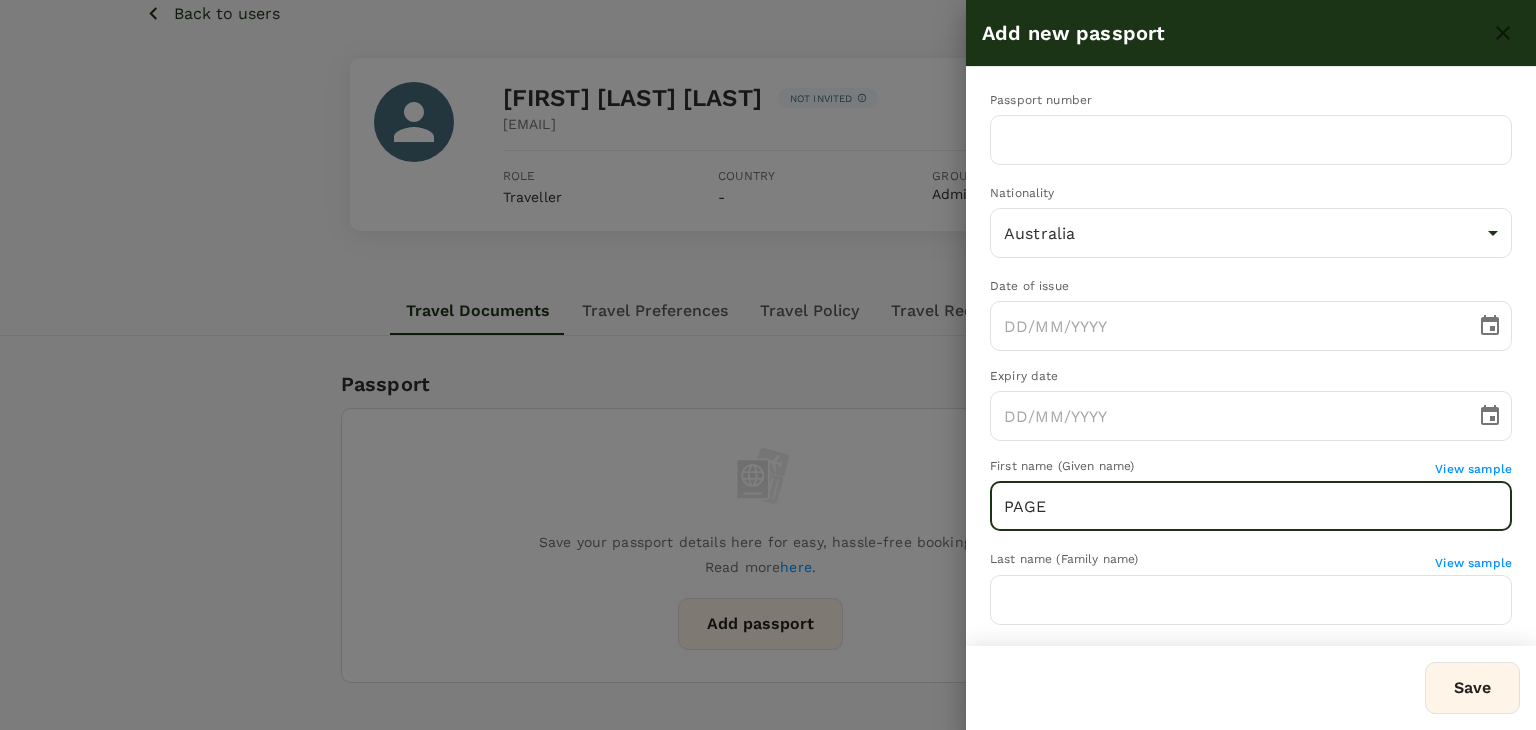 type on "PAGE" 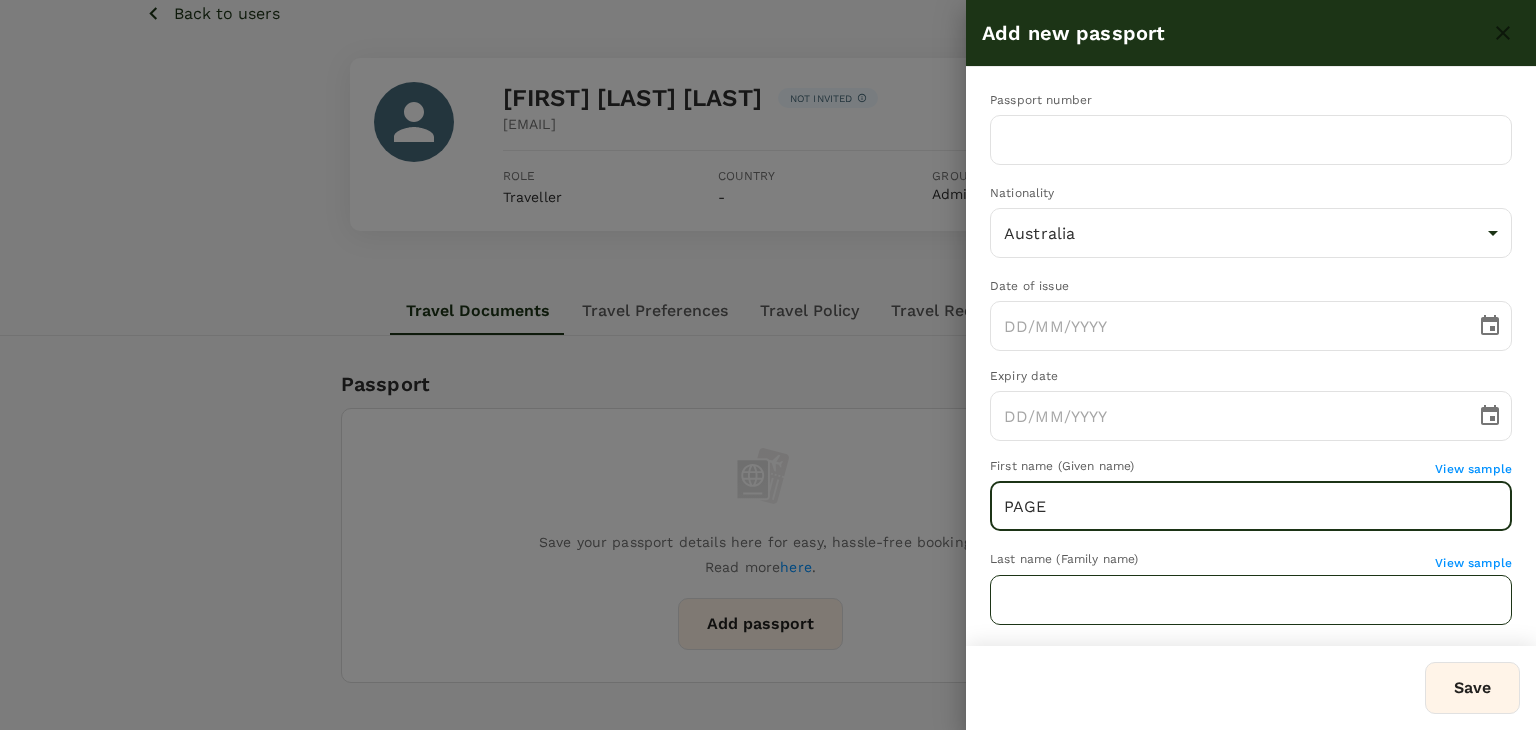 click at bounding box center [1251, 600] 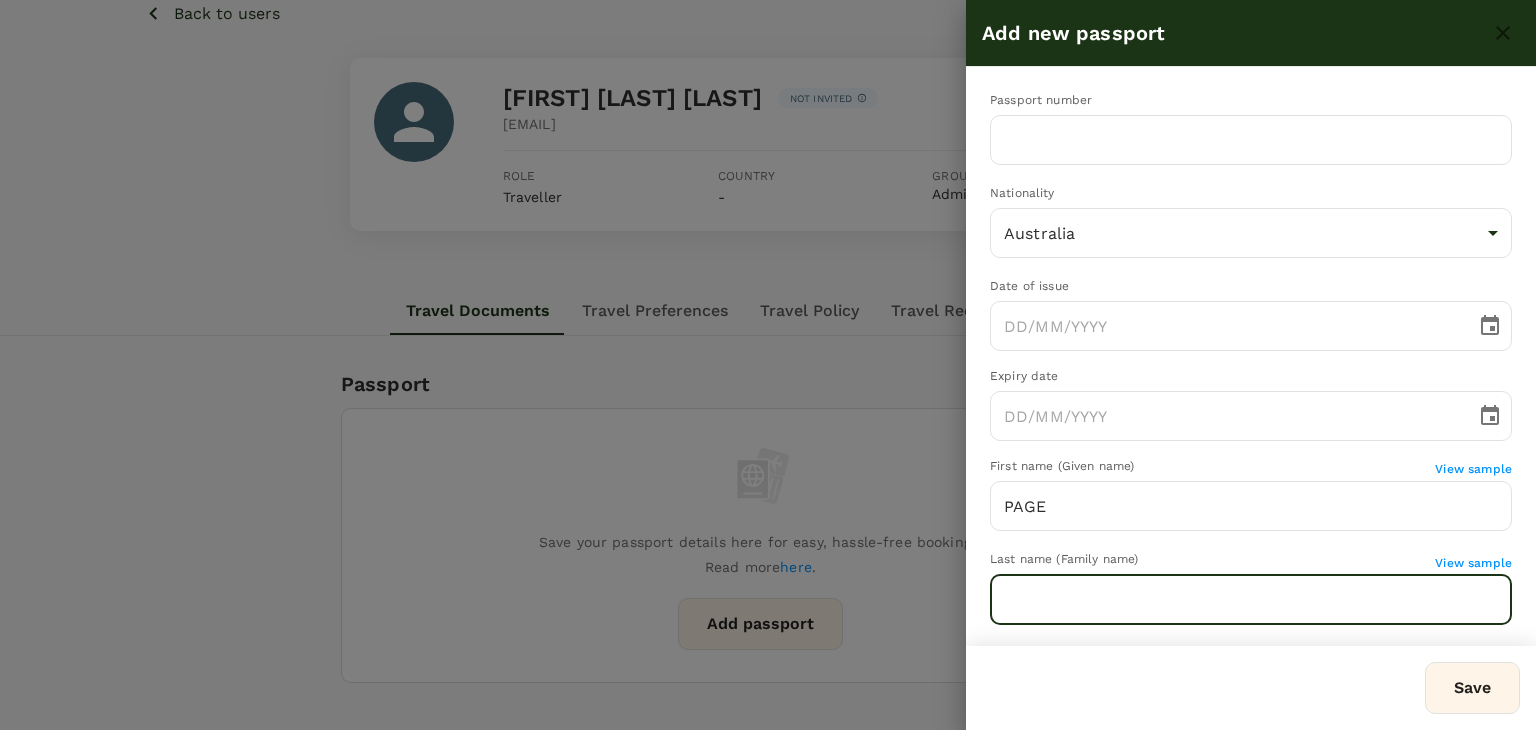 paste on "TROY MALCOLM" 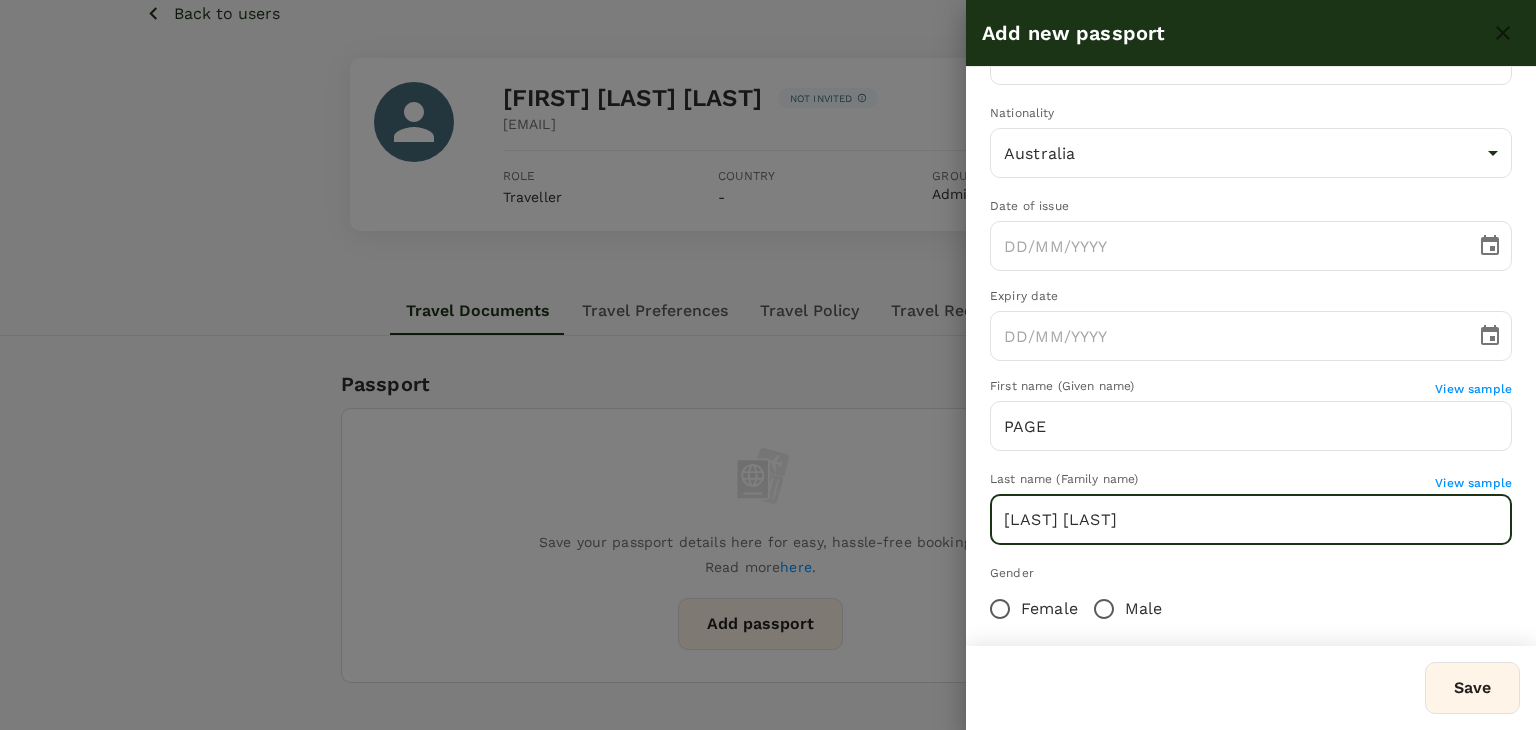 scroll, scrollTop: 193, scrollLeft: 0, axis: vertical 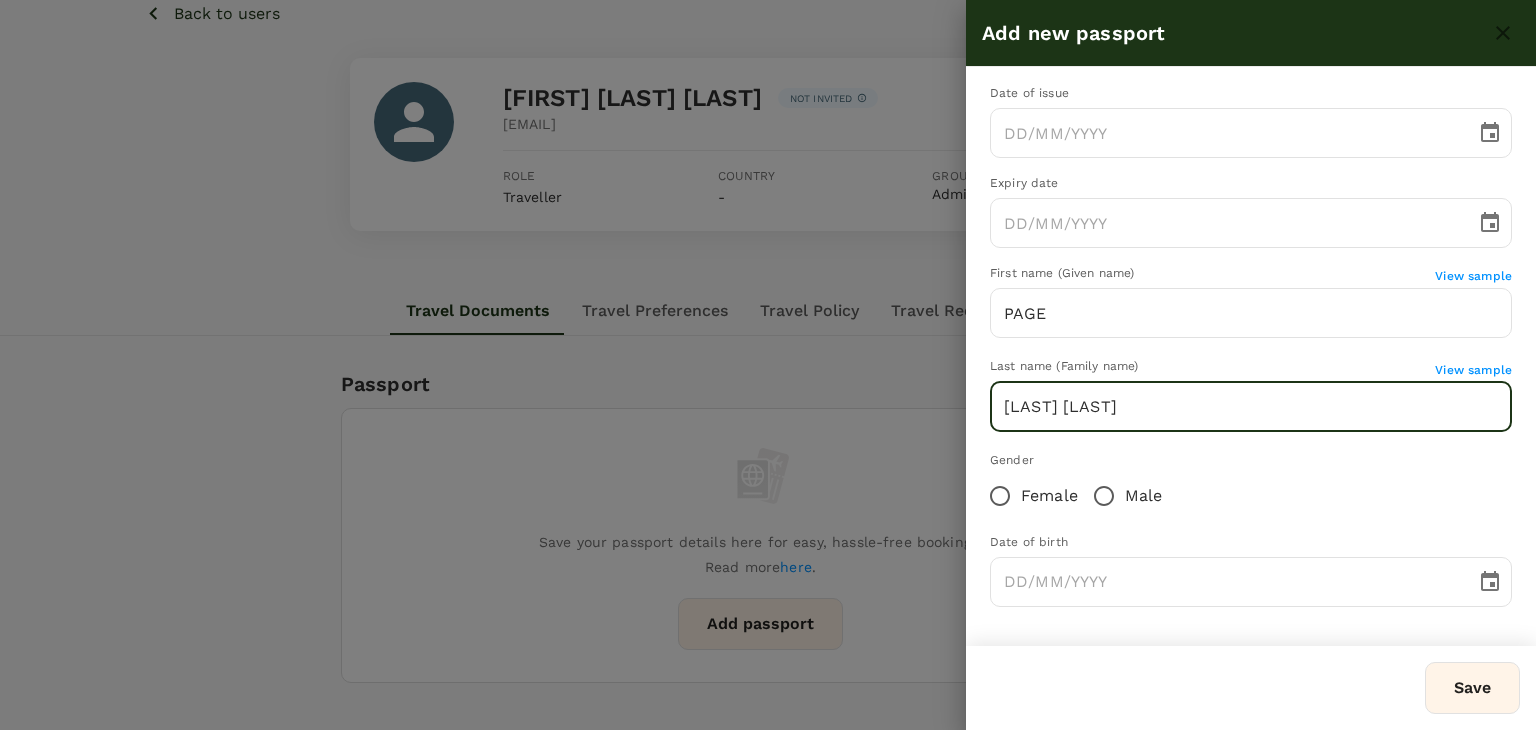 type on "TROY MALCOLM" 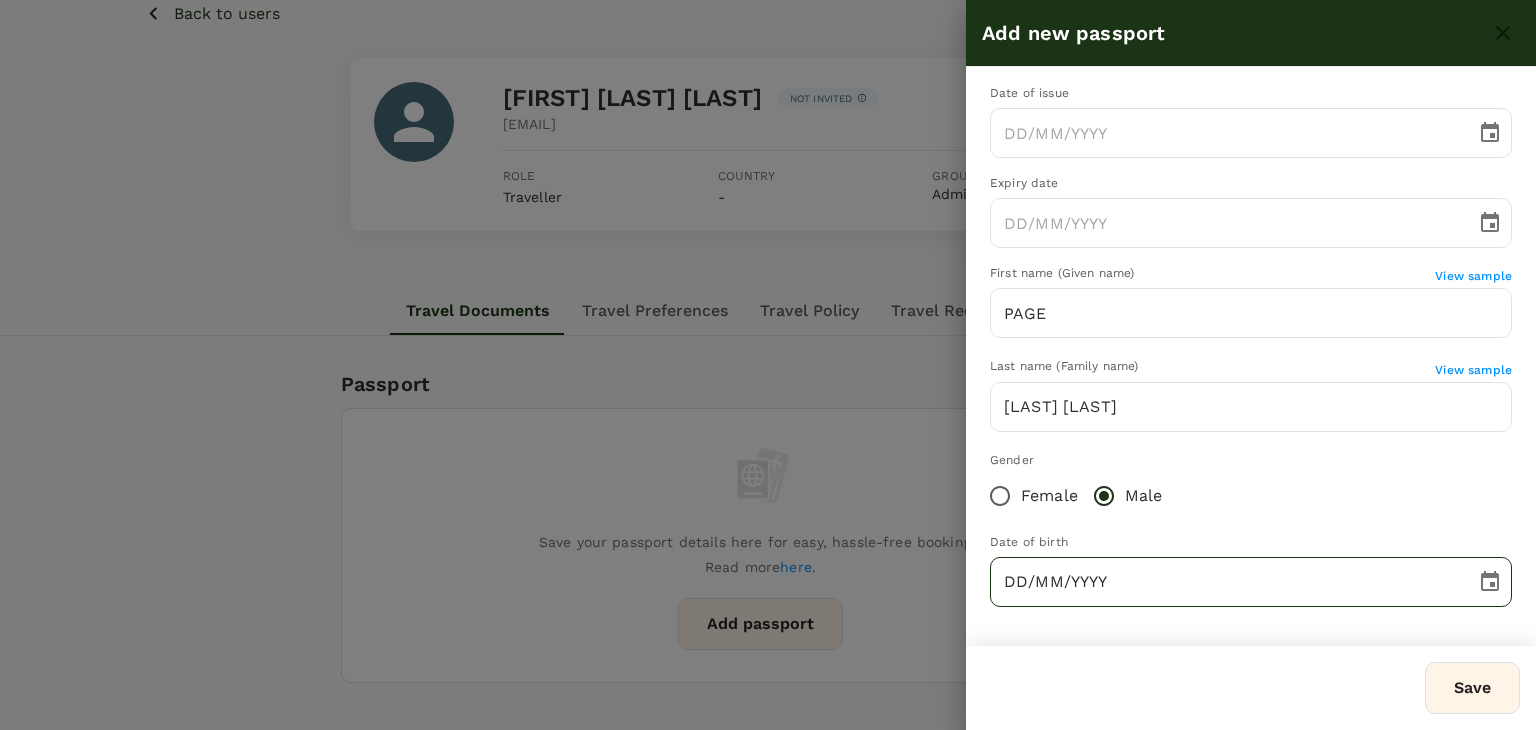 click on "DD/MM/YYYY" at bounding box center (1226, 582) 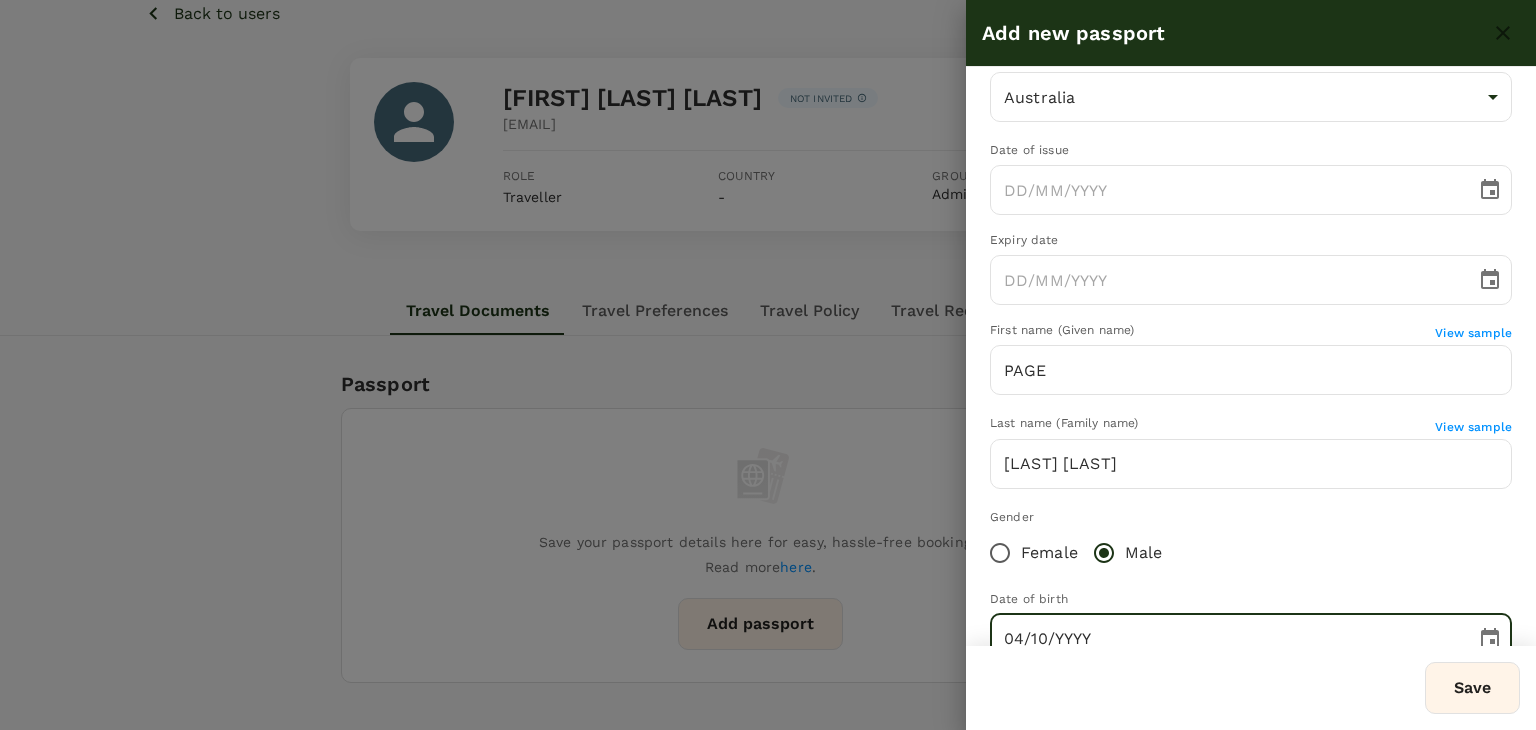 scroll, scrollTop: 93, scrollLeft: 0, axis: vertical 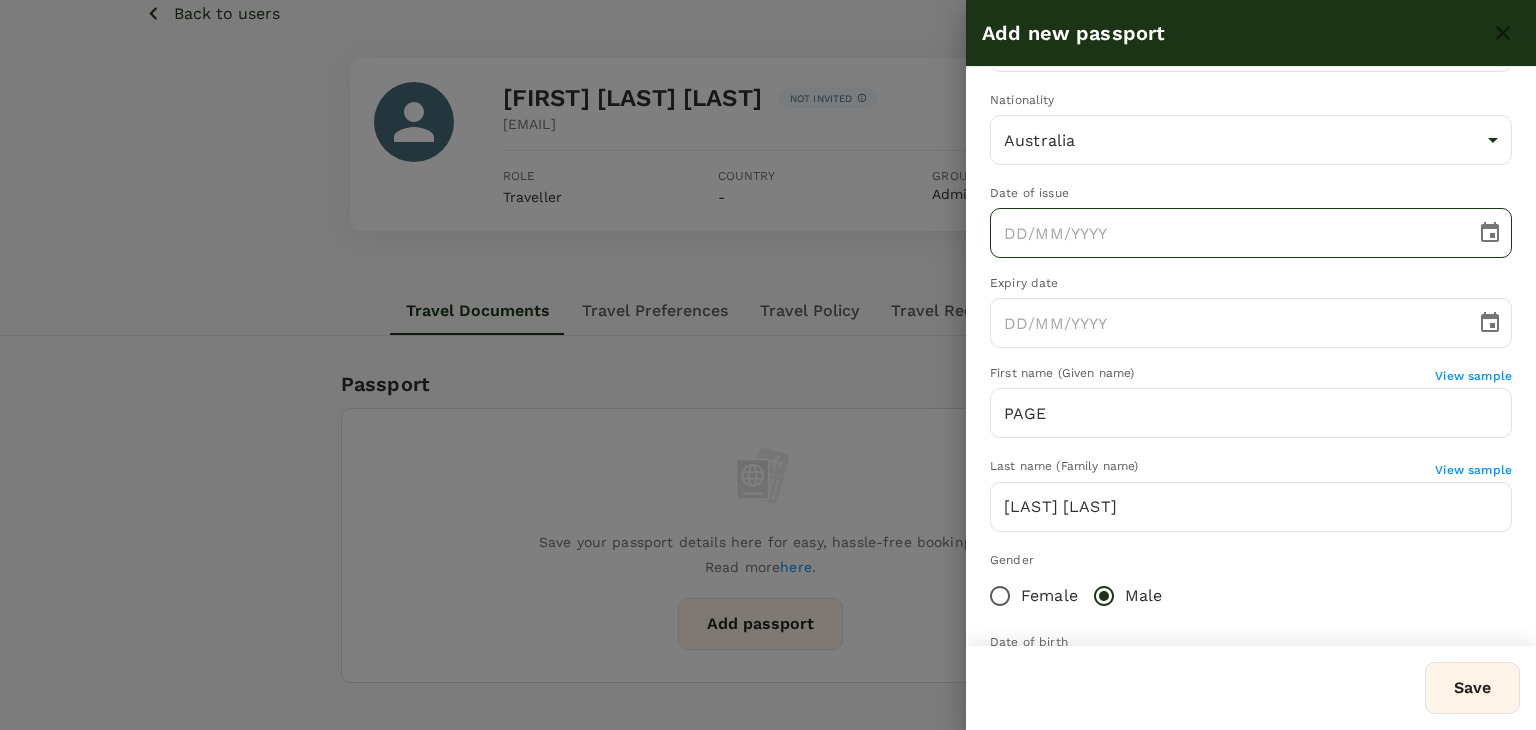 type on "04/10/1972" 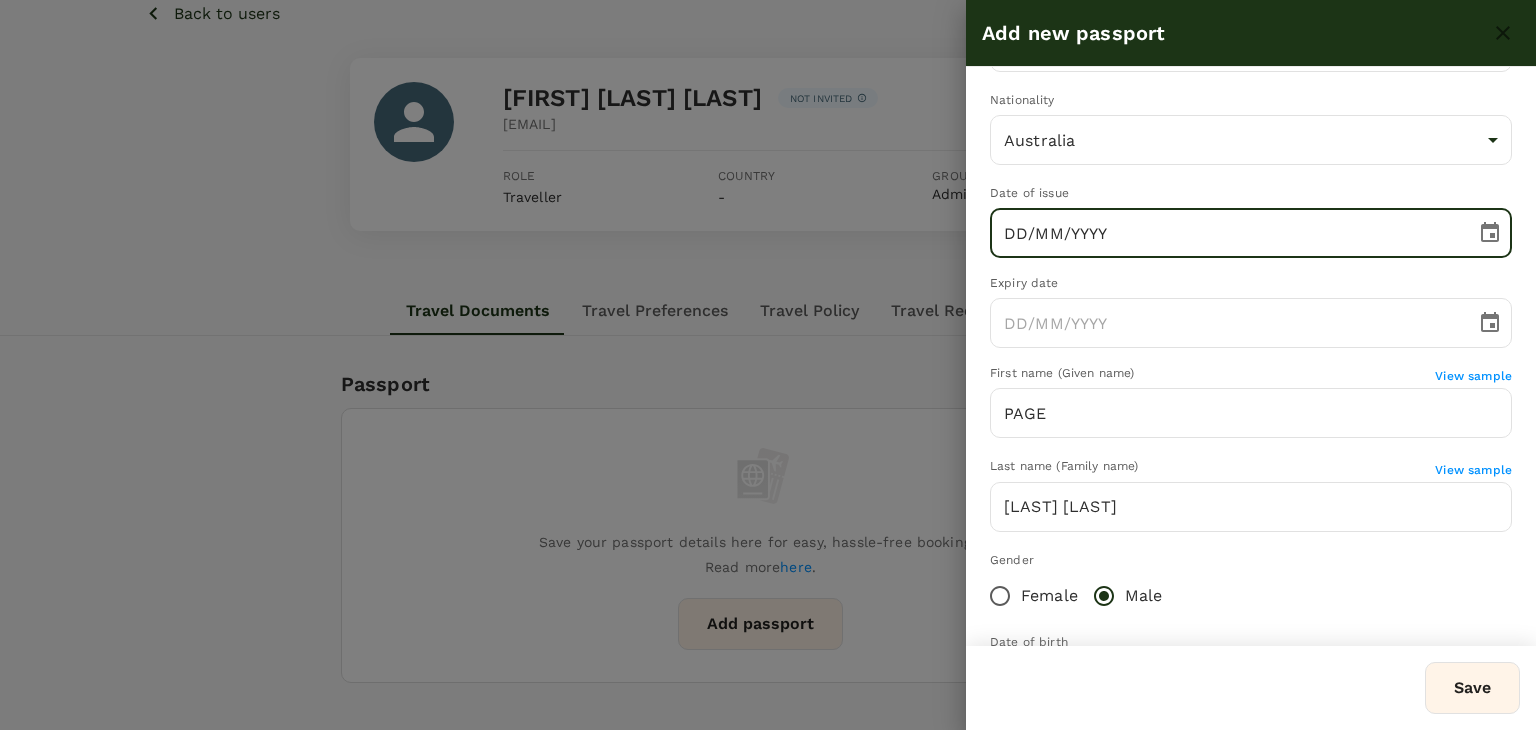 click on "DD/MM/YYYY" at bounding box center [1226, 233] 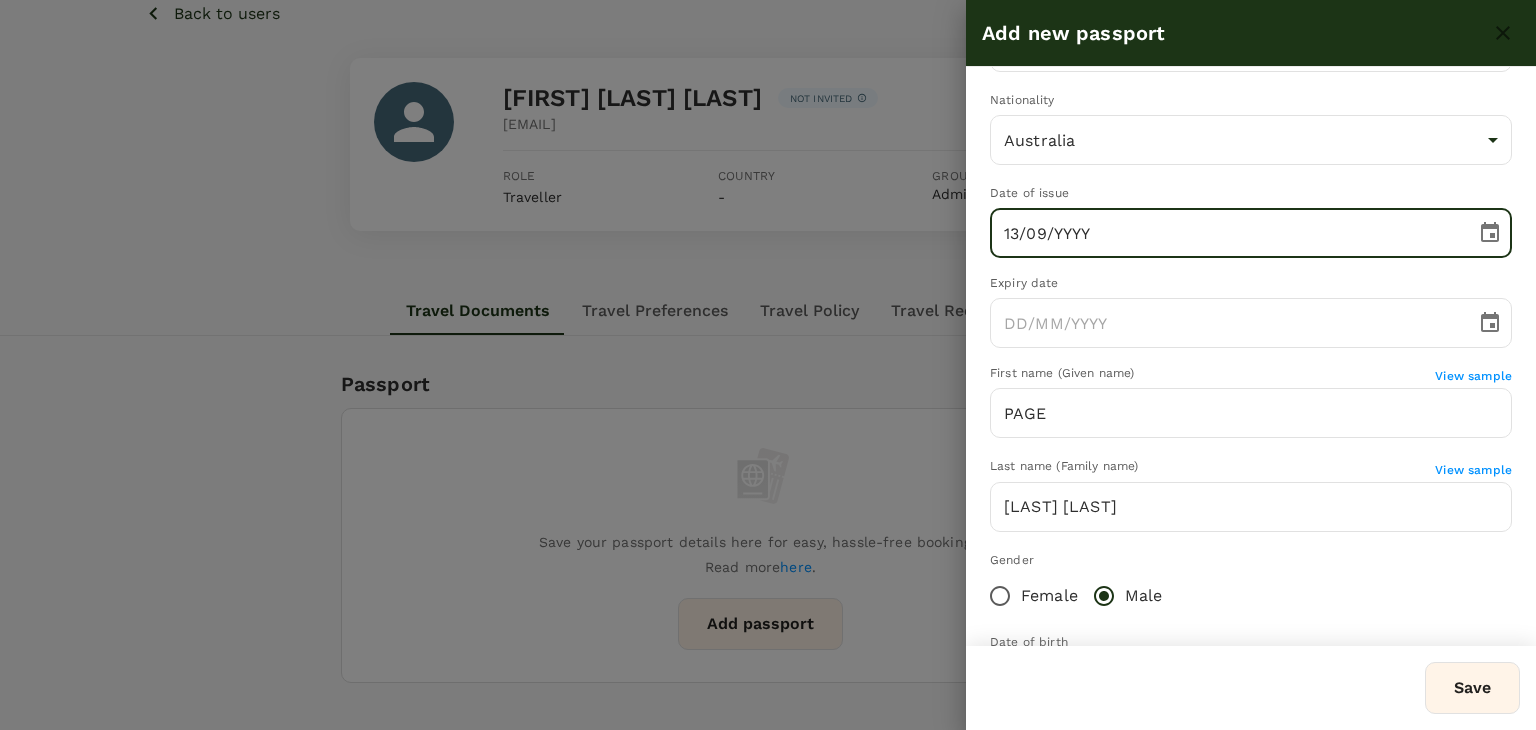 type on "13/09/2019" 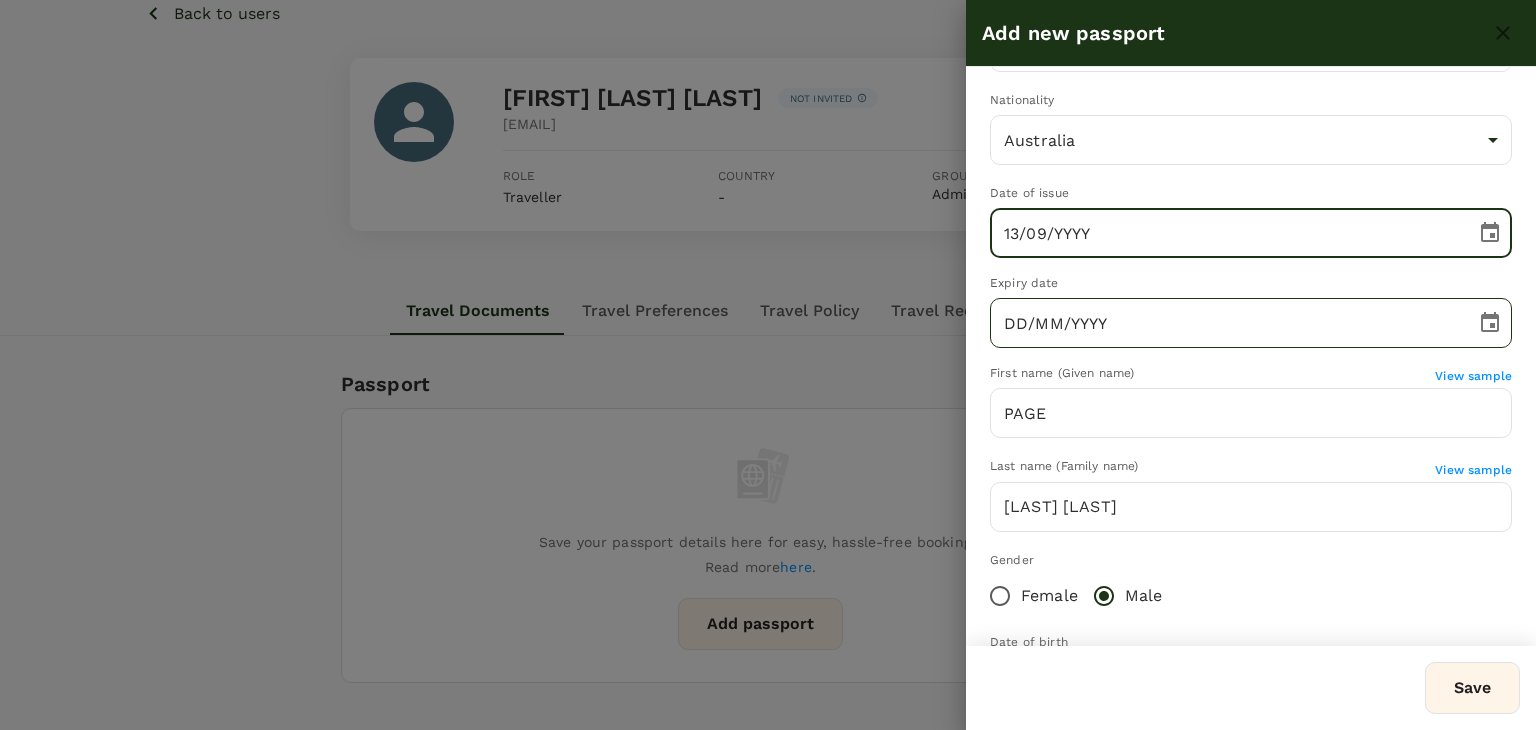 click on "DD/MM/YYYY" at bounding box center (1226, 323) 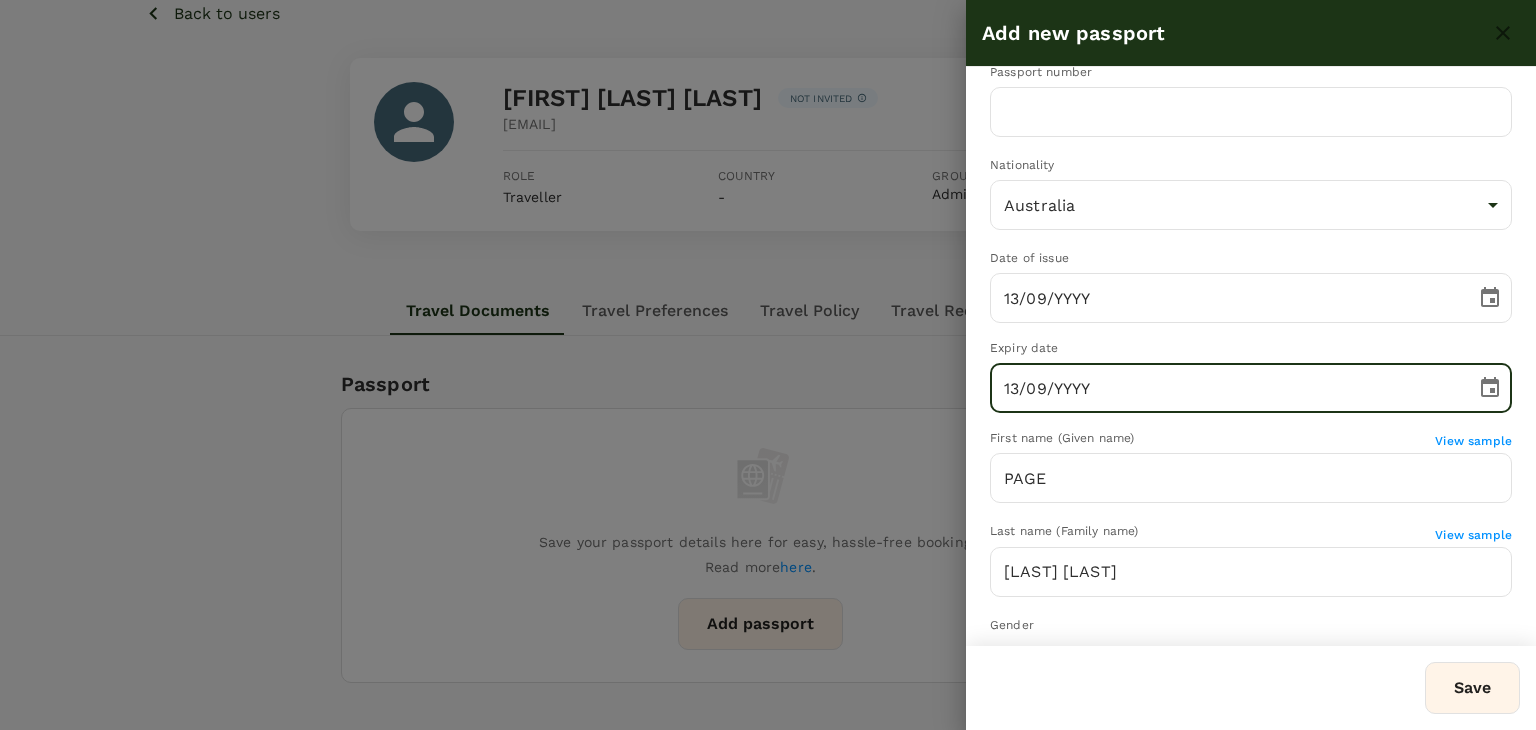 scroll, scrollTop: 0, scrollLeft: 0, axis: both 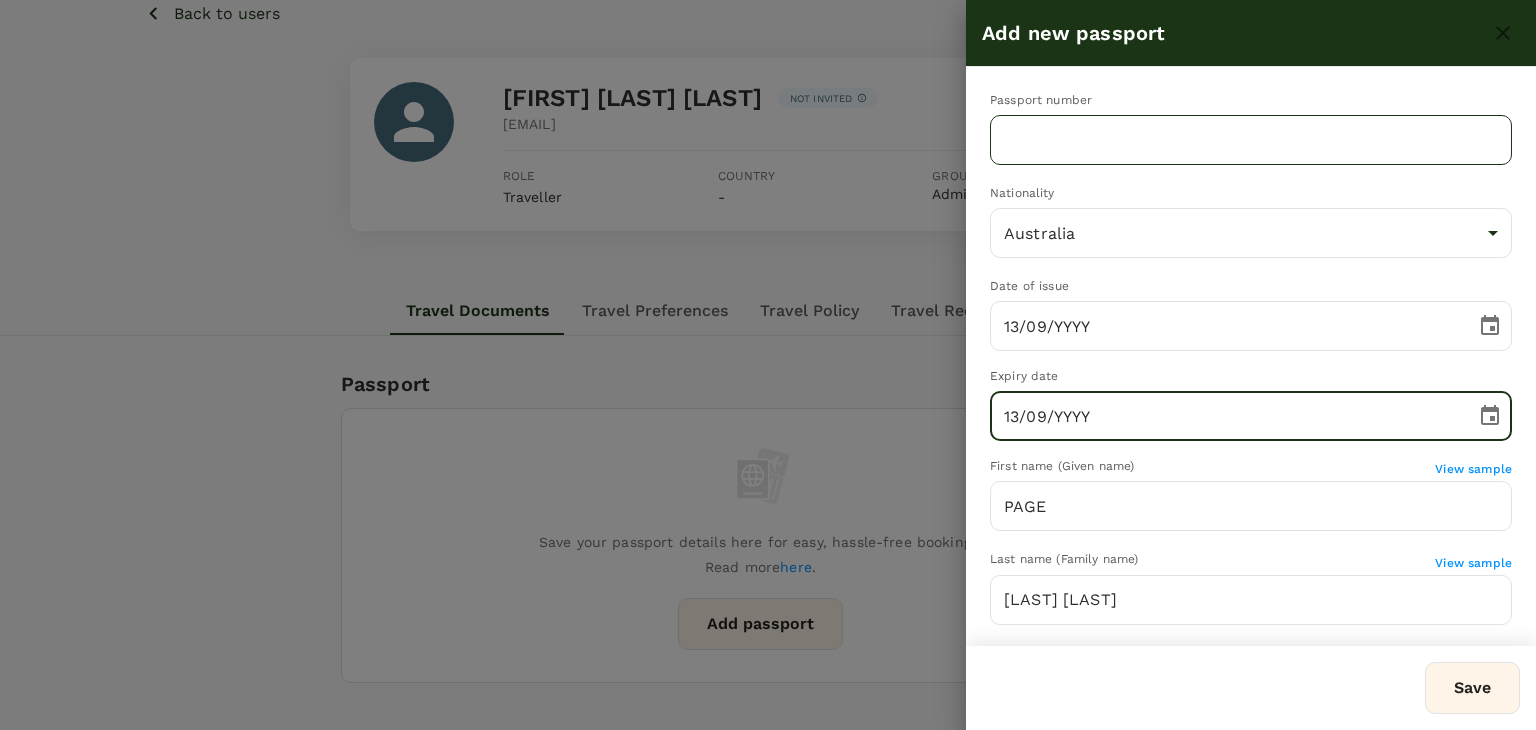 type on "13/09/2029" 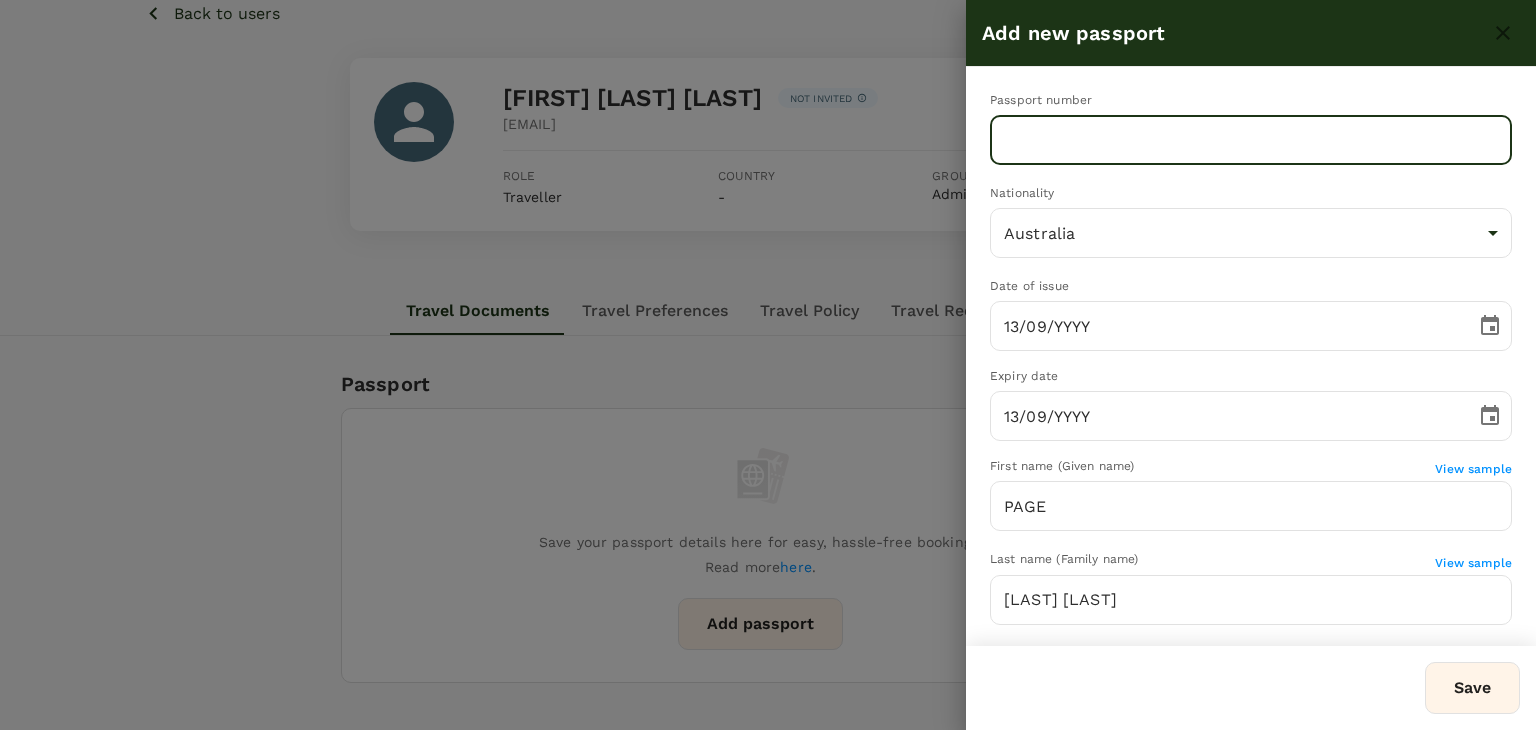 click at bounding box center [1251, 140] 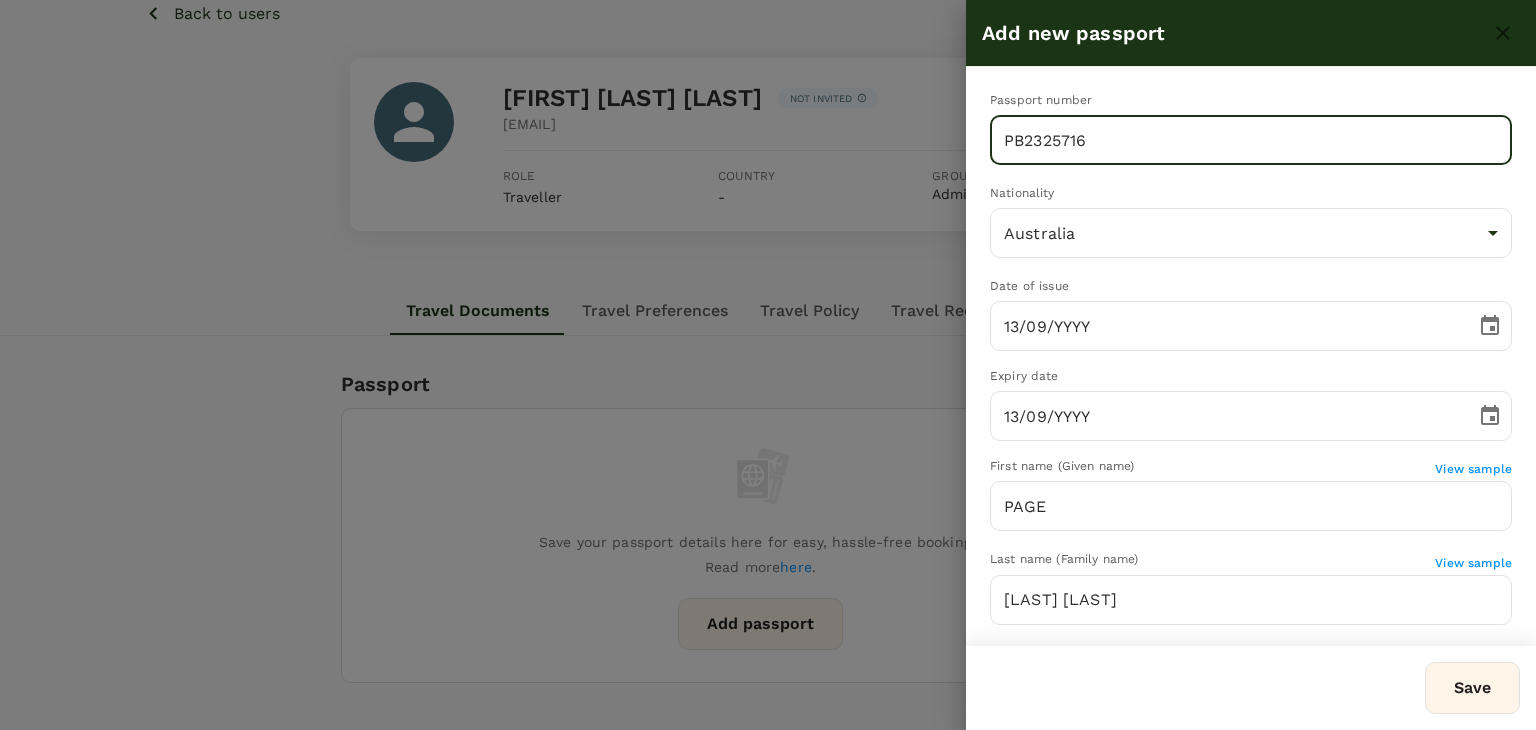 type on "PB2325716" 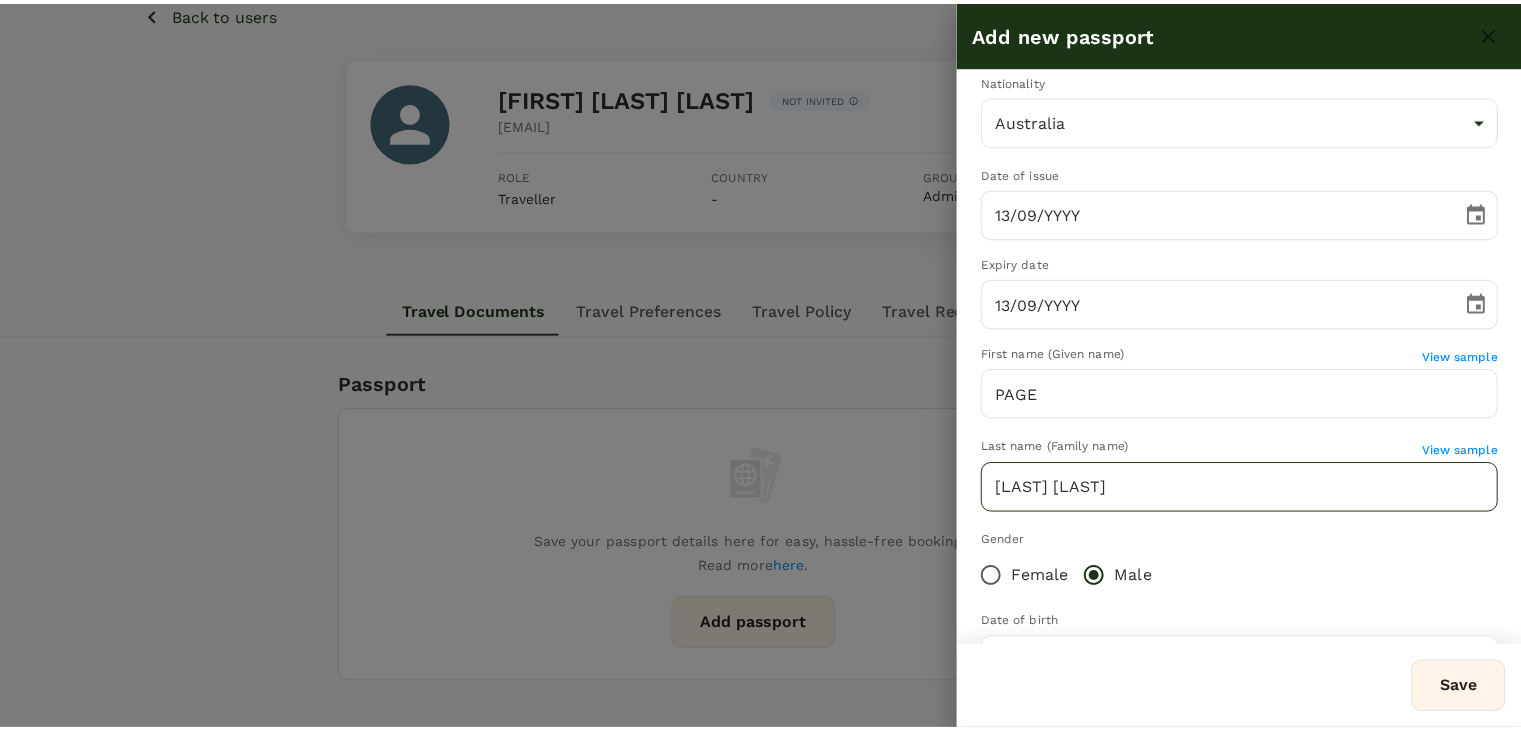 scroll, scrollTop: 193, scrollLeft: 0, axis: vertical 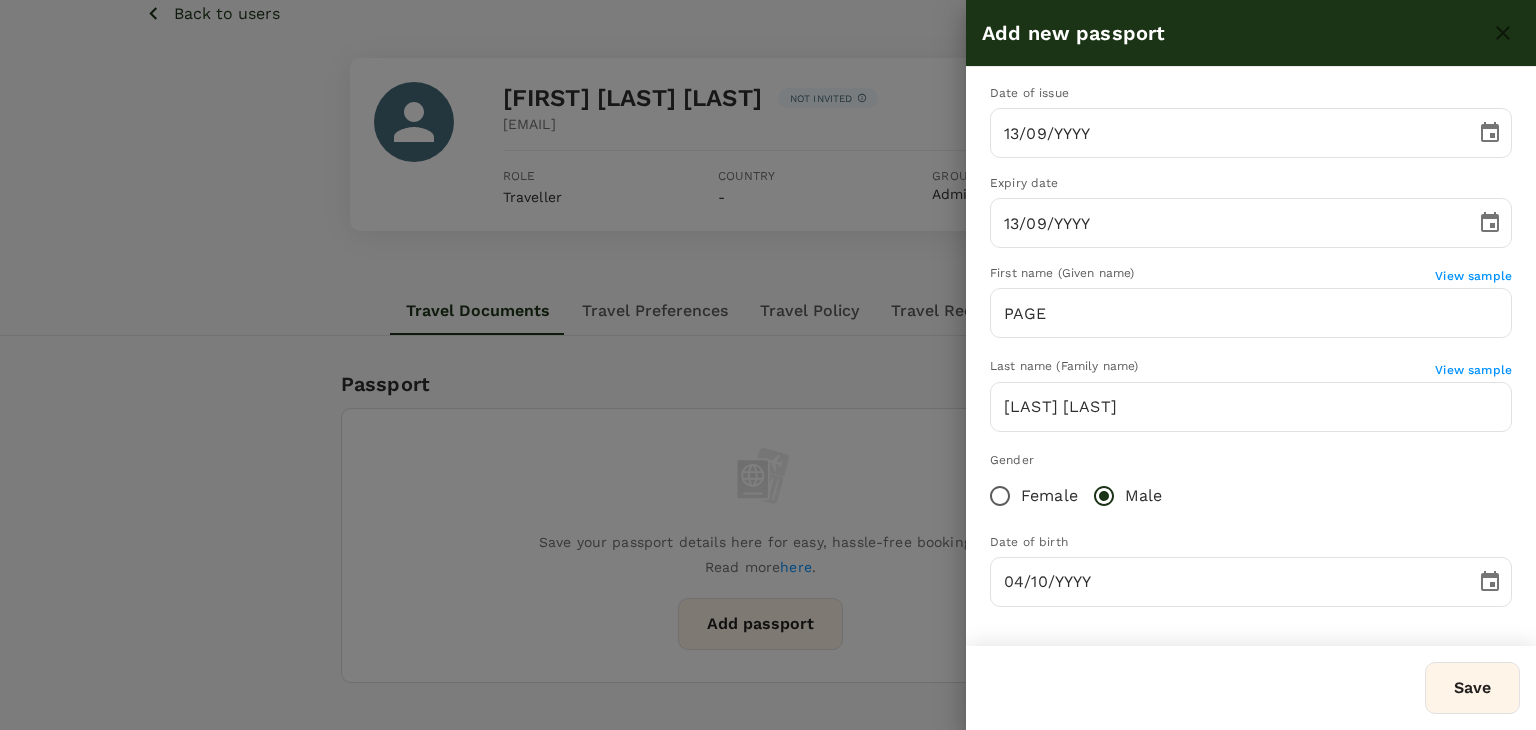 click on "Save" at bounding box center [1472, 688] 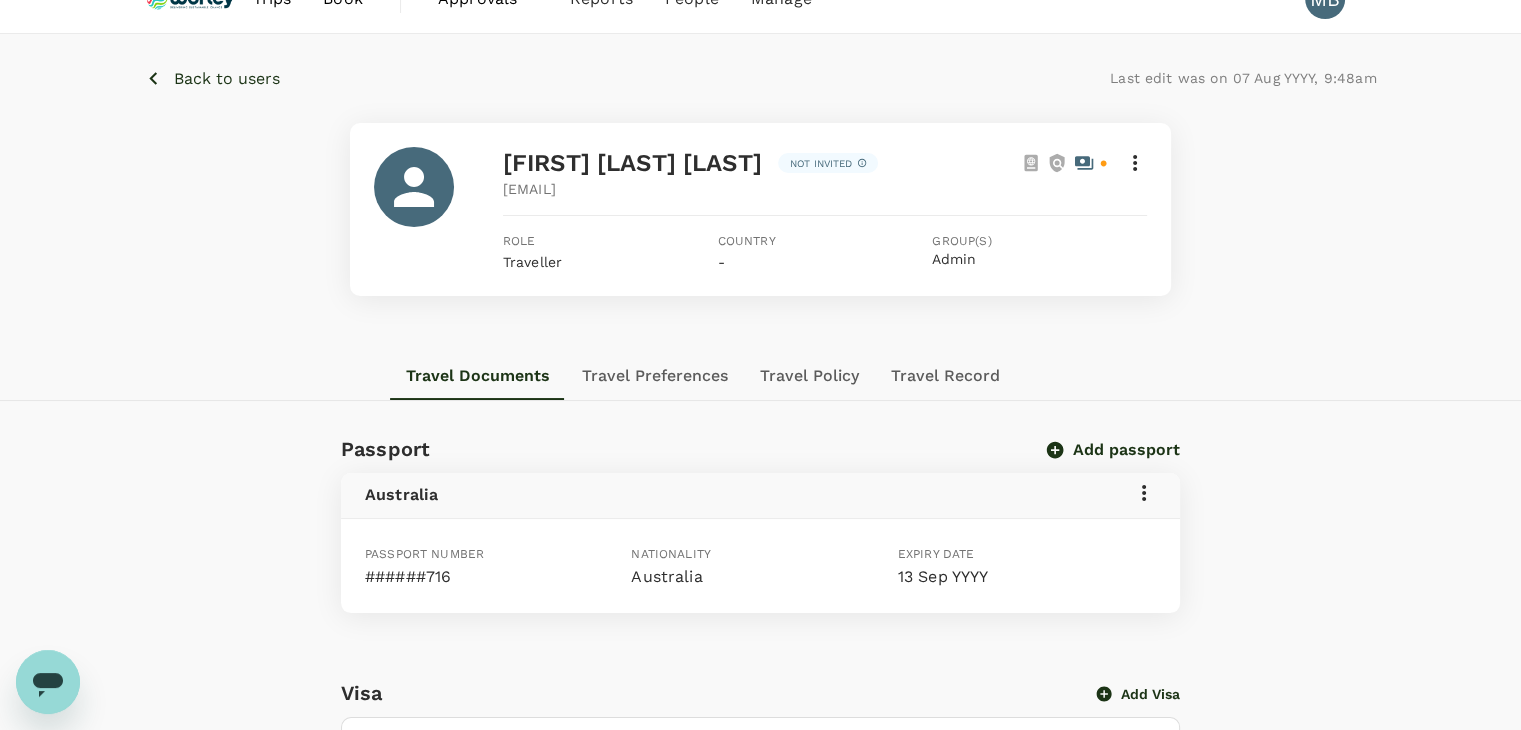scroll, scrollTop: 0, scrollLeft: 0, axis: both 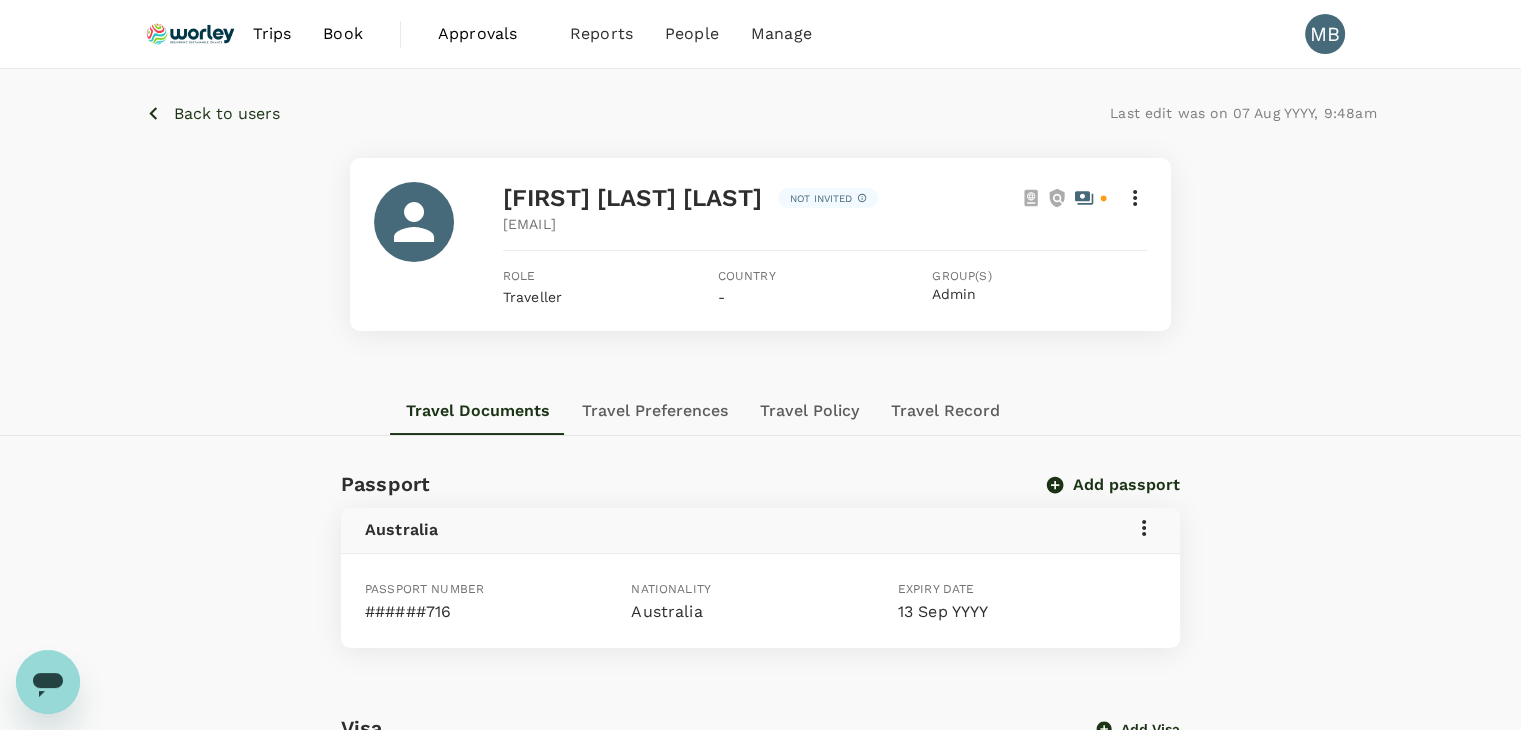 click 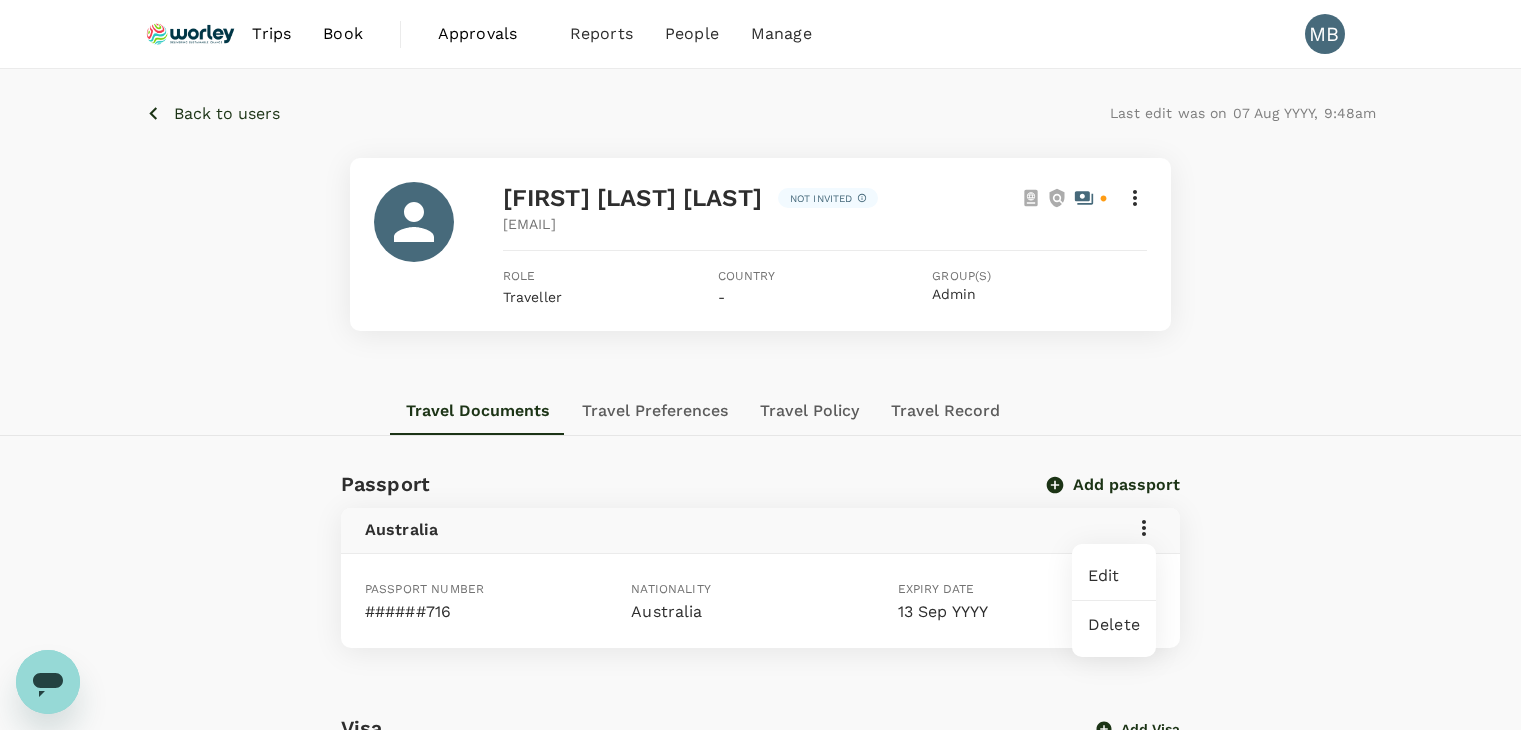 click on "Edit" at bounding box center (1114, 576) 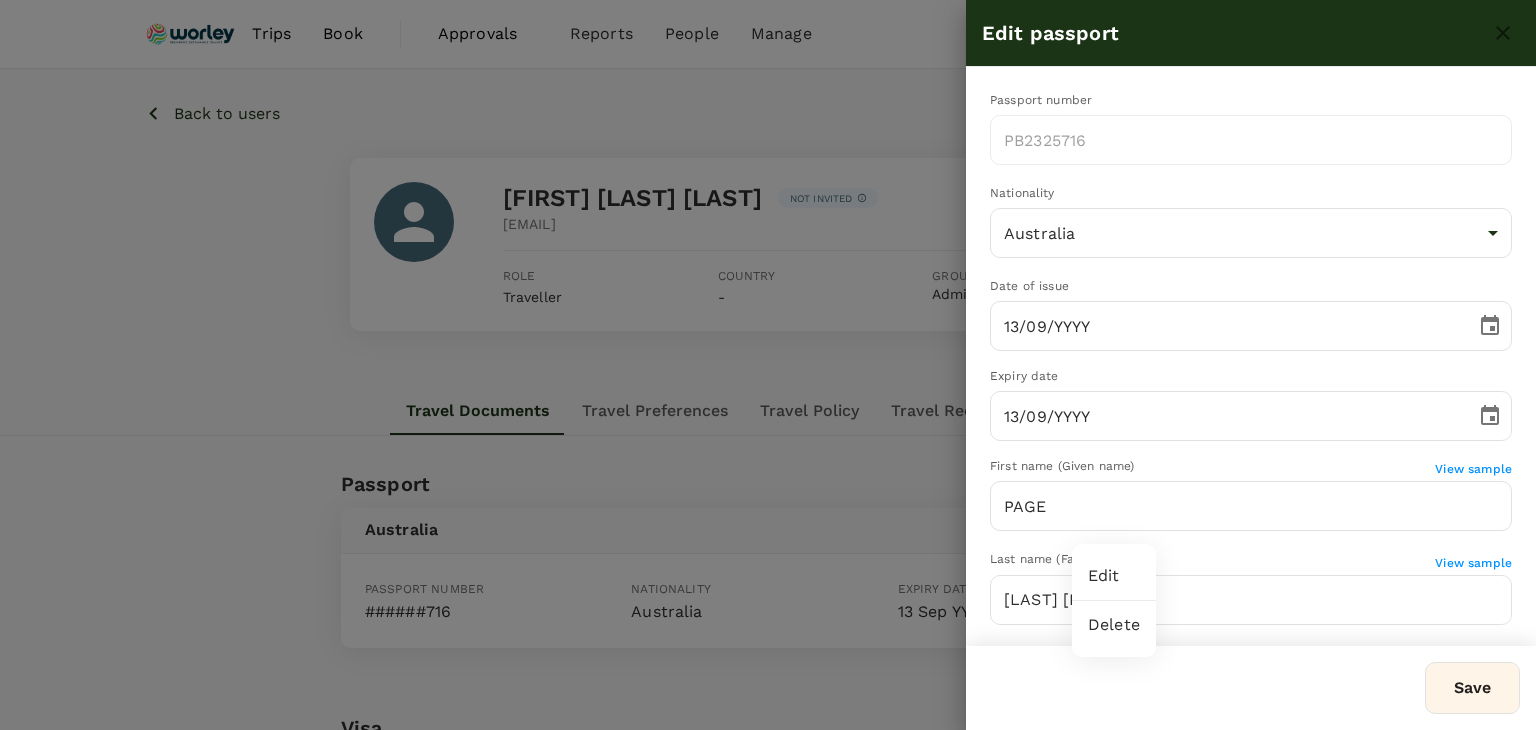 click at bounding box center [768, 365] 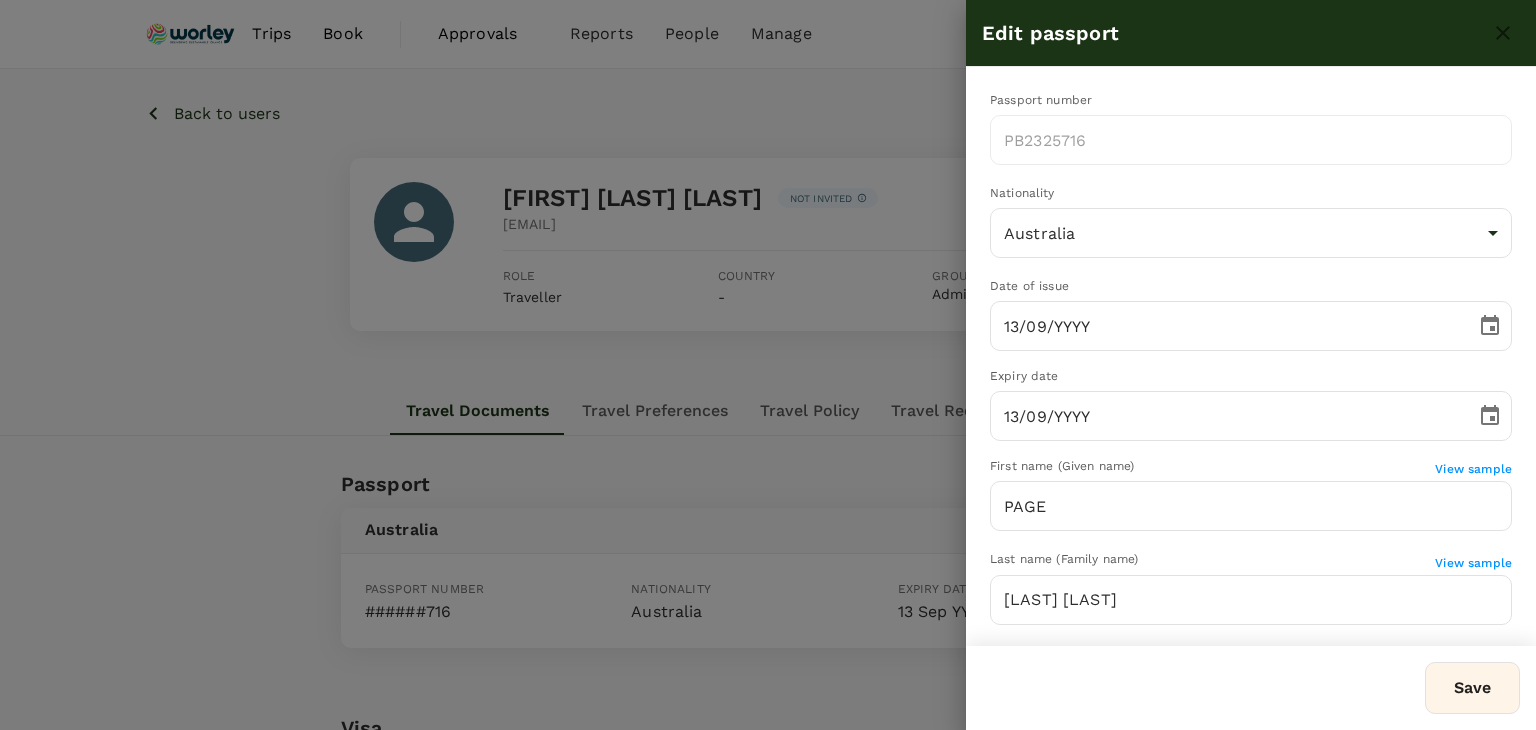 click on "Save" at bounding box center (1472, 688) 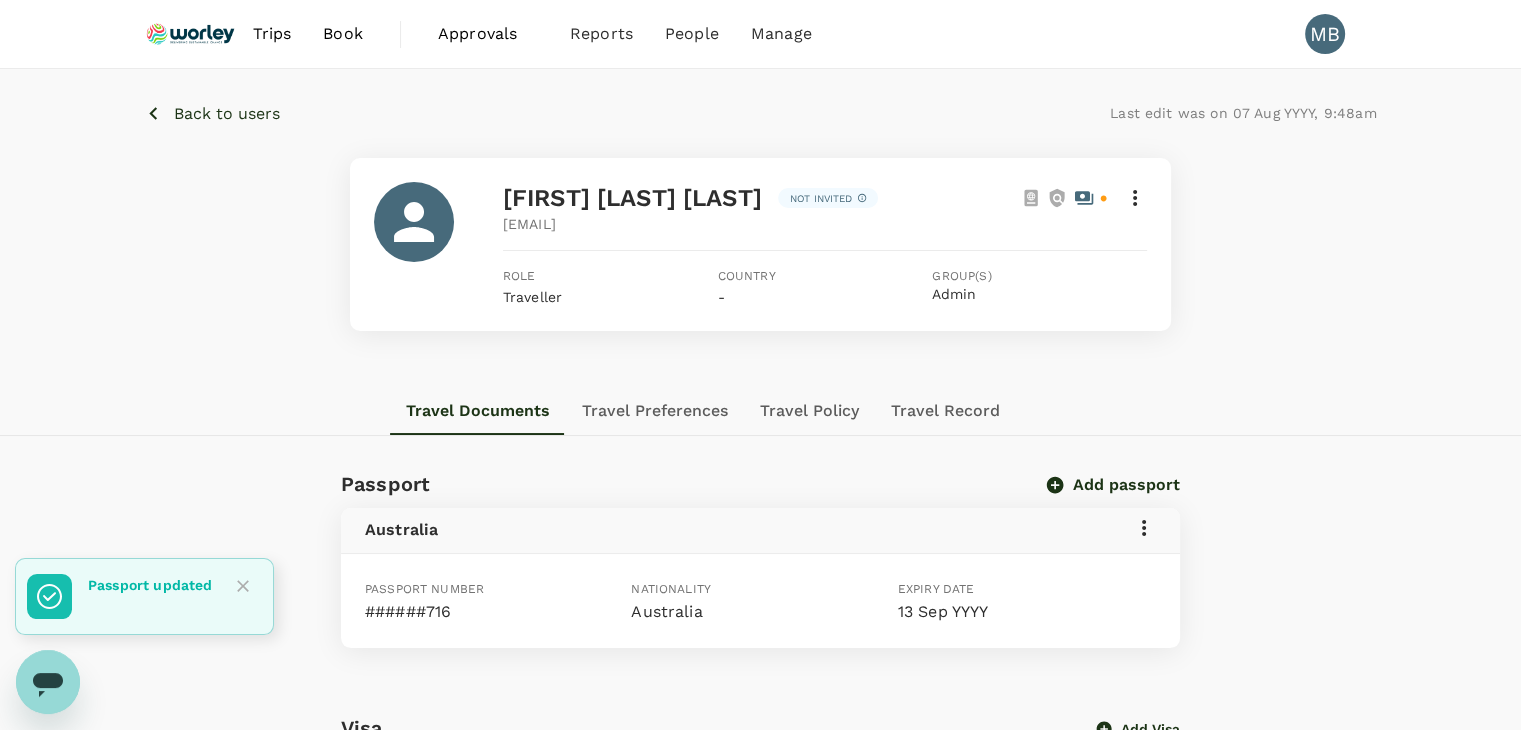 click 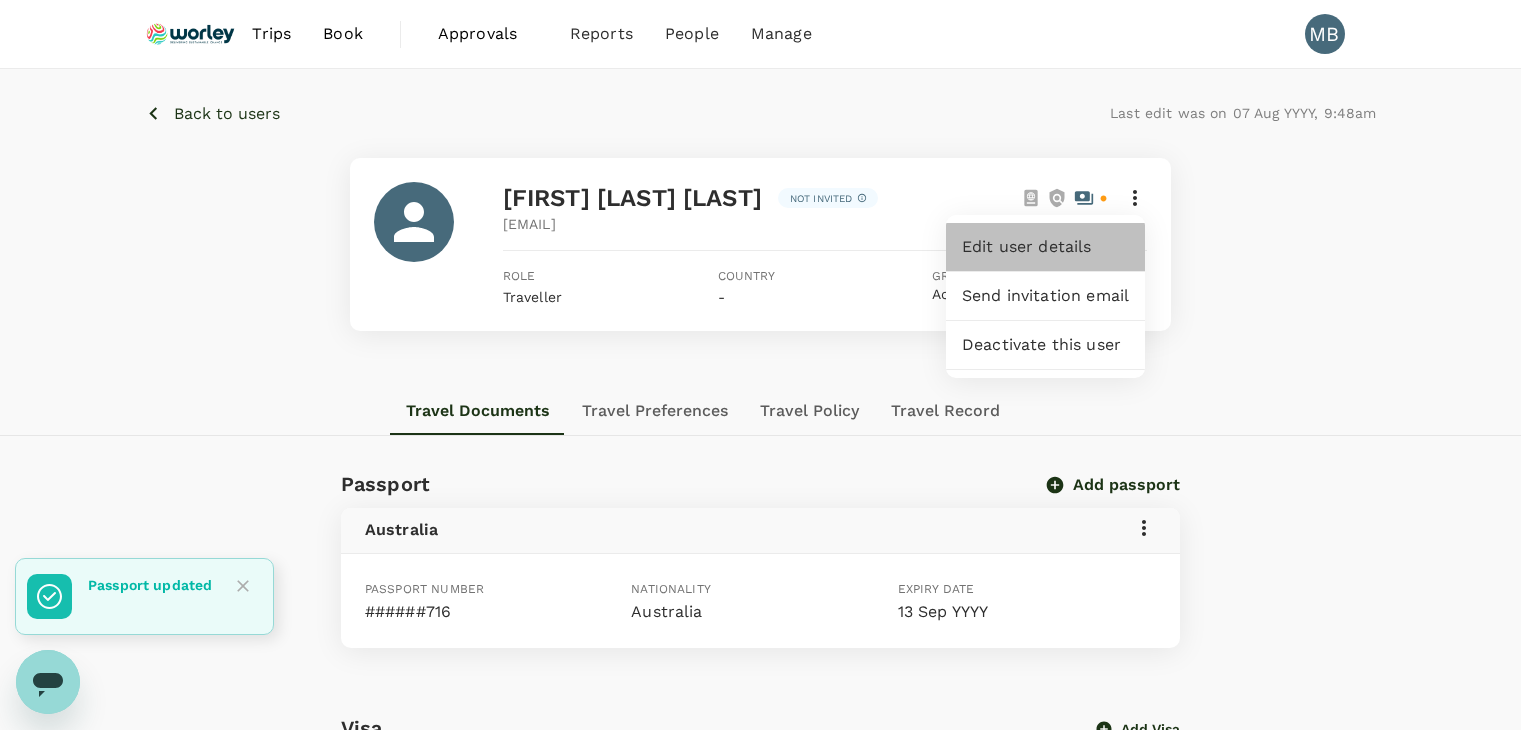 click on "Edit user details" at bounding box center (1045, 247) 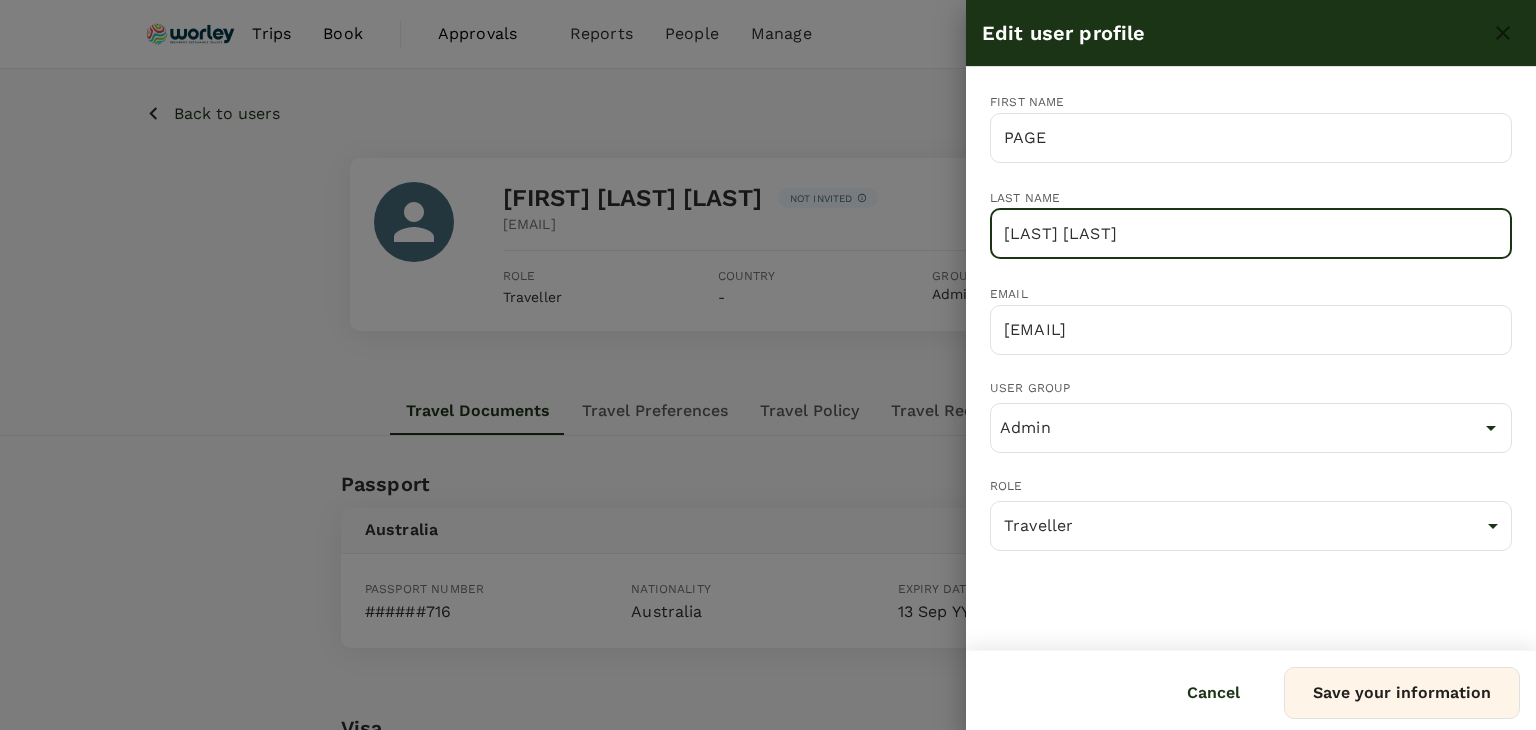 click on "TROY MALCOM" at bounding box center (1251, 234) 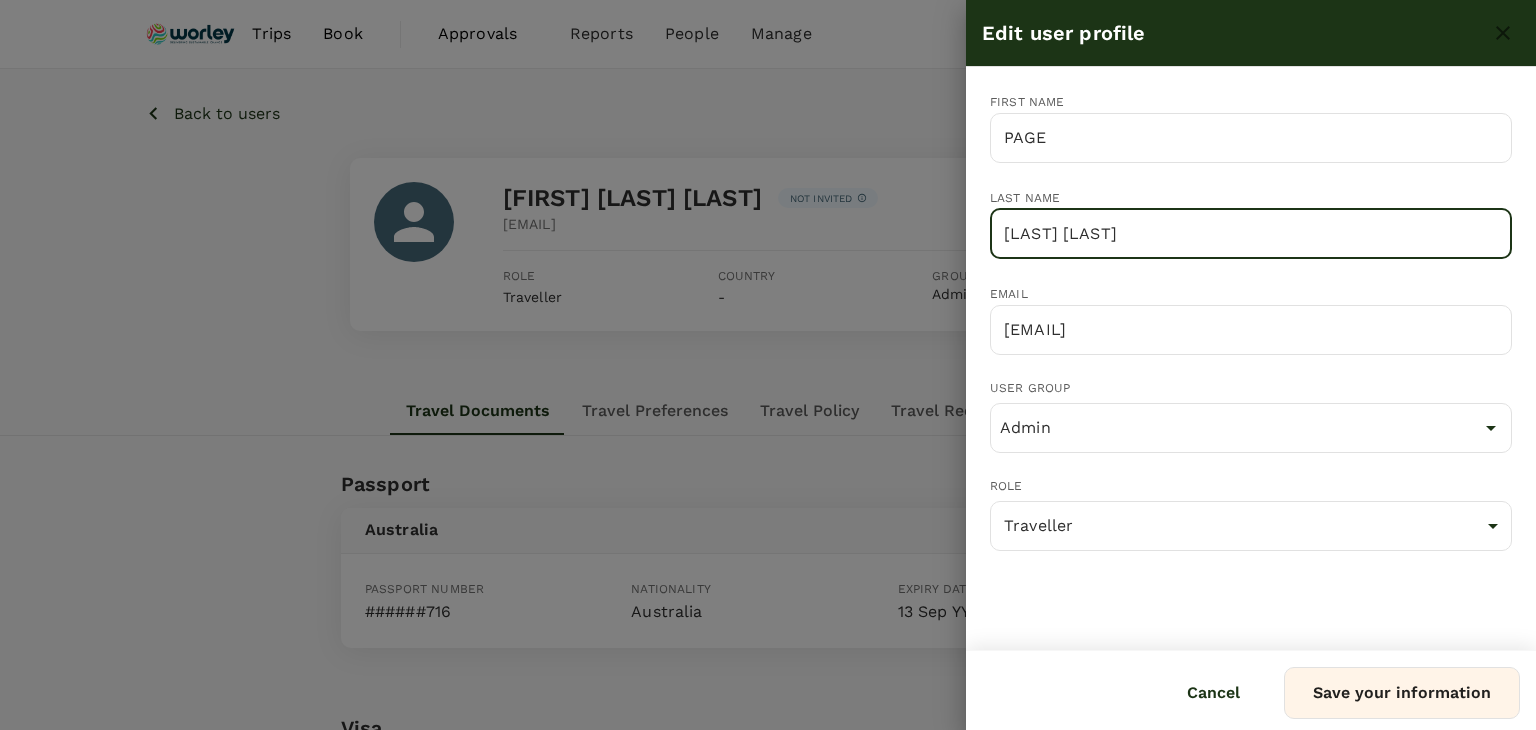 type on "TROY MALCOLM" 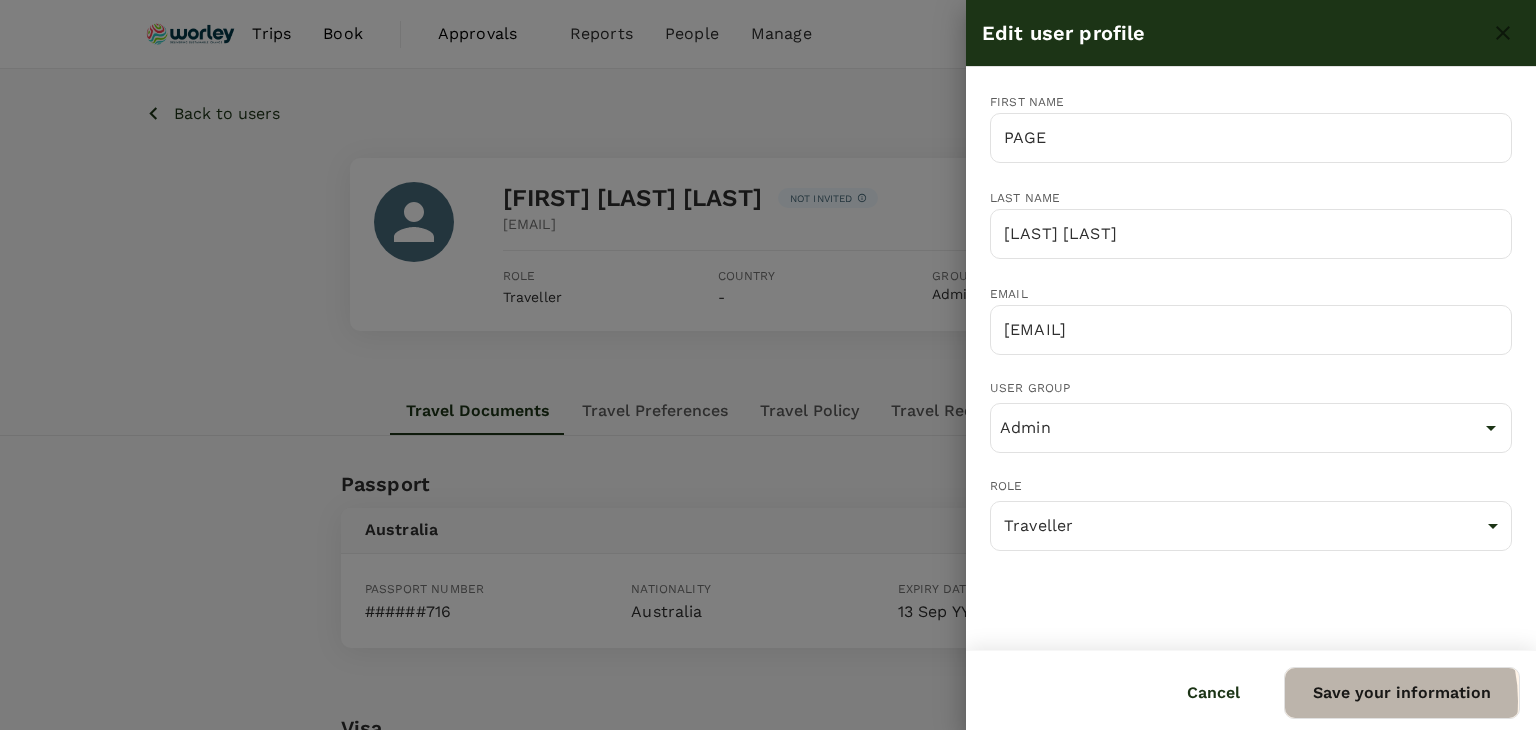 click on "Save your information" at bounding box center [1402, 693] 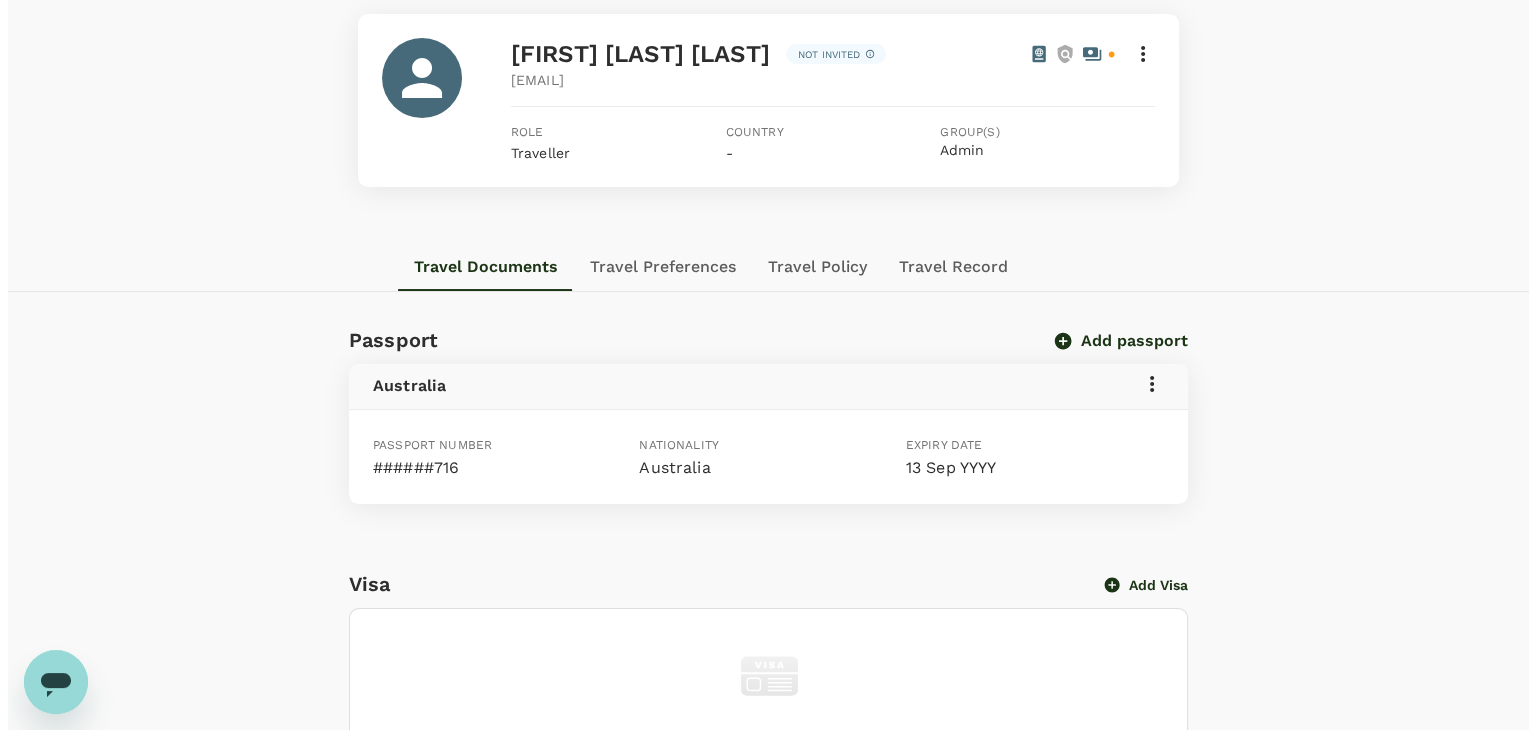 scroll, scrollTop: 100, scrollLeft: 0, axis: vertical 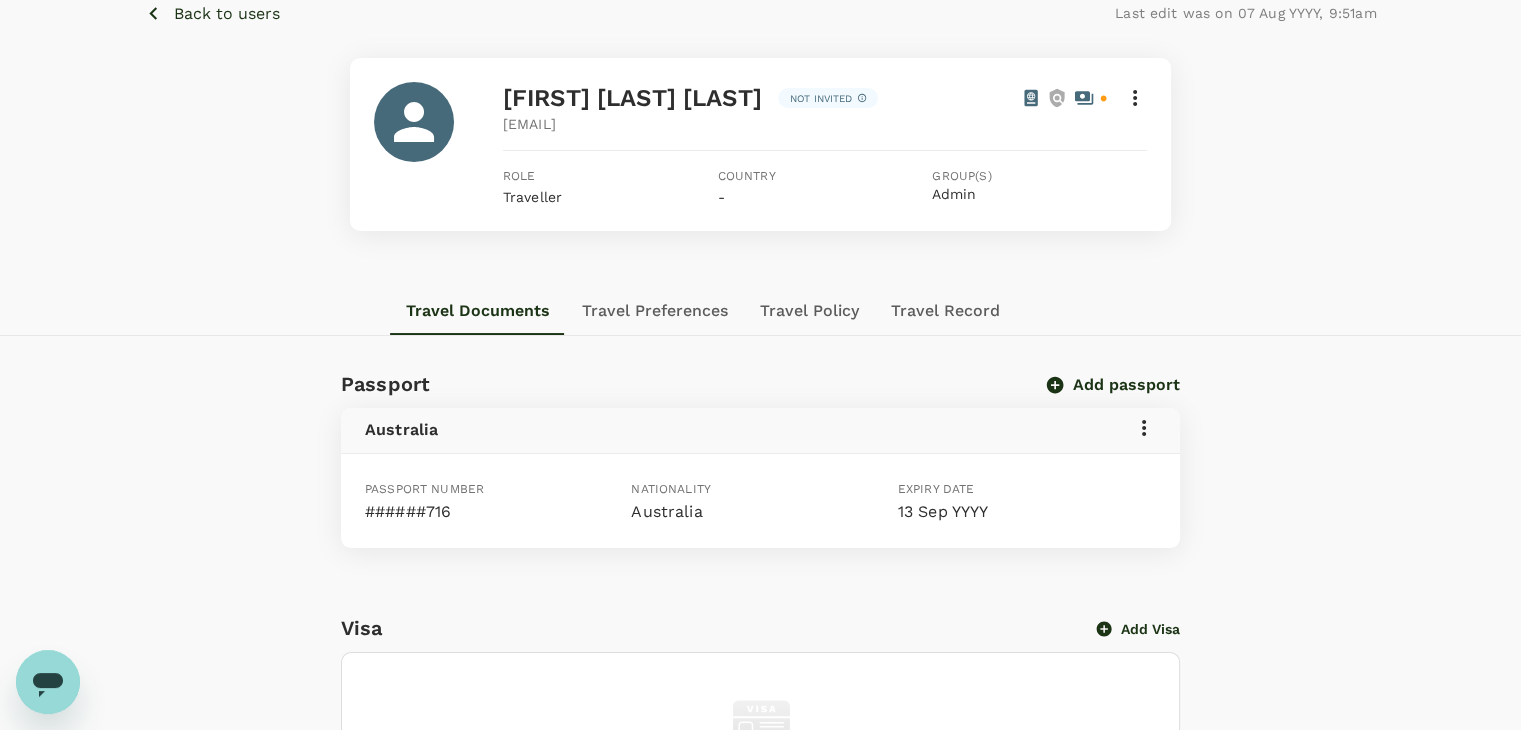 click on "Australia" at bounding box center [760, 430] 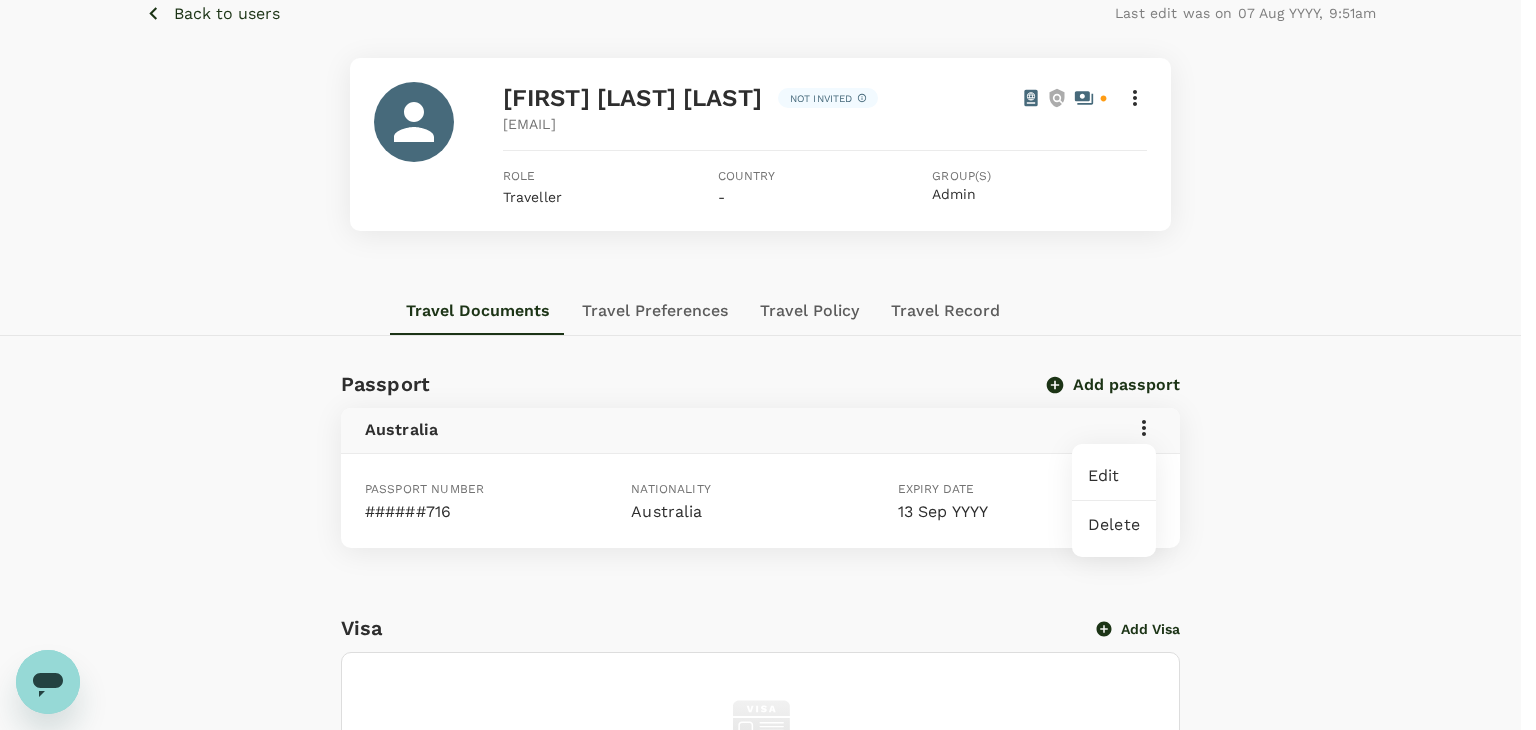 click on "Edit" at bounding box center [1114, 476] 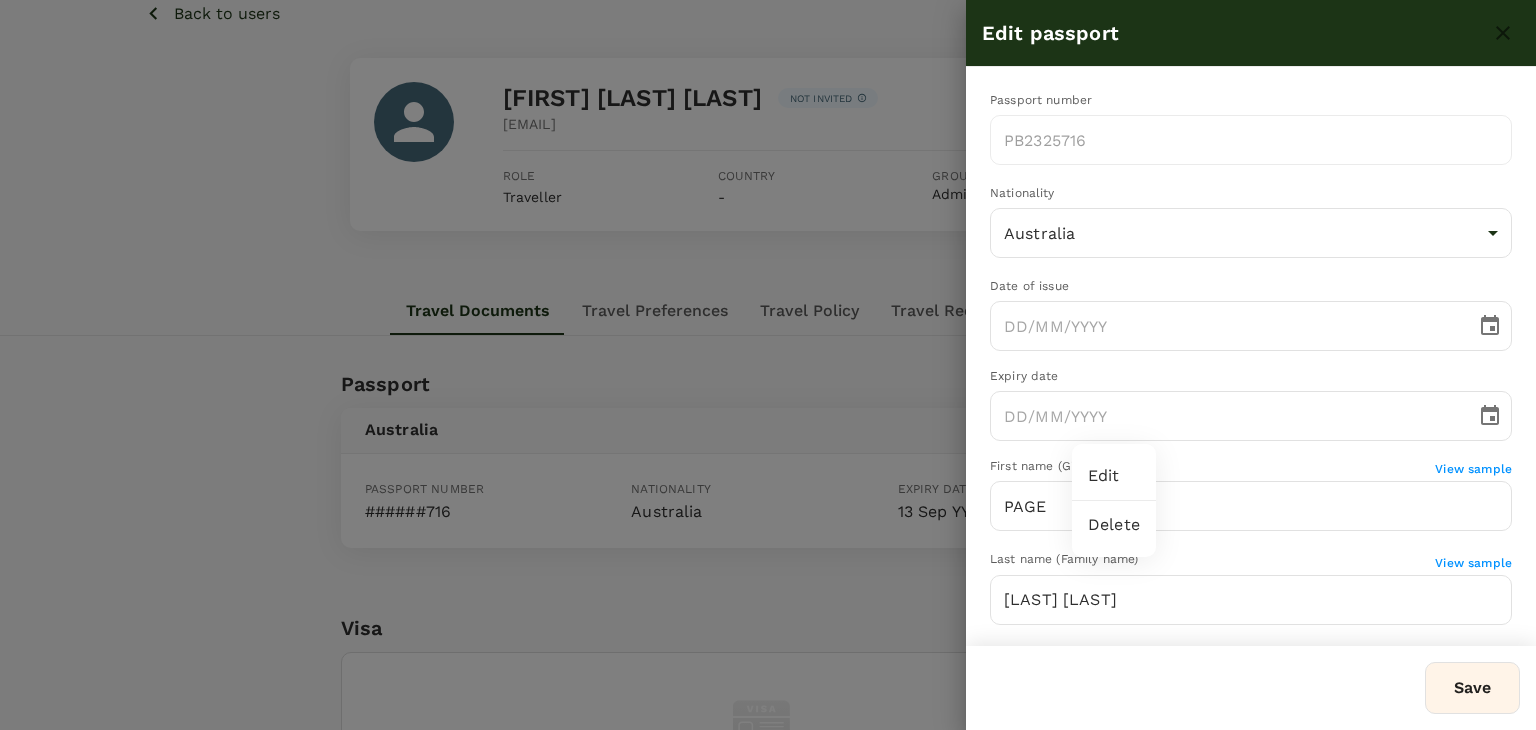 type on "13/09/2019" 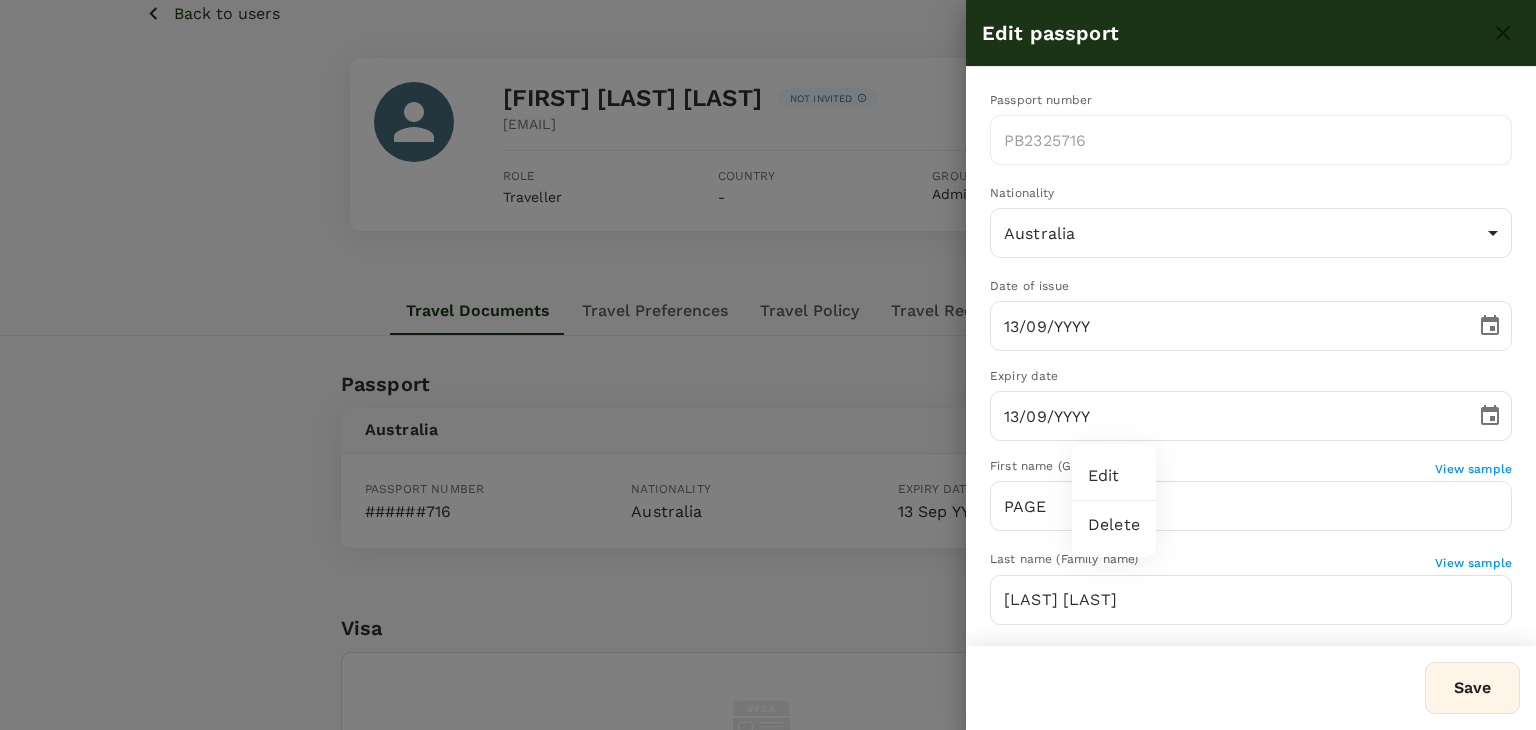 click at bounding box center (768, 365) 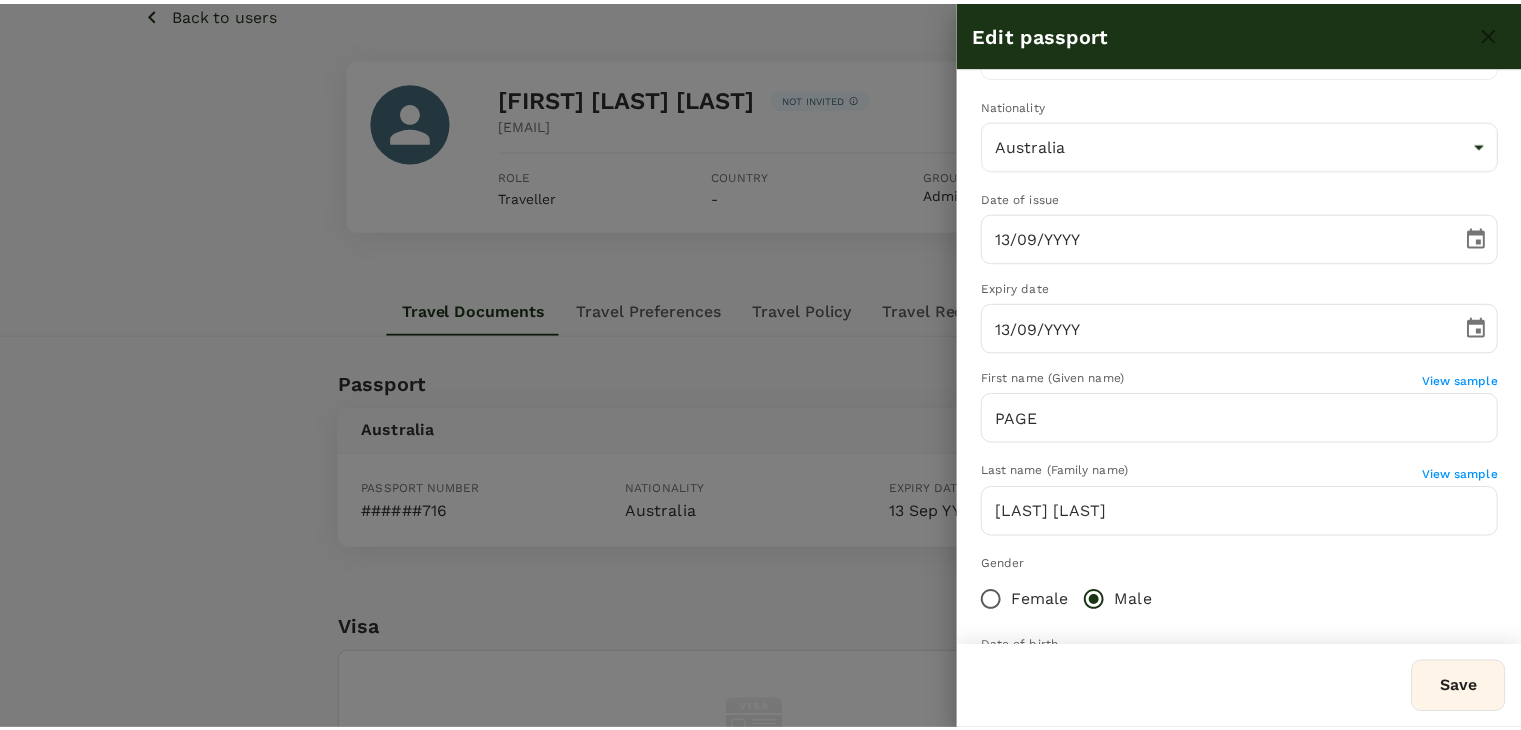 scroll, scrollTop: 193, scrollLeft: 0, axis: vertical 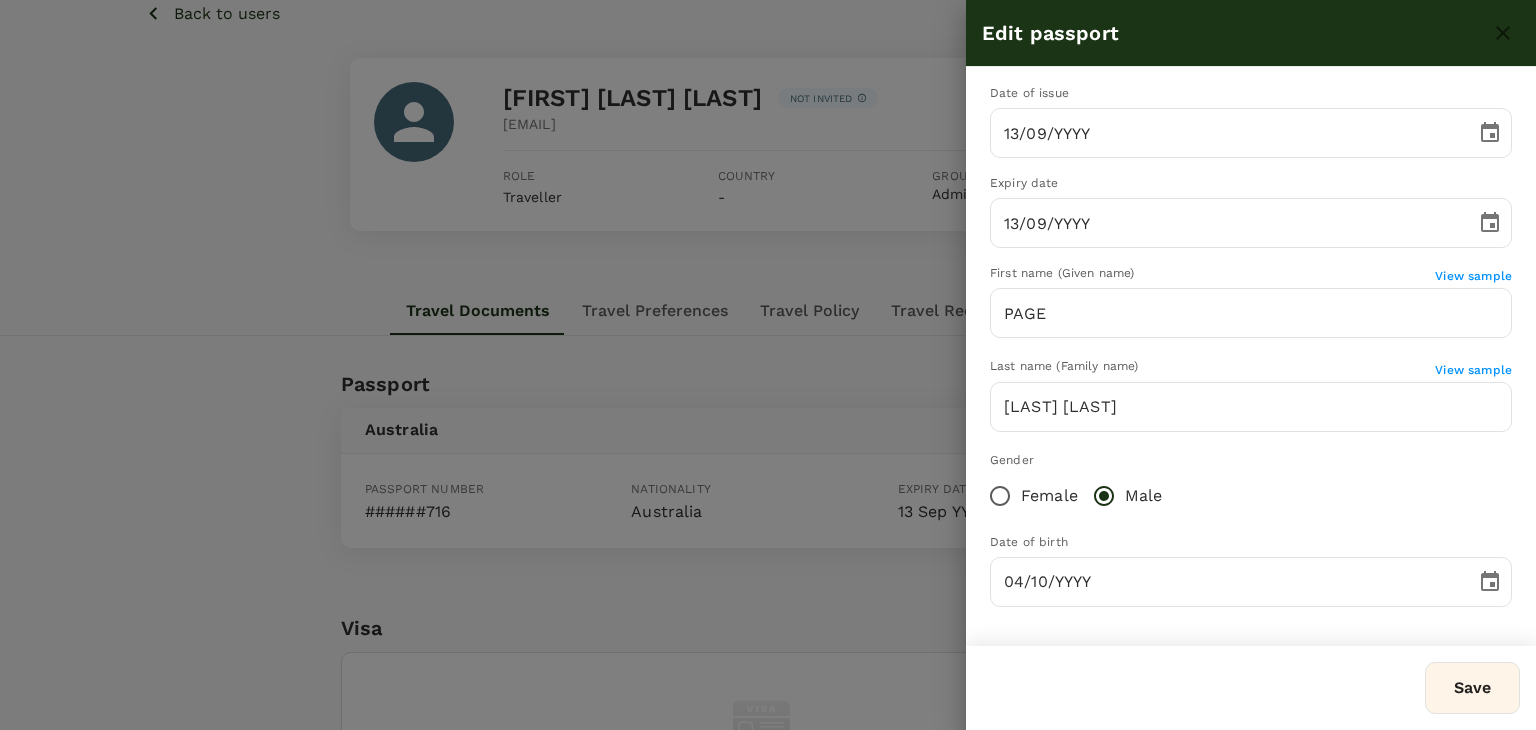 drag, startPoint x: 1481, startPoint y: 687, endPoint x: 1311, endPoint y: 639, distance: 176.64655 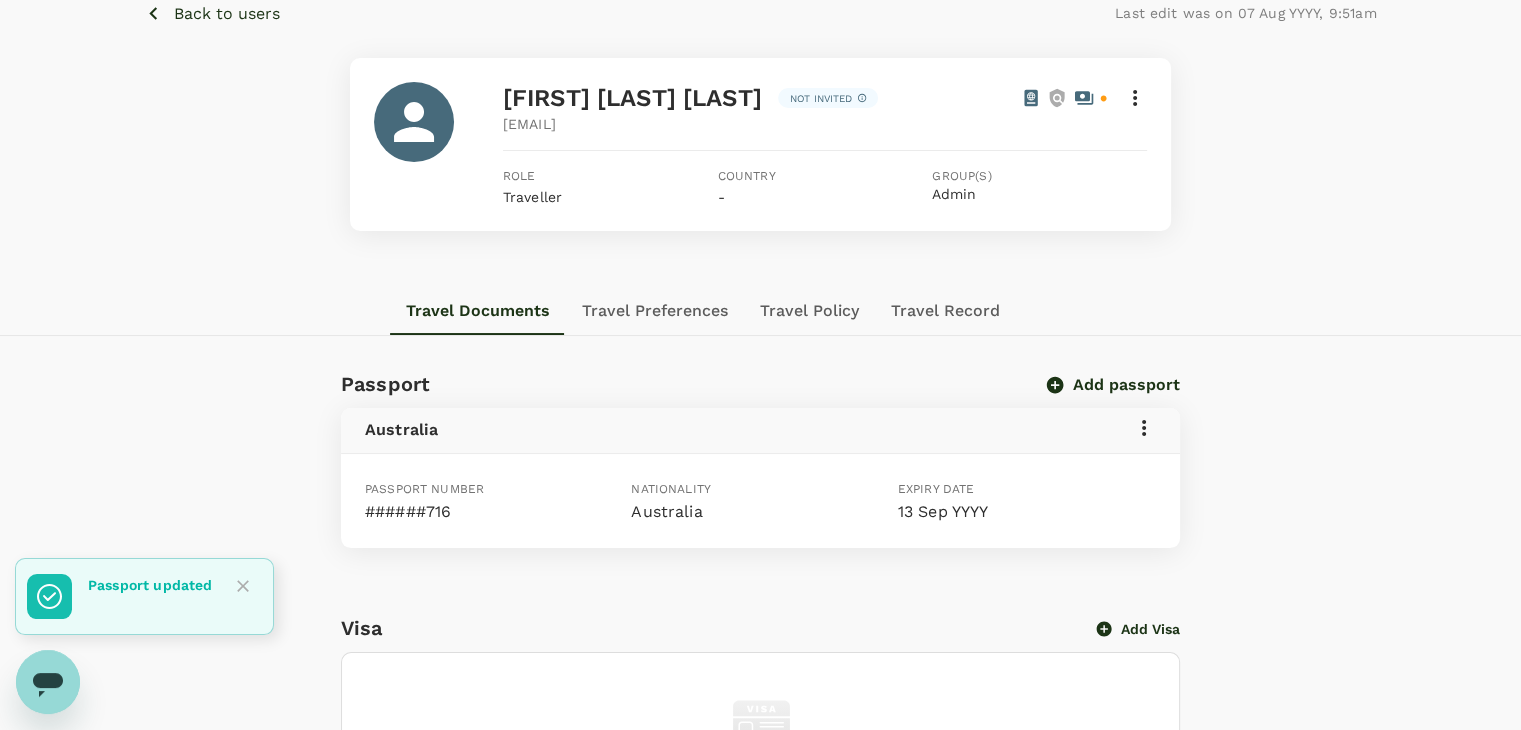 click 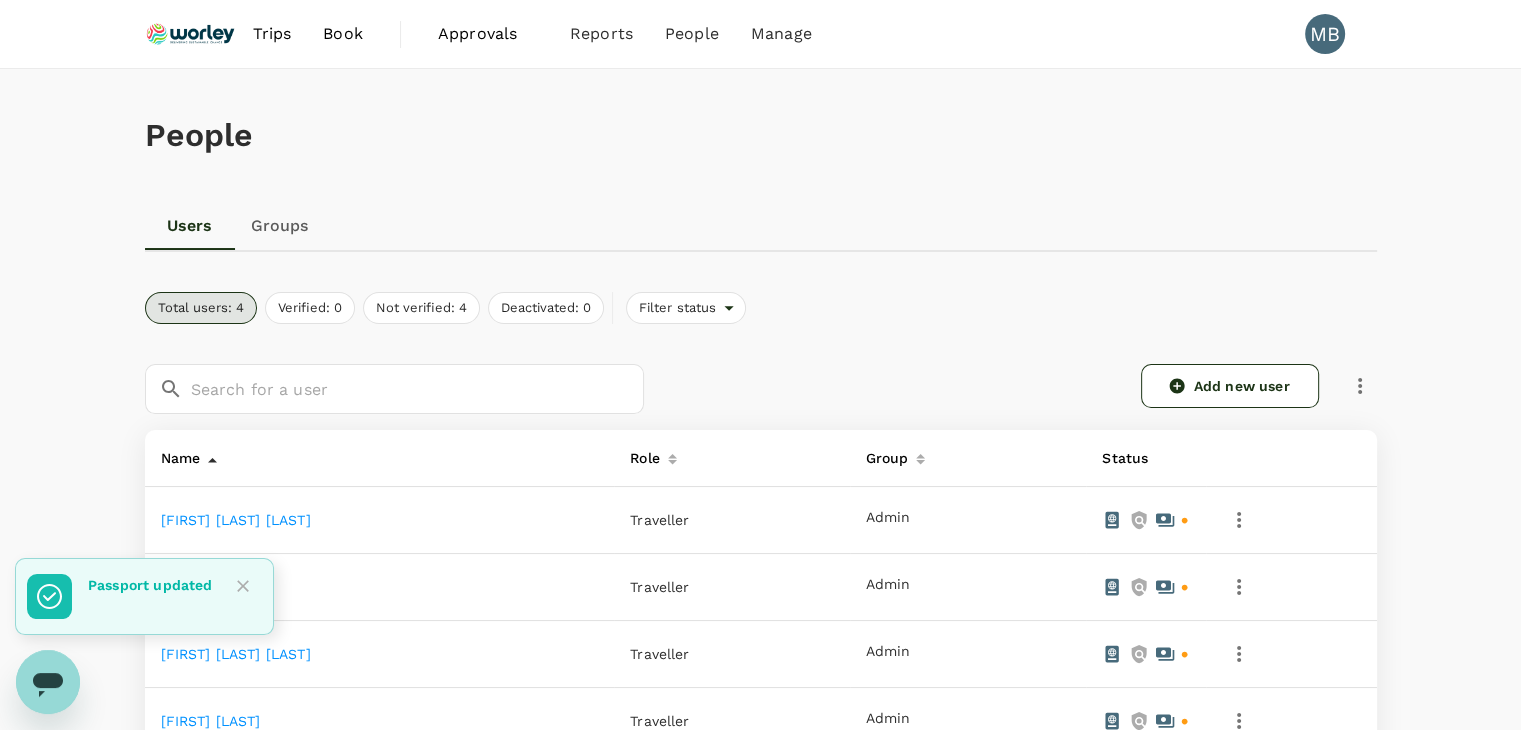 click at bounding box center (191, 34) 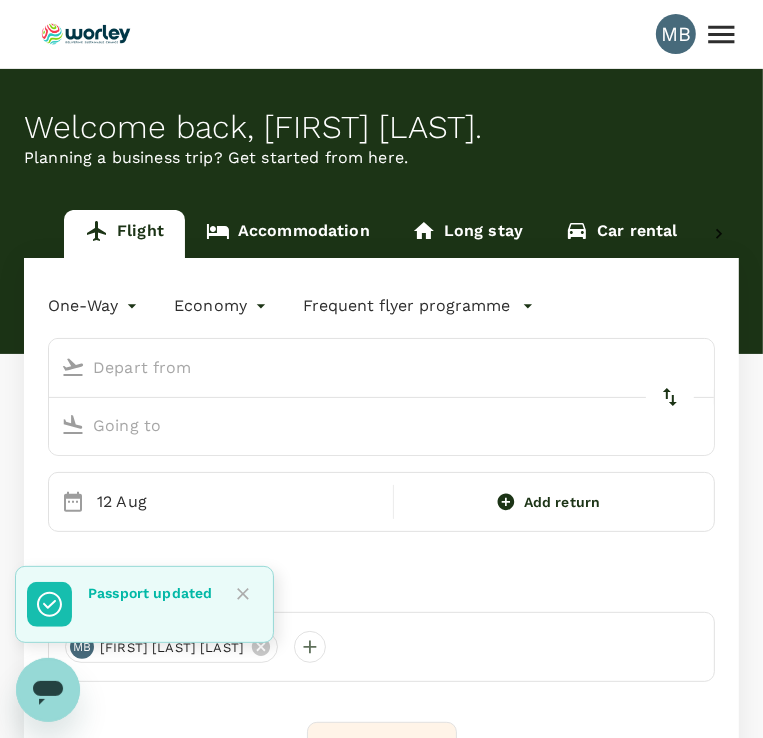 type on "Kuching Intl (KCH)" 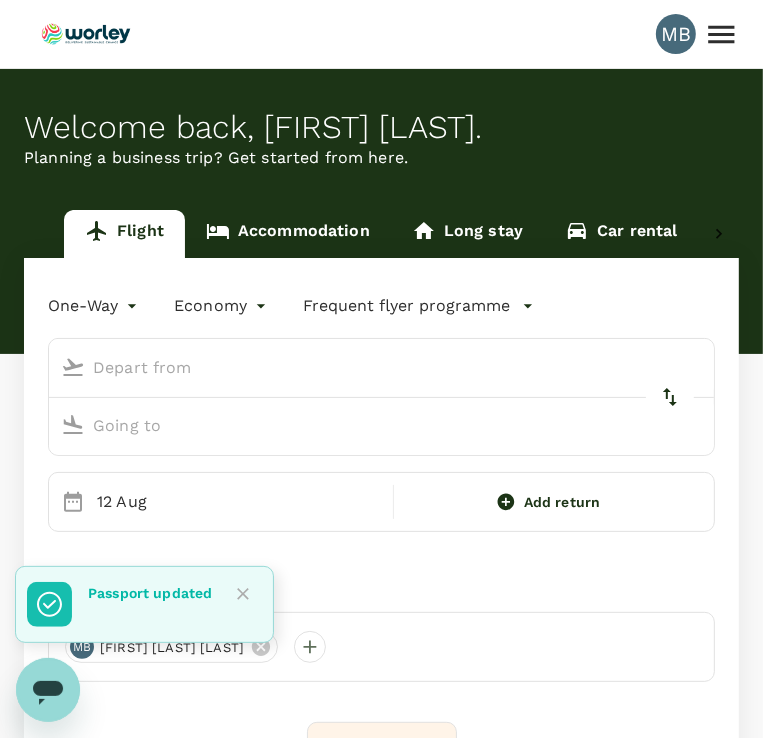 type on "Miri Intl (MYY)" 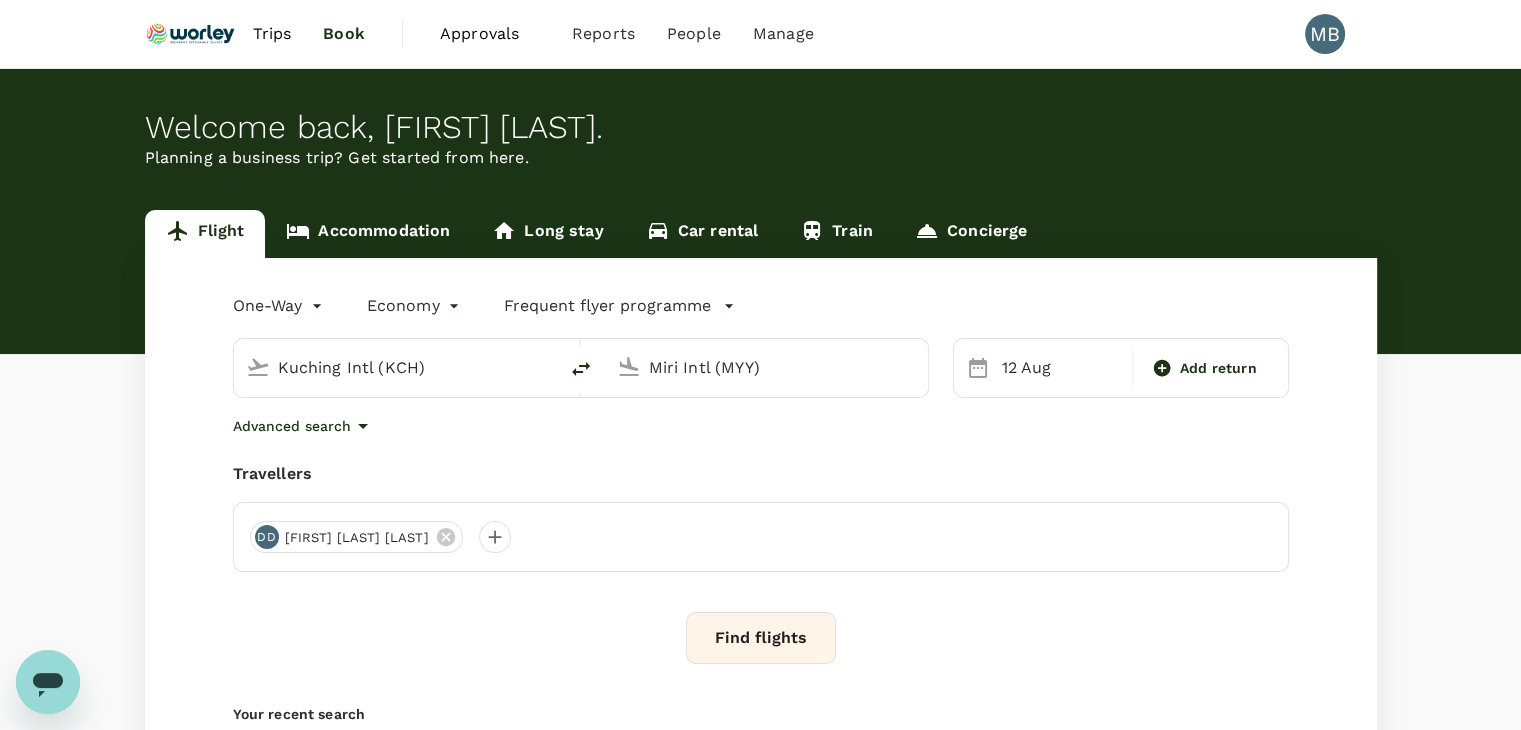 click on "Kuching Intl (KCH)" at bounding box center [396, 367] 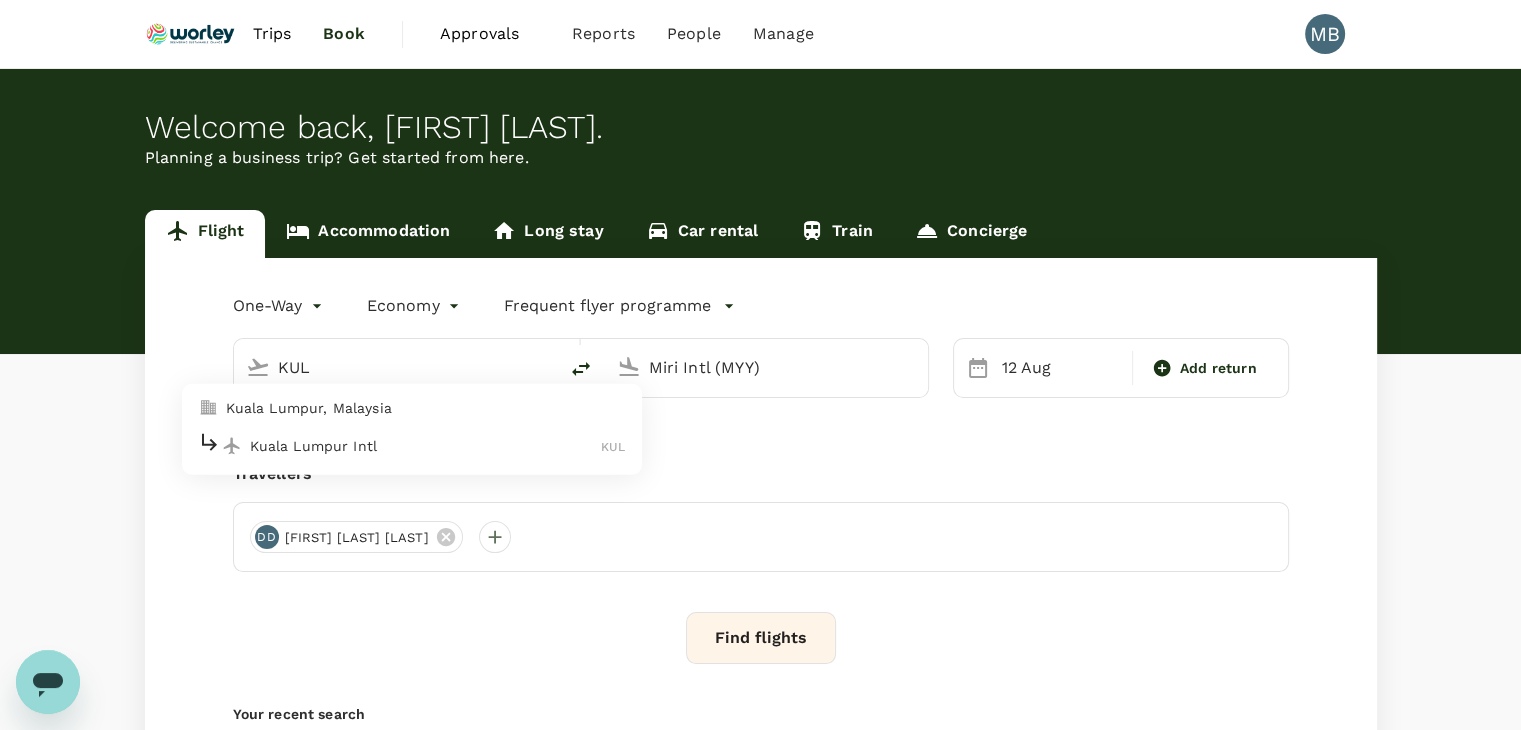 click on "Kuala Lumpur Intl" at bounding box center (426, 446) 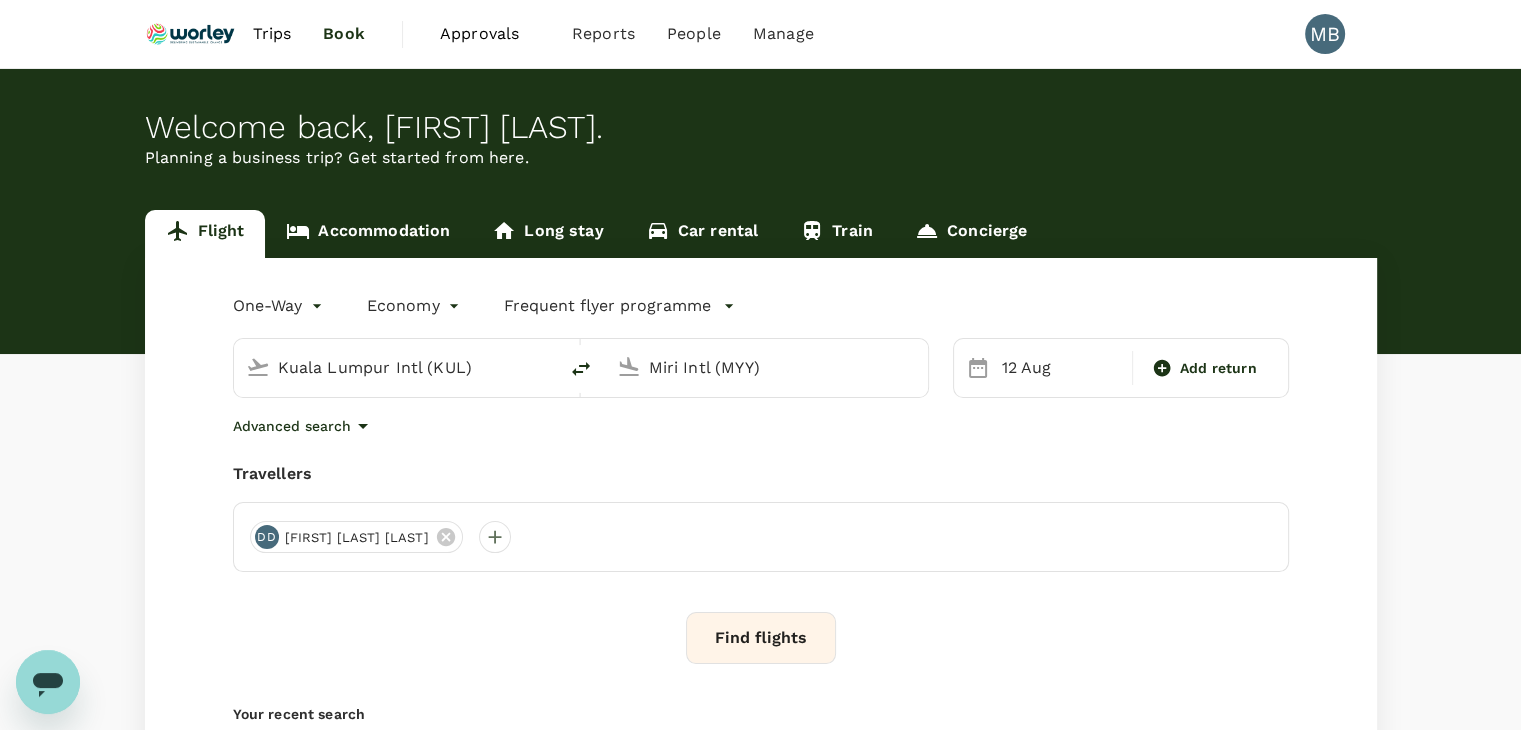 click on "Miri Intl (MYY)" at bounding box center (767, 367) 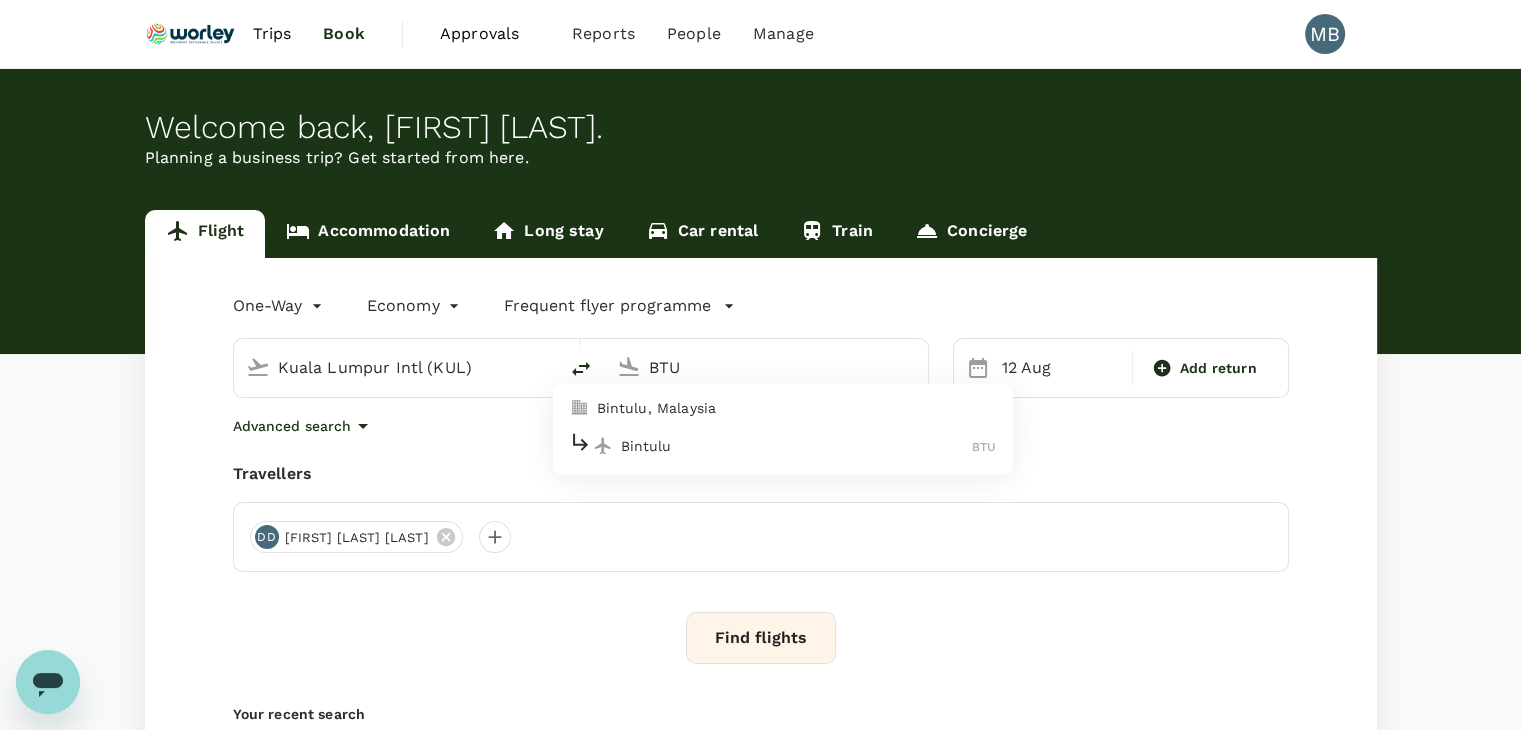 click on "Bintulu" at bounding box center [797, 446] 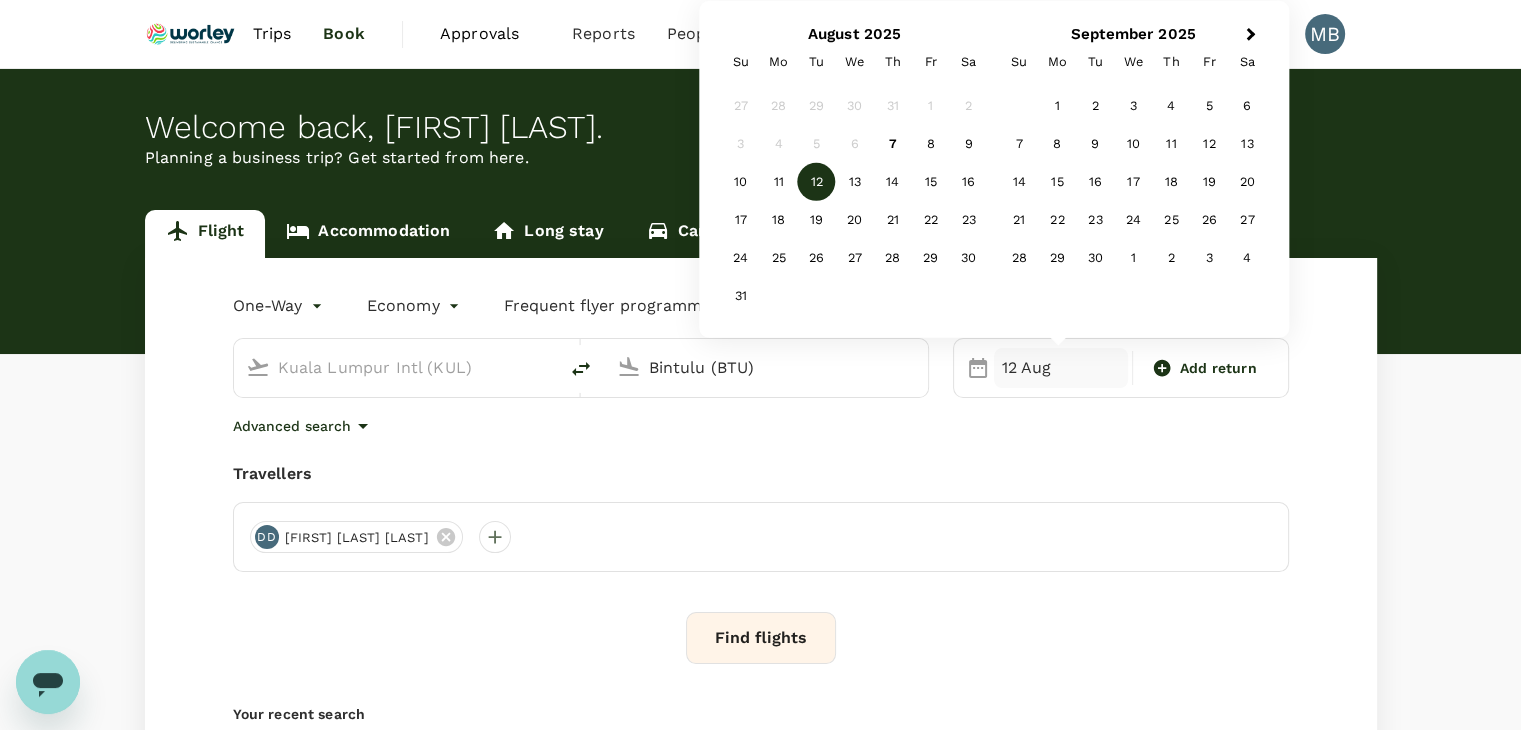 type on "Bintulu (BTU)" 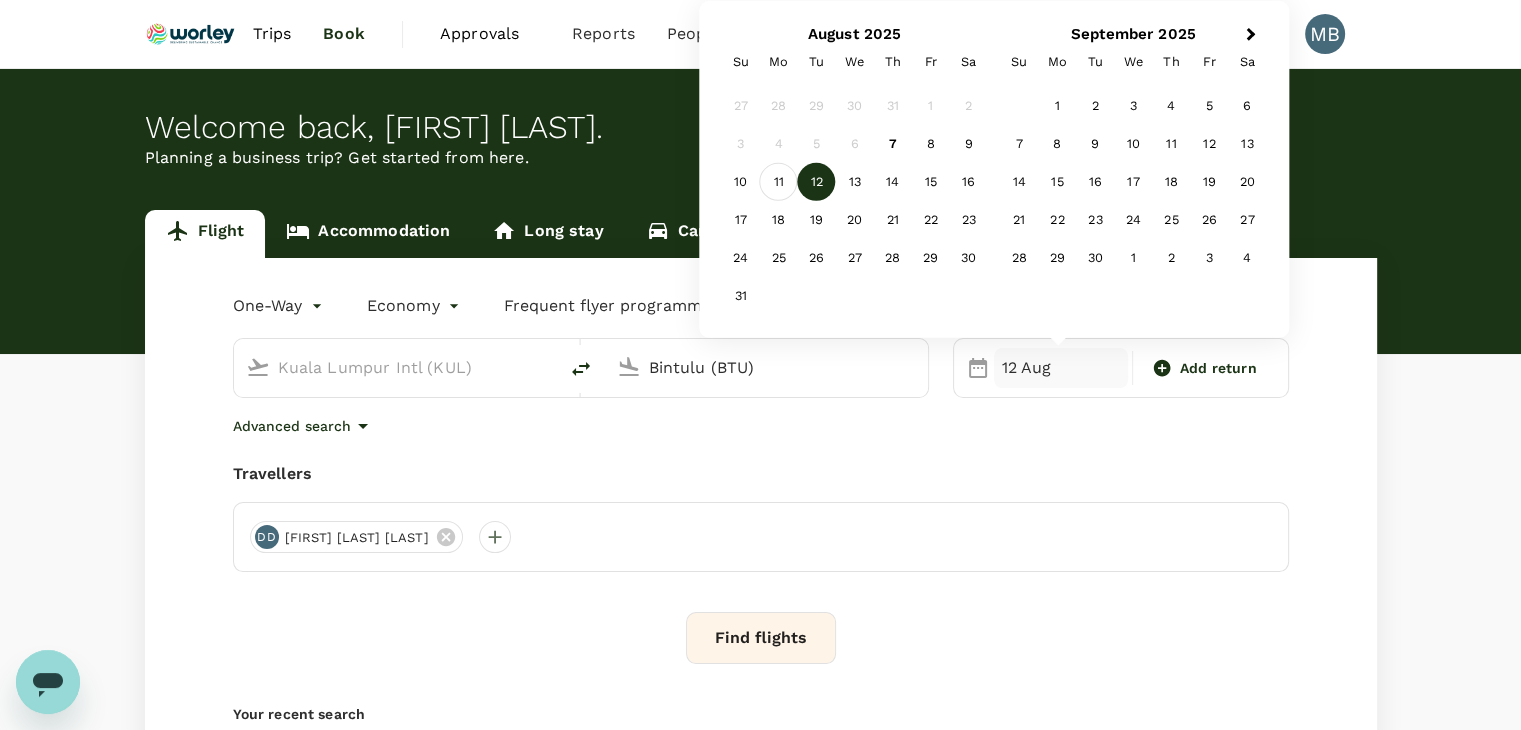 click on "11" at bounding box center (779, 182) 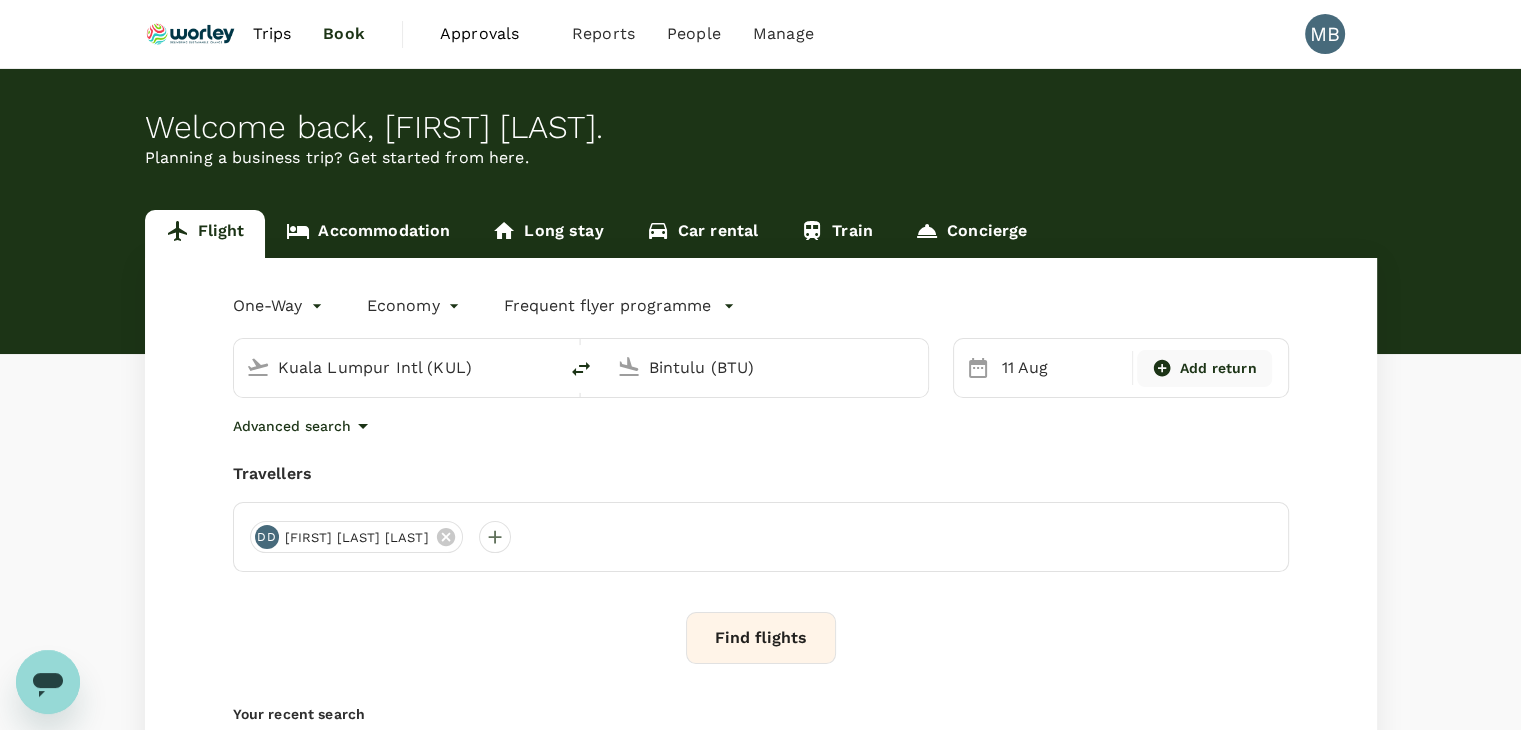 click on "Add return" at bounding box center (1204, 368) 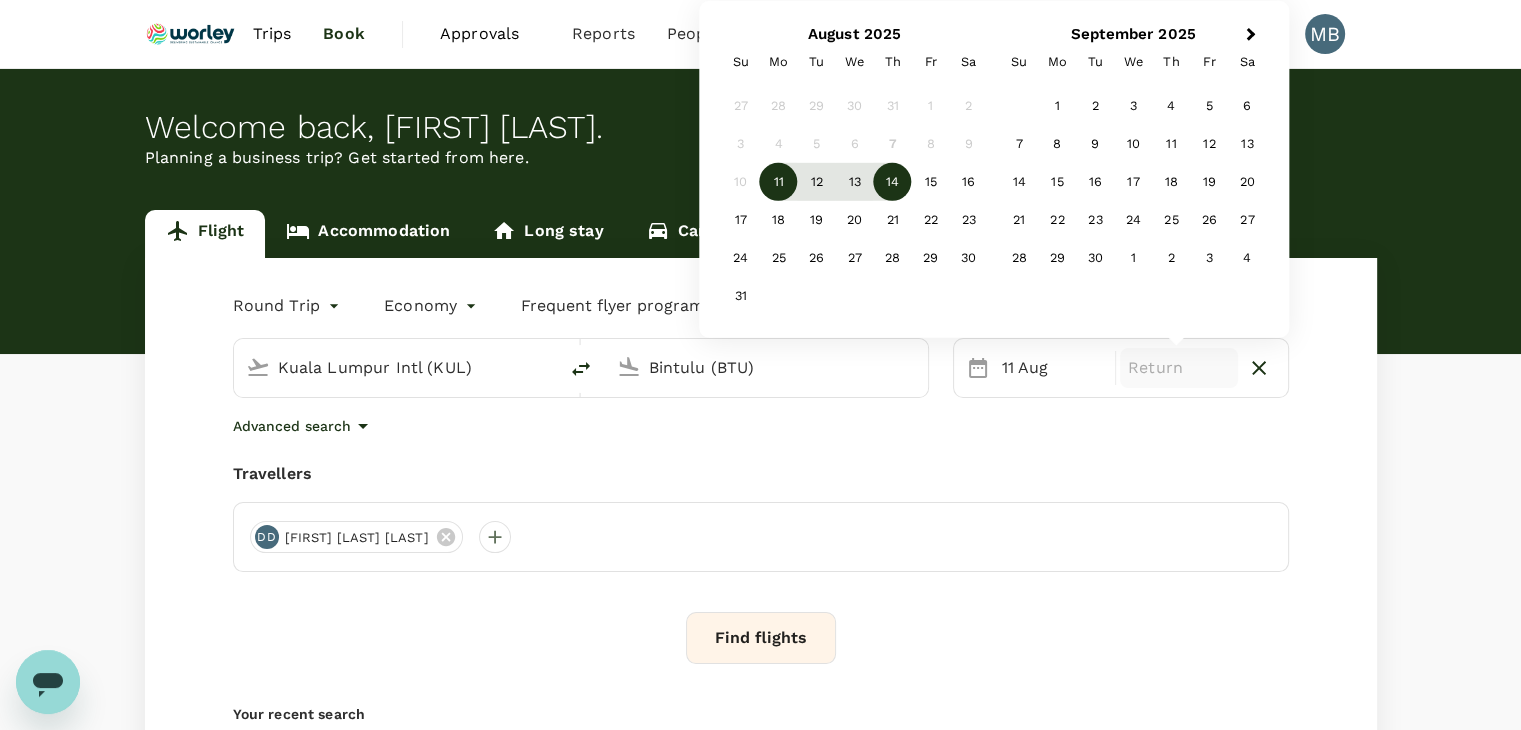 click on "14" at bounding box center [893, 182] 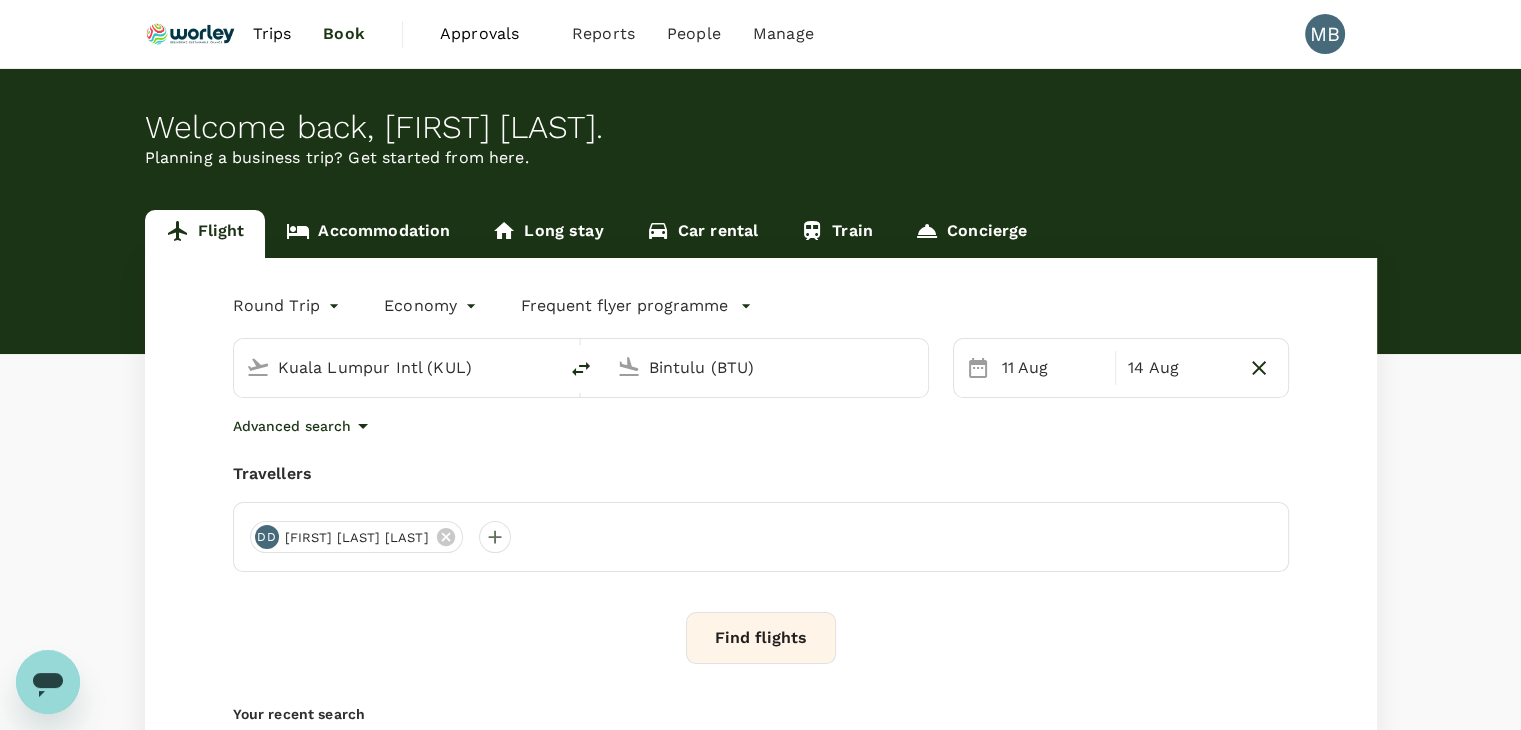 click on "Find flights" at bounding box center (761, 638) 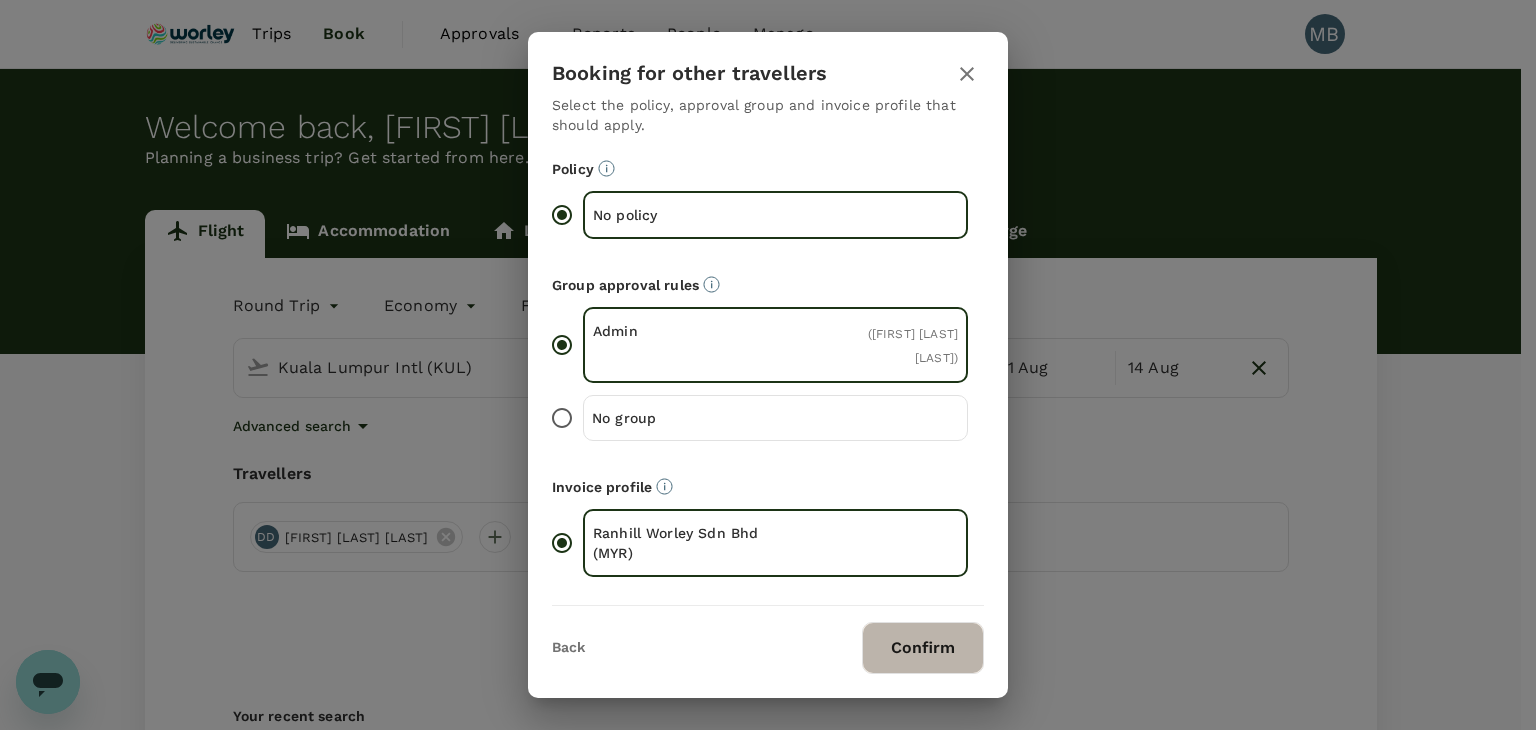 click on "Confirm" at bounding box center (923, 648) 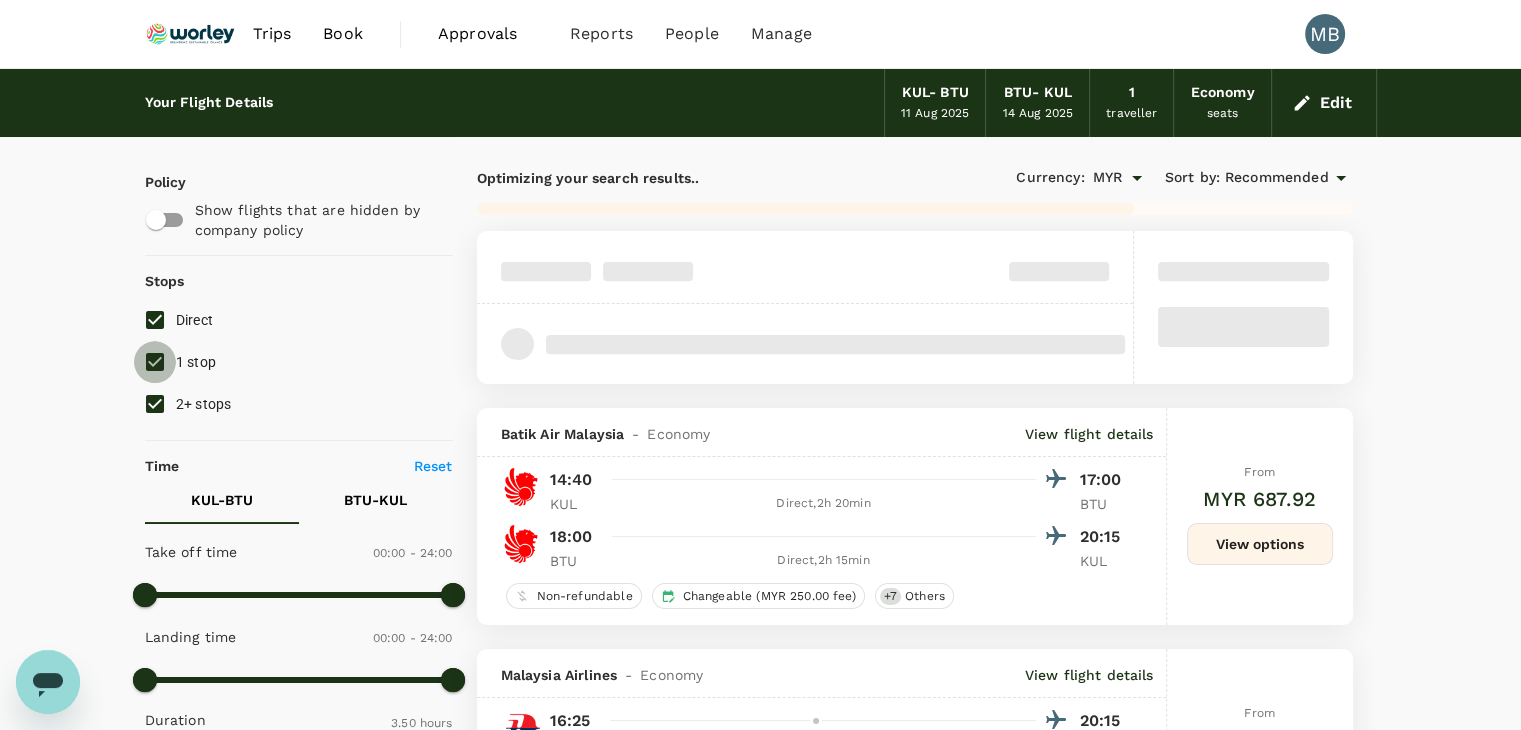 click on "1 stop" at bounding box center [155, 362] 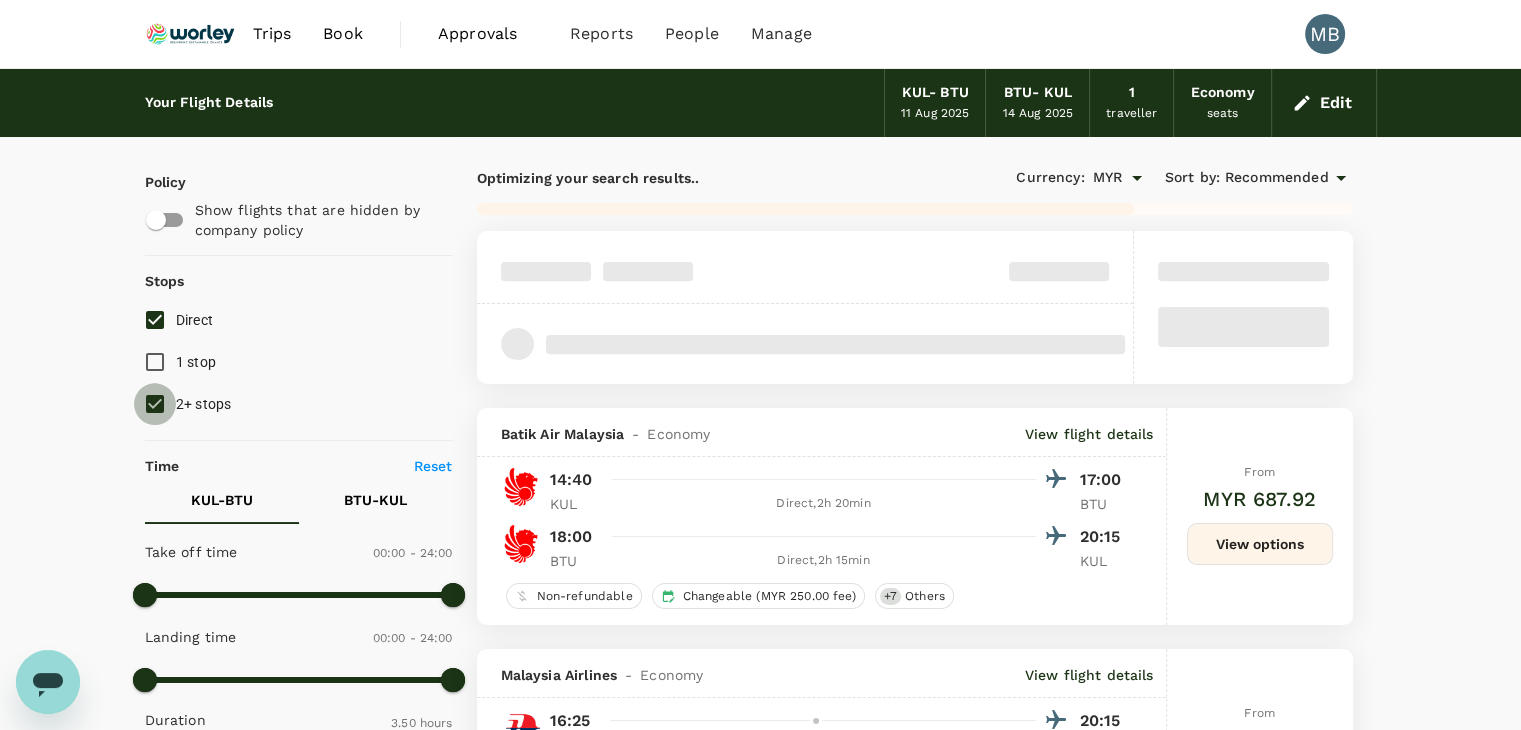 click on "2+ stops" at bounding box center [155, 404] 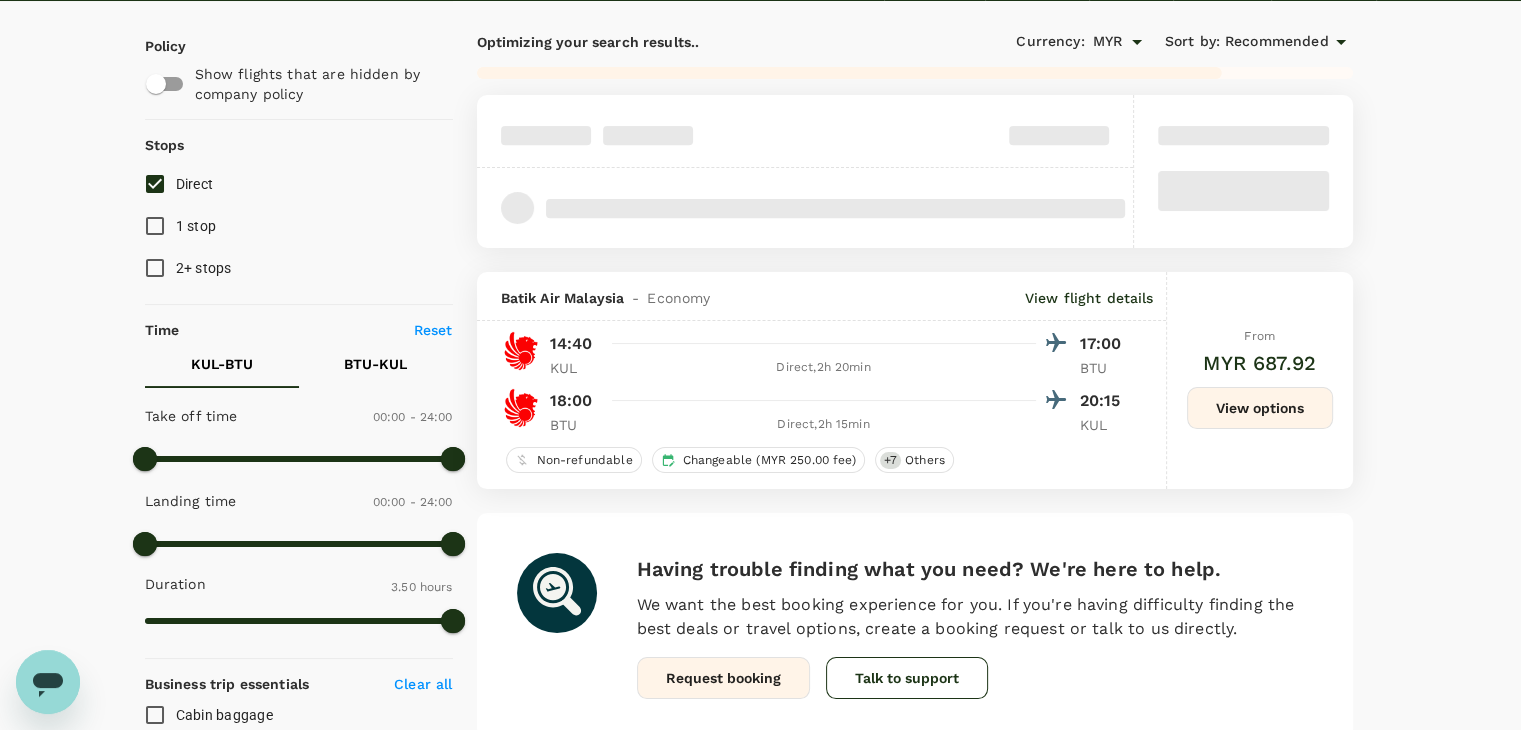 scroll, scrollTop: 100, scrollLeft: 0, axis: vertical 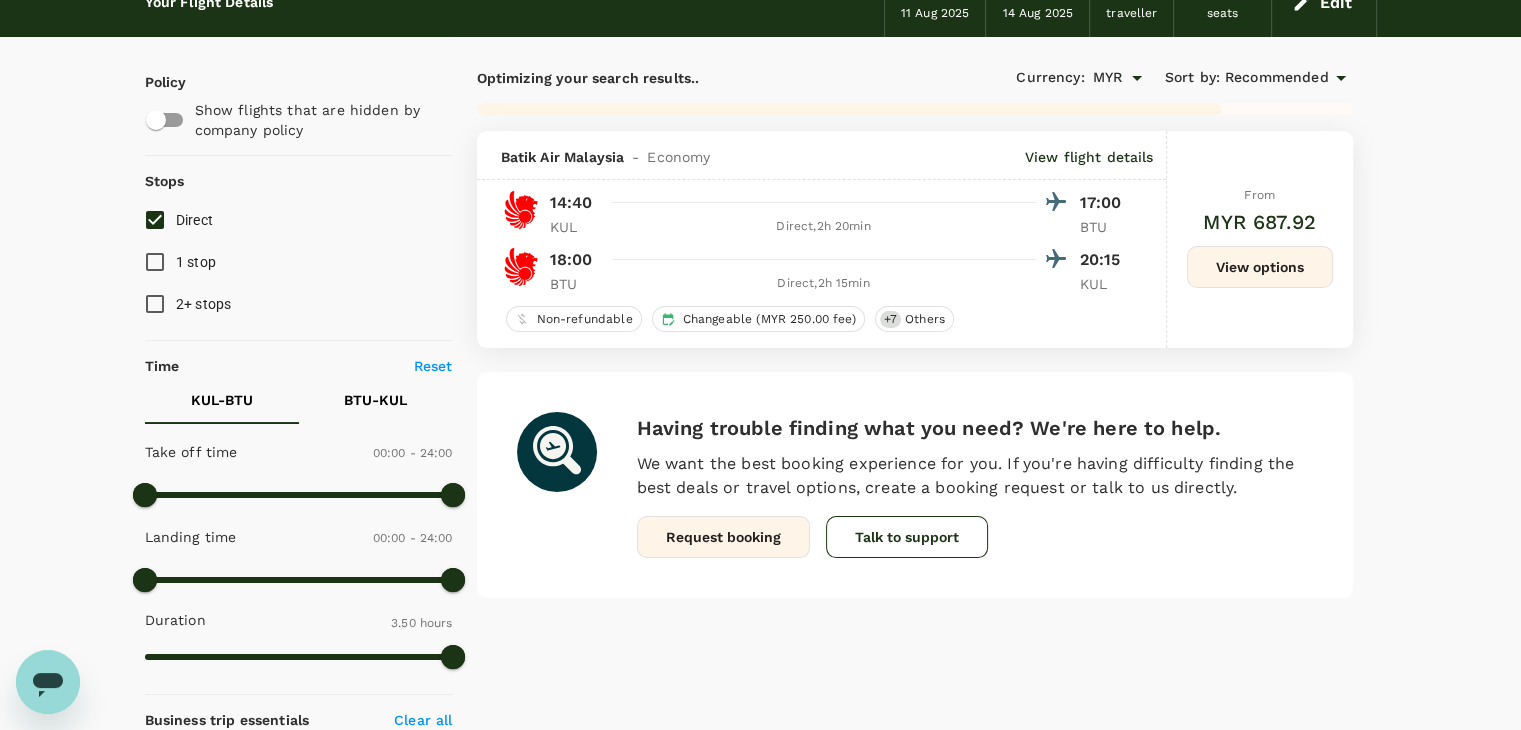 type on "1210" 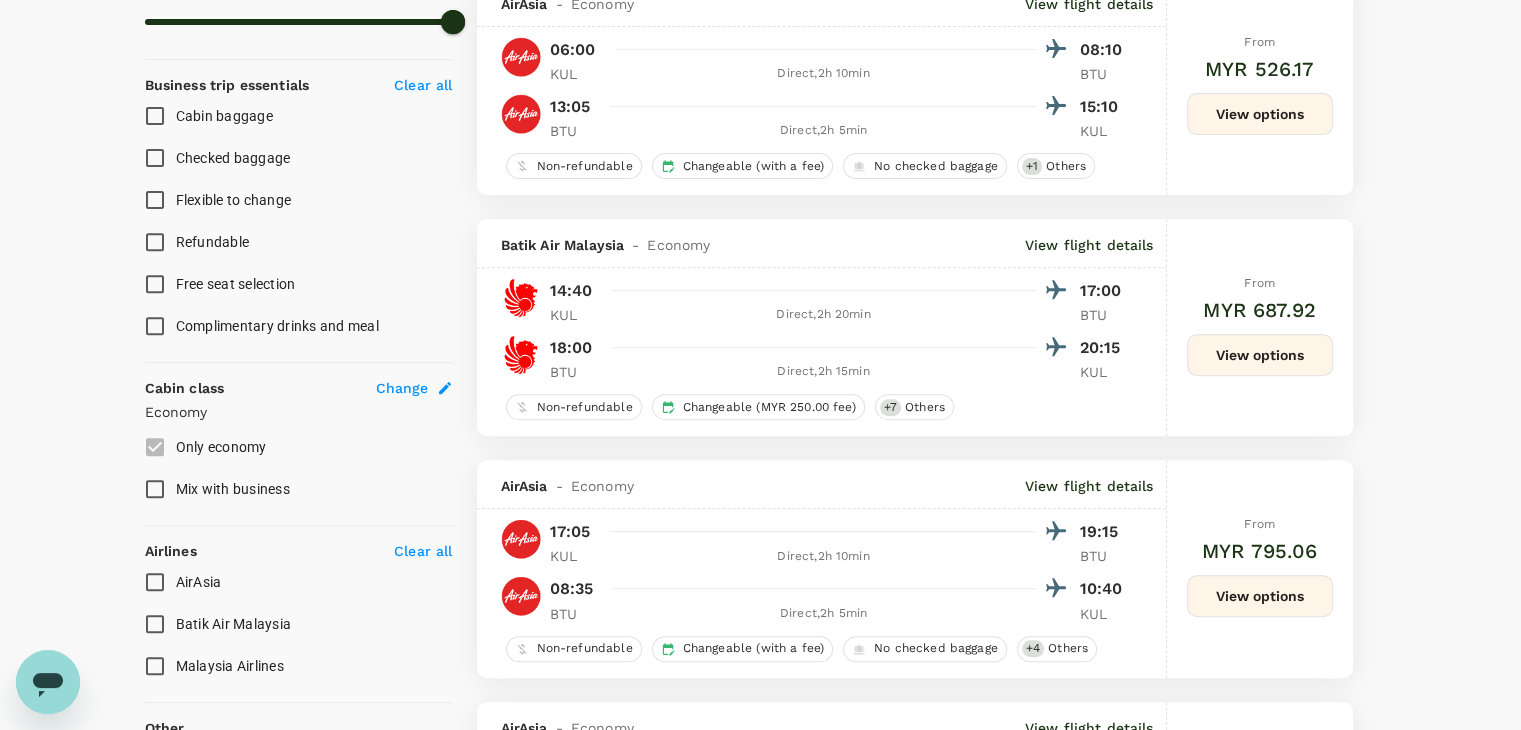 scroll, scrollTop: 867, scrollLeft: 0, axis: vertical 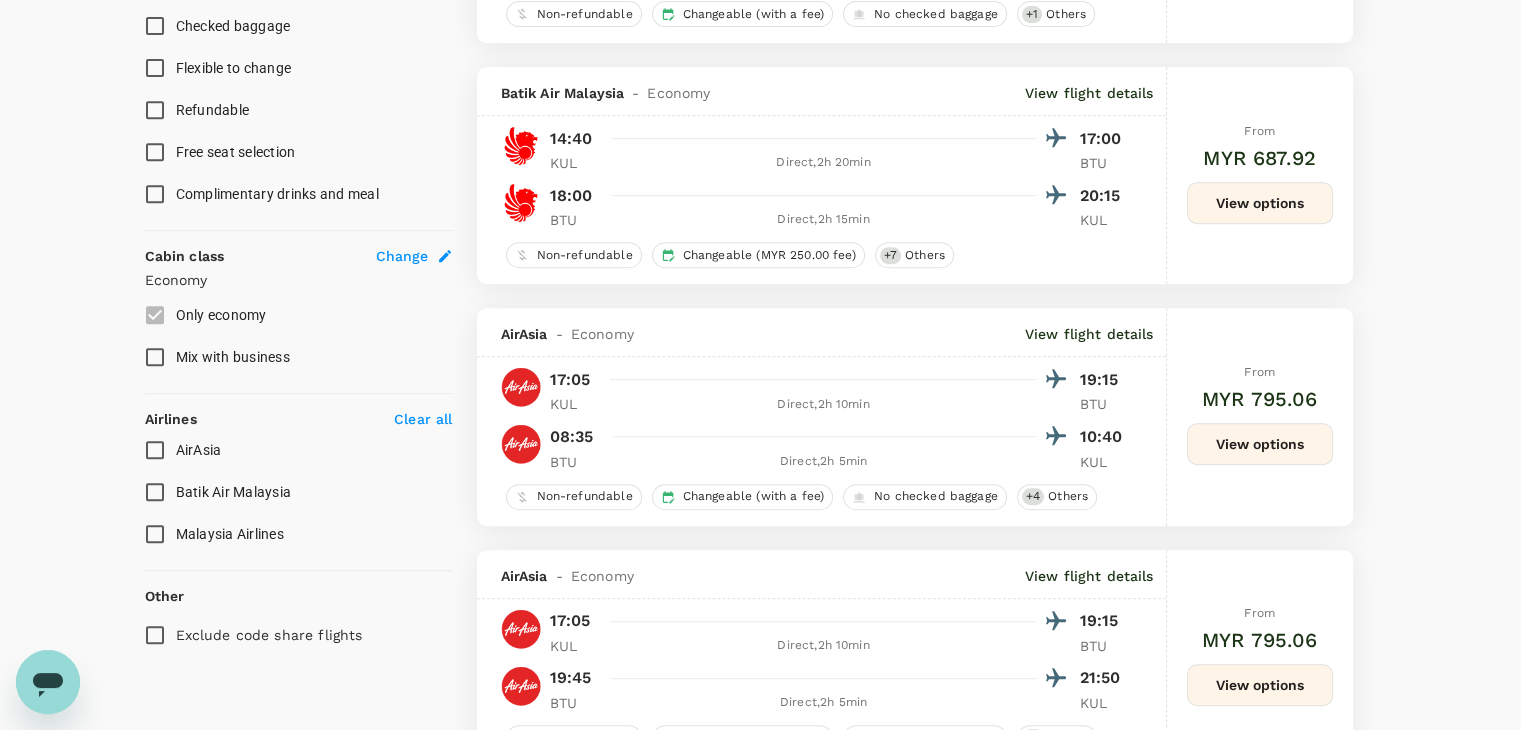click on "Malaysia Airlines" at bounding box center (155, 534) 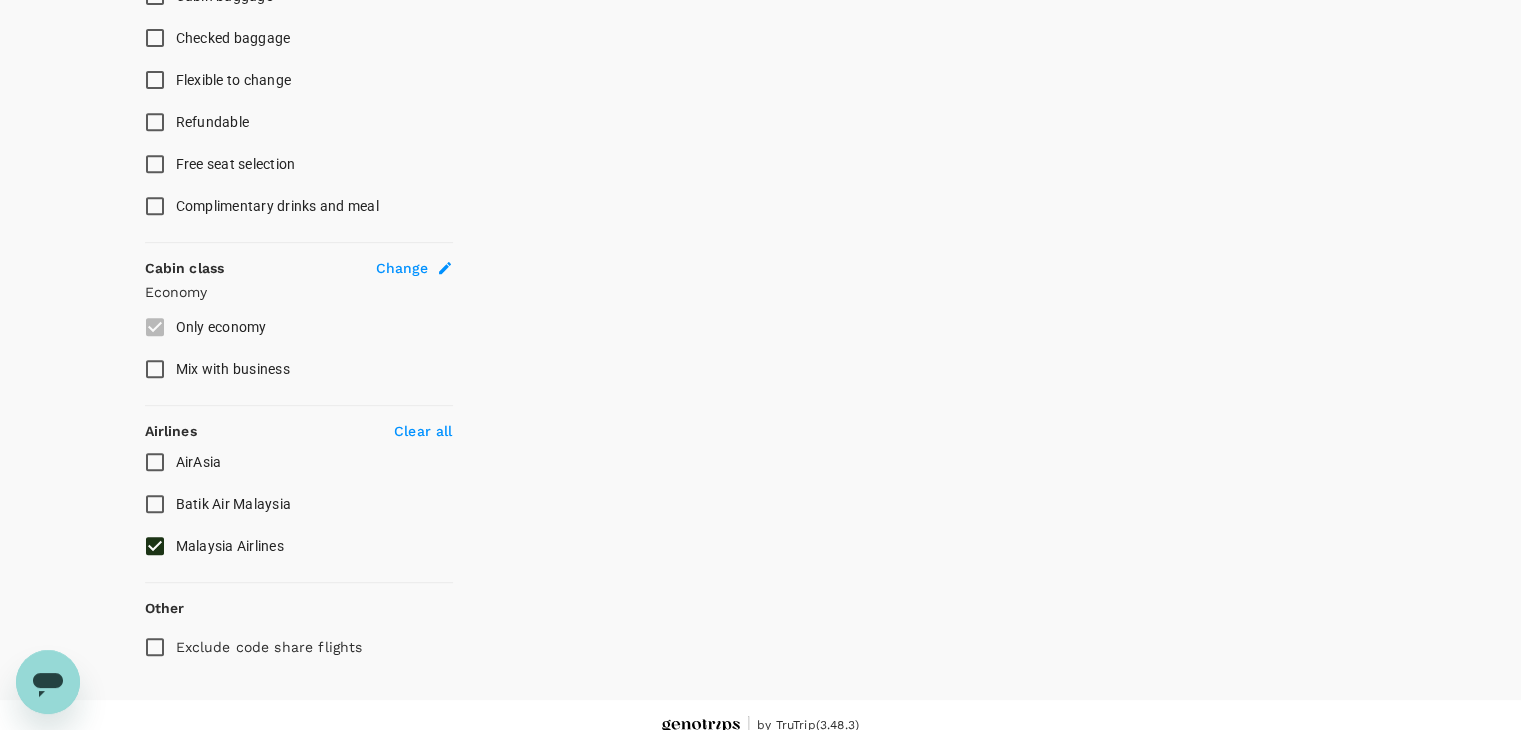 scroll, scrollTop: 874, scrollLeft: 0, axis: vertical 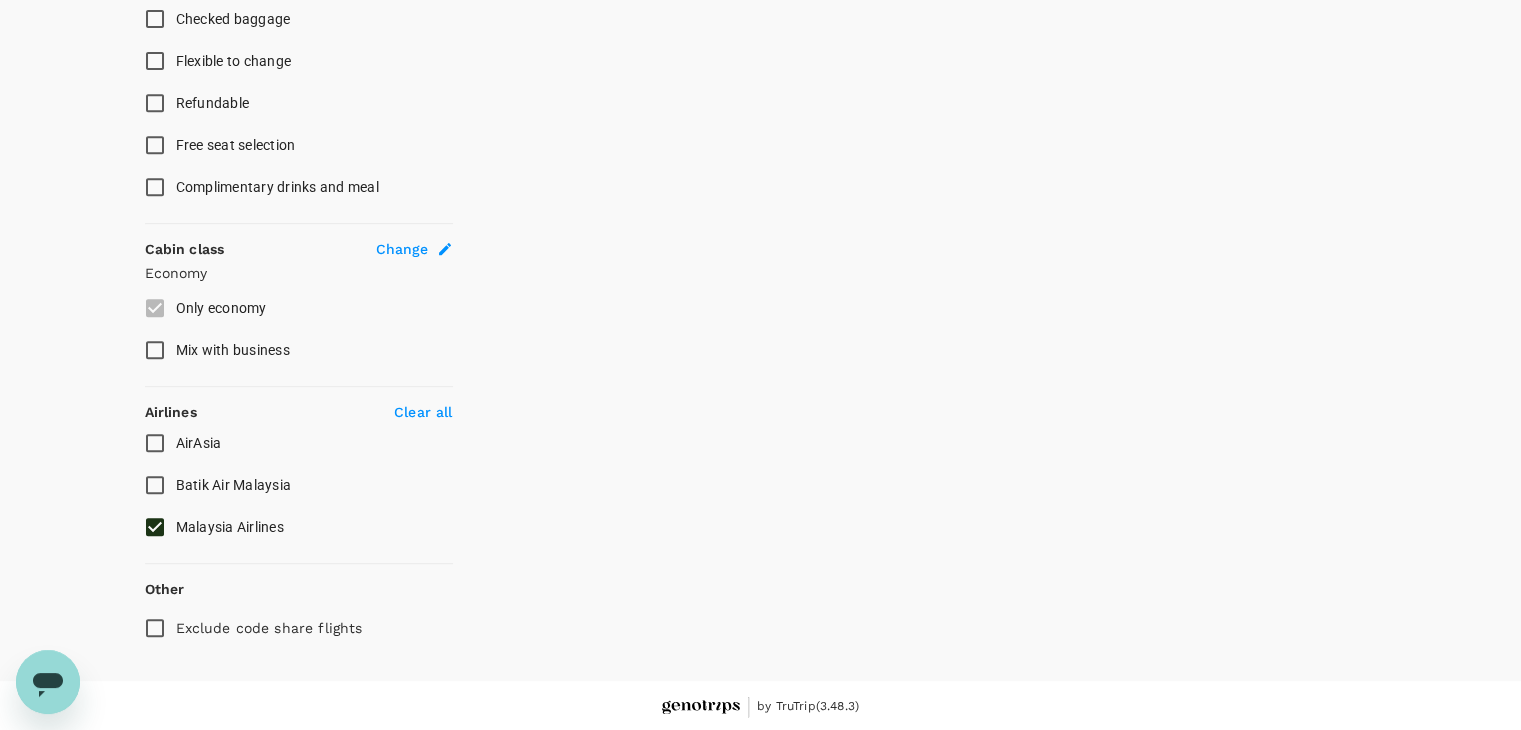 click on "Malaysia Airlines" at bounding box center [155, 527] 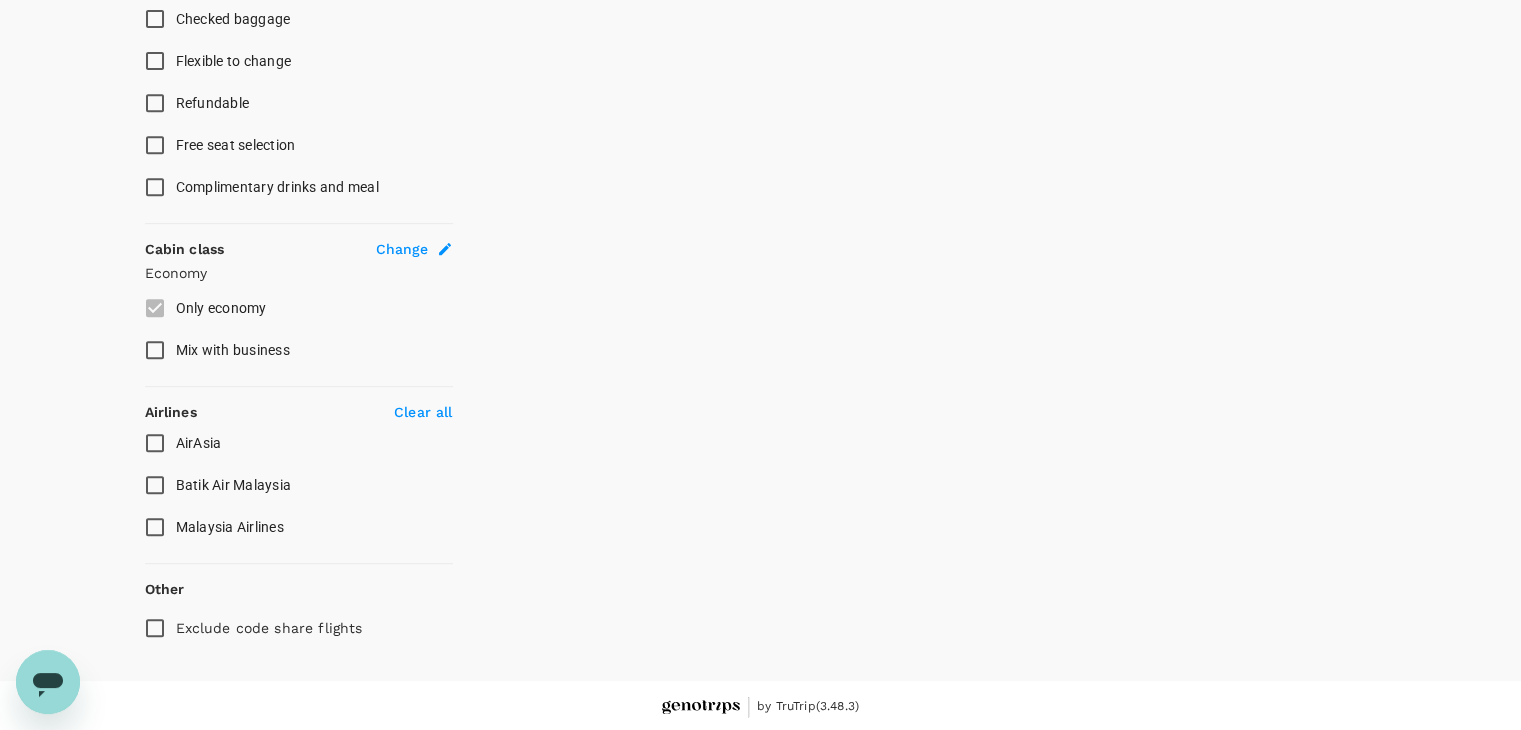 click on "AirAsia" at bounding box center (155, 443) 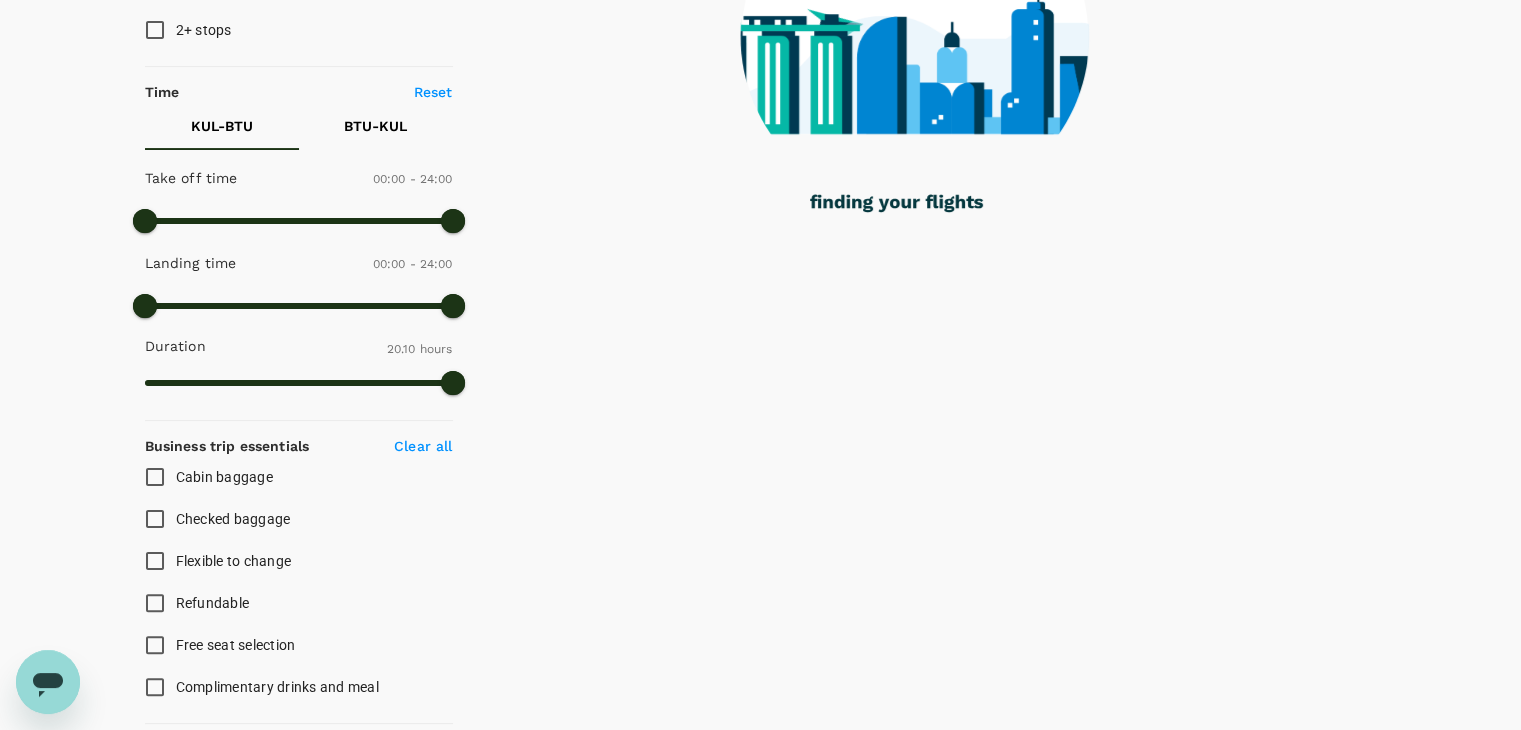 scroll, scrollTop: 0, scrollLeft: 0, axis: both 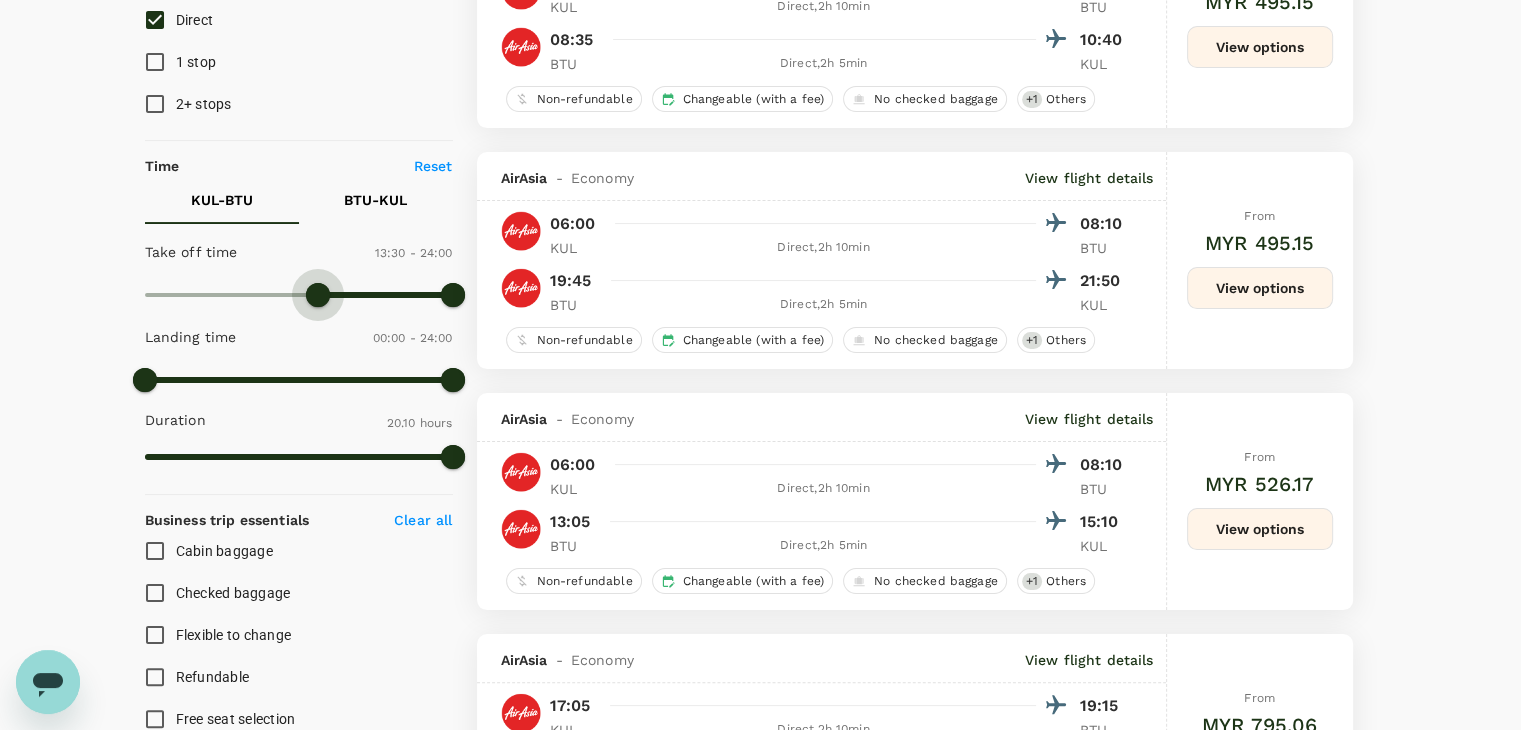 type on "840" 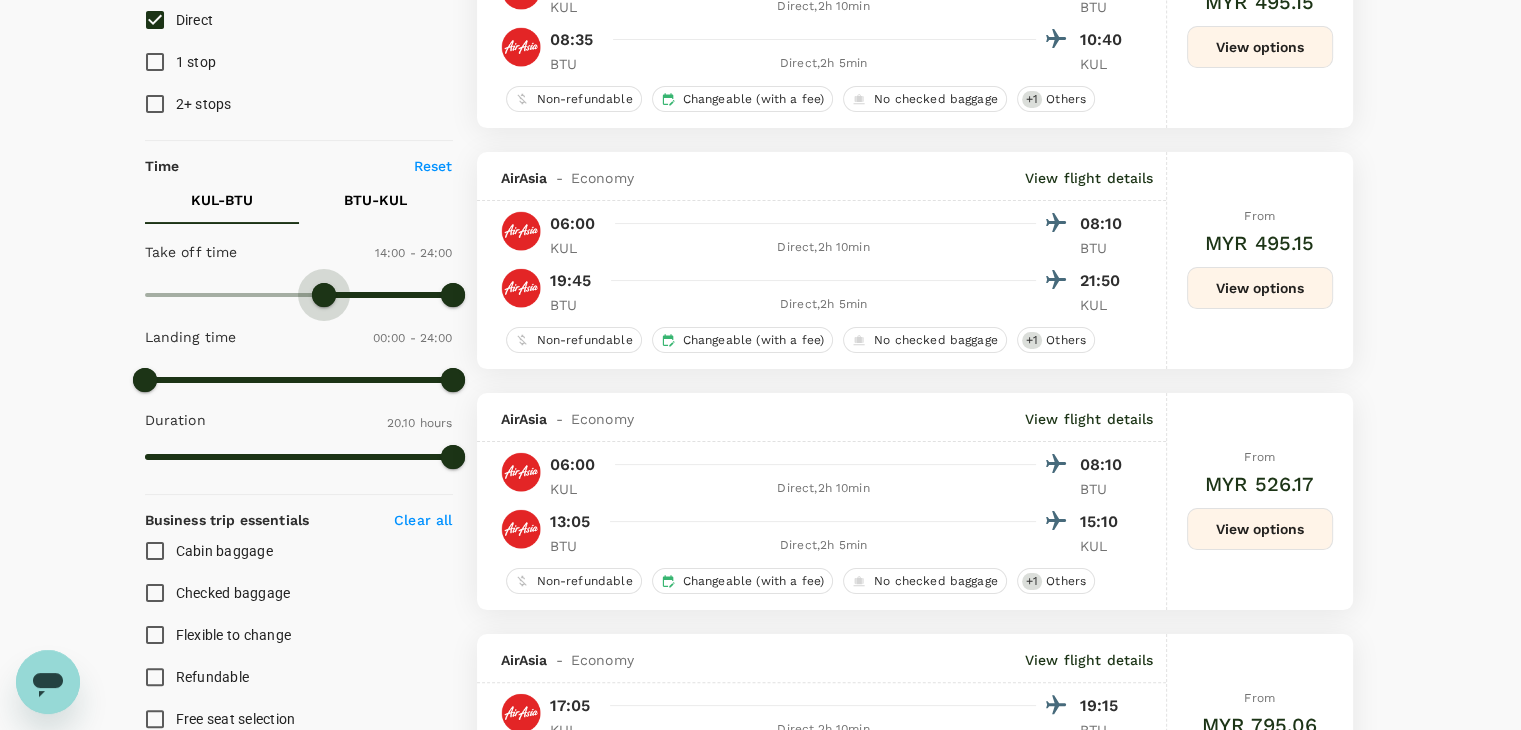 drag, startPoint x: 141, startPoint y: 288, endPoint x: 323, endPoint y: 305, distance: 182.79224 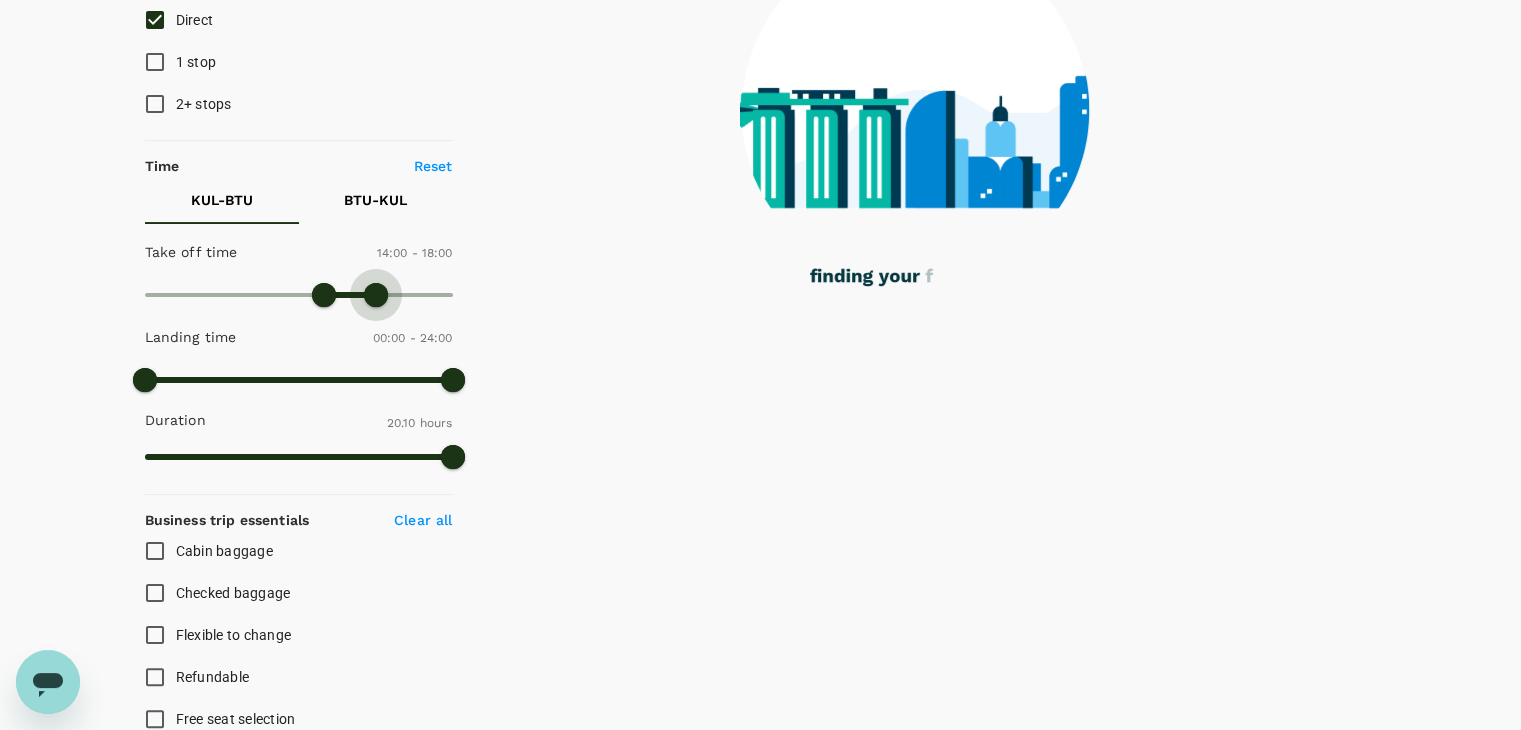 type on "1050" 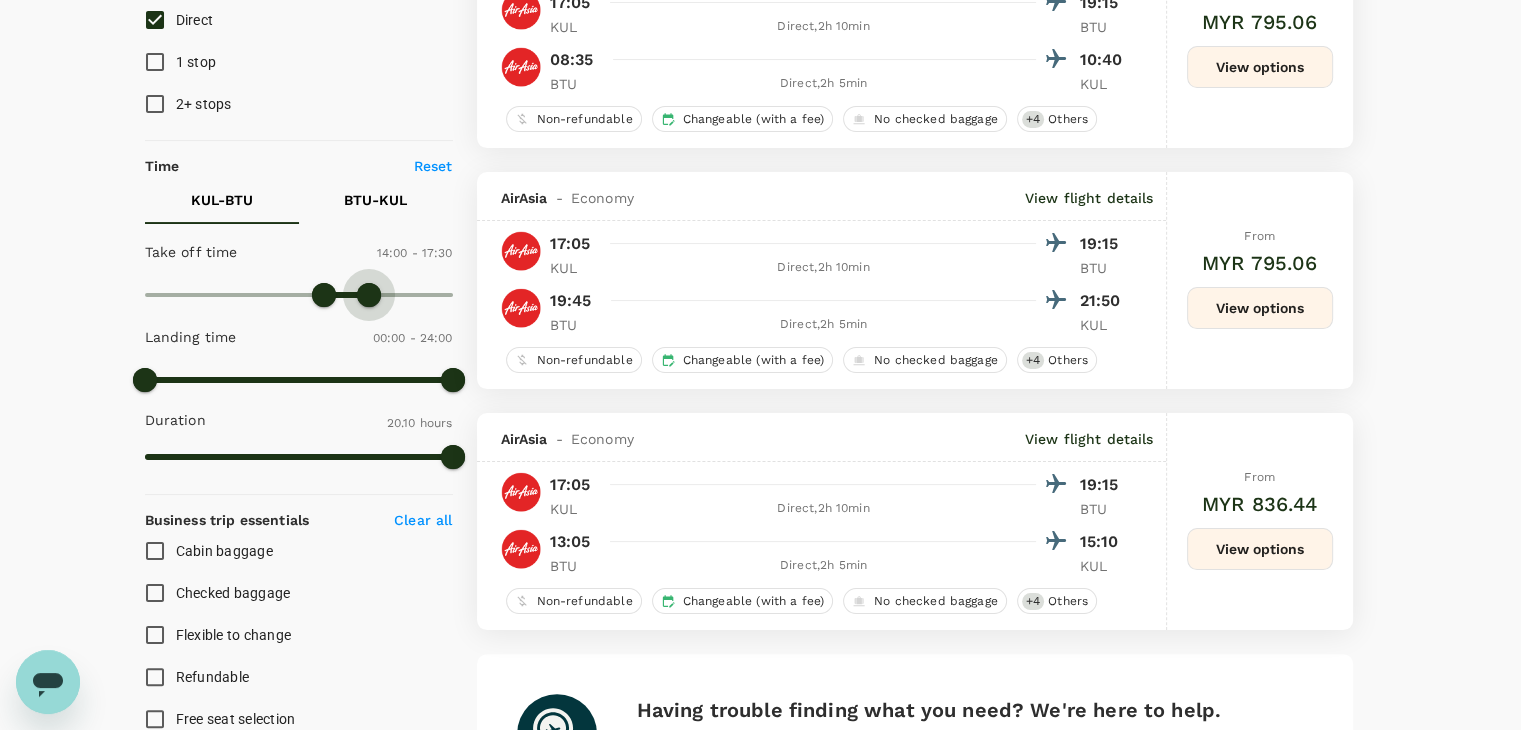 drag, startPoint x: 455, startPoint y: 299, endPoint x: 368, endPoint y: 297, distance: 87.02299 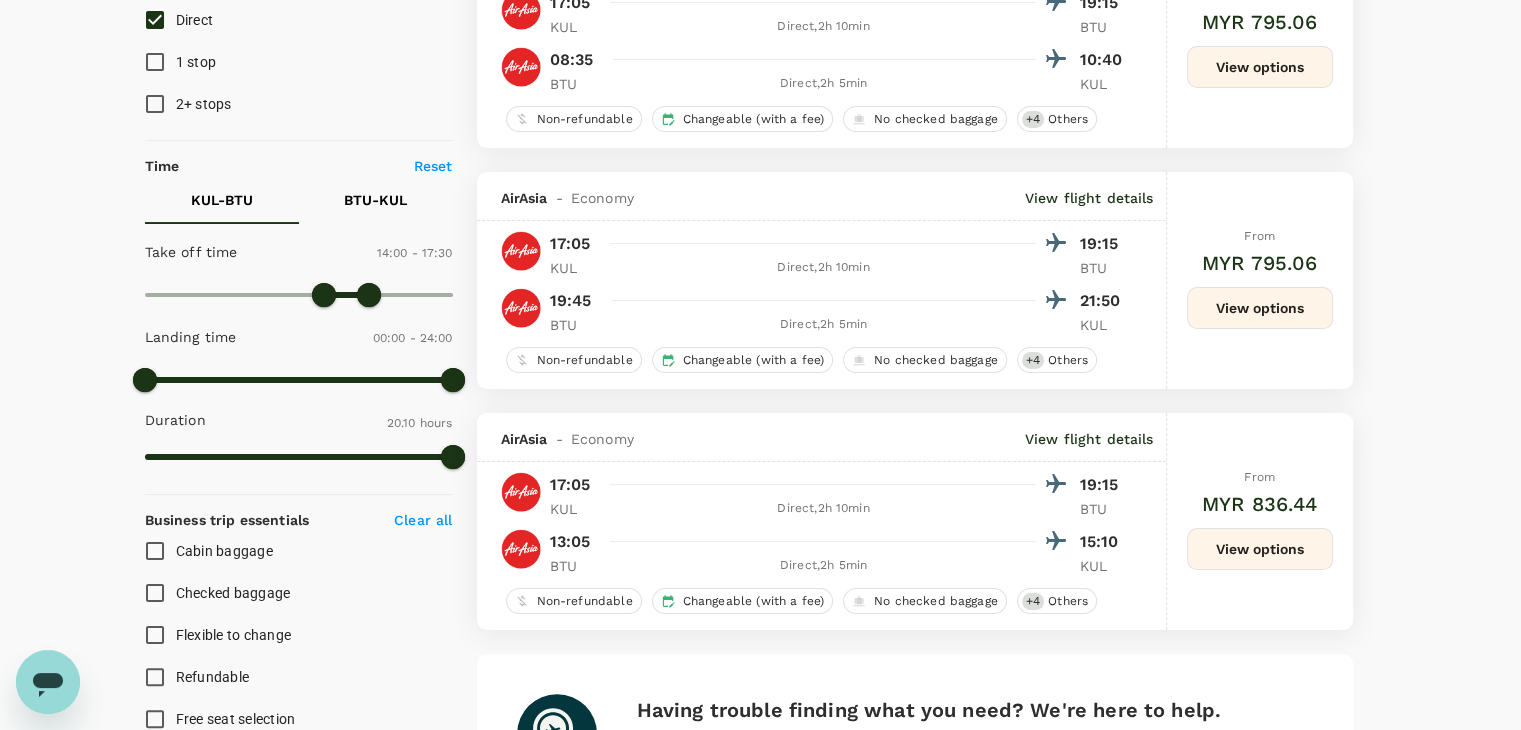 click on "BTU - KUL" at bounding box center [375, 200] 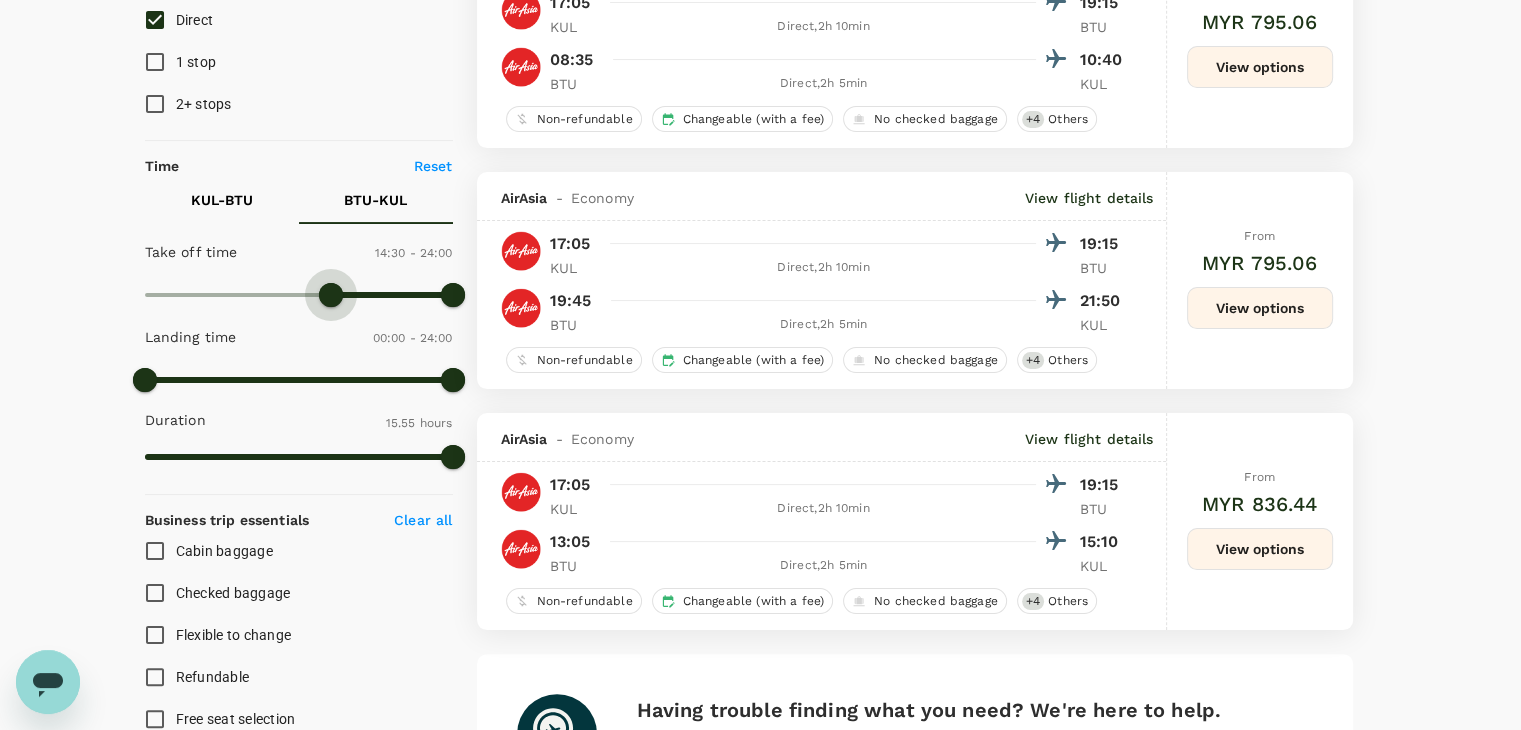 type on "840" 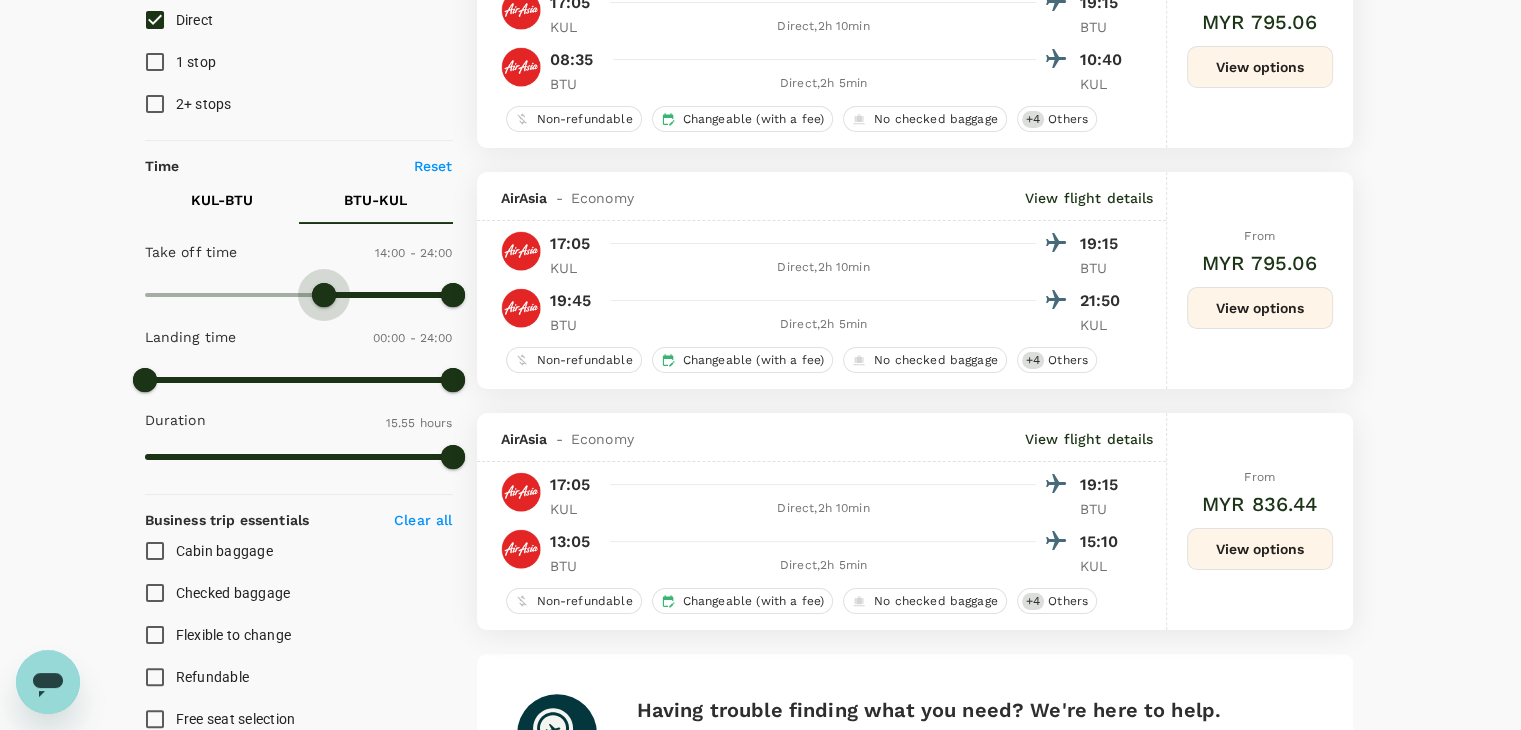 drag, startPoint x: 149, startPoint y: 280, endPoint x: 321, endPoint y: 295, distance: 172.65283 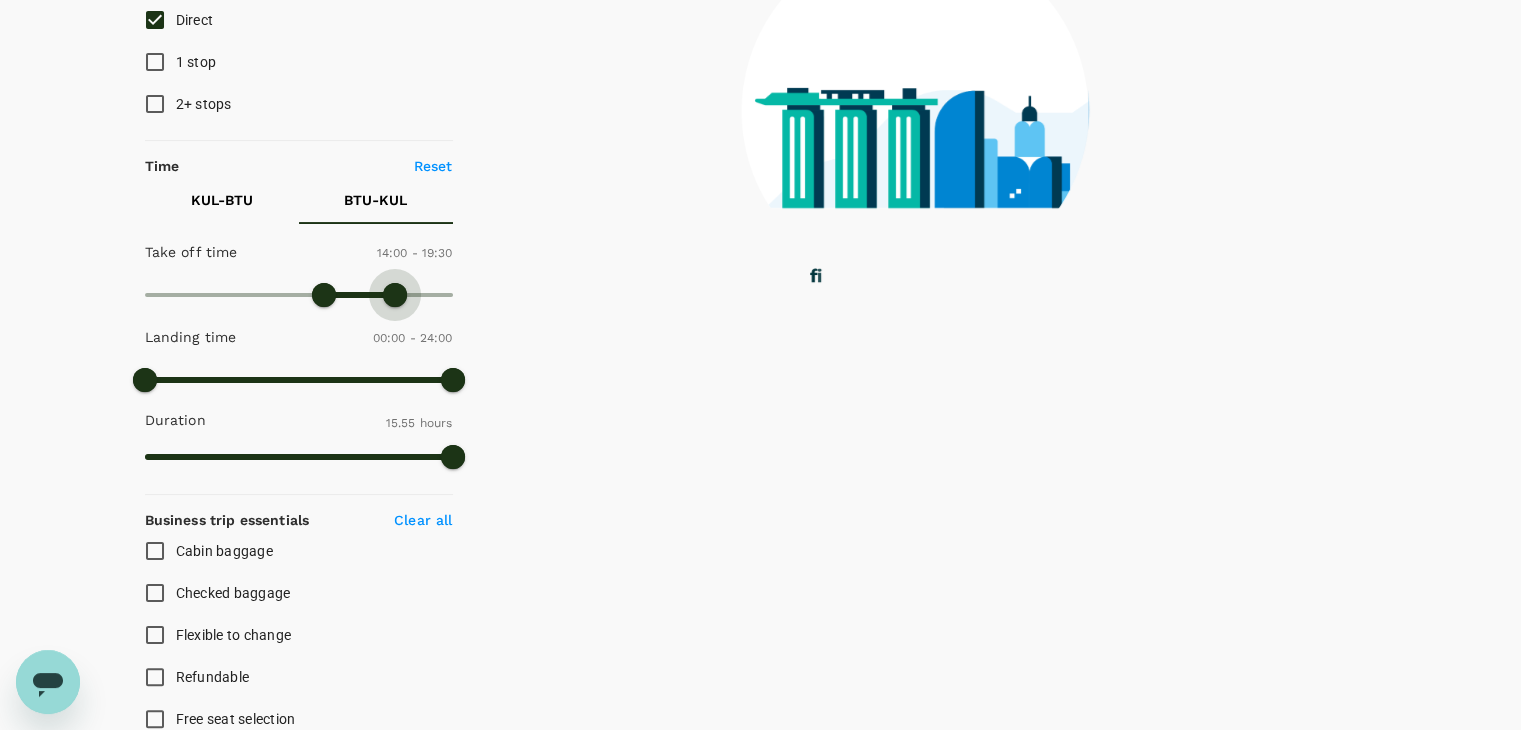 type on "1140" 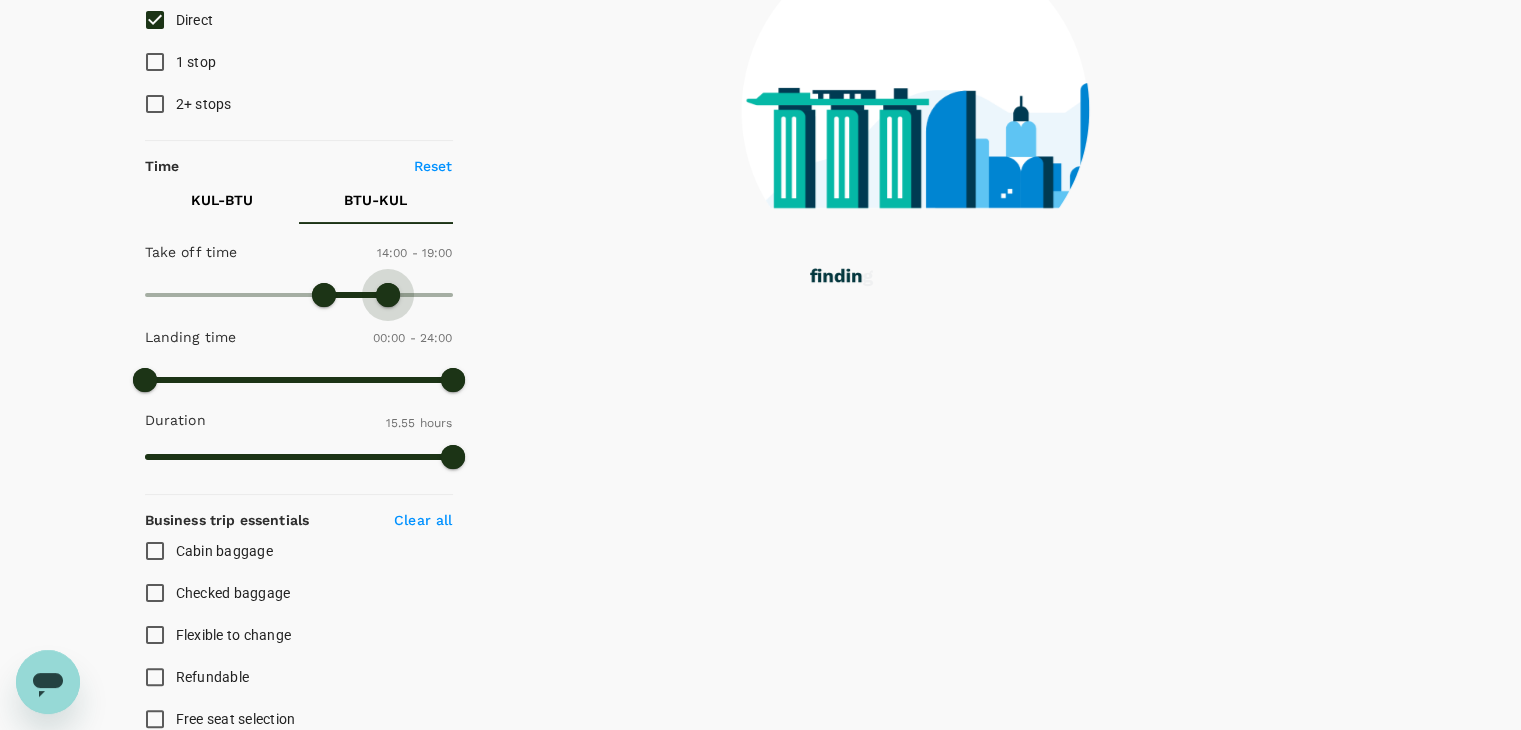 drag, startPoint x: 453, startPoint y: 294, endPoint x: 386, endPoint y: 285, distance: 67.601776 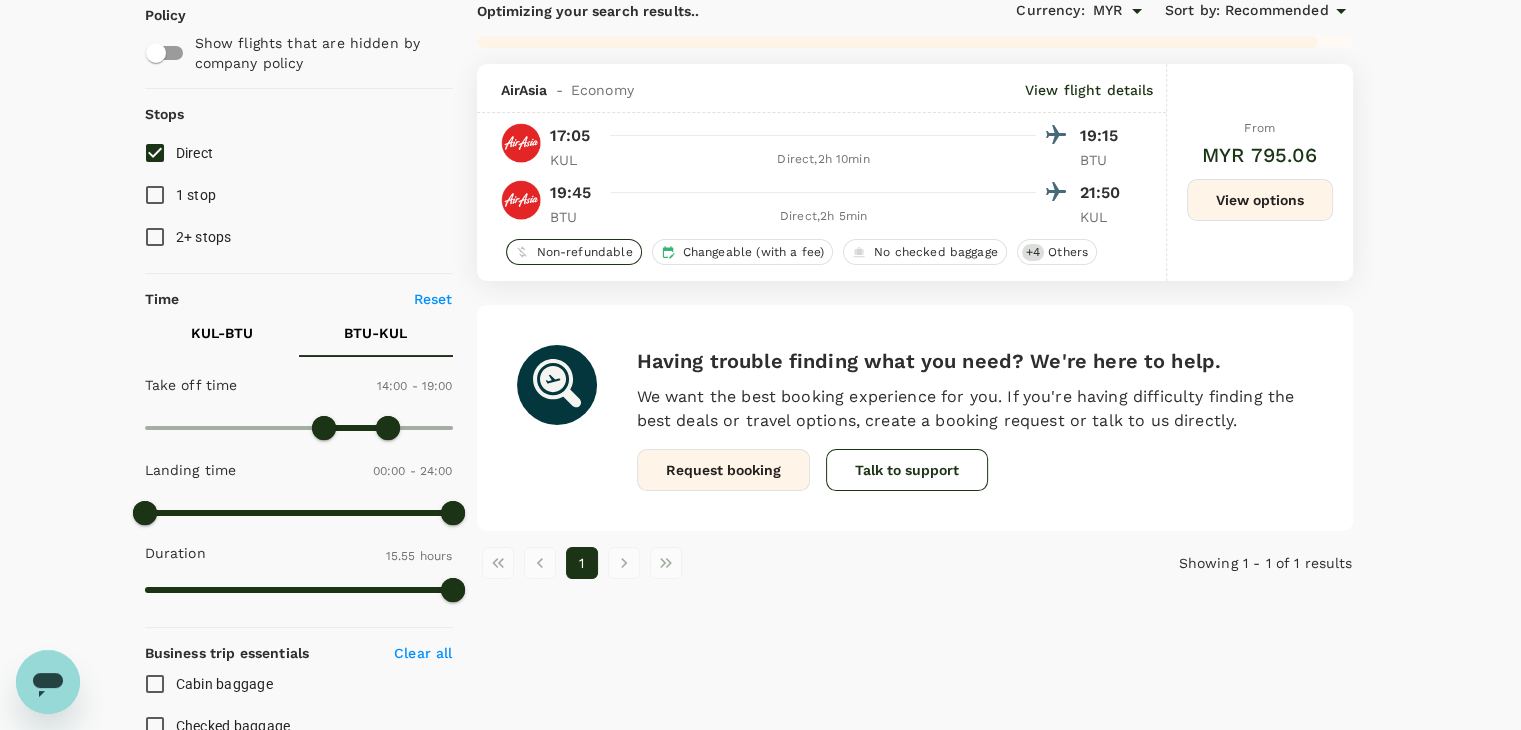 scroll, scrollTop: 0, scrollLeft: 0, axis: both 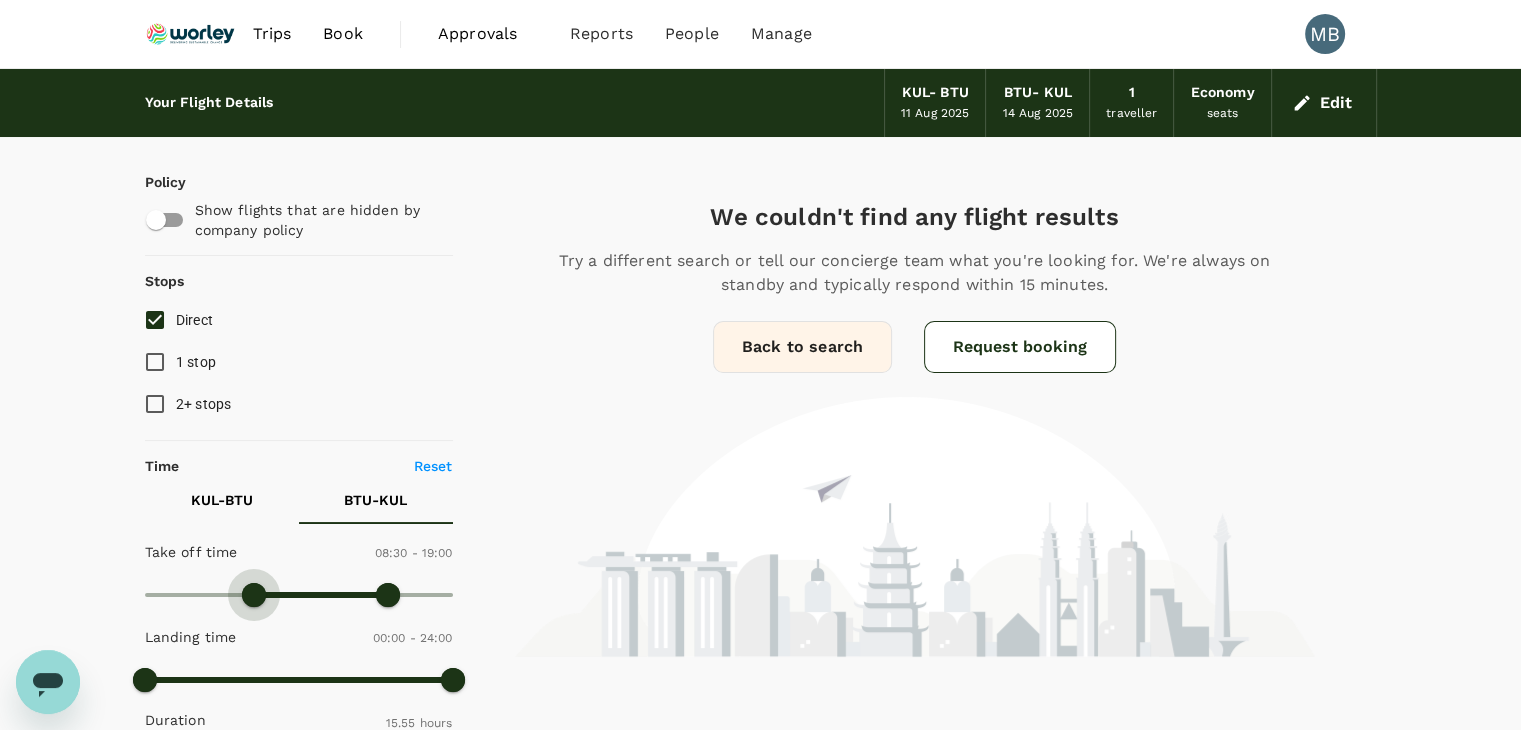 type on "0" 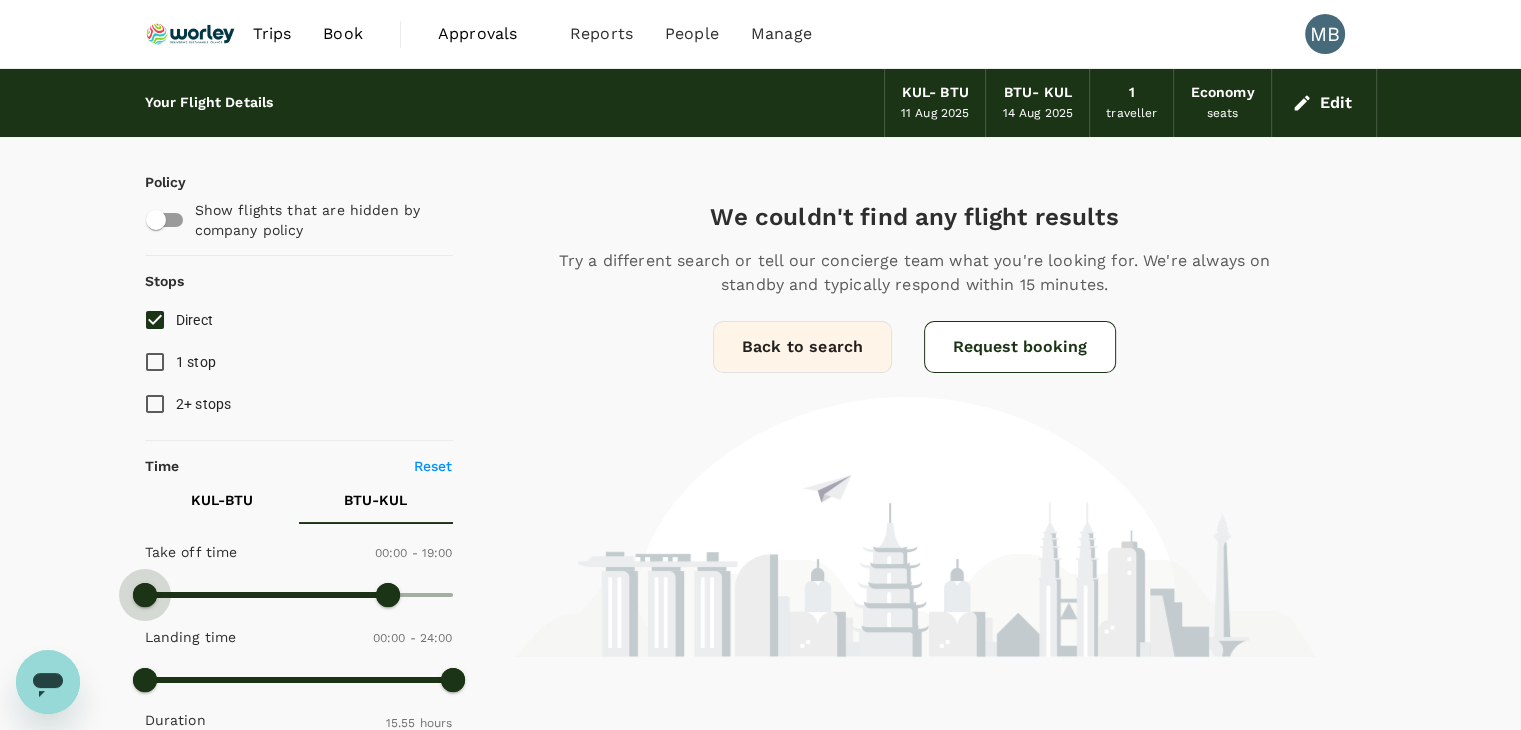 drag, startPoint x: 321, startPoint y: 601, endPoint x: 130, endPoint y: 593, distance: 191.16747 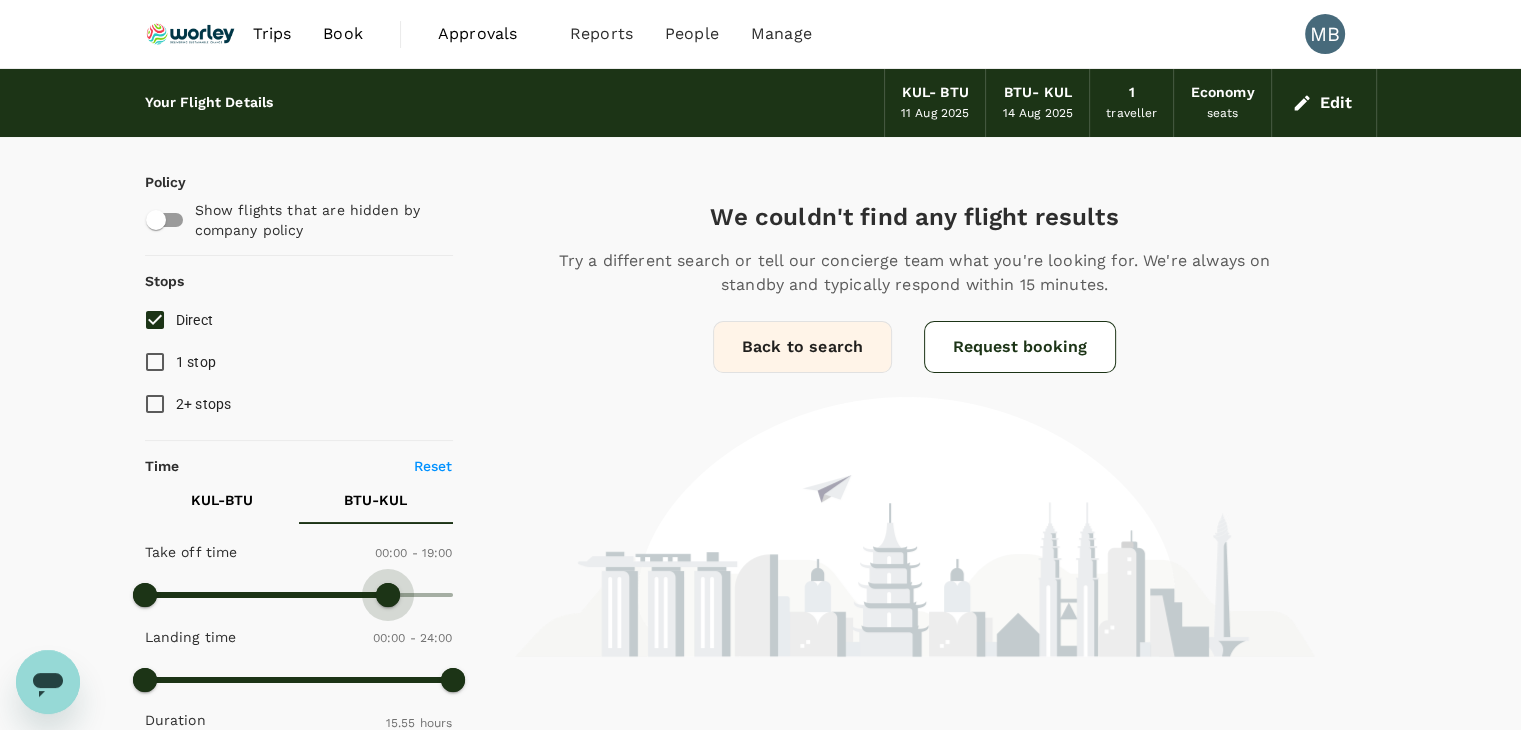 type on "1440" 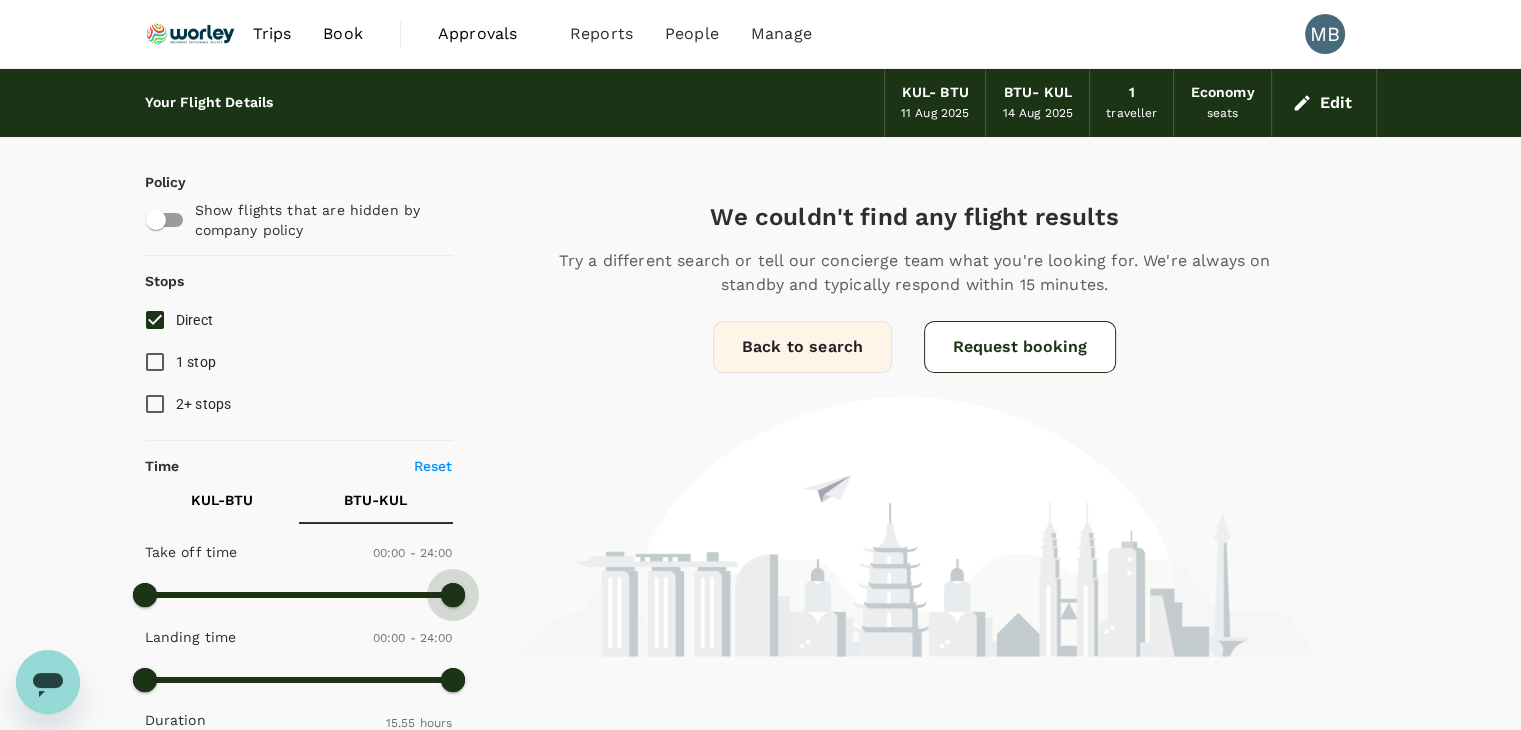 drag, startPoint x: 391, startPoint y: 596, endPoint x: 497, endPoint y: 573, distance: 108.46658 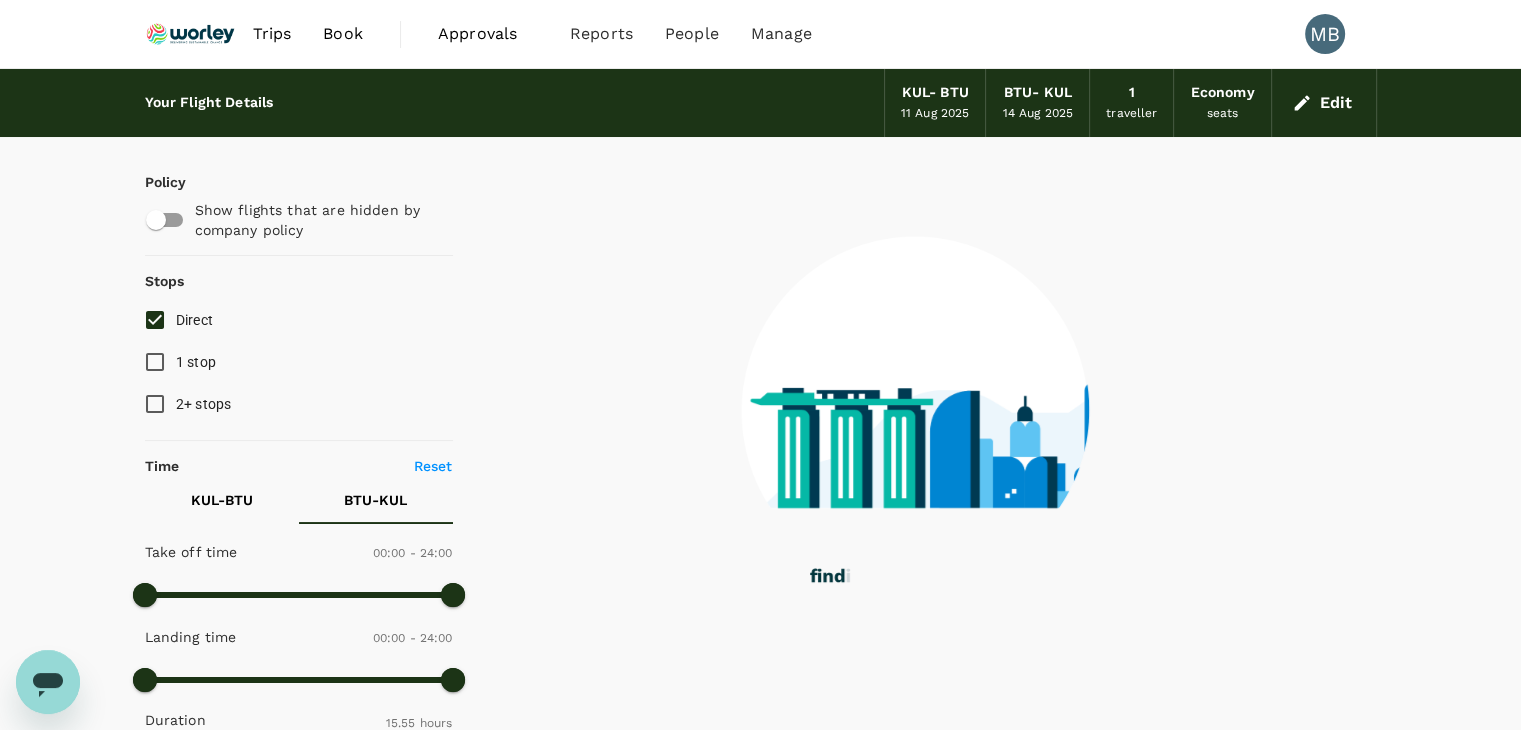 click 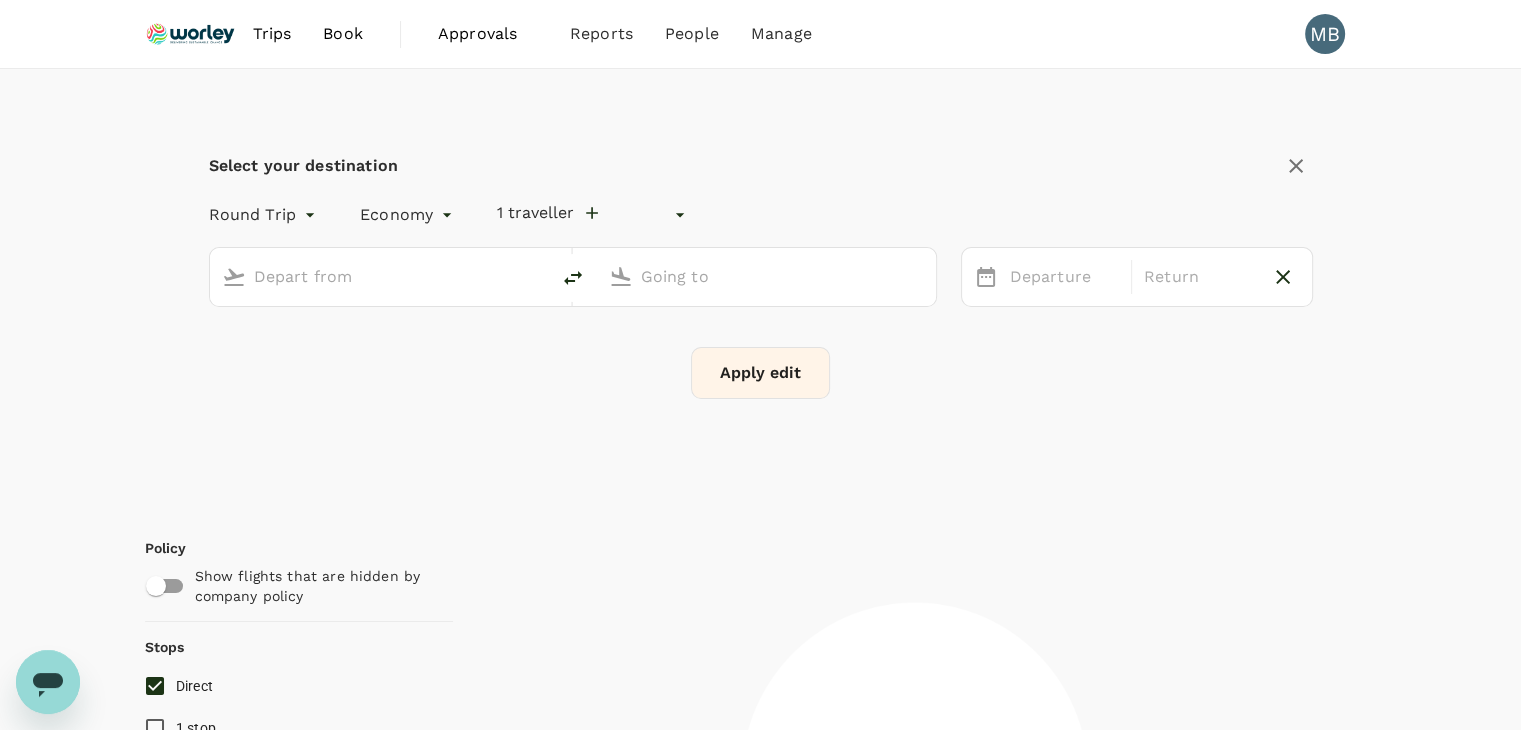 type on "undefined, undefined (any)" 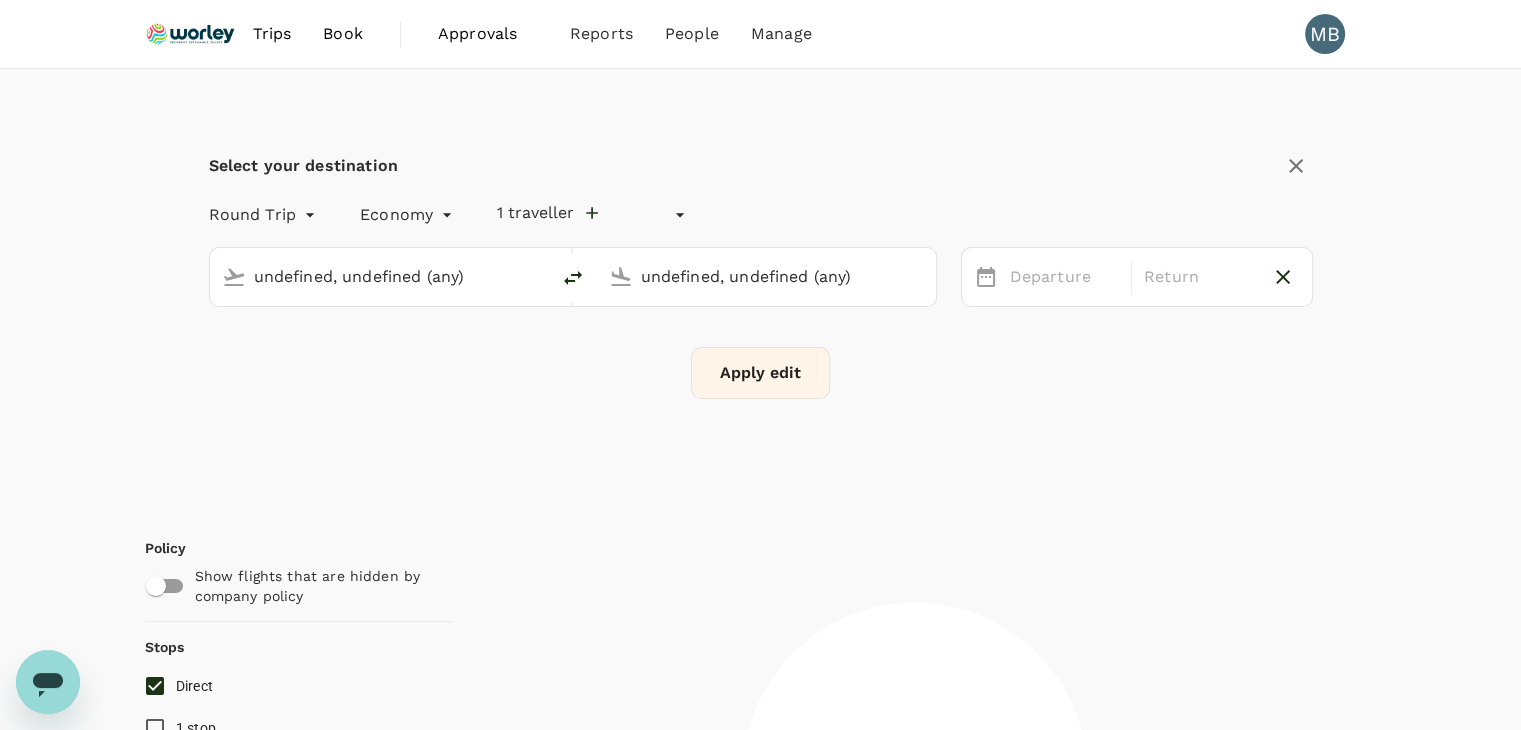 type 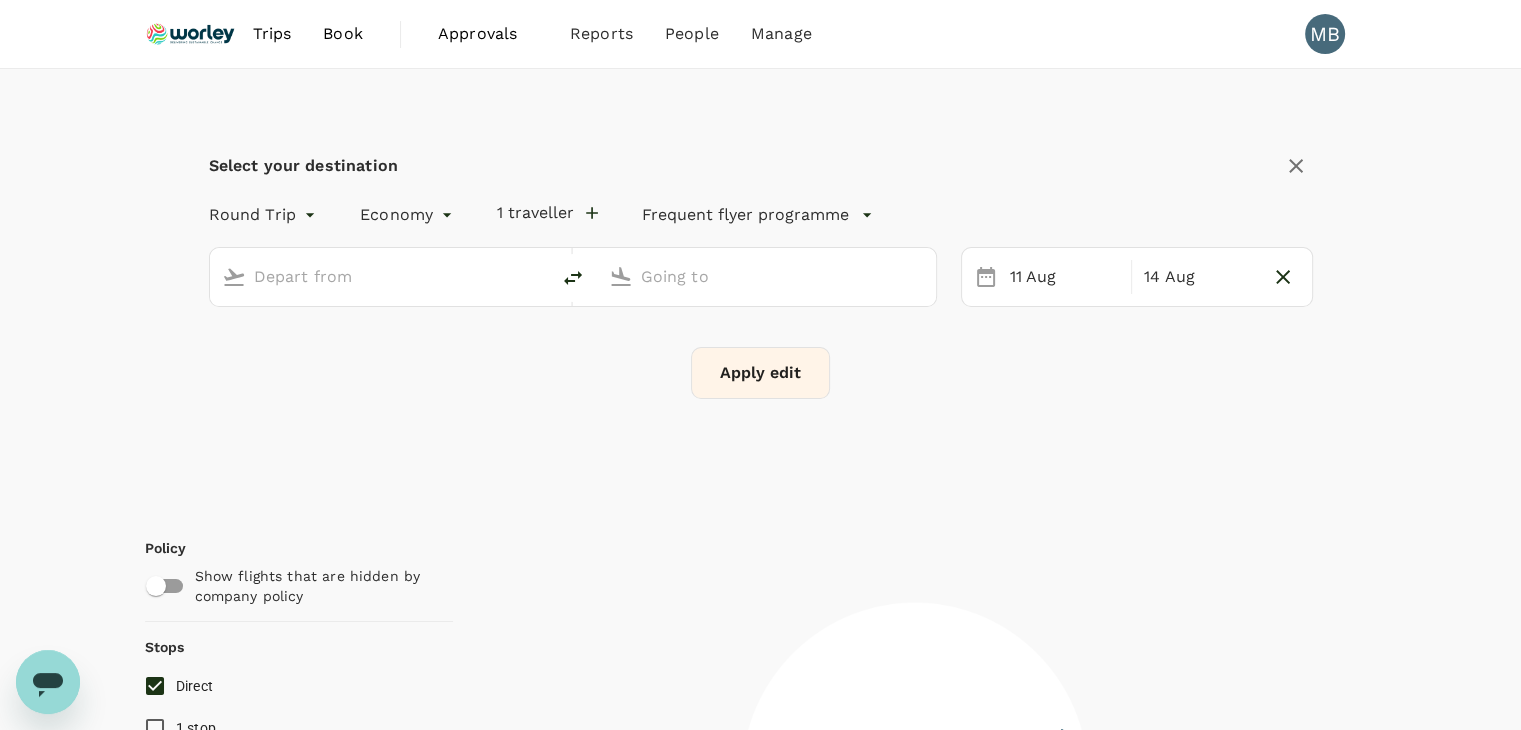 type on "Kuala Lumpur Intl (KUL)" 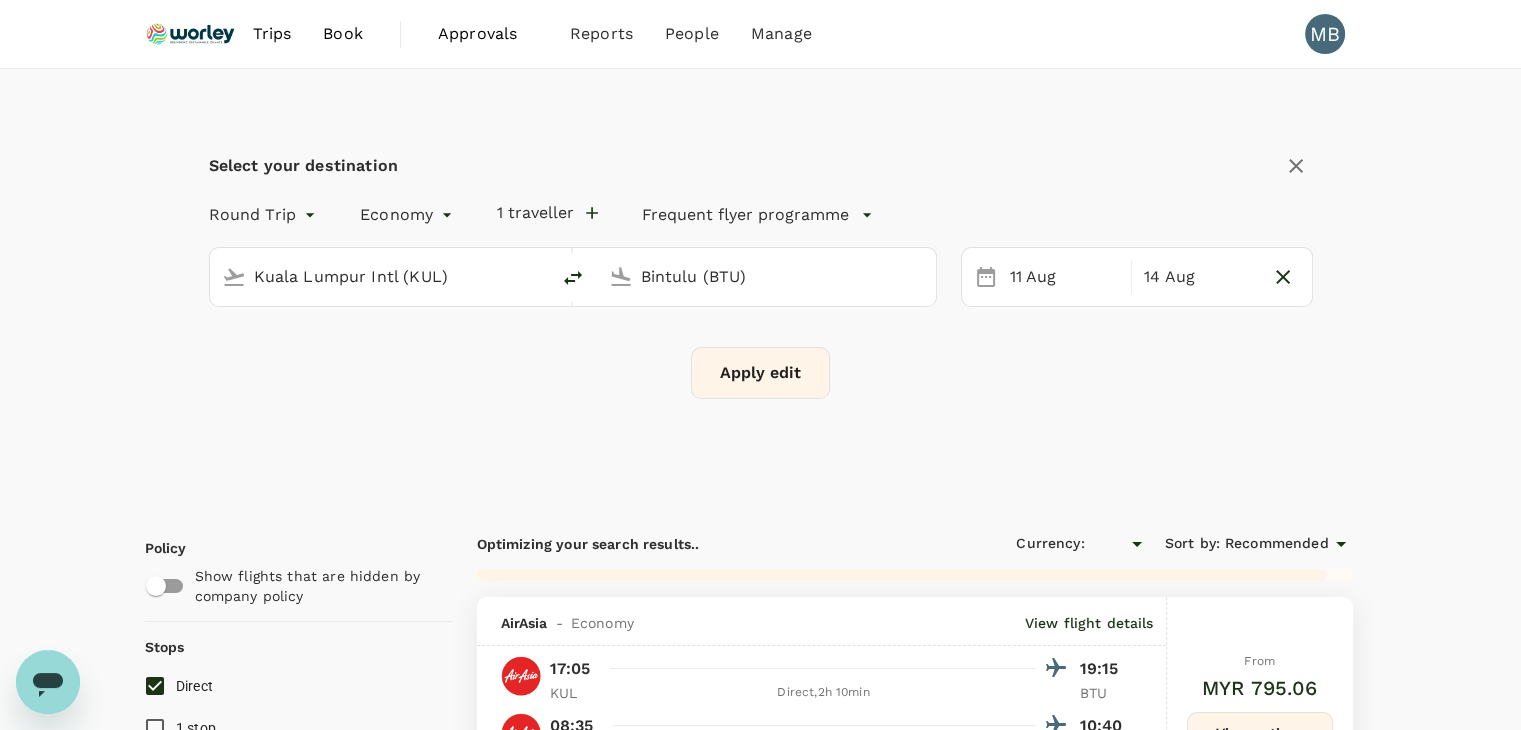 type on "MYR" 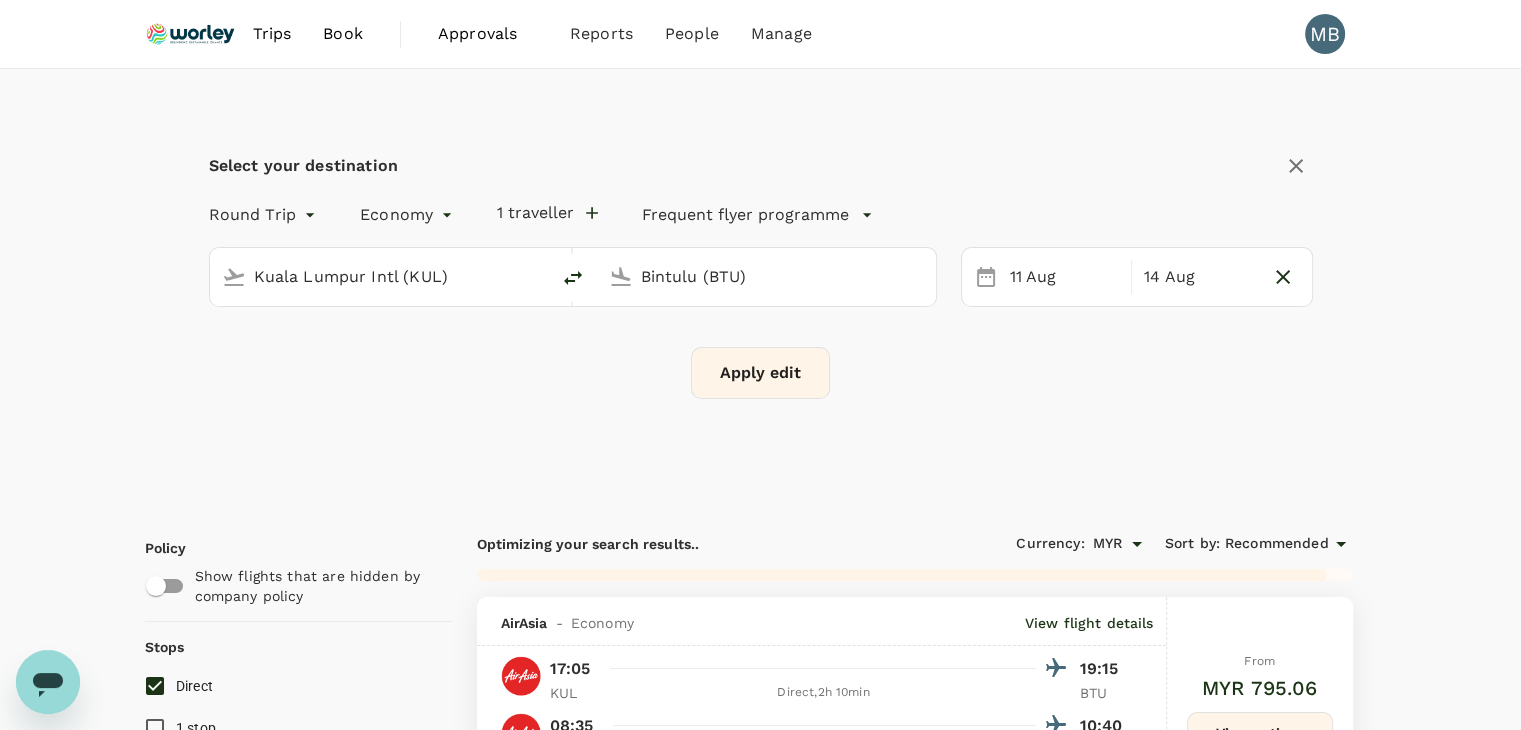 click 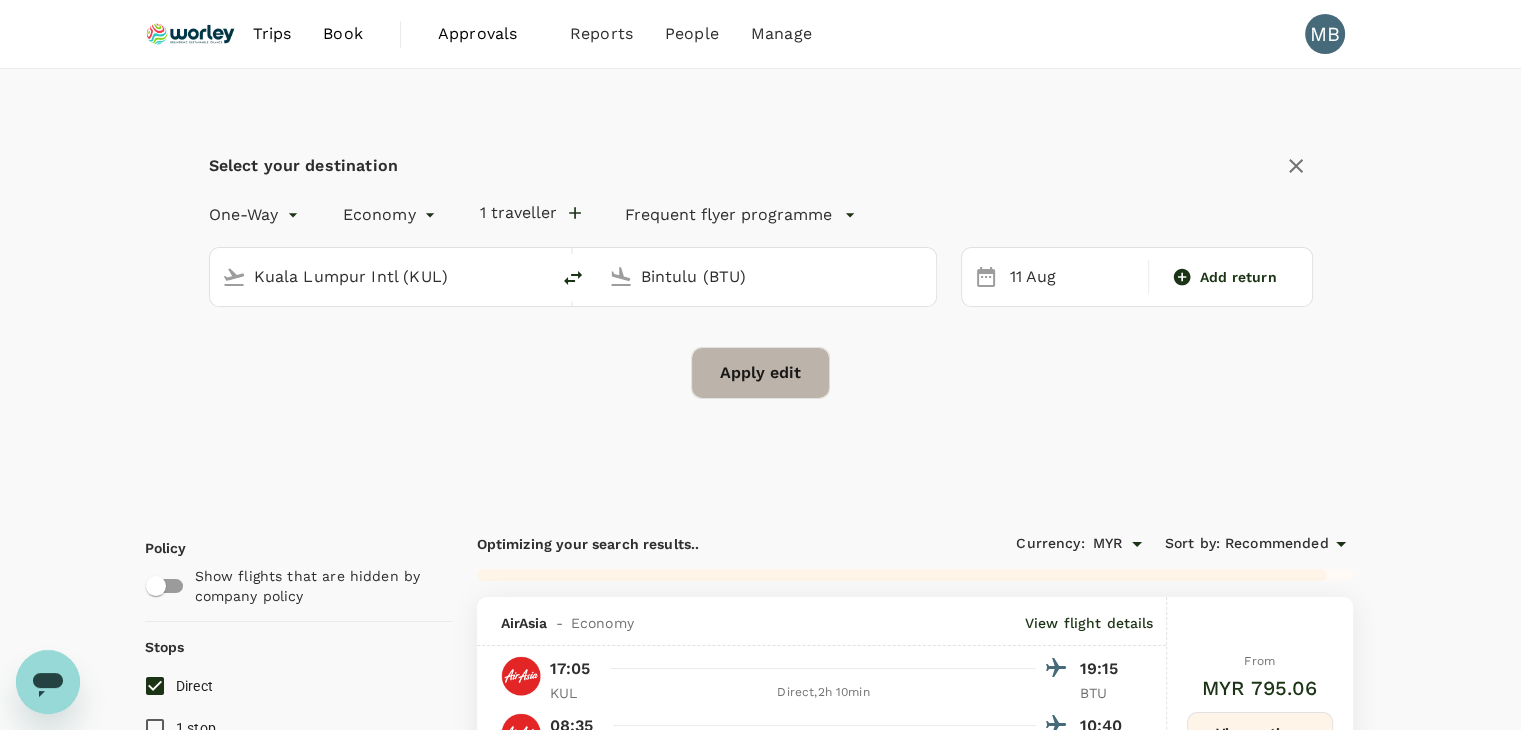 click on "Apply edit" at bounding box center [760, 373] 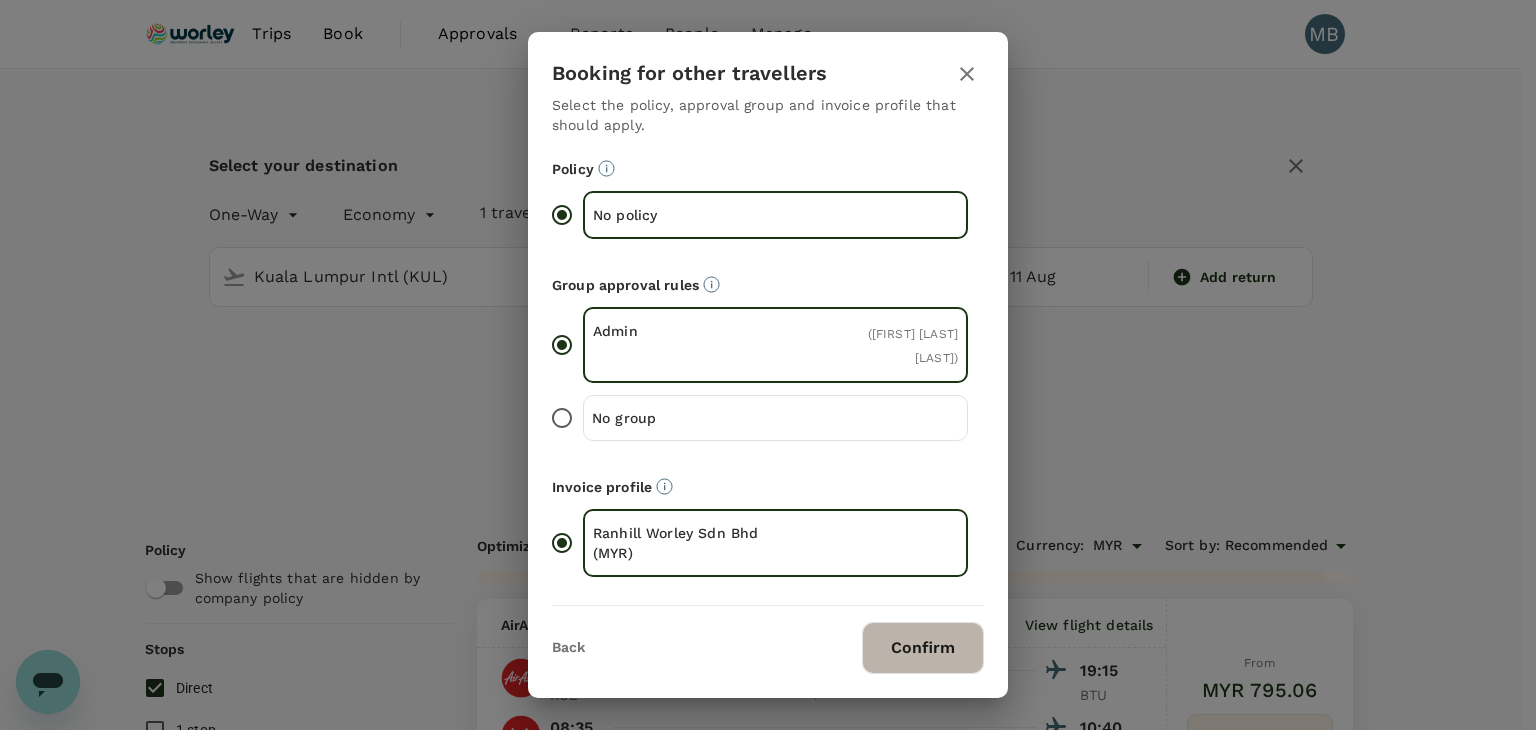 click on "Confirm" at bounding box center (923, 648) 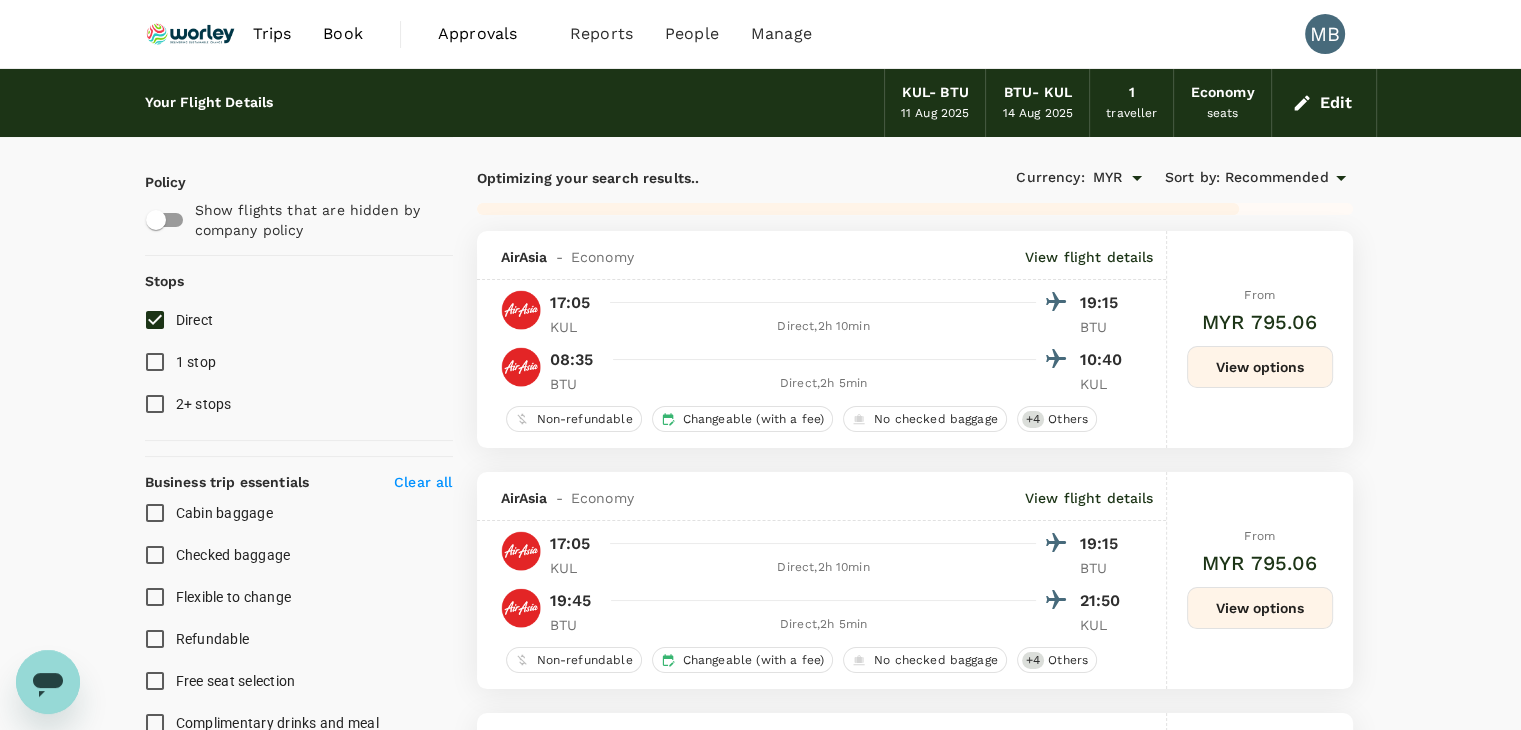 checkbox on "false" 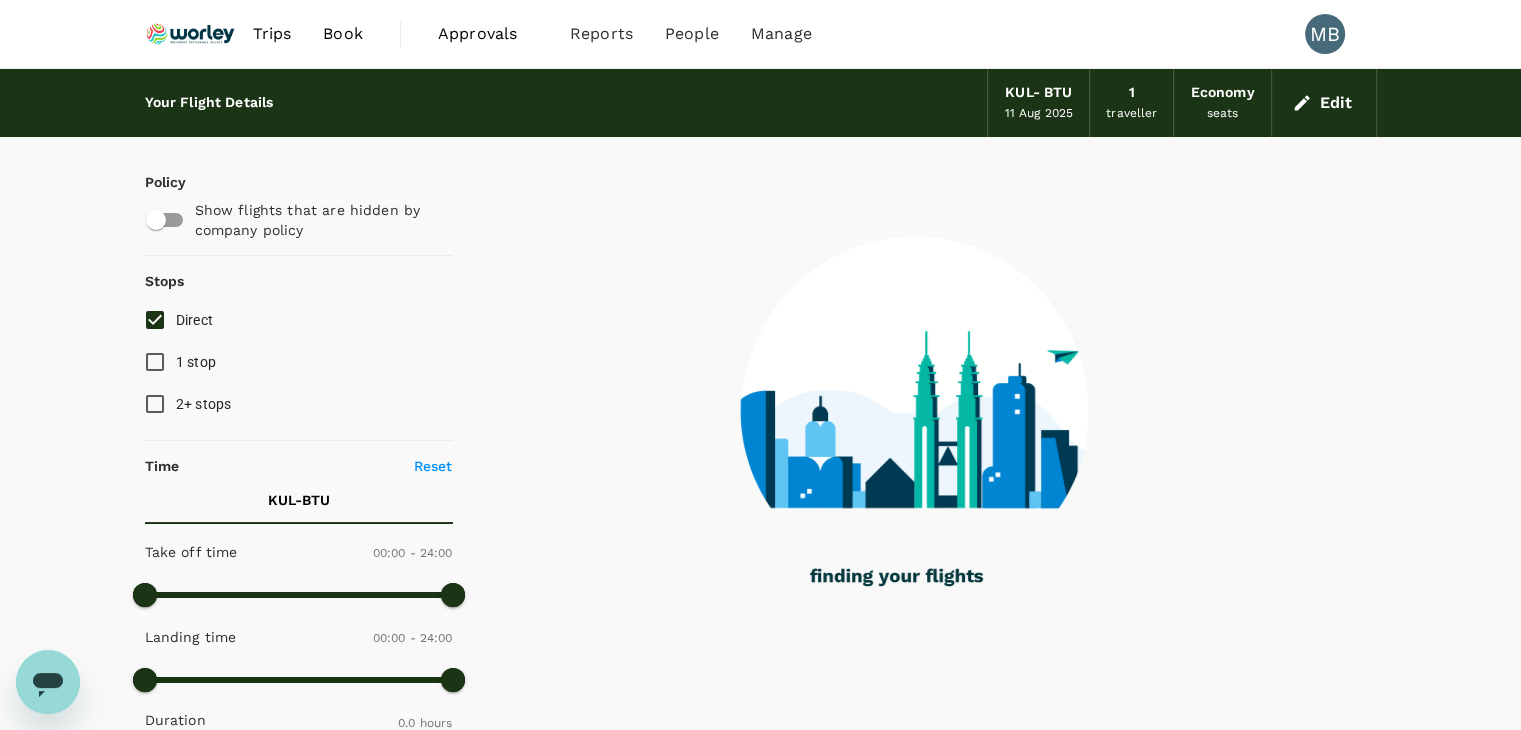 type on "230" 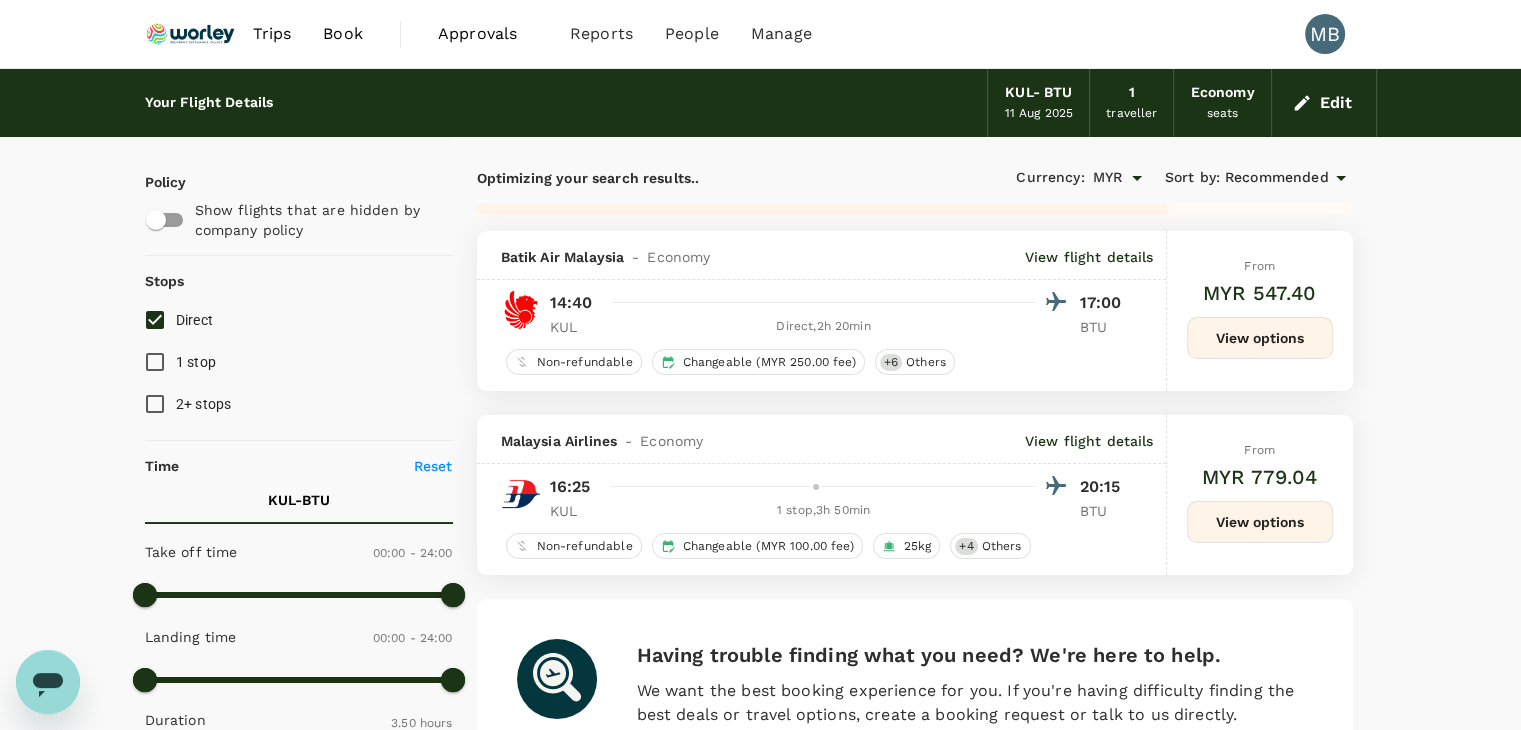 click on "Having trouble finding what you need? We're here to help." at bounding box center [975, 655] 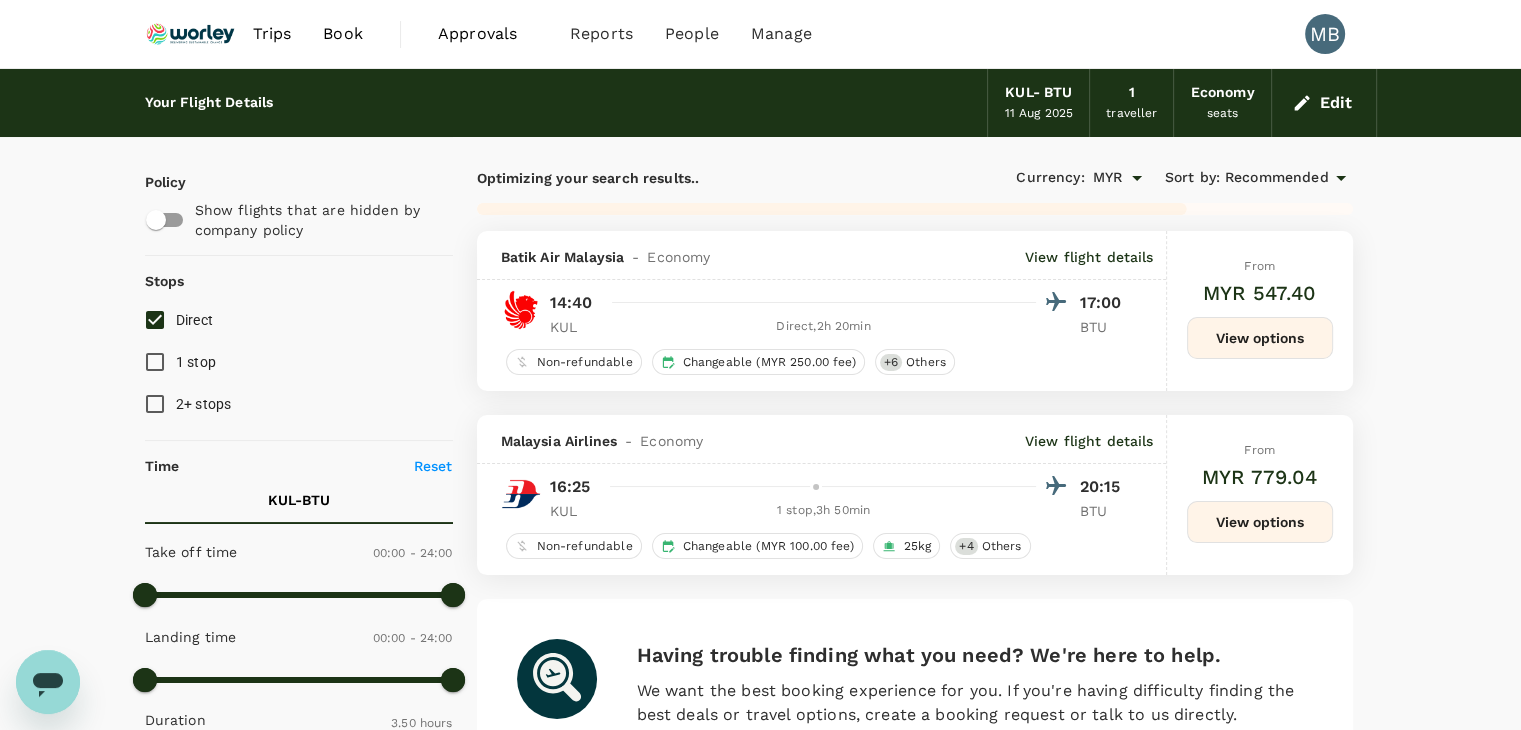 type on "1580" 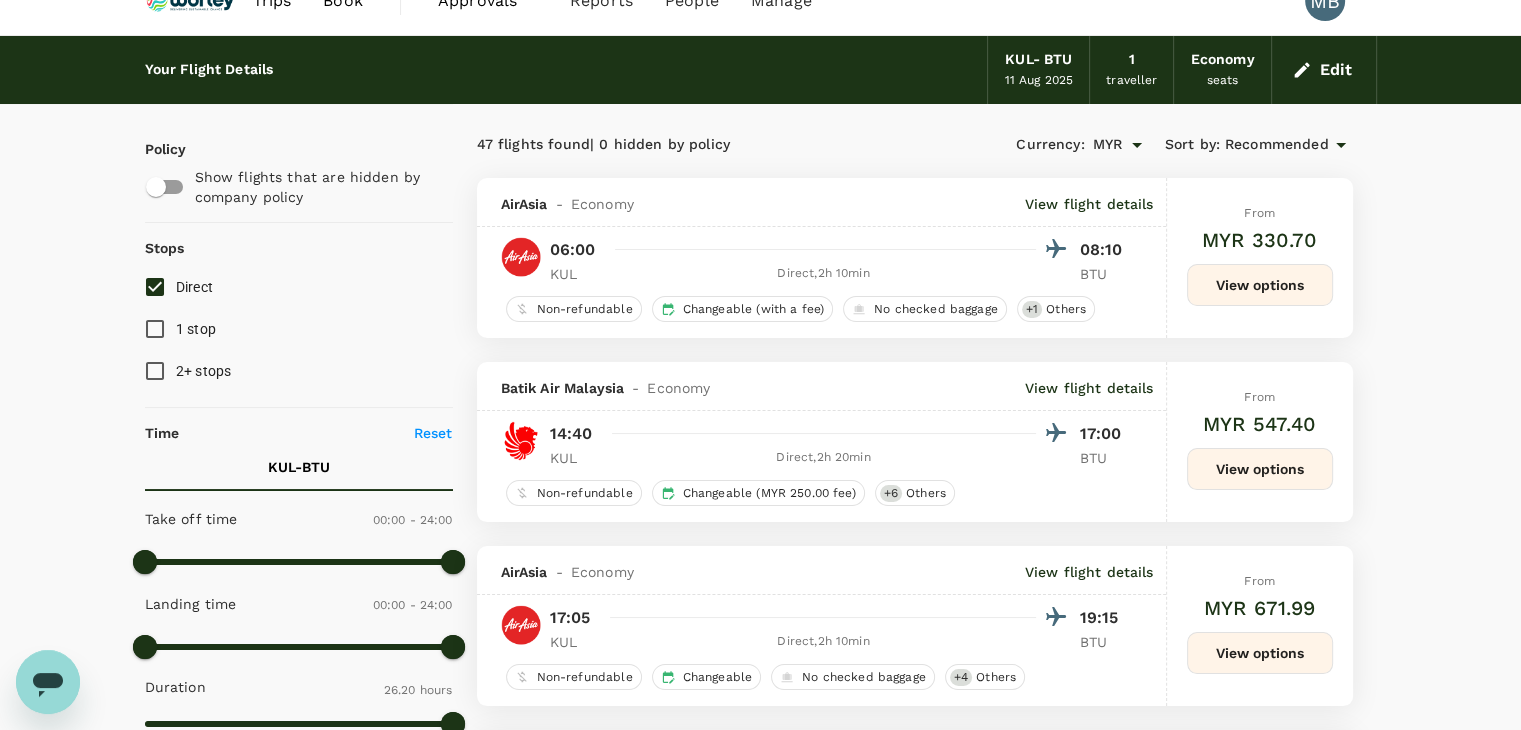 scroll, scrollTop: 0, scrollLeft: 0, axis: both 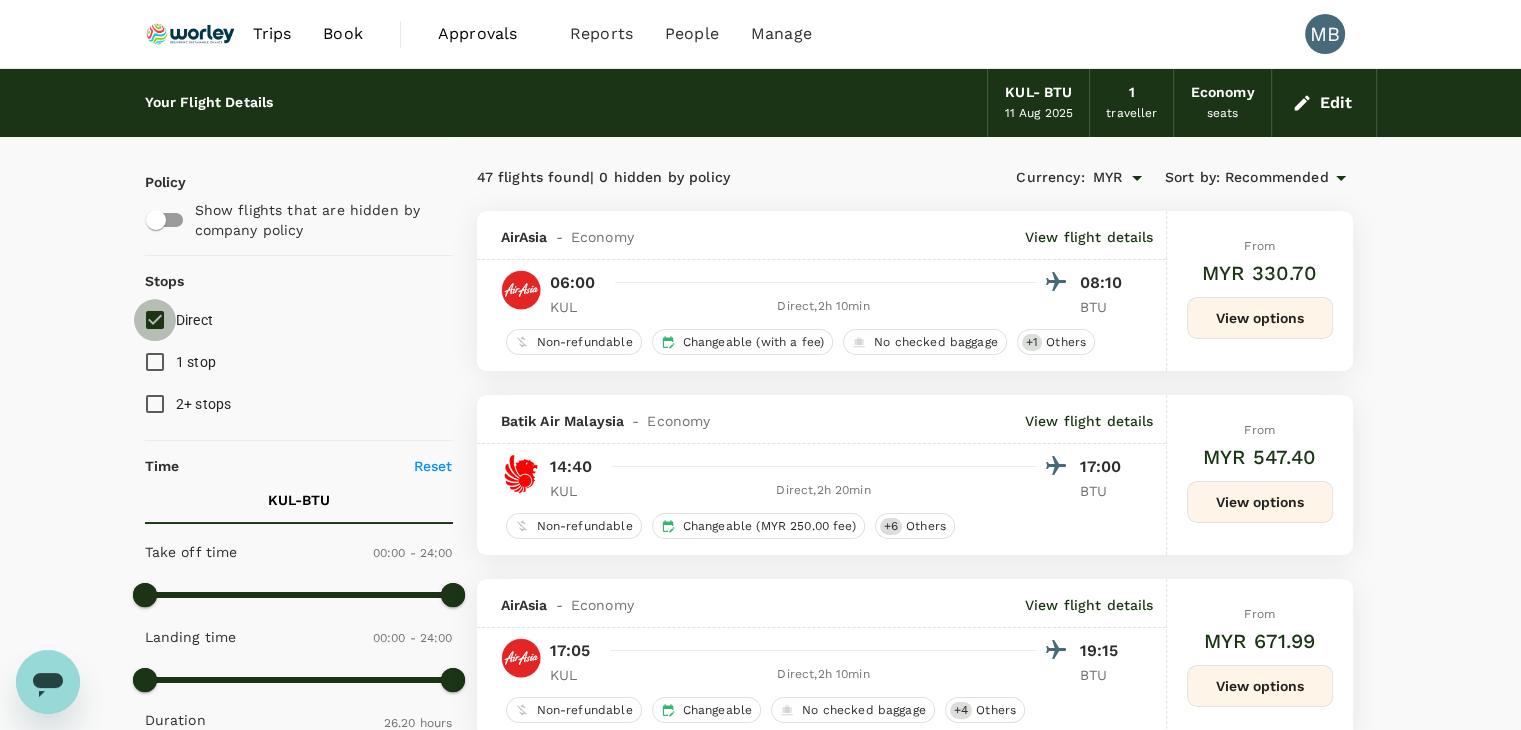 click on "Direct" at bounding box center [155, 320] 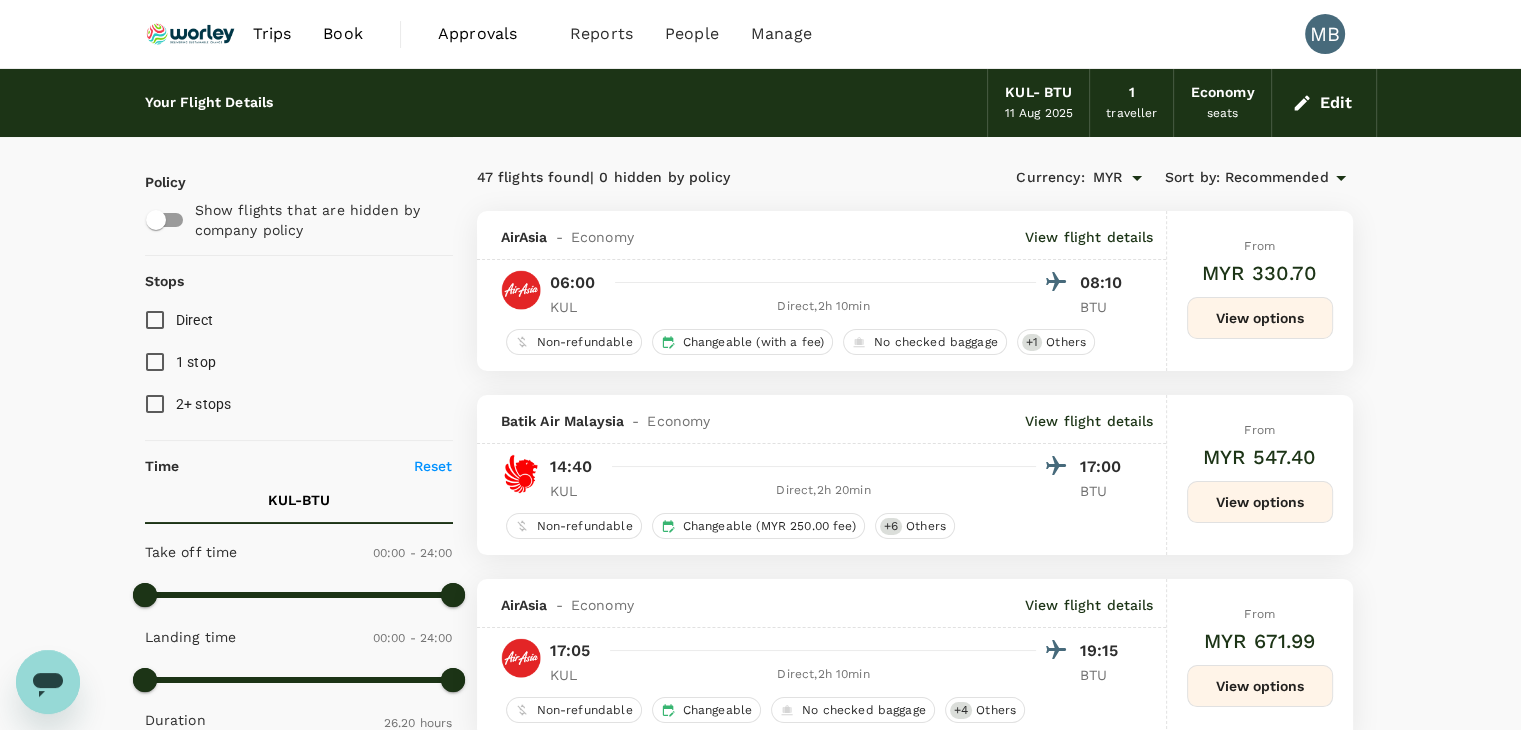 click on "Direct" at bounding box center (155, 320) 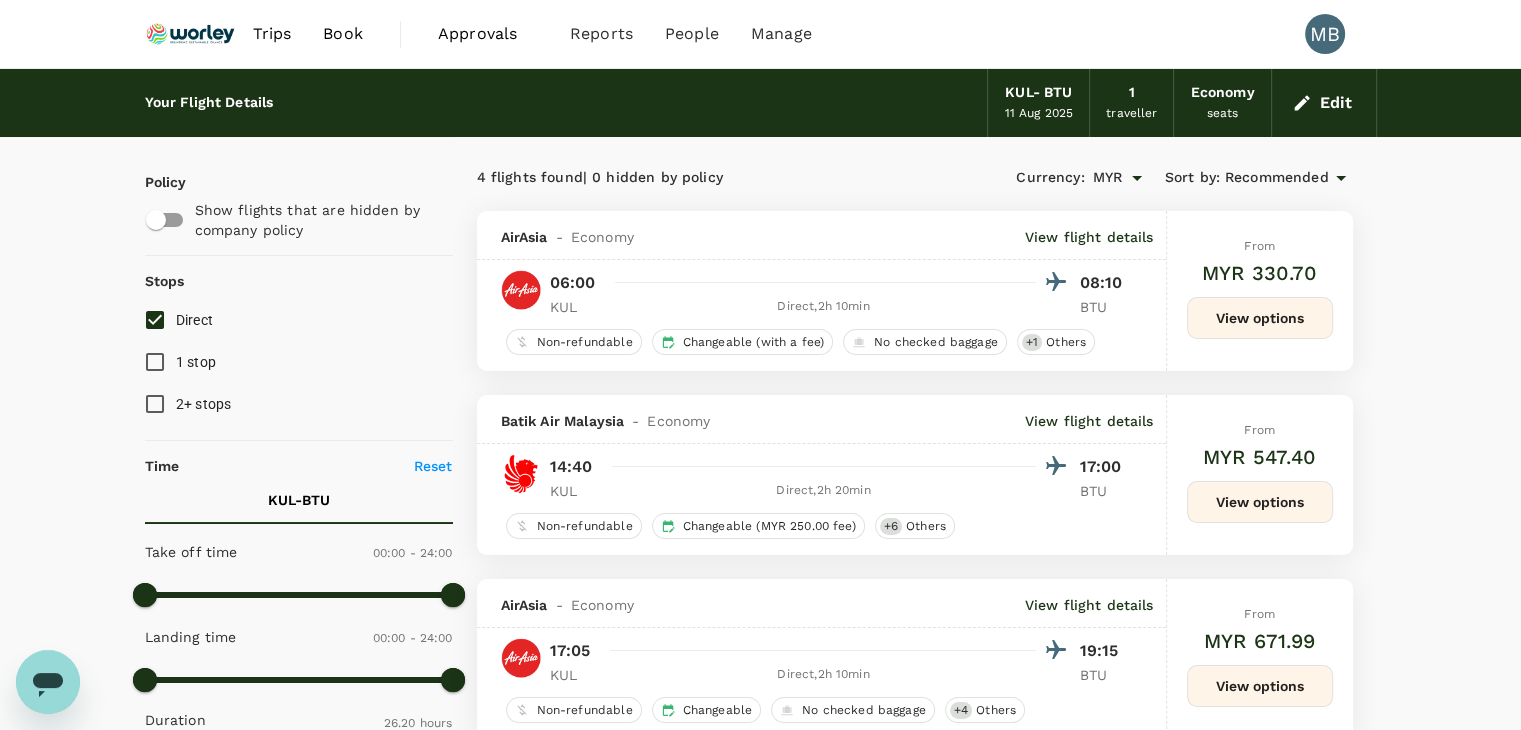click on "Recommended" at bounding box center (1277, 178) 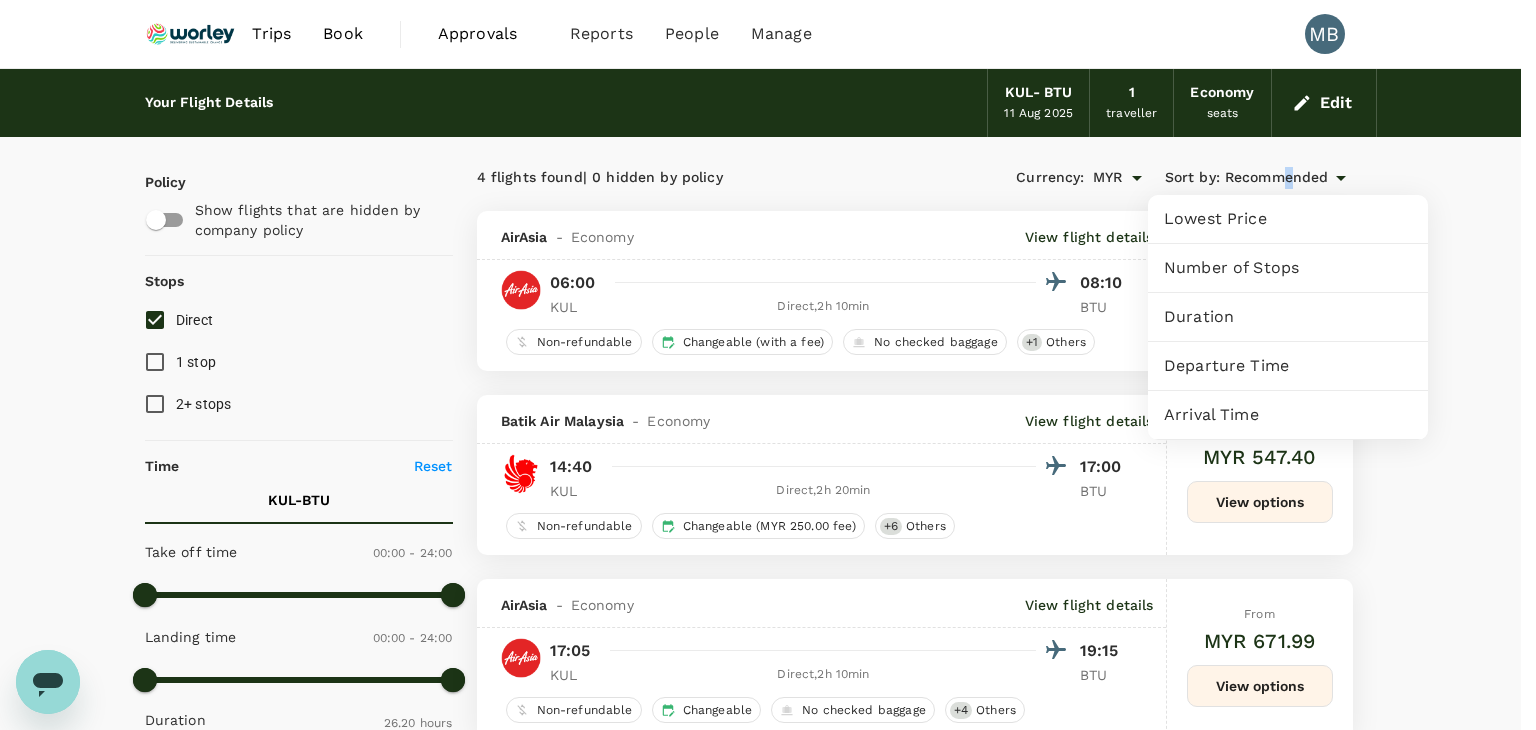 click on "Departure Time" at bounding box center [1288, 366] 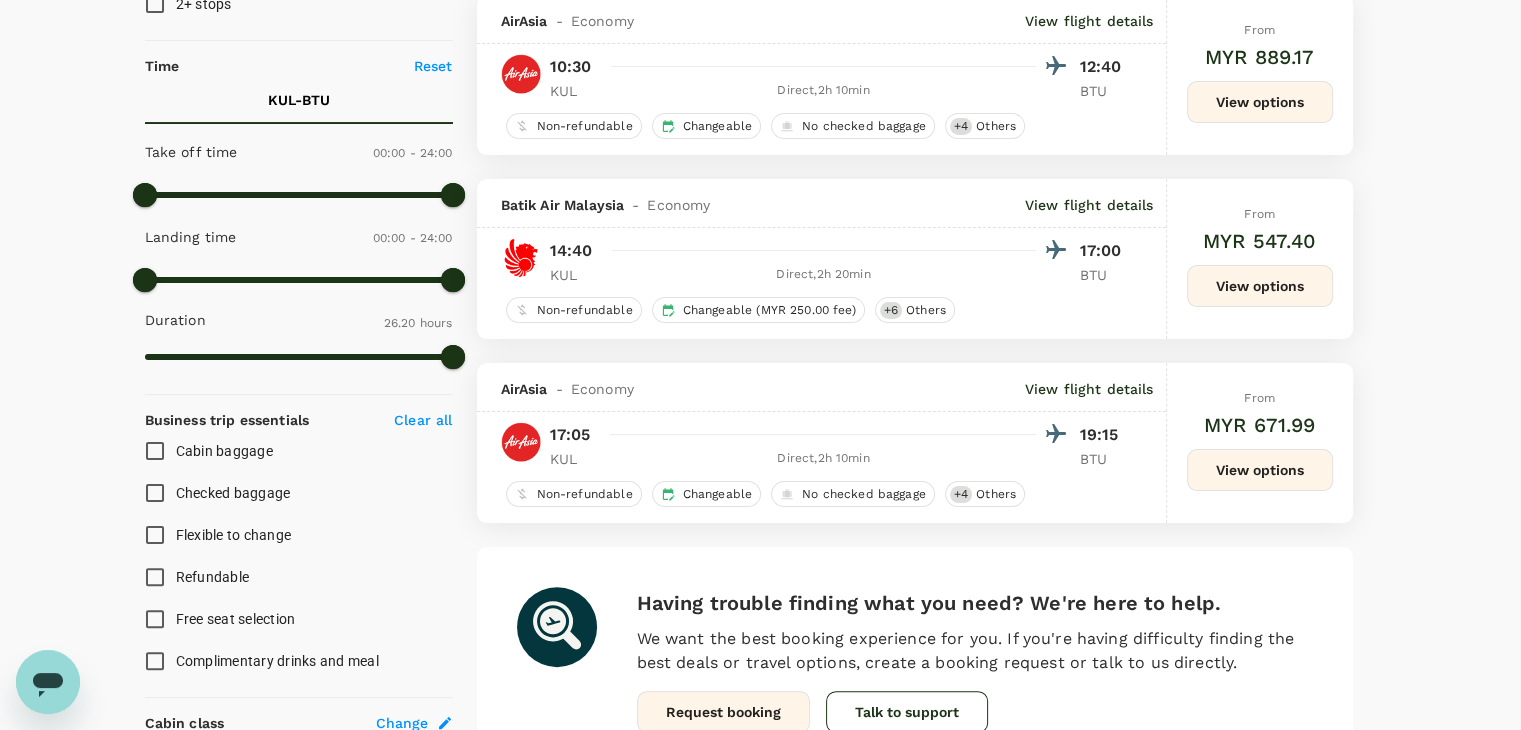 scroll, scrollTop: 600, scrollLeft: 0, axis: vertical 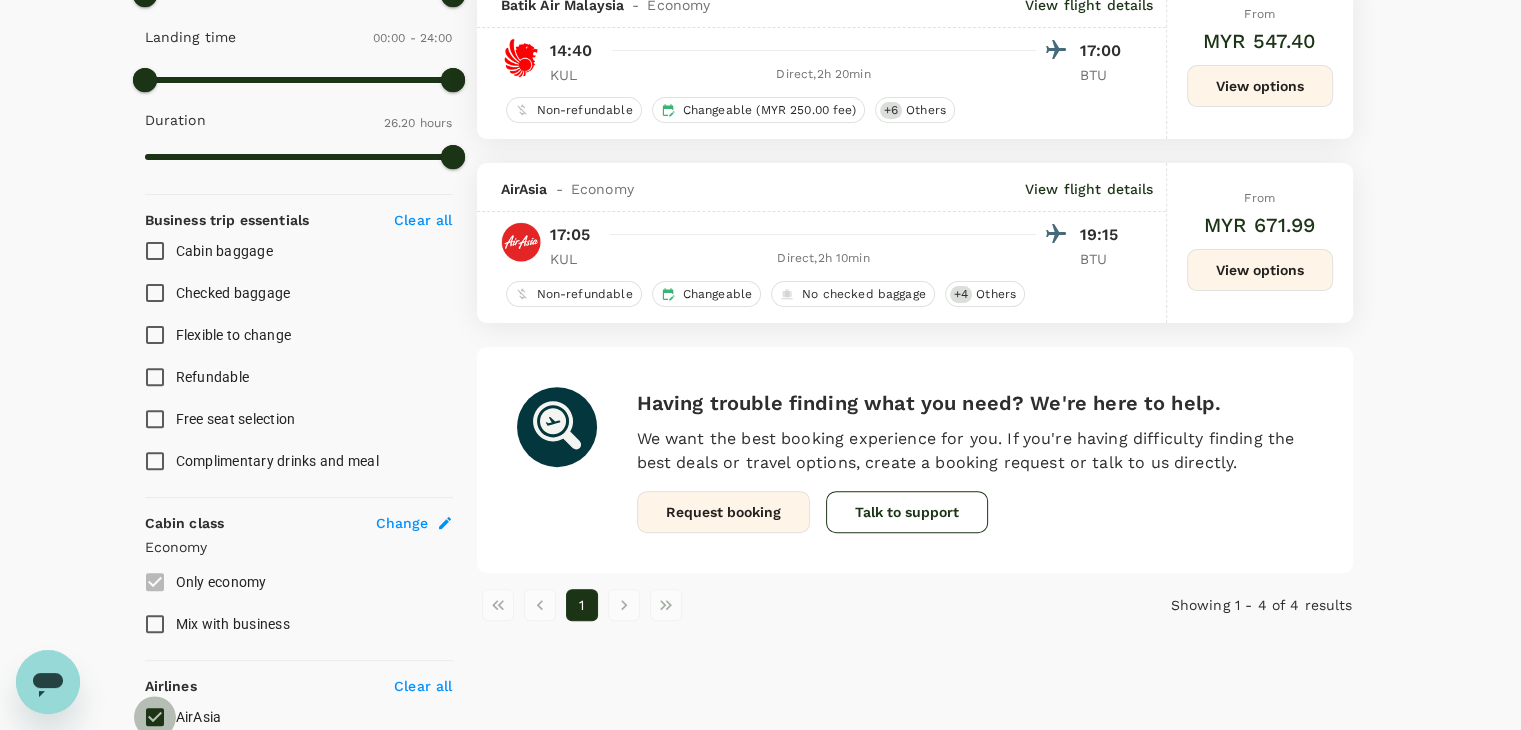 click on "AirAsia" at bounding box center (155, 717) 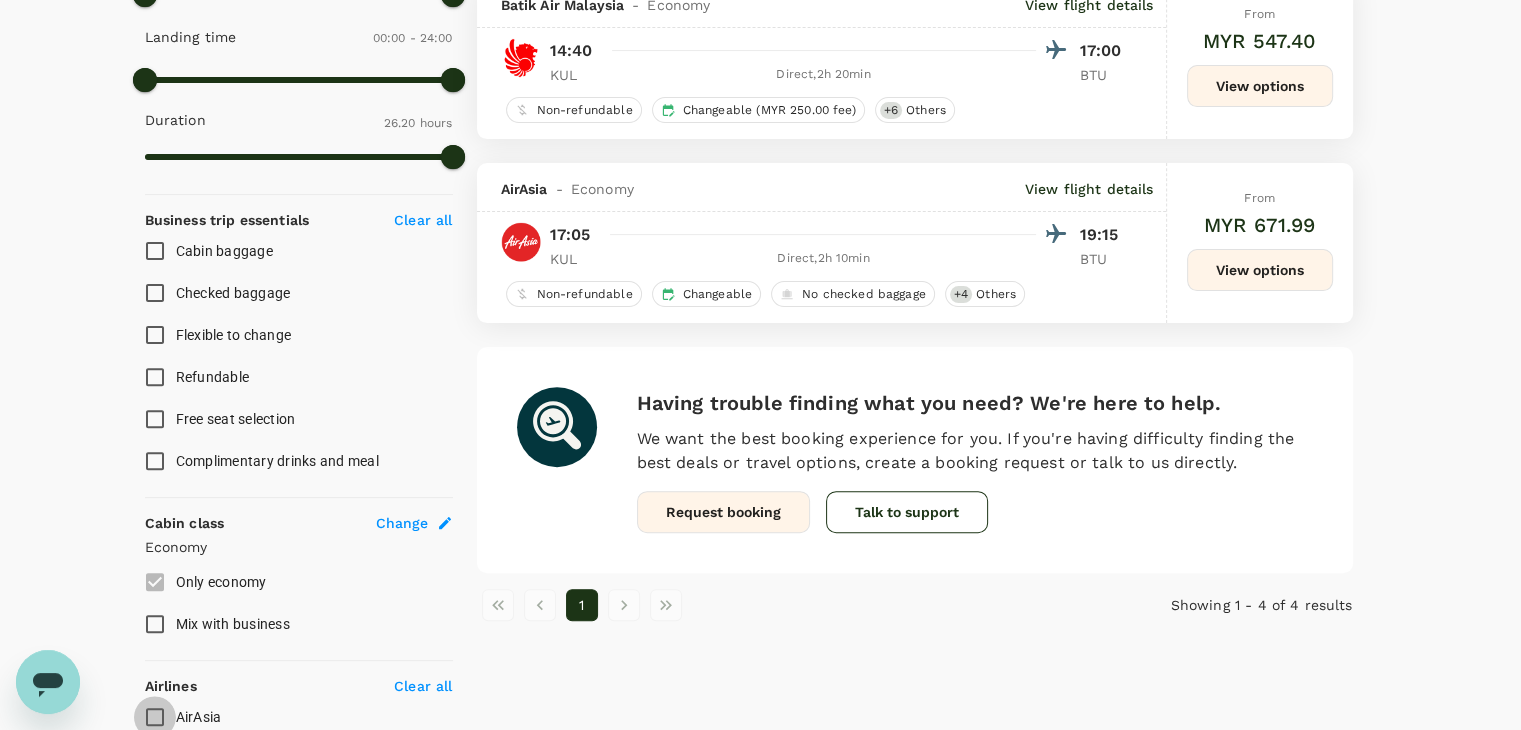 click on "AirAsia" at bounding box center (155, 717) 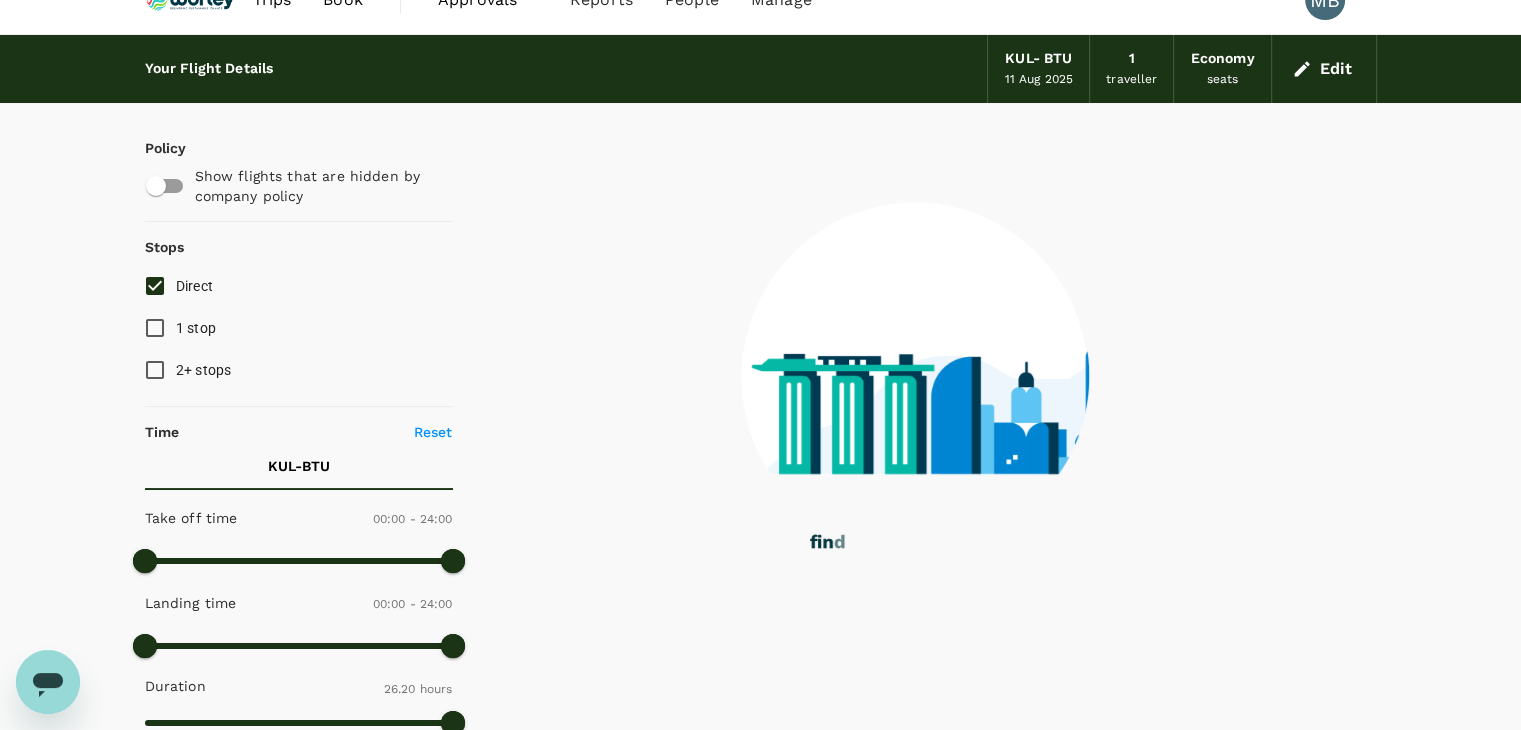 scroll, scrollTop: 0, scrollLeft: 0, axis: both 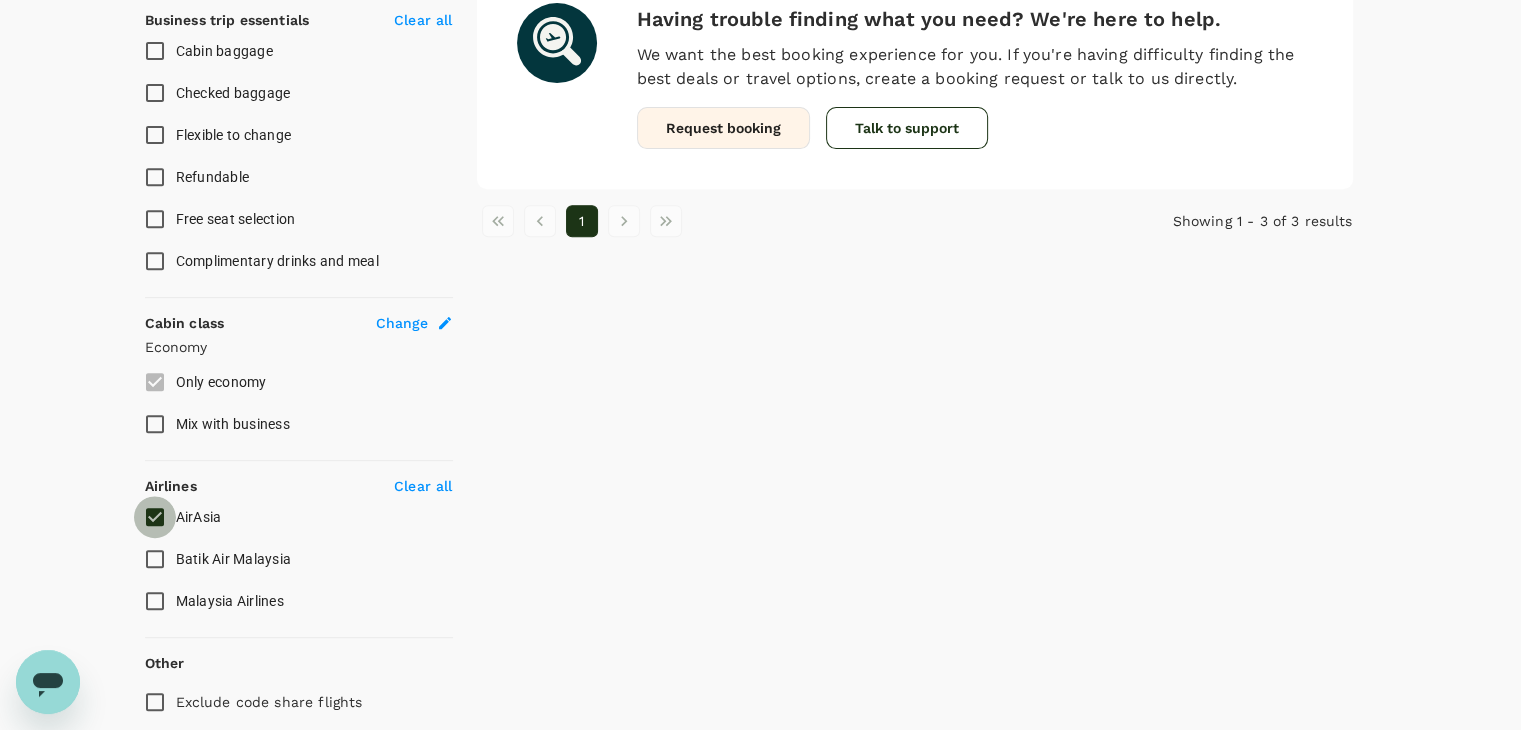 click on "AirAsia" at bounding box center (155, 517) 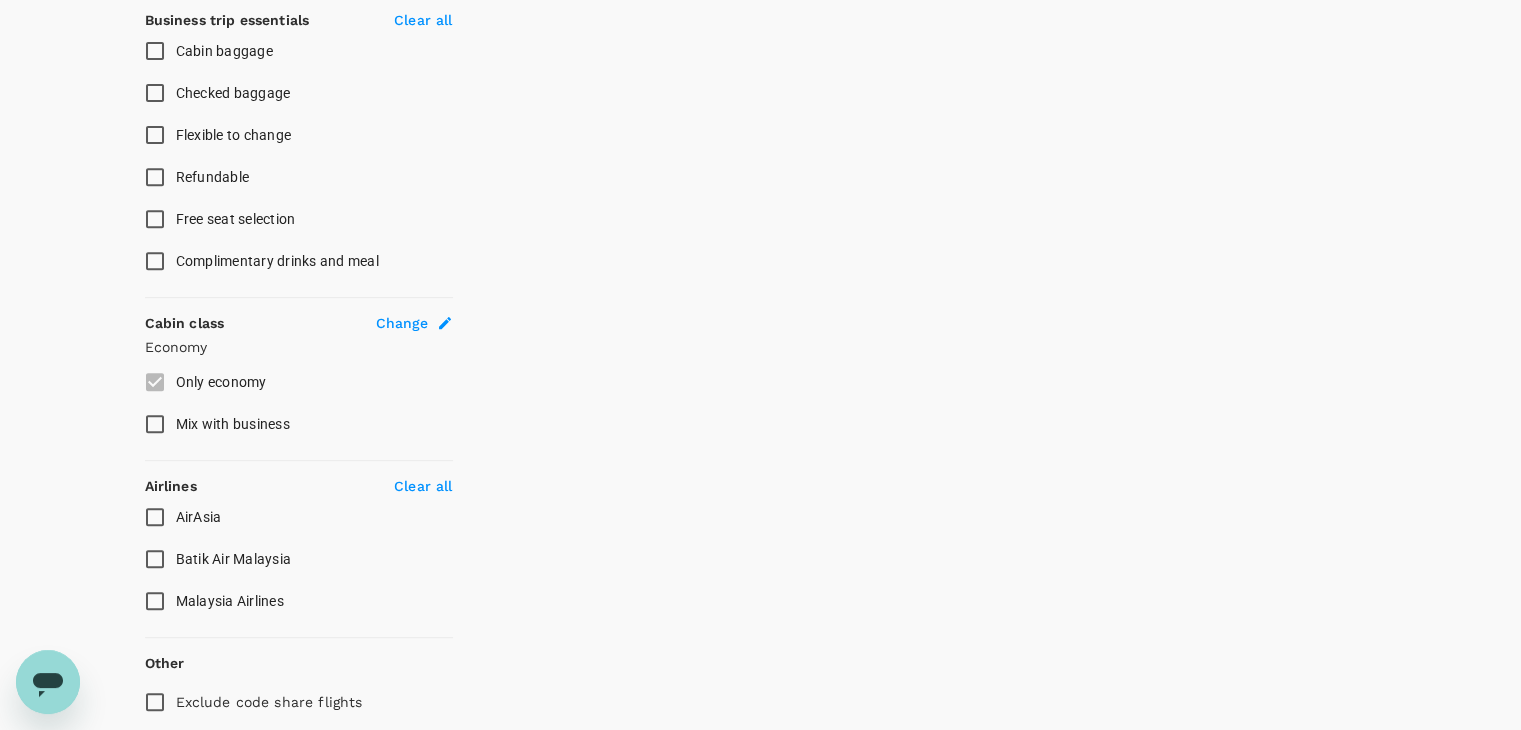 click on "Batik Air Malaysia" at bounding box center [155, 559] 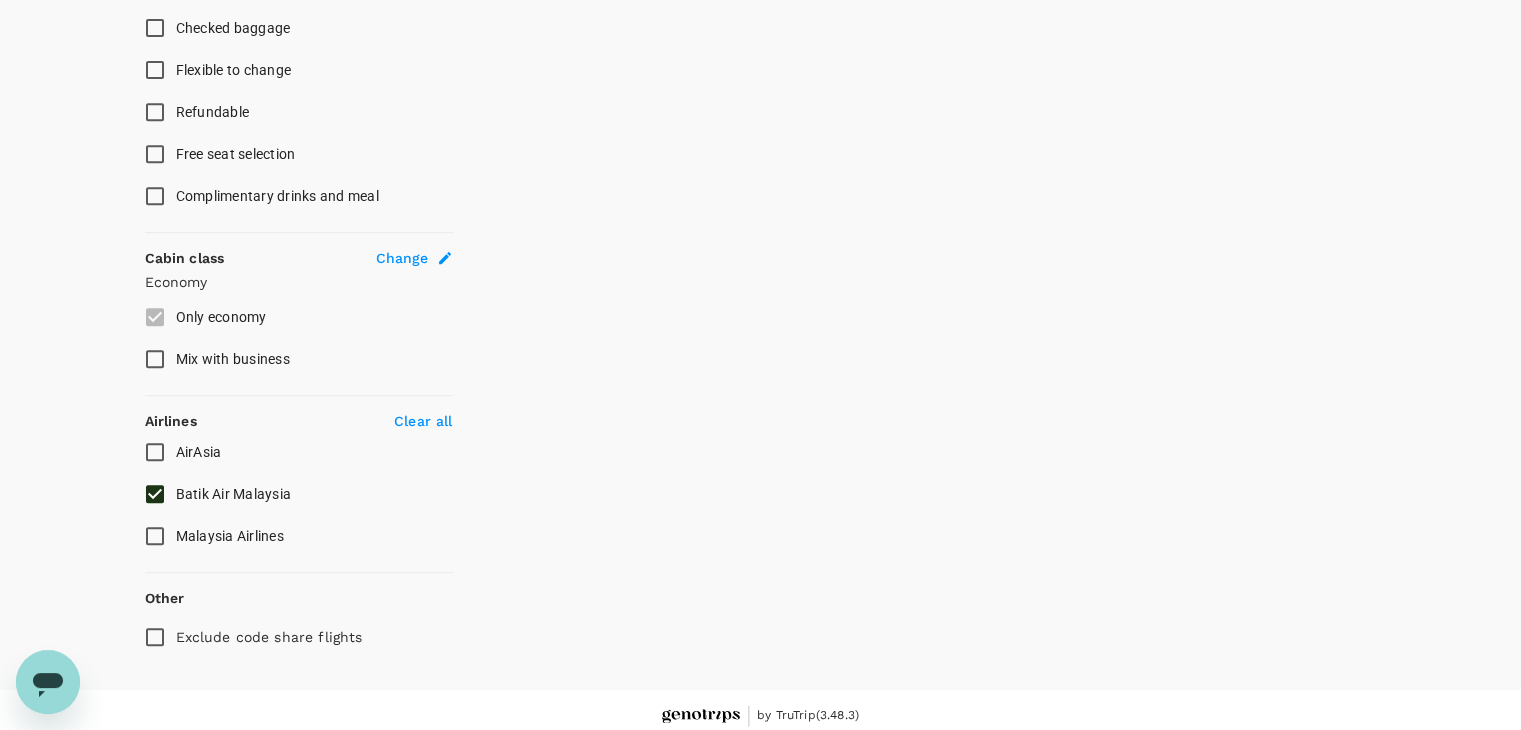 scroll, scrollTop: 874, scrollLeft: 0, axis: vertical 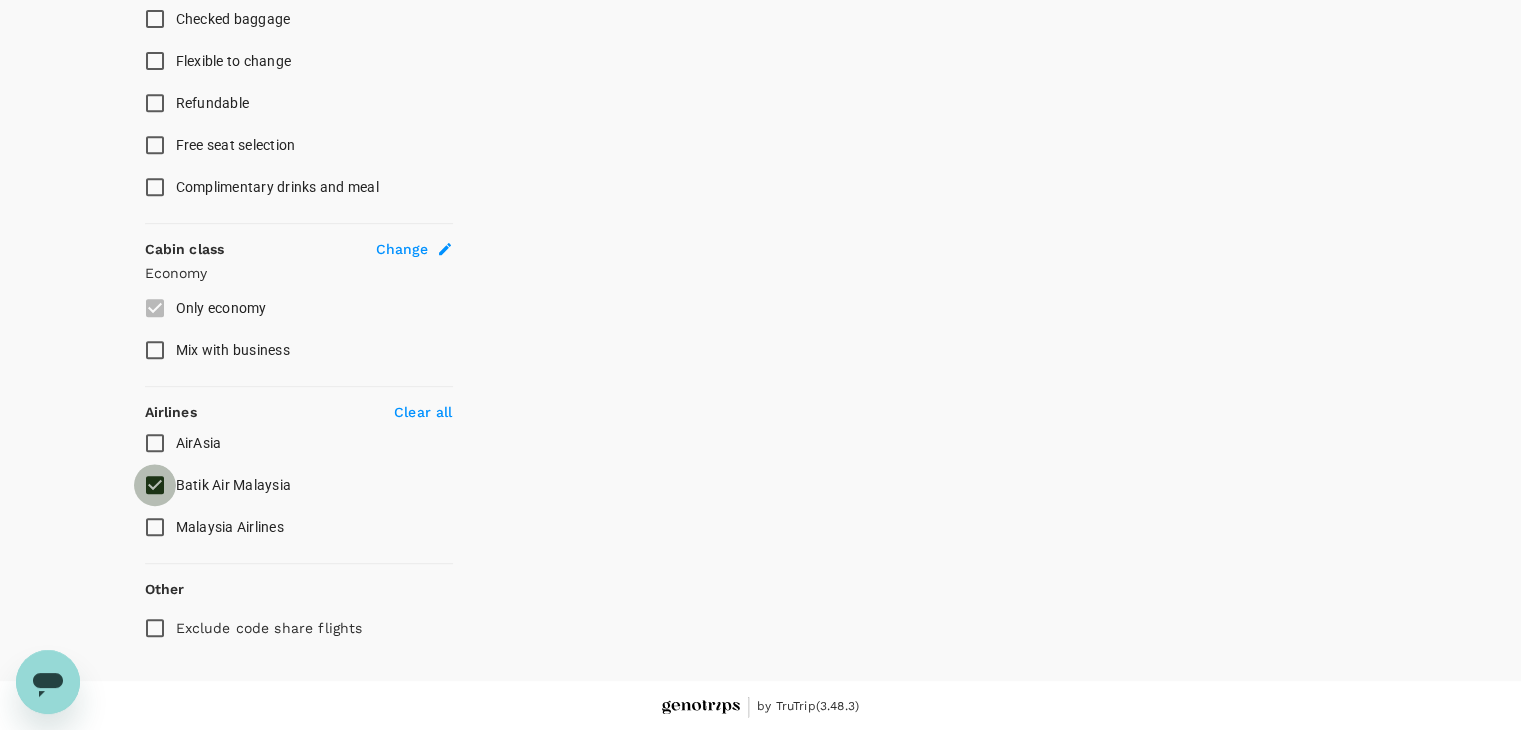 click on "Batik Air Malaysia" at bounding box center [155, 485] 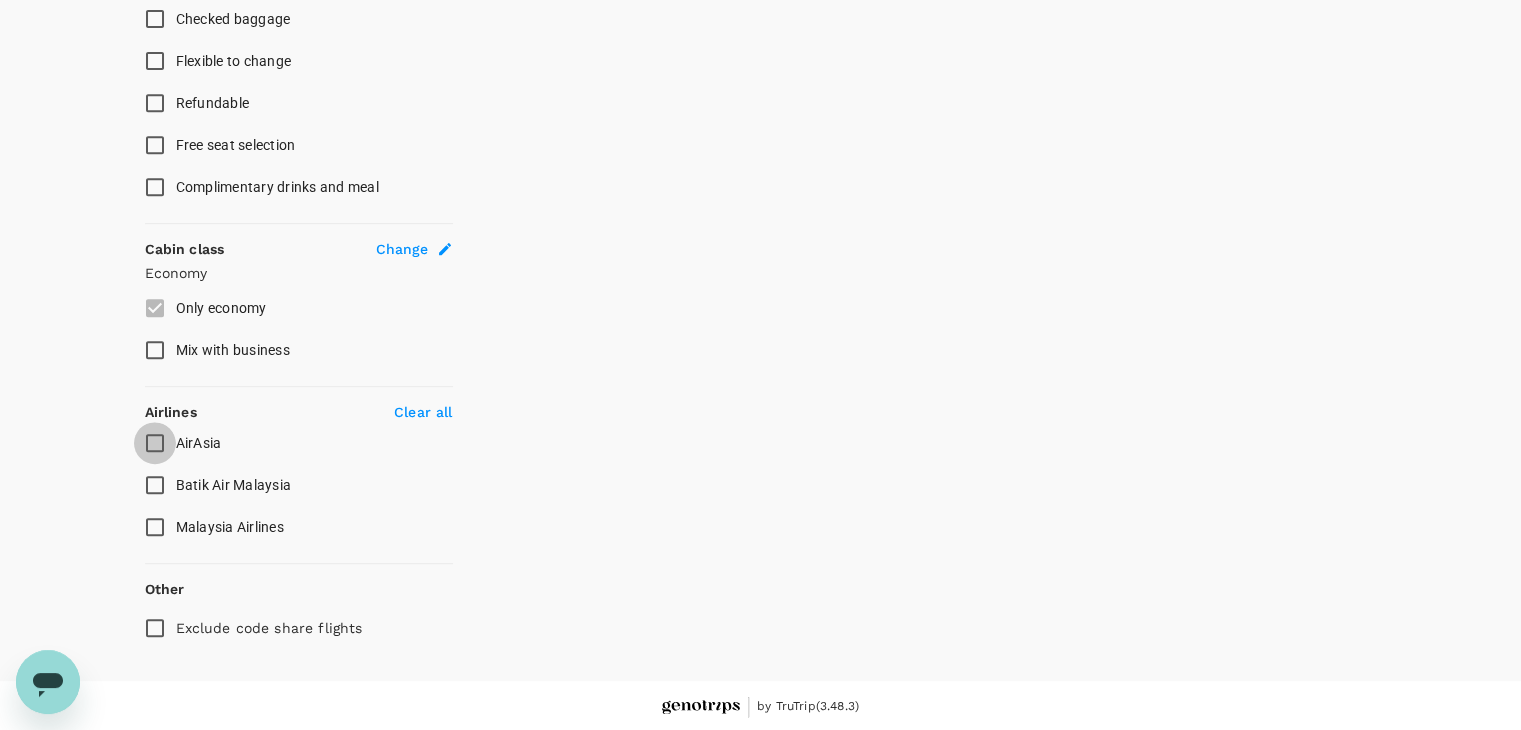 click on "AirAsia" at bounding box center [155, 443] 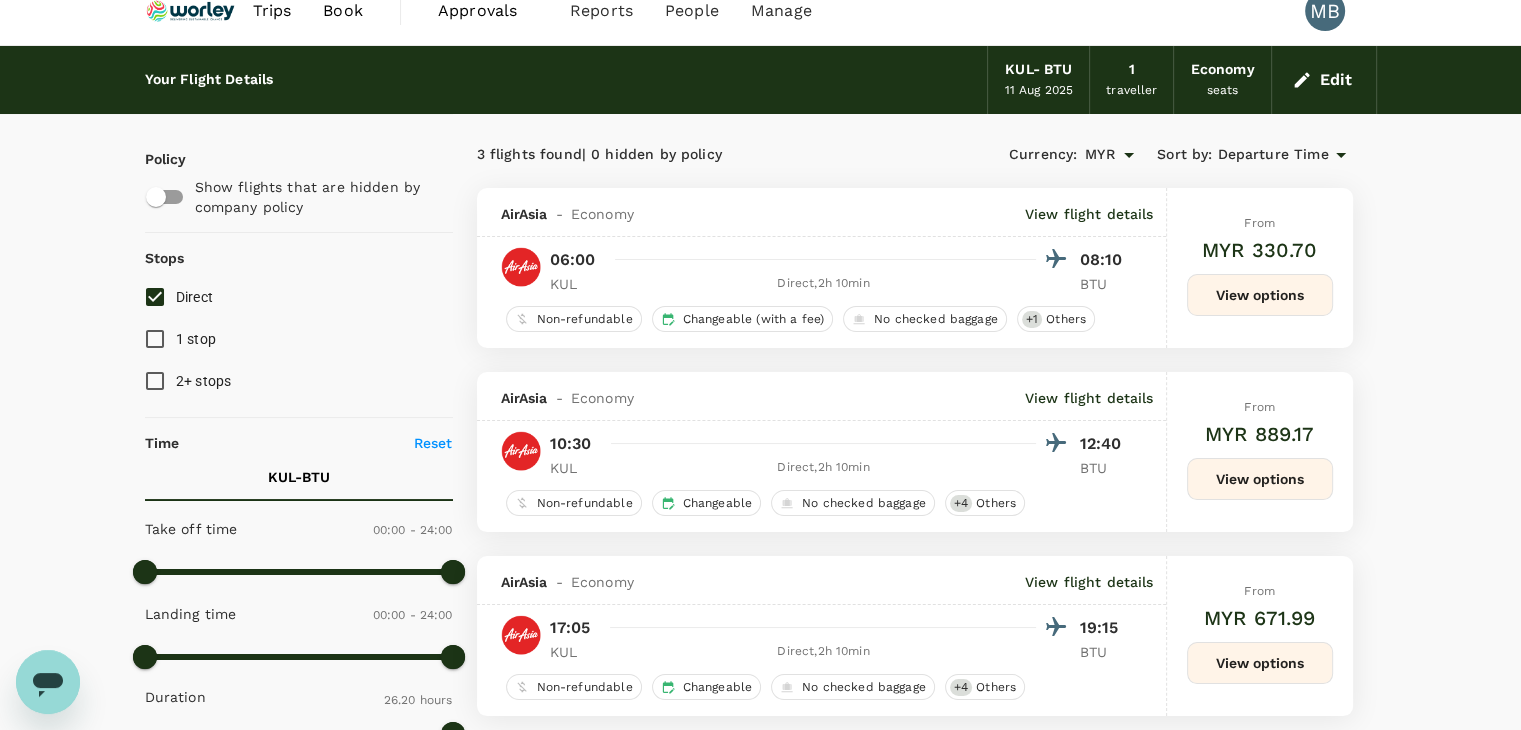 scroll, scrollTop: 0, scrollLeft: 0, axis: both 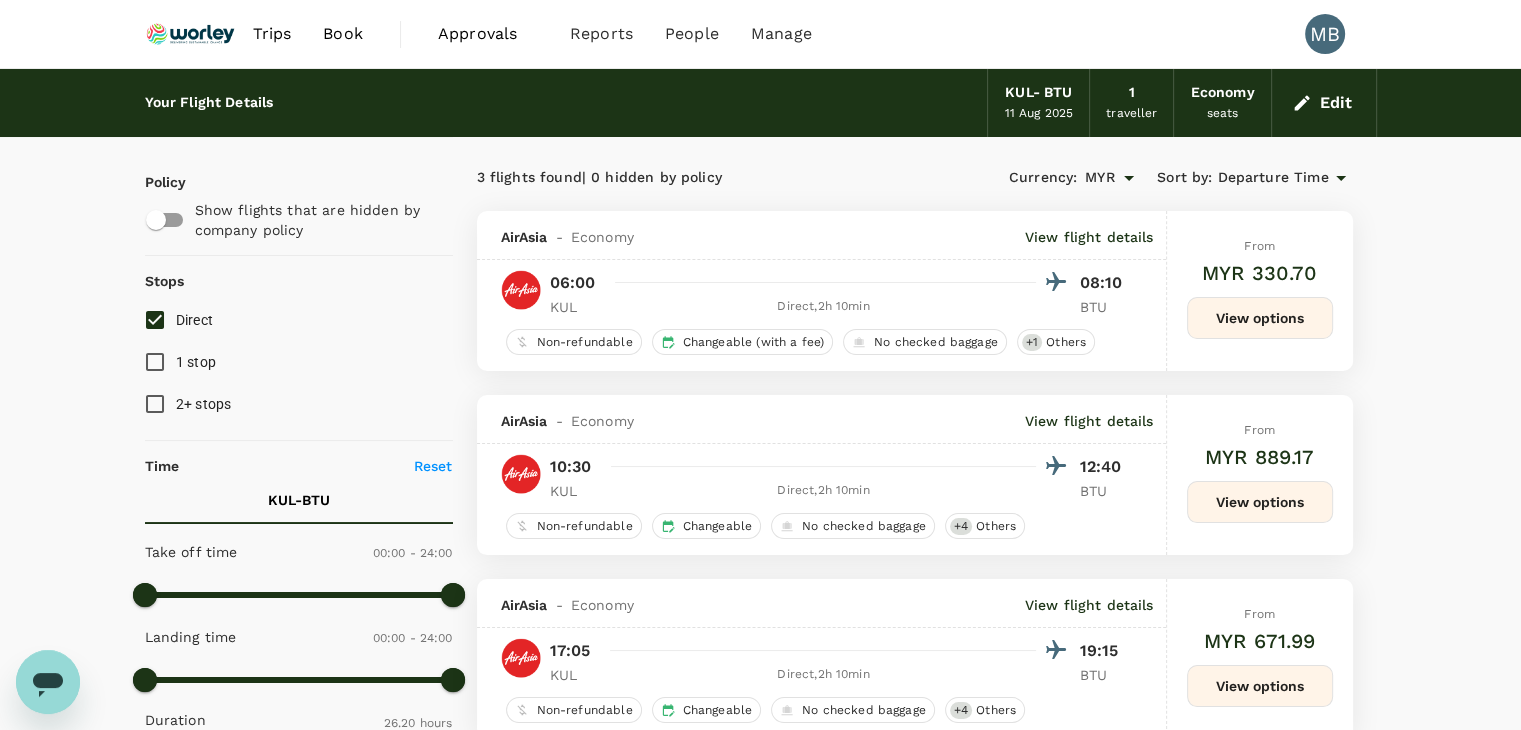 click on "Edit" at bounding box center [1324, 103] 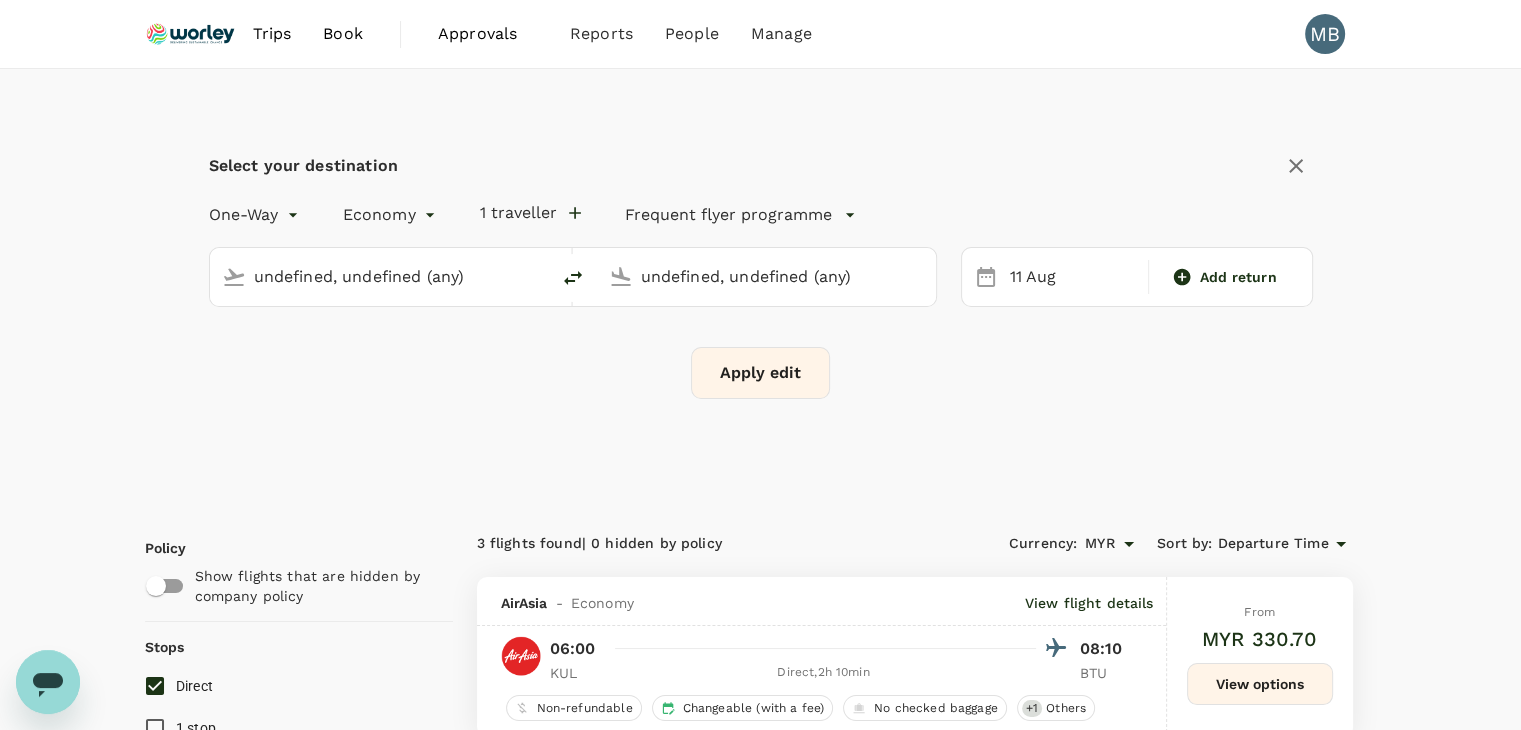 type 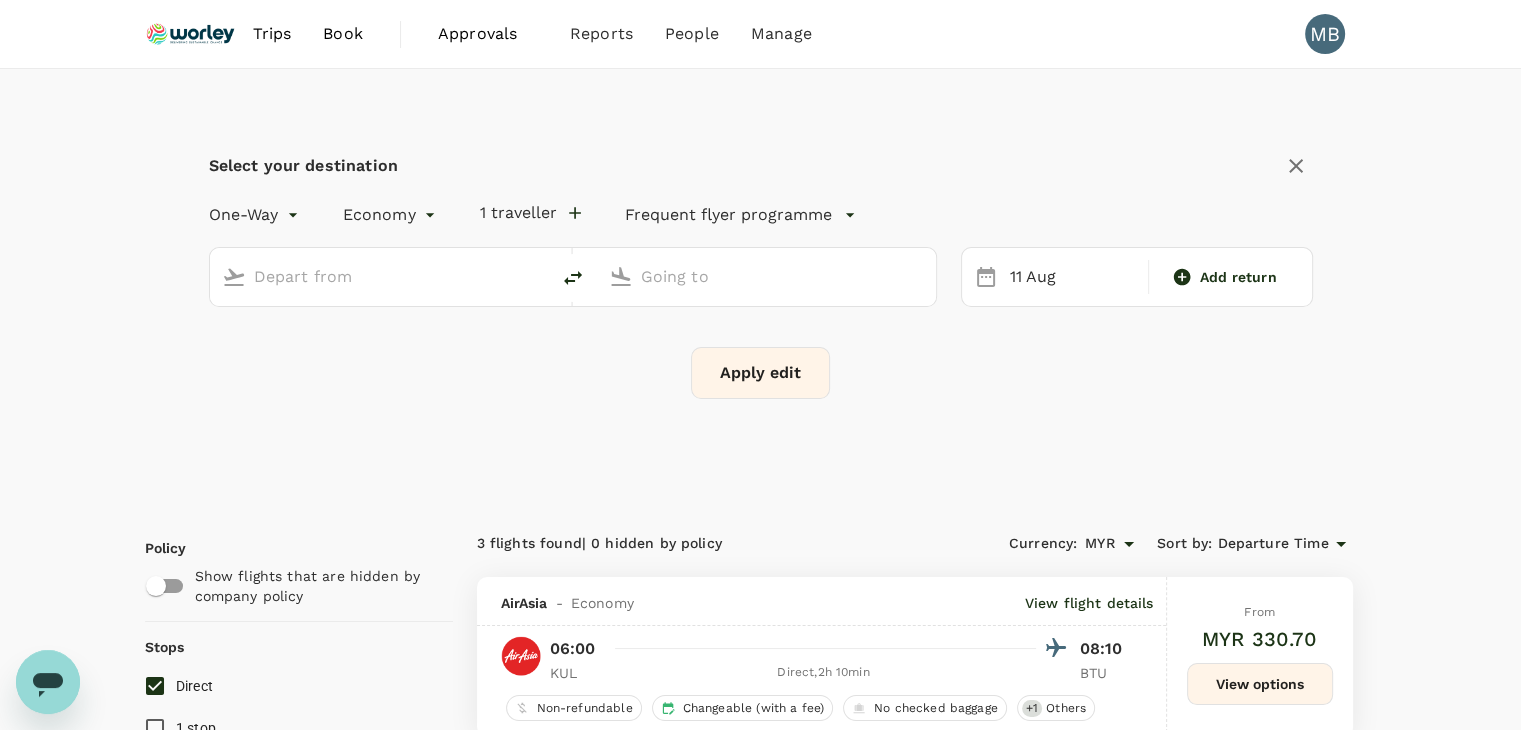 type on "Kuala Lumpur Intl (KUL)" 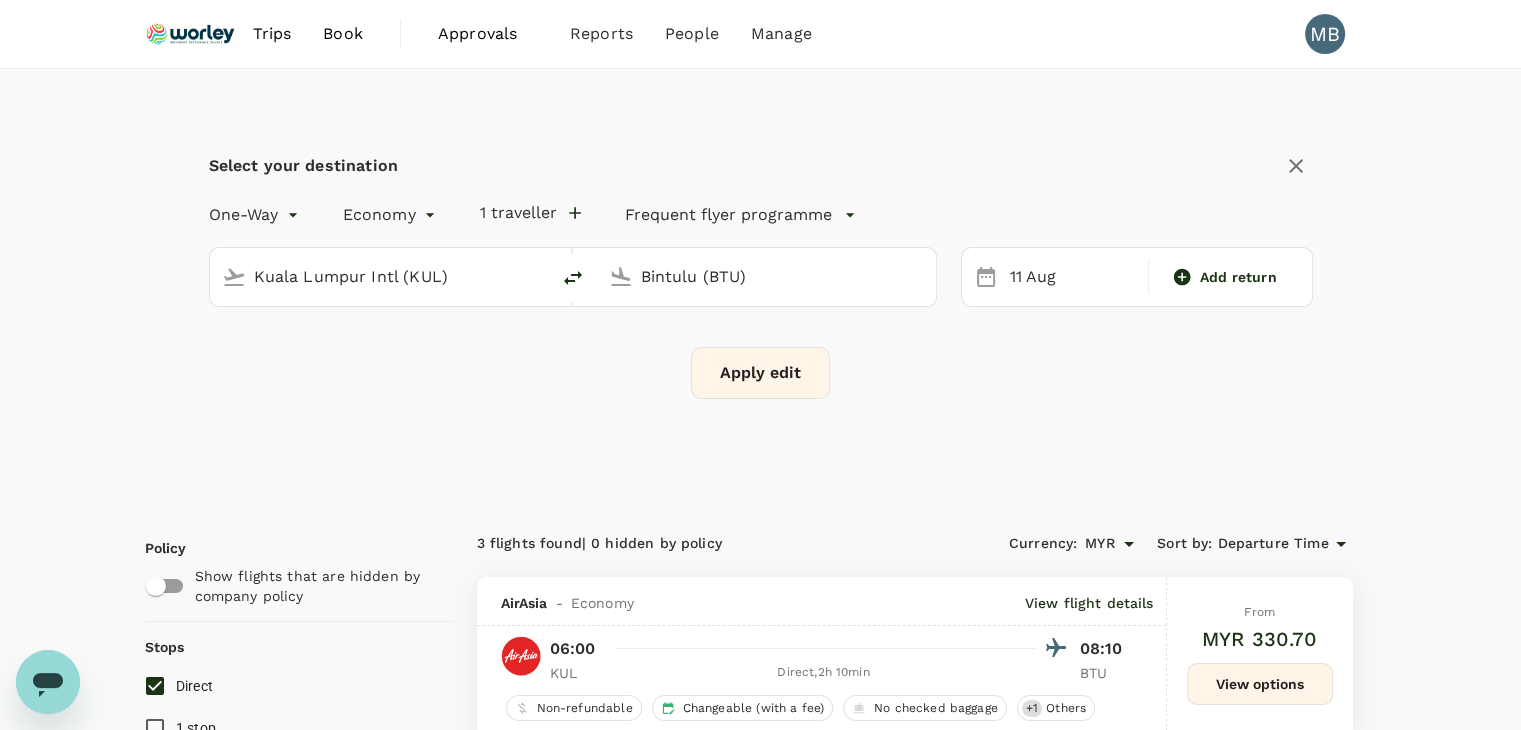 click 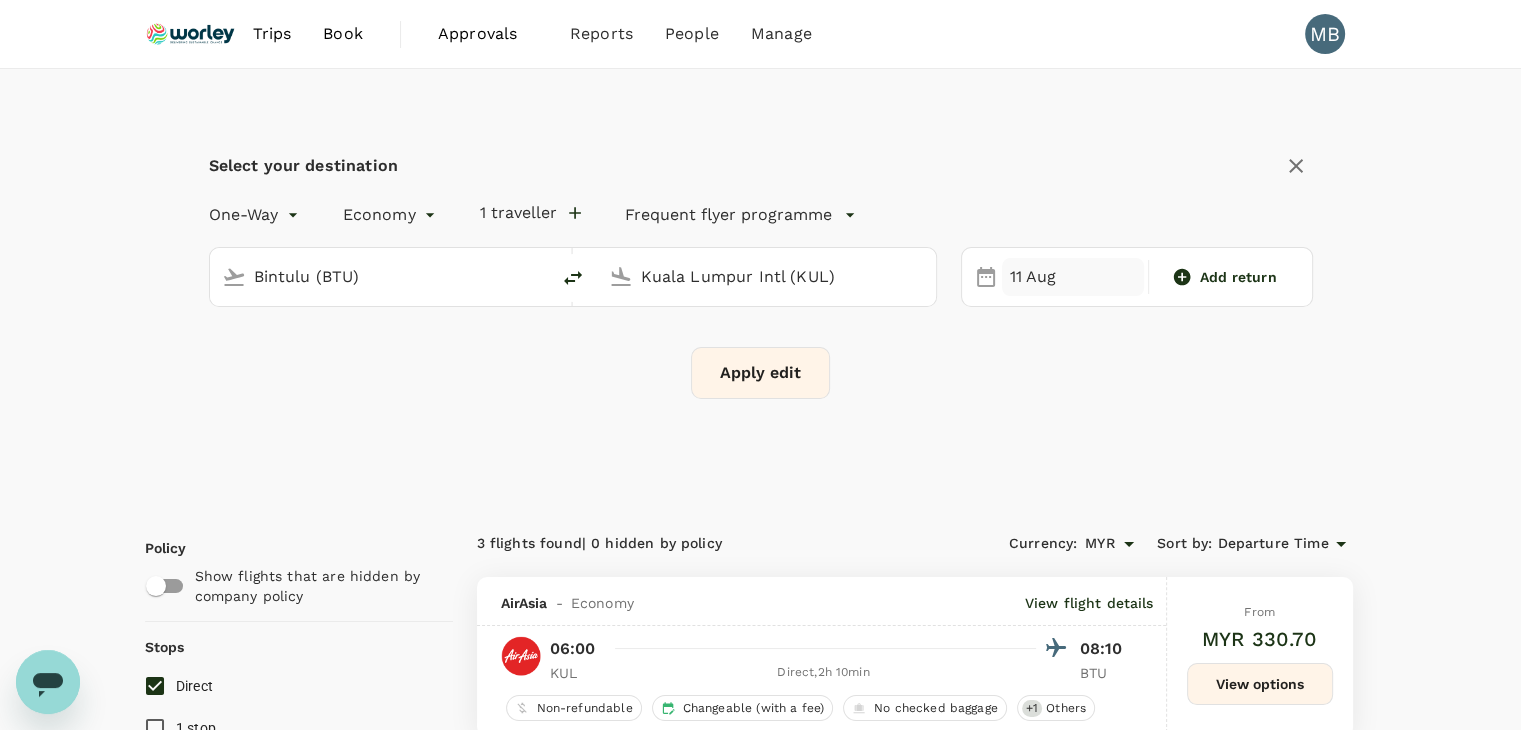 click on "11 Aug" at bounding box center (1073, 277) 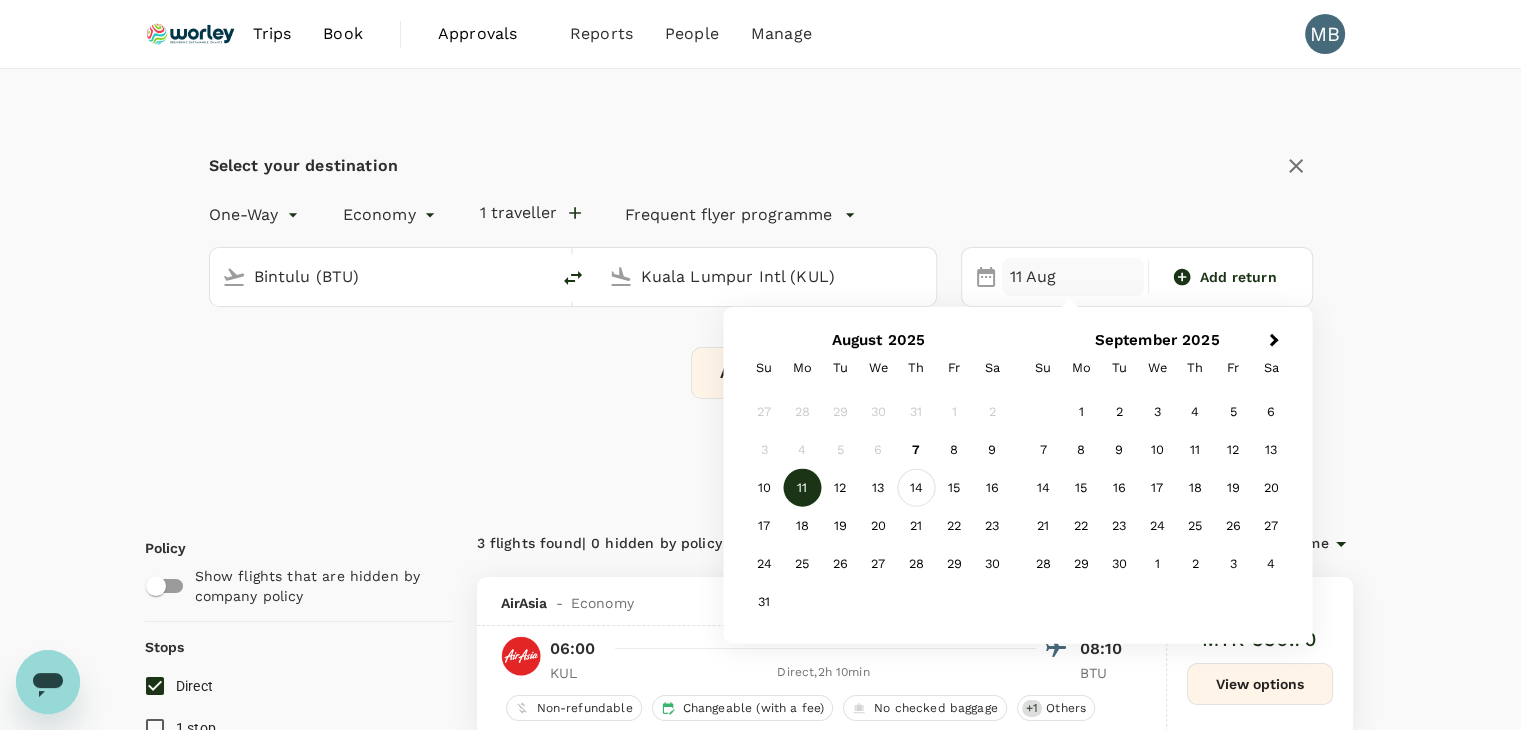 click on "14" at bounding box center (916, 488) 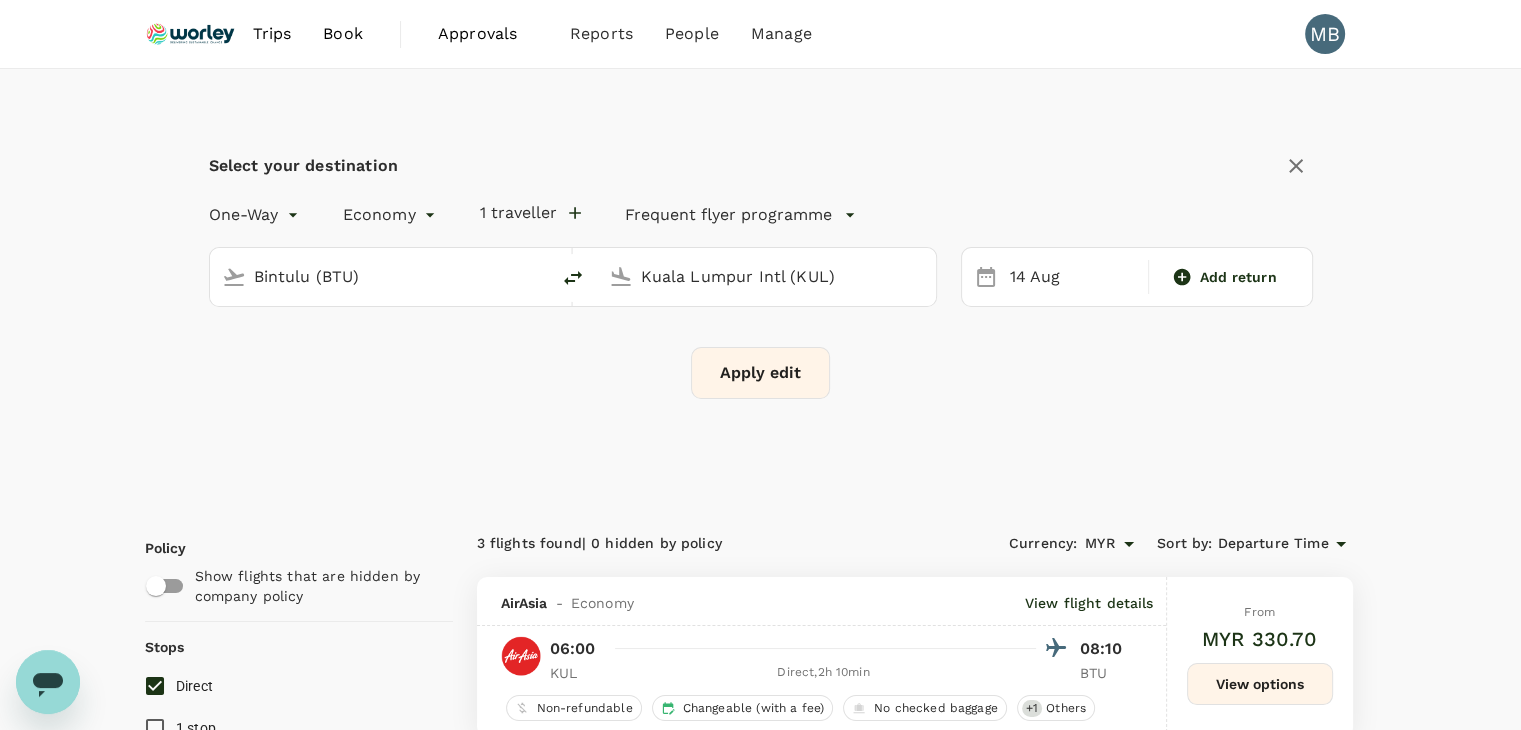 click on "Apply edit" at bounding box center (760, 373) 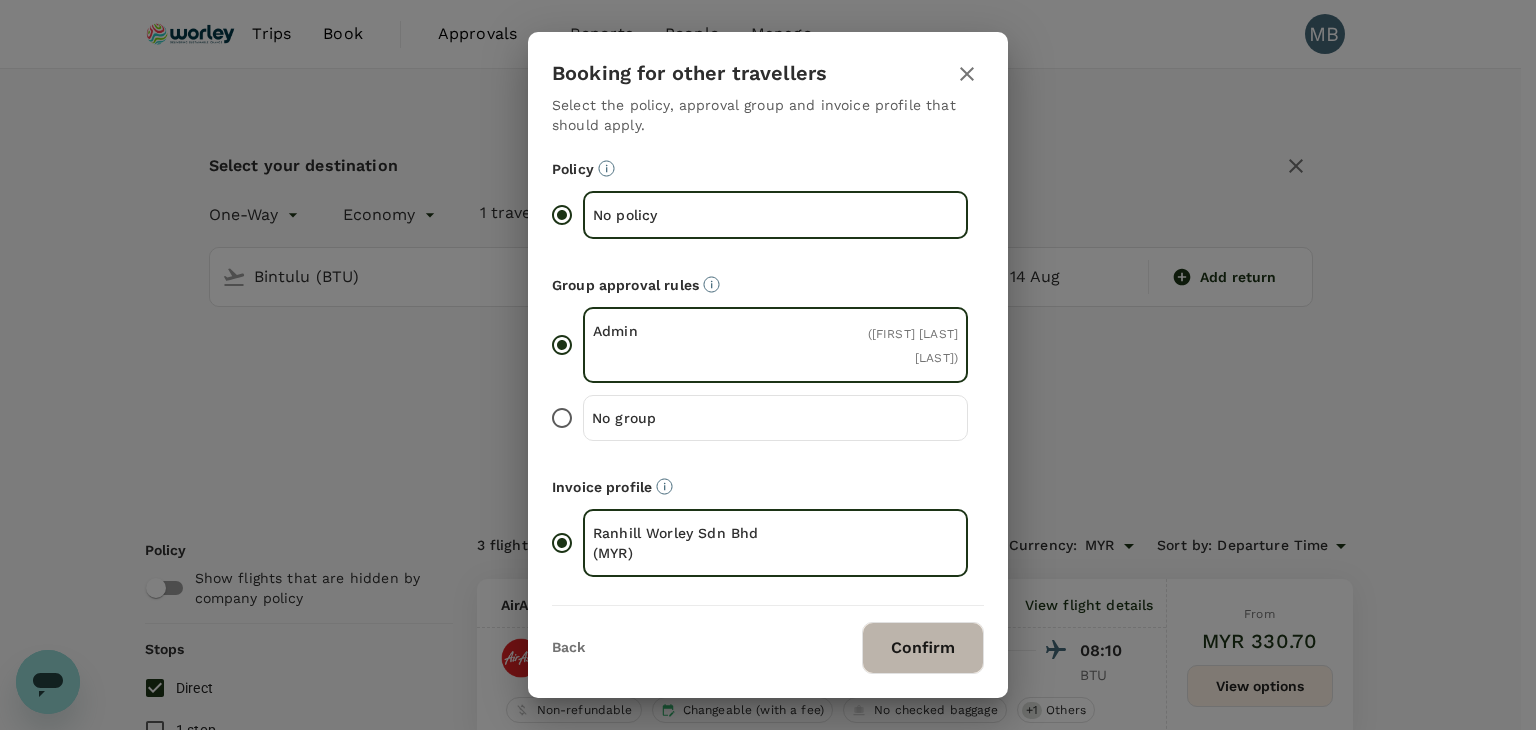 click on "Confirm" at bounding box center [923, 648] 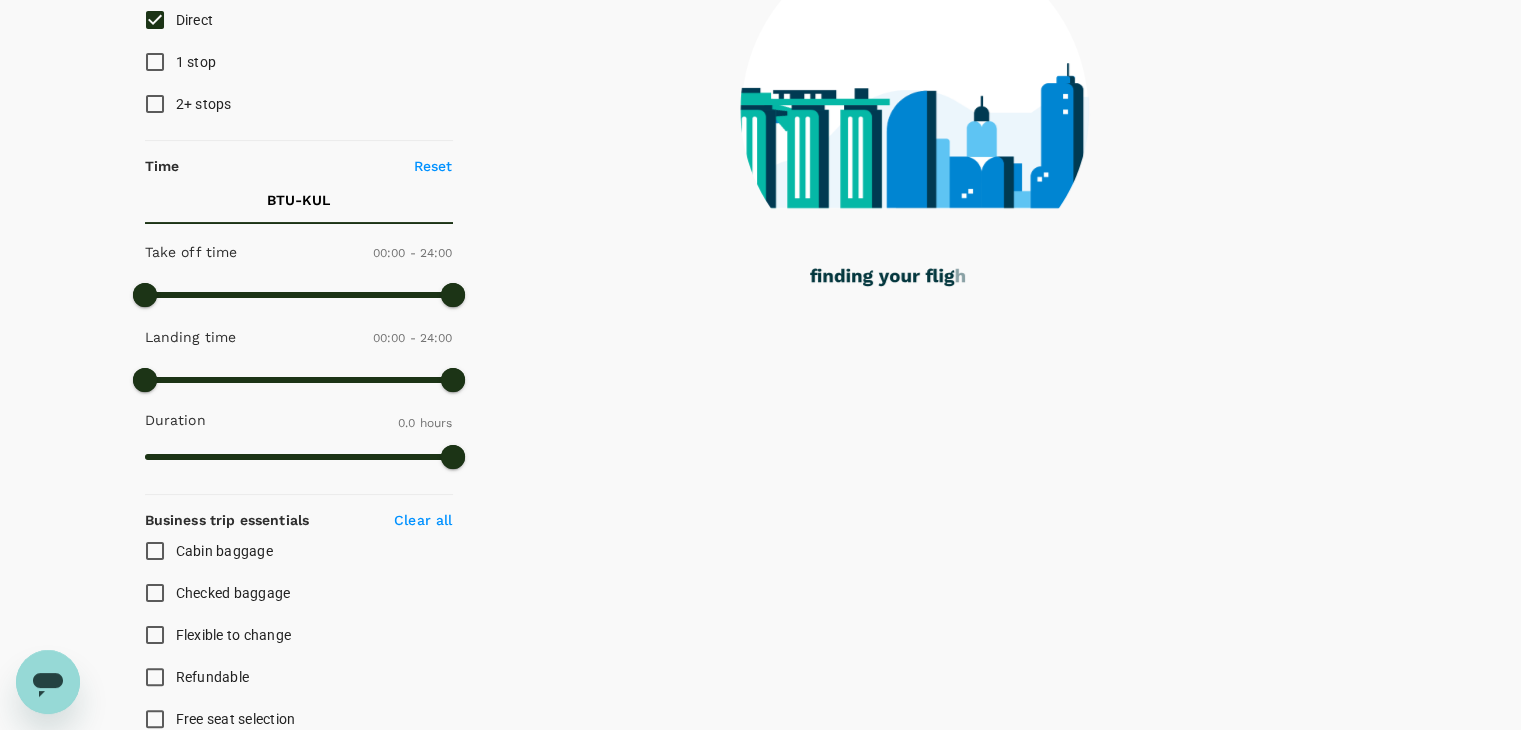 checkbox on "true" 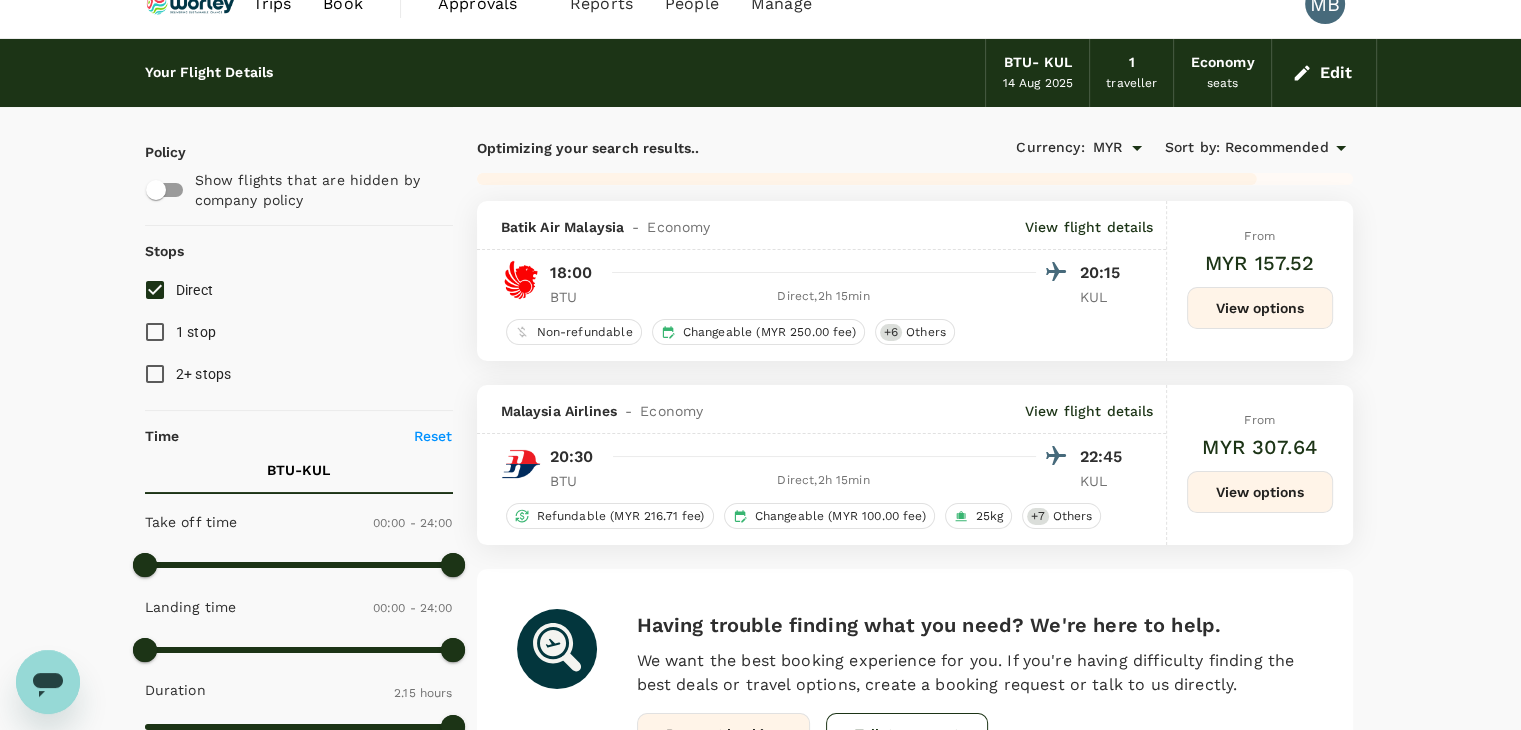 scroll, scrollTop: 0, scrollLeft: 0, axis: both 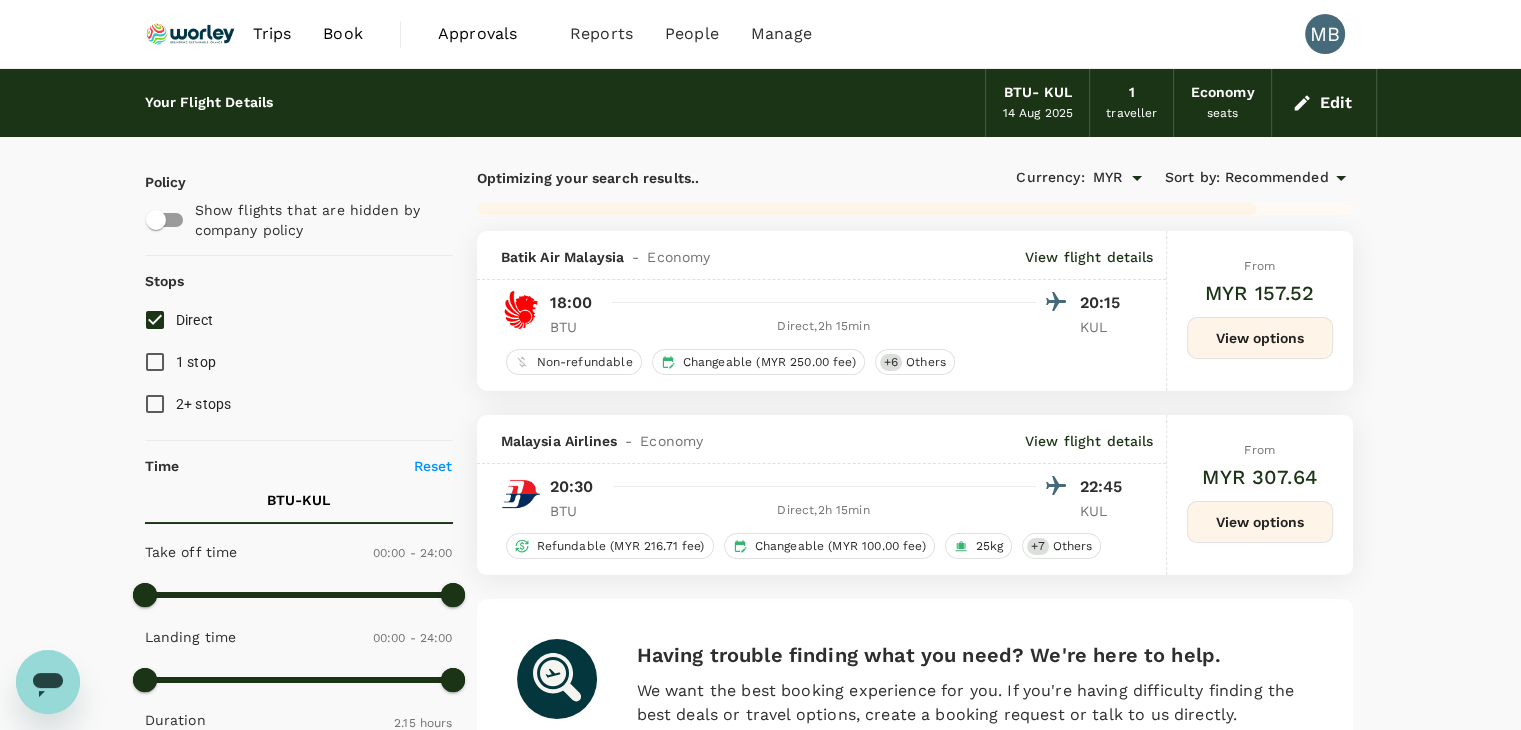 type on "1585" 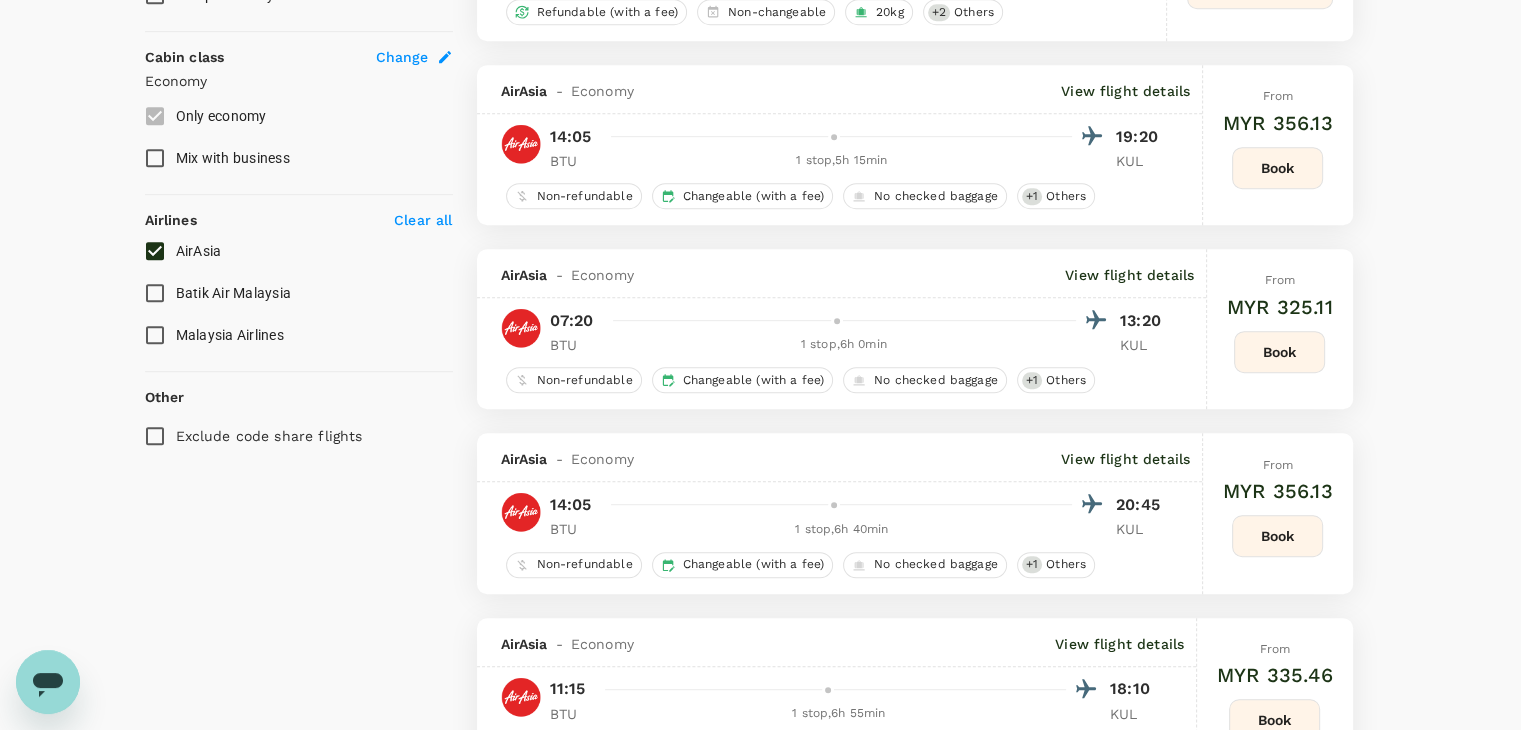 scroll, scrollTop: 800, scrollLeft: 0, axis: vertical 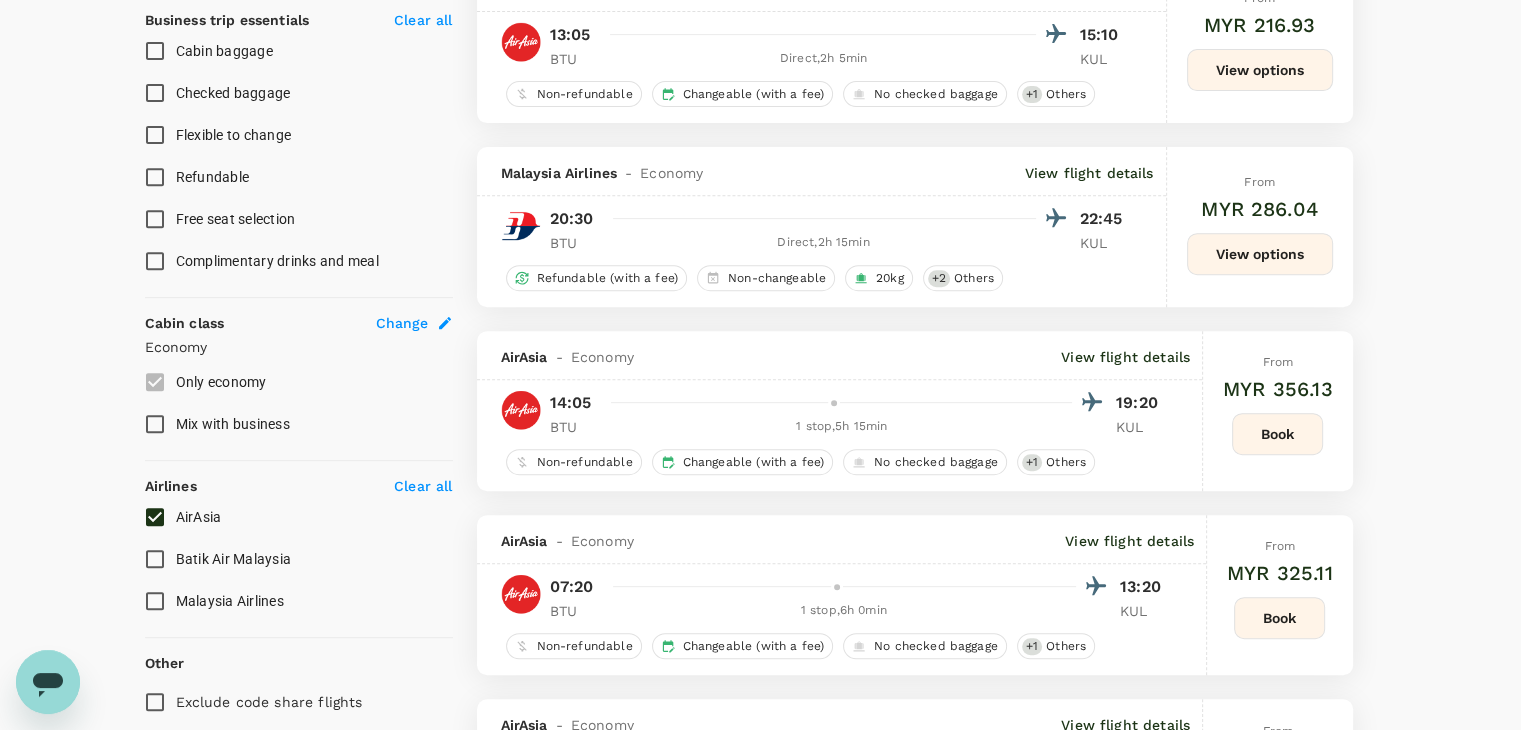 click on "Malaysia Airlines" at bounding box center [155, 601] 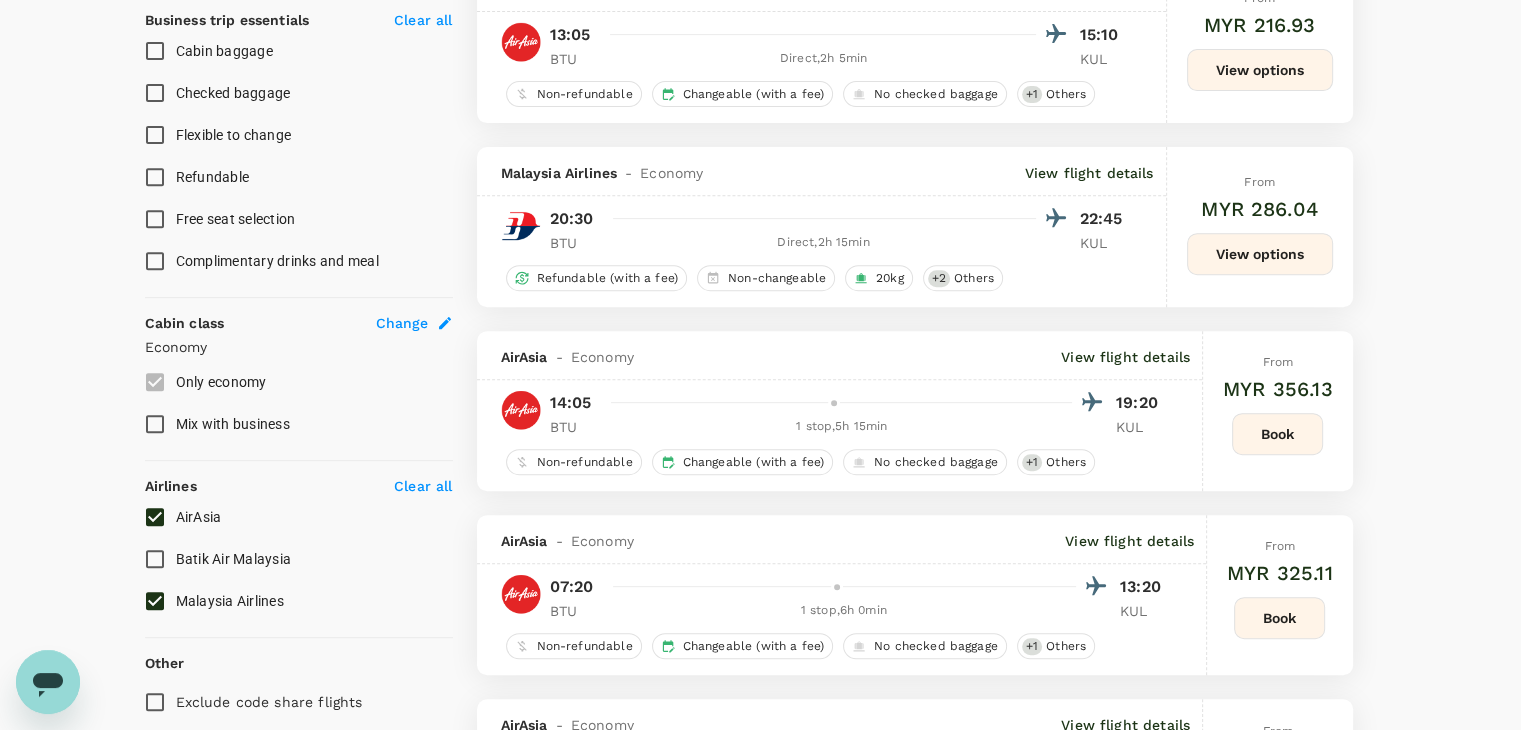 click on "AirAsia" at bounding box center (155, 517) 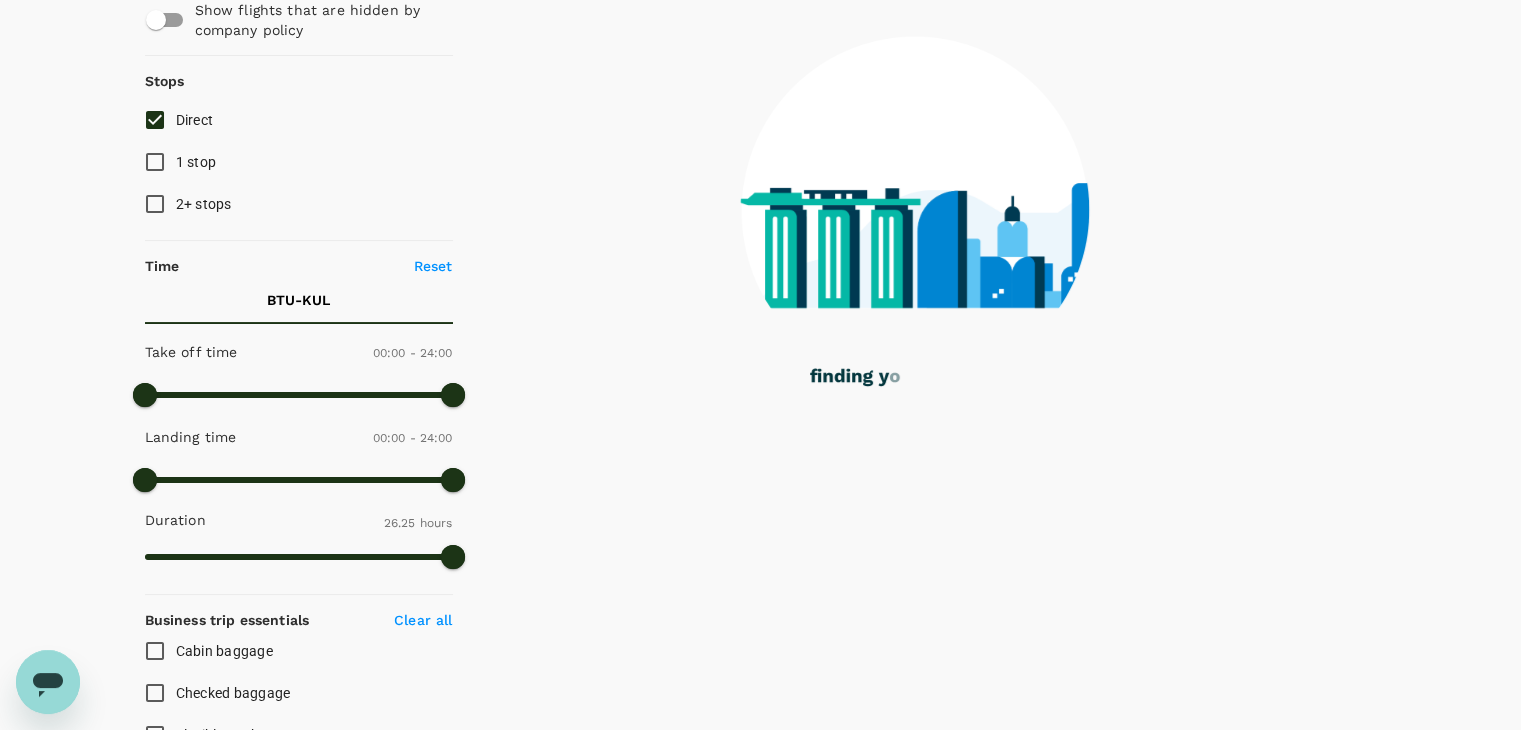scroll, scrollTop: 0, scrollLeft: 0, axis: both 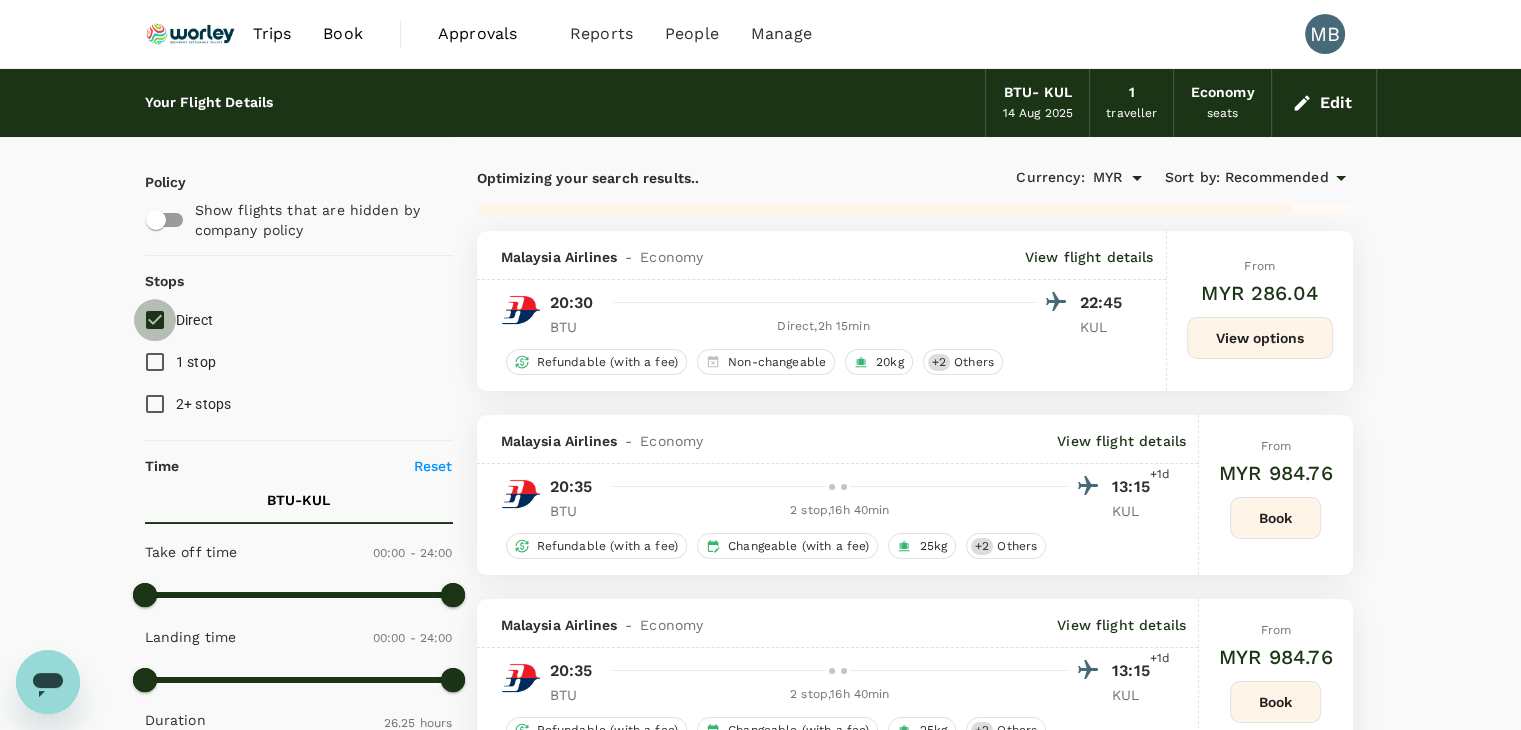 click on "Direct" at bounding box center (155, 320) 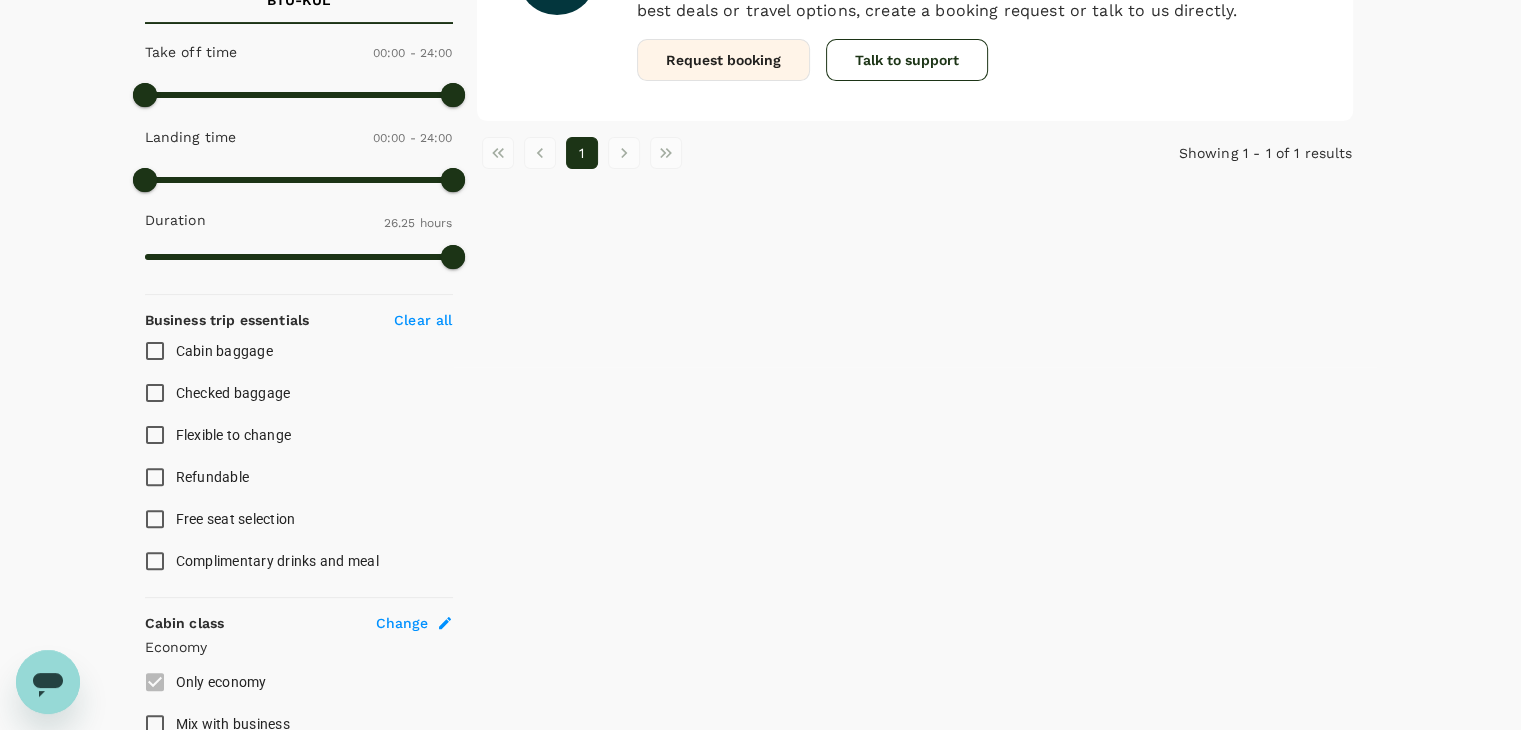 scroll, scrollTop: 800, scrollLeft: 0, axis: vertical 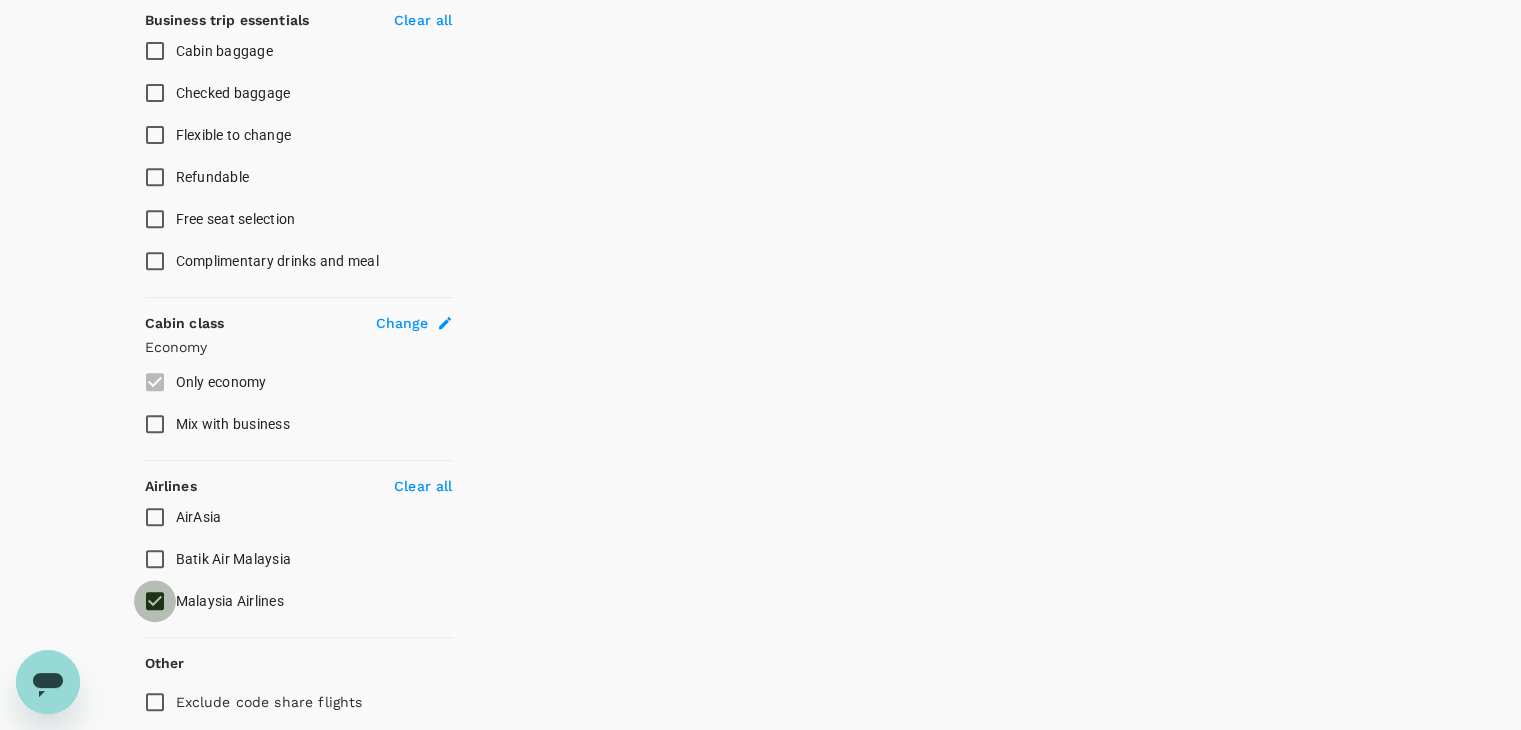 click on "Malaysia Airlines" at bounding box center (155, 601) 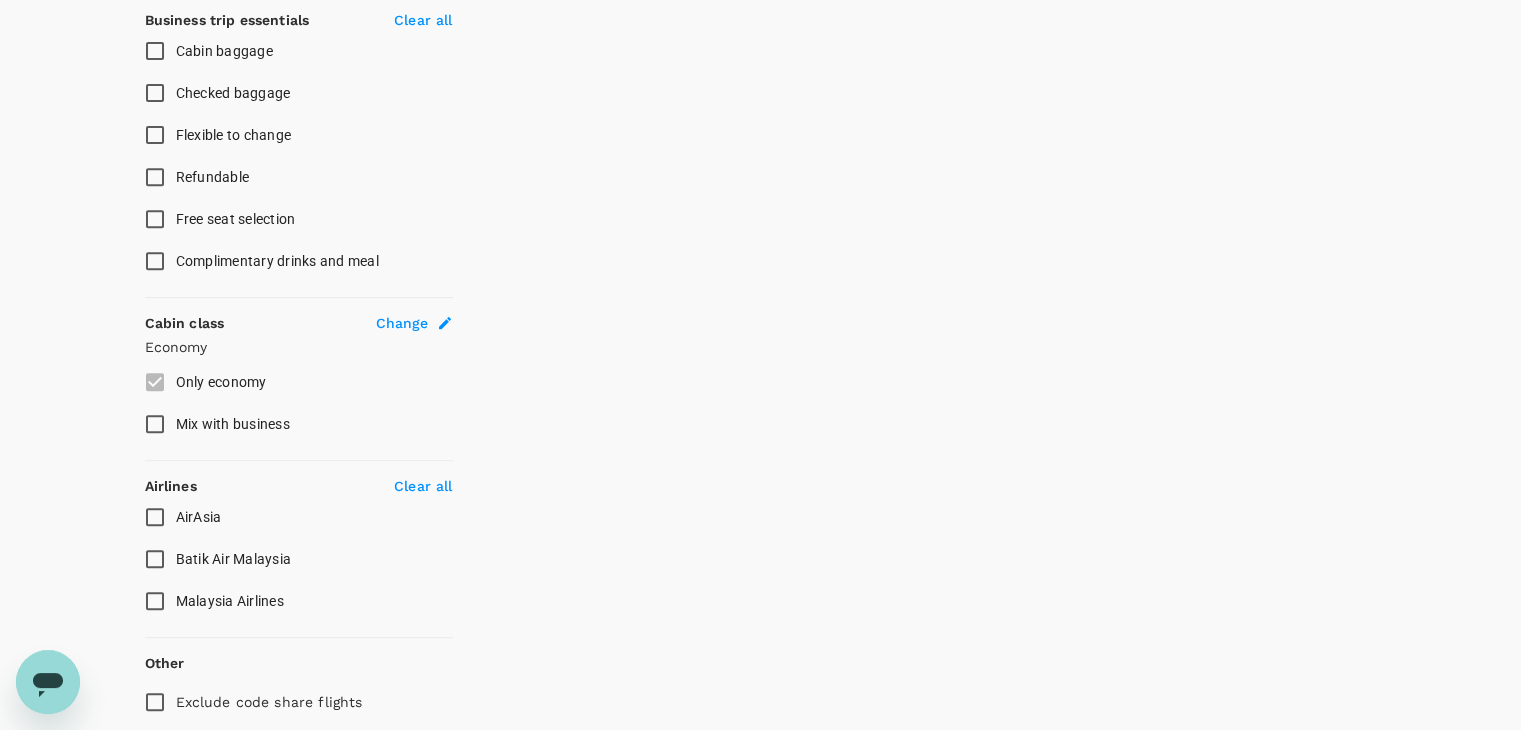 click on "AirAsia" at bounding box center [155, 517] 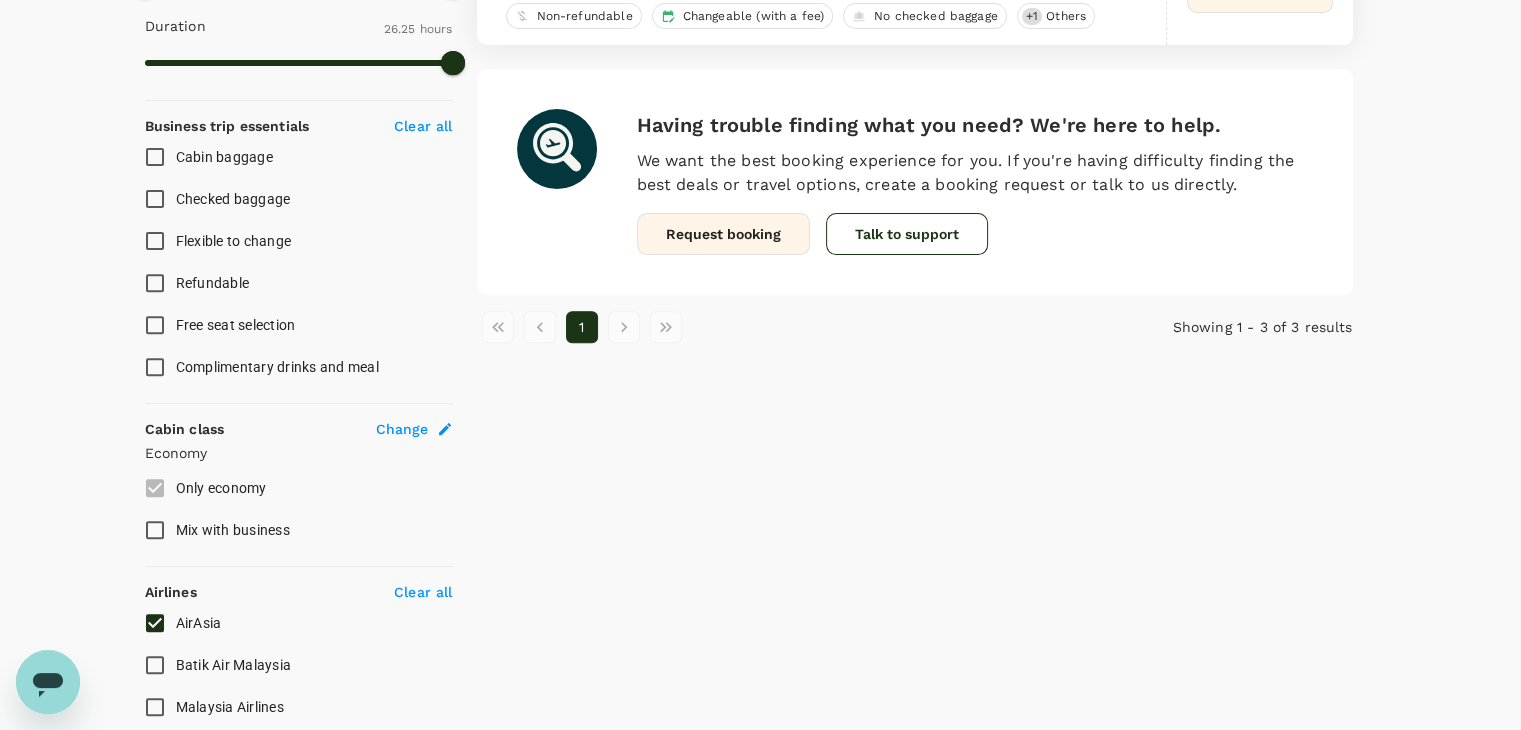 scroll, scrollTop: 800, scrollLeft: 0, axis: vertical 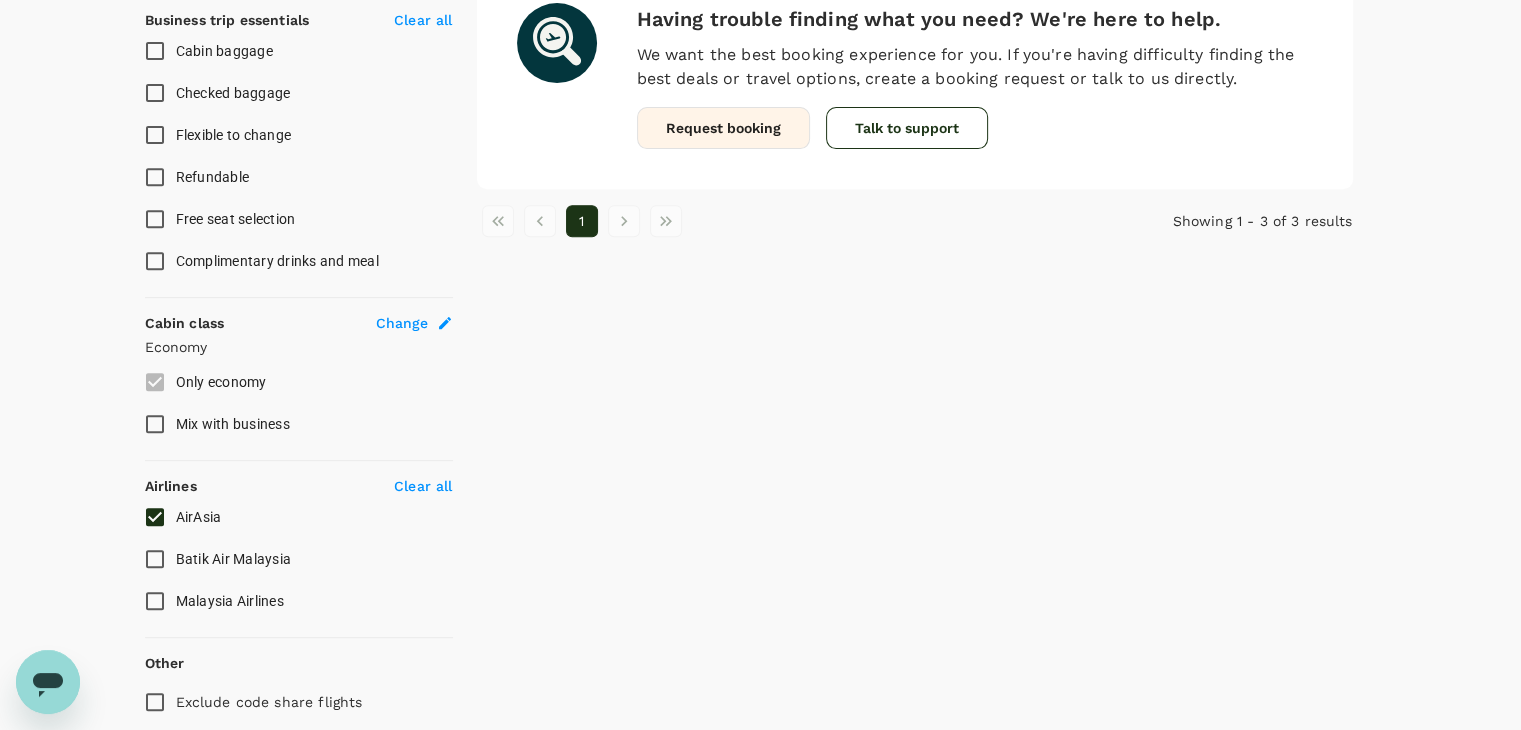 click on "AirAsia" at bounding box center (155, 517) 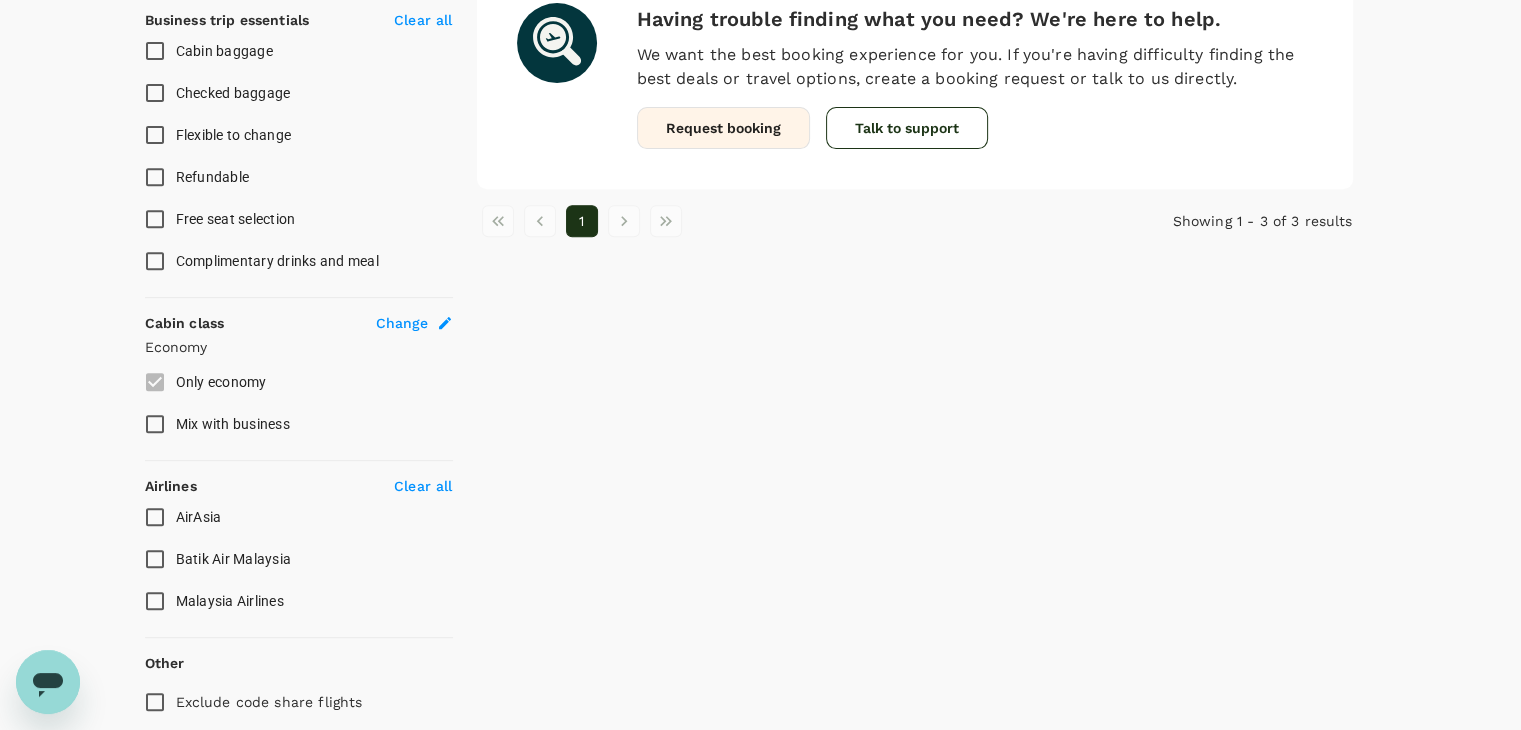 click on "Batik Air Malaysia" at bounding box center (155, 559) 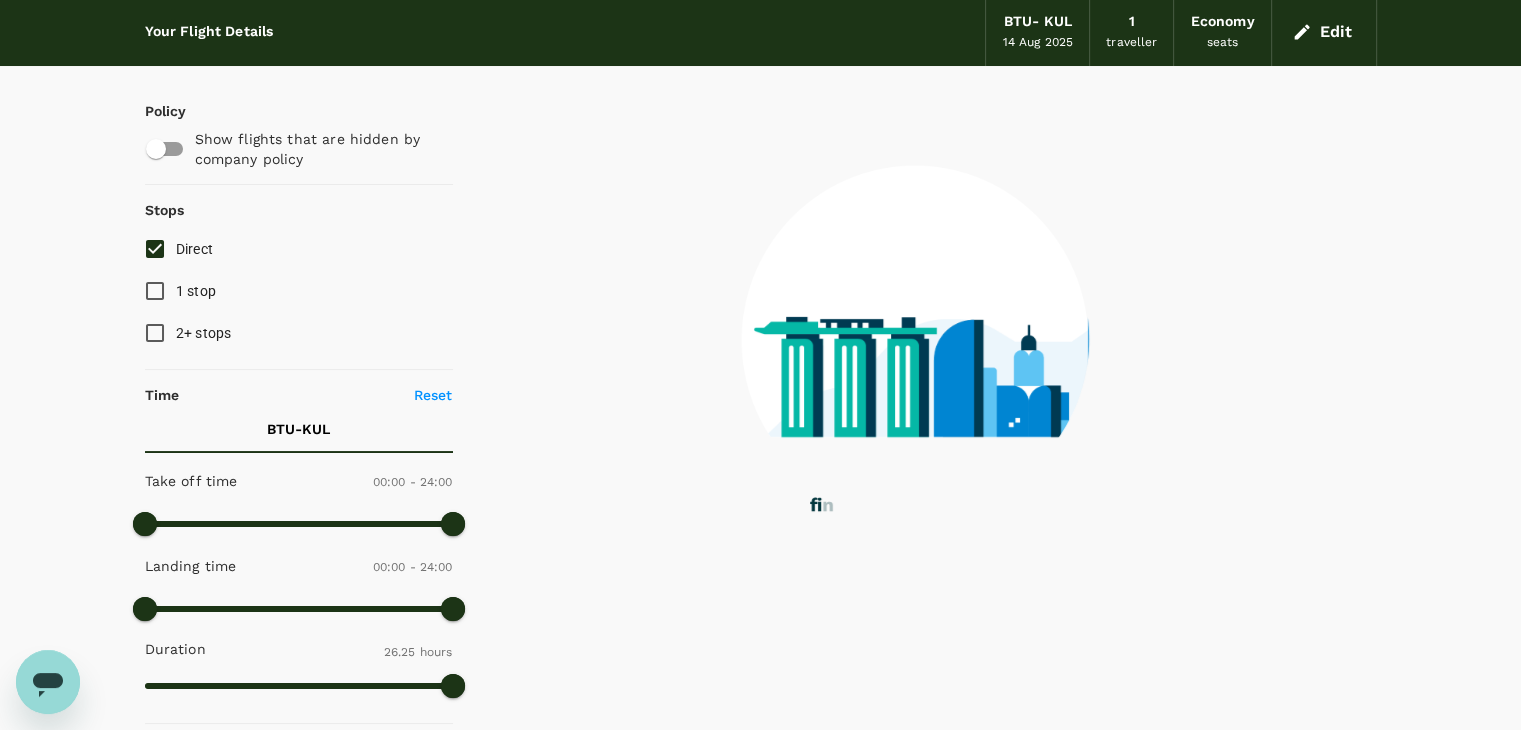 scroll, scrollTop: 0, scrollLeft: 0, axis: both 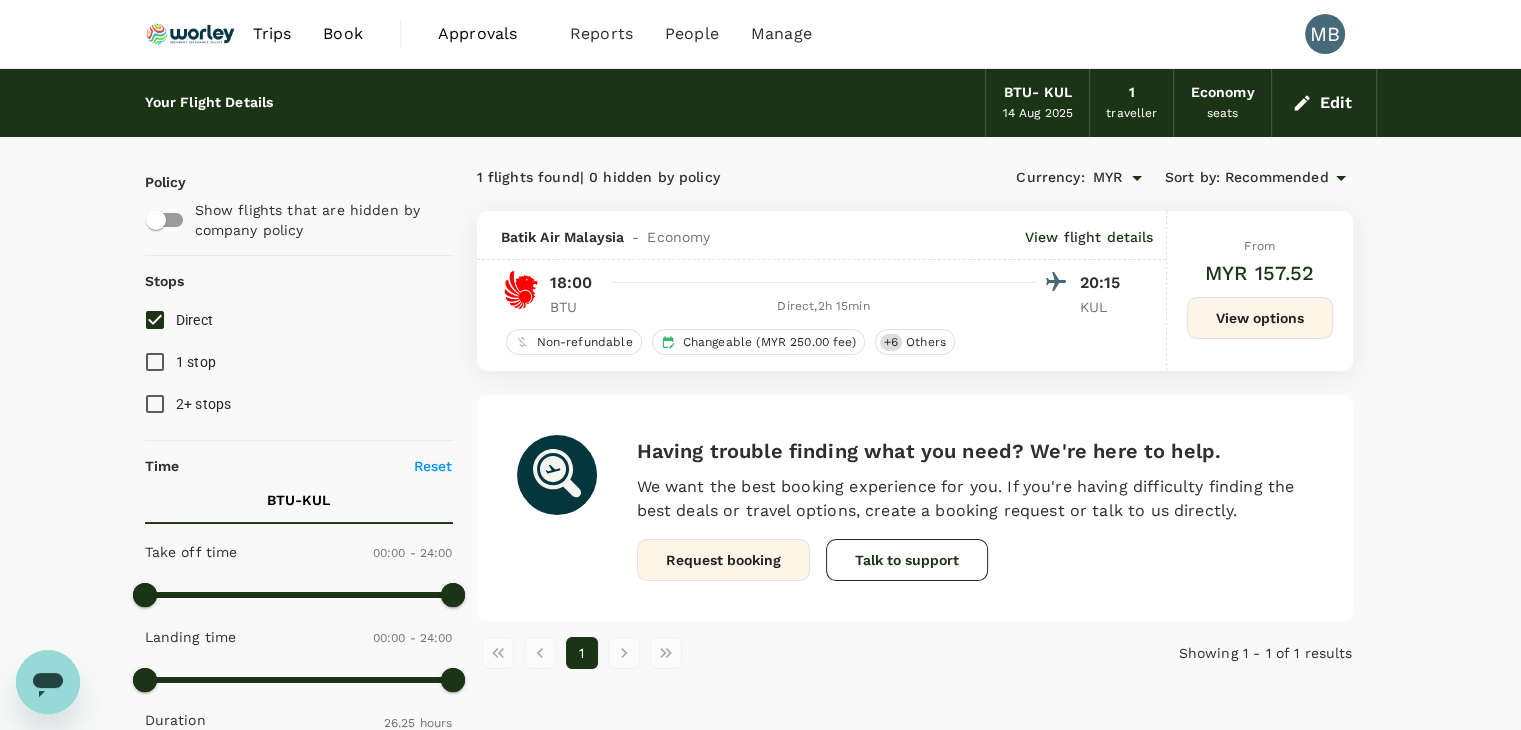 click on "Edit" at bounding box center [1324, 103] 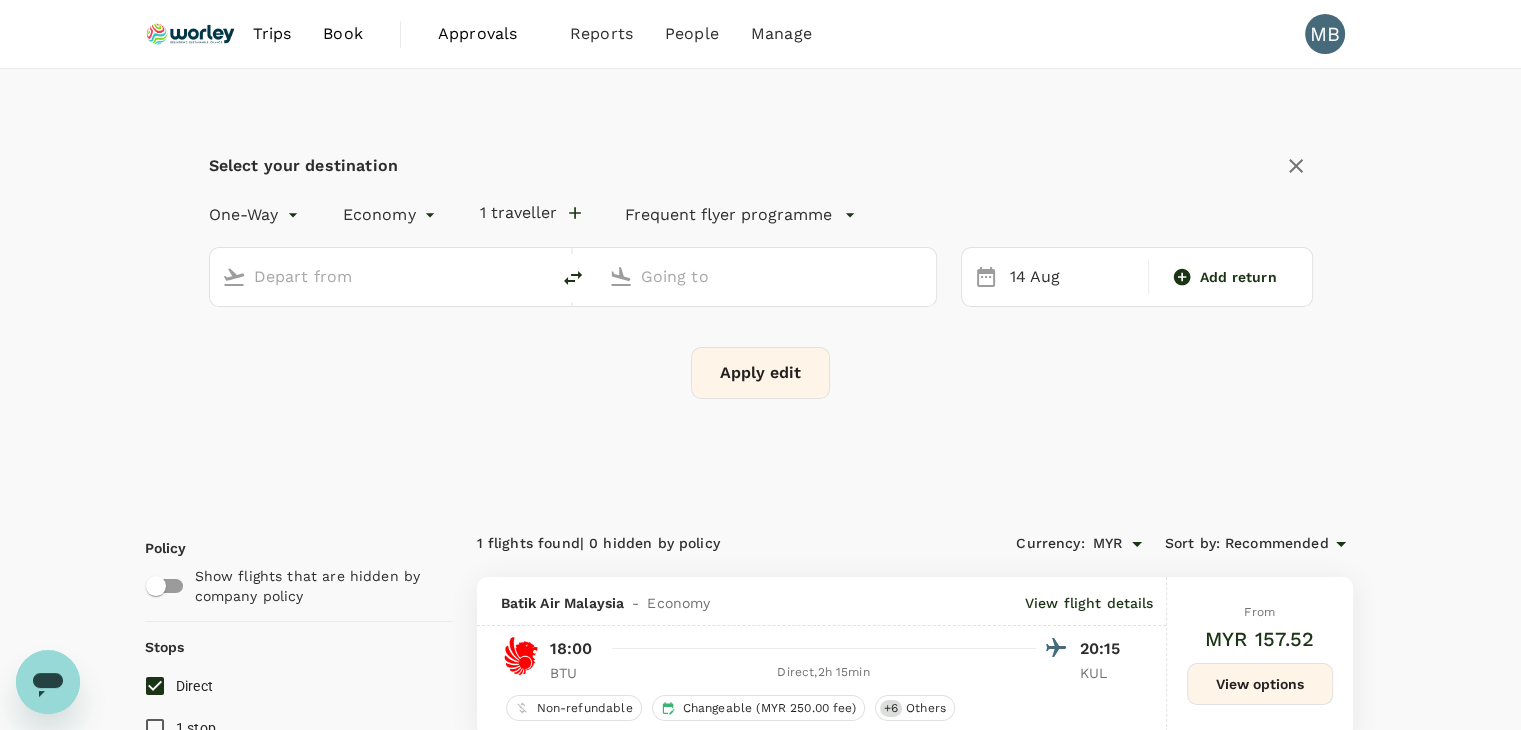 type on "Bintulu (BTU)" 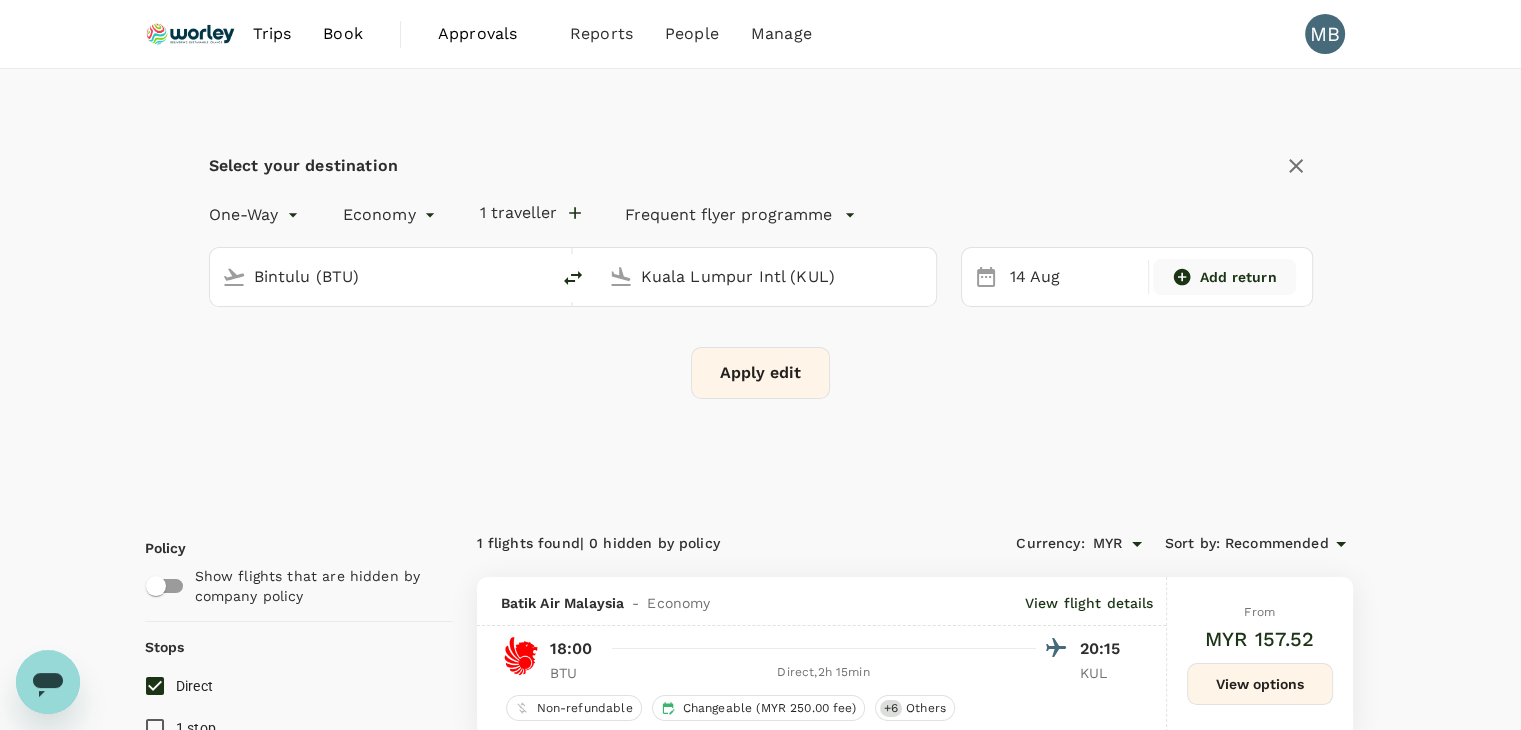 click on "Add return" at bounding box center (1238, 277) 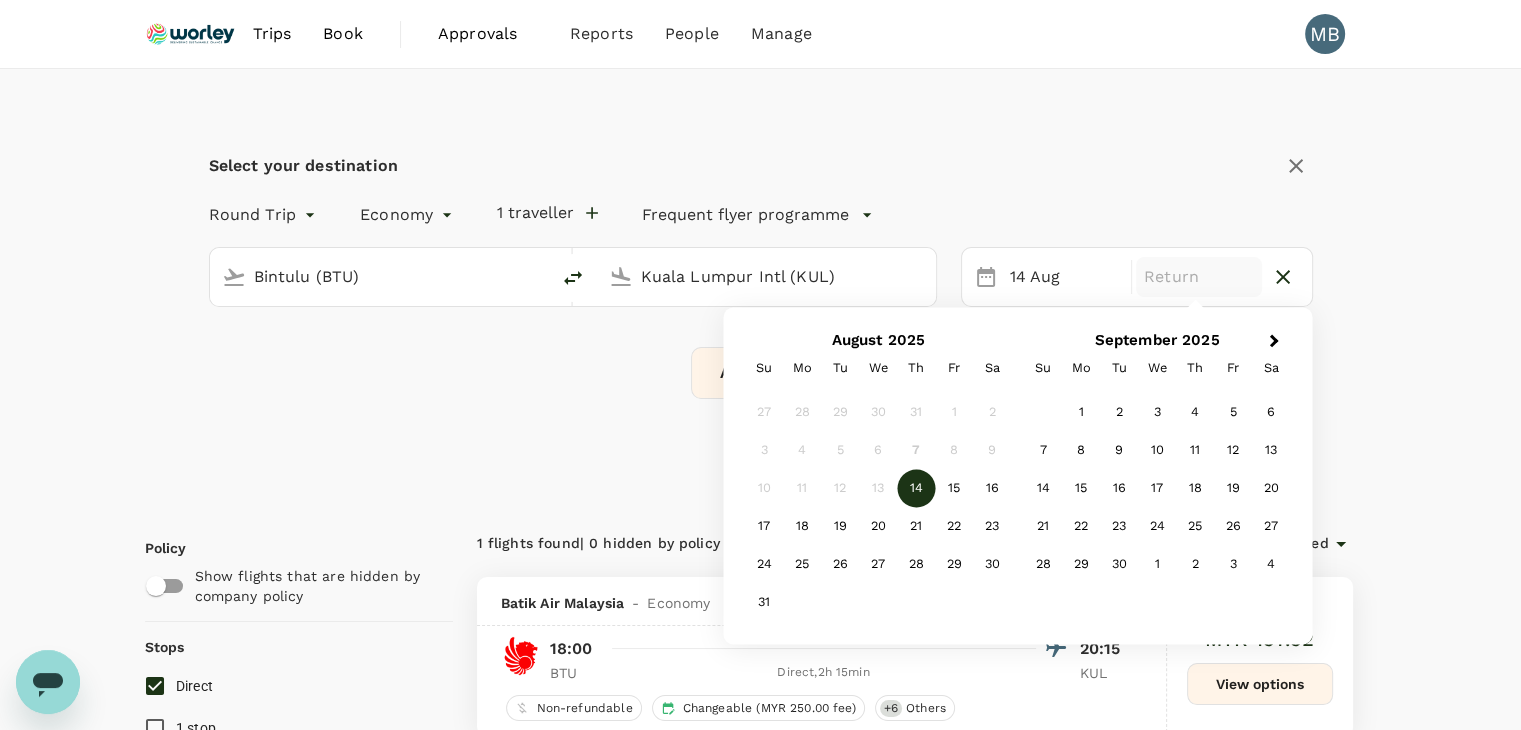 click on "14" at bounding box center [916, 489] 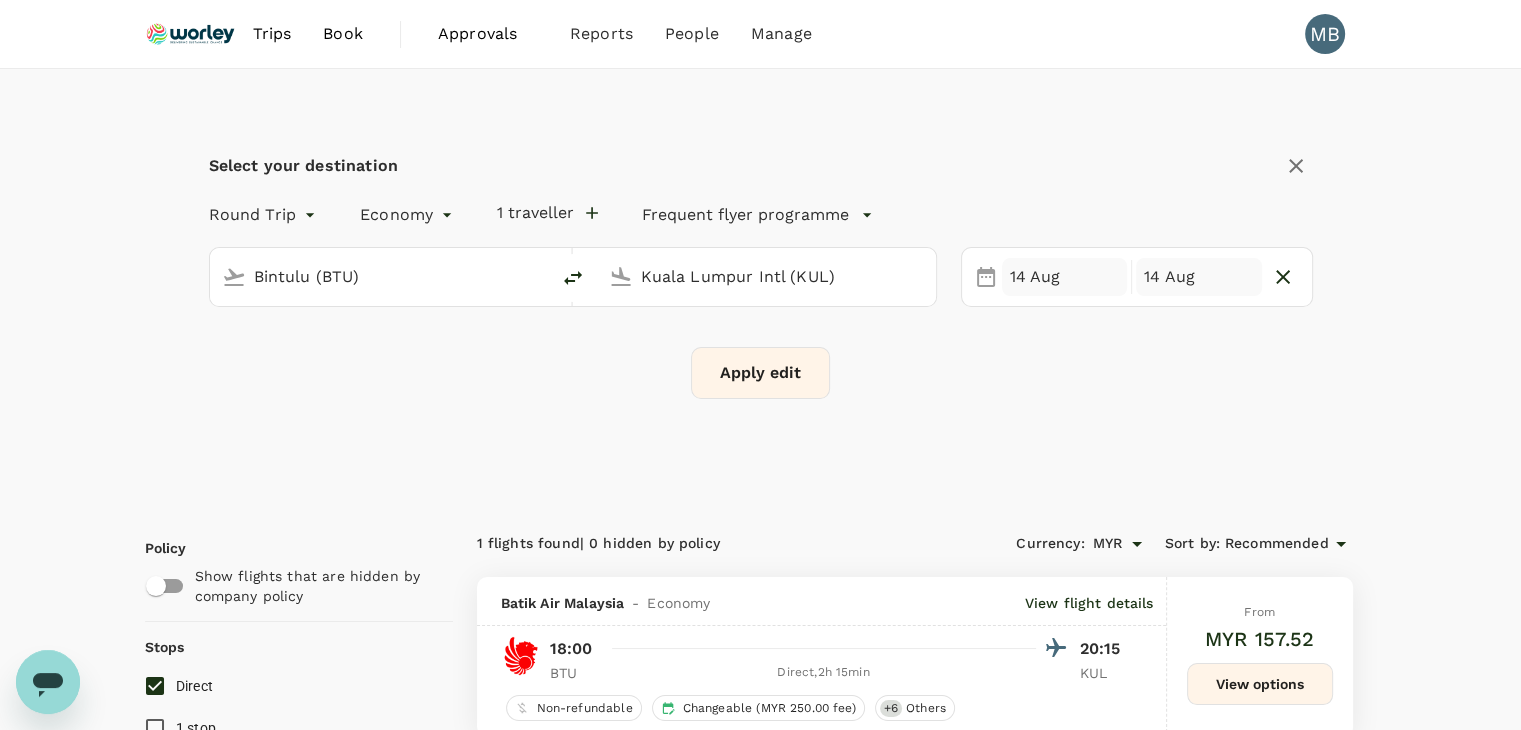 click on "14 Aug" at bounding box center (1065, 277) 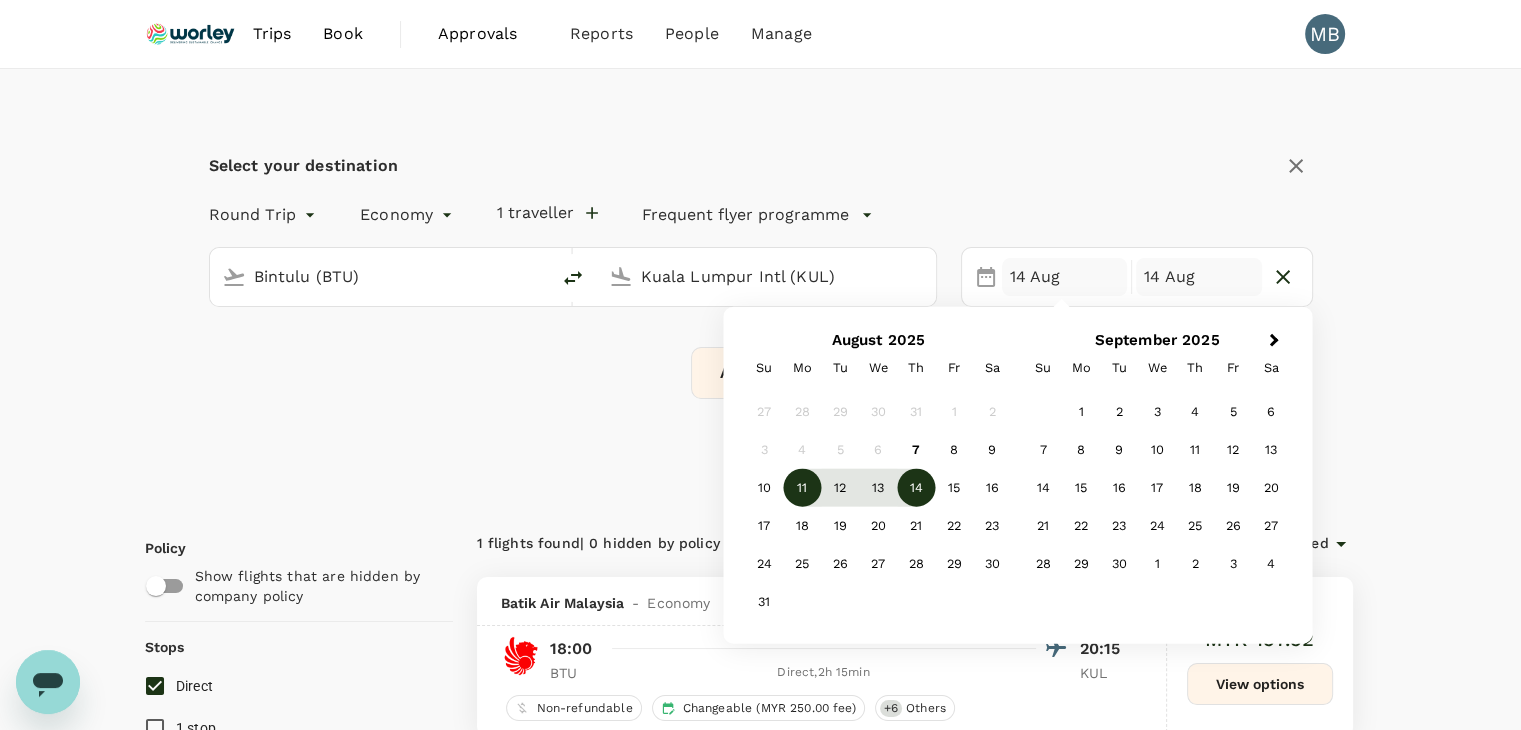 click on "11" at bounding box center [802, 488] 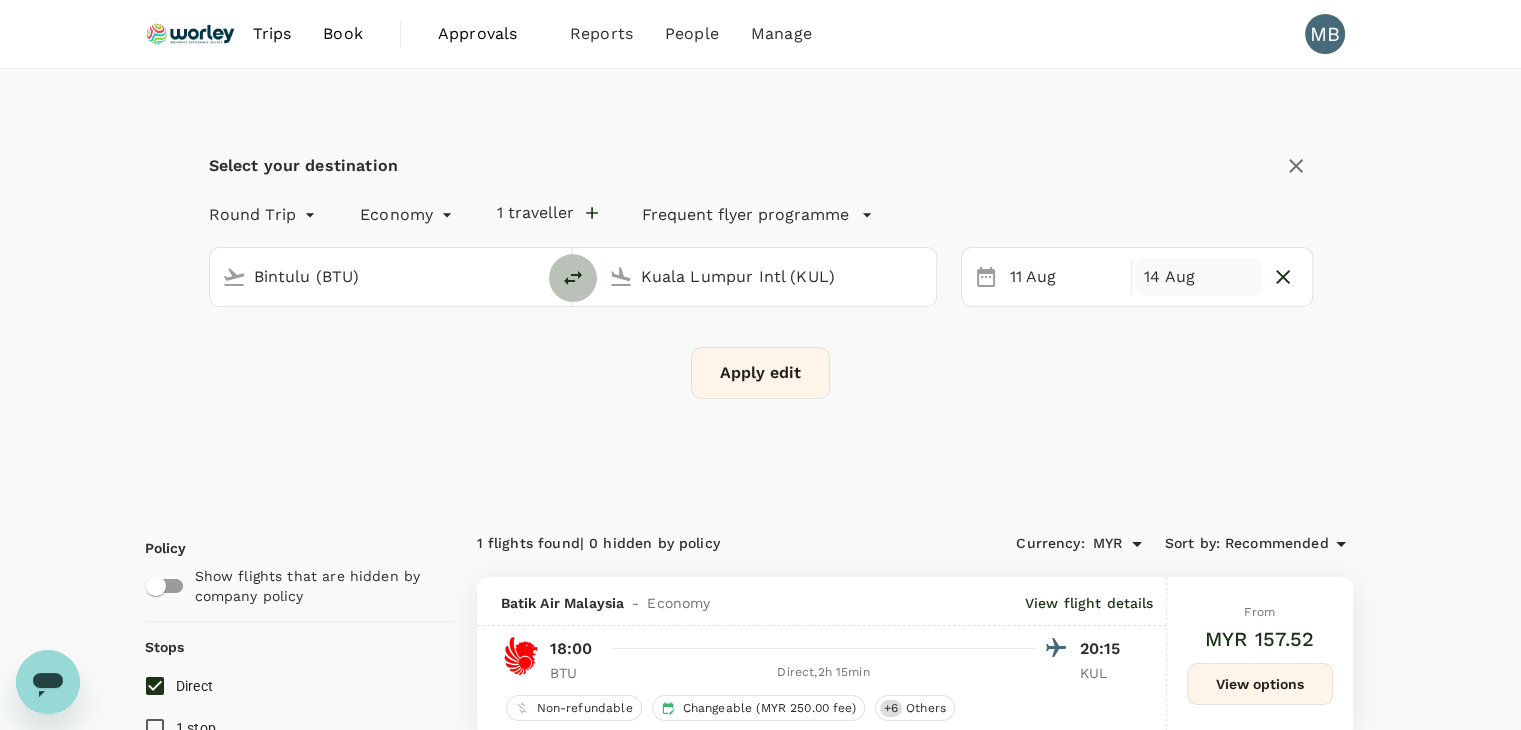 click 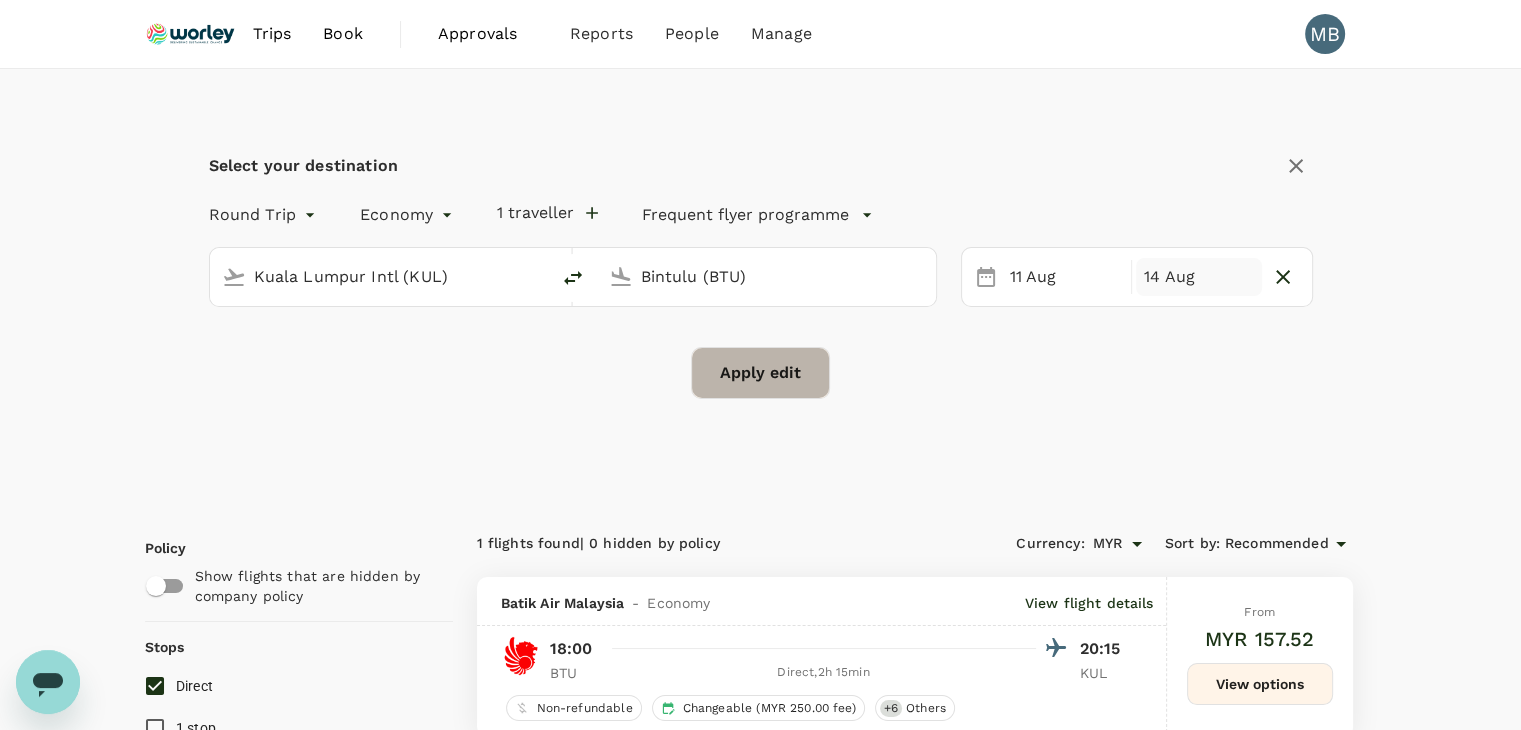 click on "Apply edit" at bounding box center (760, 373) 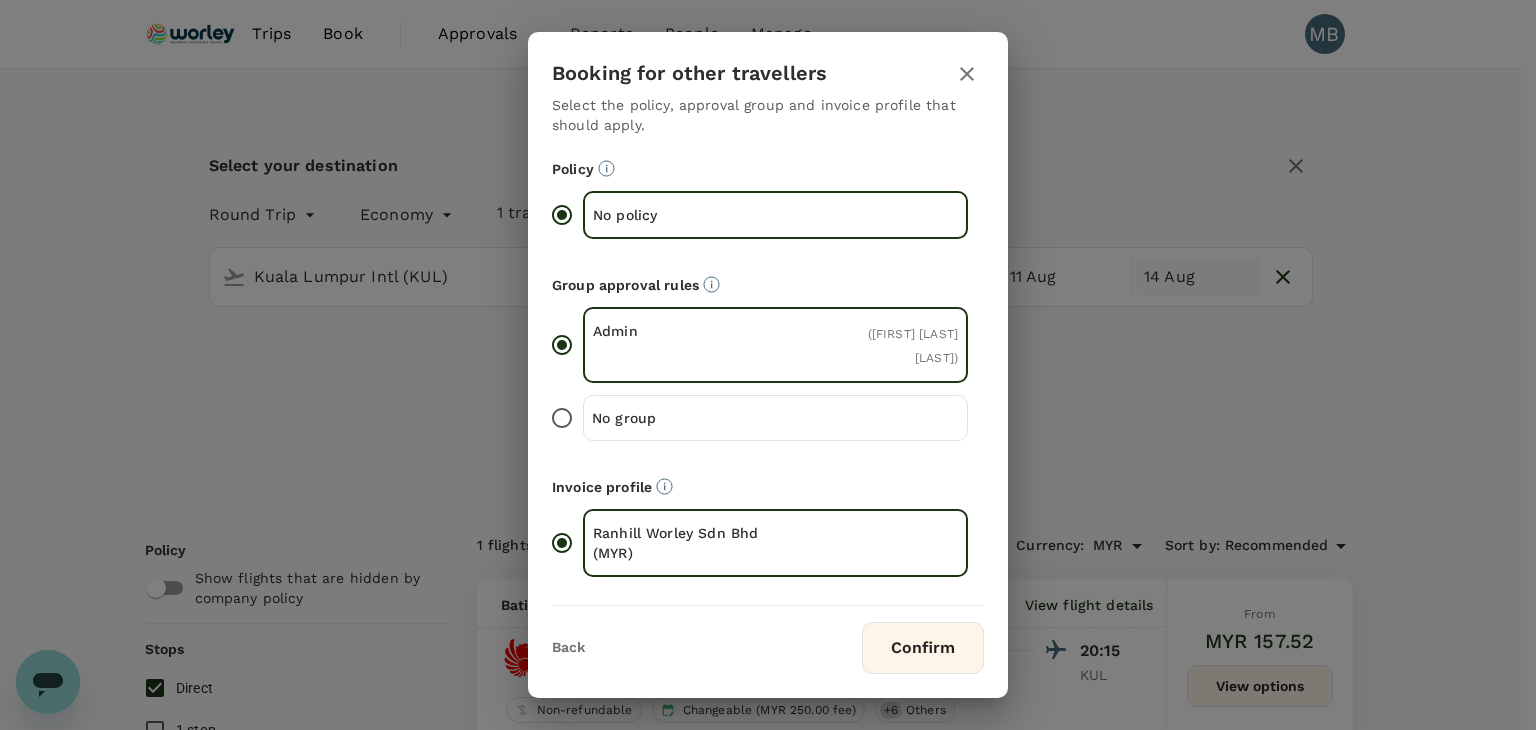 click on "Confirm" at bounding box center [923, 648] 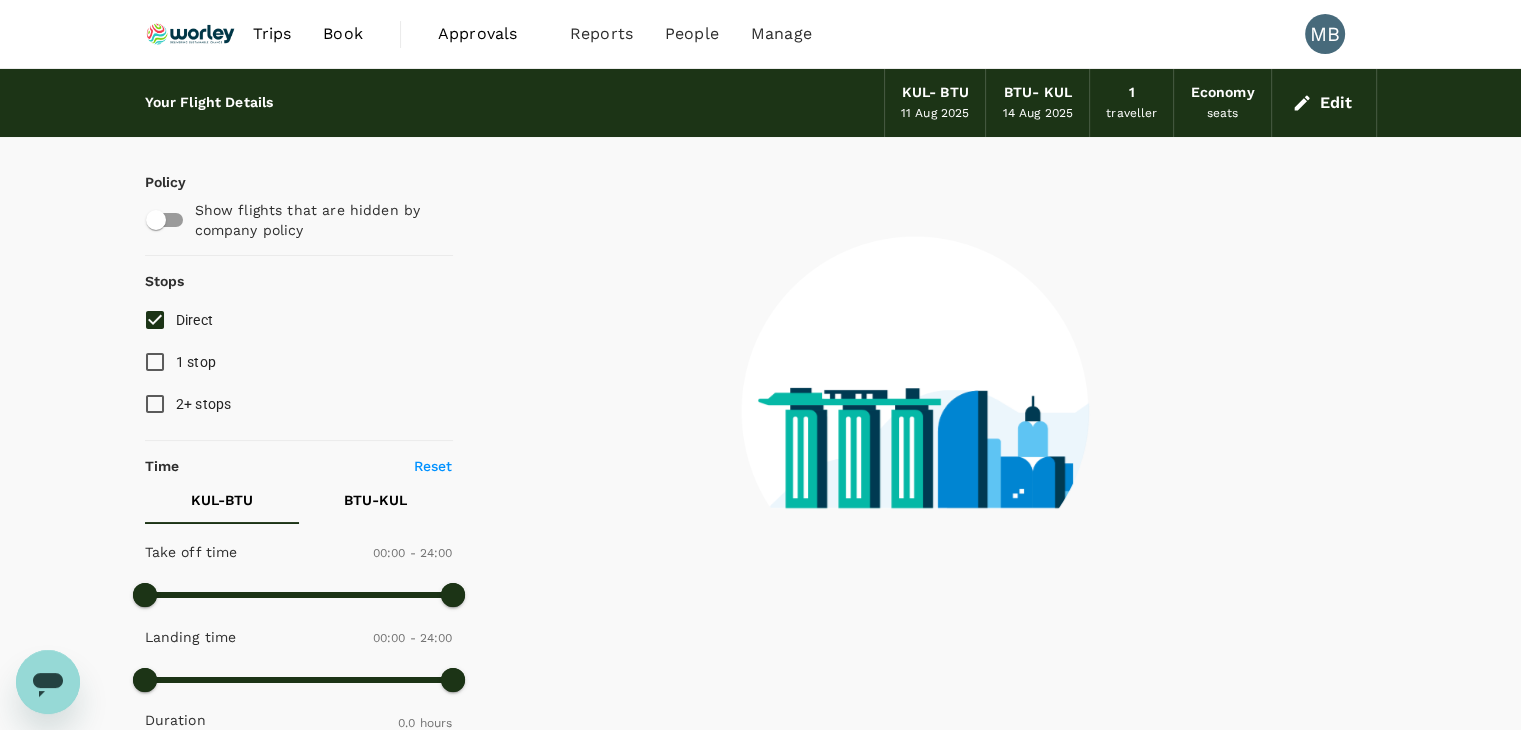 checkbox on "true" 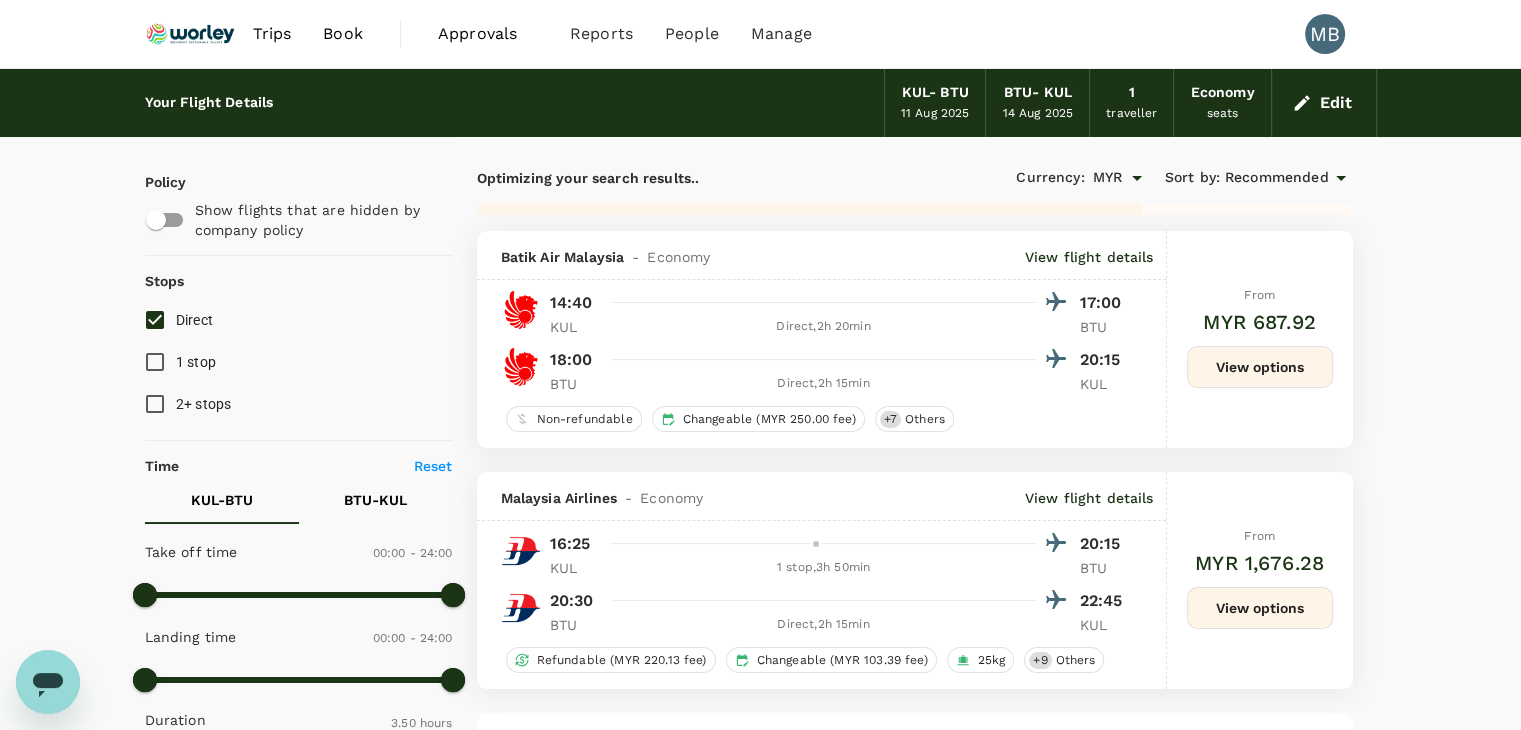 type on "230" 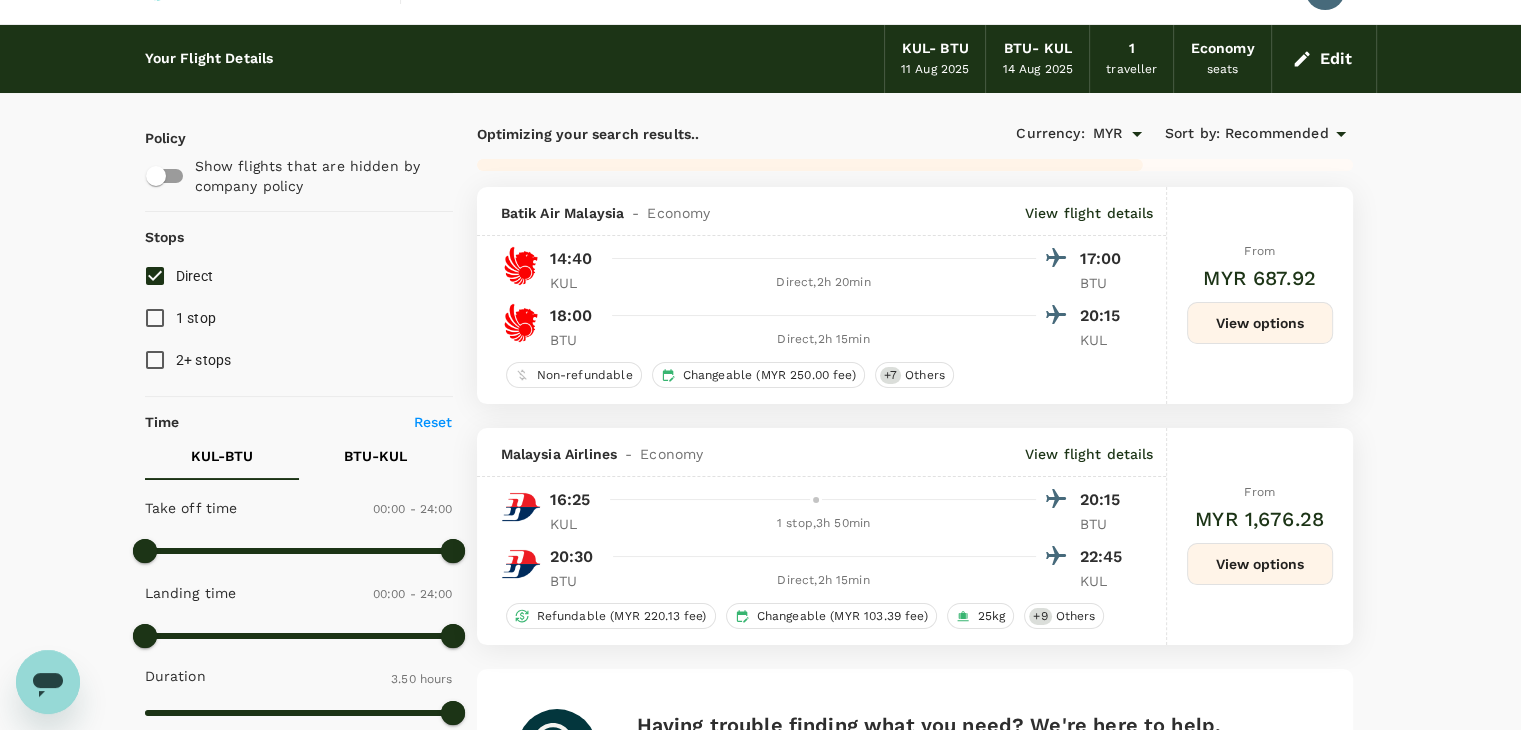 scroll, scrollTop: 0, scrollLeft: 0, axis: both 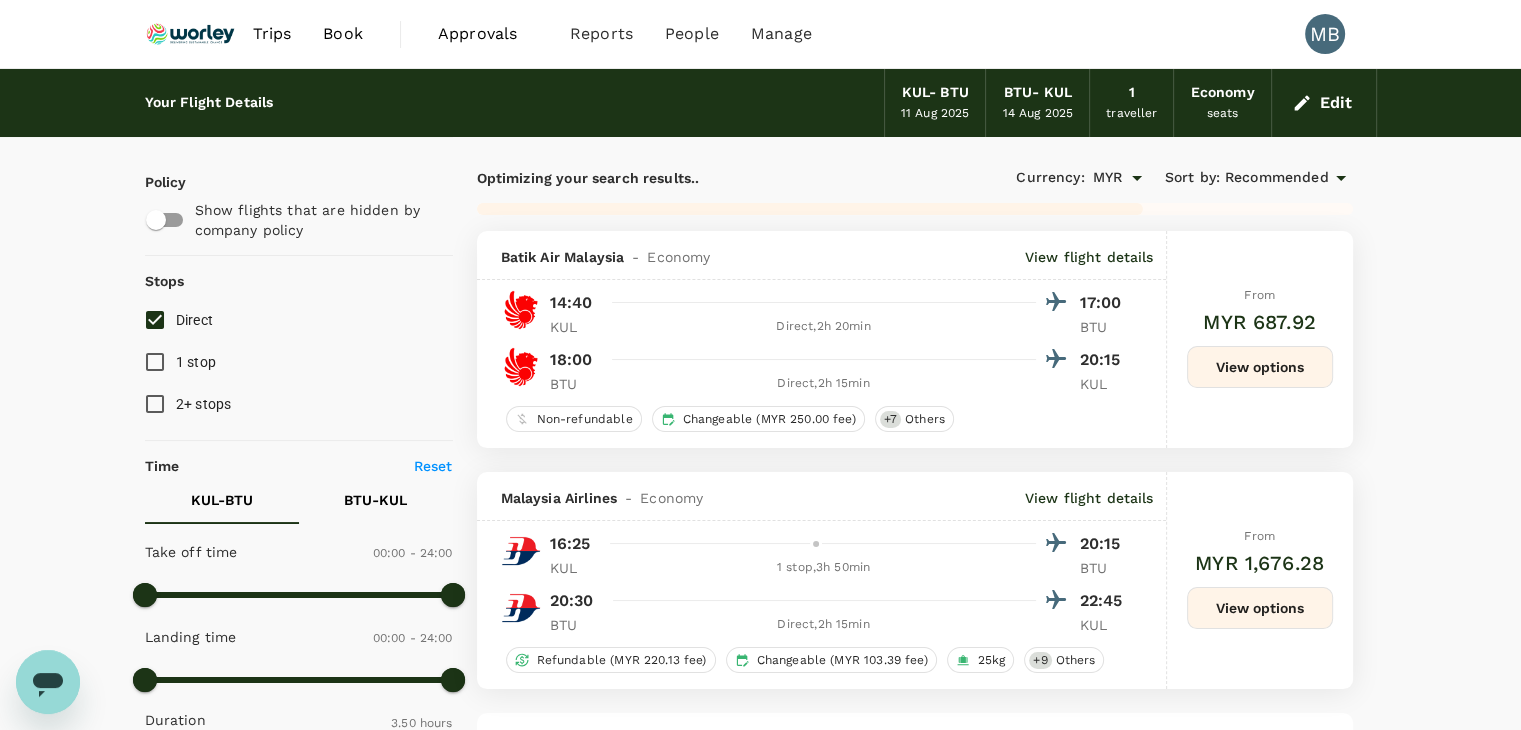 click on "Direct" at bounding box center [155, 320] 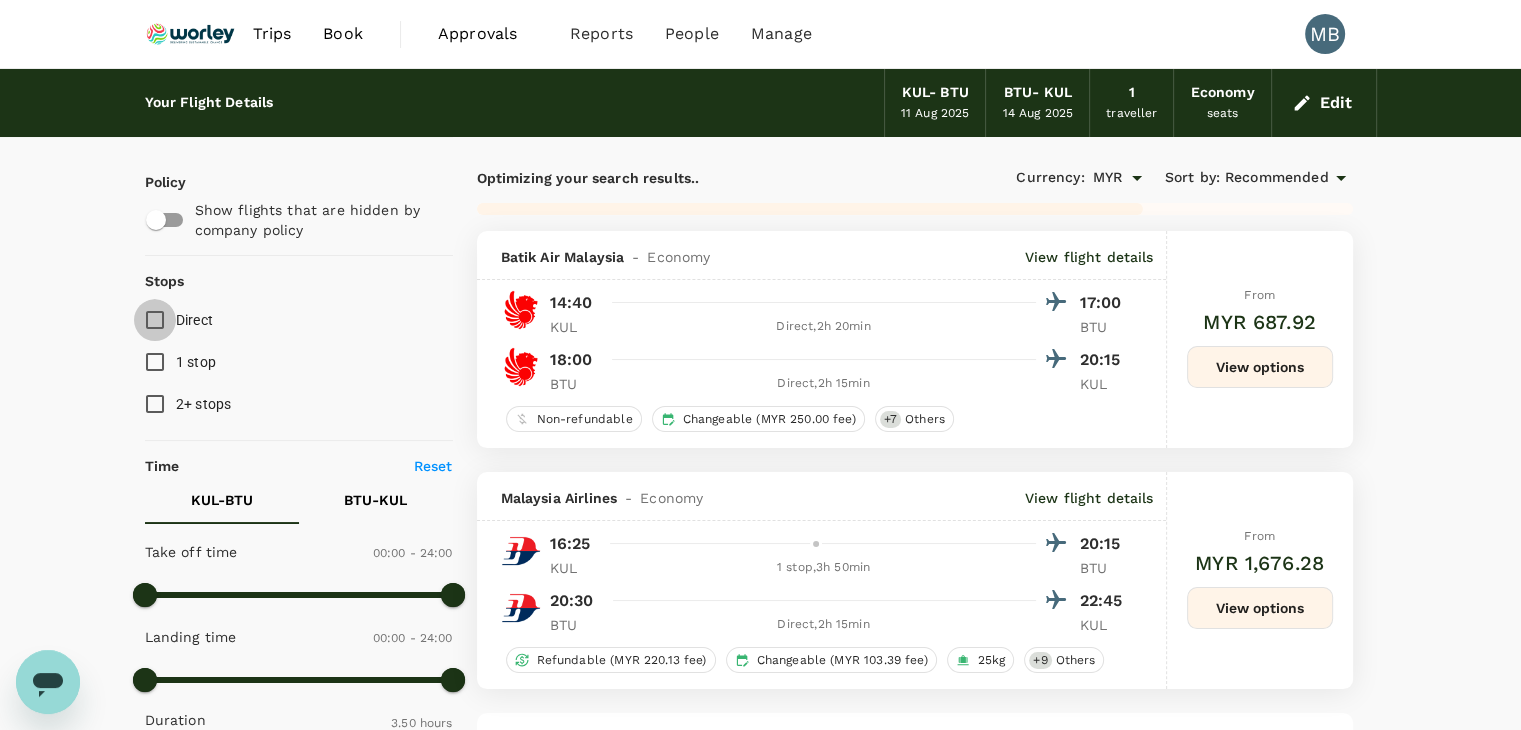 click on "Direct" at bounding box center [155, 320] 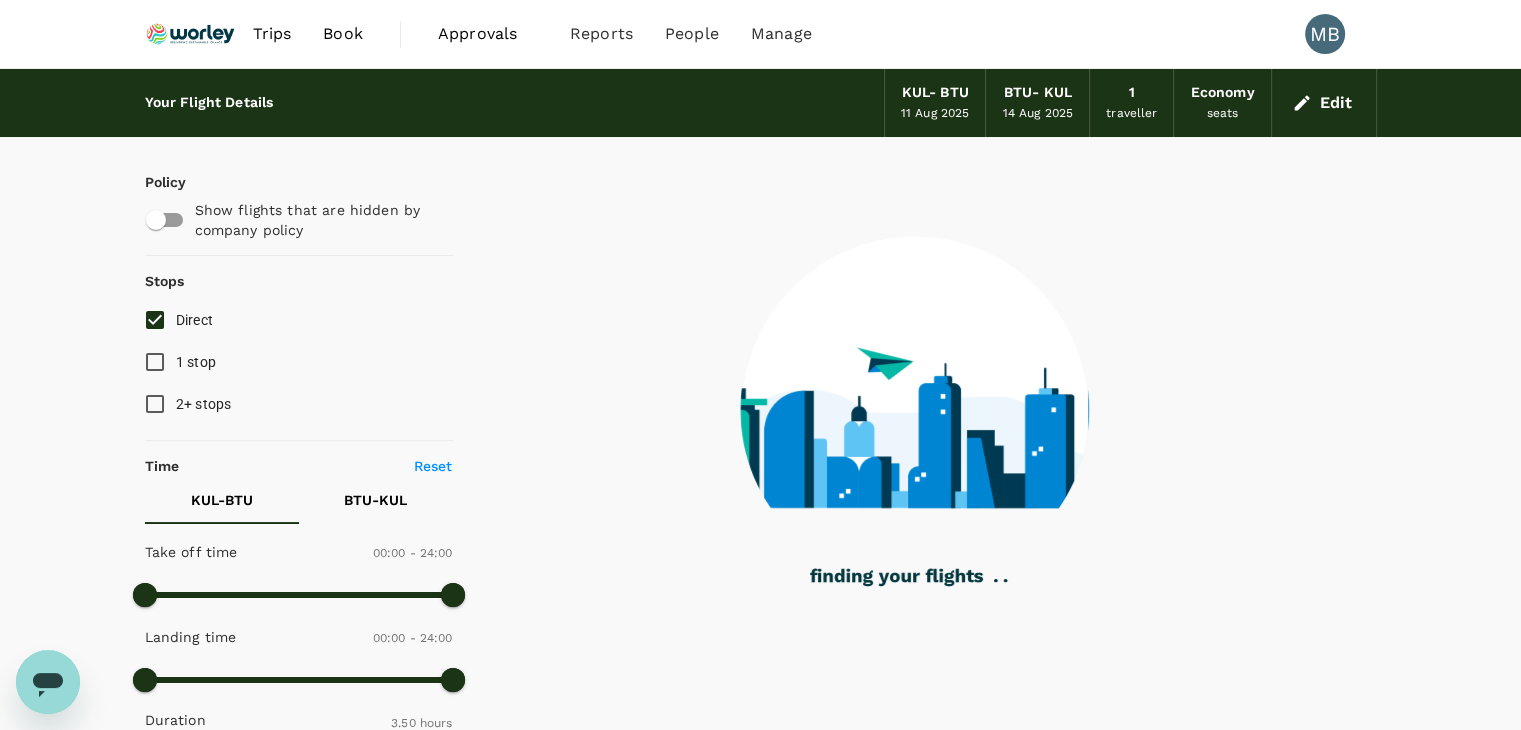 type on "1210" 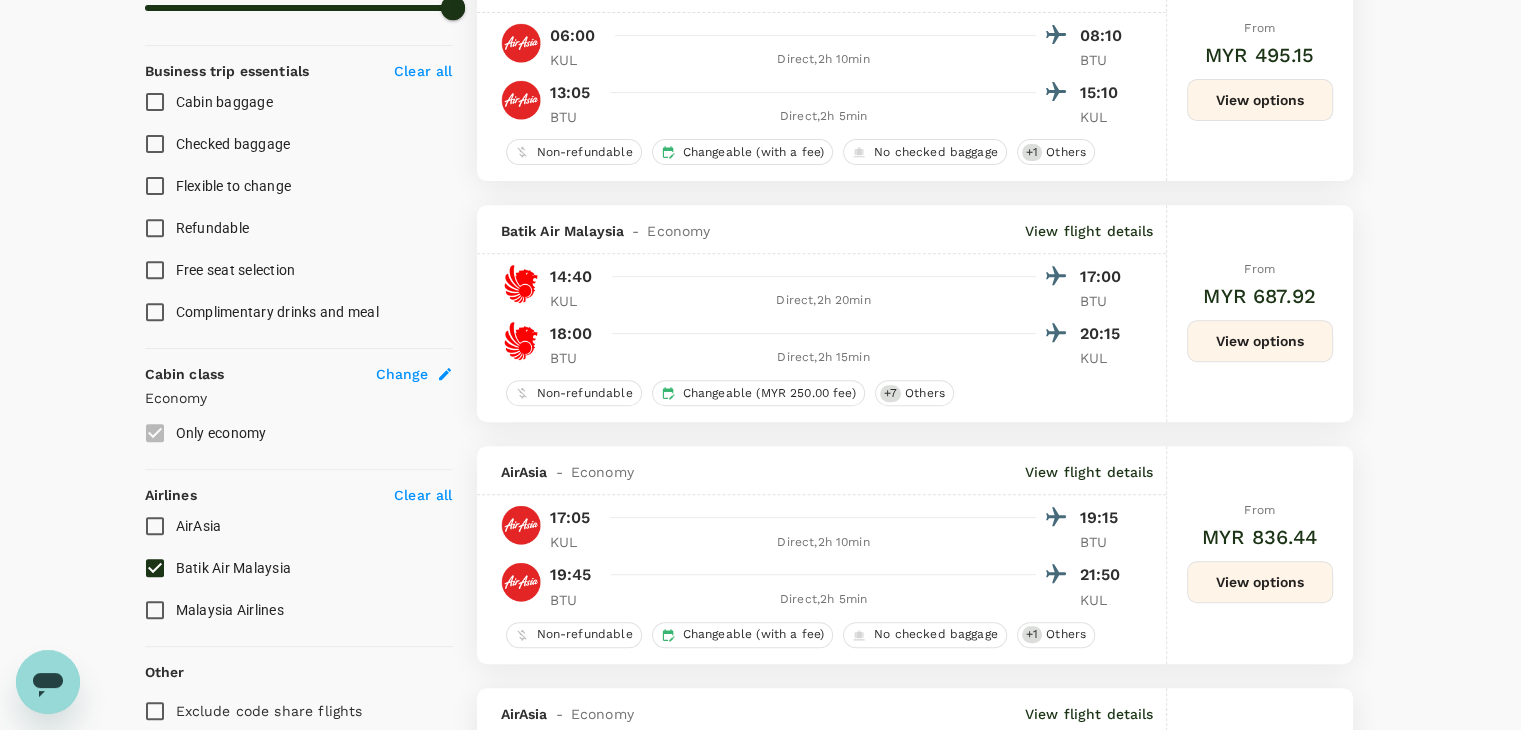 scroll, scrollTop: 800, scrollLeft: 0, axis: vertical 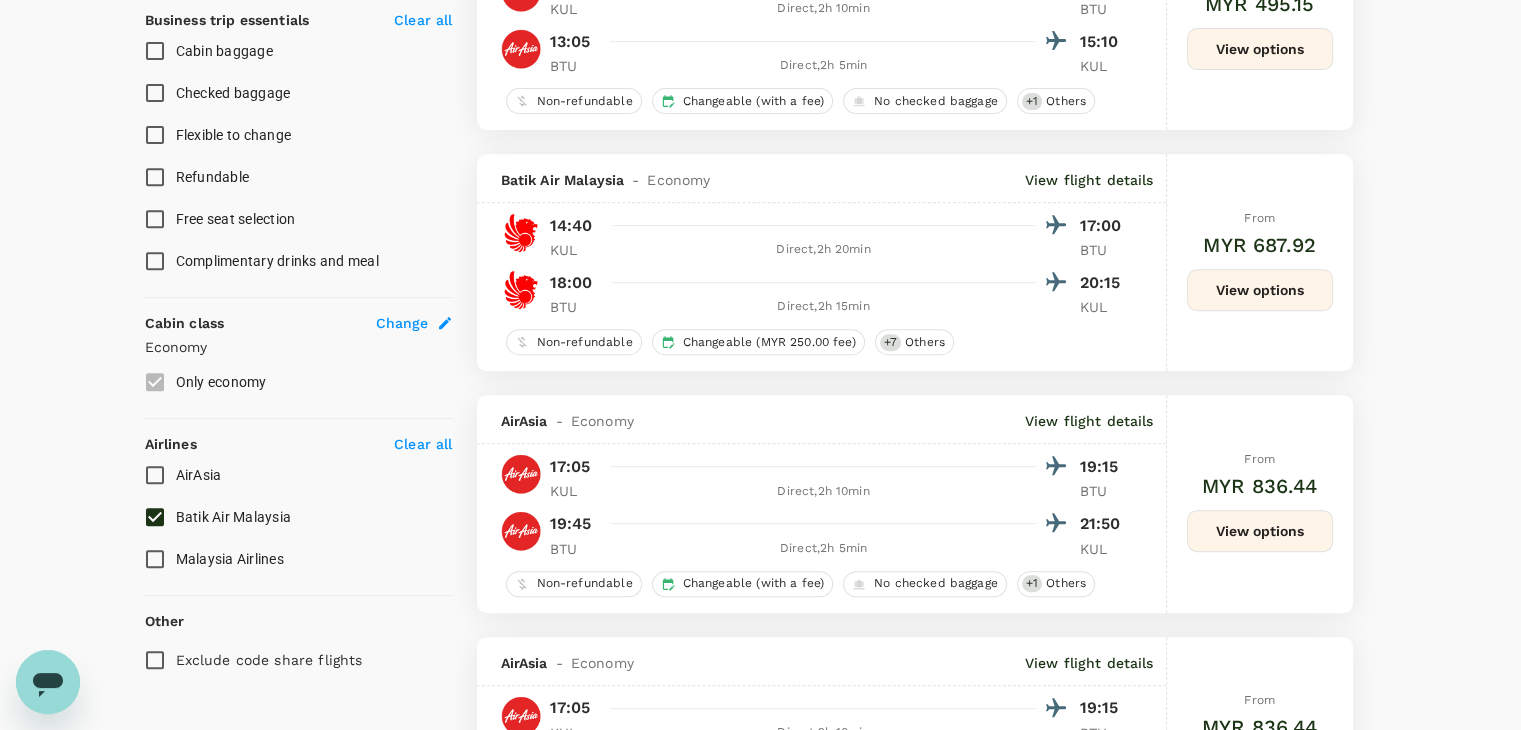 click on "AirAsia" at bounding box center (155, 475) 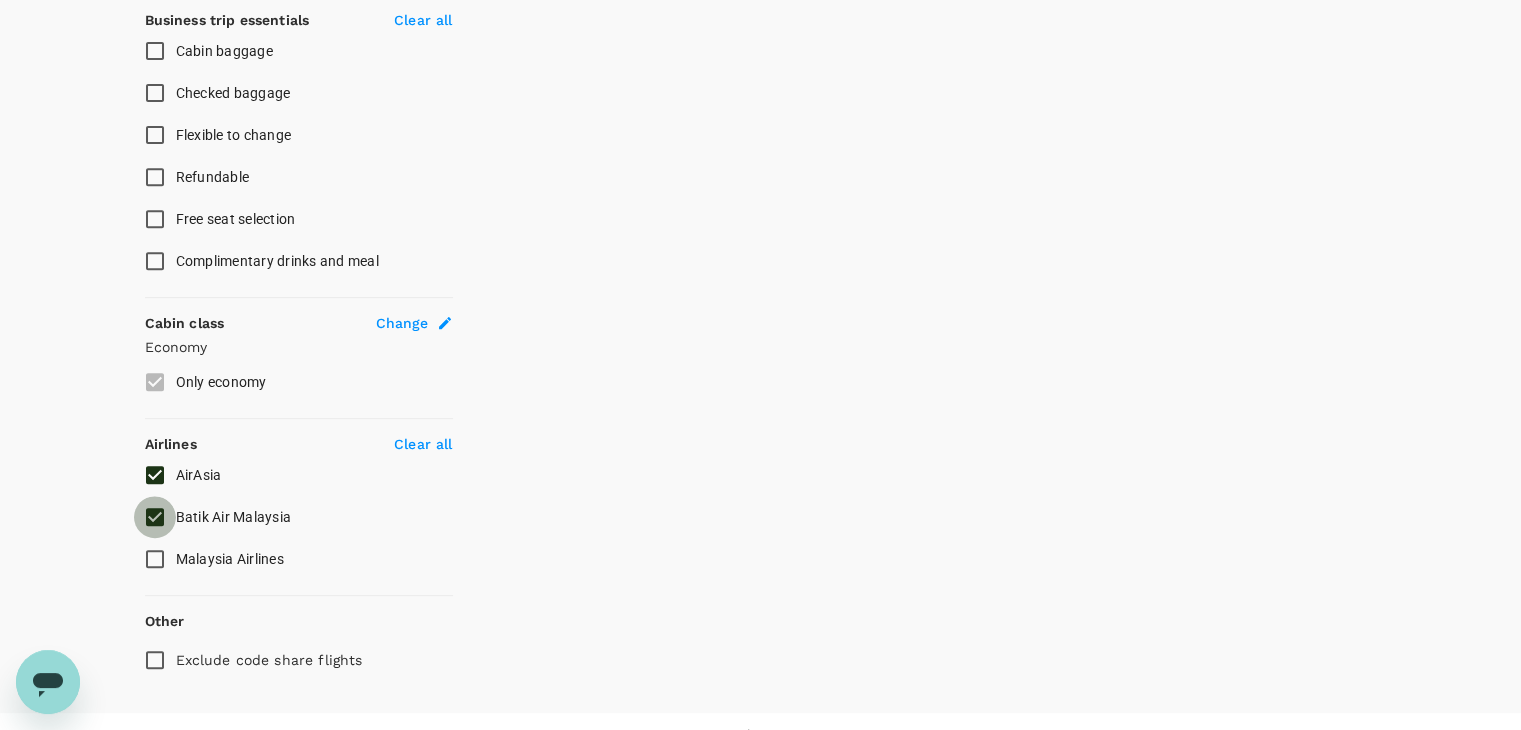 click on "Batik Air Malaysia" at bounding box center (155, 517) 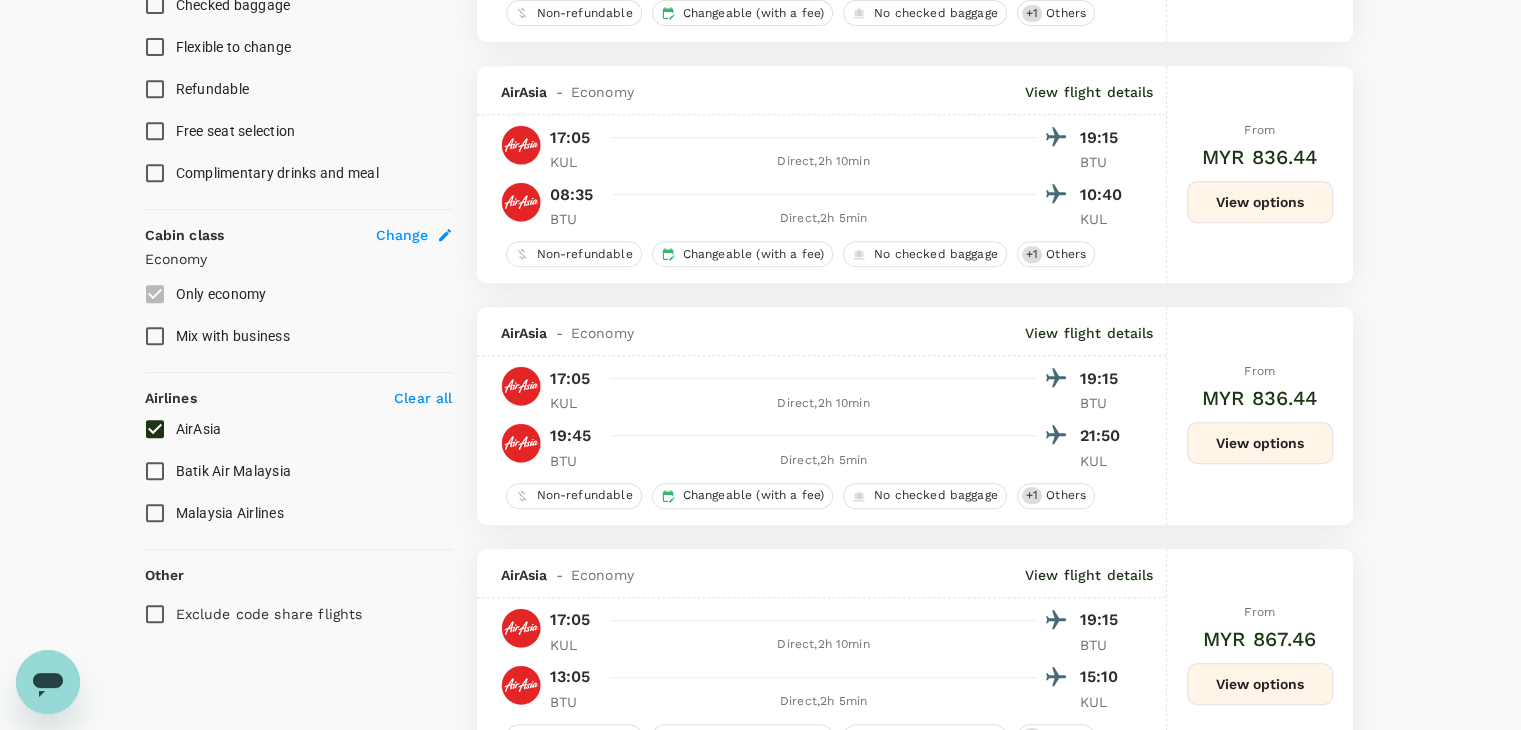 scroll, scrollTop: 900, scrollLeft: 0, axis: vertical 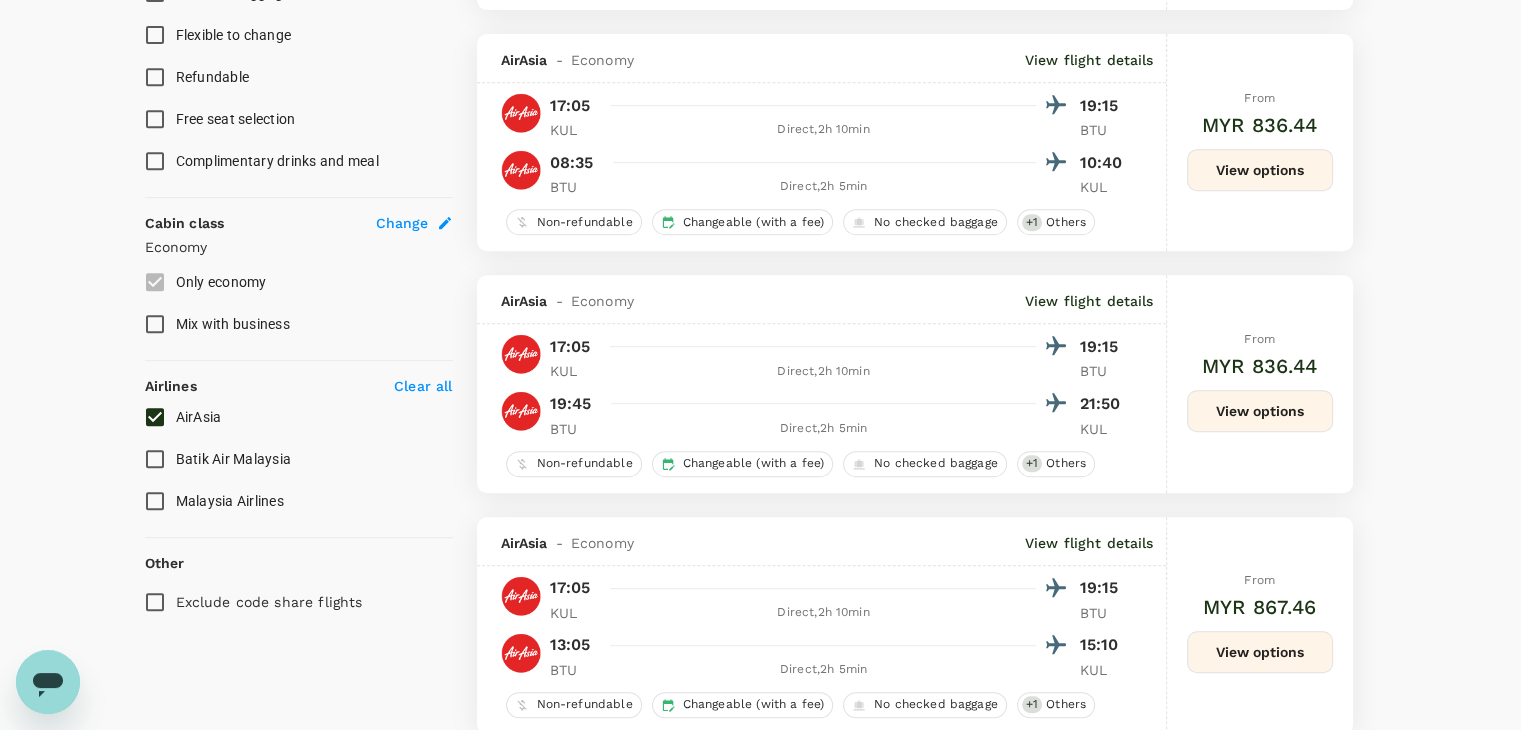 click on "View options" at bounding box center (1260, 411) 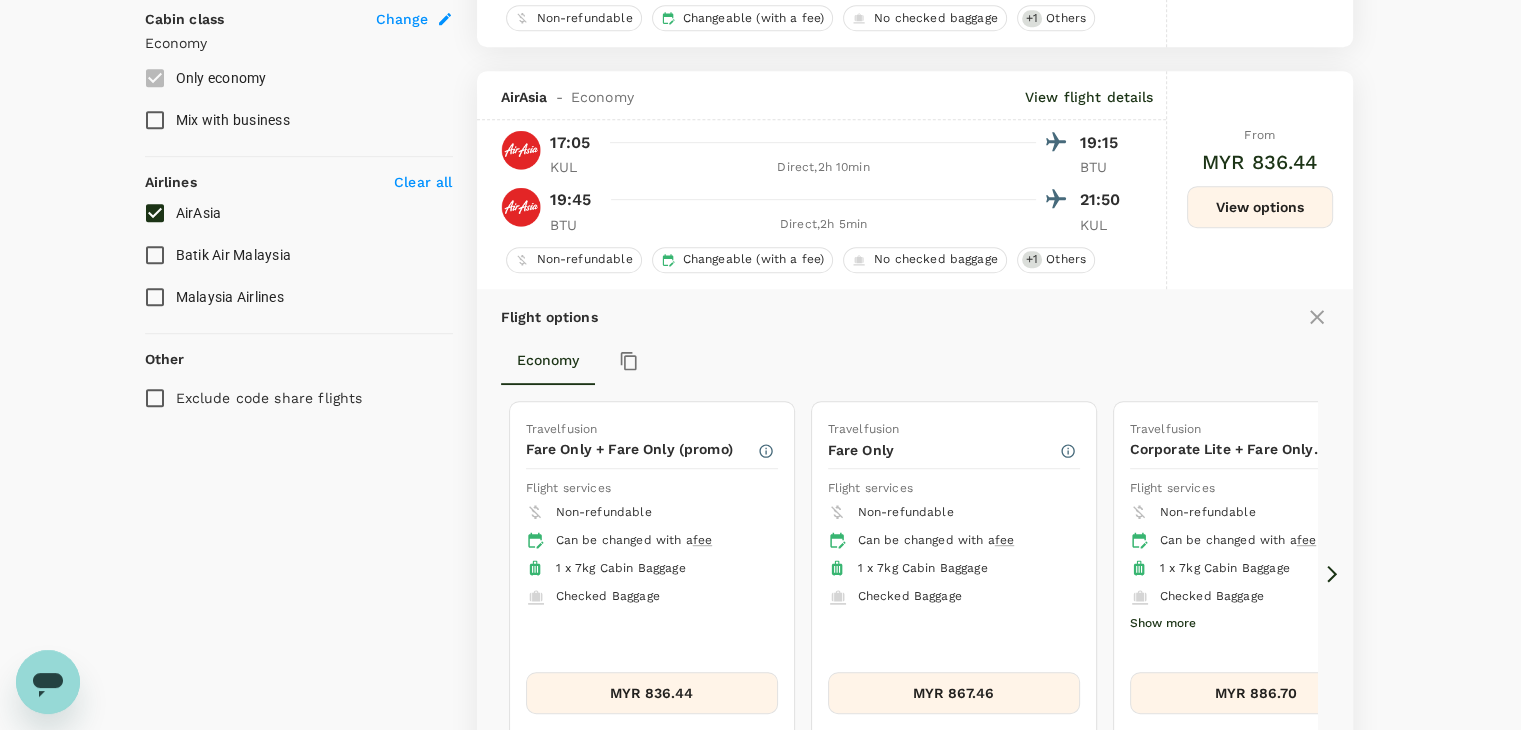 scroll, scrollTop: 1177, scrollLeft: 0, axis: vertical 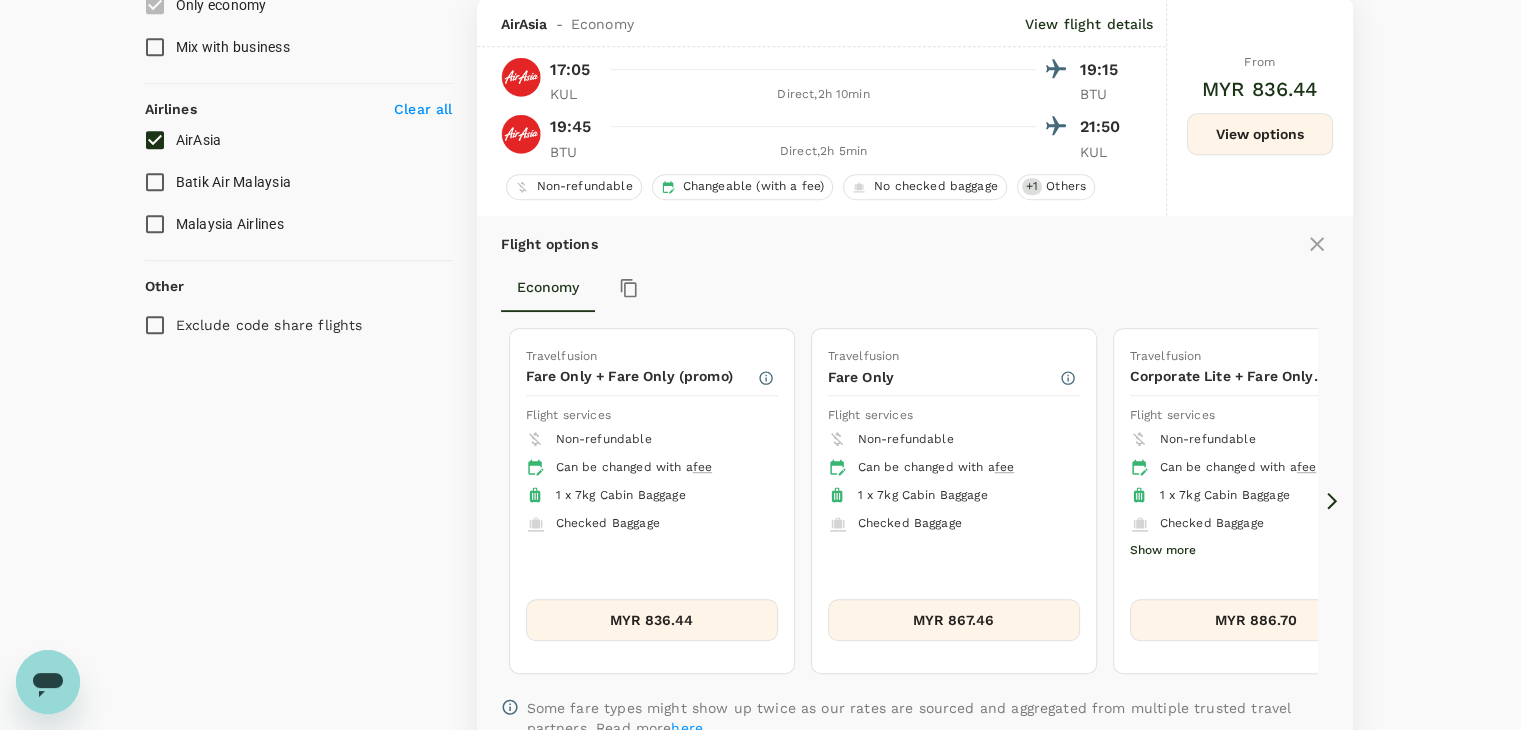click 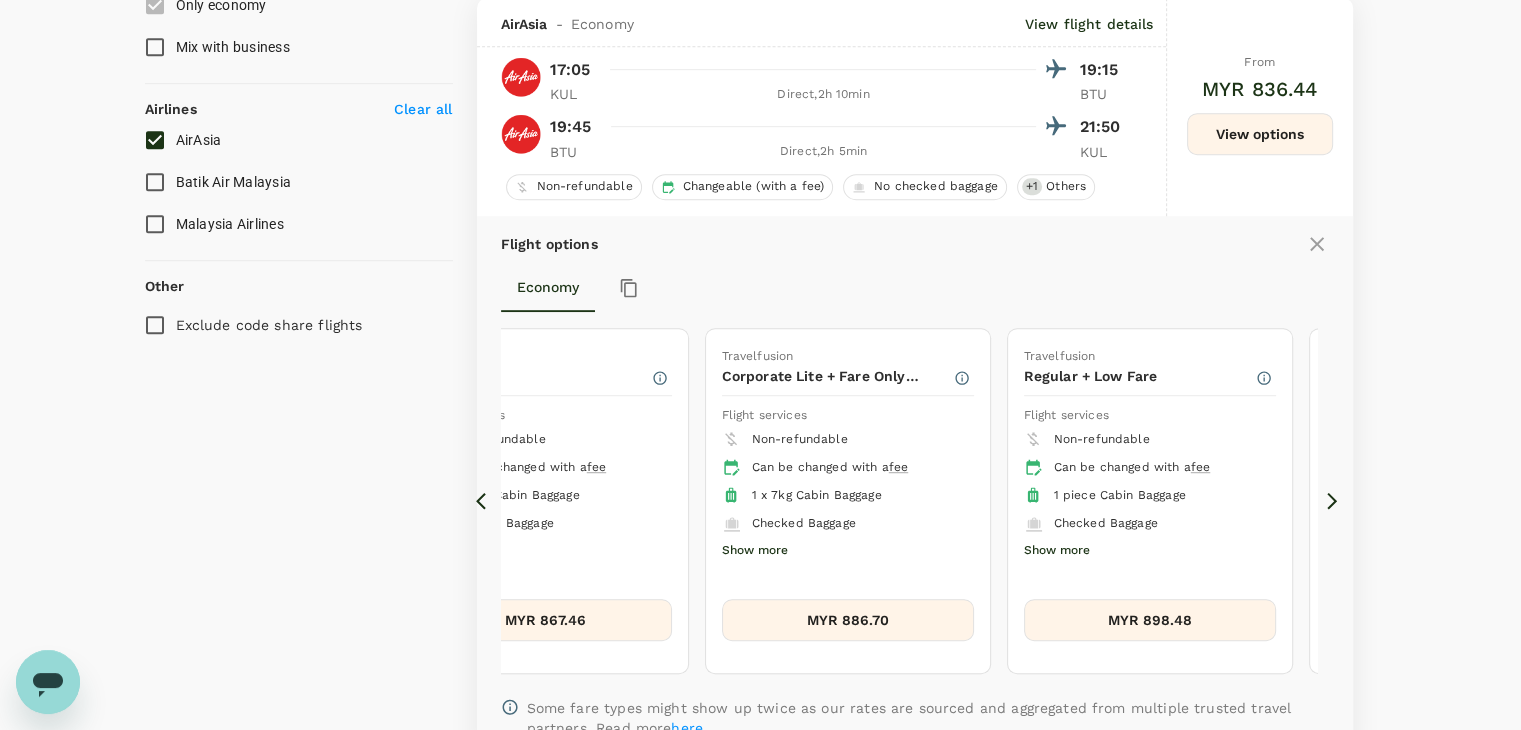 click 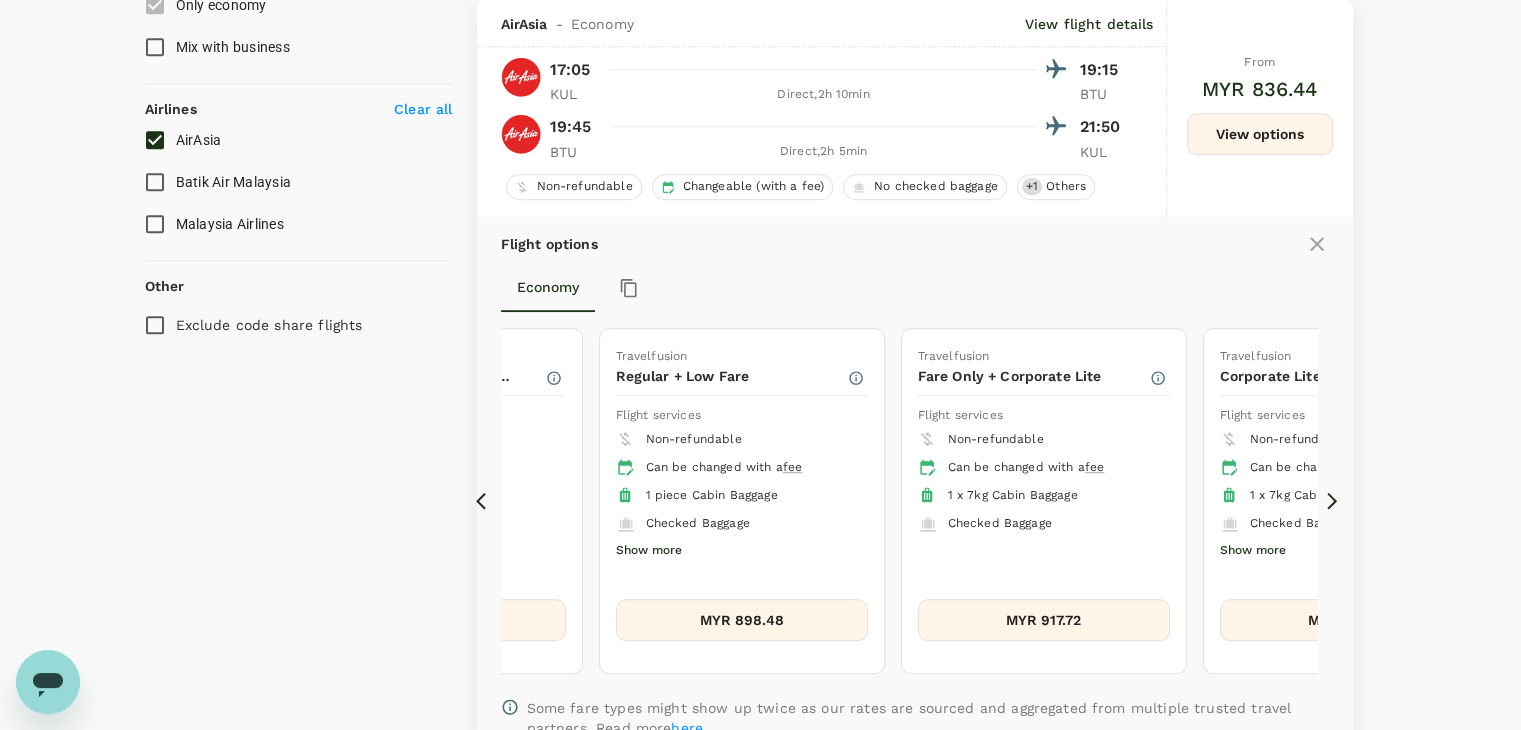 click 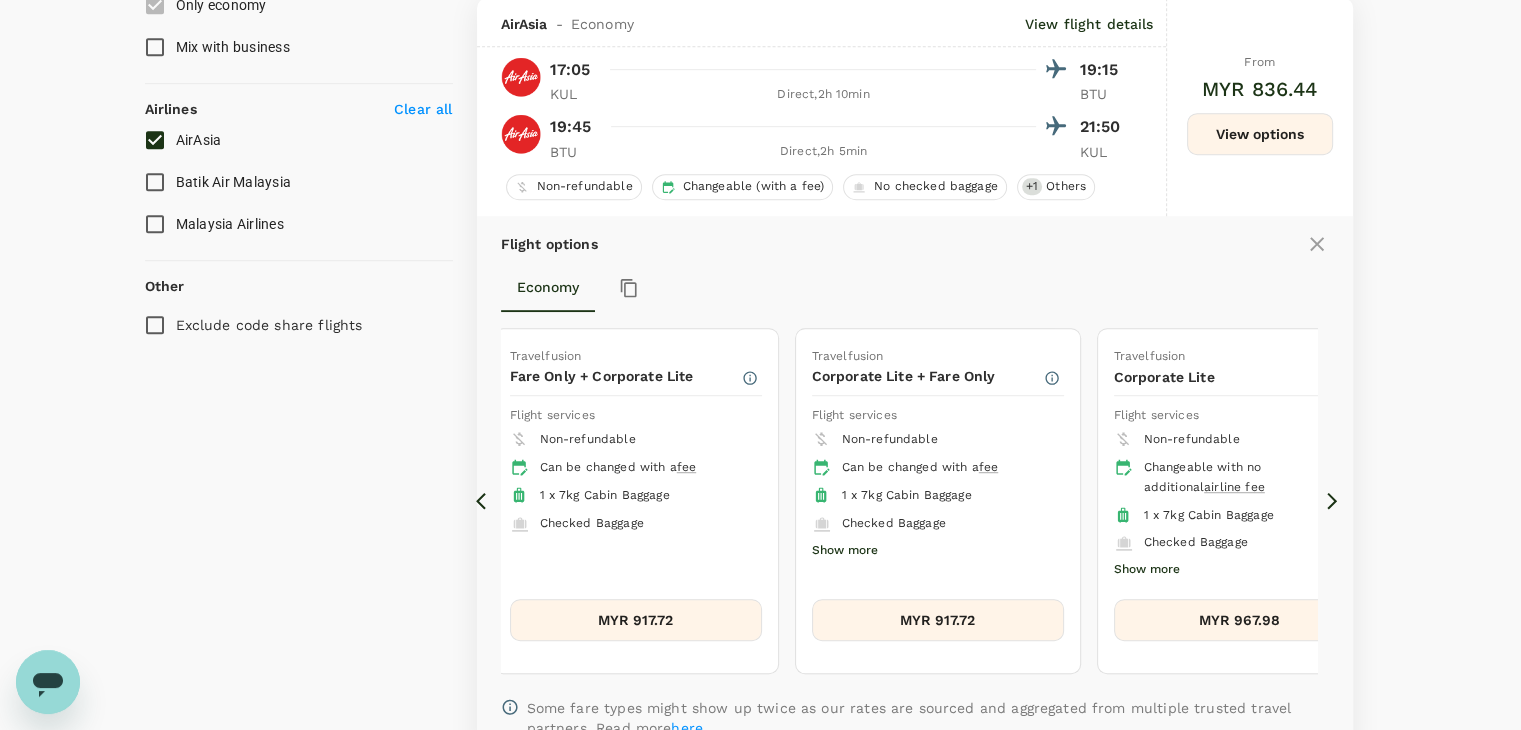 click 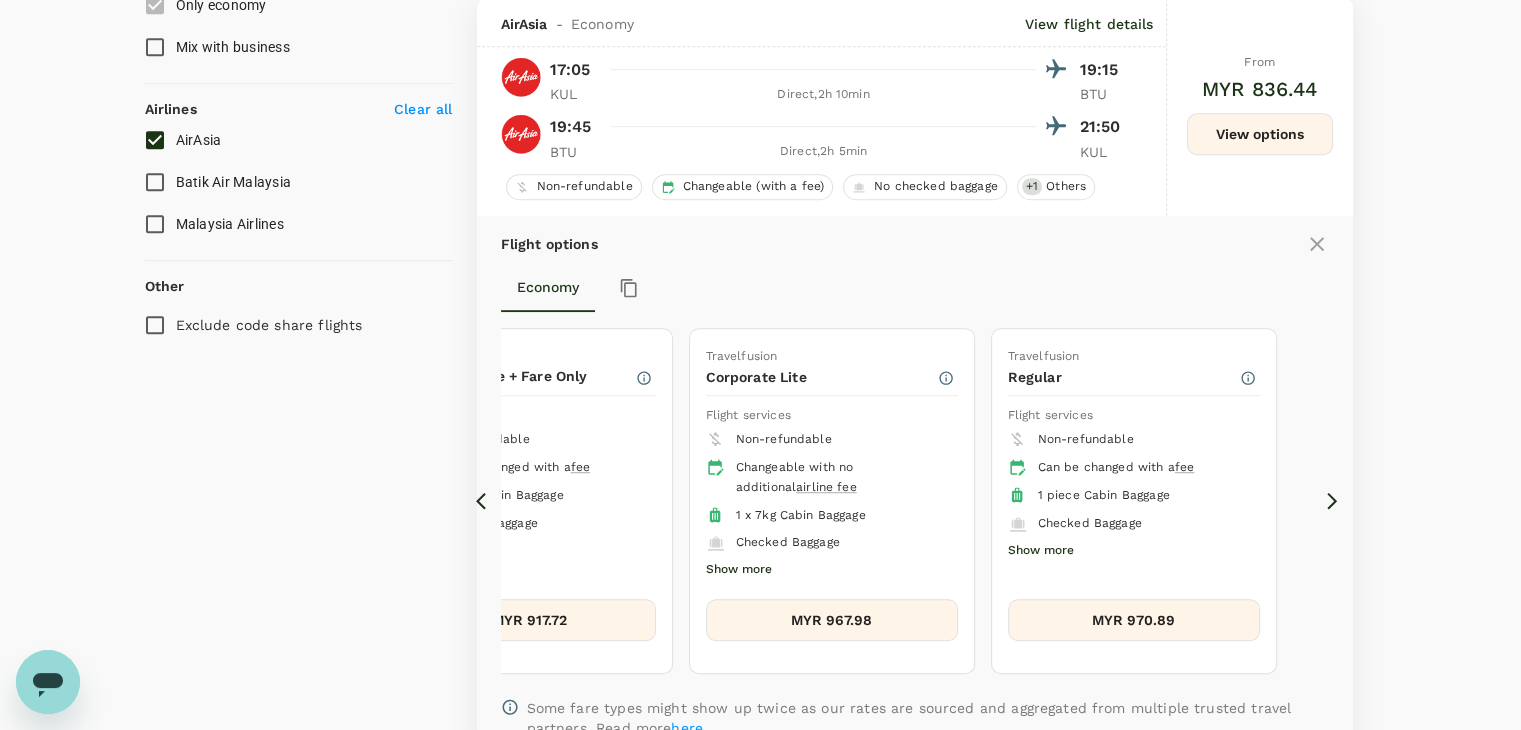 click 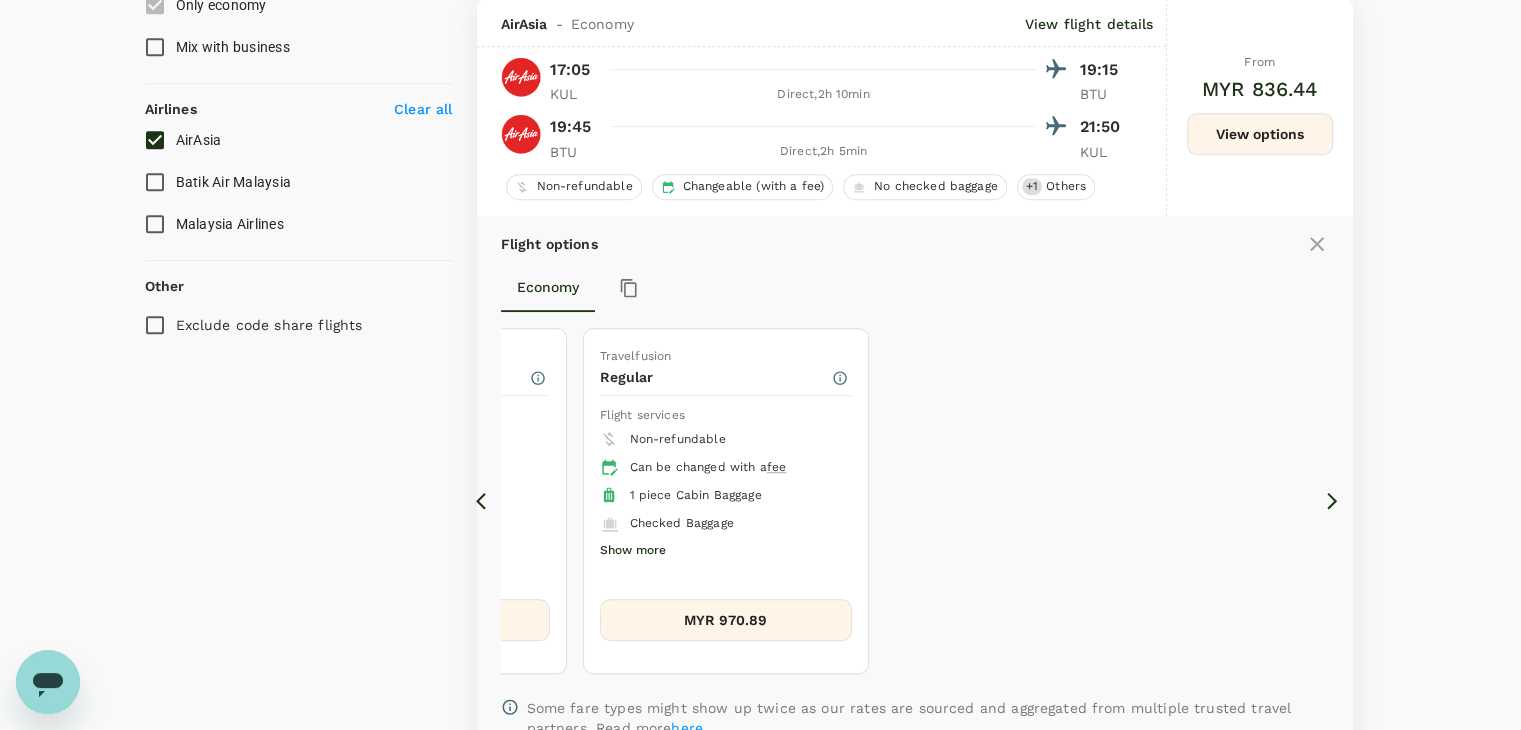 click 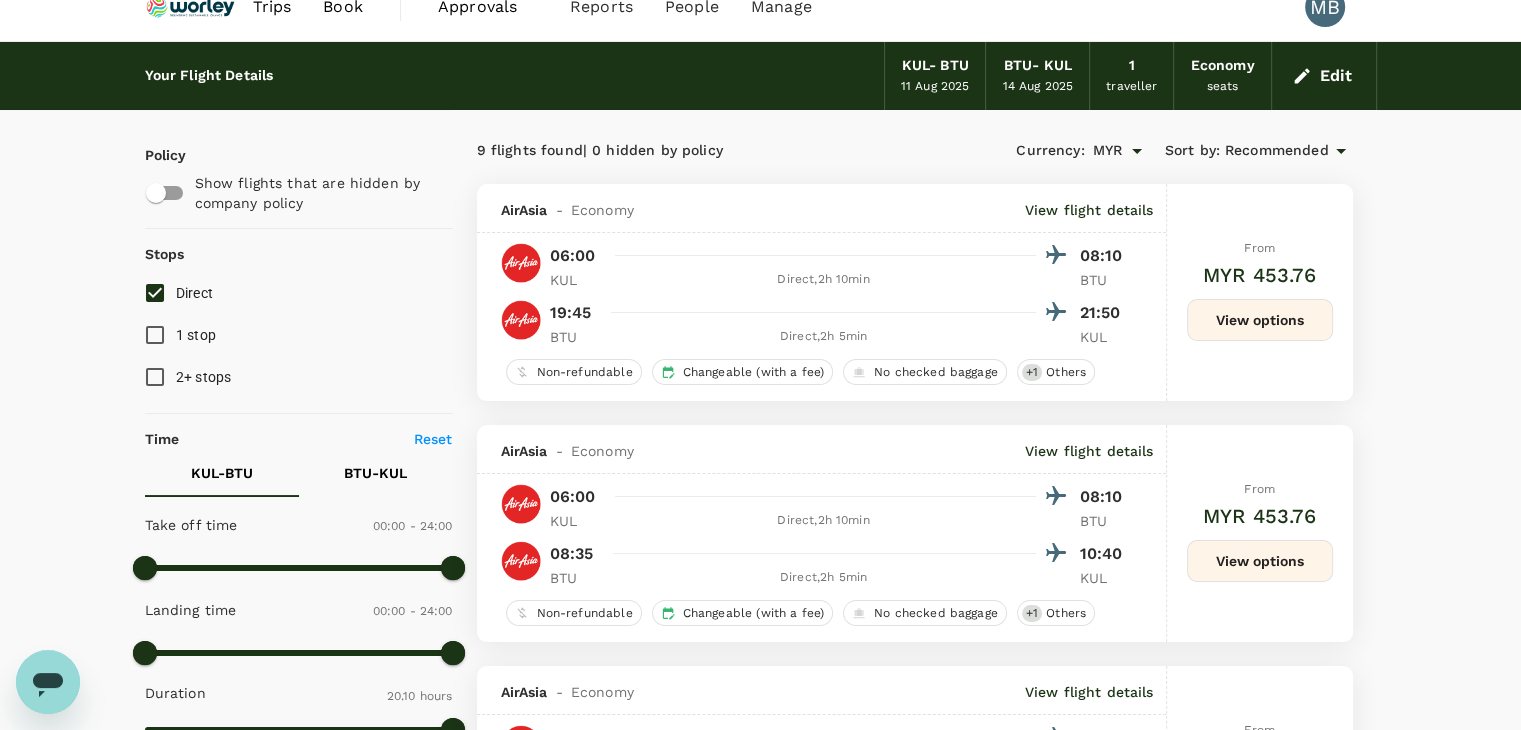 scroll, scrollTop: 0, scrollLeft: 0, axis: both 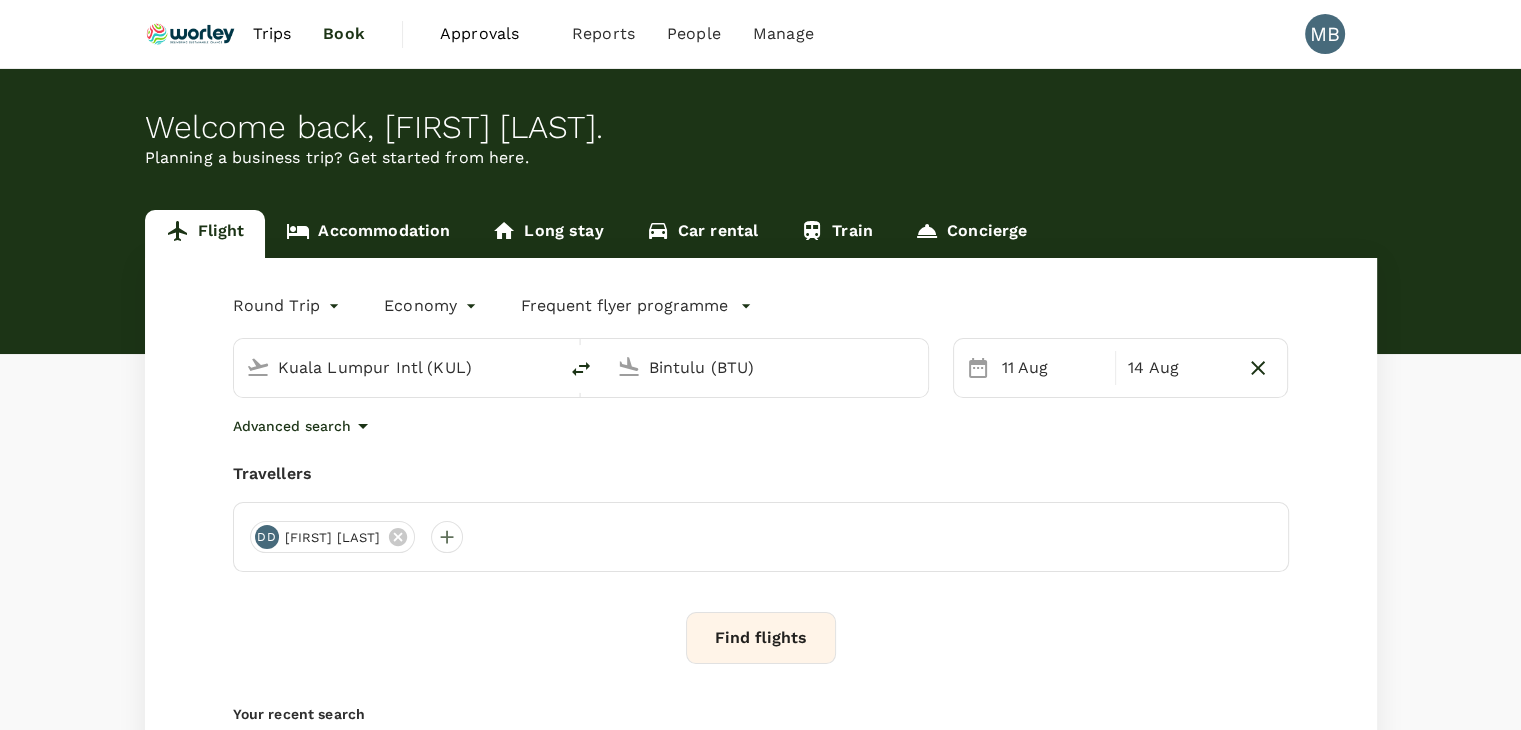 type 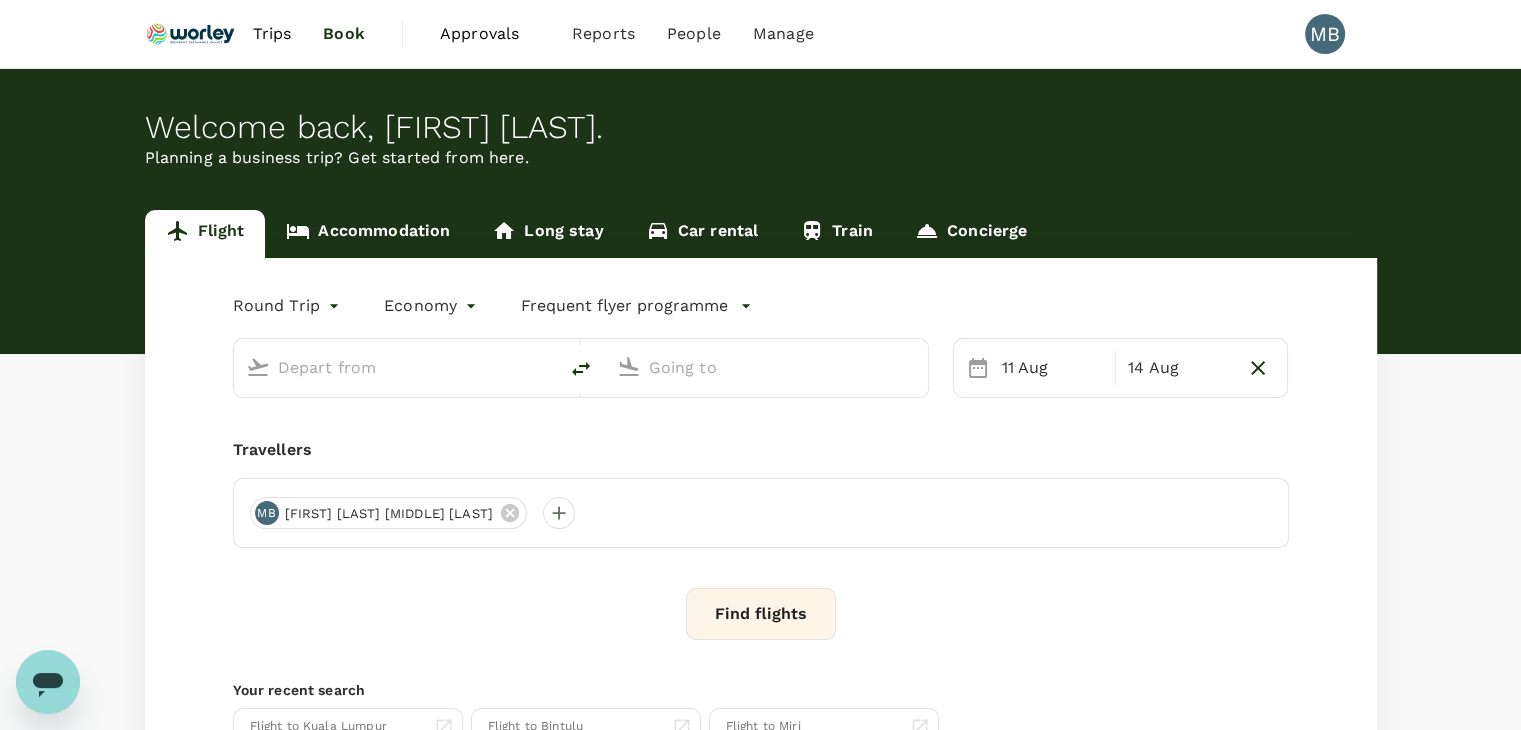 scroll, scrollTop: 0, scrollLeft: 0, axis: both 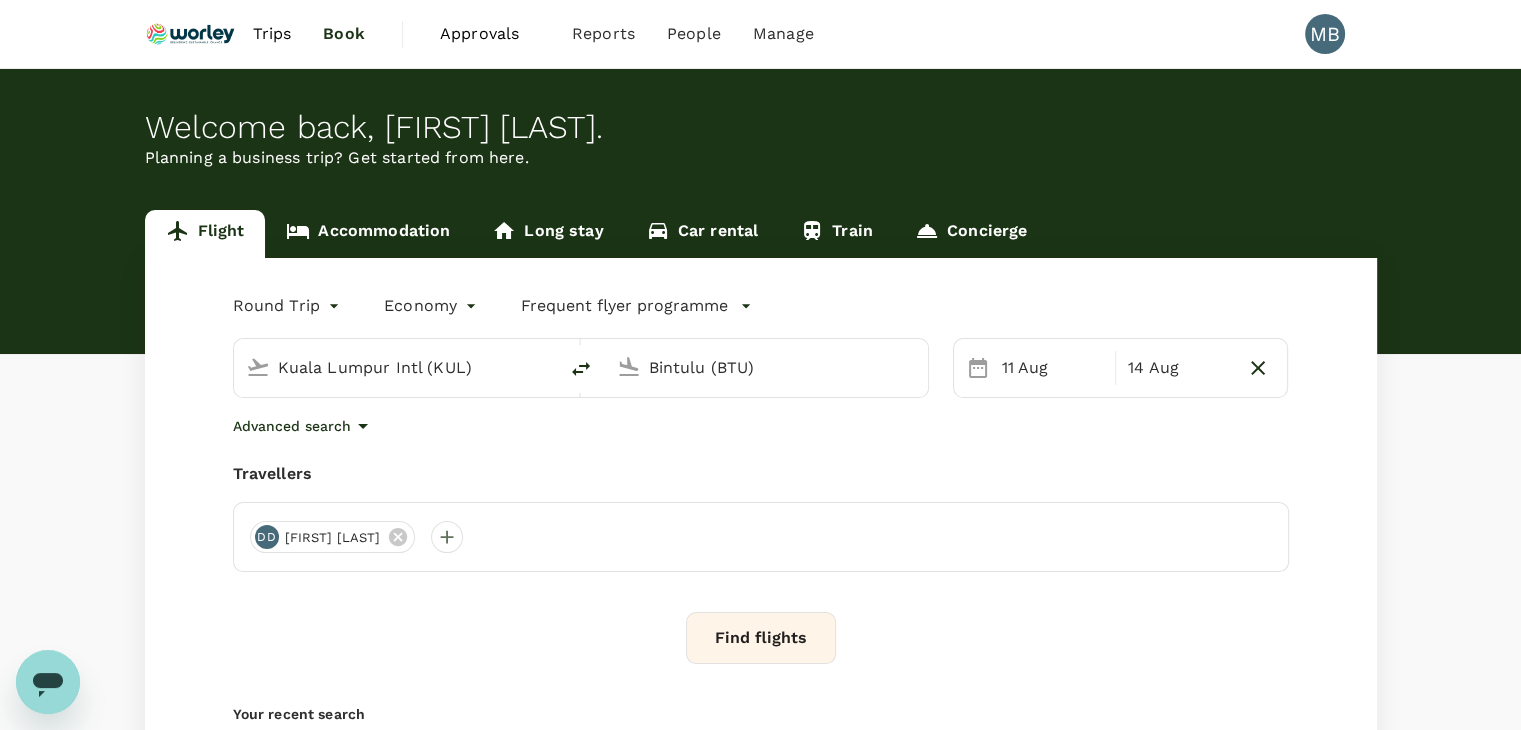 click on "Find flights" at bounding box center [761, 638] 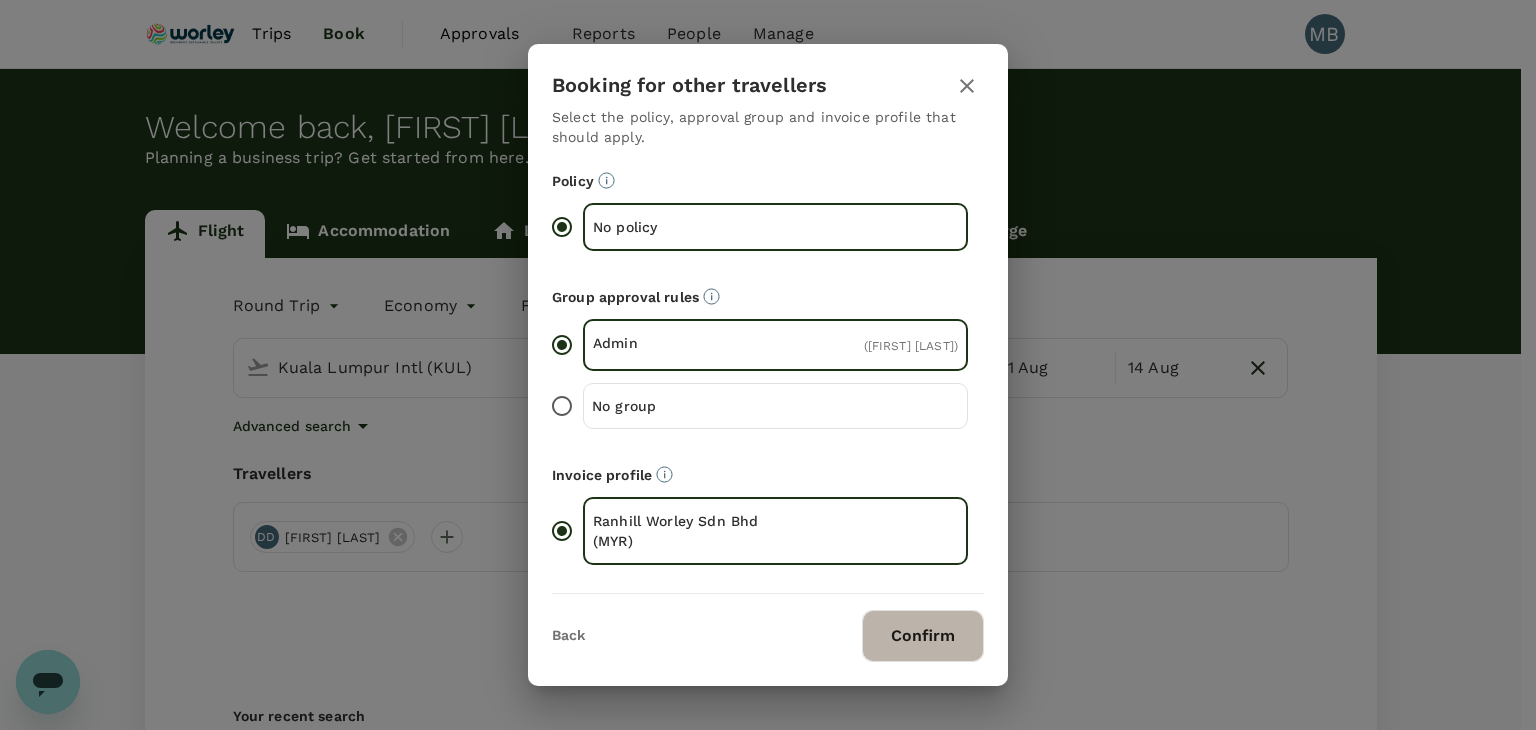 click on "Confirm" at bounding box center (923, 636) 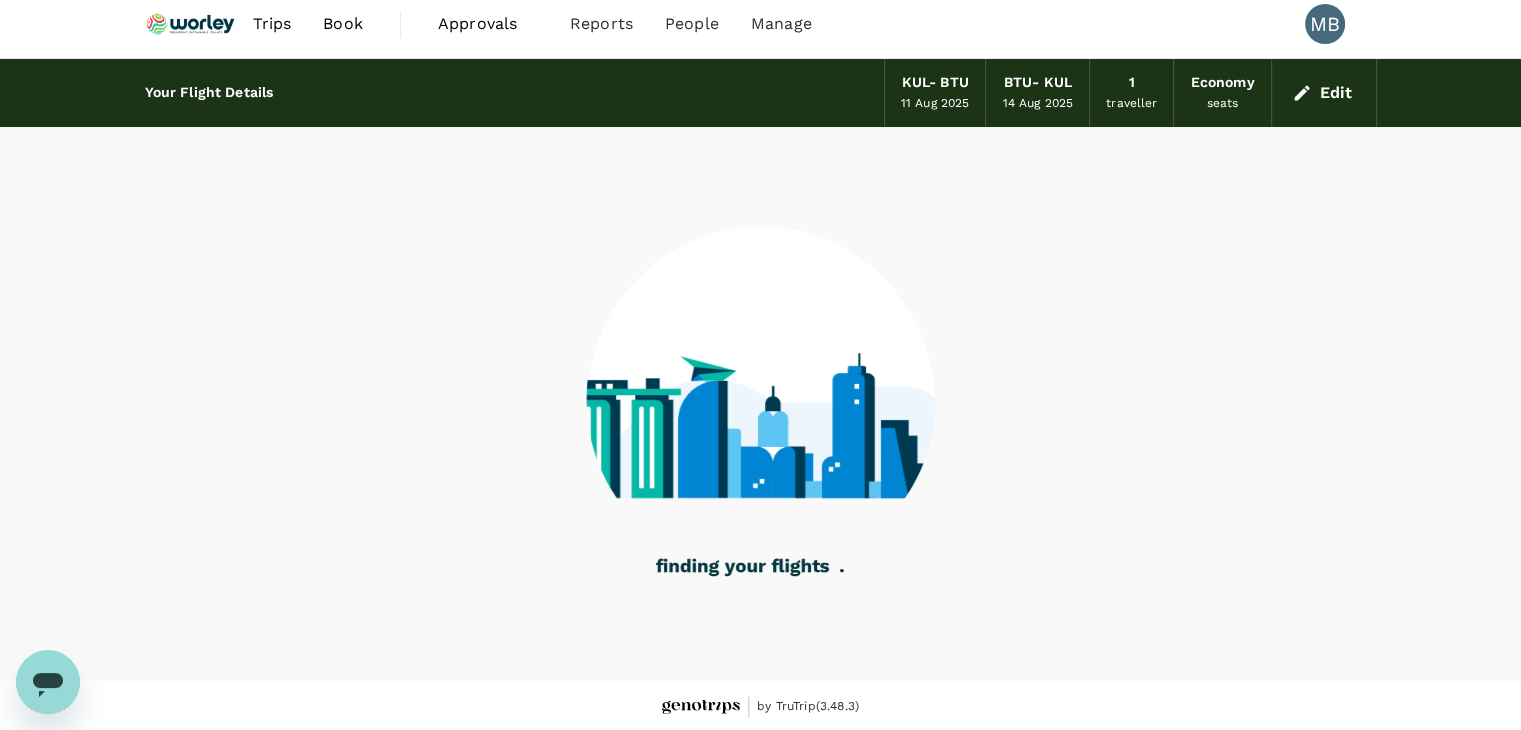 scroll, scrollTop: 13, scrollLeft: 0, axis: vertical 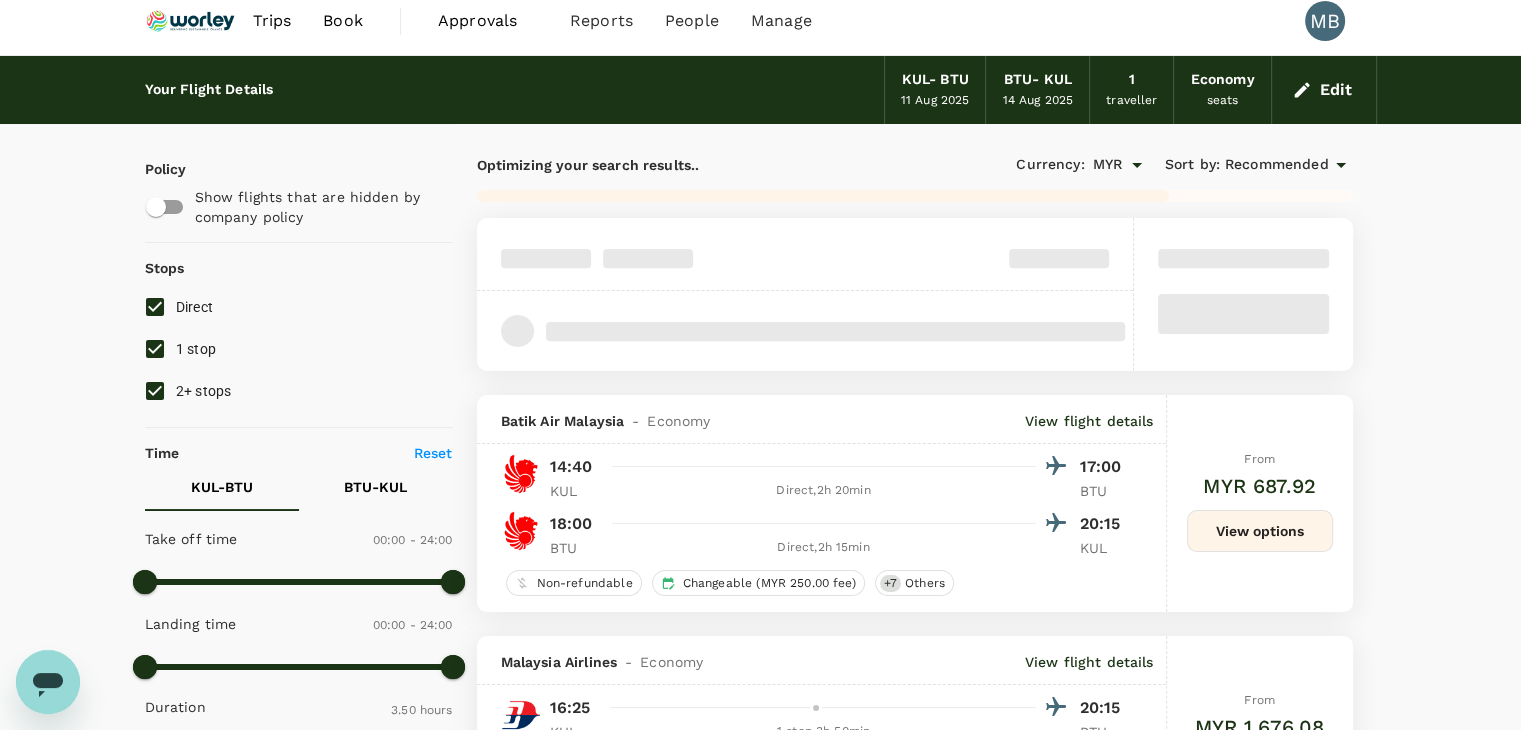 click on "1 stop" at bounding box center (155, 349) 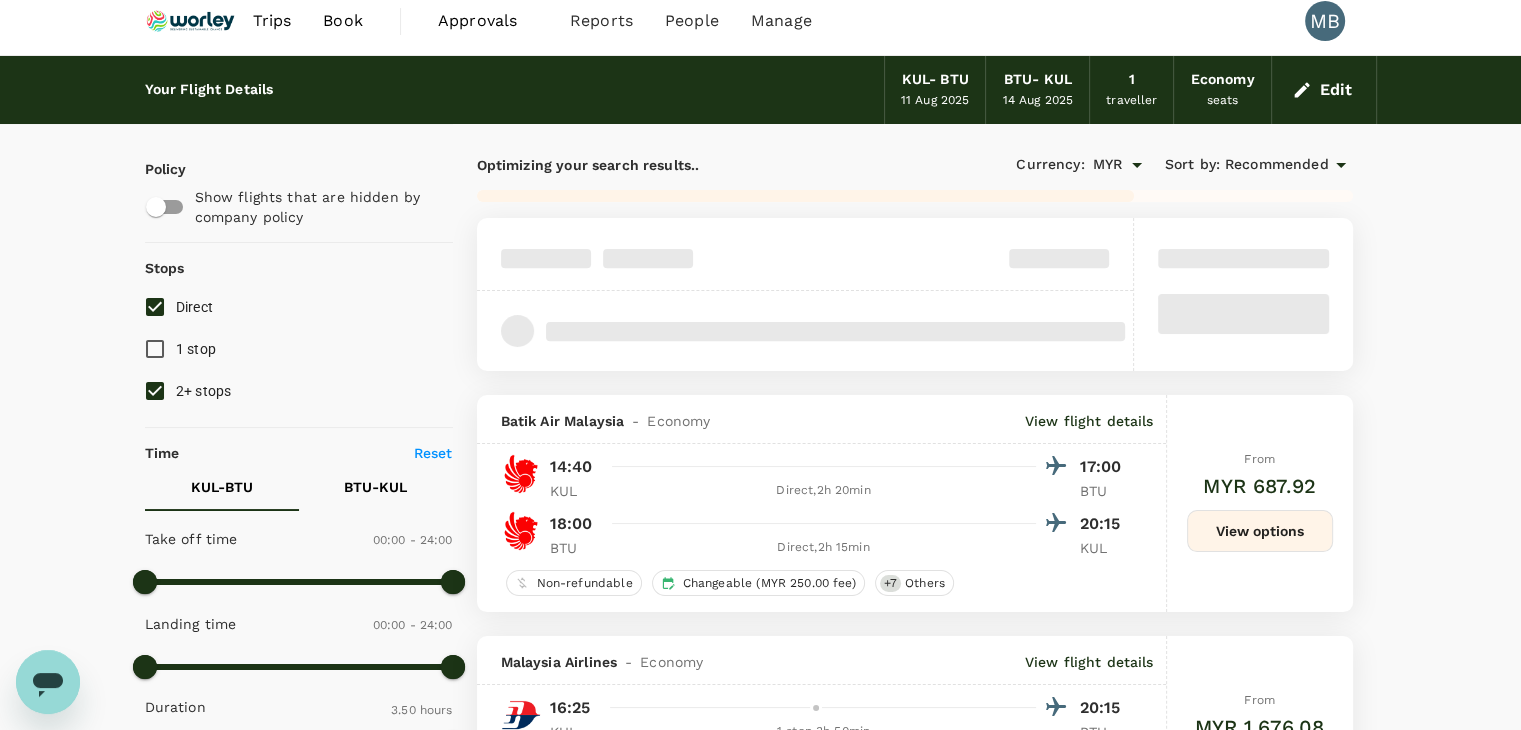 click on "2+ stops" at bounding box center [155, 391] 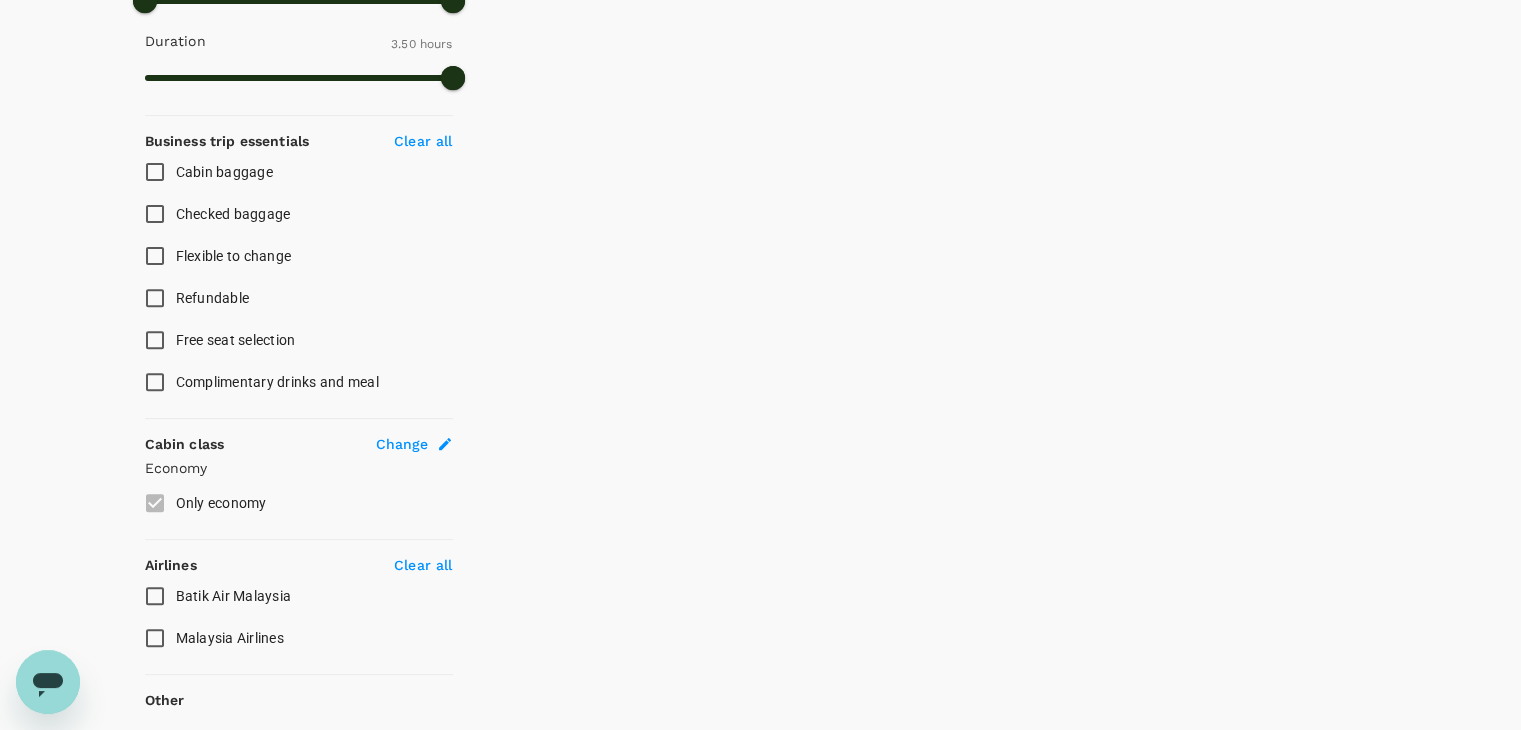 scroll, scrollTop: 713, scrollLeft: 0, axis: vertical 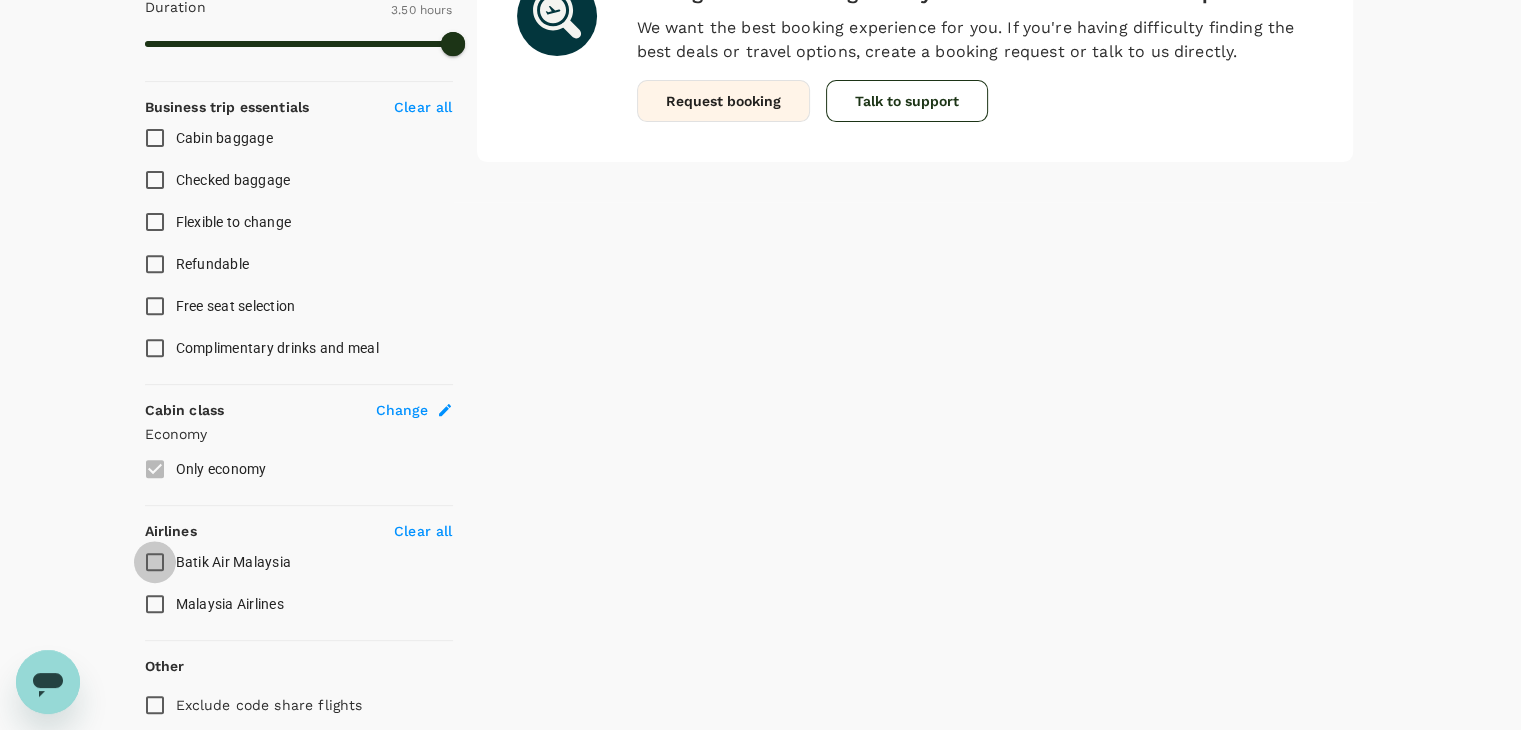 click on "Batik Air Malaysia" at bounding box center [155, 562] 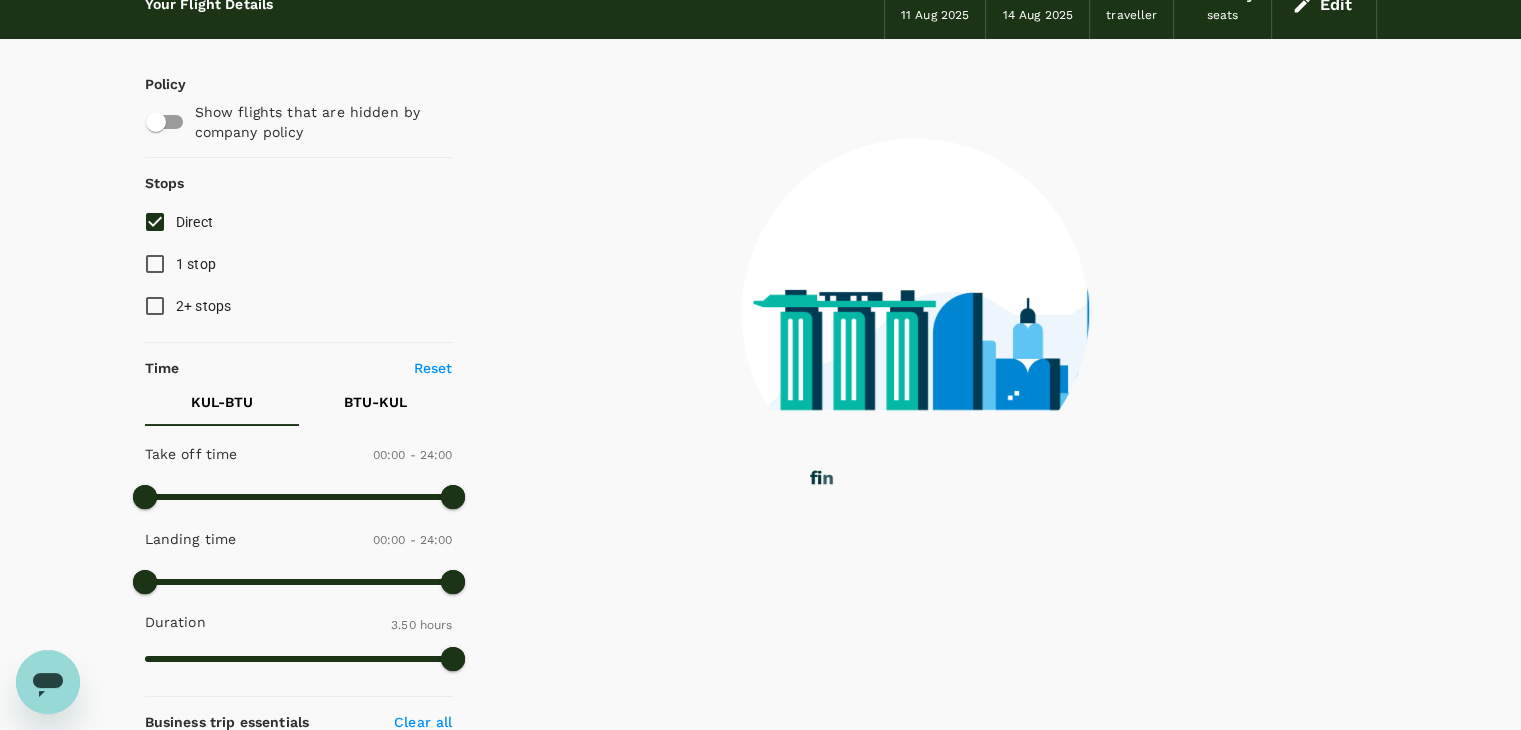 scroll, scrollTop: 0, scrollLeft: 0, axis: both 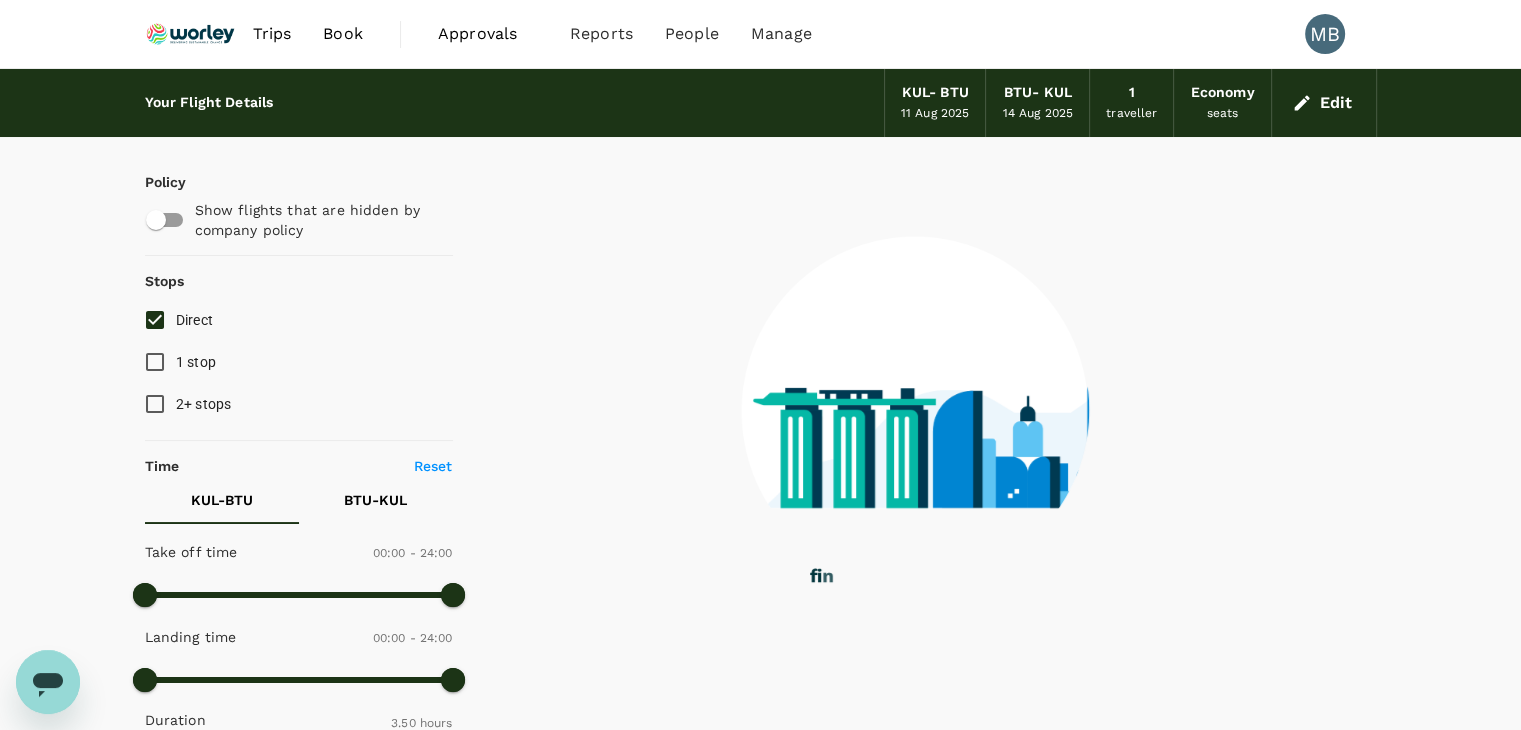 type on "1210" 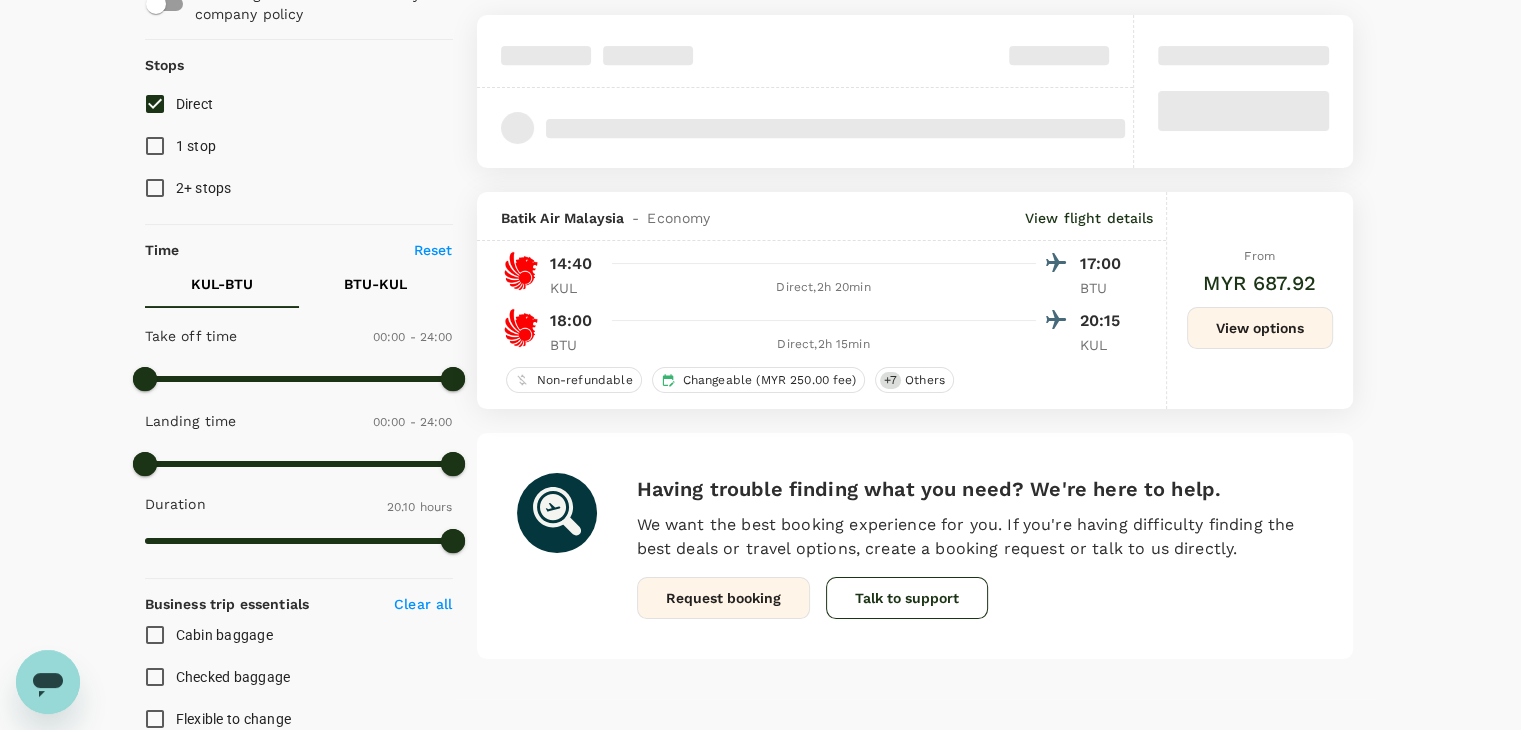 scroll, scrollTop: 100, scrollLeft: 0, axis: vertical 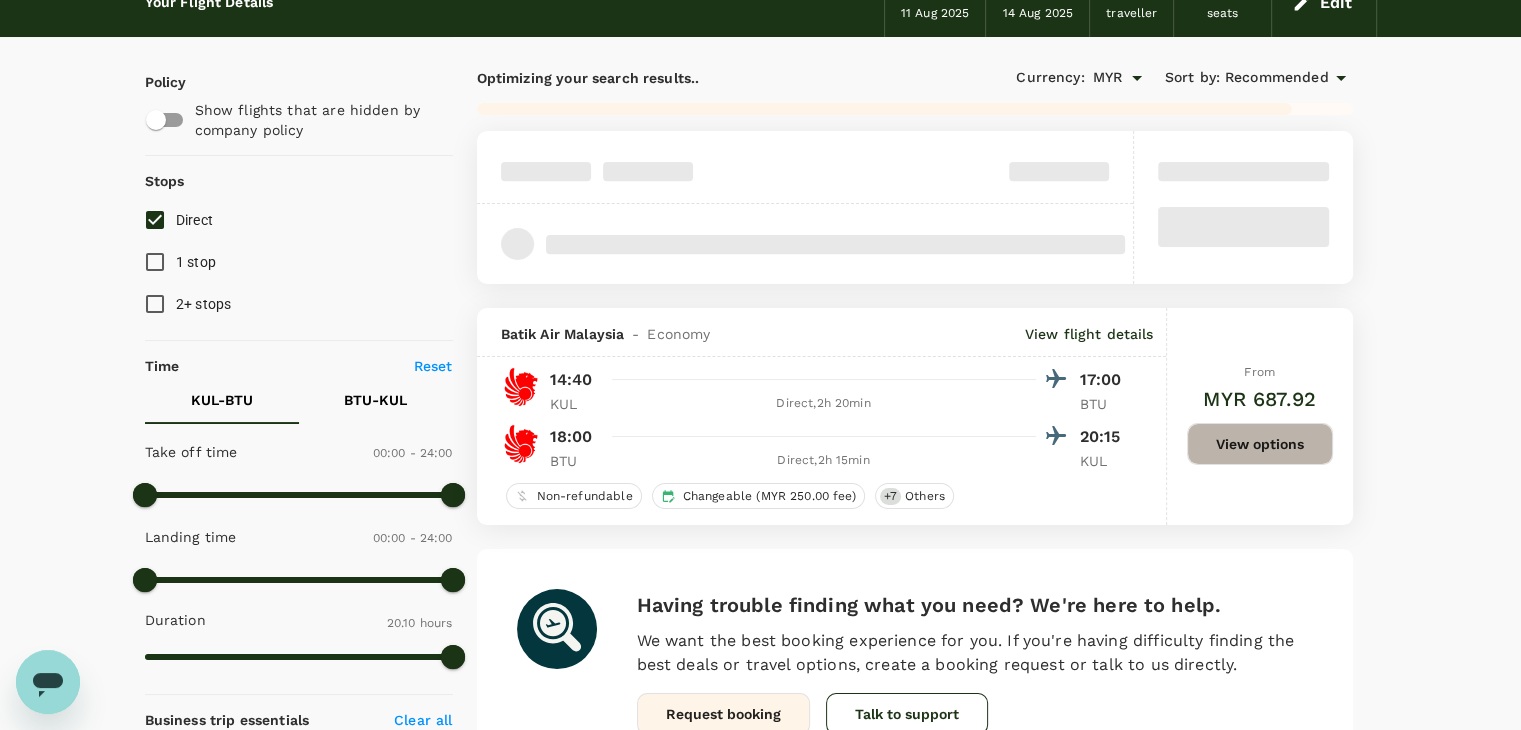 click on "View options" at bounding box center [1260, 444] 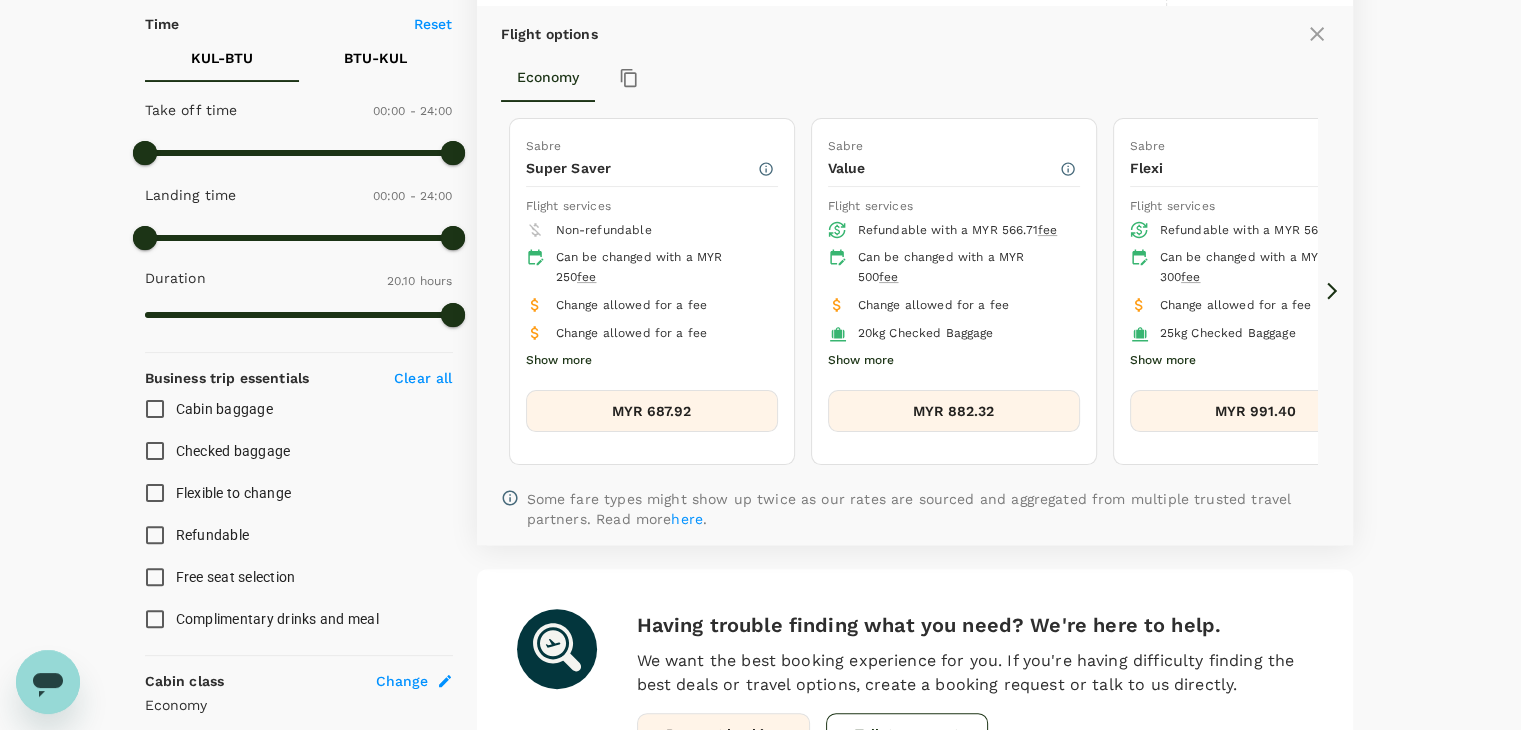 scroll, scrollTop: 408, scrollLeft: 0, axis: vertical 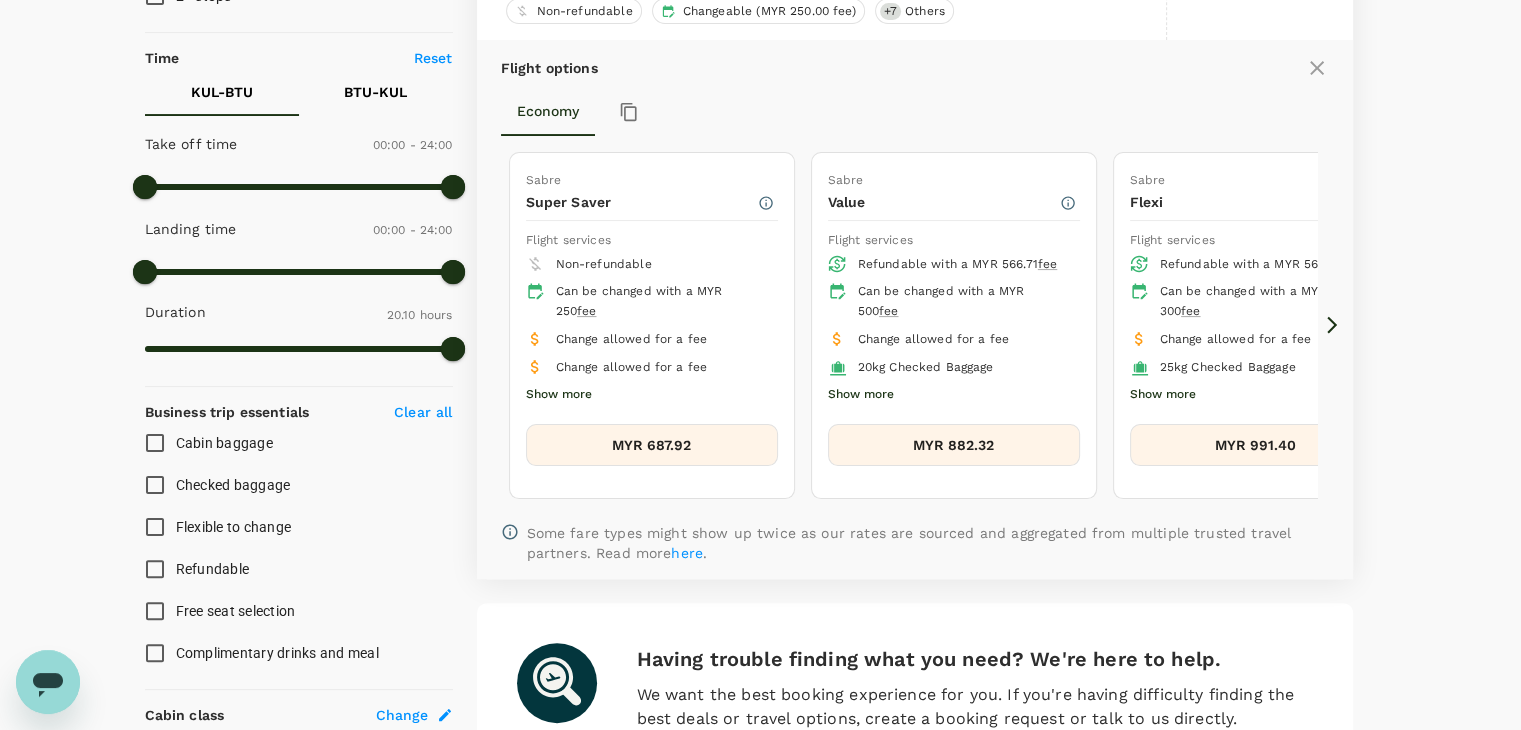 click on "Show more" at bounding box center [559, 395] 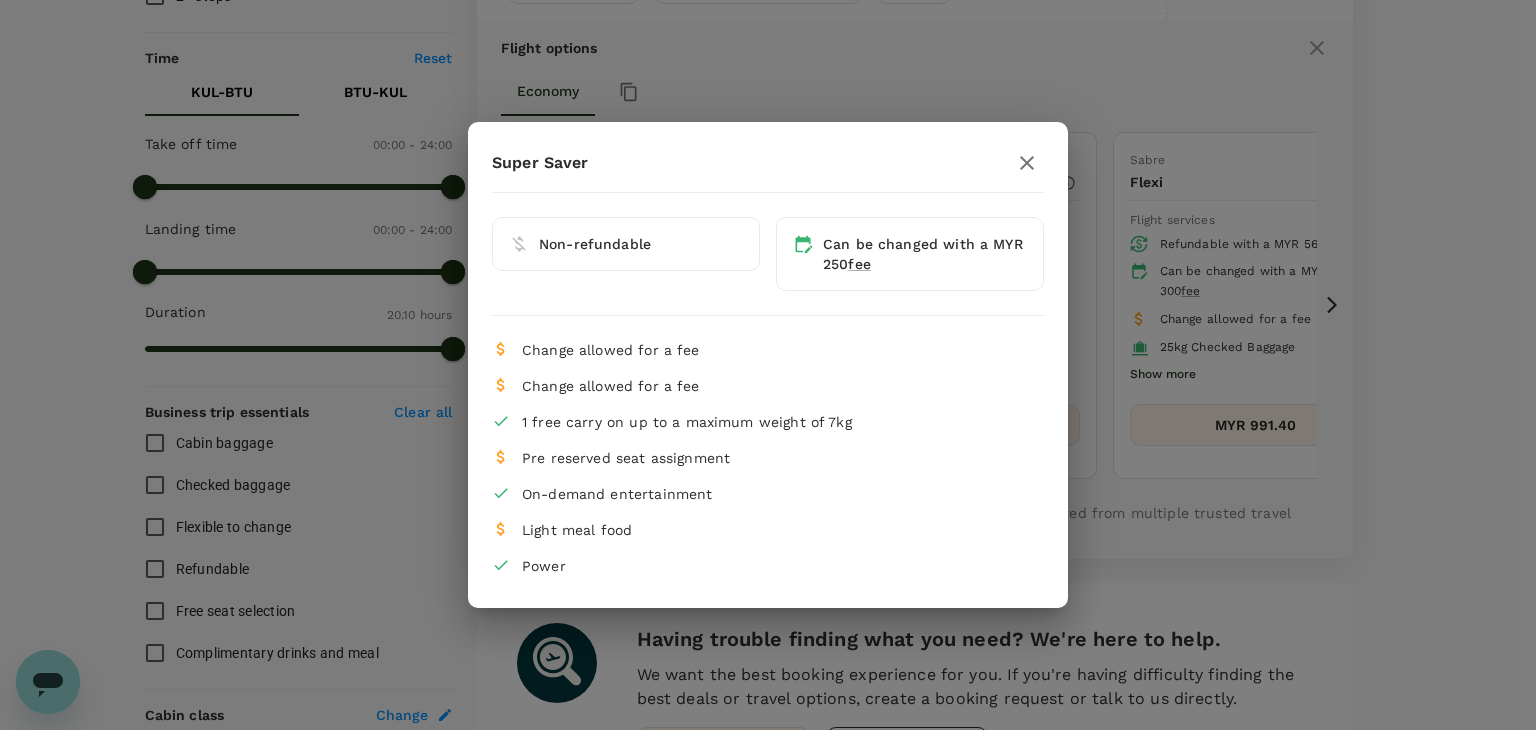click 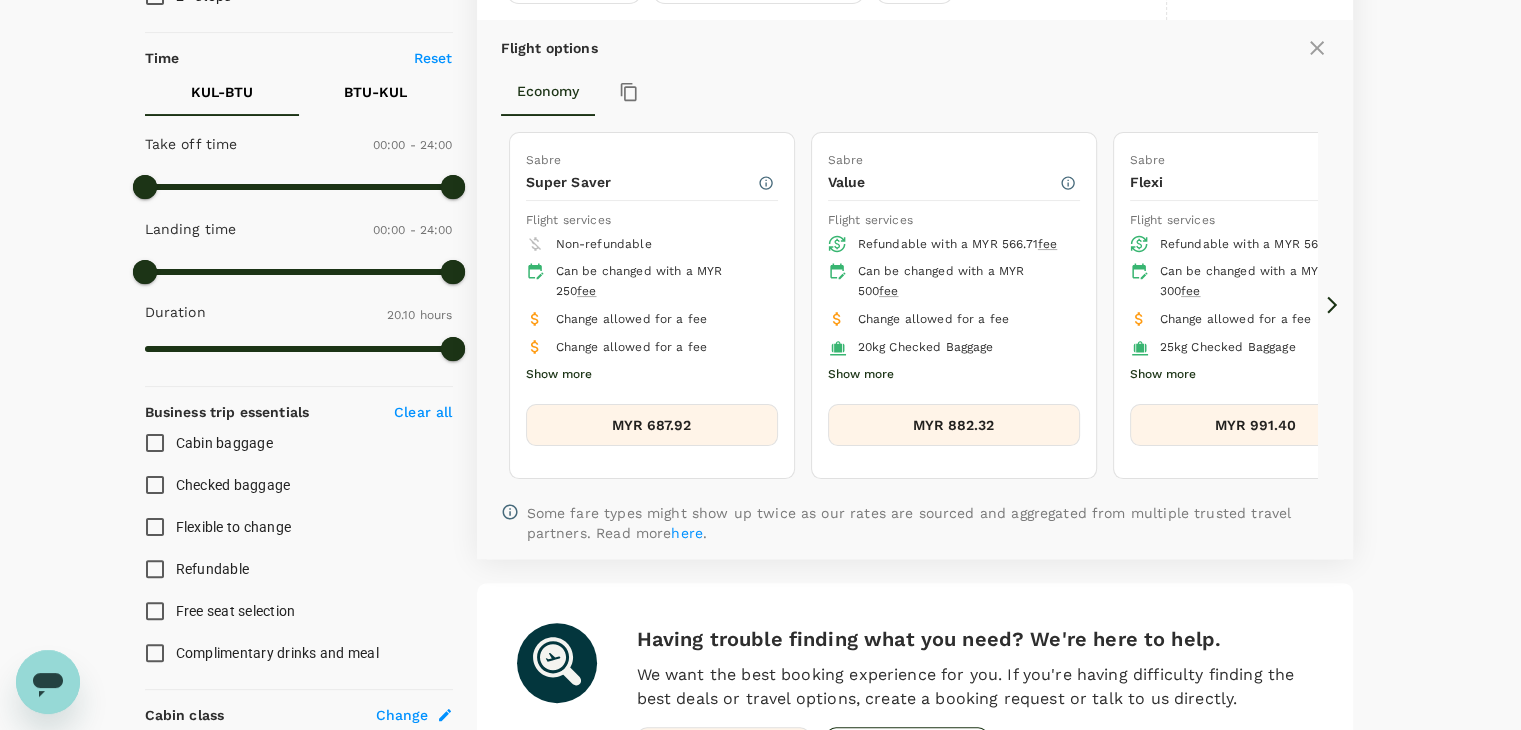 click 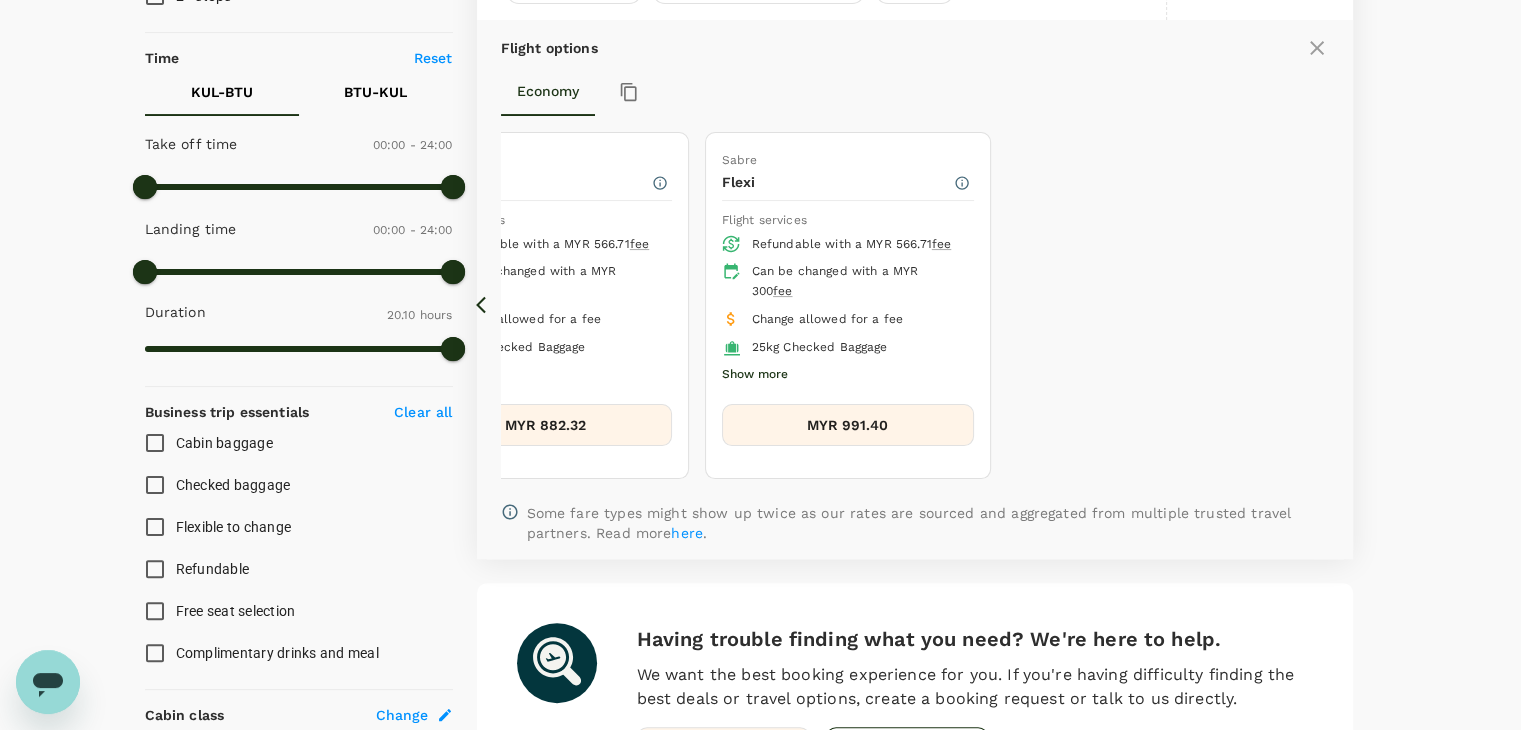 click on "1   flights found  |   0   hidden by policy Currency :  MYR Sort by :  Recommended Batik Air Malaysia     - Economy   View flight details 14:40 17:00 KUL Direct ,  2h 20min BTU 18:00 20:15 BTU Direct ,  2h 15min KUL Non-refundable Changeable (MYR 250.00 fee) + 7 Others From MYR 687.92 View options Flight options Economy Sabre Super Saver Flight services Non-refundable Can be changed with a MYR 250  fee Change allowed for a fee Change allowed for a fee Show more MYR 687.92 Sabre Value Flight services Refundable with a MYR 566.71  fee Can be changed with a MYR 500  fee Change allowed for a fee 20kg Checked Baggage Show more MYR 882.32 Sabre Flexi Flight services Refundable with a MYR 566.71  fee Can be changed with a MYR 300  fee Change allowed for a fee 25kg Checked Baggage Show more MYR 991.40 Some fare types might show up twice as our rates are sourced and aggregated from multiple trusted travel partners. Read more  here . Having trouble finding what you need? We're here to help. Request booking 1" at bounding box center [915, 305] 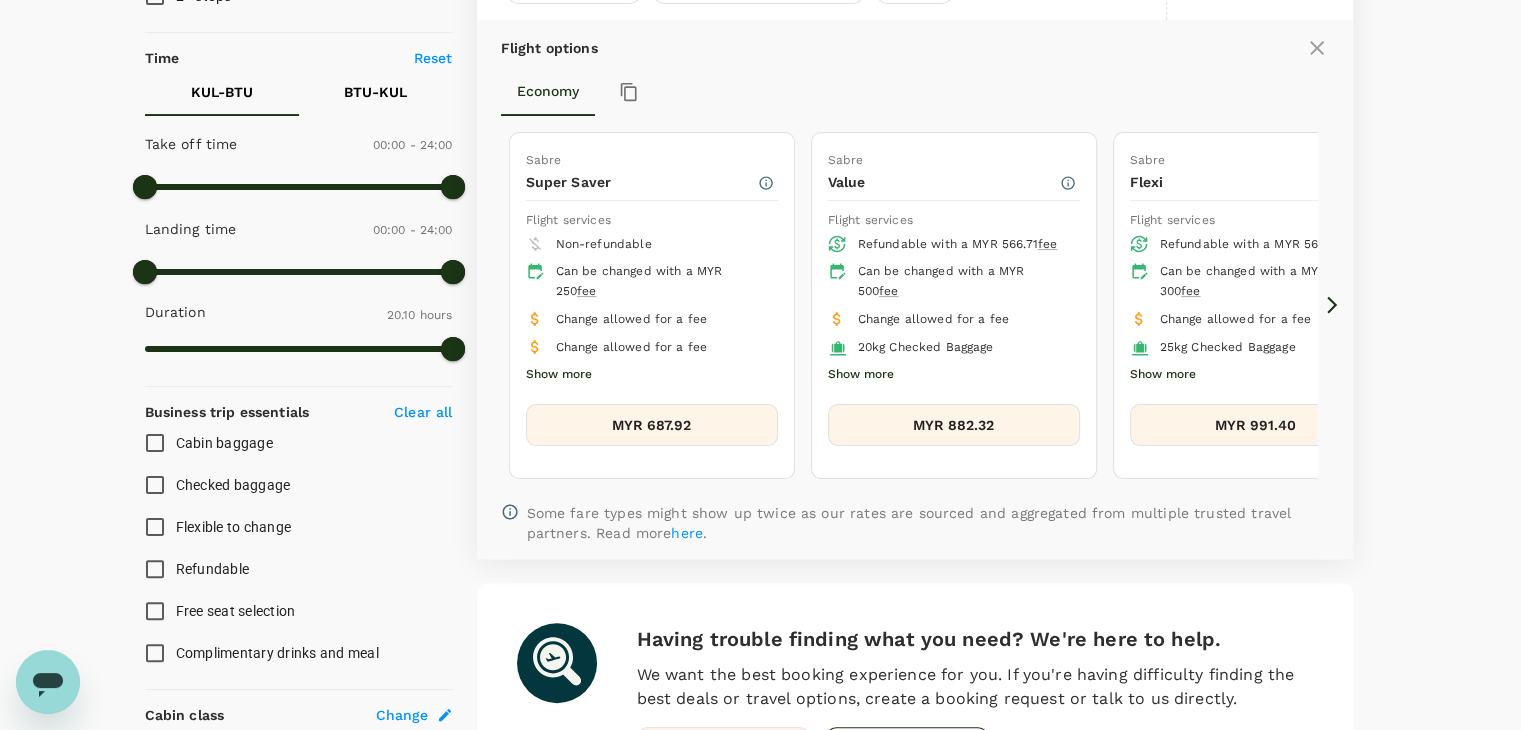 click 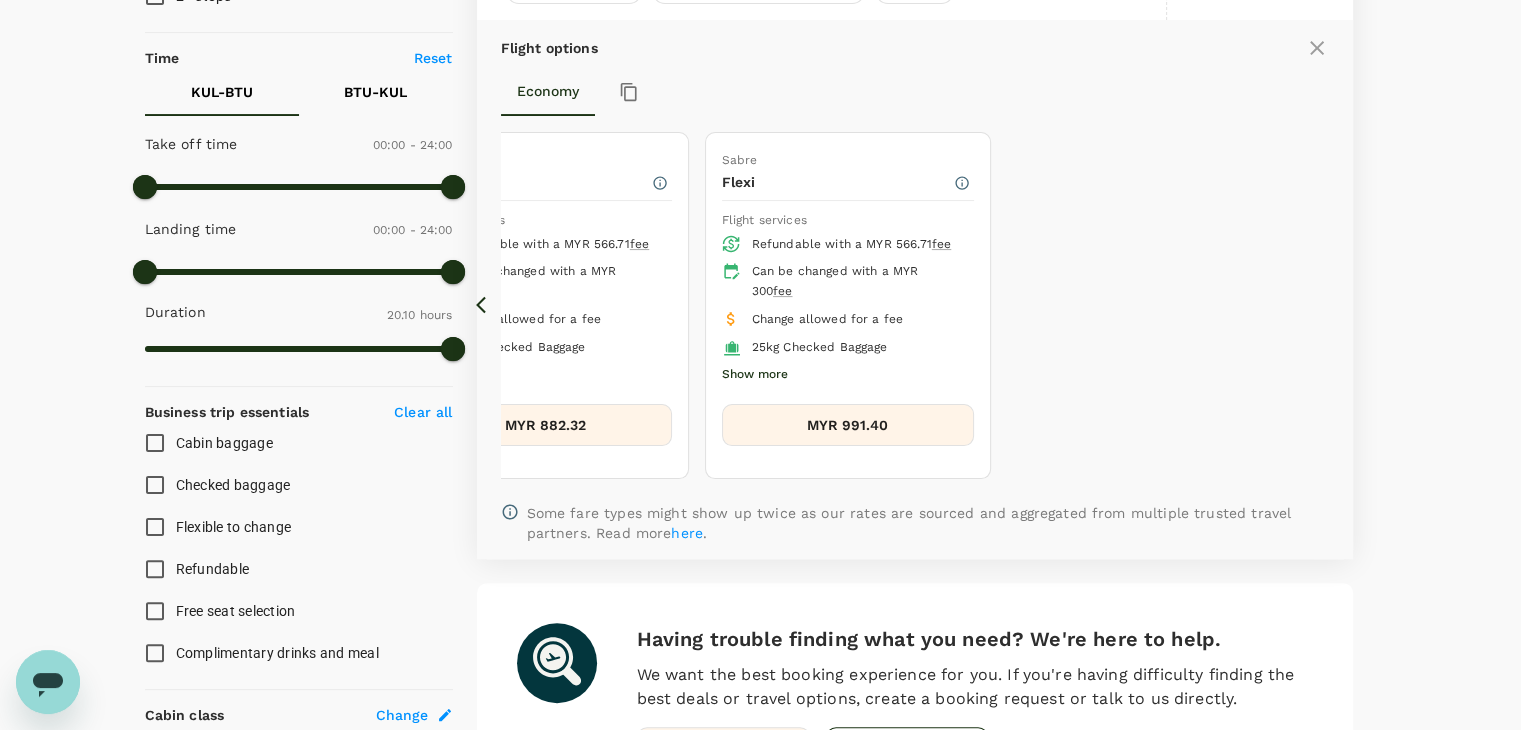 click 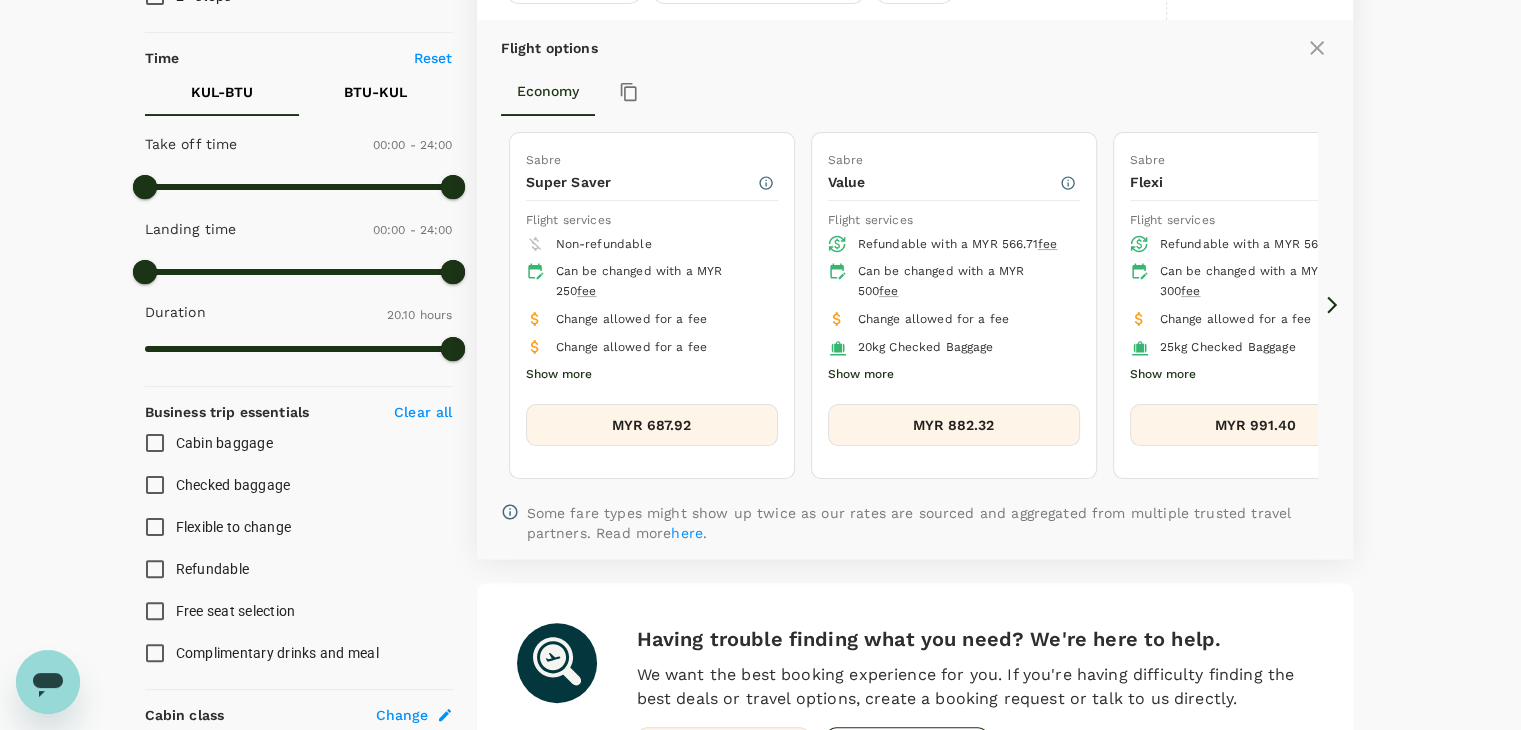 click 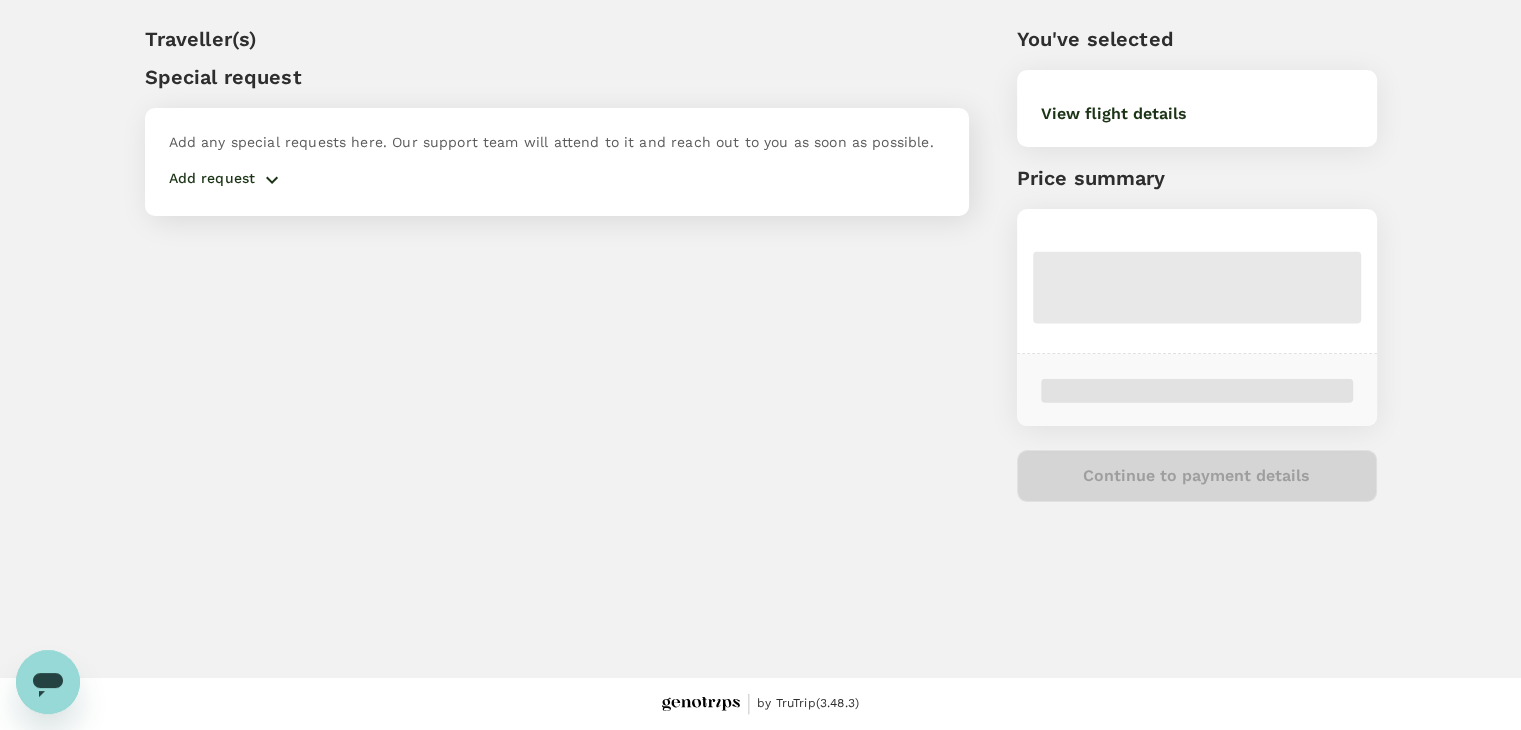 scroll, scrollTop: 0, scrollLeft: 0, axis: both 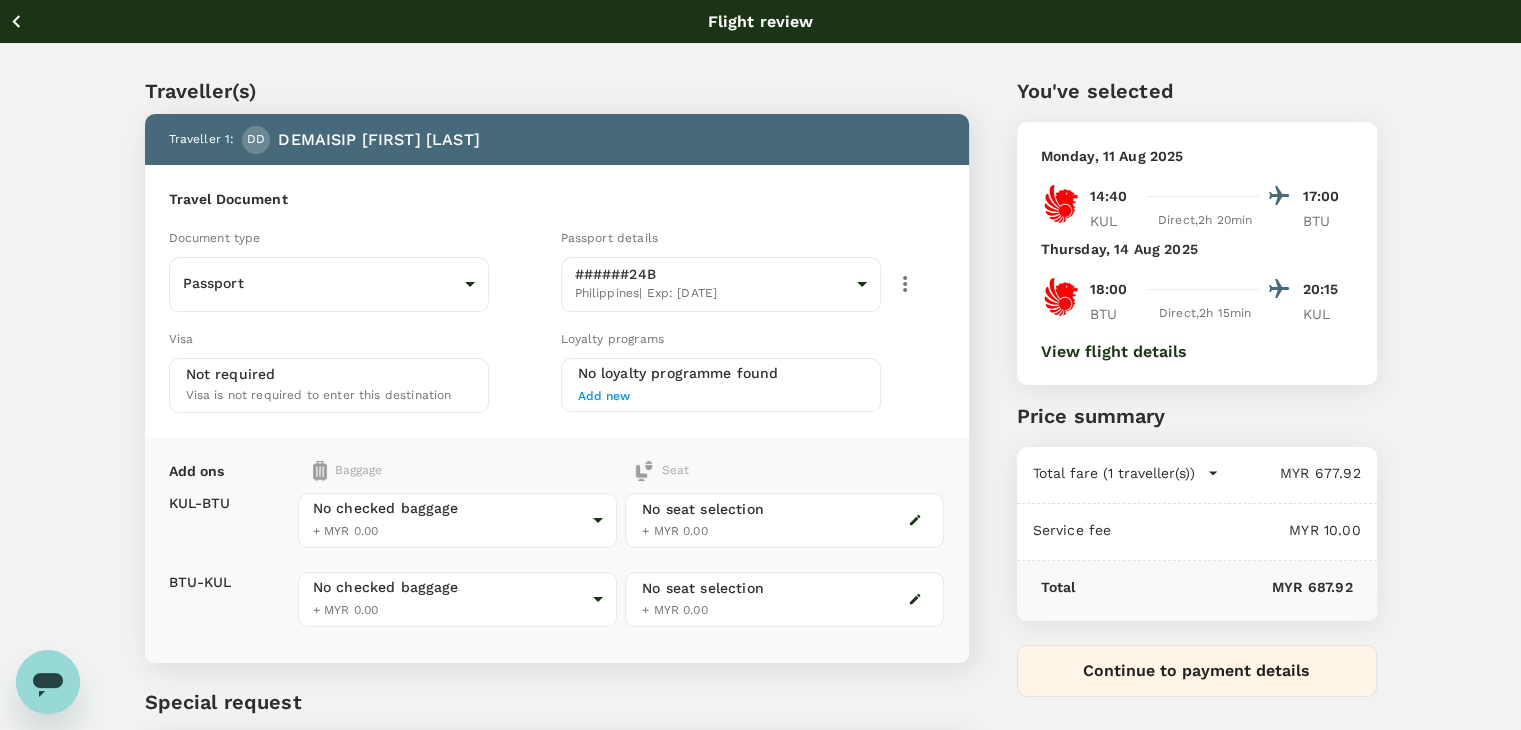 click 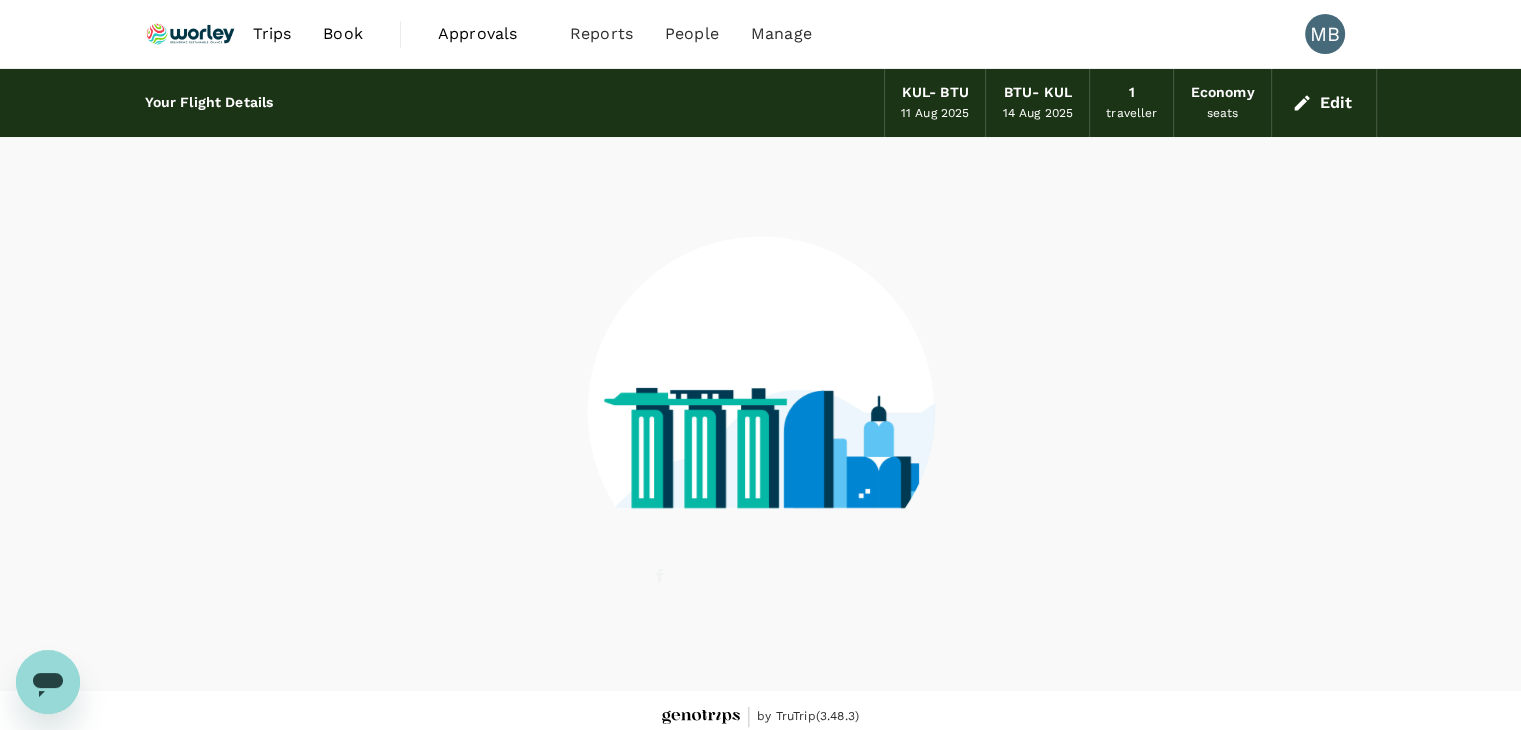 scroll, scrollTop: 13, scrollLeft: 0, axis: vertical 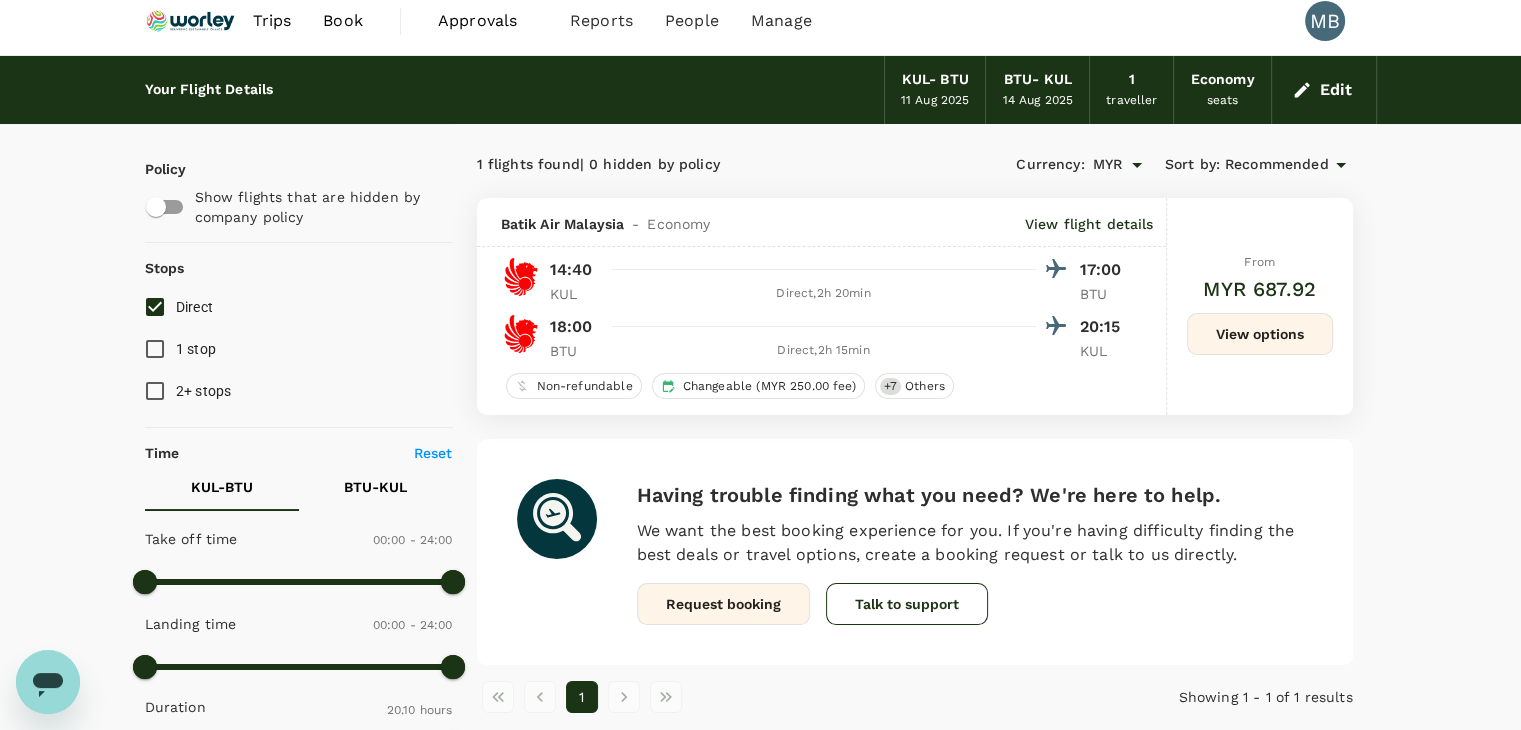 click on "View options" at bounding box center (1260, 334) 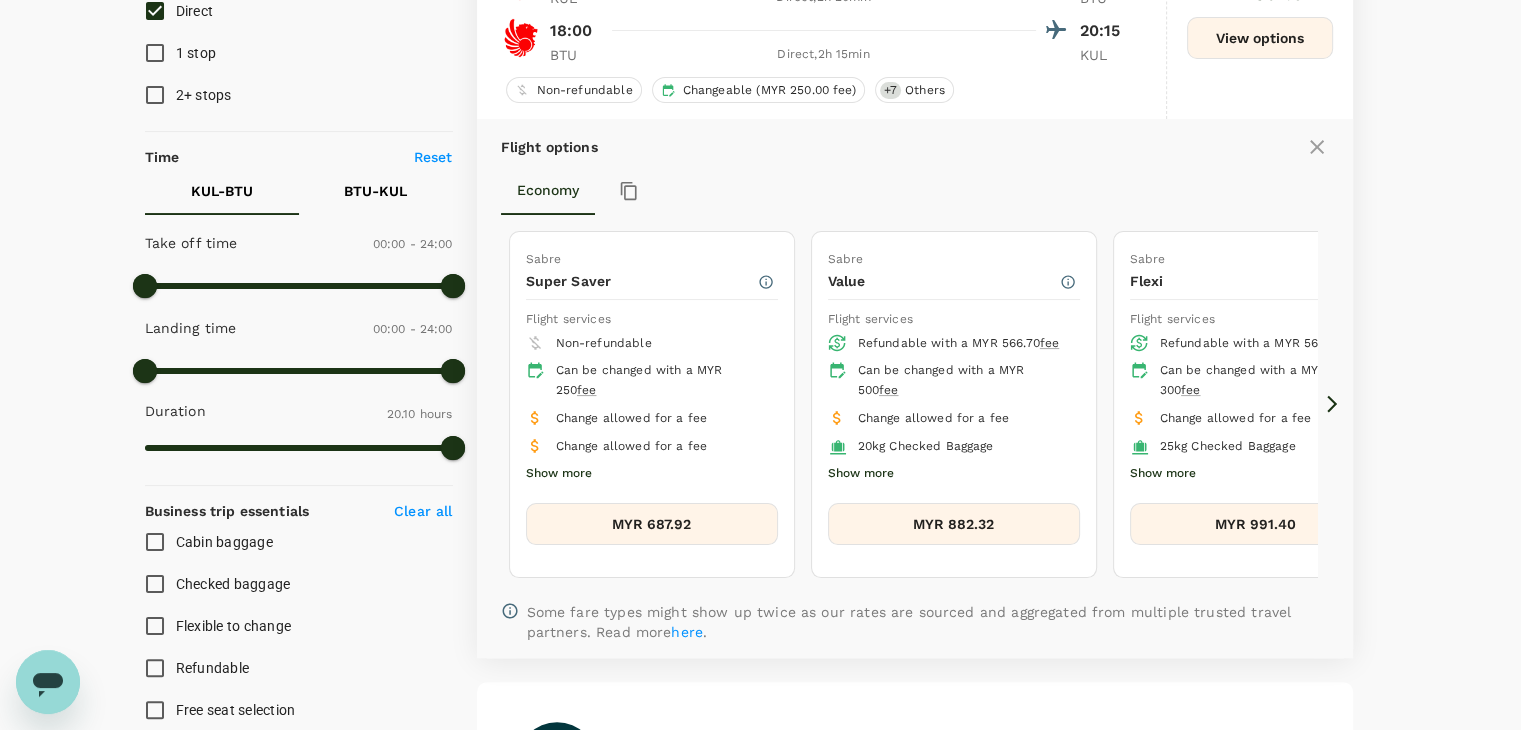 scroll, scrollTop: 310, scrollLeft: 0, axis: vertical 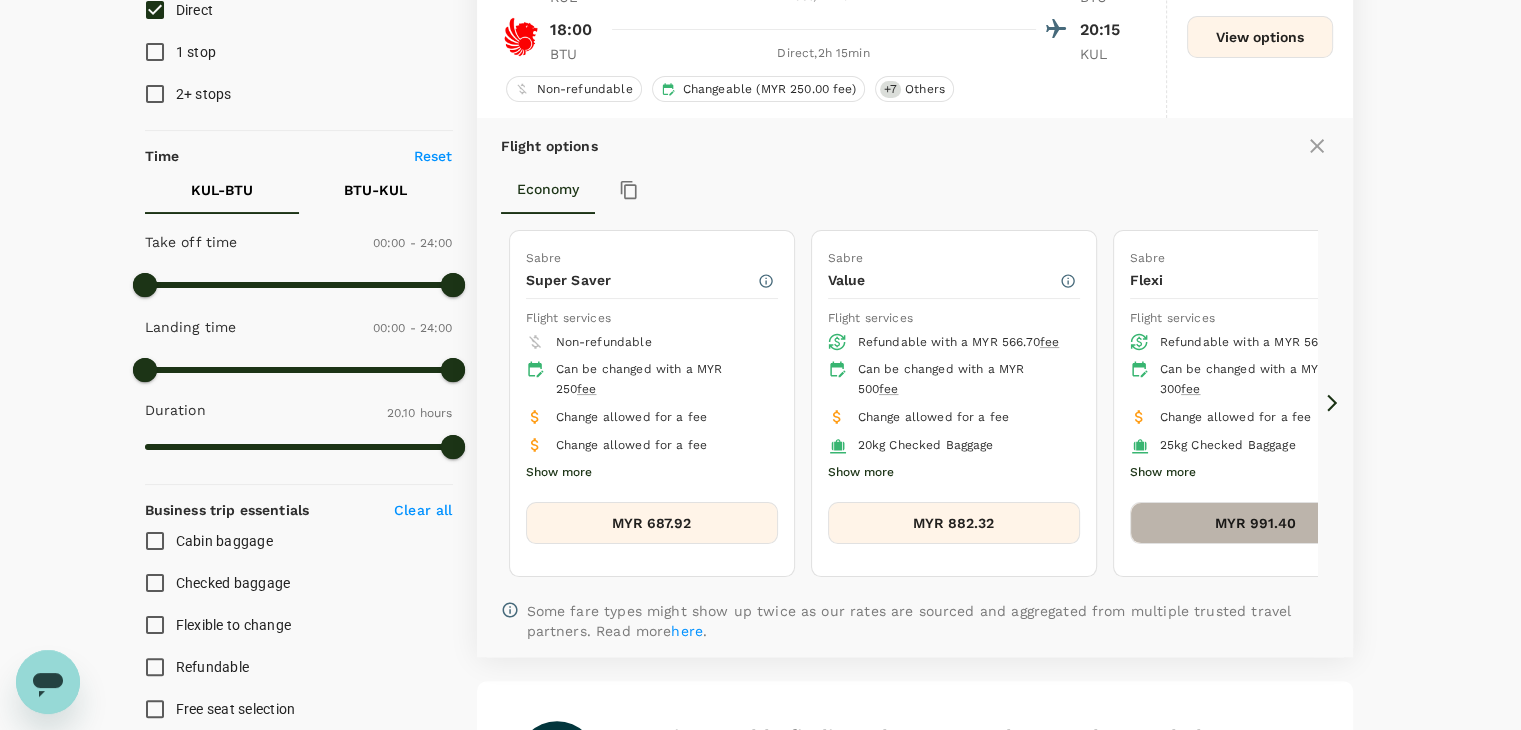 click on "MYR 991.40" at bounding box center [1256, 523] 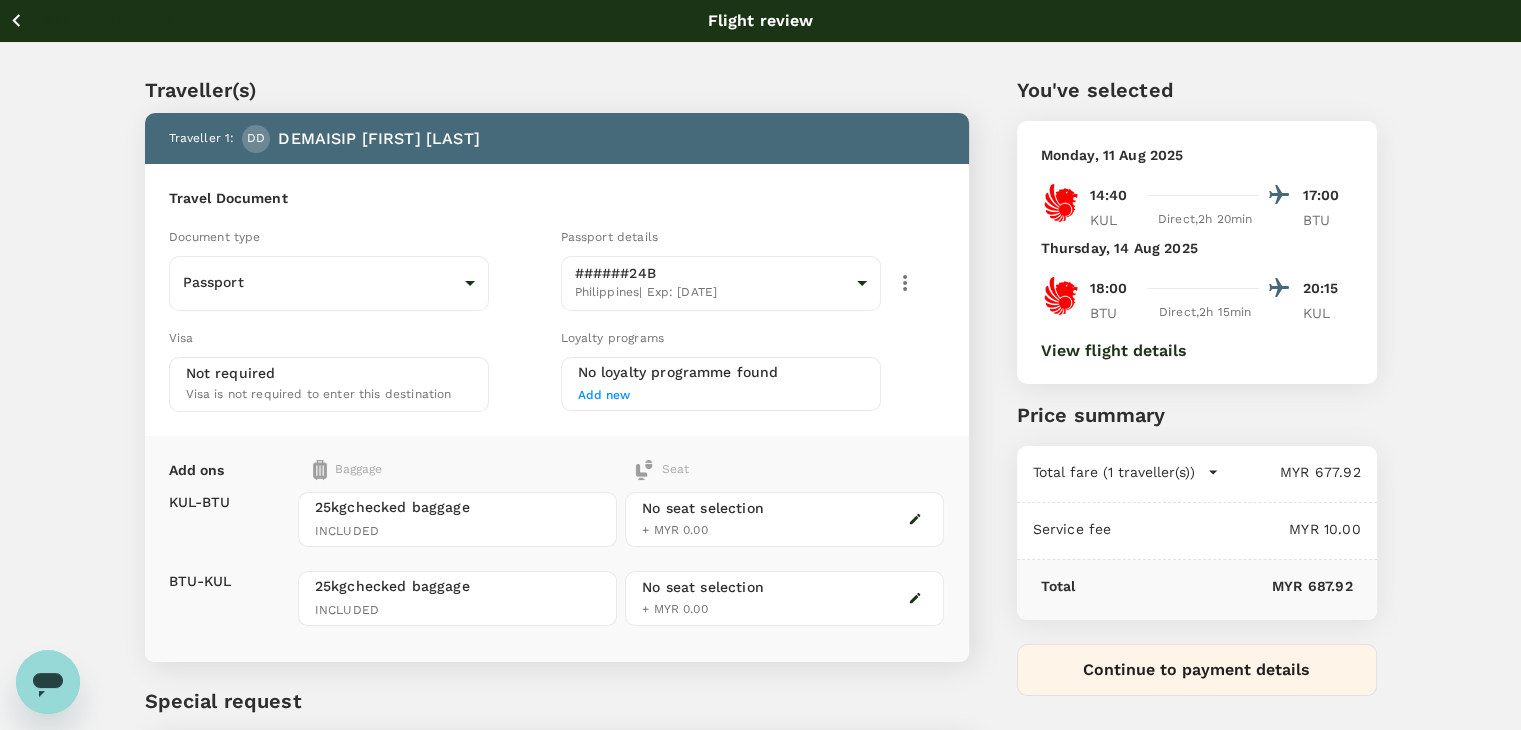 scroll, scrollTop: 0, scrollLeft: 0, axis: both 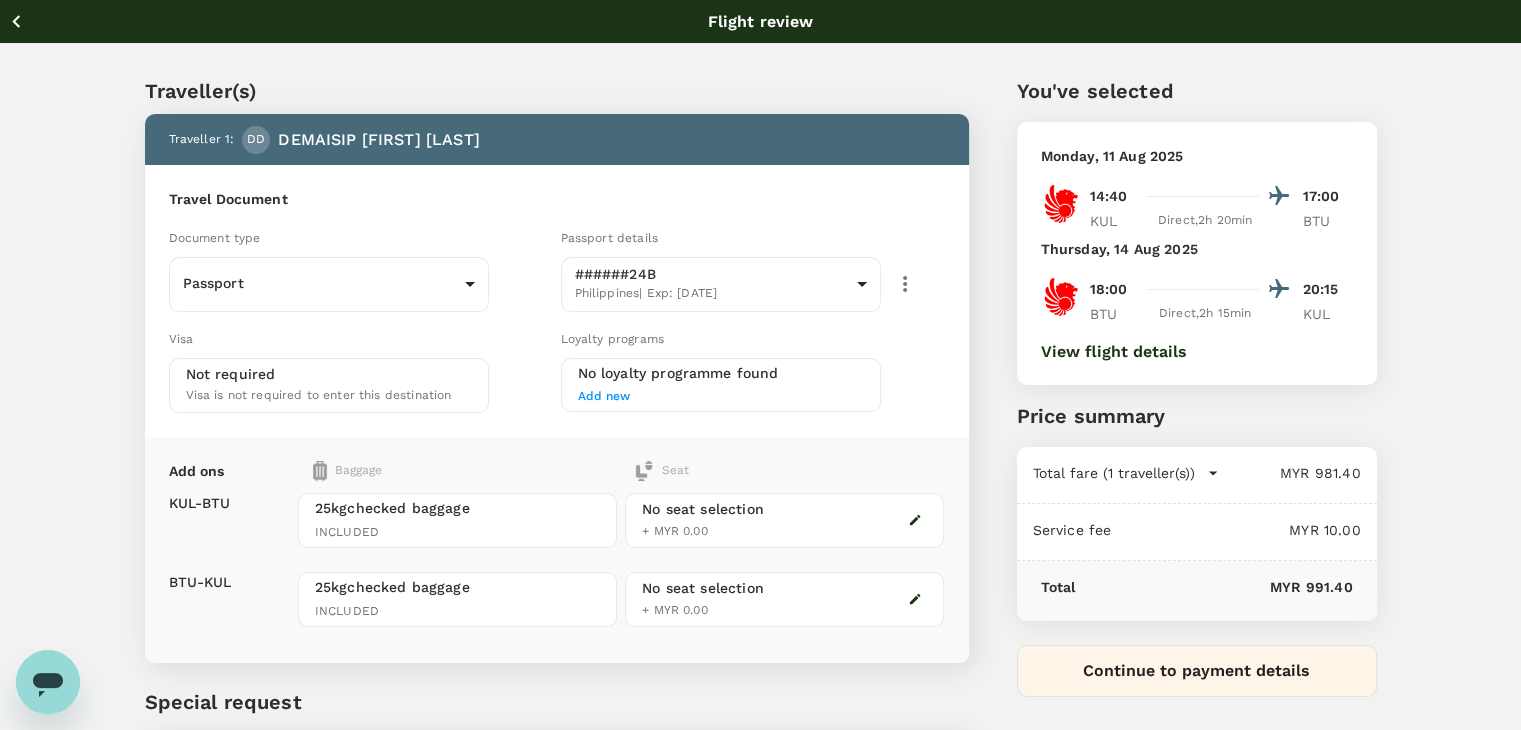 drag, startPoint x: 29, startPoint y: 13, endPoint x: 67, endPoint y: 17, distance: 38.209946 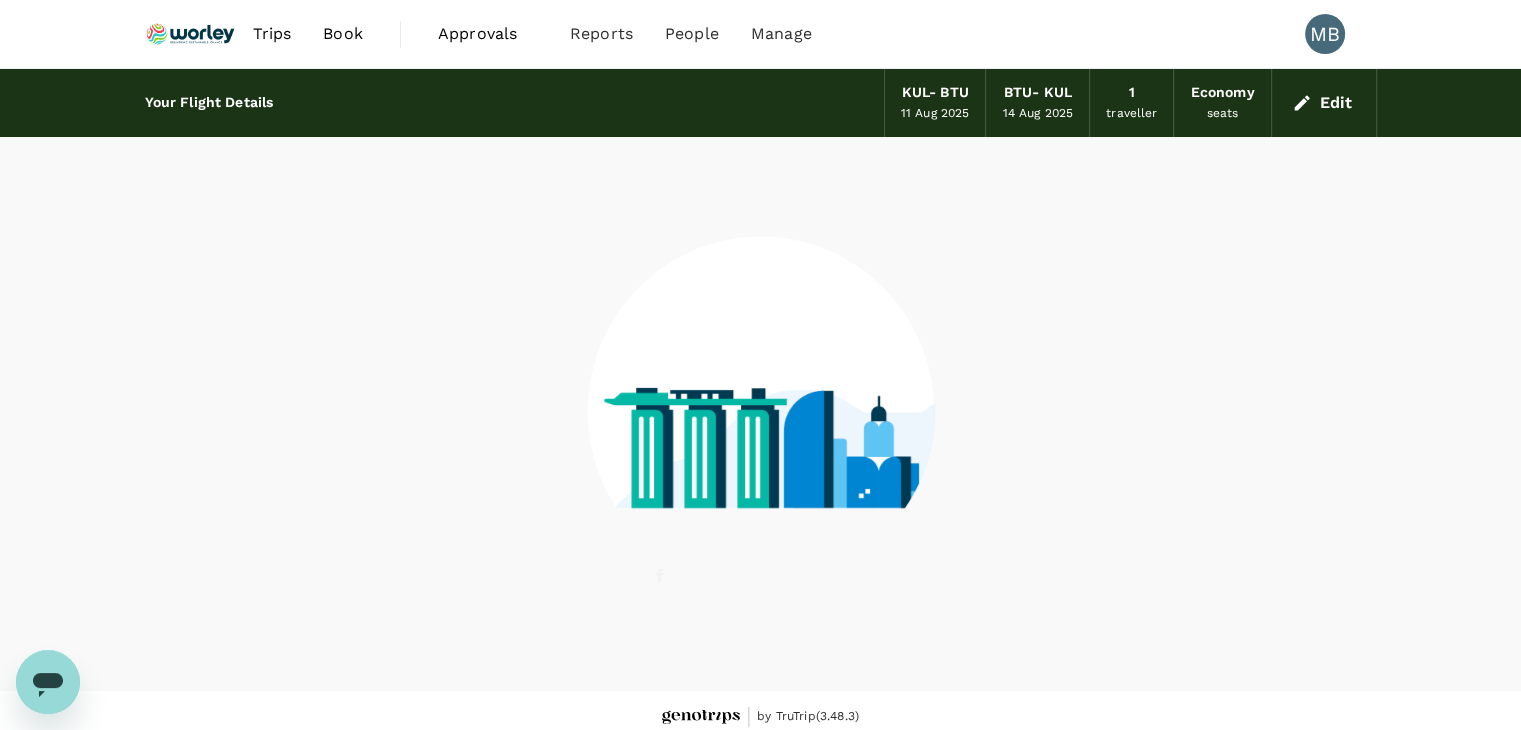 scroll, scrollTop: 13, scrollLeft: 0, axis: vertical 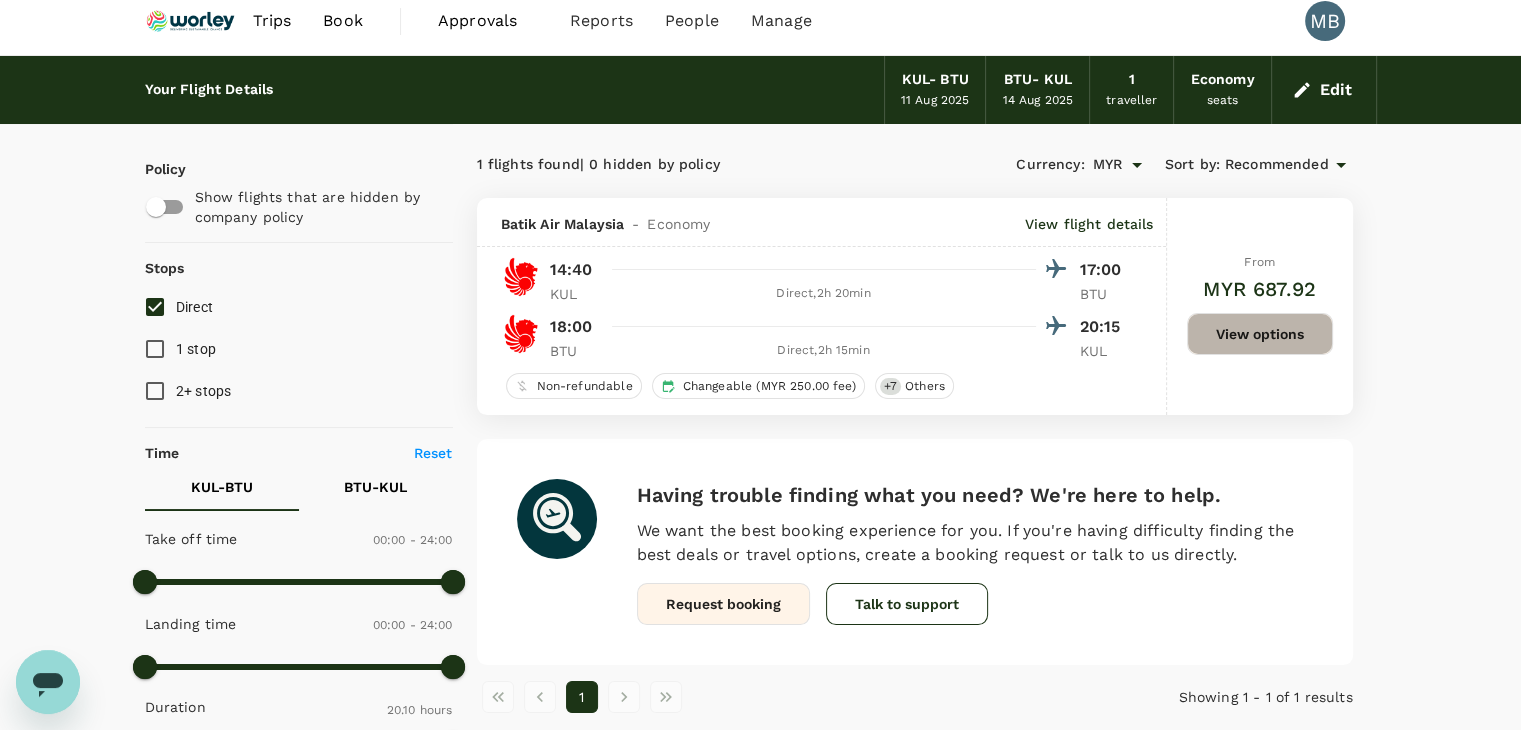 click on "View options" at bounding box center [1260, 334] 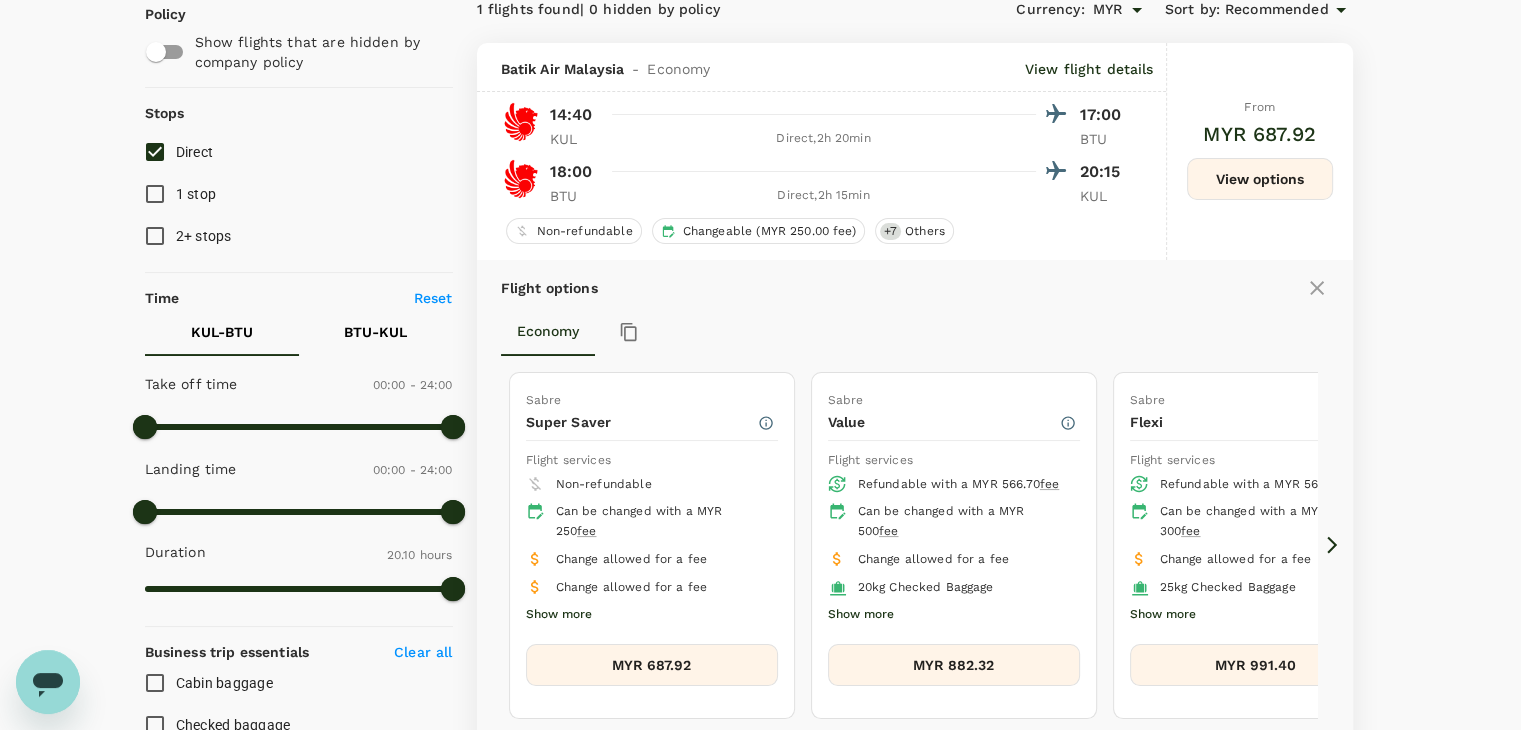 scroll, scrollTop: 215, scrollLeft: 0, axis: vertical 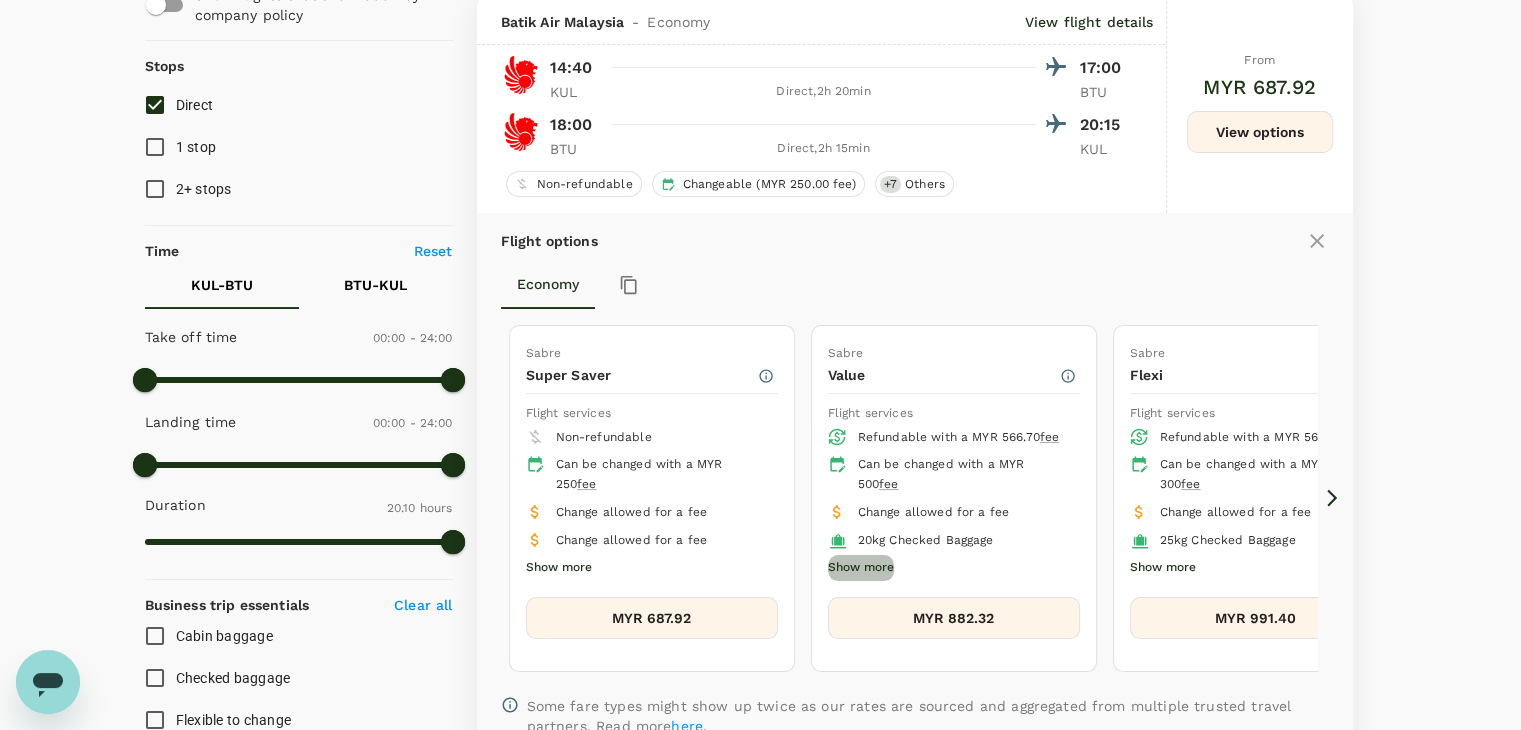 click on "Show more" at bounding box center [861, 568] 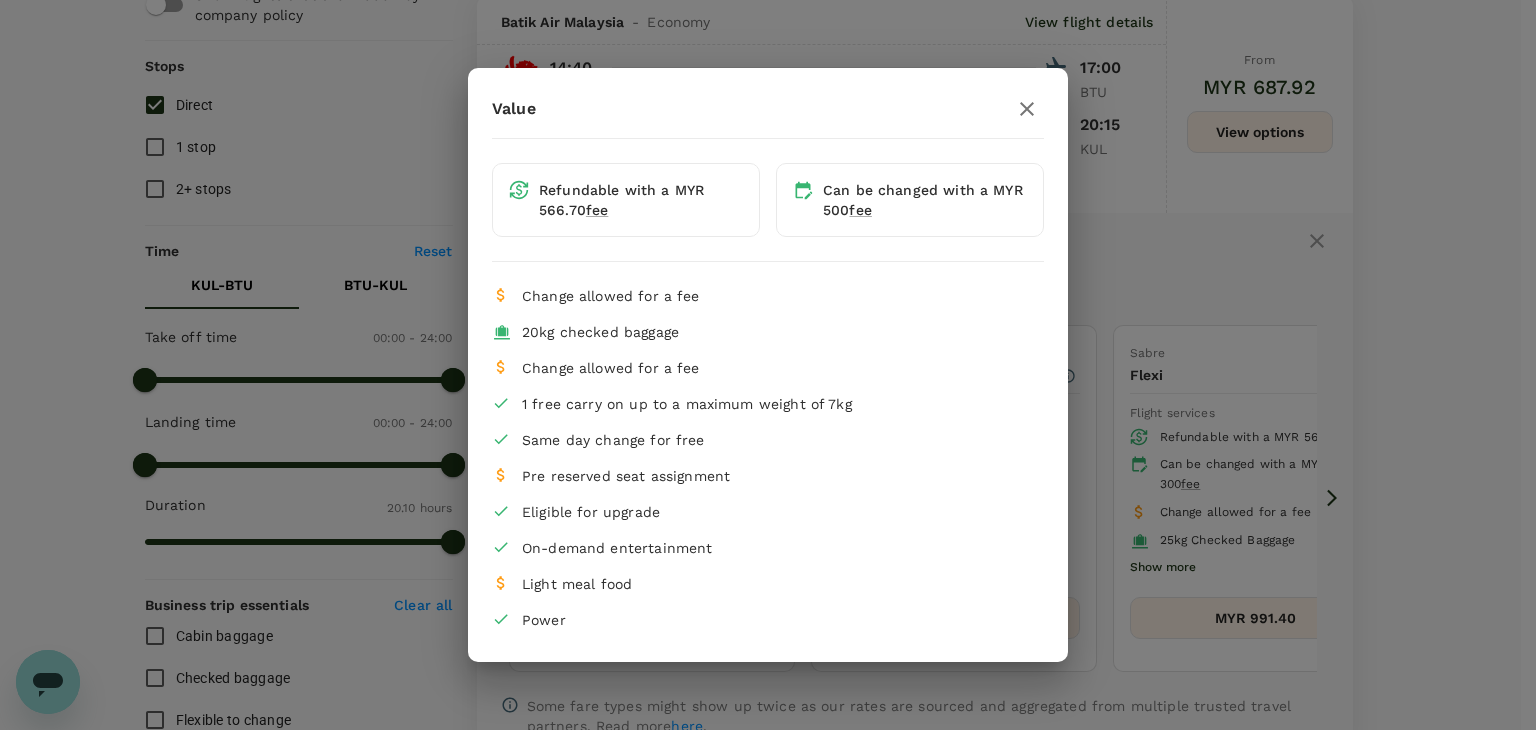 click 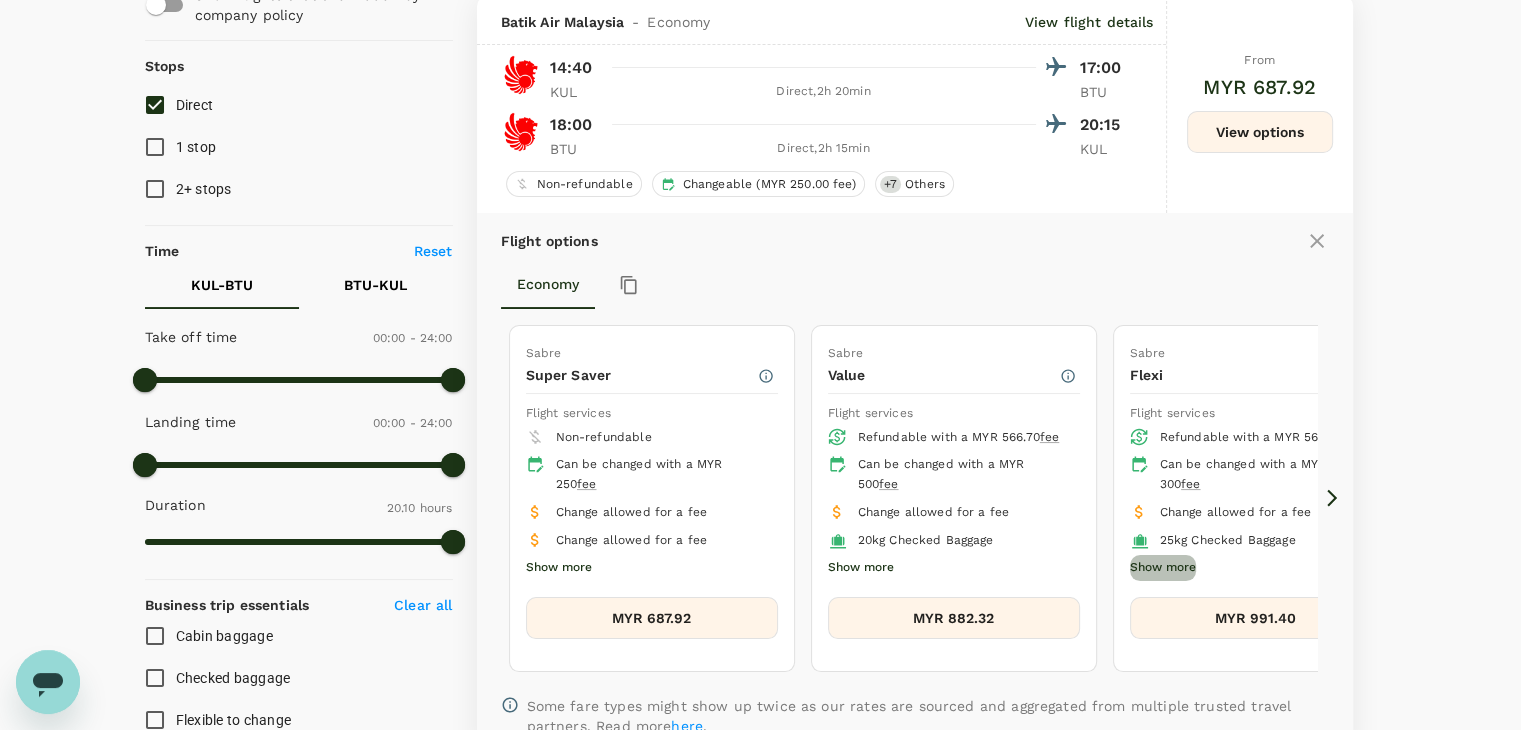 click on "Show more" at bounding box center (1163, 568) 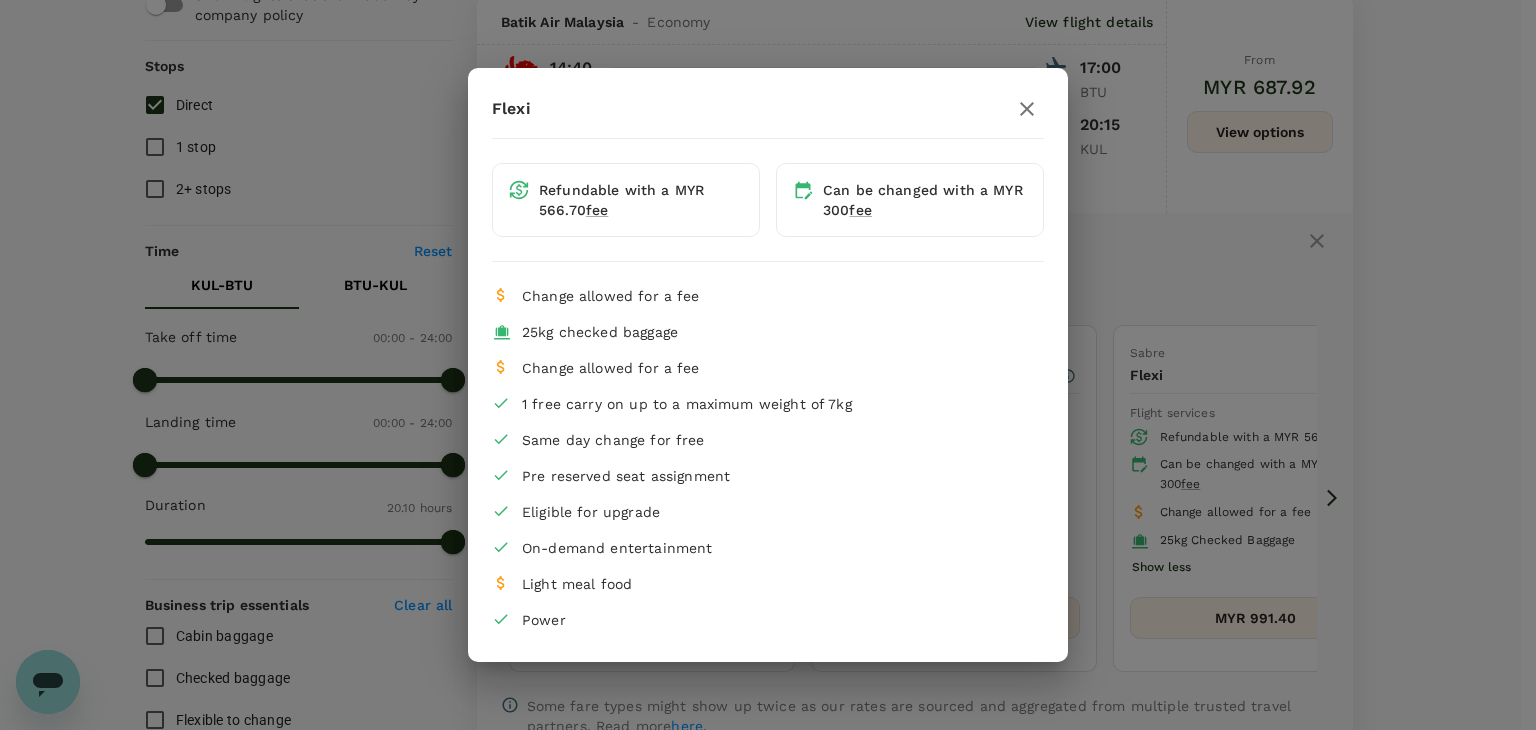 click 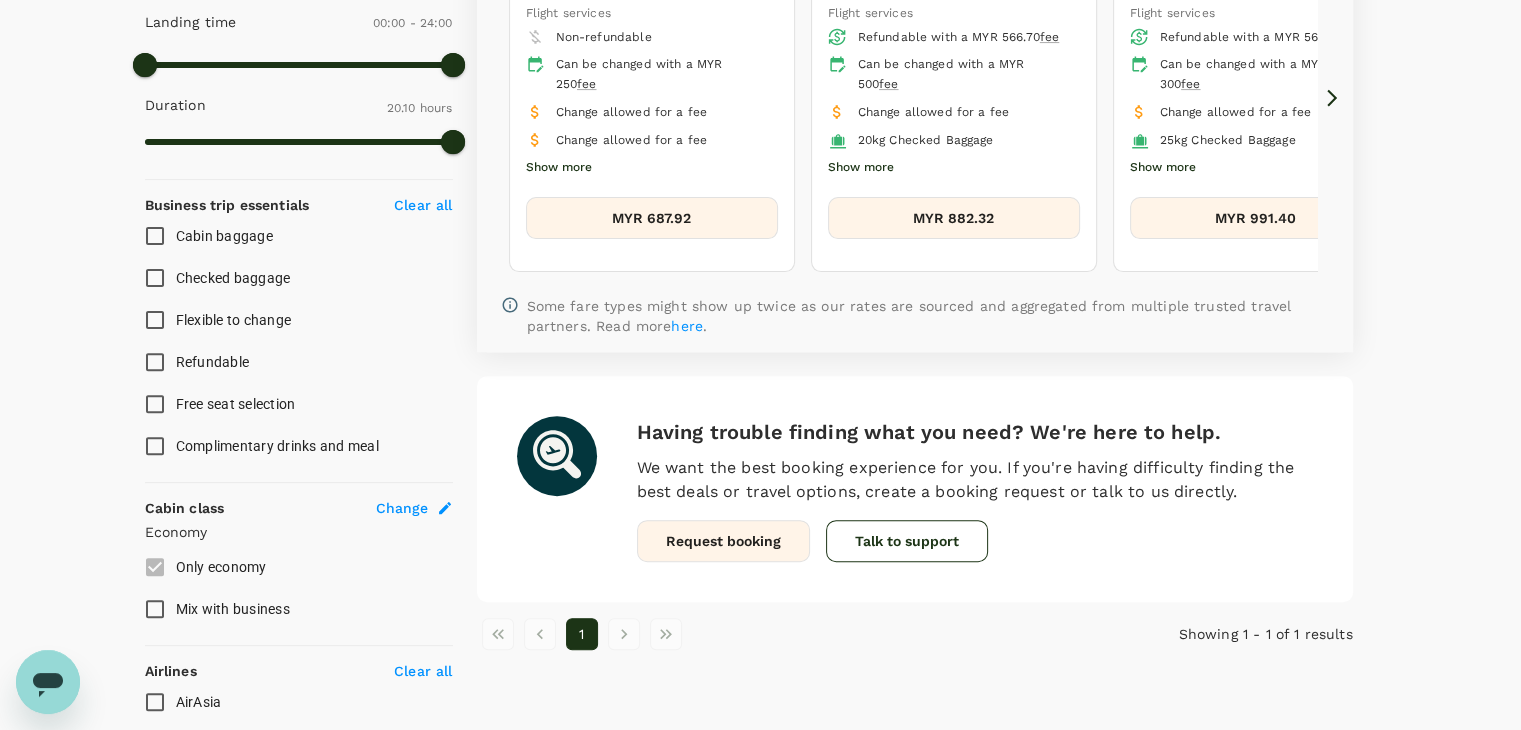 scroll, scrollTop: 715, scrollLeft: 0, axis: vertical 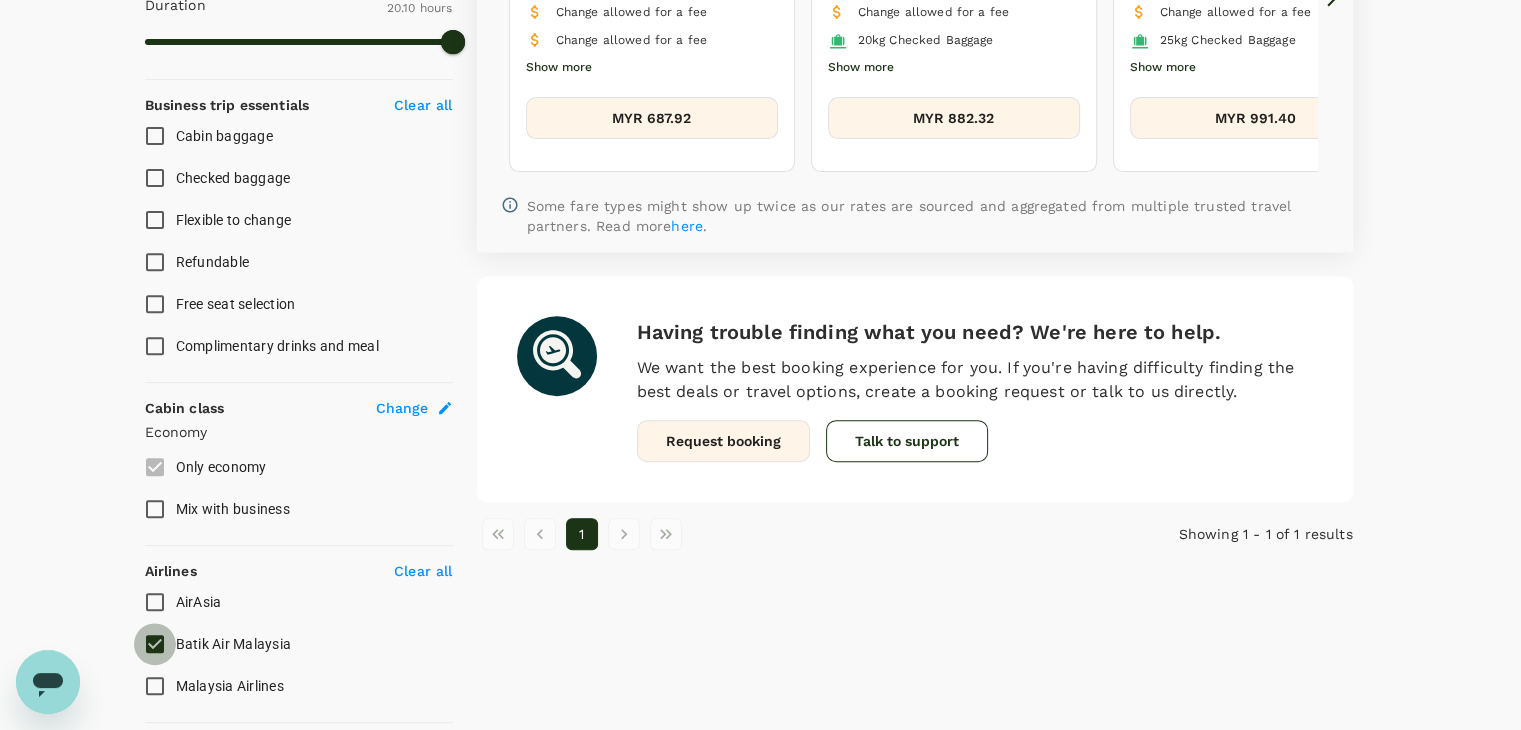 click on "Batik Air Malaysia" at bounding box center [155, 644] 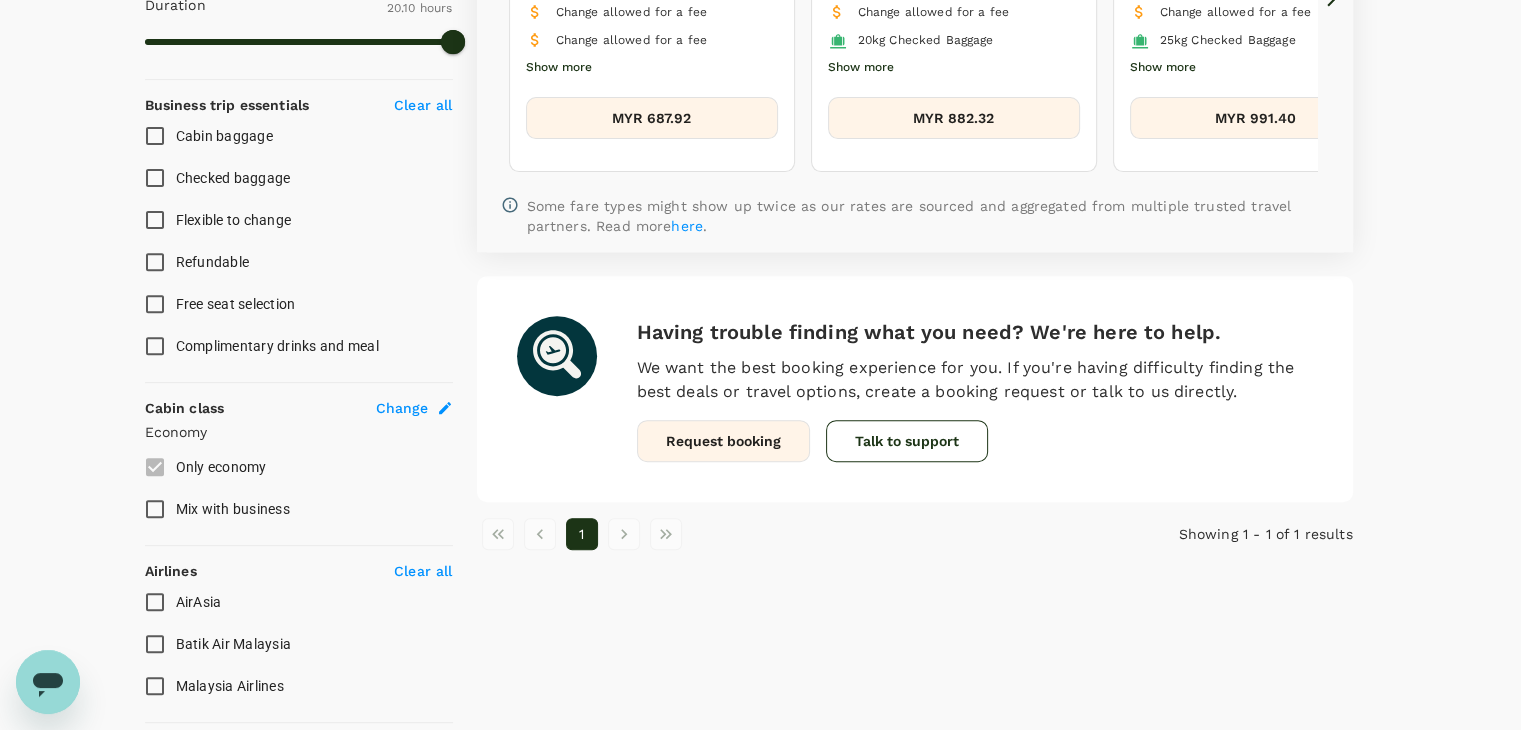 click on "AirAsia" at bounding box center [155, 602] 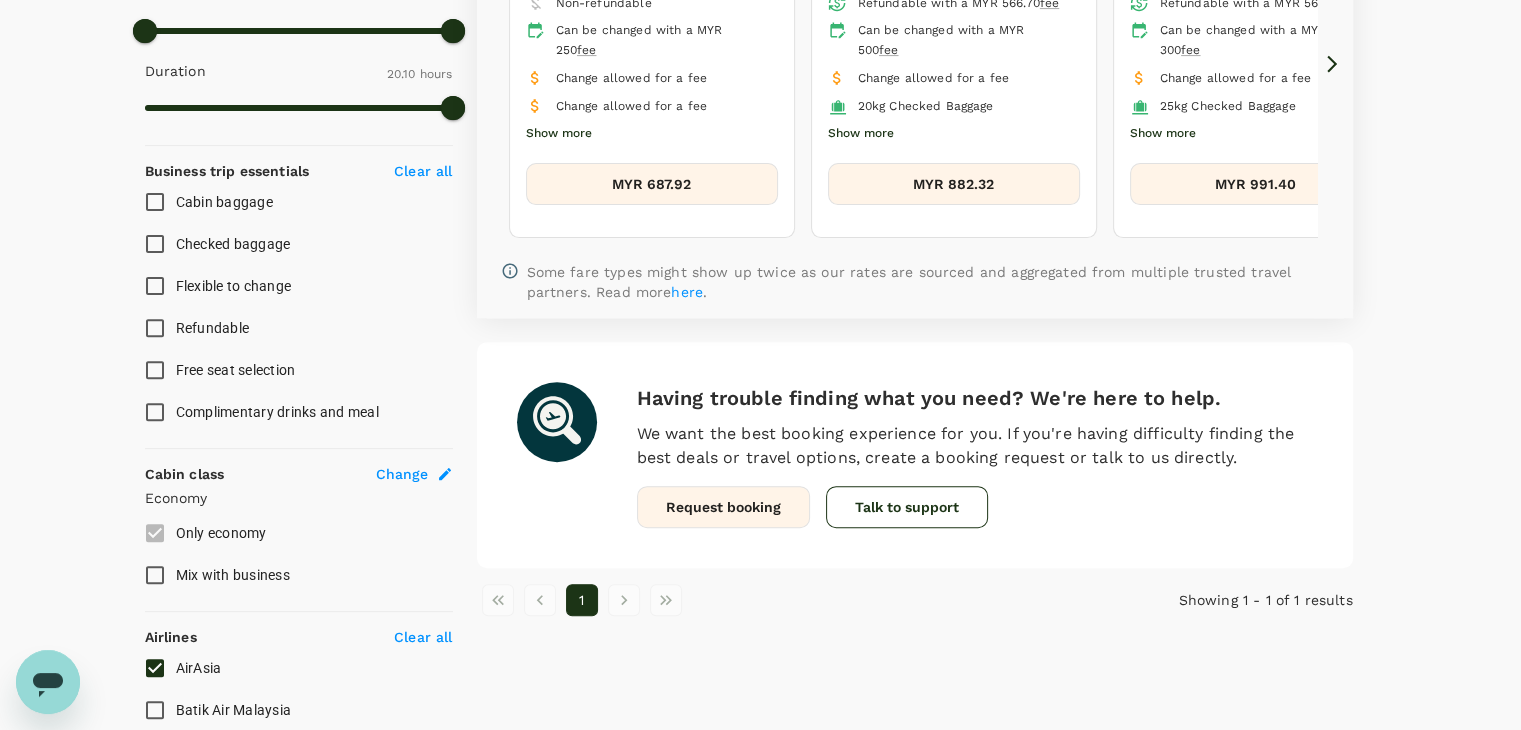 scroll, scrollTop: 615, scrollLeft: 0, axis: vertical 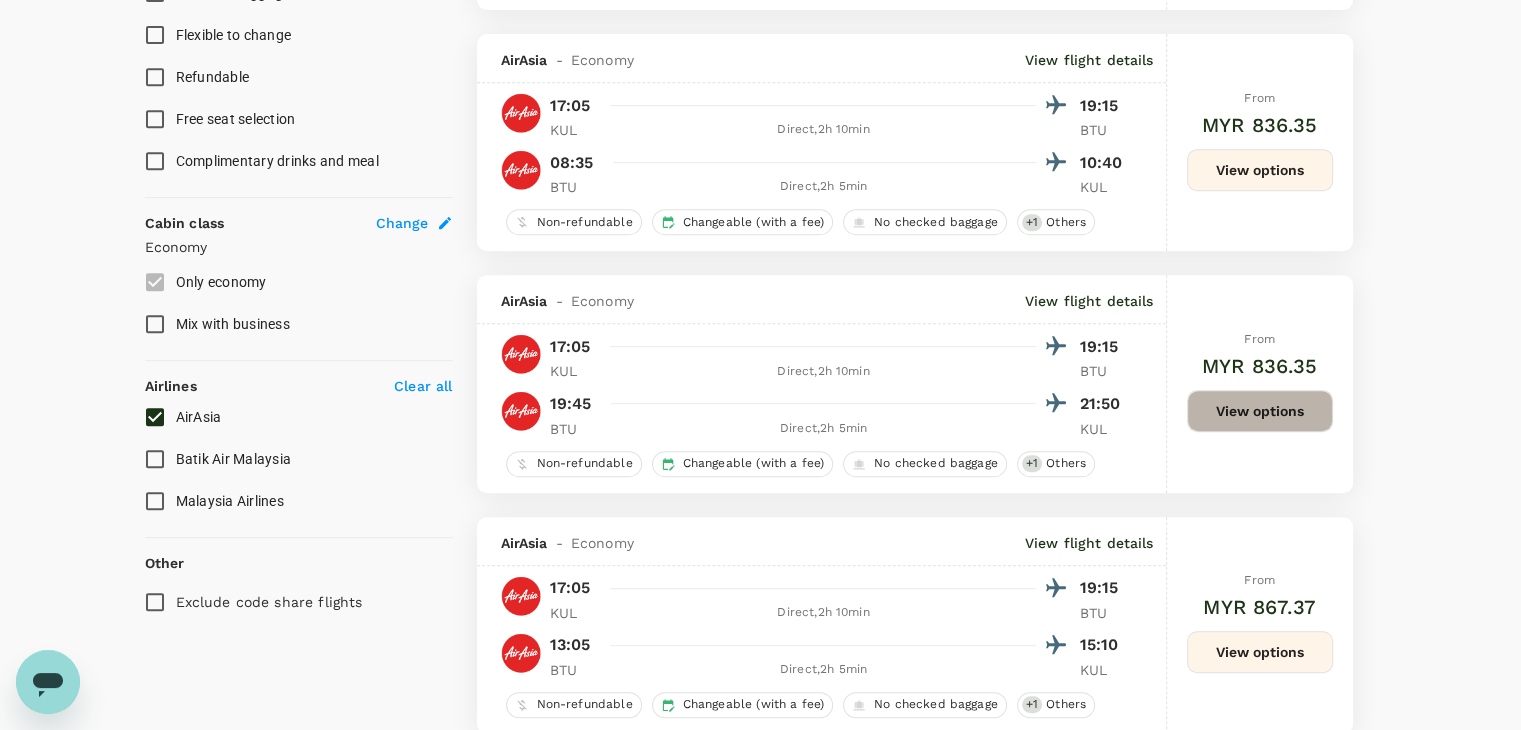 click on "View options" at bounding box center [1260, 411] 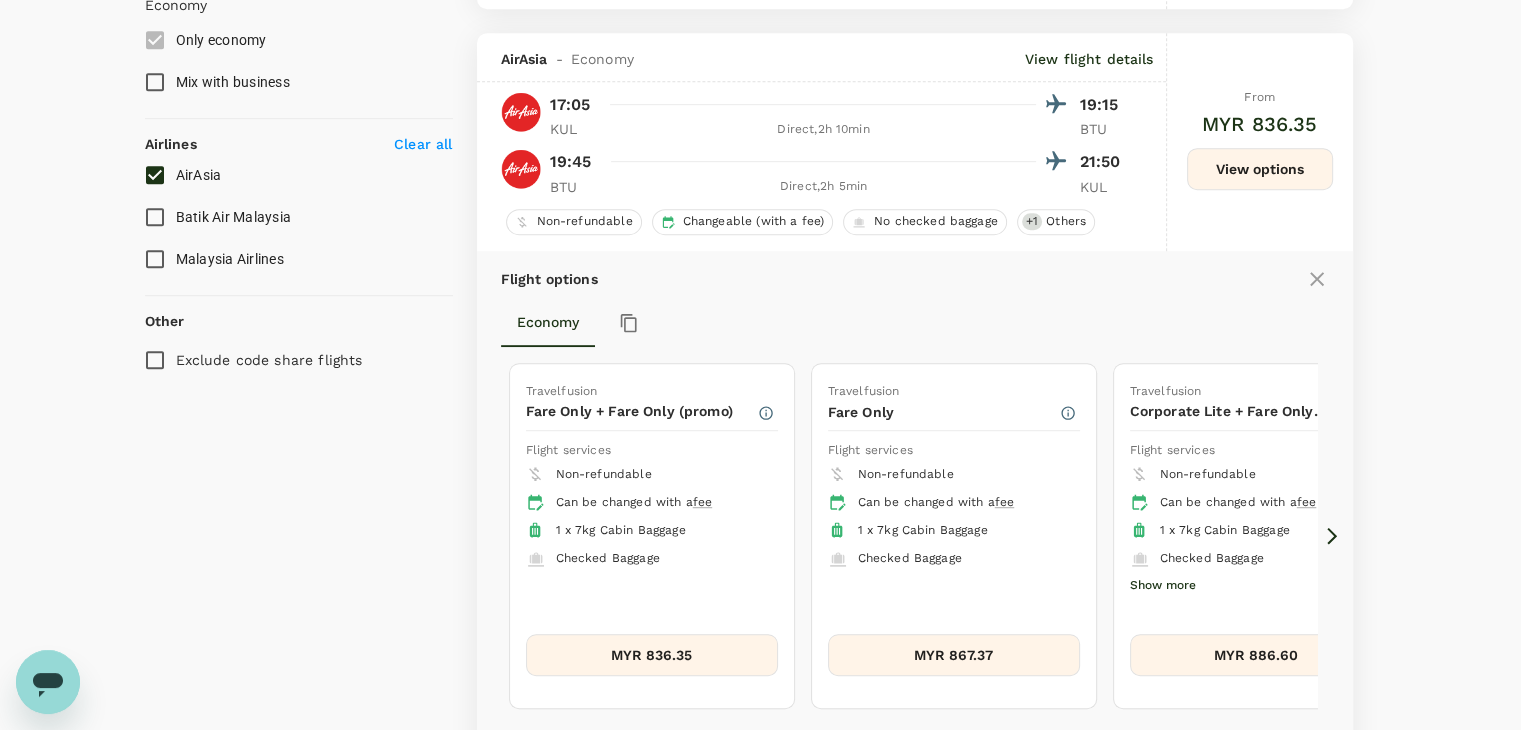 scroll, scrollTop: 1177, scrollLeft: 0, axis: vertical 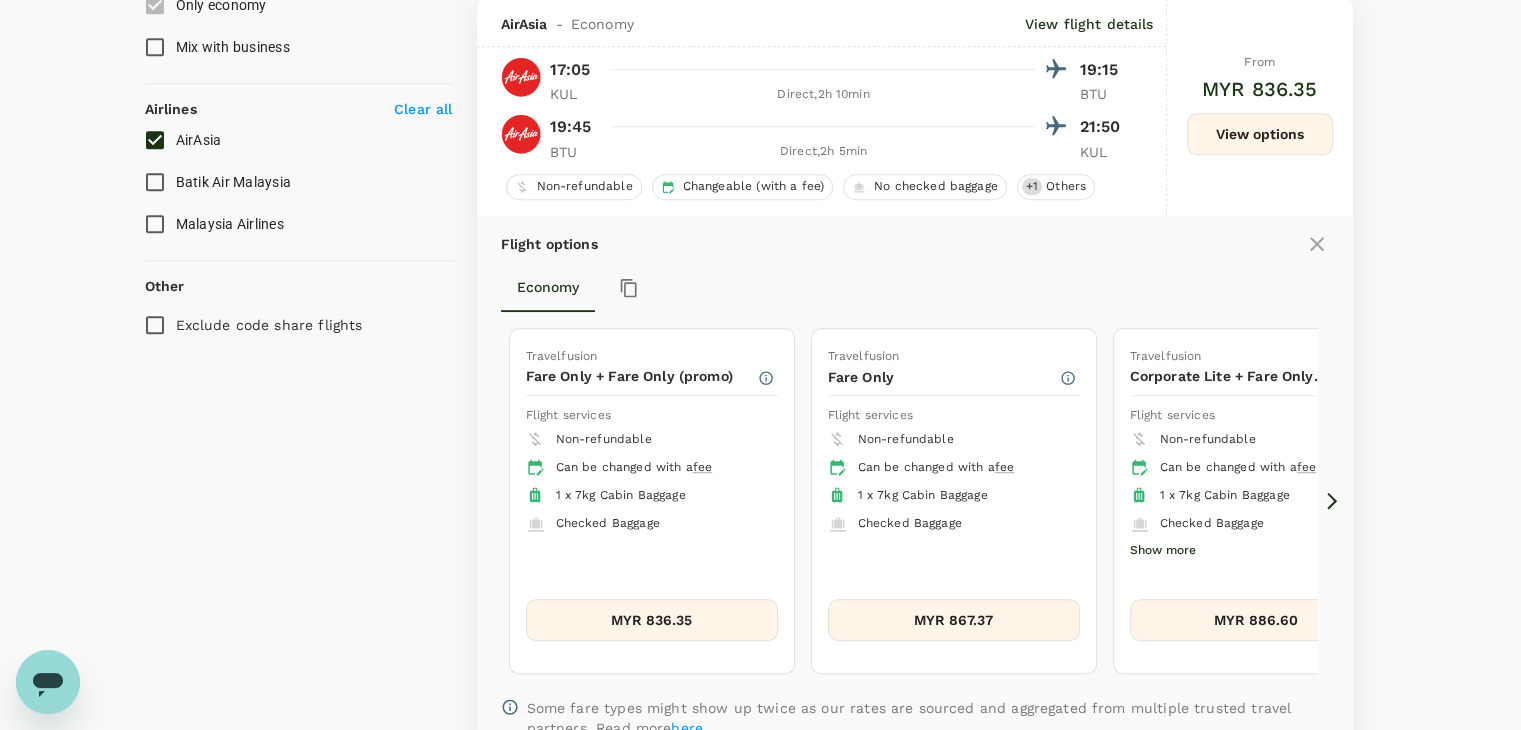 click 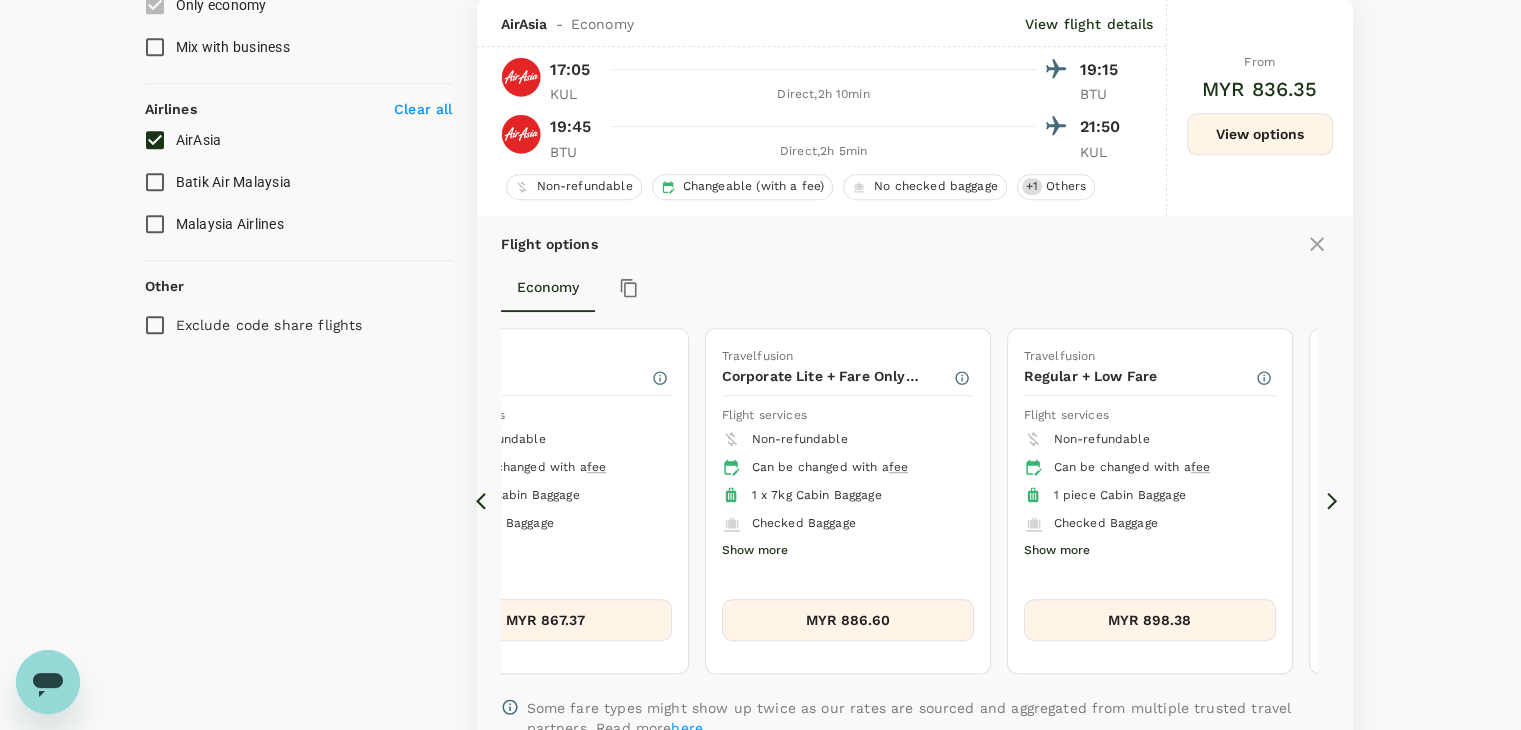 click 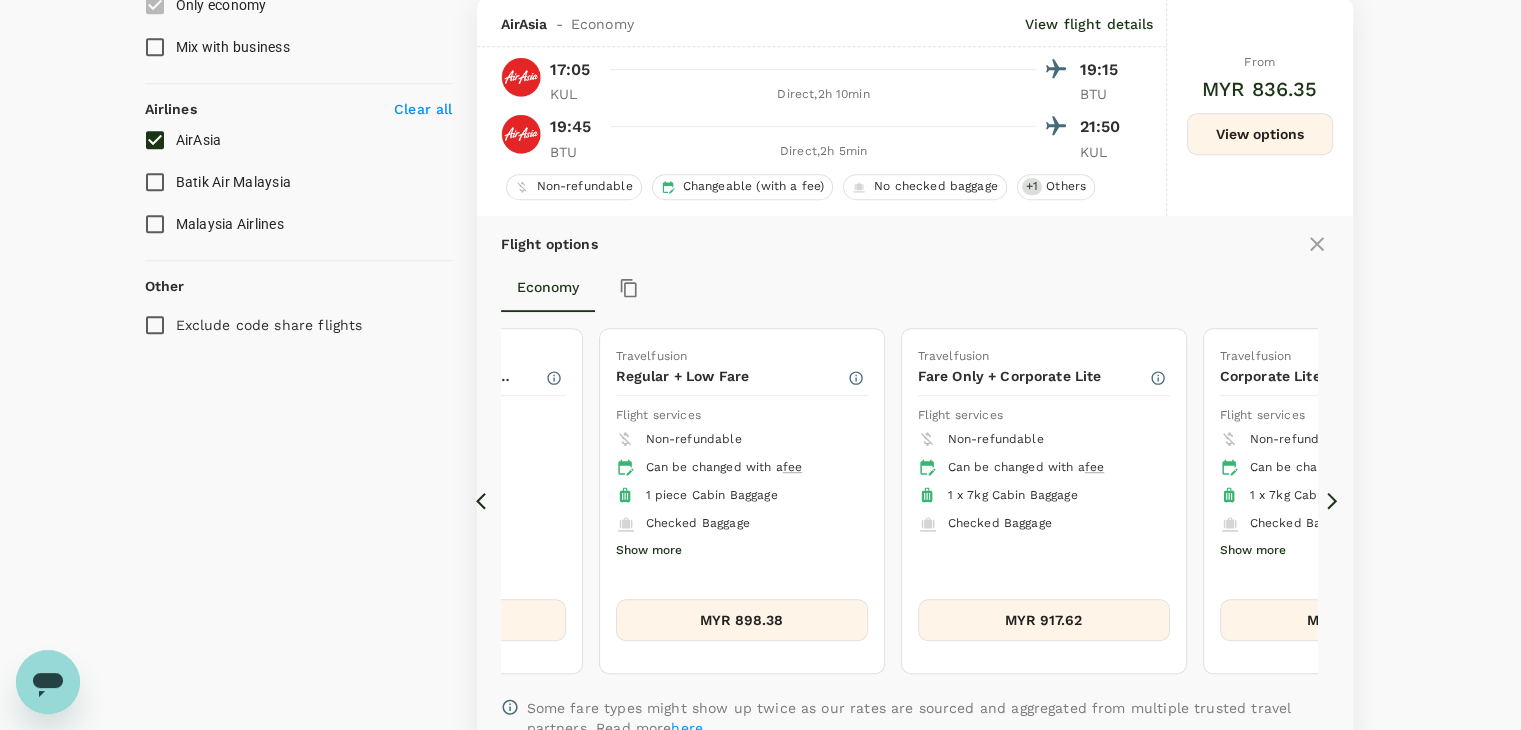 click 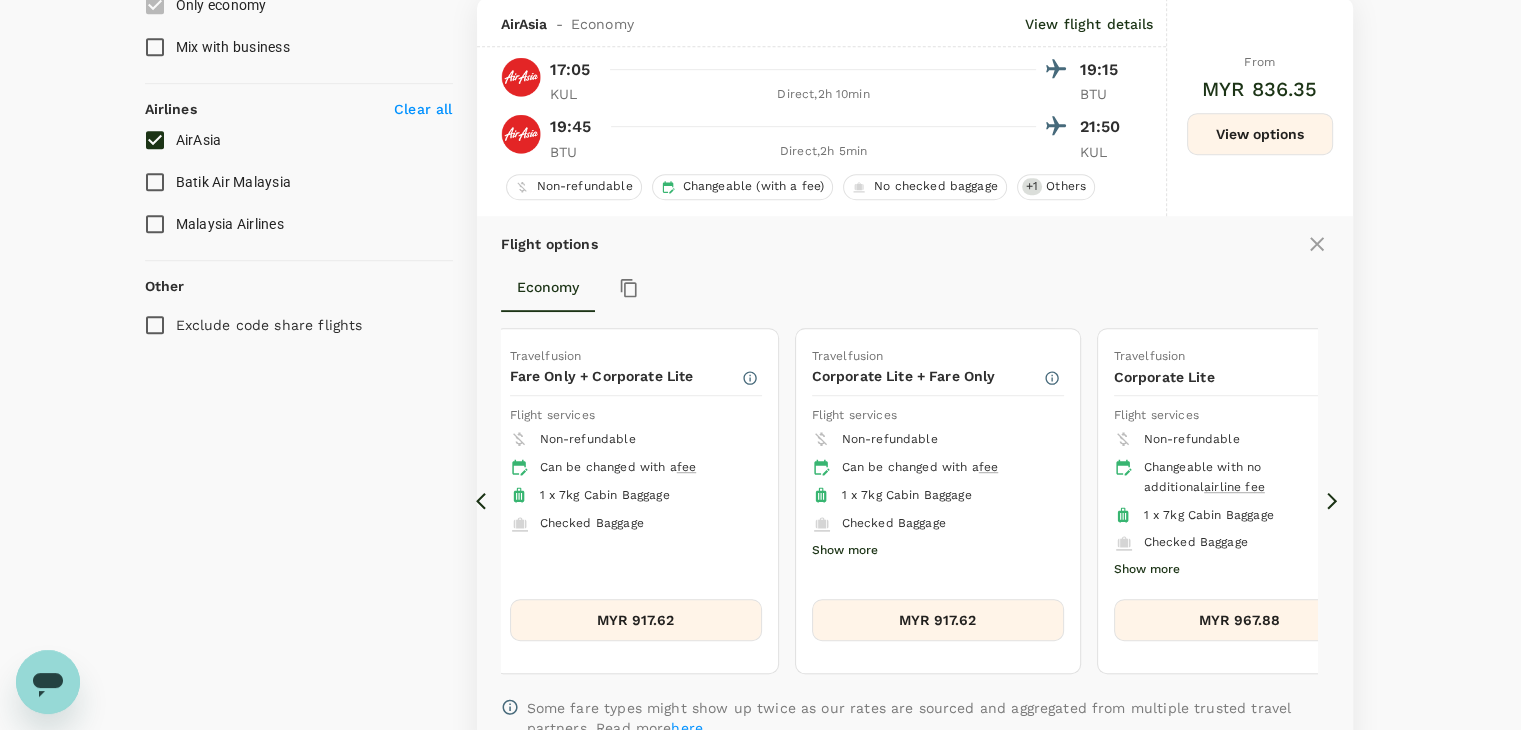 click 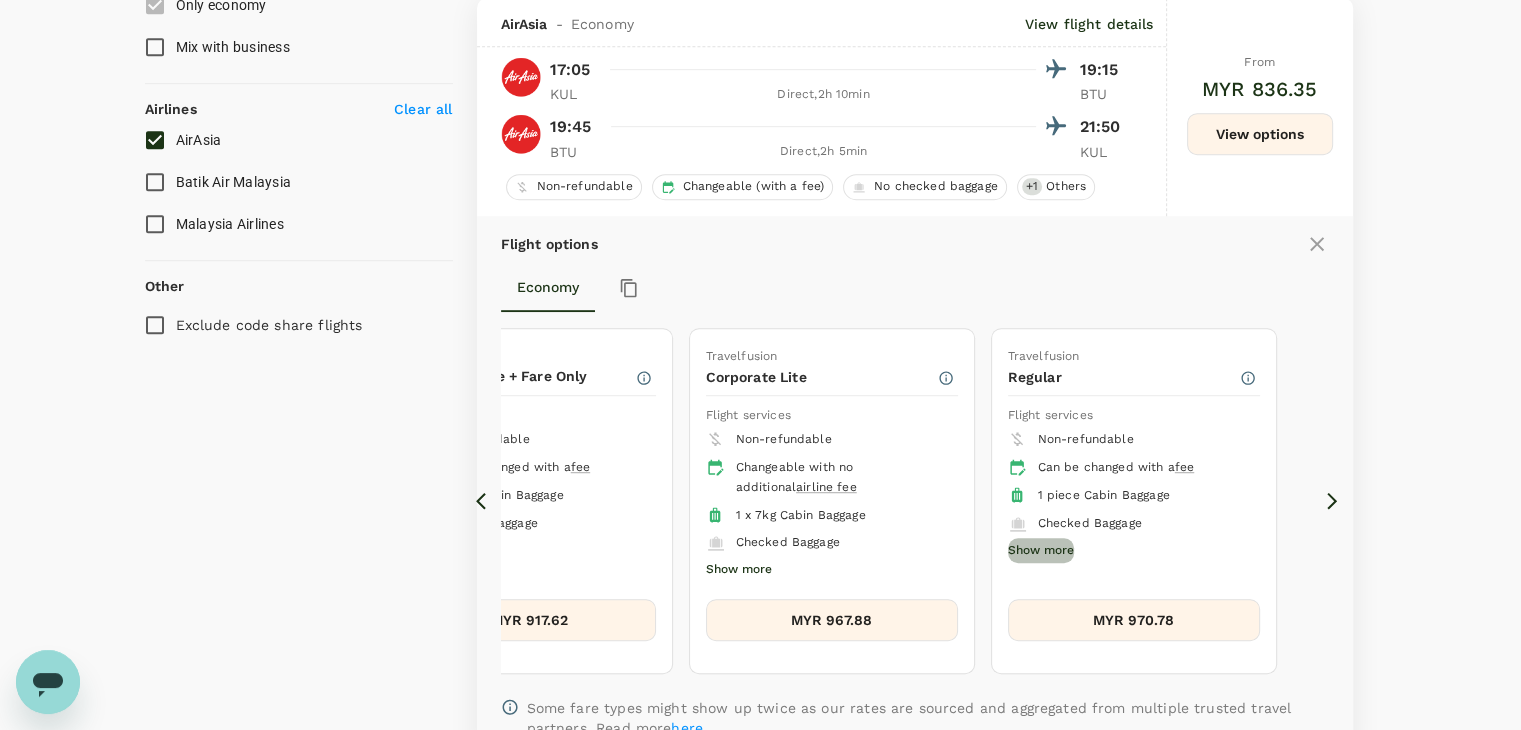click on "Show more" at bounding box center (1041, 551) 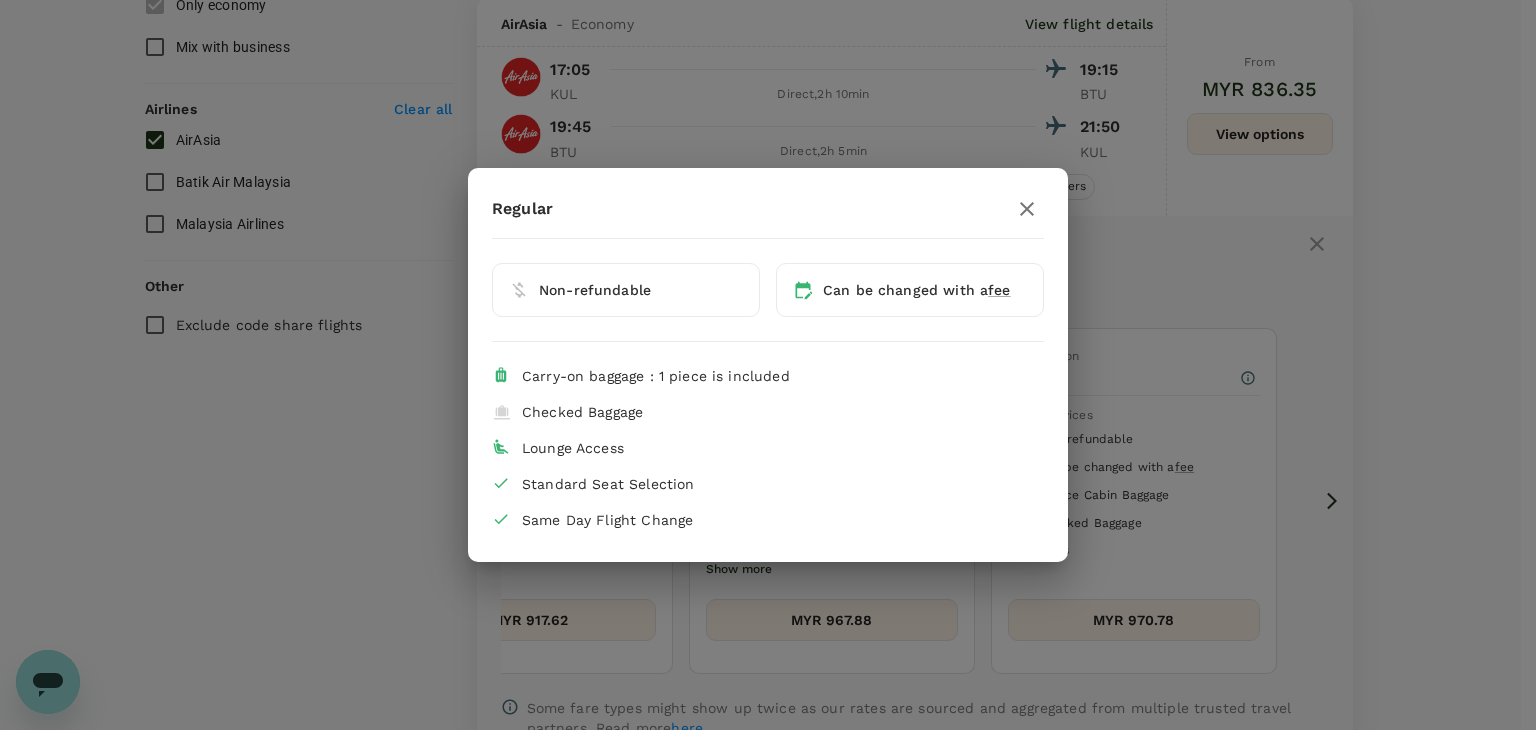 click 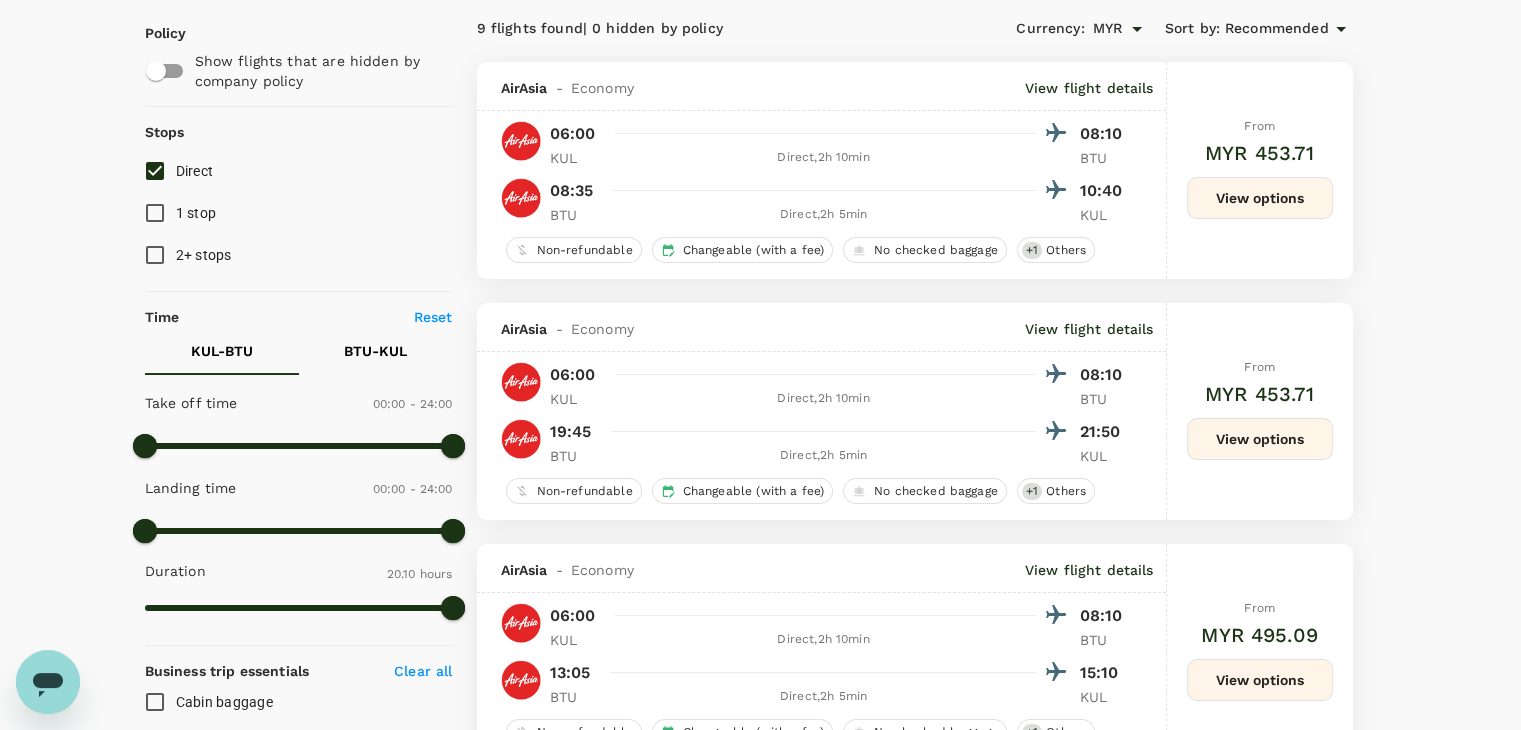 scroll, scrollTop: 0, scrollLeft: 0, axis: both 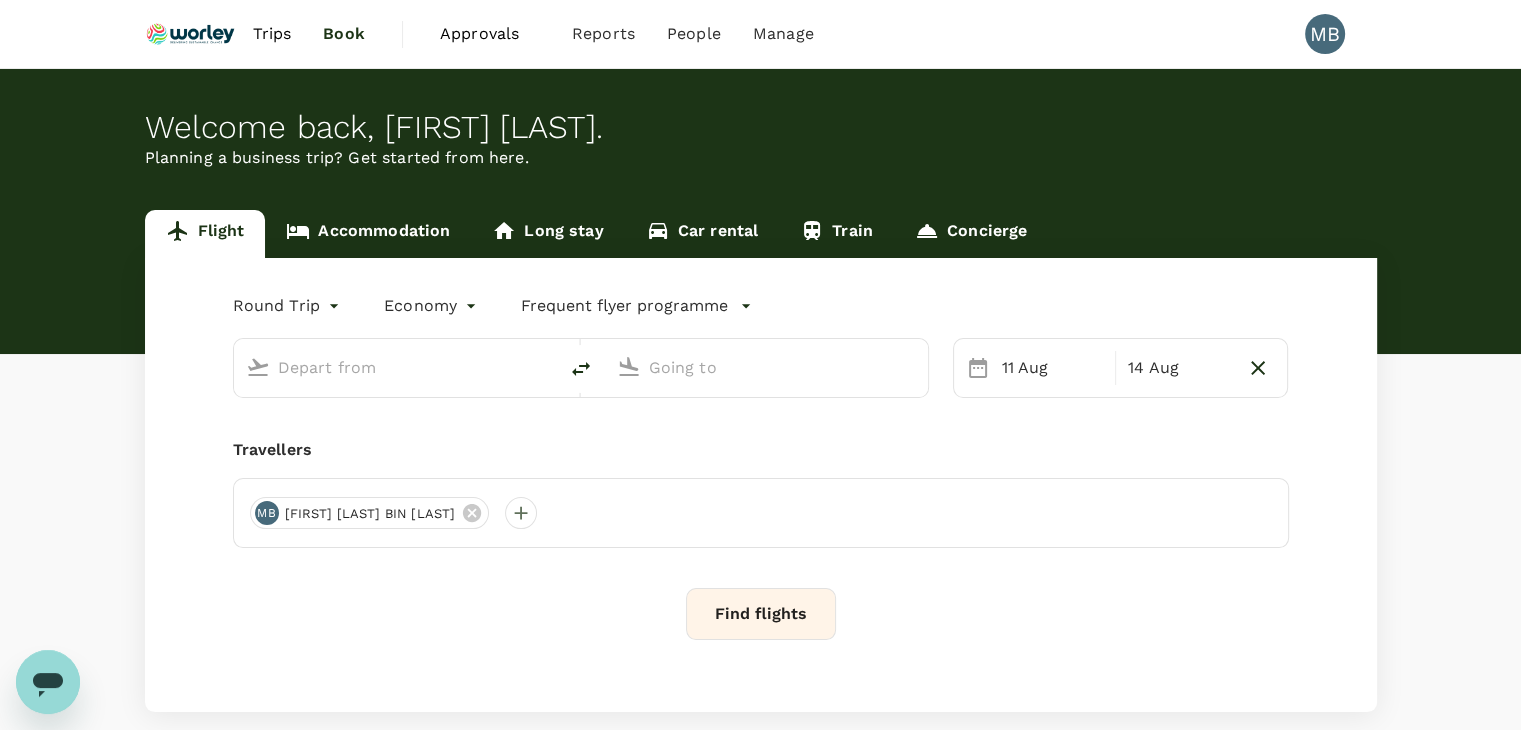 type on "Kuala Lumpur Intl (KUL)" 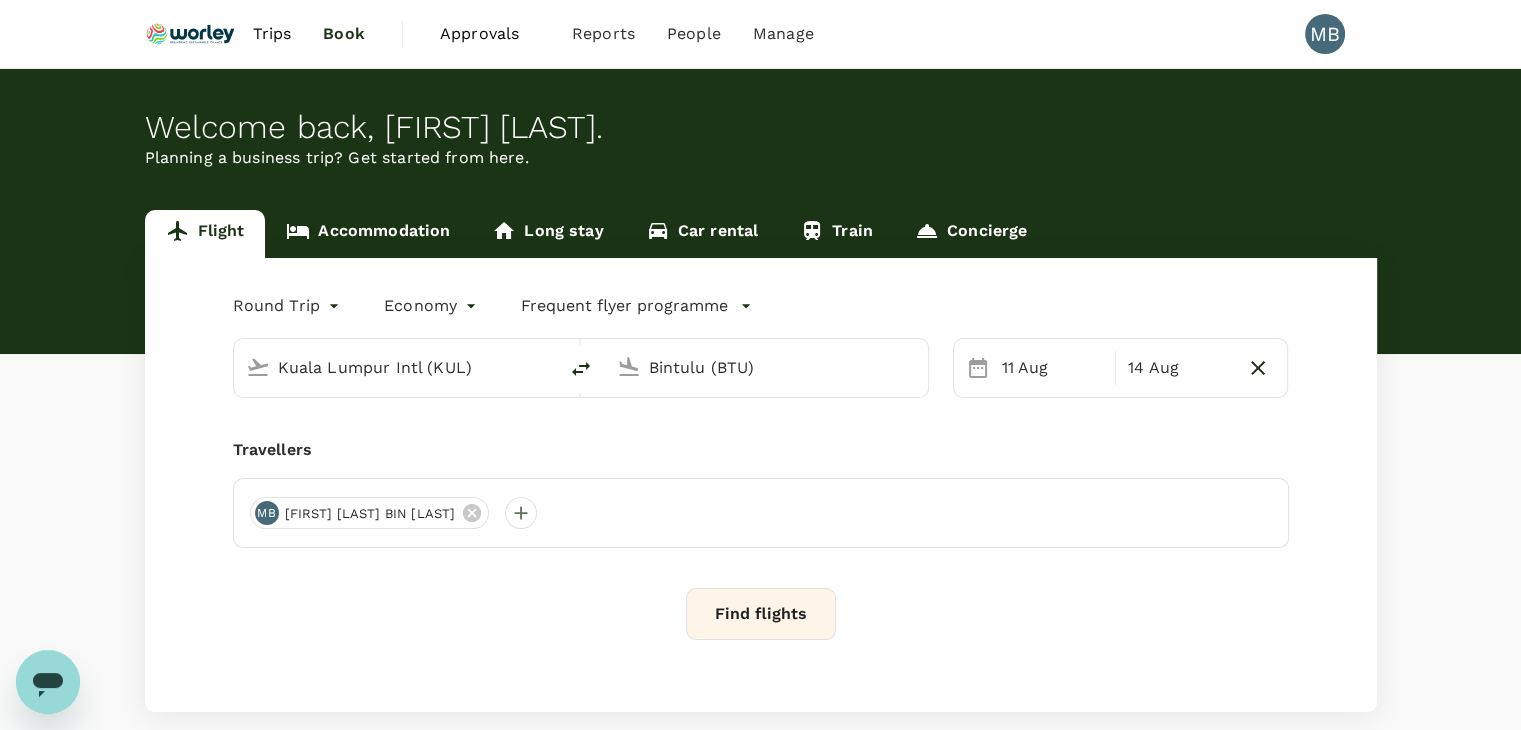 scroll, scrollTop: 0, scrollLeft: 0, axis: both 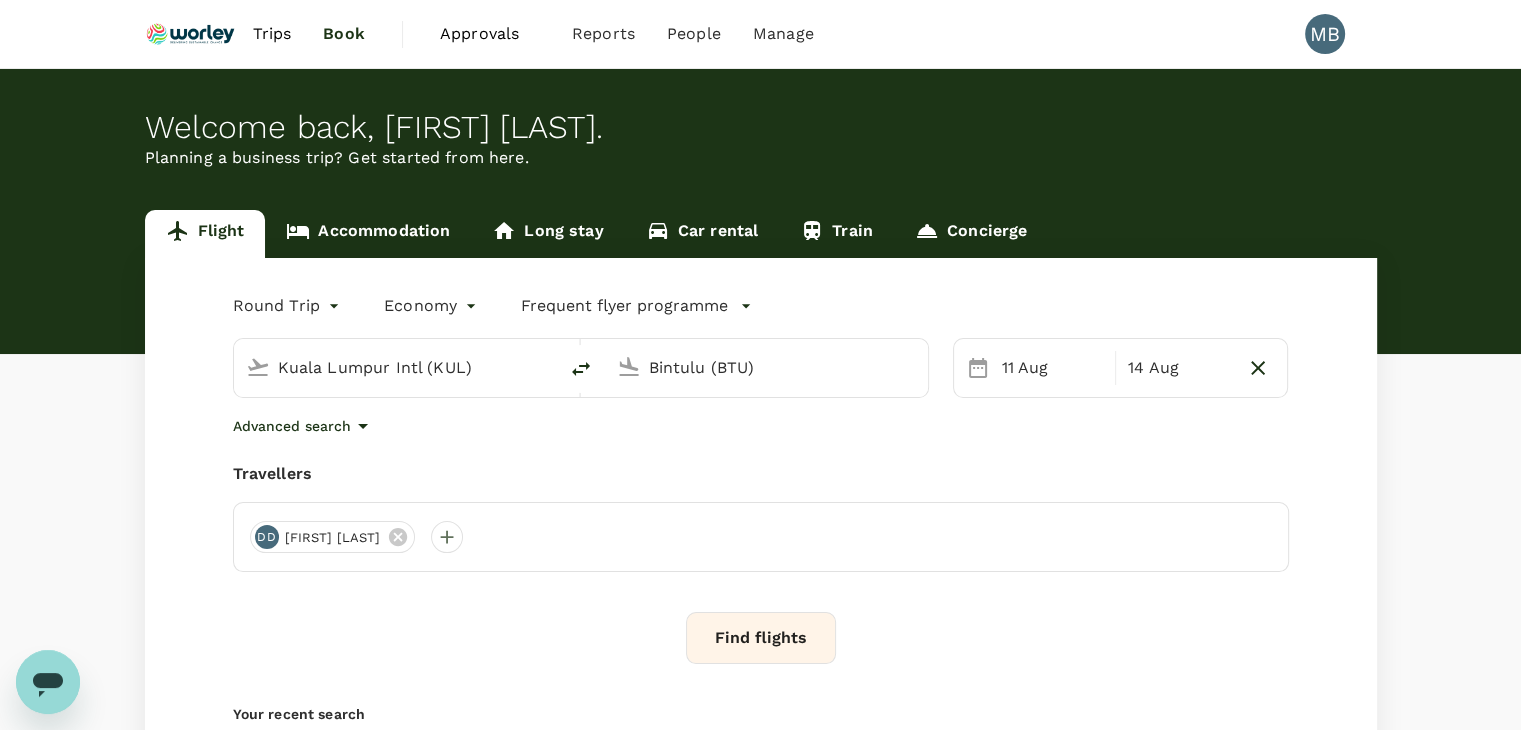type 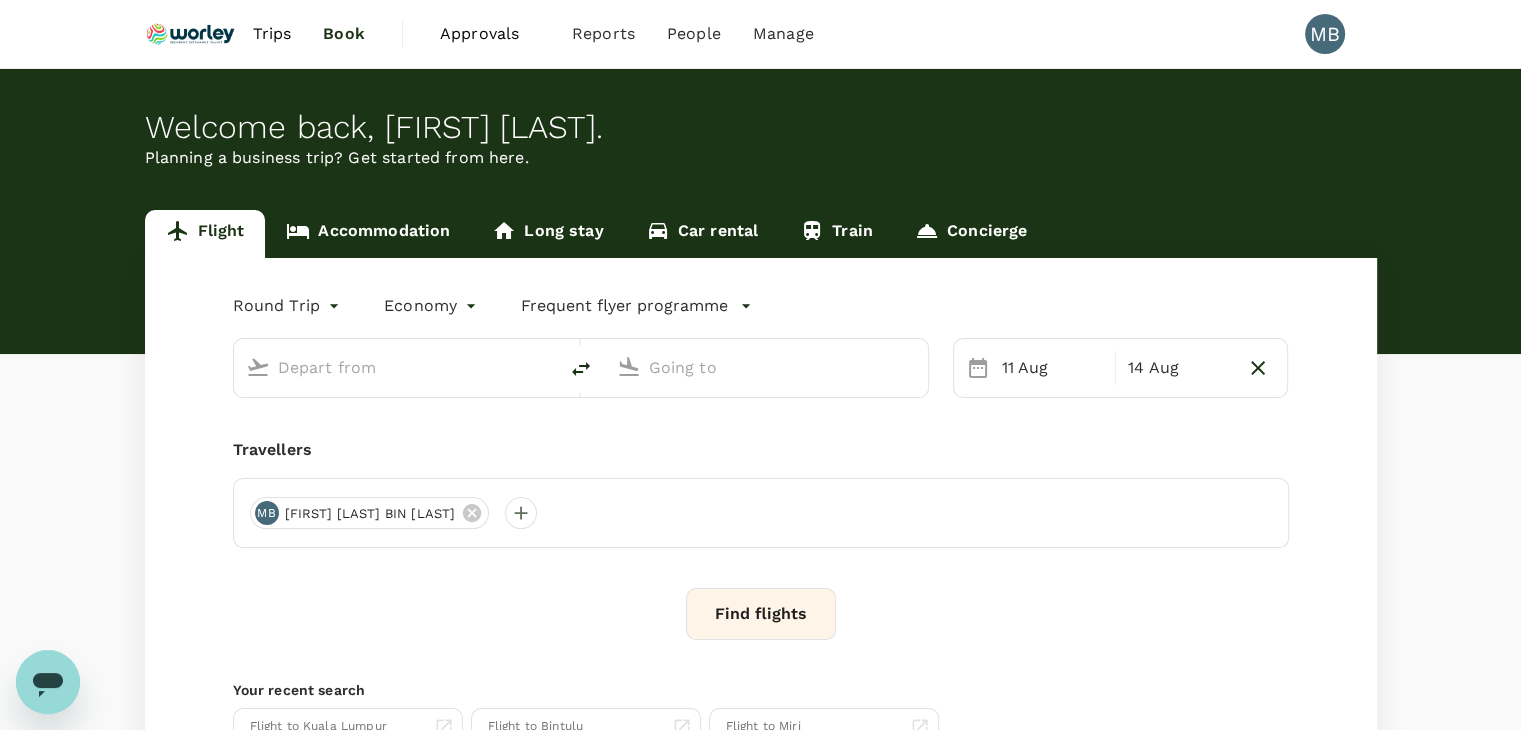 type on "Kuala Lumpur Intl (KUL)" 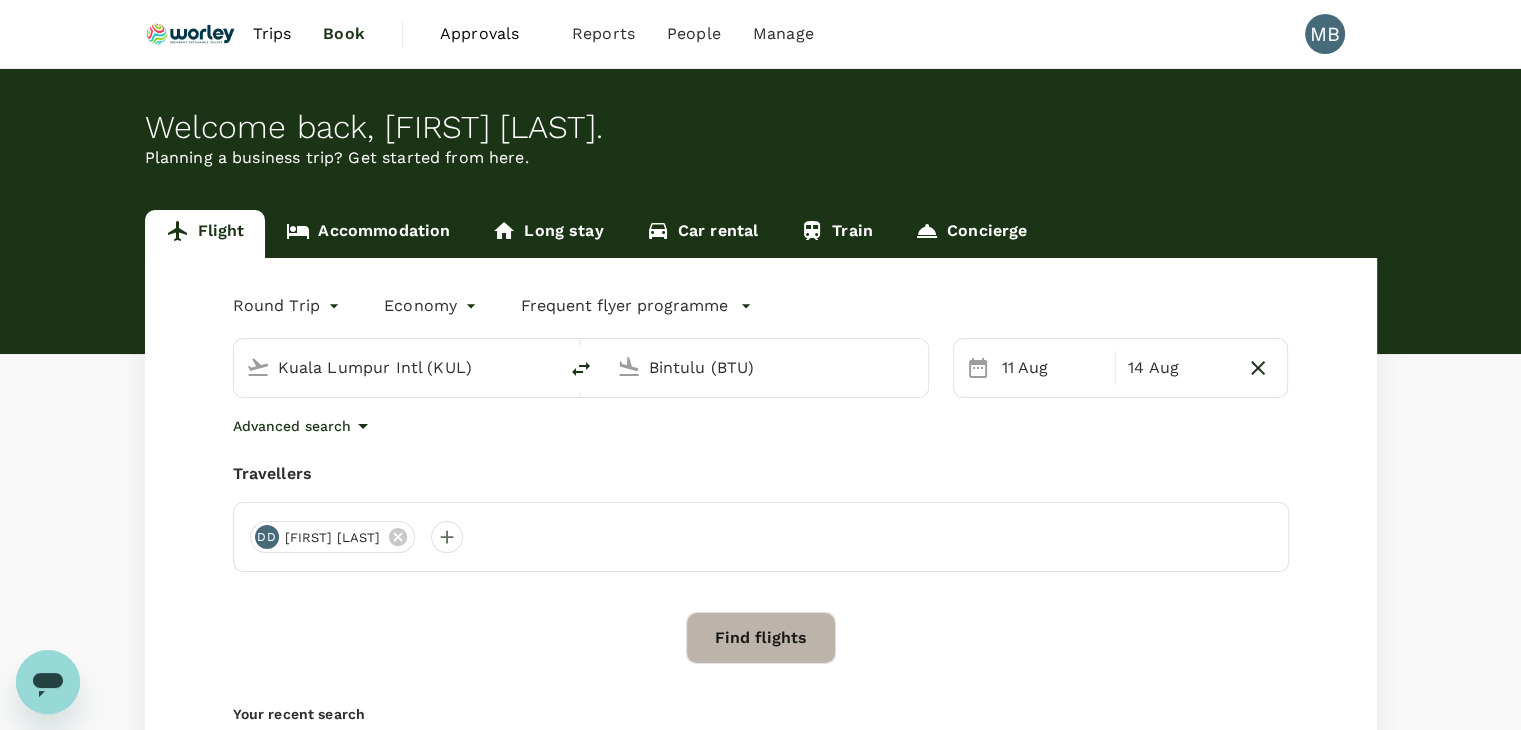 click on "Find flights" at bounding box center (761, 638) 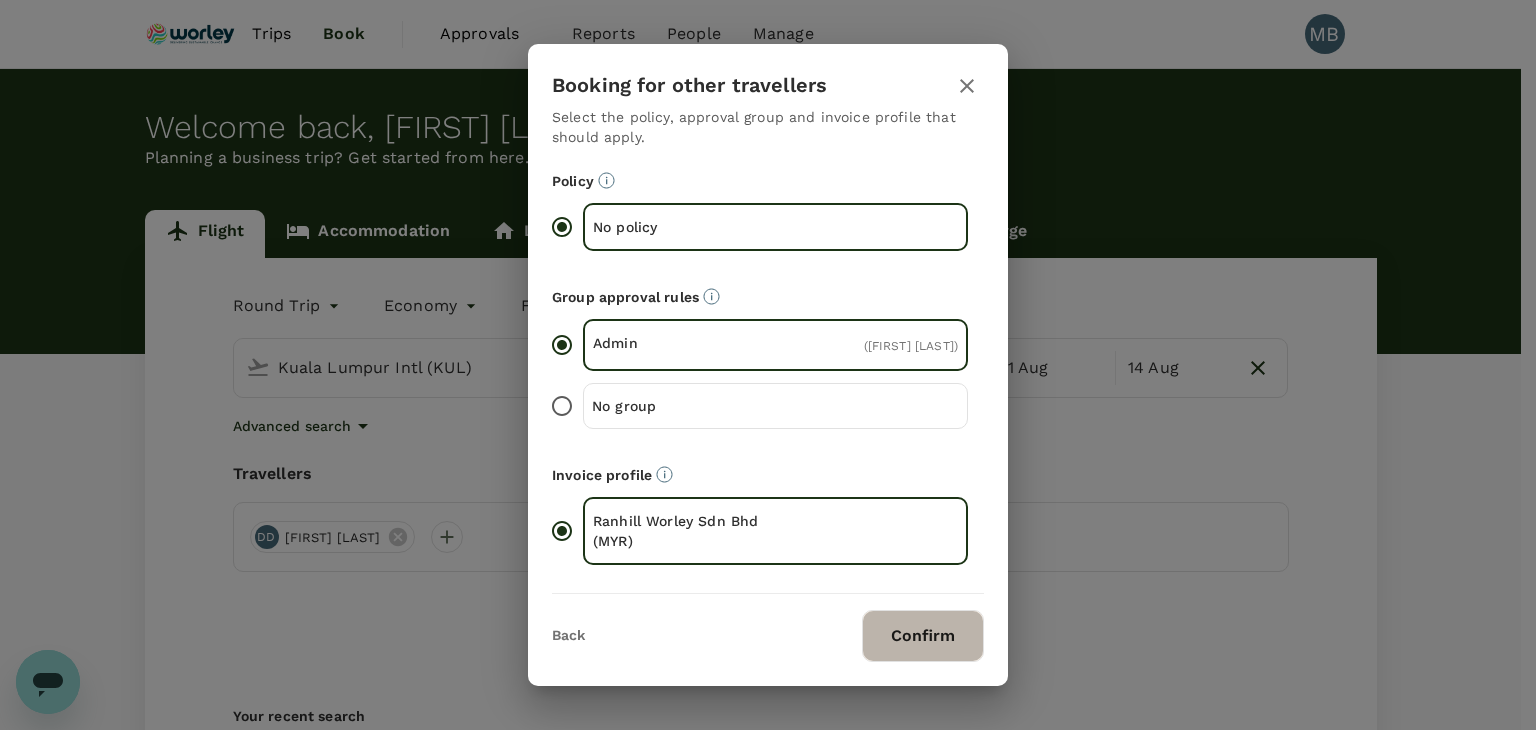 click on "Confirm" at bounding box center [923, 636] 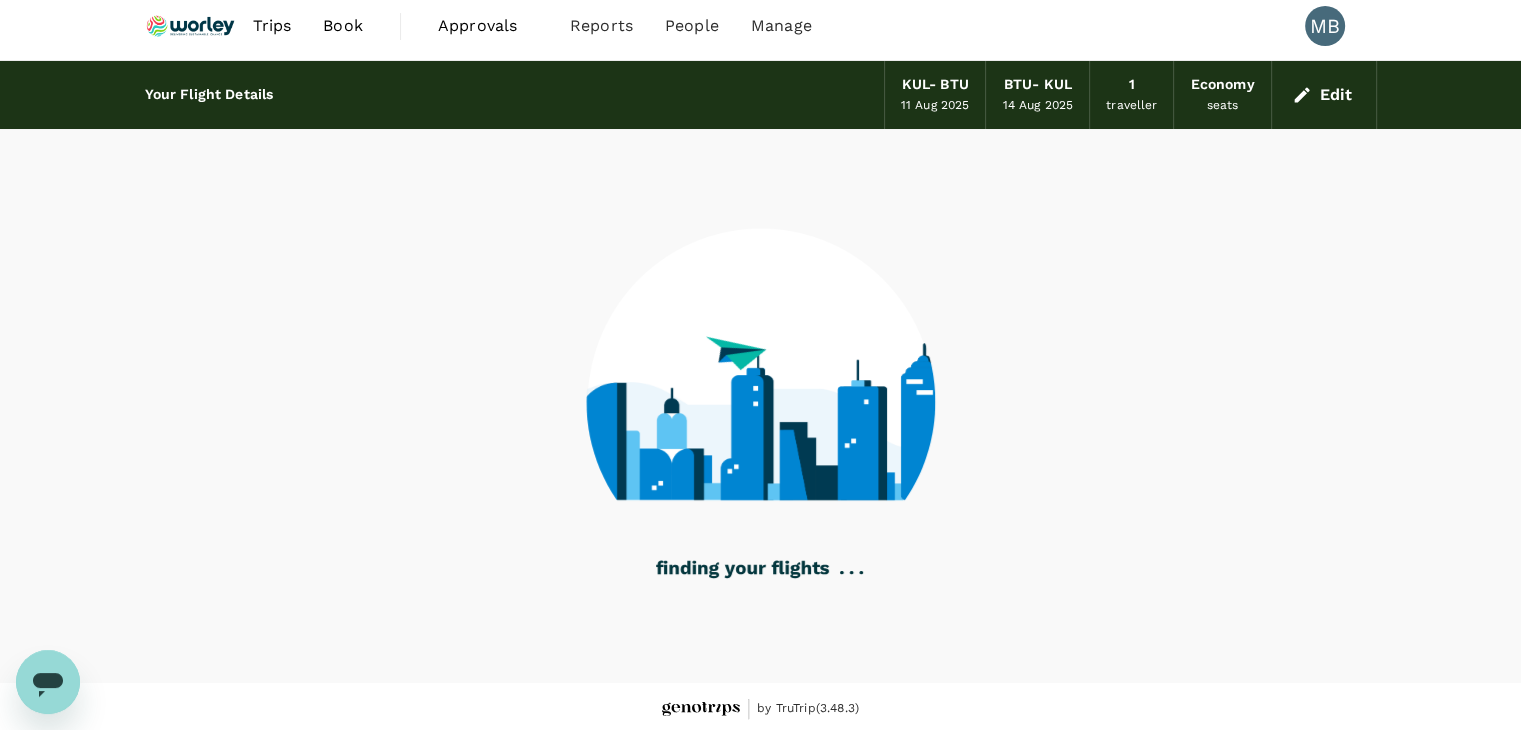 scroll, scrollTop: 13, scrollLeft: 0, axis: vertical 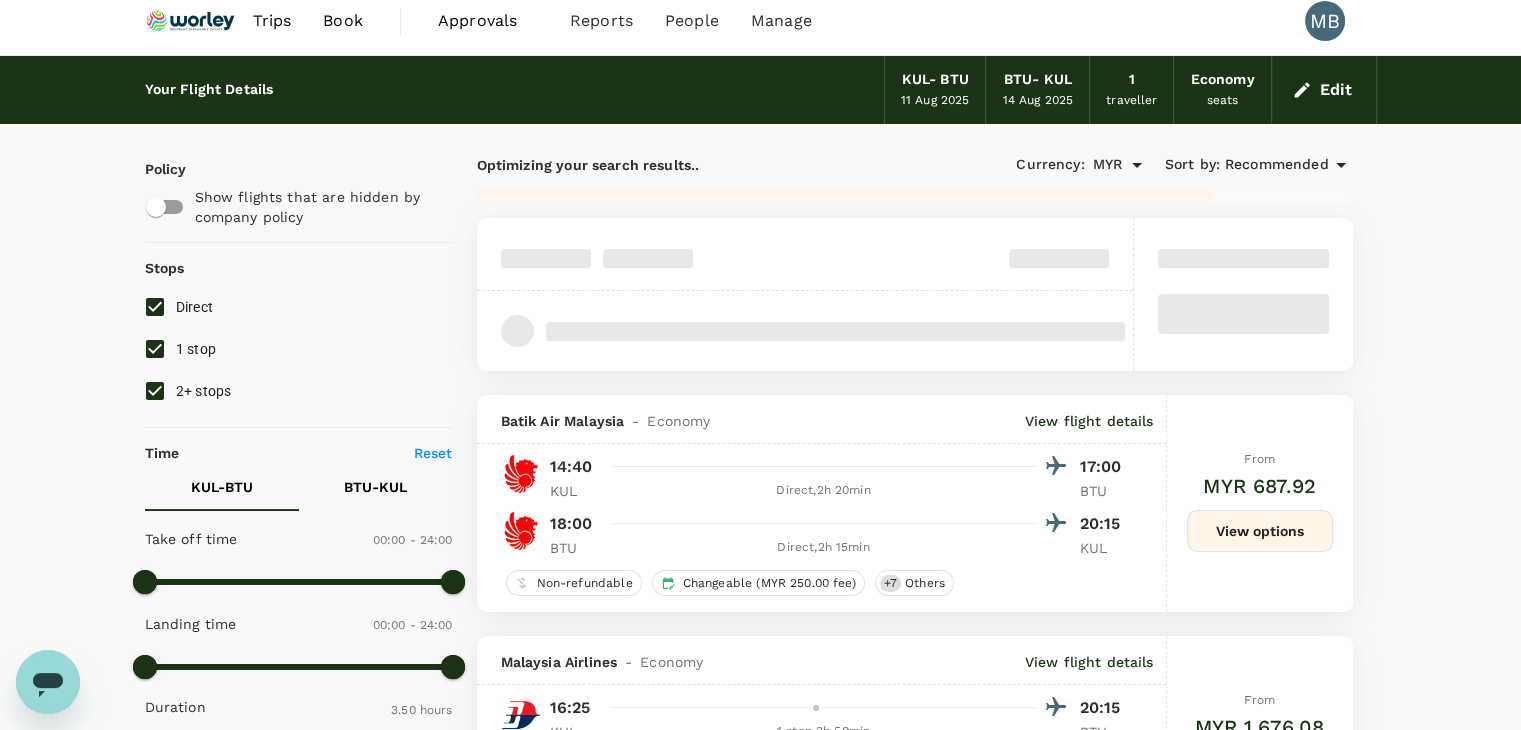 click on "1 stop" at bounding box center (155, 349) 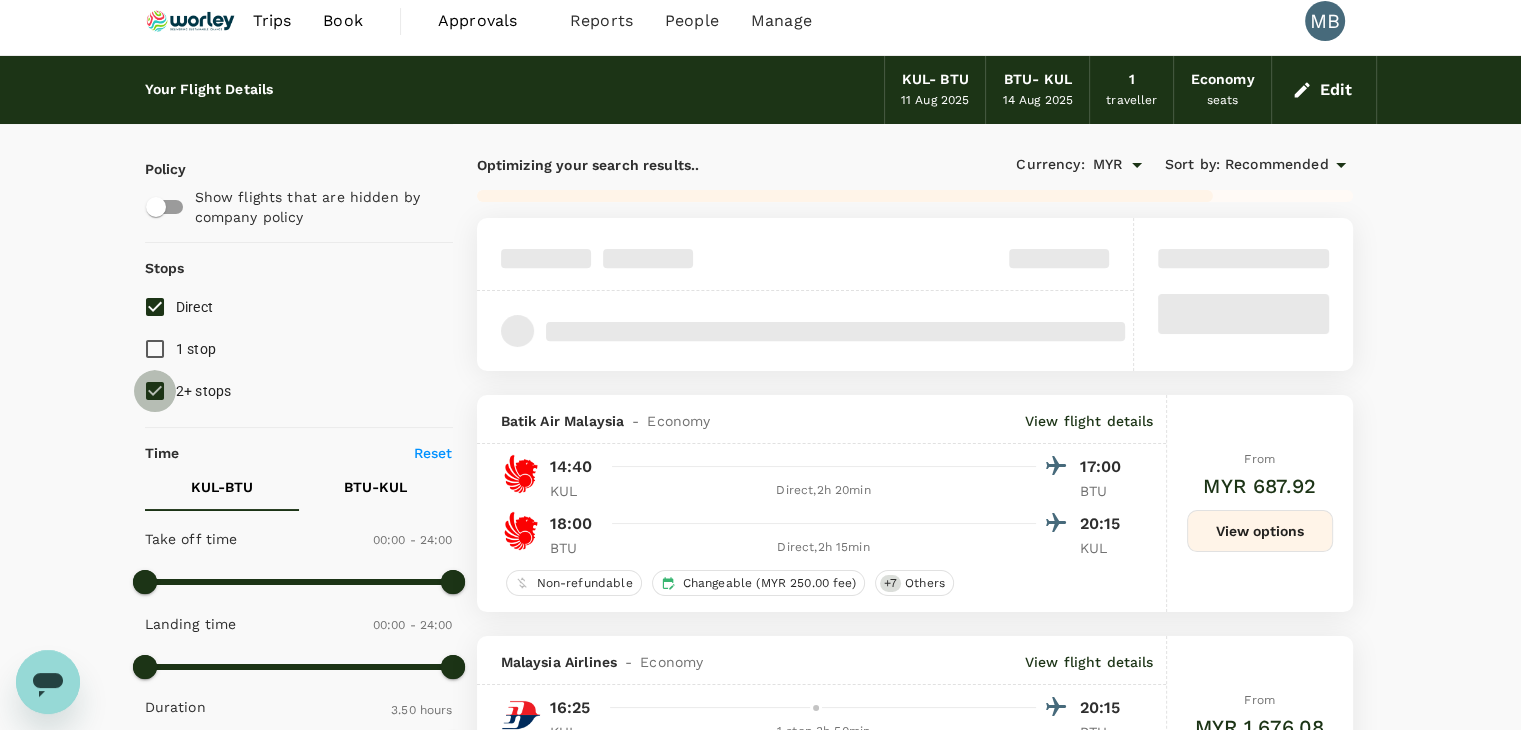 click on "2+ stops" at bounding box center [155, 391] 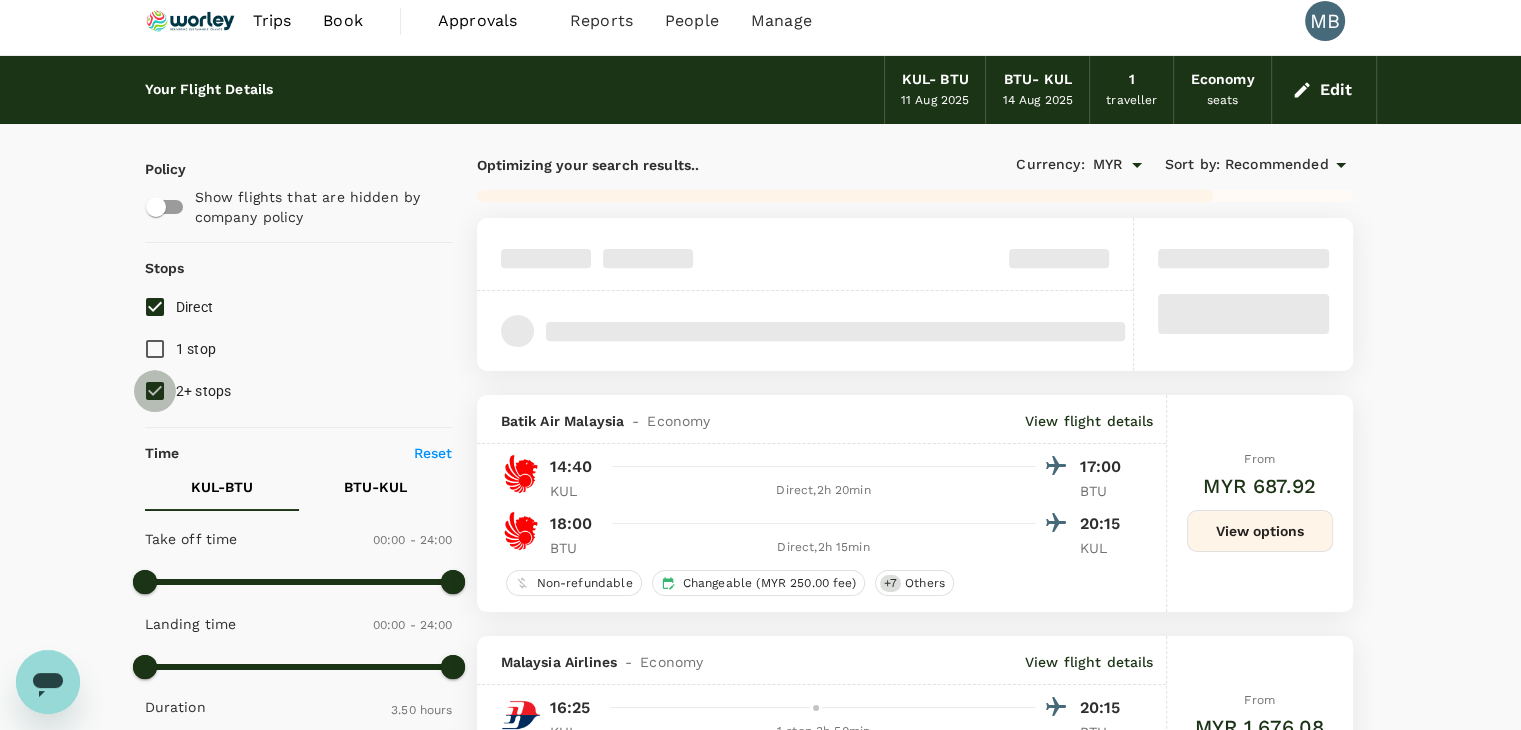 checkbox on "false" 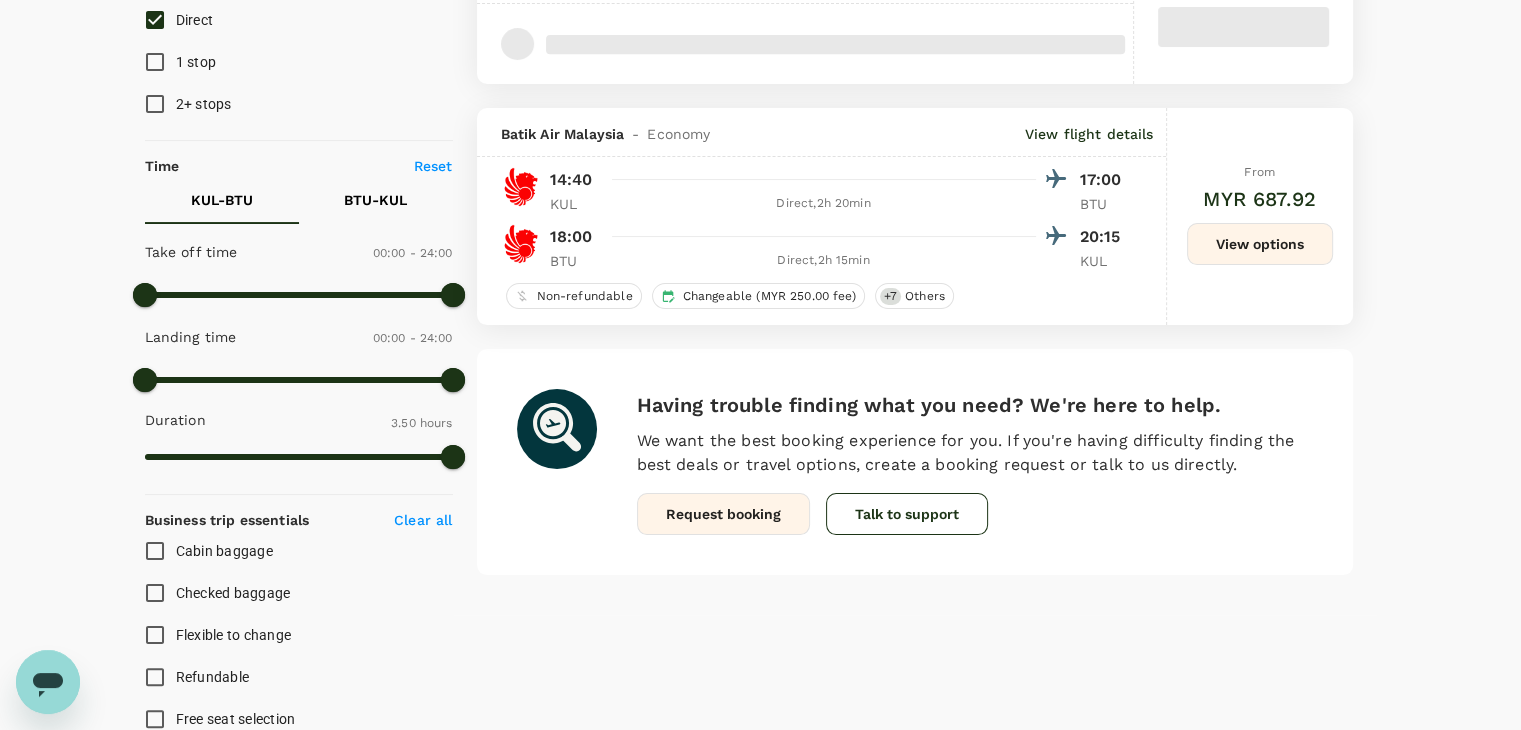 scroll, scrollTop: 100, scrollLeft: 0, axis: vertical 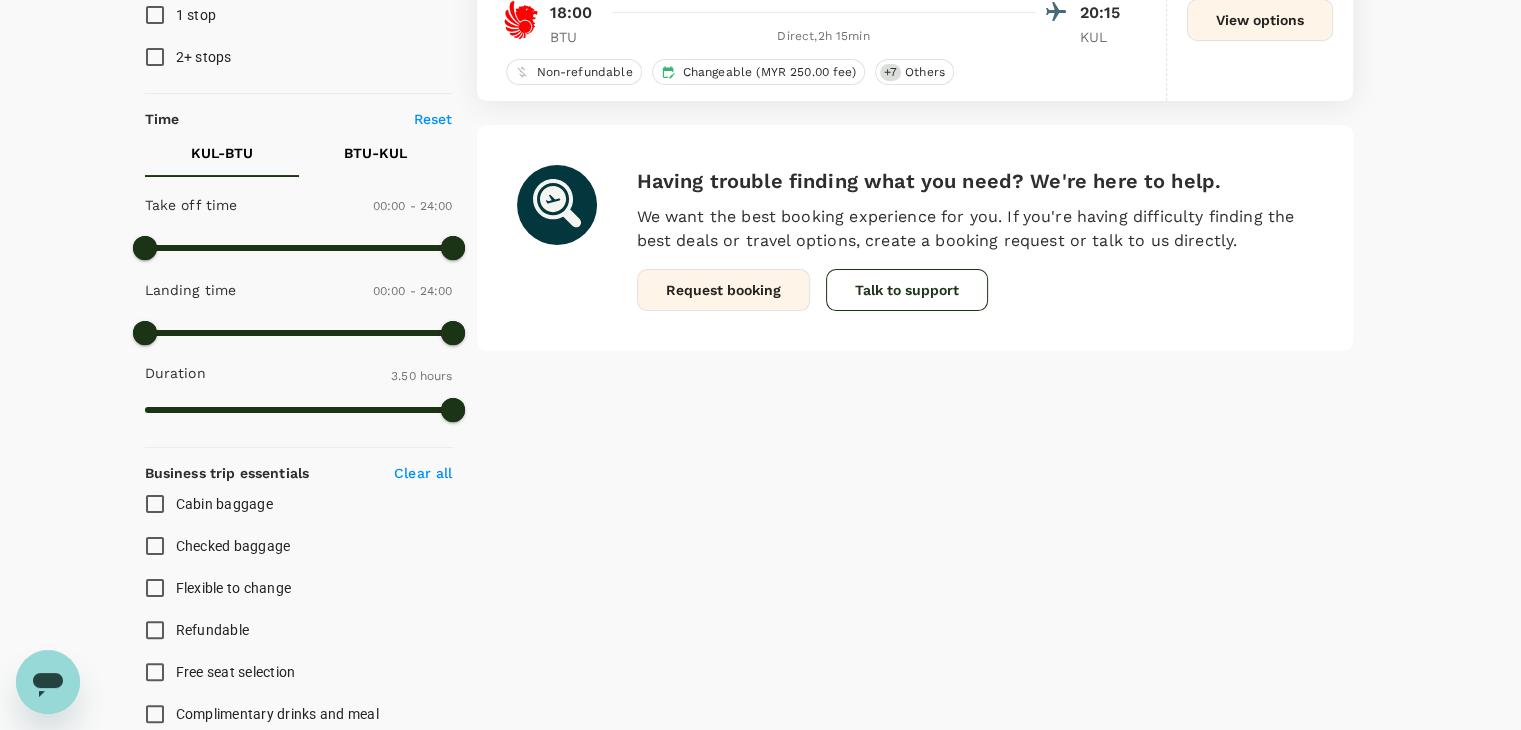 type on "935" 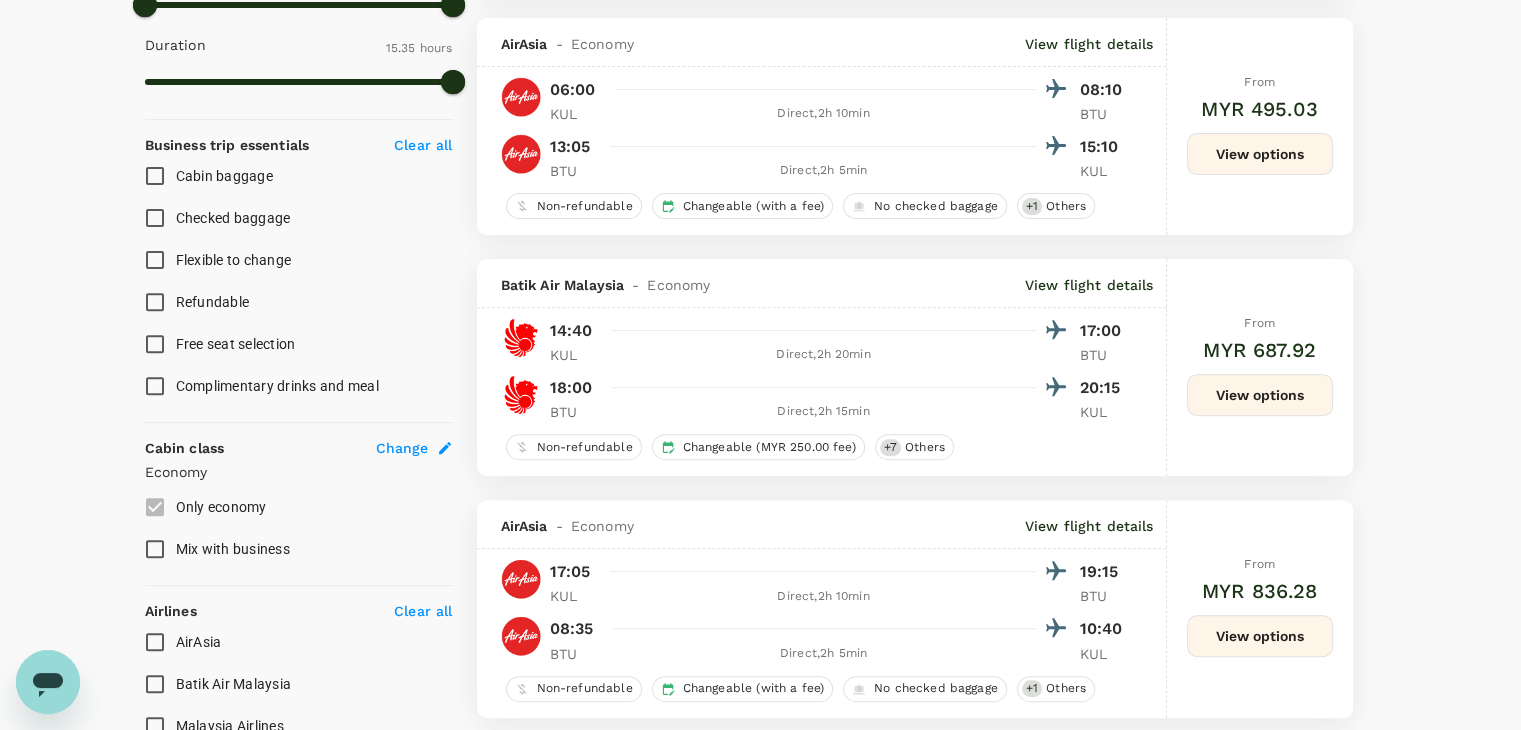 scroll, scrollTop: 700, scrollLeft: 0, axis: vertical 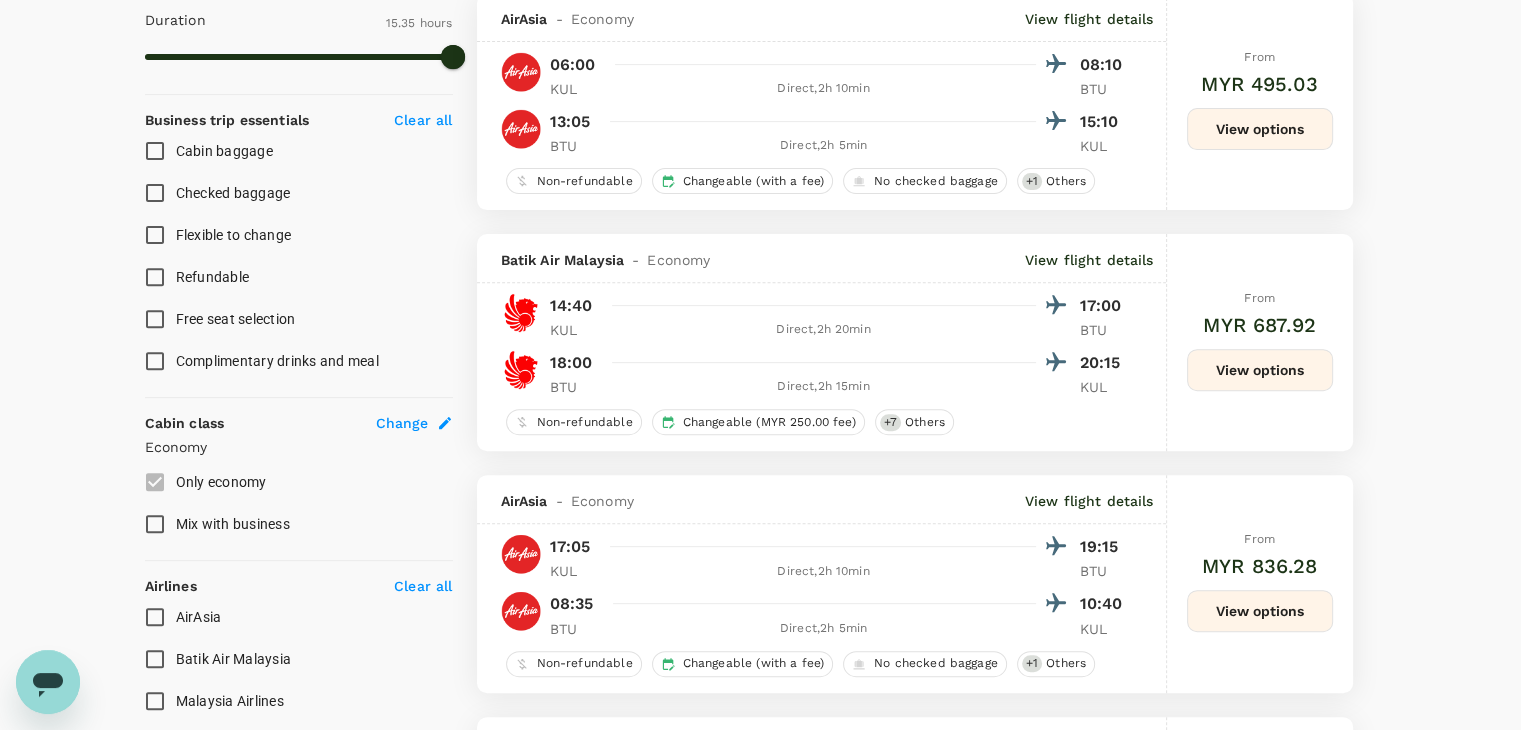 click on "AirAsia" at bounding box center [155, 617] 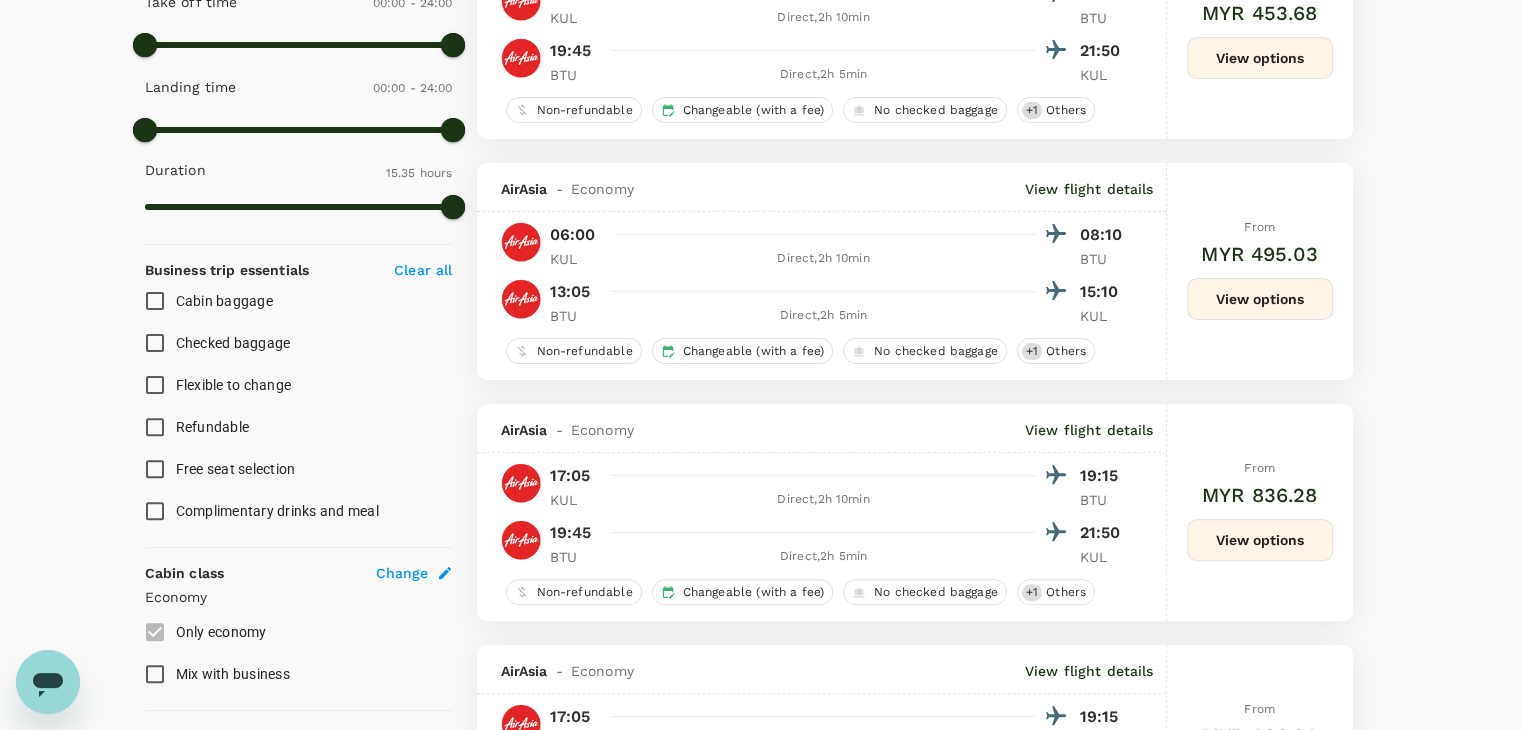 scroll, scrollTop: 600, scrollLeft: 0, axis: vertical 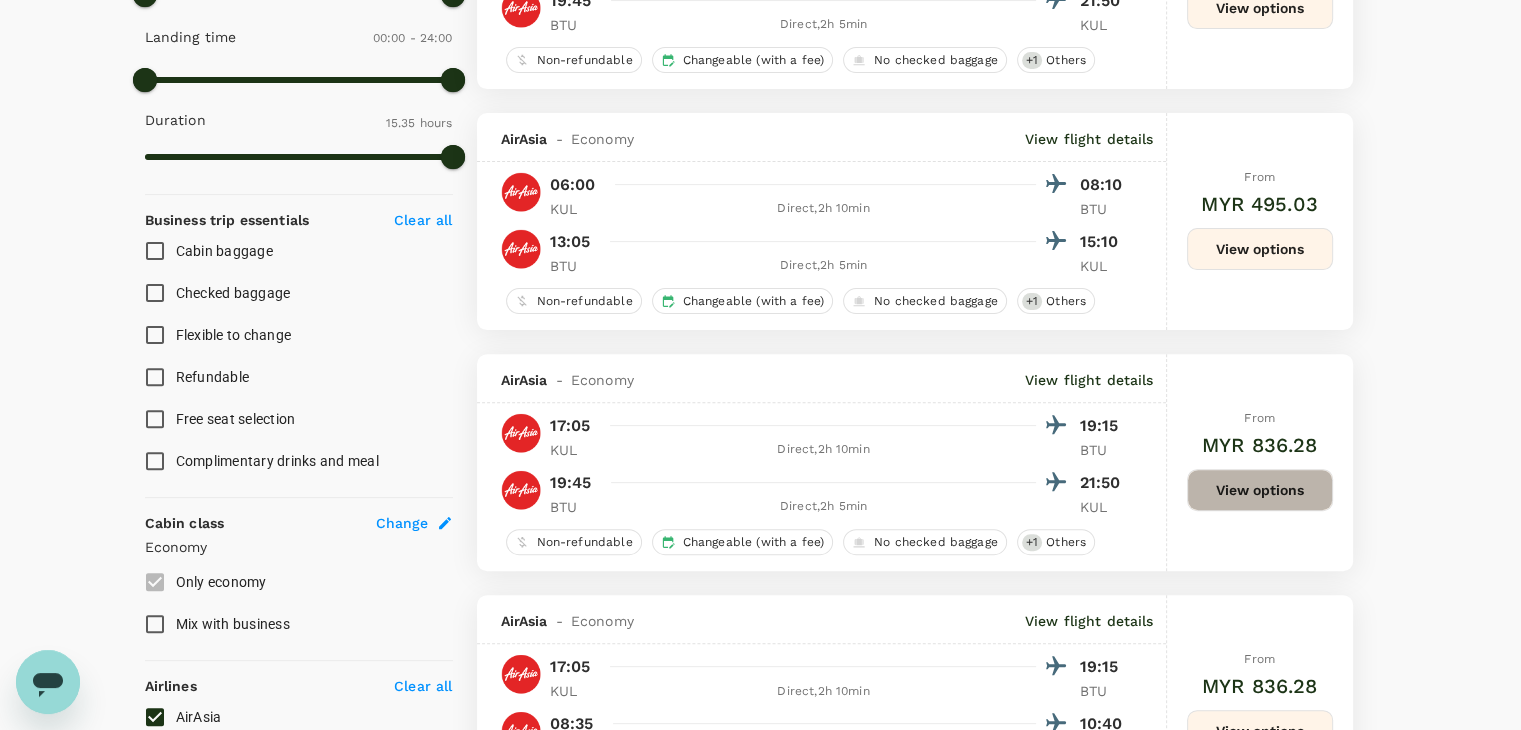 click on "View options" at bounding box center (1260, 490) 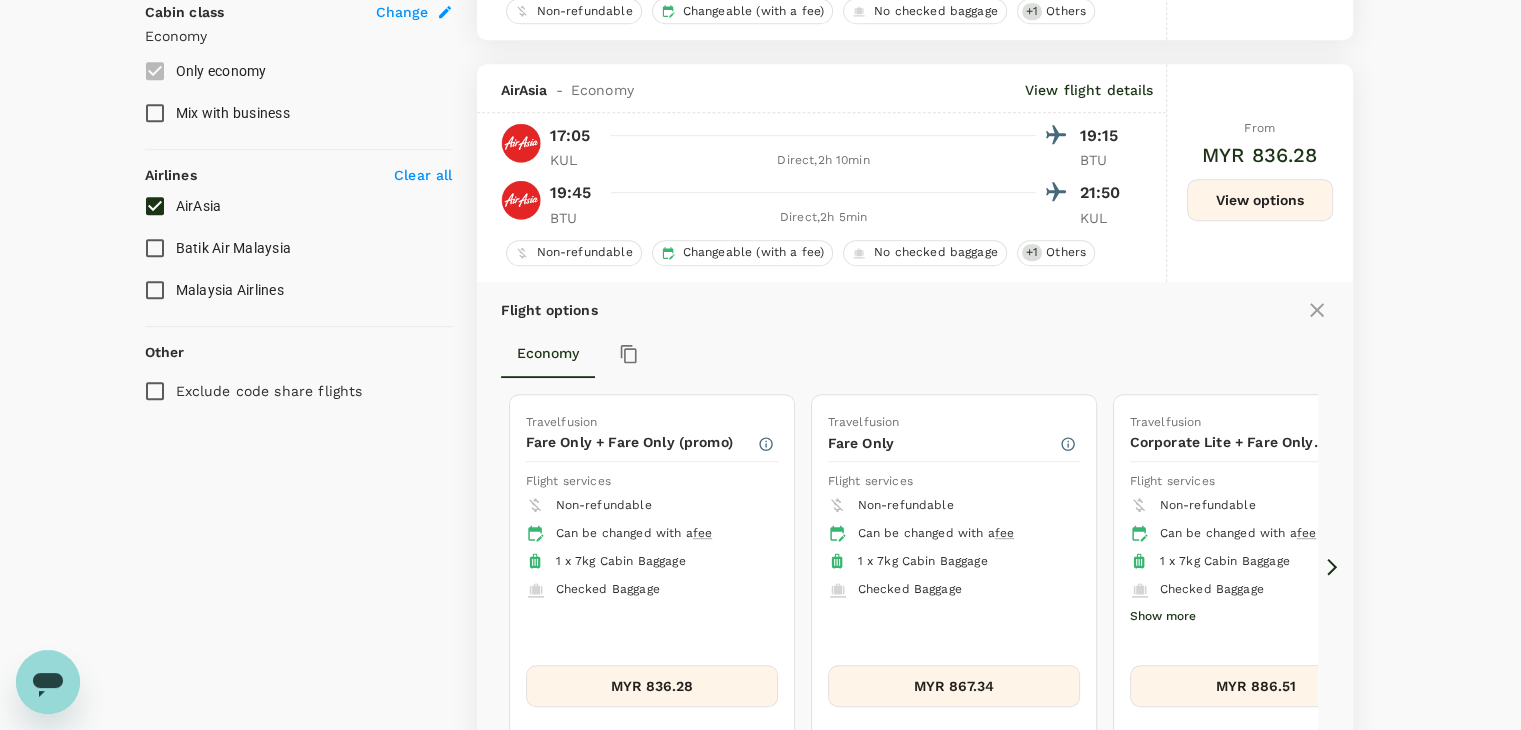 scroll, scrollTop: 1156, scrollLeft: 0, axis: vertical 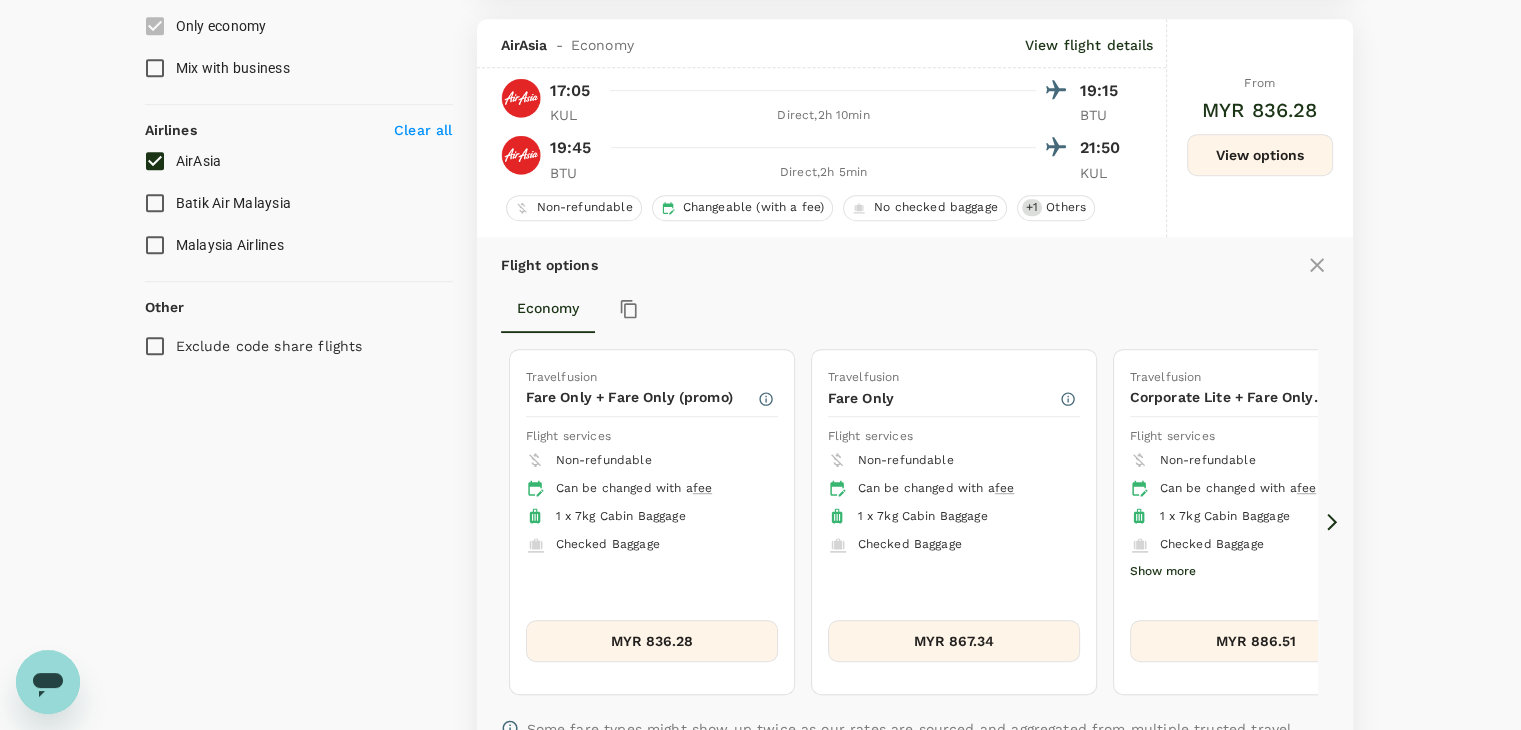 click 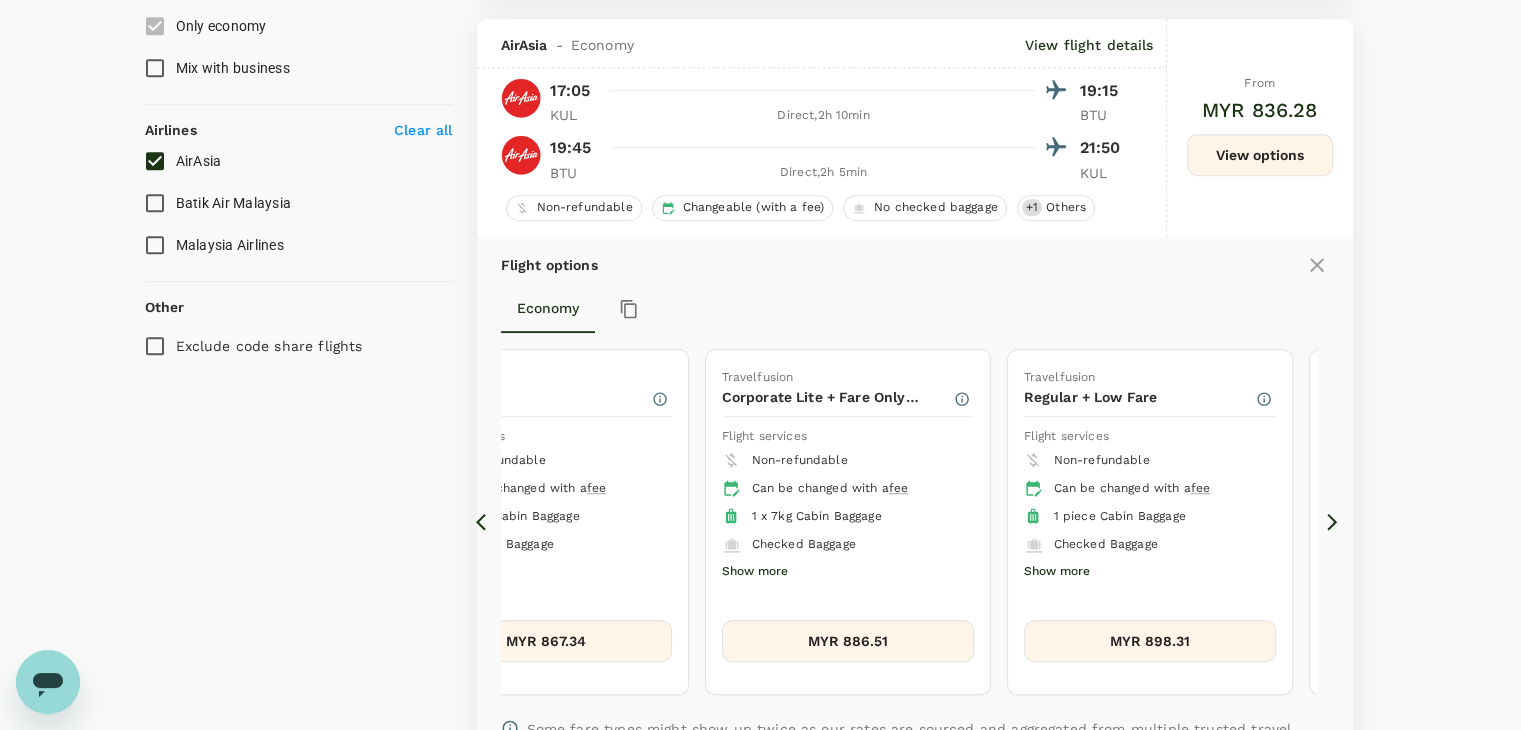 click 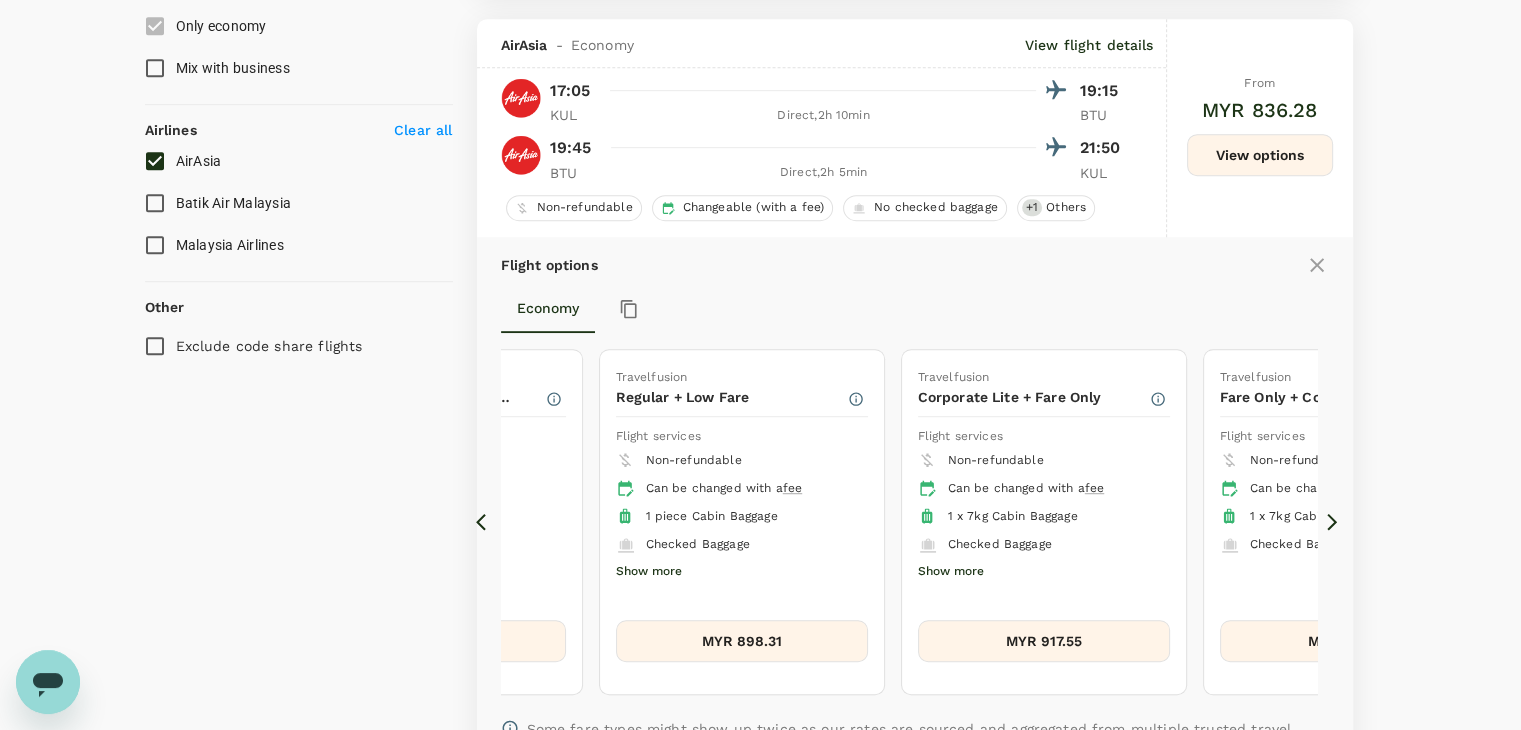 click 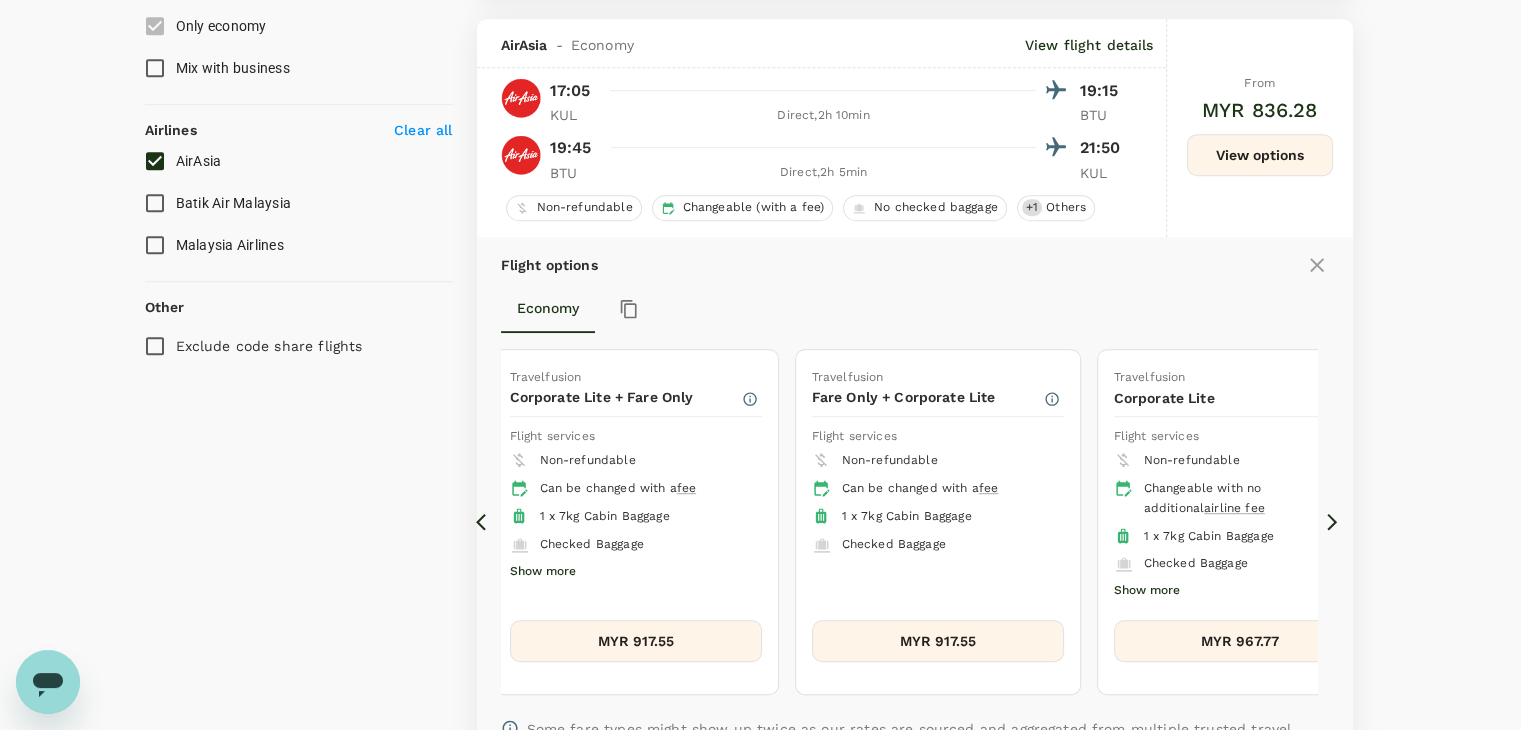click 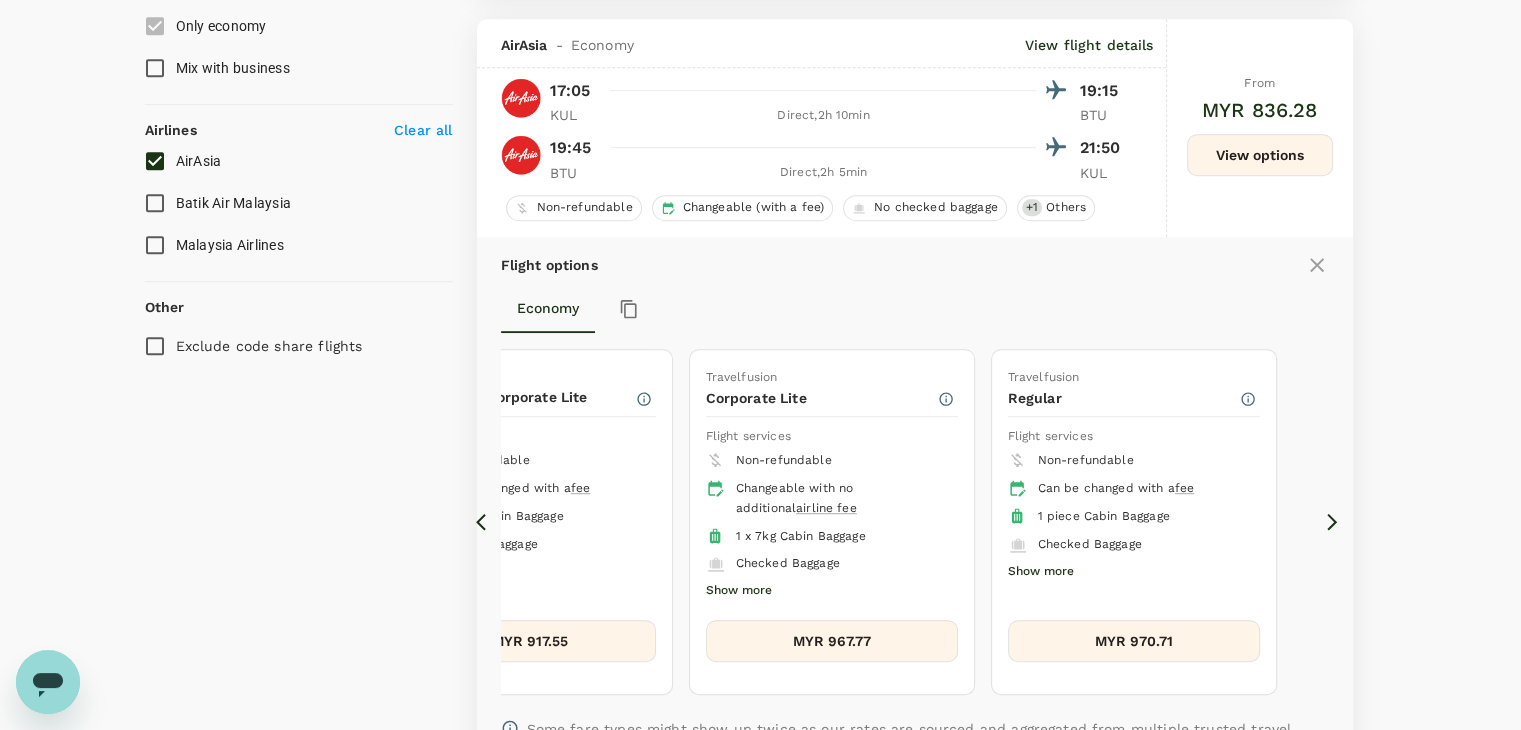 click 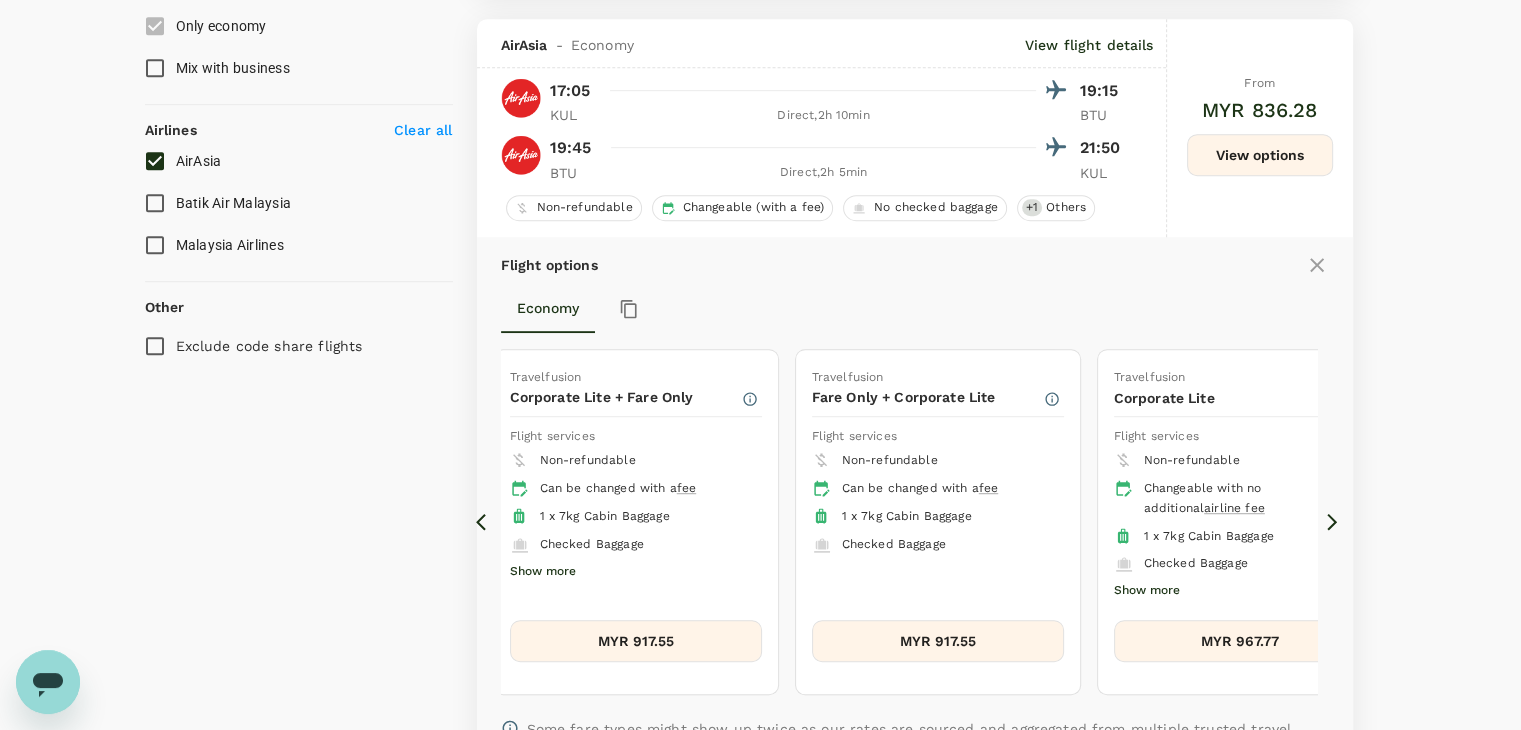 click 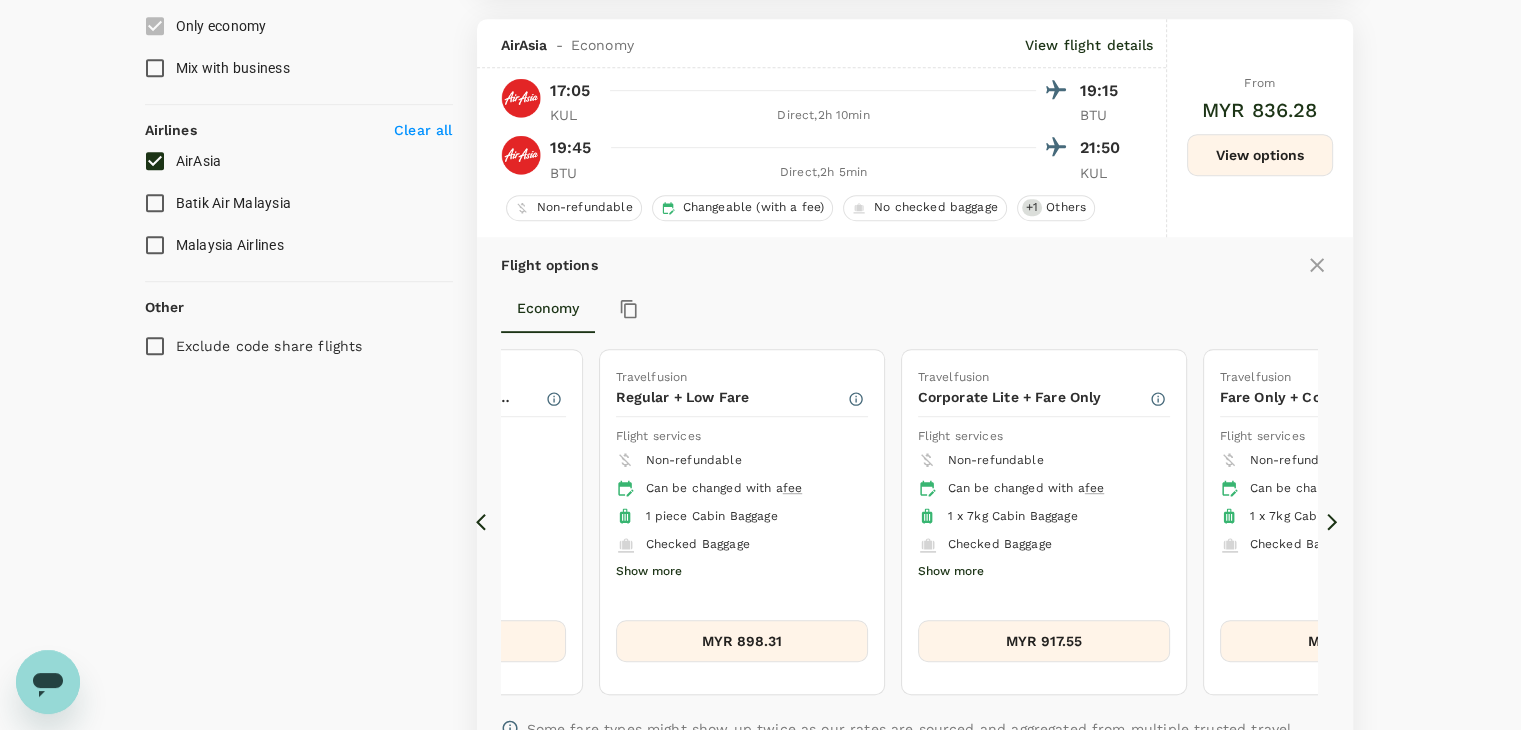 click 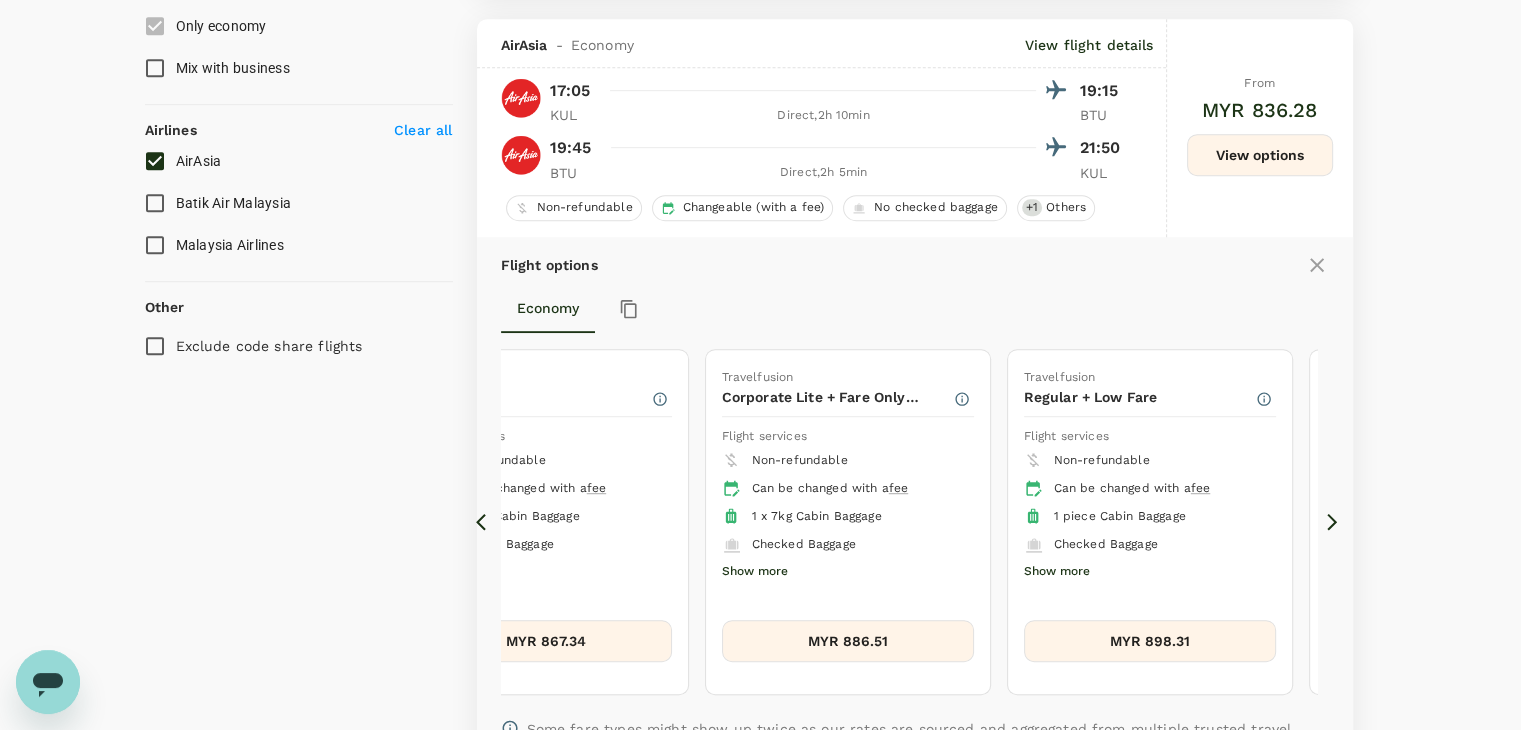 click 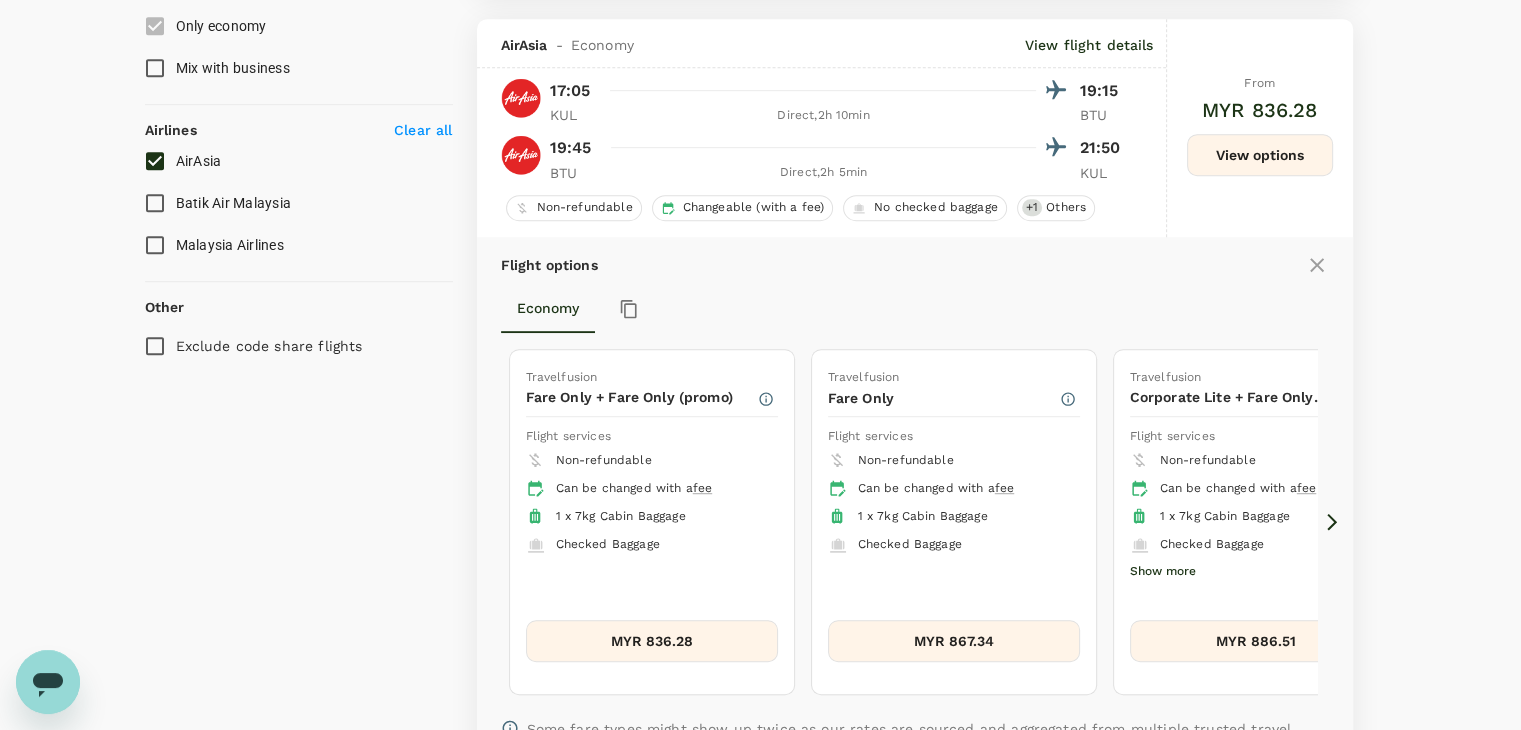 click 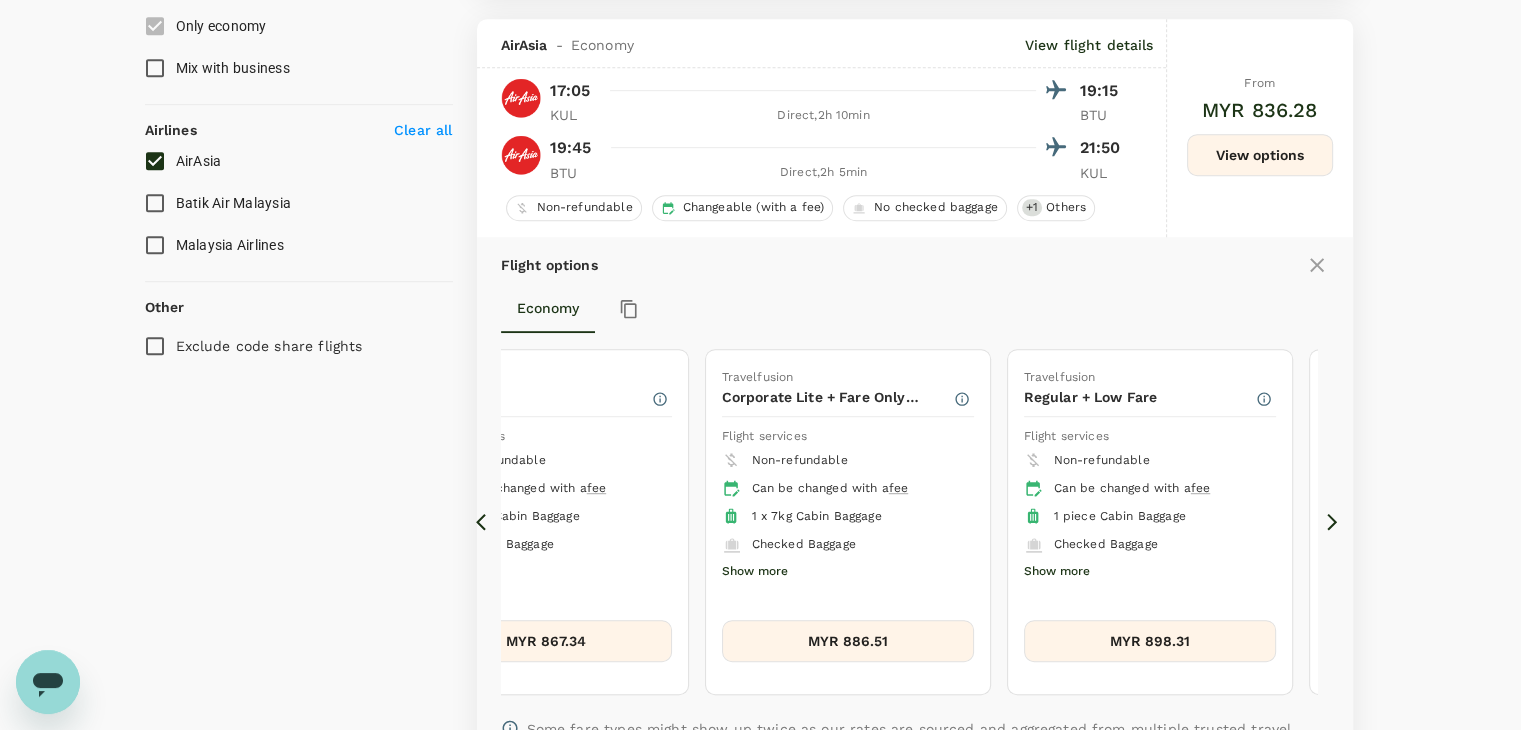 click 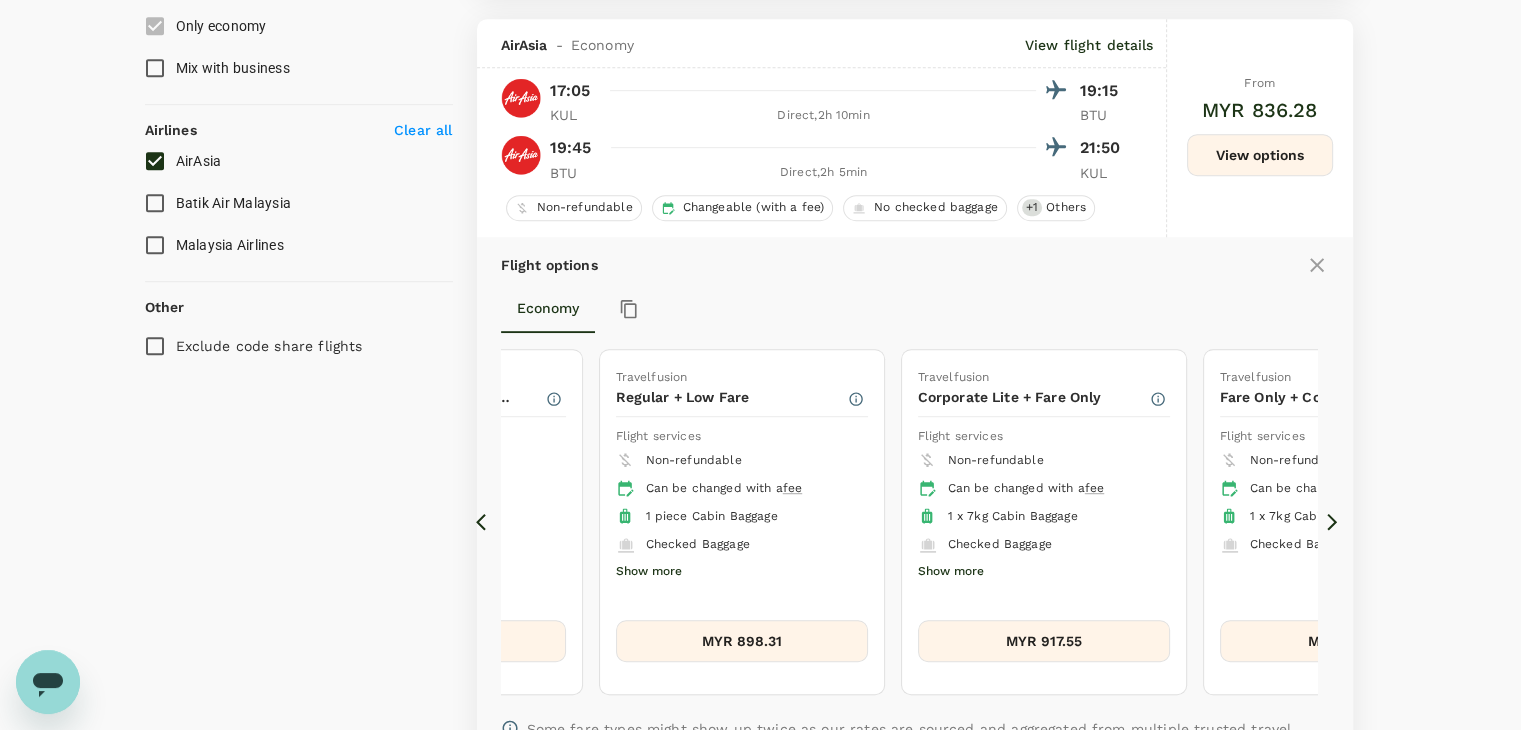 click 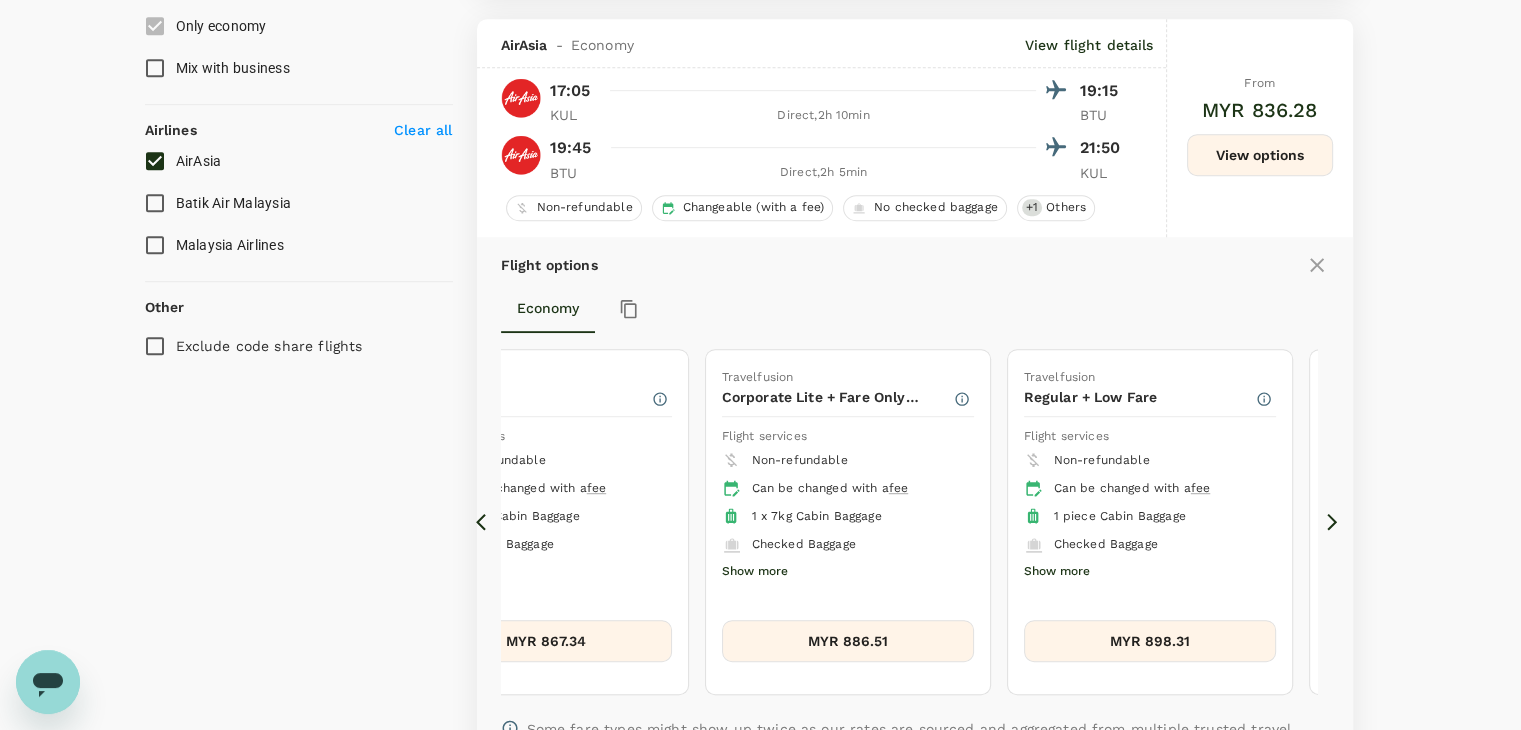 click 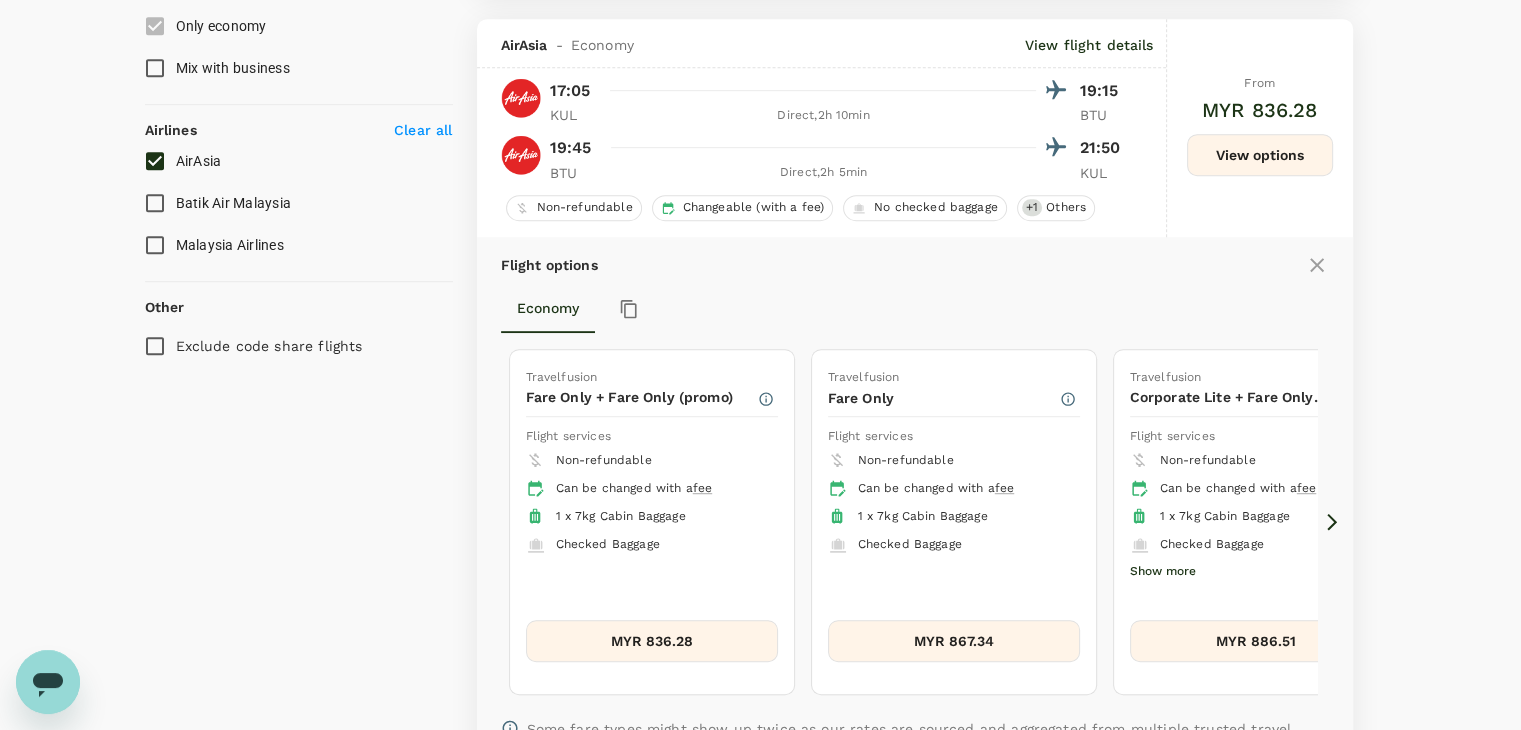 click 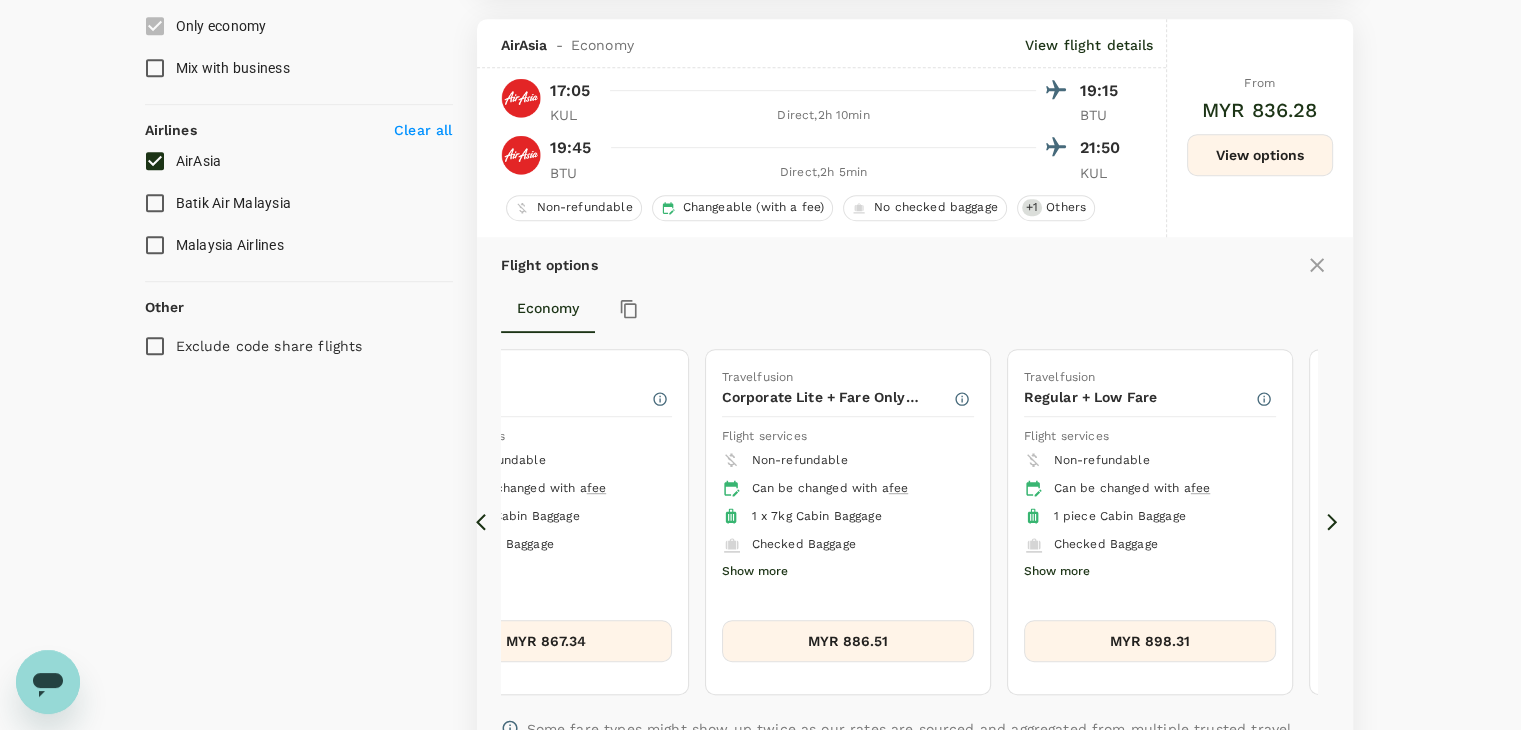 click 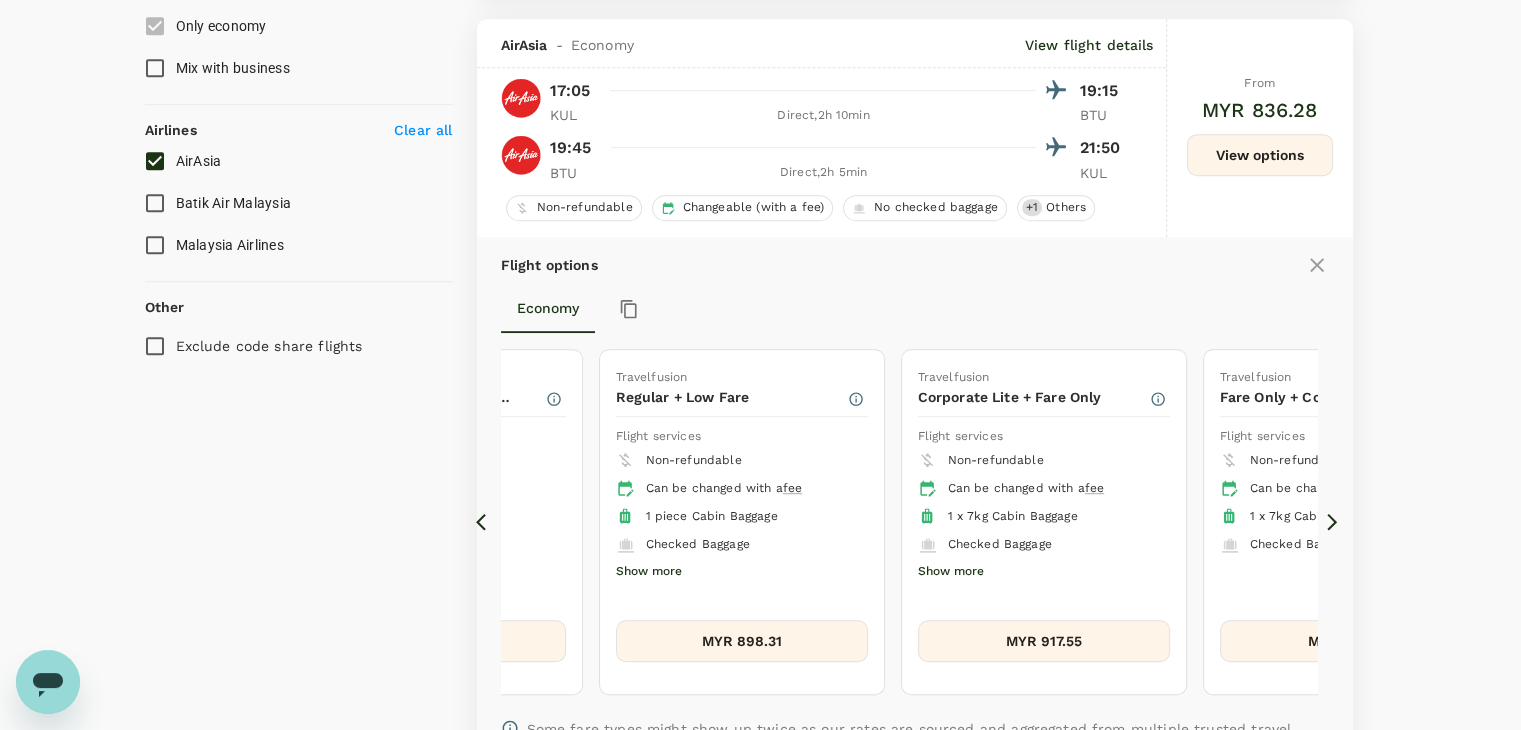 click on "MYR 898.31" at bounding box center [742, 641] 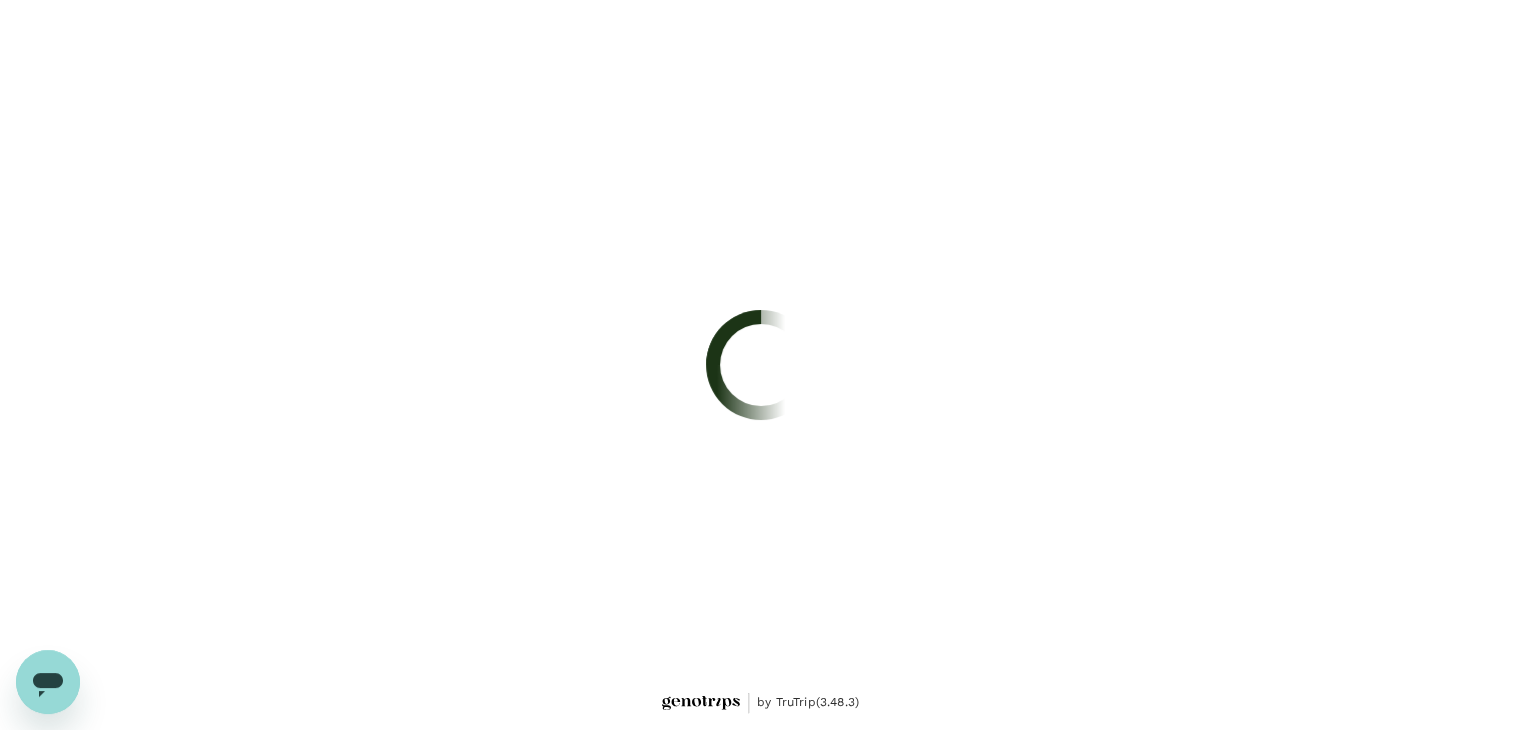 scroll, scrollTop: 0, scrollLeft: 0, axis: both 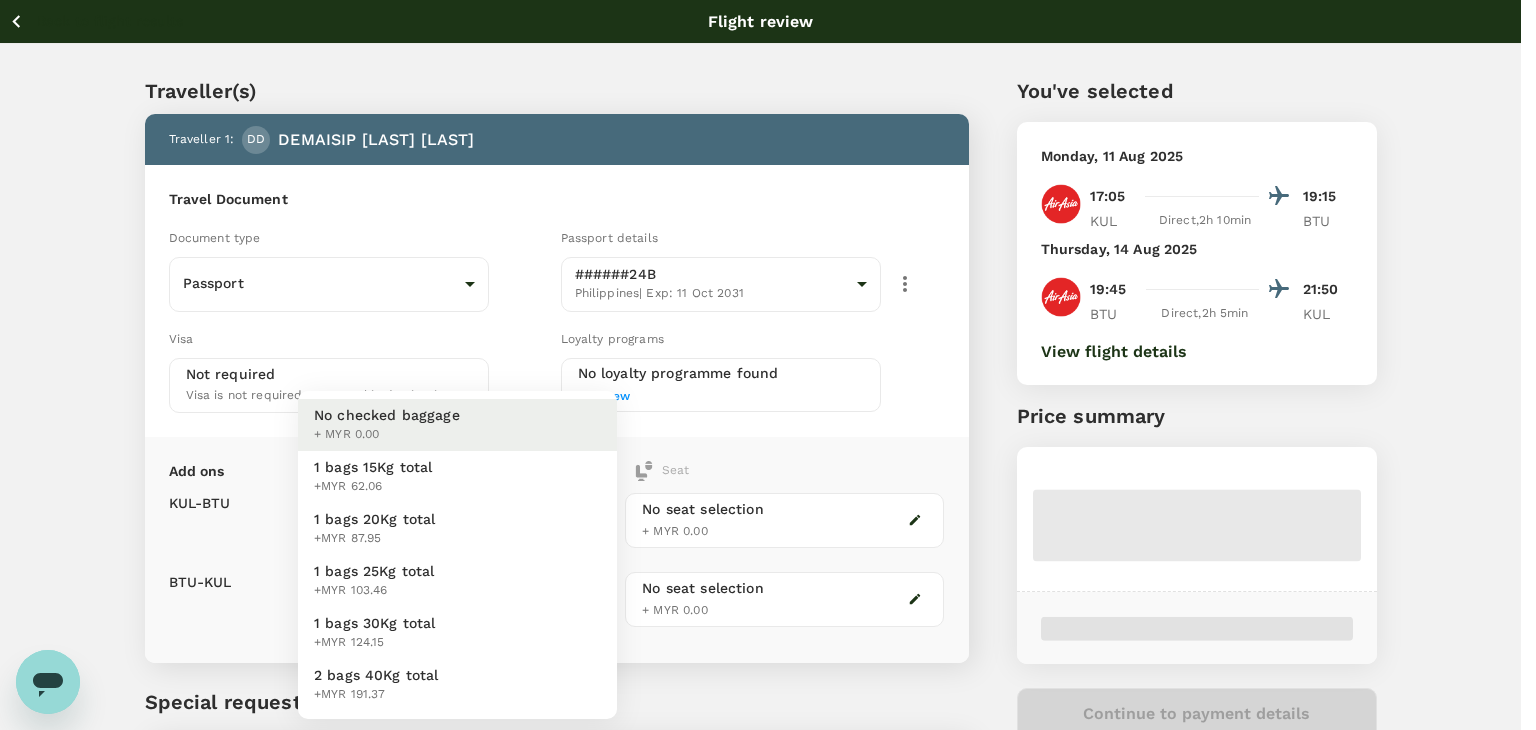 click on "Back to flight results Flight review Traveller(s) Traveller   1 : DD [LAST]   [LAST] [LAST] Travel Document Document type Passport Passport ​ Passport details ######24B Philippines  | Exp:   11 Oct 2031 2d13ae3c-9d13-4591-ab88-dd33ec70f500 ​ Visa Not required Visa is not required to enter this destination Loyalty programs No loyalty programme found Add new Add ons Baggage Seat KUL  -  BTU BTU  -  KUL No checked baggage + MYR 0.00 ​ 1 bags 15Kg total +MYR 62.06 1 bags 20Kg total +MYR 87.95 +MYR 103.46" at bounding box center [768, 458] 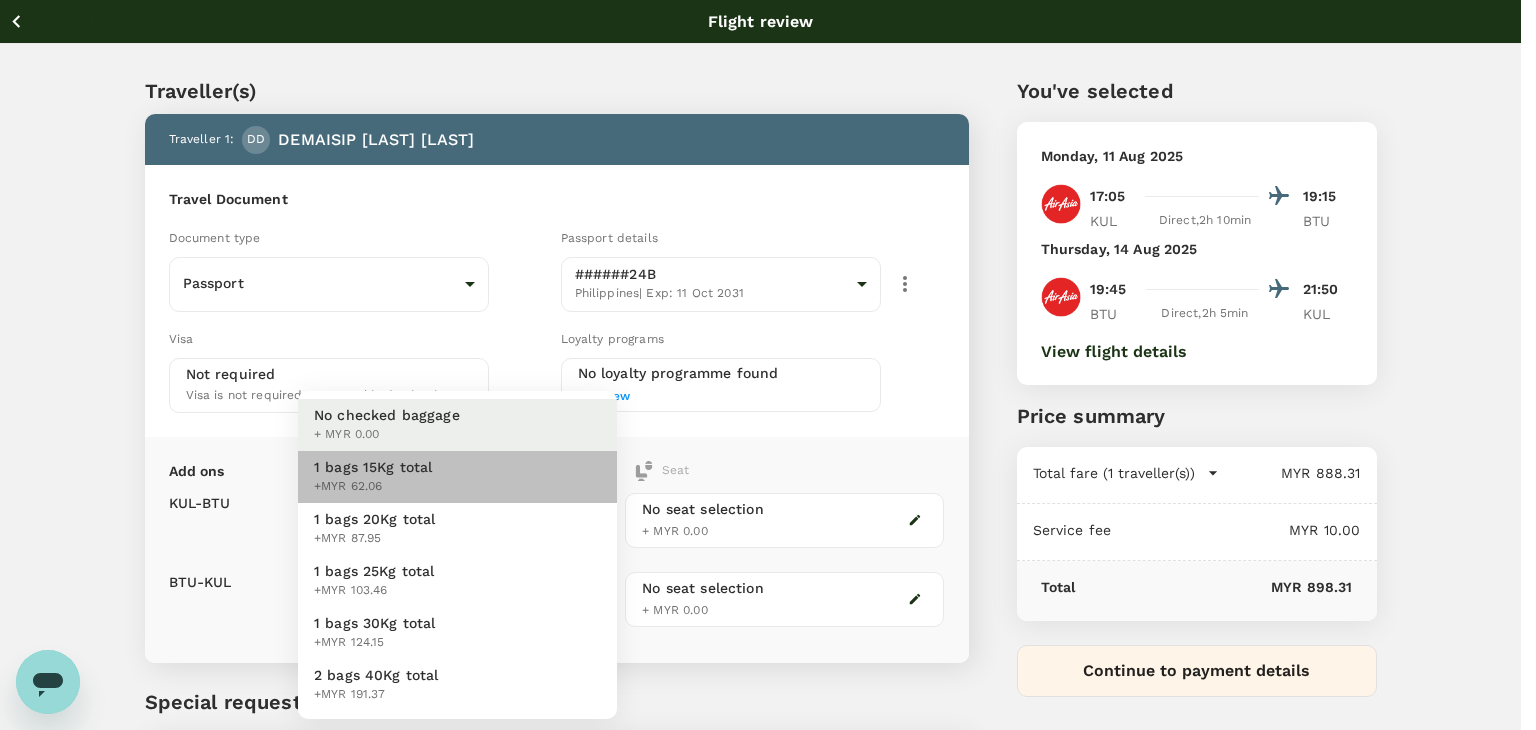 click on "1 bags 15Kg total +MYR 62.06" at bounding box center (457, 477) 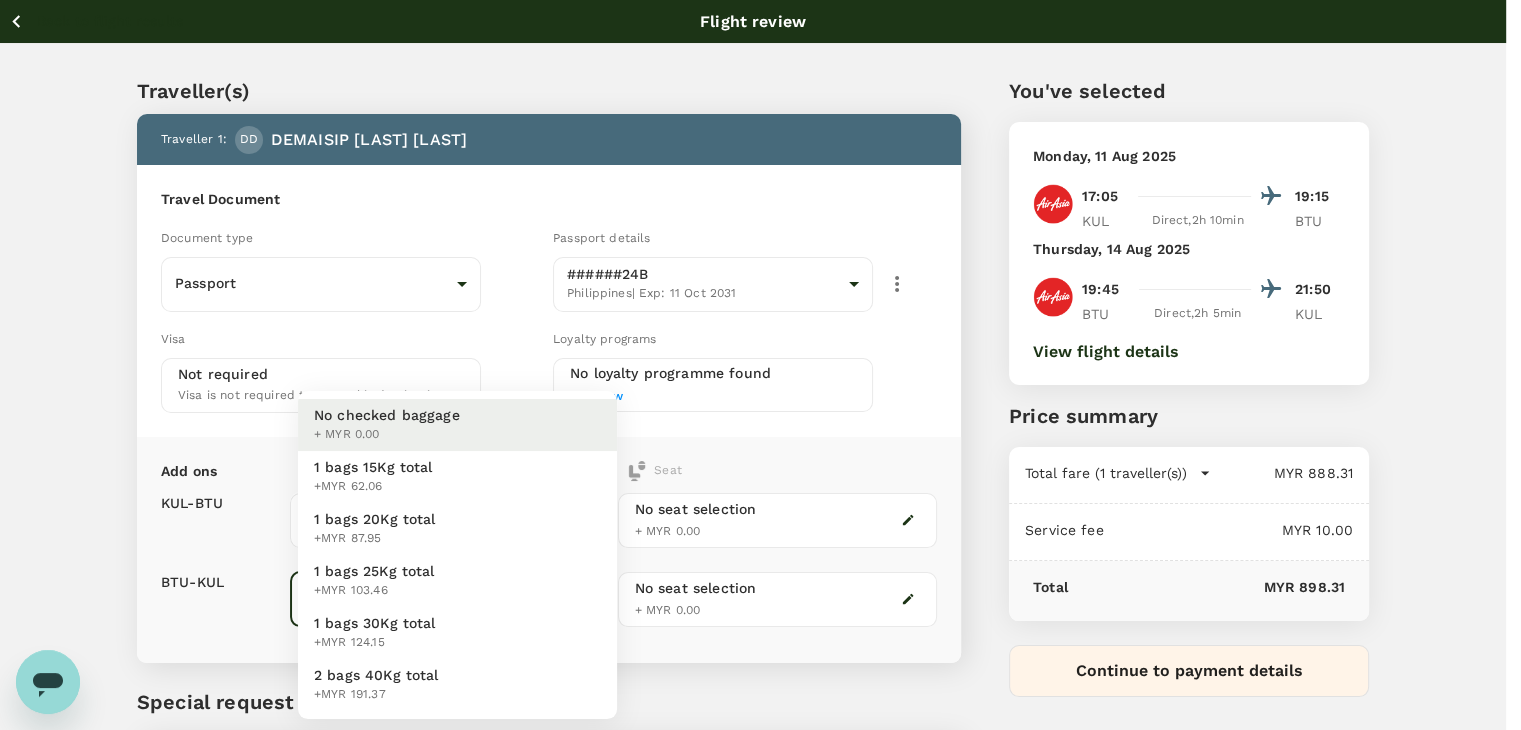 drag, startPoint x: 510, startPoint y: 607, endPoint x: 499, endPoint y: 596, distance: 15.556349 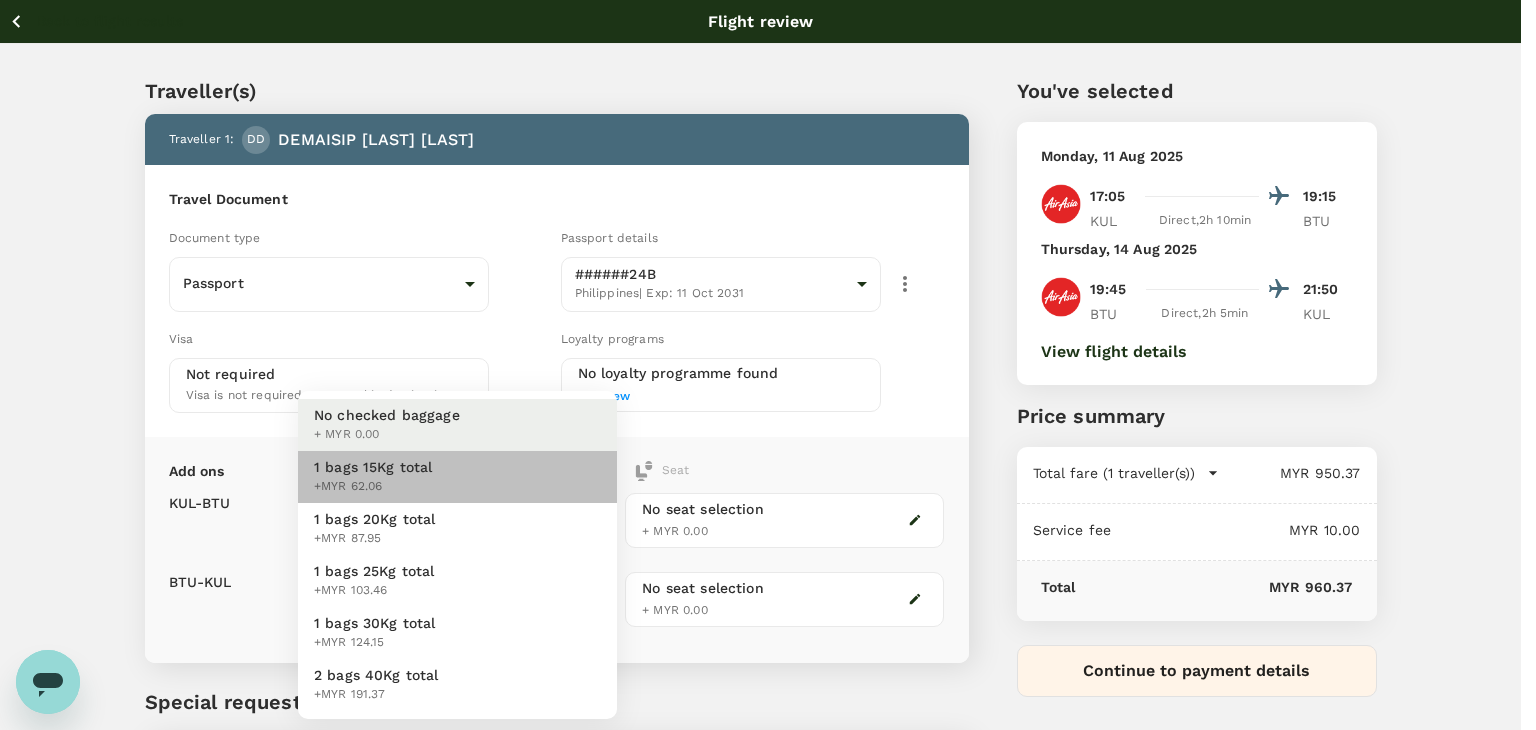 click on "1 bags 15Kg total +MYR 62.06" at bounding box center (457, 477) 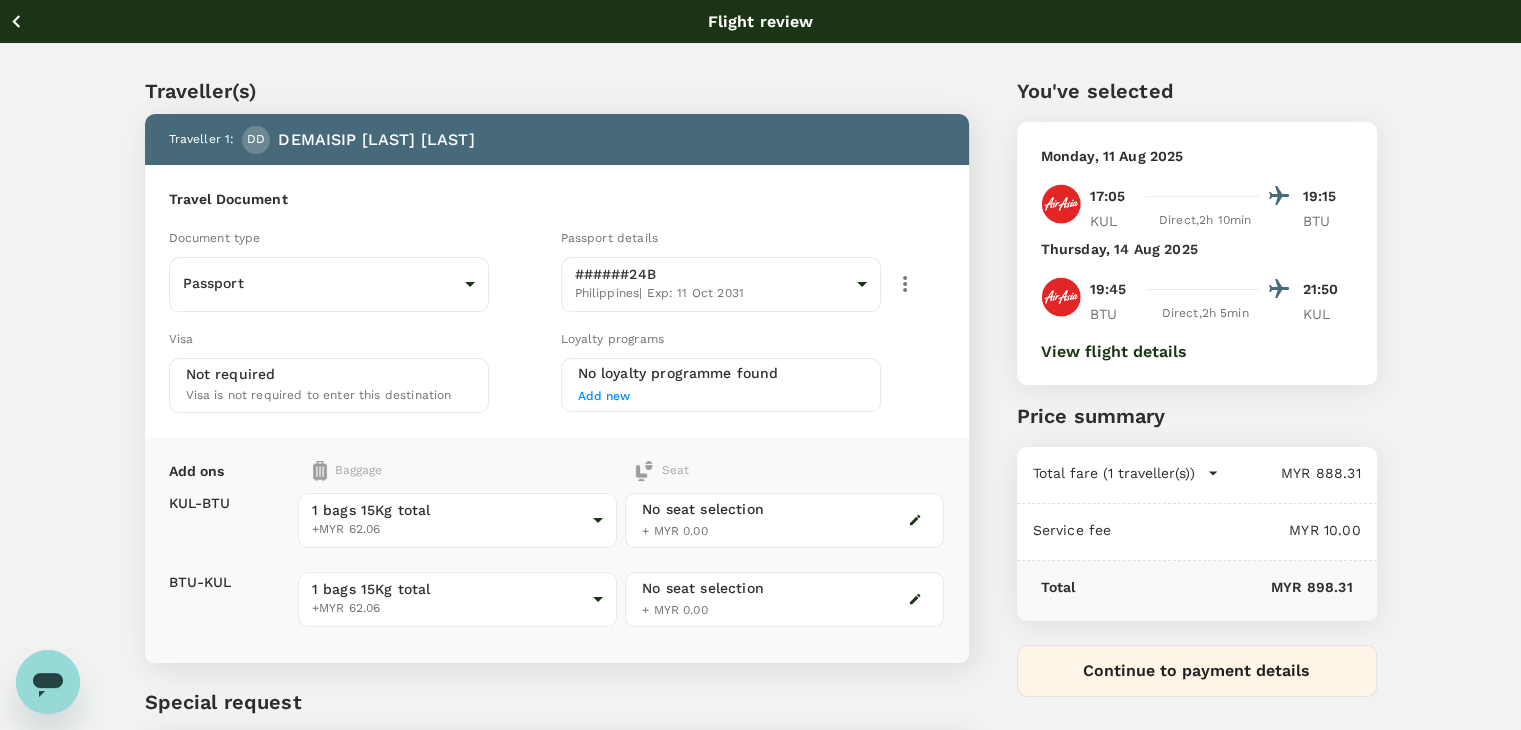 click 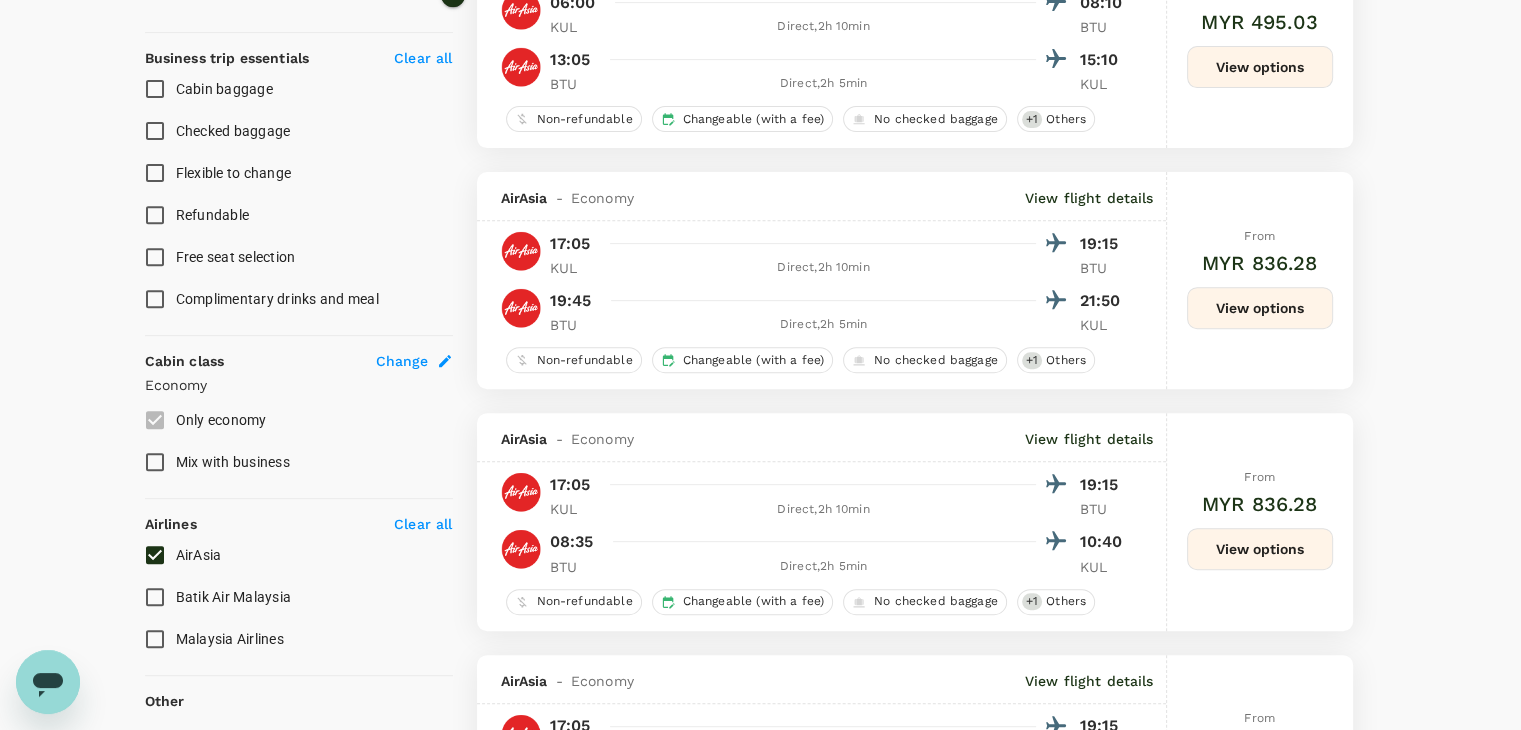 scroll, scrollTop: 813, scrollLeft: 0, axis: vertical 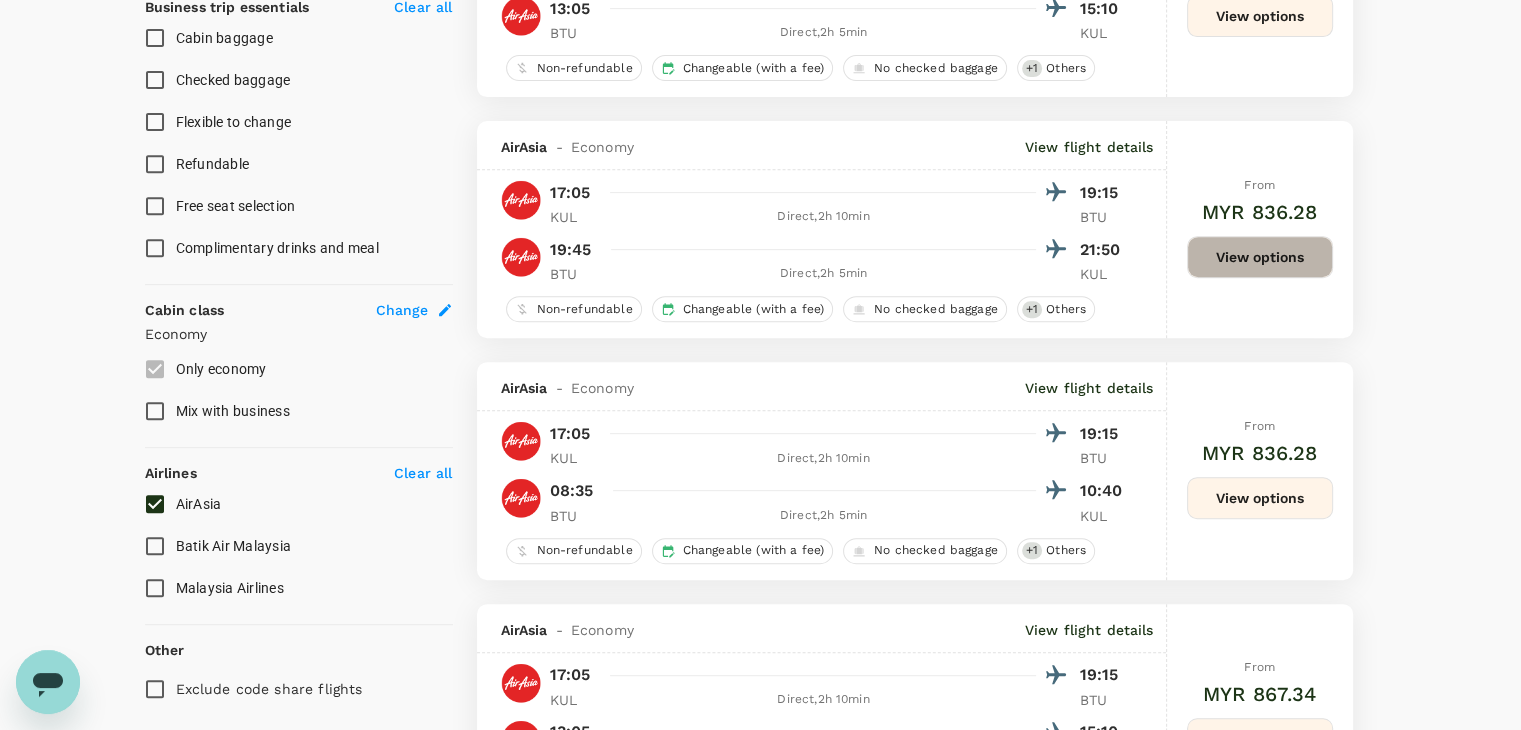 click on "View options" at bounding box center [1260, 257] 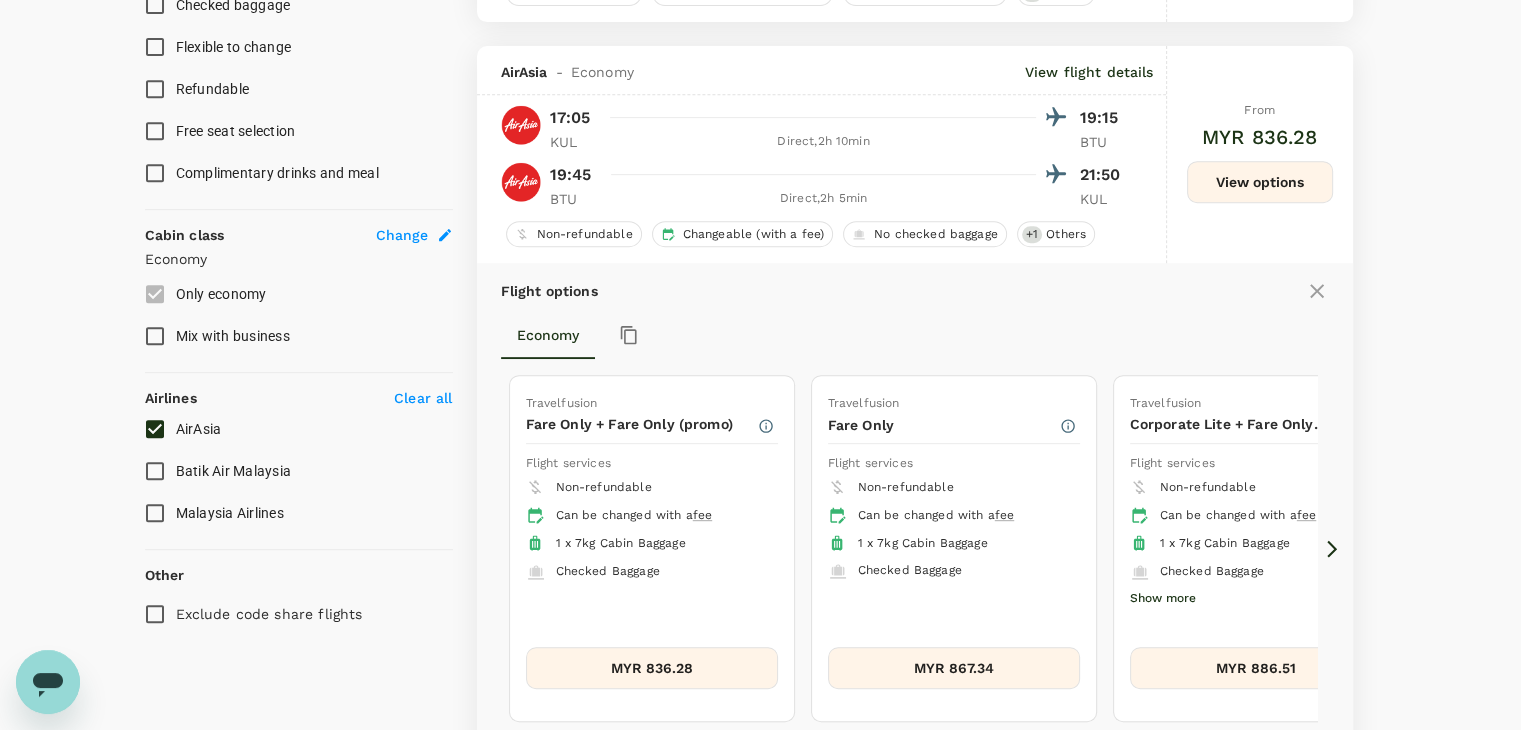 scroll, scrollTop: 936, scrollLeft: 0, axis: vertical 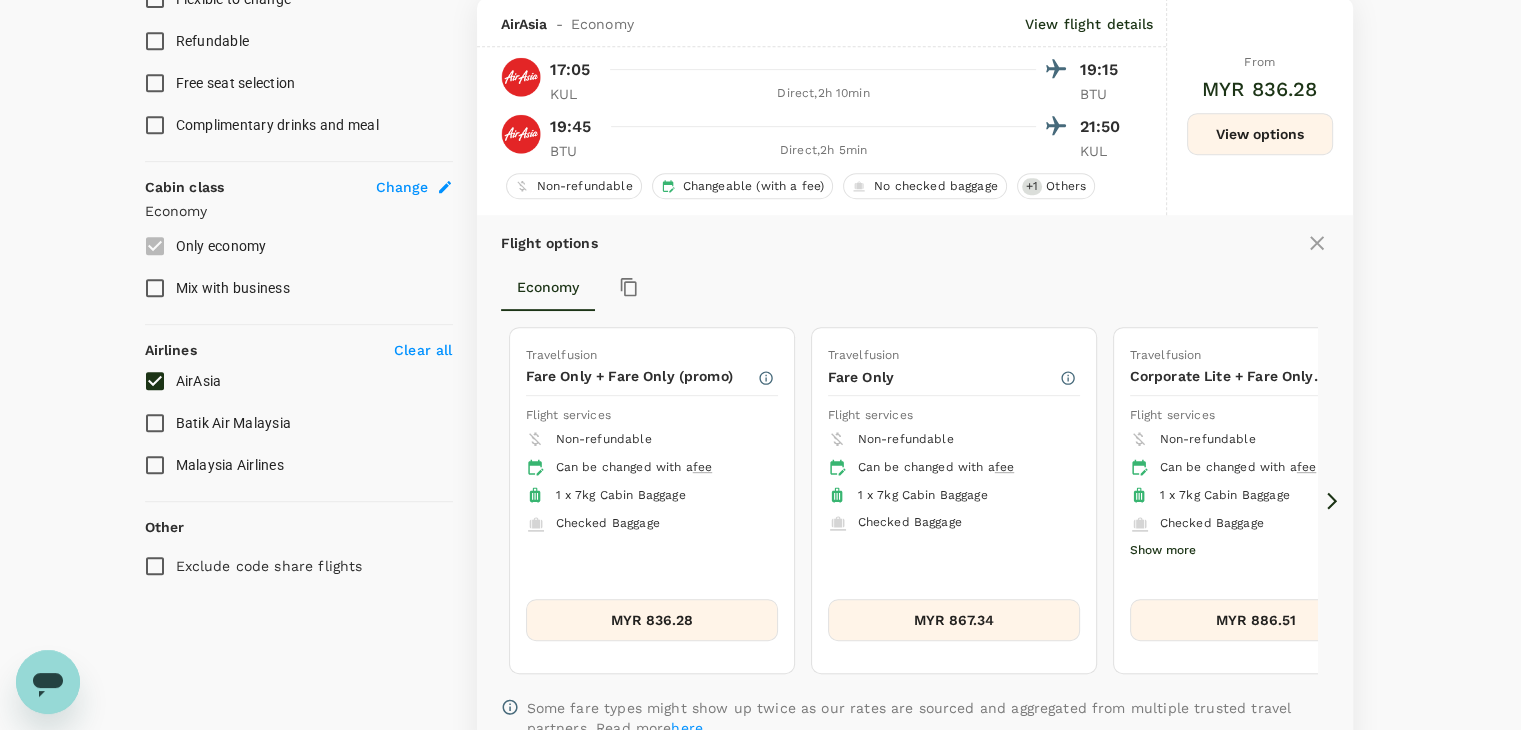 click 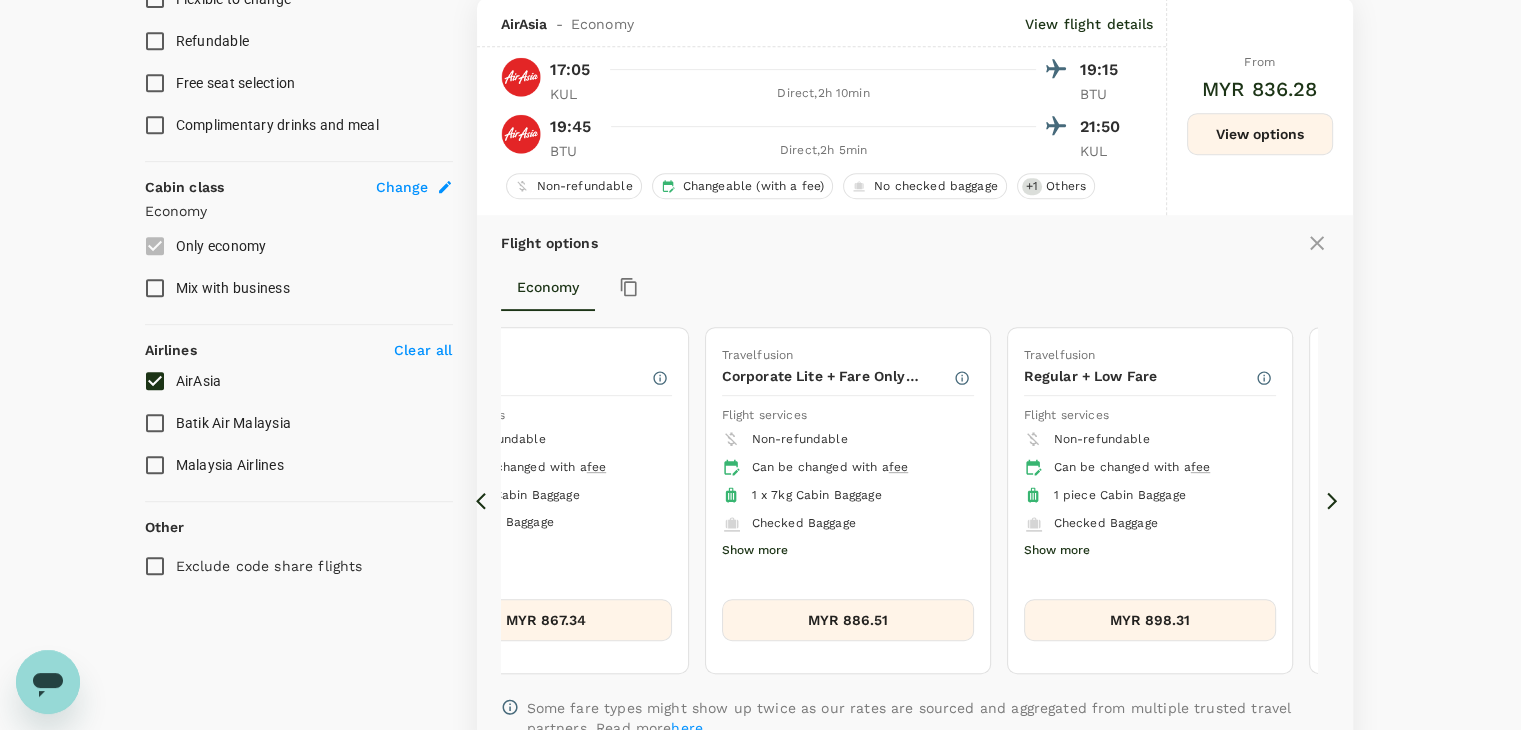 click 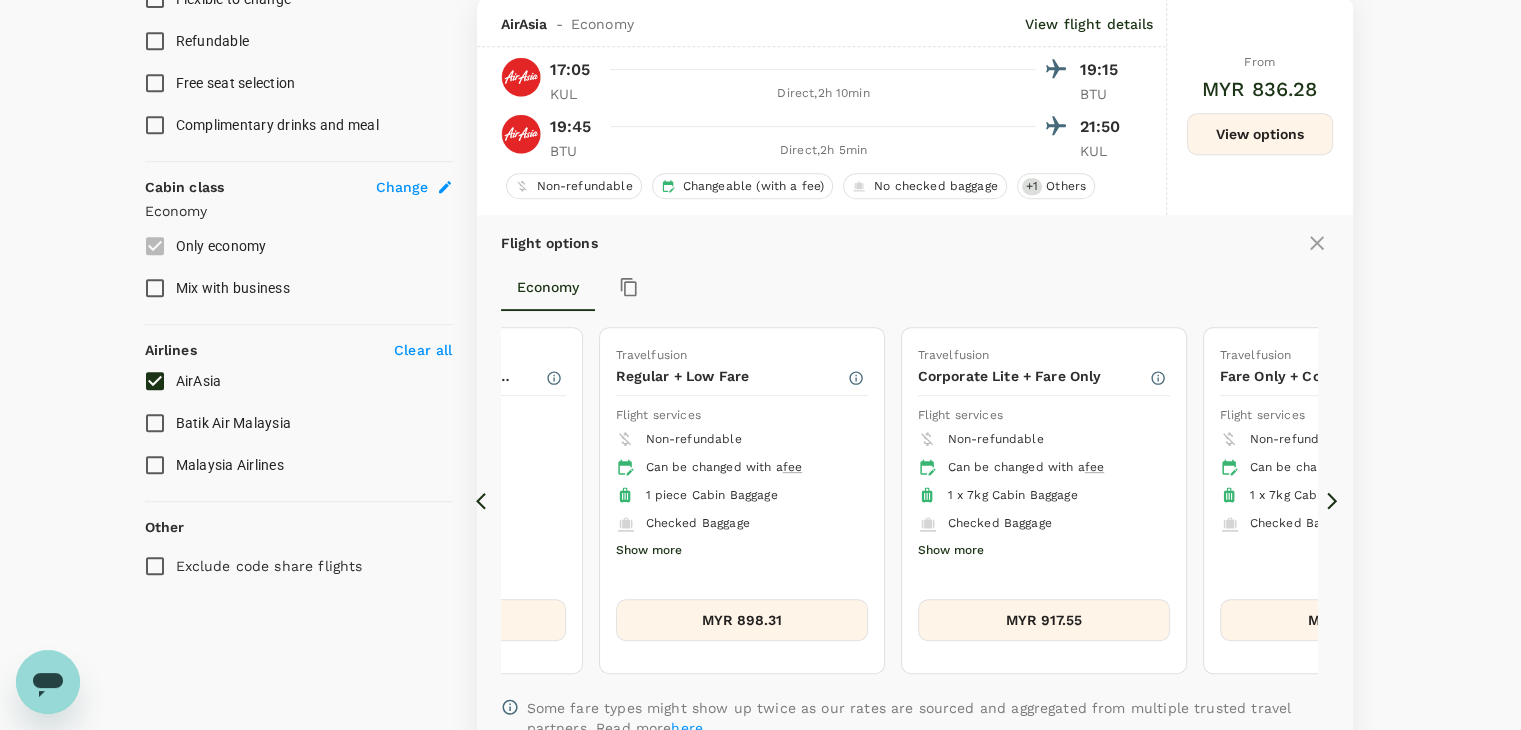 click 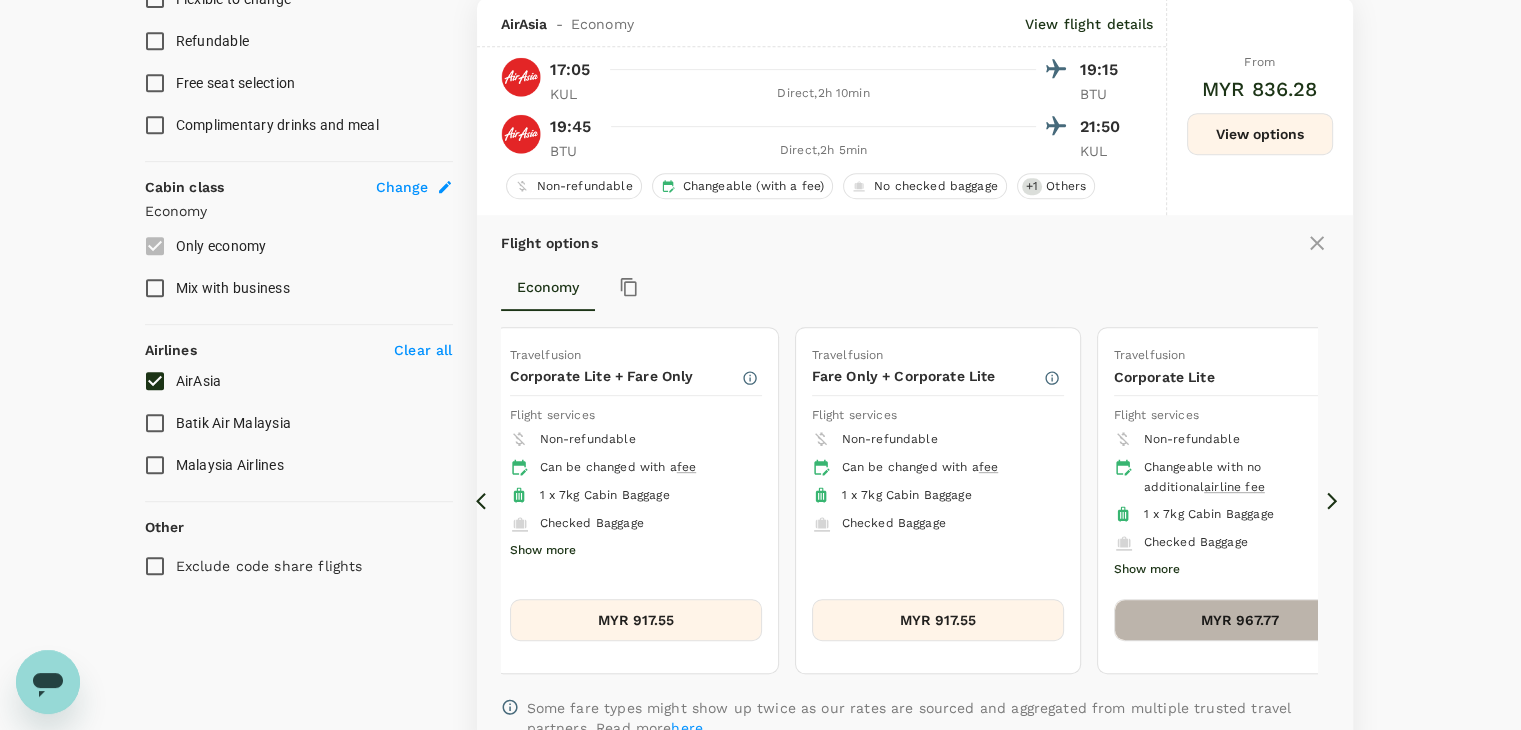 click on "MYR 967.77" at bounding box center [1240, 620] 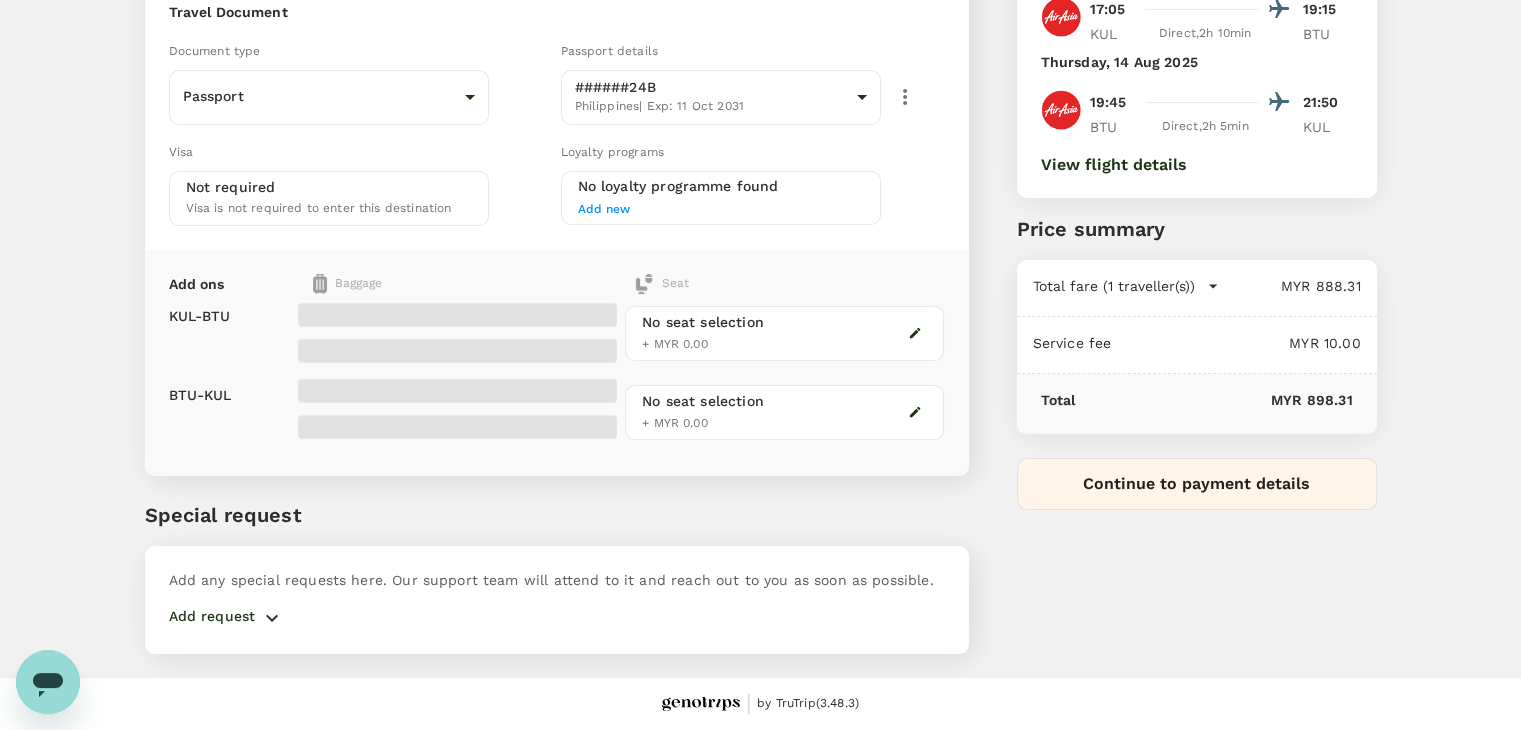 scroll, scrollTop: 0, scrollLeft: 0, axis: both 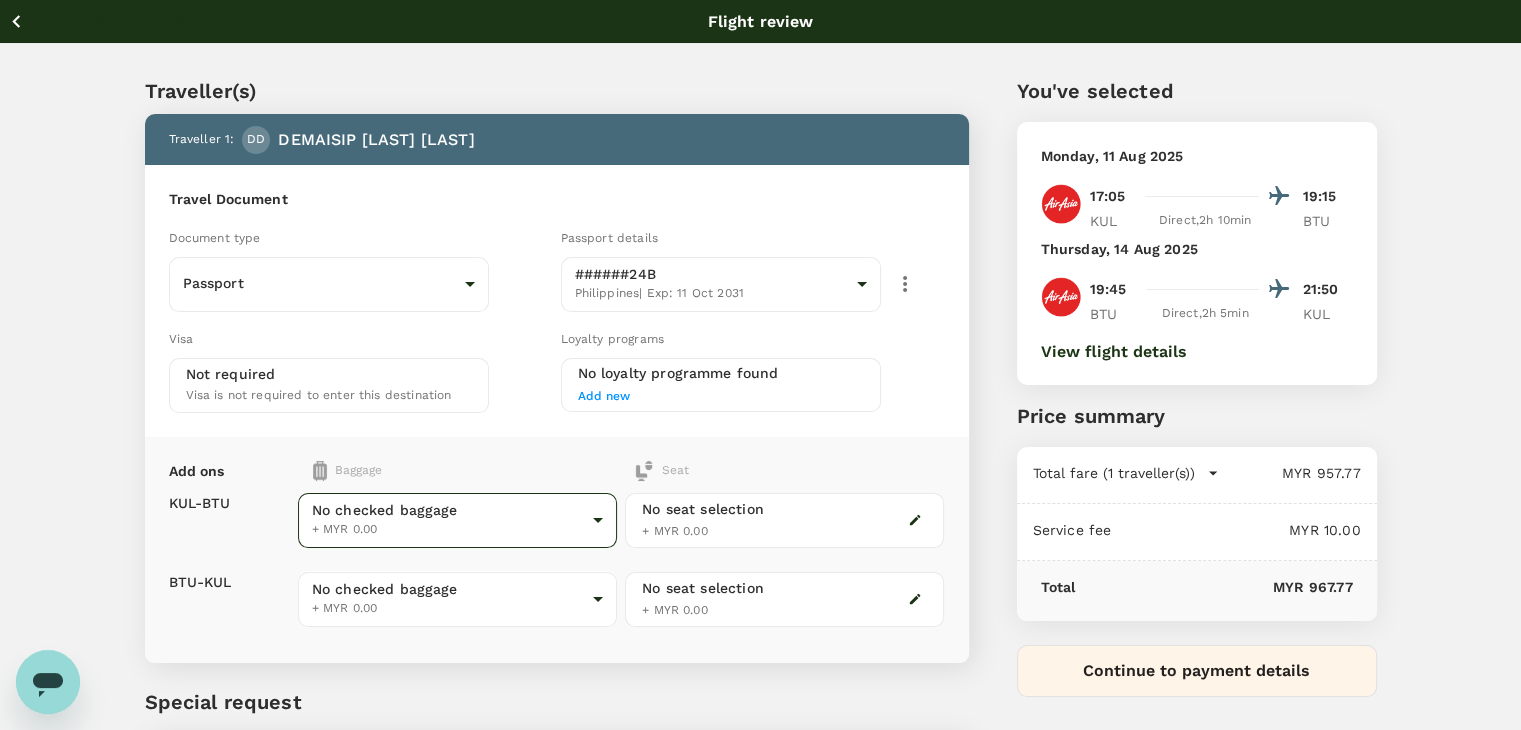 click on "Back to flight results Flight review Traveller(s) Traveller   1 : DD [LAST]   [LAST] [LAST] Travel Document Document type Passport Passport ​ Passport details ######24B Philippines  | Exp:   11 Oct 2031 2d13ae3c-9d13-4591-ab88-dd33ec70f500 ​ Visa Not required Visa is not required to enter this destination Loyalty programs No loyalty programme found Add new Add ons Baggage Seat KUL  -  BTU BTU  -  KUL No checked baggage + MYR 0.00 ​ No checked baggage + MYR 0.00 ​ No seat selection + MYR 0.00 No seat selection + MYR 0.00 Special request Add any special requests here. Our support team will attend to it and reach out to you as soon as possible. Add request You've selected Monday, 11 Aug 2025 17:05 19:15 KUL Direct ,  2h 10min BTU Thursday, 14 Aug 2025 19:45 21:50 BTU Direct ,  2h 5min KUL View flight details Price summary Total fare (1 traveller(s)) MYR 957.77 Air fare MYR 957.77 Baggage fee MYR 0.00 Seat fee MYR 0.00 Service fee MYR 10.00 Total MYR 967.77 Continue to payment details by TruTrip  ( )" at bounding box center [760, 458] 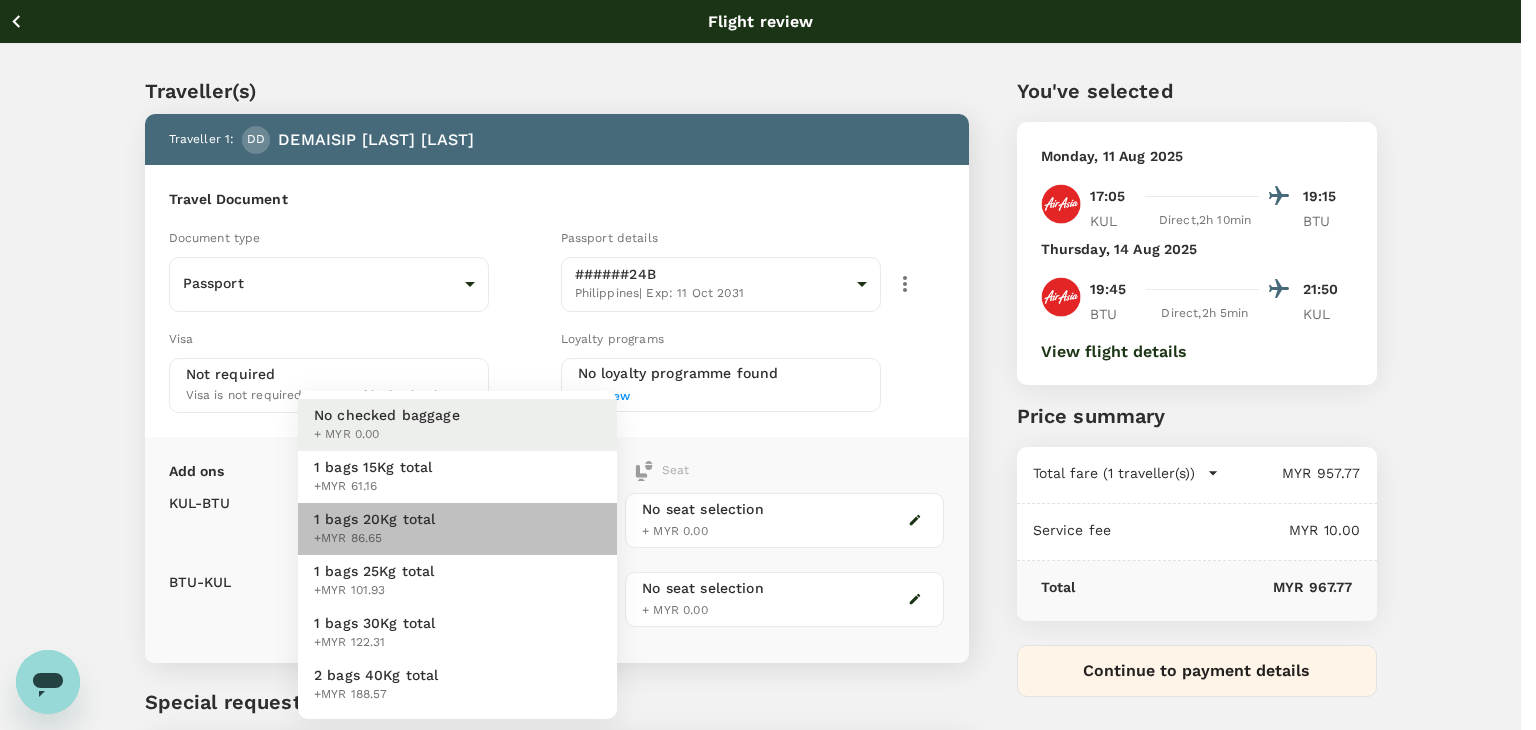 click on "1 bags 20Kg total +MYR 86.65" at bounding box center (457, 529) 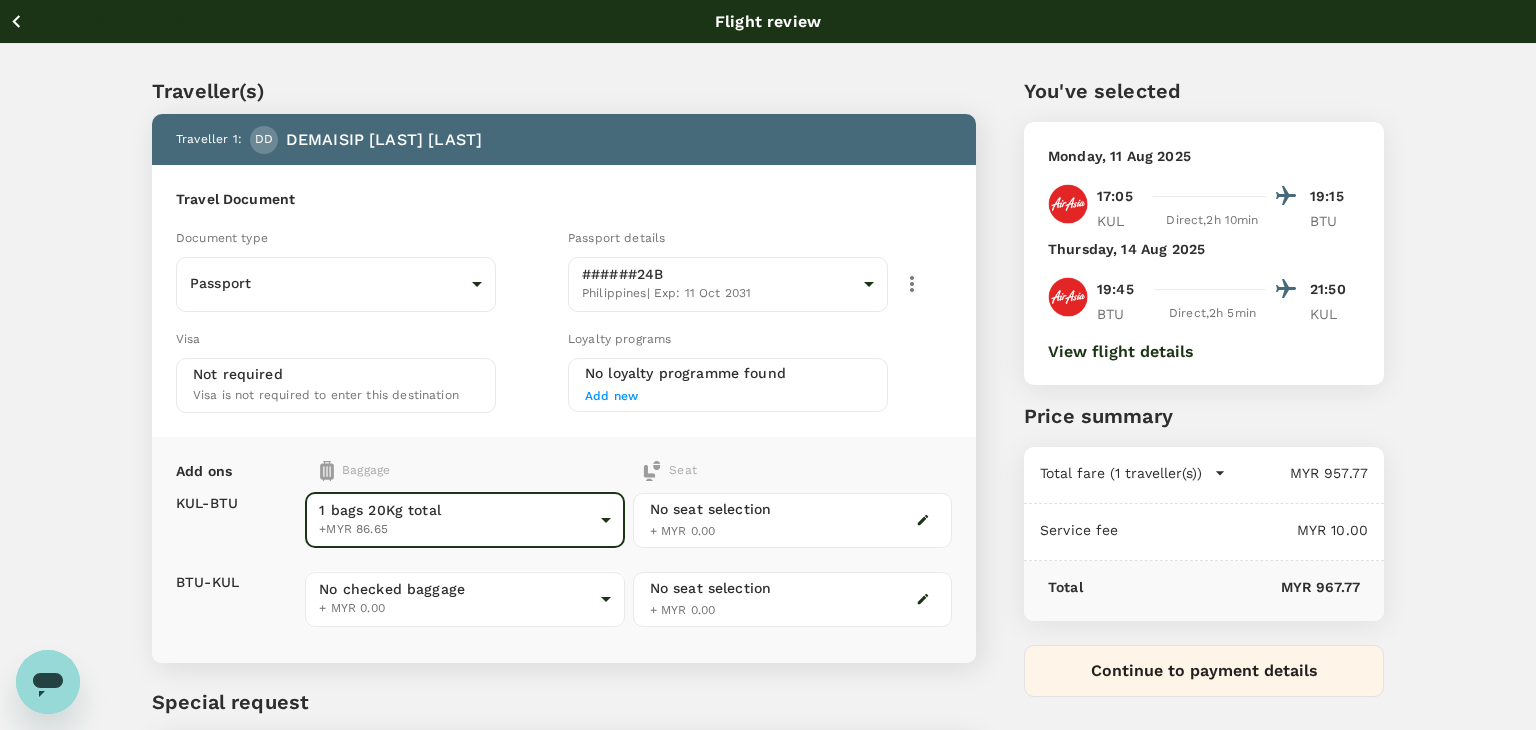 click on "Back to flight results Flight review Traveller(s) Traveller   1 : DD [LAST]   [LAST] [LAST] Travel Document Document type Passport Passport ​ Passport details ######24B Philippines  | Exp:   11 Oct 2031 2d13ae3c-9d13-4591-ab88-dd33ec70f500 ​ Visa Not required Visa is not required to enter this destination Loyalty programs No loyalty programme found Add new Add ons Baggage Seat KUL  -  BTU BTU  -  KUL 1 bags 20Kg total +MYR 86.65 2 - 86.65 ​ No checked baggage + MYR 0.00 ​ No seat selection + MYR 0.00 No seat selection + MYR 0.00 Special request Add any special requests here. Our support team will attend to it and reach out to you as soon as possible. Add request You've selected Monday, 11 Aug 2025 17:05 19:15 KUL Direct ,  2h 10min BTU Thursday, 14 Aug 2025 19:45 21:50 BTU Direct ,  2h 5min KUL View flight details Price summary Total fare (1 traveller(s)) MYR 957.77 Air fare MYR 957.77 Baggage fee MYR 0.00 Seat fee MYR 0.00 Service fee MYR 10.00 Total MYR 967.77 Continue to payment details  ( ) Edit" at bounding box center (768, 458) 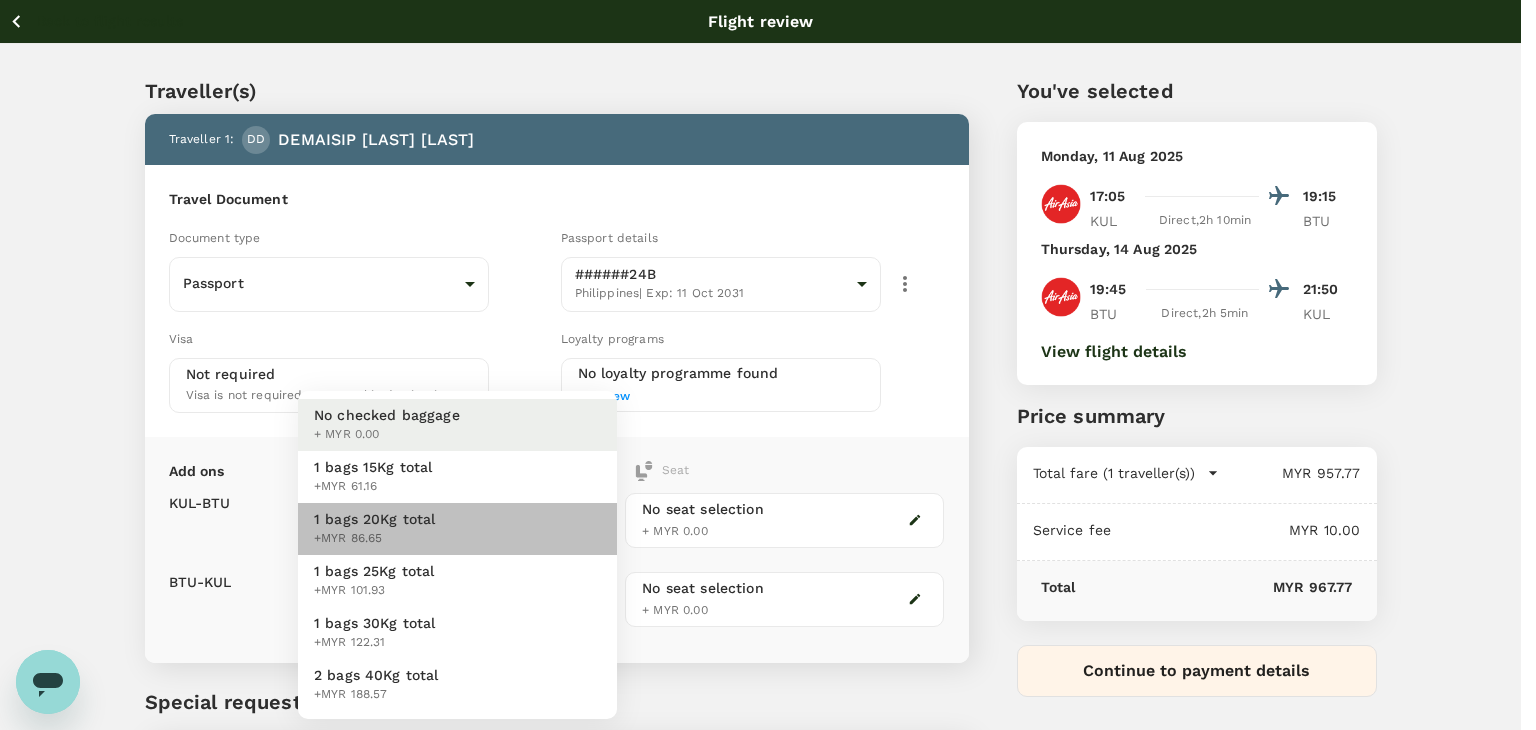 click on "1 bags 20Kg total +MYR 86.65" at bounding box center (457, 529) 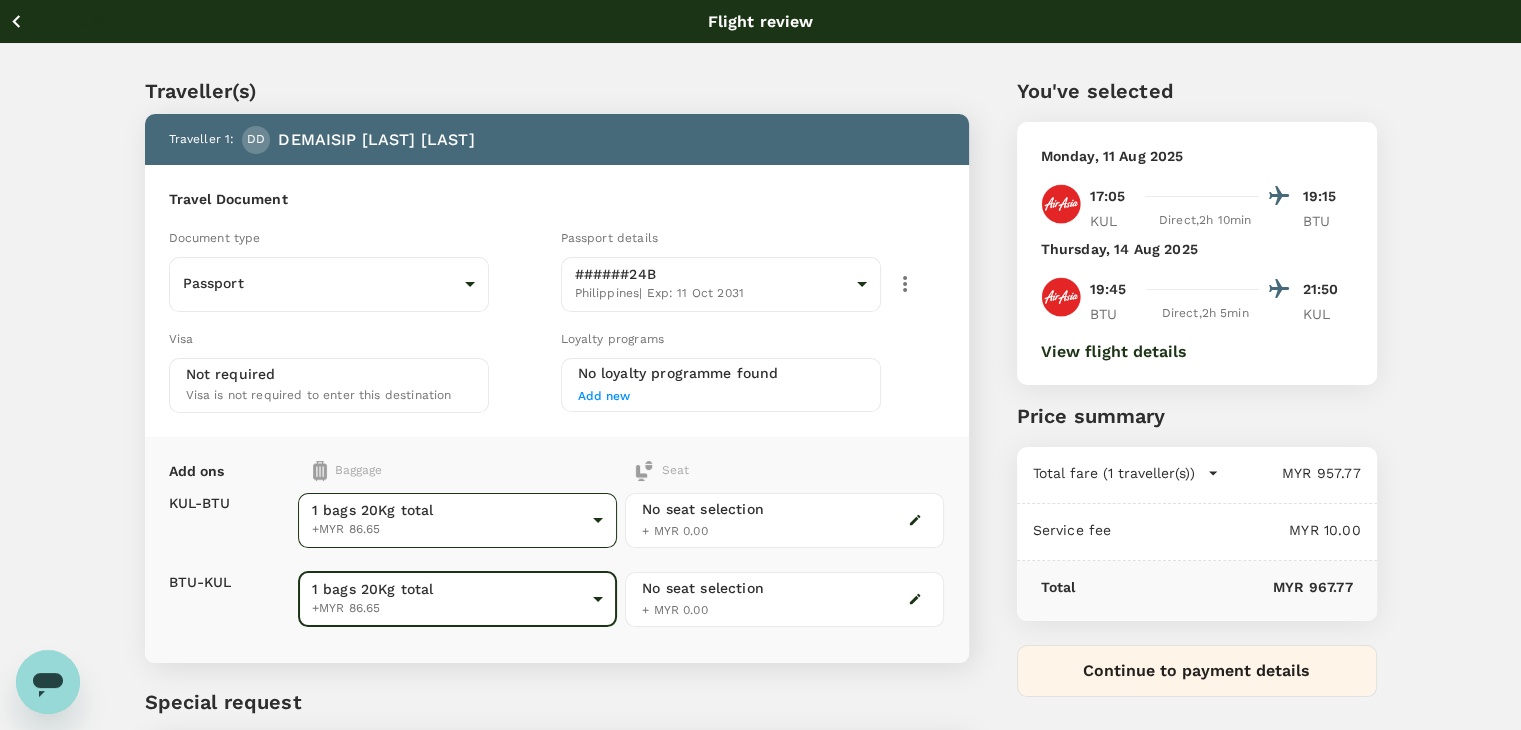 click on "Back to flight results Flight review Traveller(s) Traveller   1 : DD [LAST]   [LAST] [LAST] Travel Document Document type Passport Passport ​ Passport details ######24B Philippines  | Exp:   11 Oct 2031 2d13ae3c-9d13-4591-ab88-dd33ec70f500 ​ Visa Not required Visa is not required to enter this destination Loyalty programs No loyalty programme found Add new Add ons Baggage Seat KUL  -  BTU BTU  -  KUL 1 bags 20Kg total +MYR 86.65 2 - 86.65 ​ 1 bags 20Kg total +MYR 86.65 2 - 86.65 ​ No seat selection + MYR 0.00 No seat selection + MYR 0.00 Special request Add any special requests here. Our support team will attend to it and reach out to you as soon as possible. Add request You've selected Monday, 11 Aug 2025 17:05 19:15 KUL Direct ,  2h 10min BTU Thursday, 14 Aug 2025 19:45 21:50 BTU Direct ,  2h 5min KUL View flight details Price summary Total fare (1 traveller(s)) MYR 957.77 Air fare MYR 957.77 Baggage fee MYR 0.00 Seat fee MYR 0.00 Service fee MYR 10.00 Total MYR 967.77 Continue to payment details" at bounding box center (760, 458) 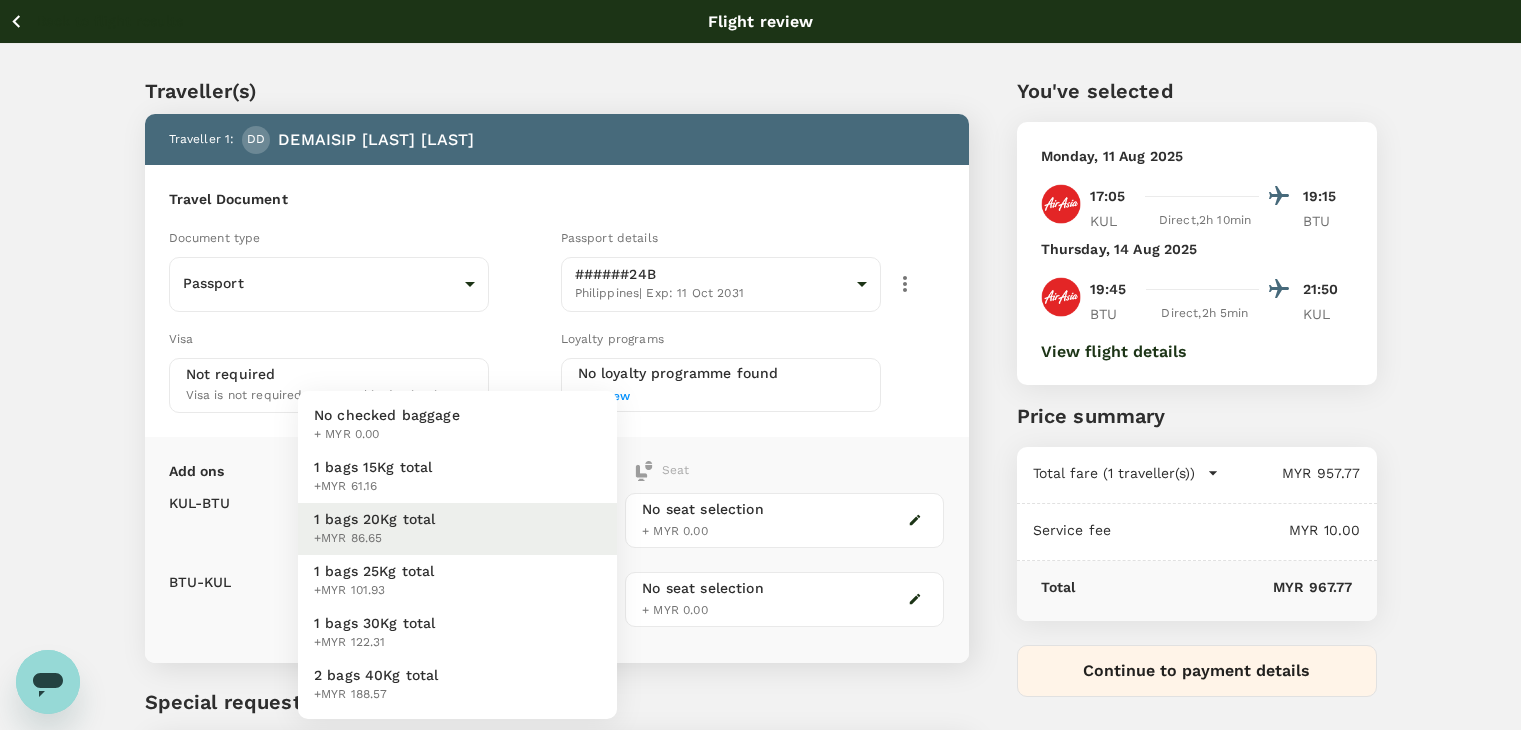 click on "No checked baggage" at bounding box center [387, 415] 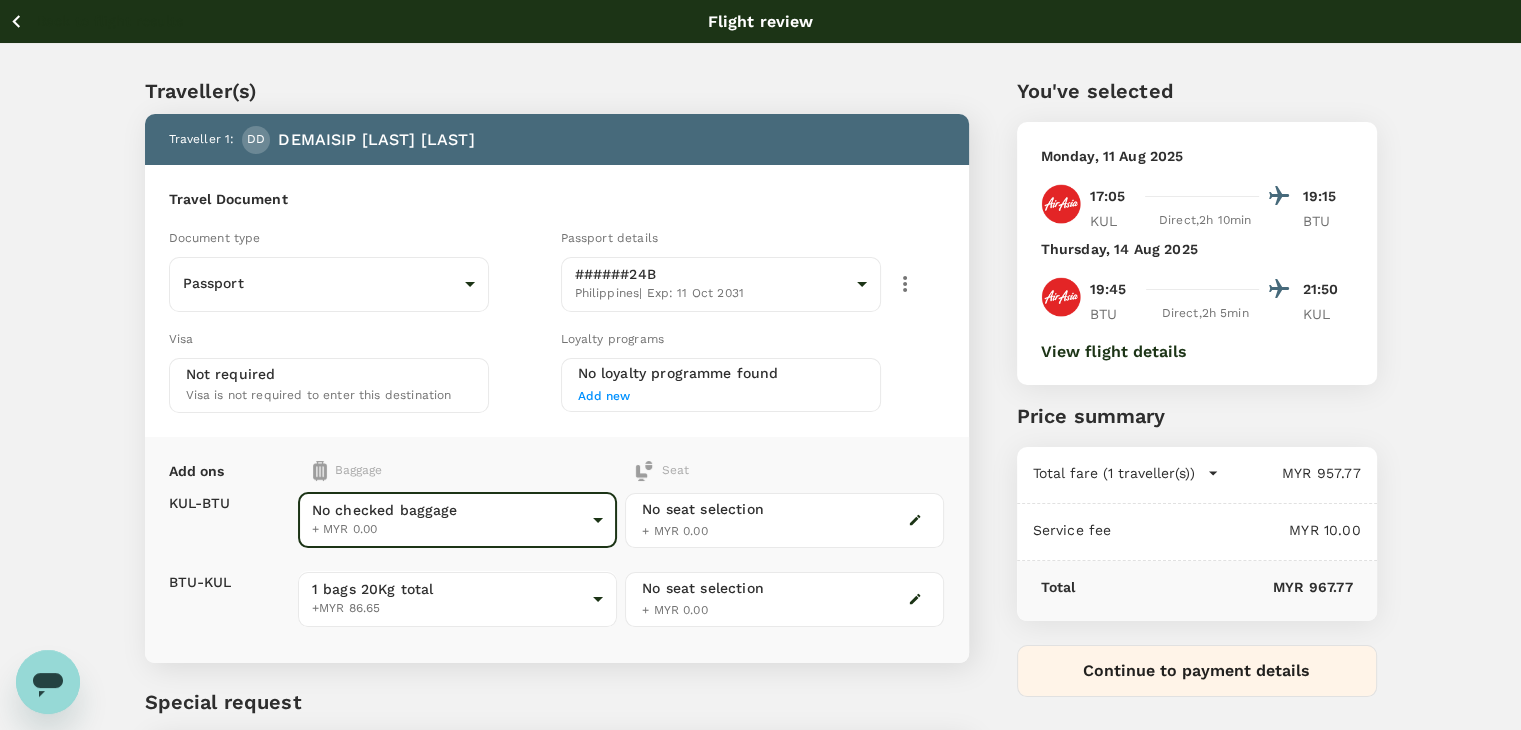 click on "Back to flight results Flight review Traveller(s) Traveller   1 : DD [LAST]   [LAST] [LAST] Travel Document Document type Passport Passport ​ Passport details ######24B Philippines  | Exp:   11 Oct 2031 2d13ae3c-9d13-4591-ab88-dd33ec70f500 ​ Visa Not required Visa is not required to enter this destination Loyalty programs No loyalty programme found Add new Add ons Baggage Seat KUL  -  BTU BTU  -  KUL 1 bags 20Kg total +MYR 86.65 2 - 86.65 ​ No checked baggage + MYR 0.00 ​ No seat selection + MYR 0.00 No seat selection + MYR 0.00 Special request Add any special requests here. Our support team will attend to it and reach out to you as soon as possible. Add request You've selected Monday, 11 Aug 2025 17:05 19:15 KUL Direct ,  2h 10min BTU Thursday, 14 Aug 2025 19:45 21:50 BTU Direct ,  2h 5min KUL View flight details Price summary Total fare (1 traveller(s)) MYR 957.77 Air fare MYR 957.77 Baggage fee MYR 0.00 Seat fee MYR 0.00 Service fee MYR 10.00 Total MYR 967.77 Continue to payment details  ( ) Edit" at bounding box center (760, 458) 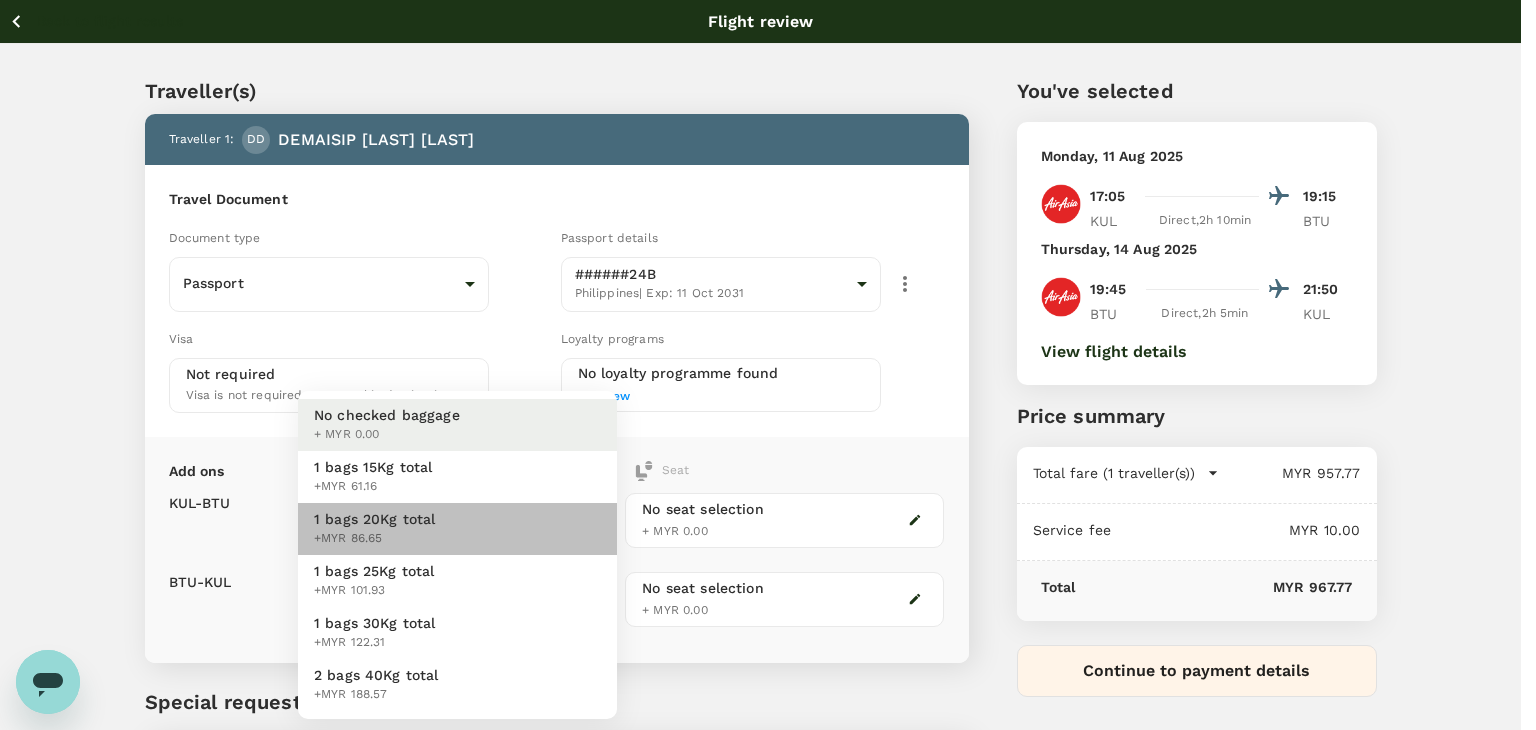 click on "1 bags 20Kg total +MYR 86.65" at bounding box center [457, 529] 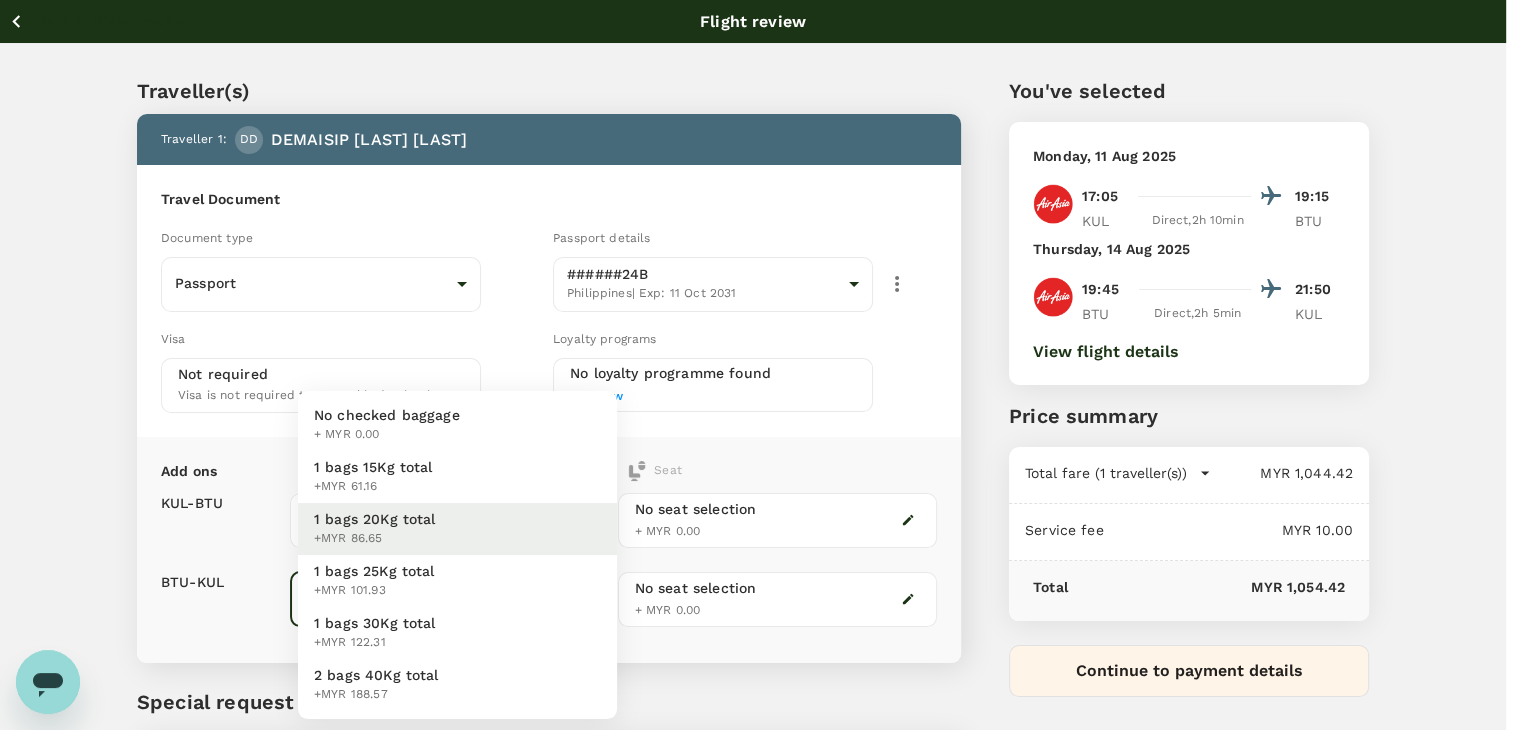 click on "Back to flight results Flight review Traveller(s) Traveller   1 : DD [FIRST]   [LAST] Travel Document Document type Passport Passport ​ Passport details ######24B Philippines  | Exp:   11 Oct 2031 2d13ae3c-9d13-4591-ab88-dd33ec70f500 ​ Visa Not required Visa is not required to enter this destination Loyalty programs No loyalty programme found Add new Add ons Baggage Seat KUL  -  BTU BTU  -  KUL 1 bags 20Kg total +MYR 86.65 2 - 86.65 ​ 1 bags 20Kg total +MYR 86.65 2 - 86.65 ​ No seat selection + MYR 0.00 No seat selection + MYR 0.00 Special request Add any special requests here. Our support team will attend to it and reach out to you as soon as possible. Add request You've selected Monday, 11 Aug 2025 17:05 19:15 KUL Direct ,  2h 10min BTU Thursday, 14 Aug 2025 19:45 21:50 BTU Direct ,  2h 5min KUL View flight details Price summary Total fare (1 traveller(s)) MYR 1,044.42 Air fare MYR 957.77 Baggage fee MYR 86.65 Seat fee MYR 0.00 Service fee MYR 10.00 Total MYR 1,054.42 by TruTrip  ( 3.48.3" at bounding box center (760, 458) 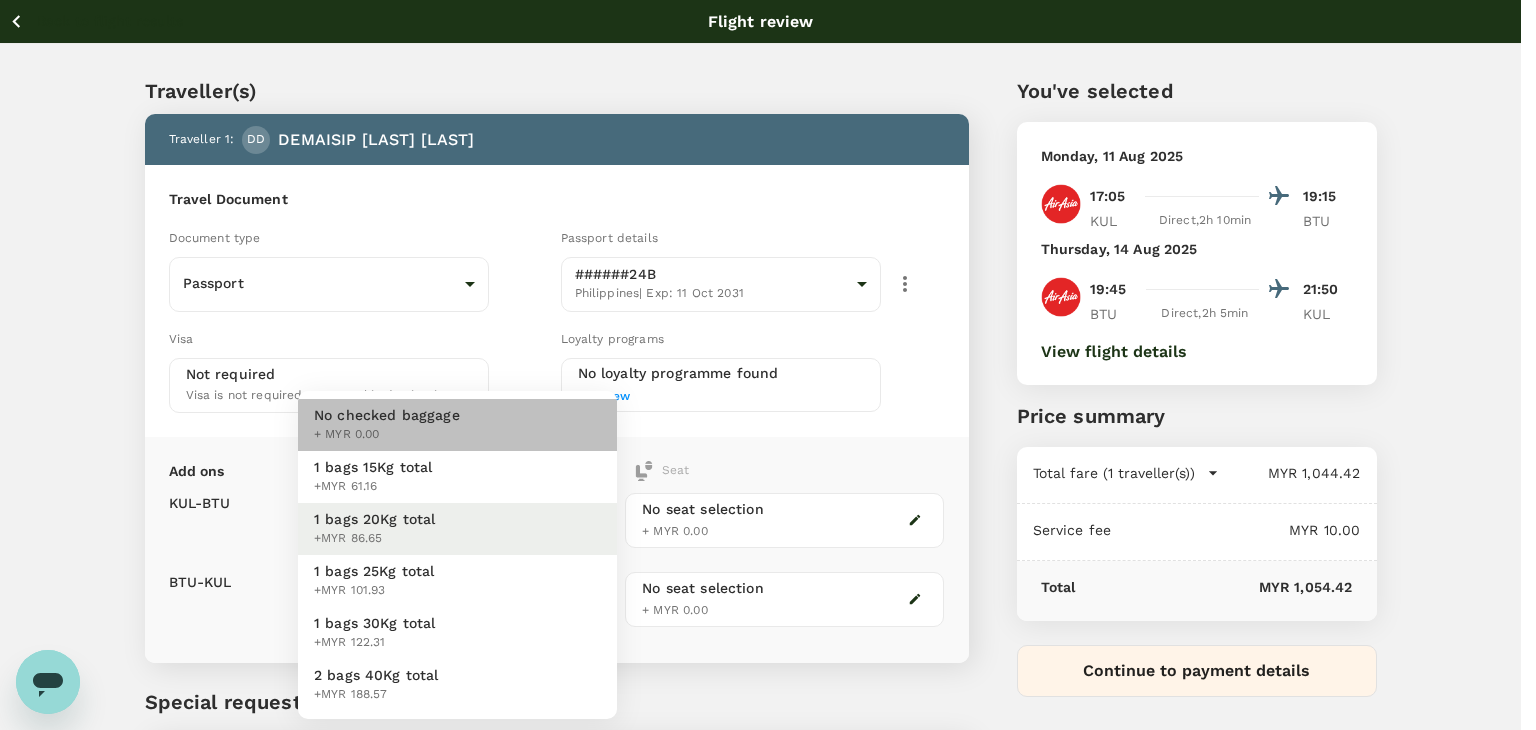 click on "No checked baggage" at bounding box center [387, 415] 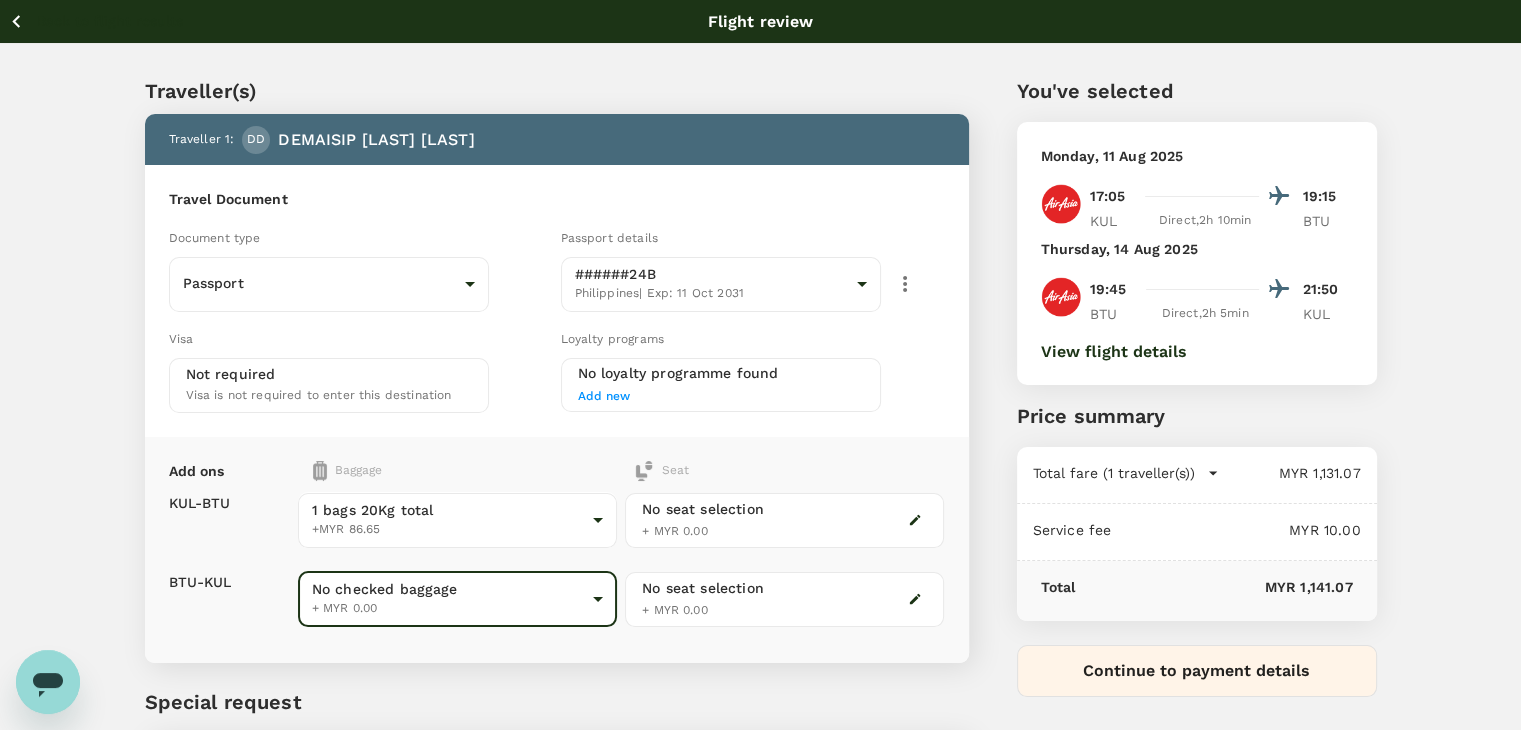 click on "Back to flight results Flight review Traveller(s) Traveller   1 : DD [LAST]   [LAST] [LAST] Travel Document Document type Passport Passport ​ Passport details ######24B Philippines  | Exp:   11 Oct 2031 2d13ae3c-9d13-4591-ab88-dd33ec70f500 ​ Visa Not required Visa is not required to enter this destination Loyalty programs No loyalty programme found Add new Add ons Baggage Seat KUL  -  BTU BTU  -  KUL 1 bags 20Kg total +MYR 86.65 2 - 86.65 ​ No checked baggage + MYR 0.00 ​ No checked baggage + MYR 0.00 ​ No seat selection + MYR 0.00 No seat selection + MYR 0.00 Special request Add any special requests here. Our support team will attend to it and reach out to you as soon as possible. Add request You've selected Monday, 11 Aug 2025 17:05 19:15 KUL Direct ,  2h 10min BTU Thursday, 14 Aug 2025 19:45 21:50 BTU Direct ,  2h 5min KUL View flight details Price summary Total fare (1 traveller(s)) MYR 1,131.07 Air fare MYR 957.77 Baggage fee MYR 173.30 Seat fee MYR 0.00 Service fee MYR 10.00 Total MYR 1,141.07 Continue to payment details  (" at bounding box center [760, 458] 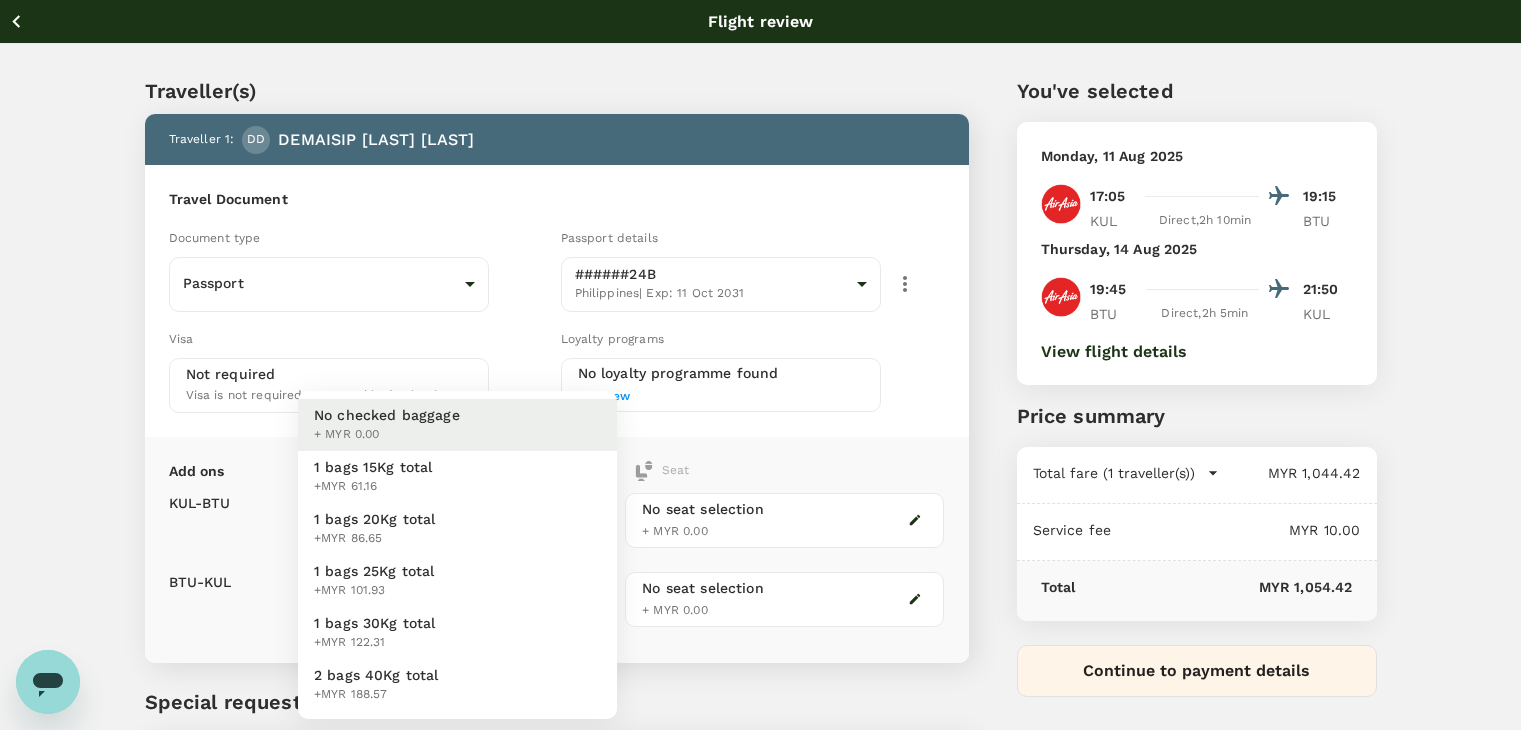 click on "+MYR 86.65" at bounding box center (375, 539) 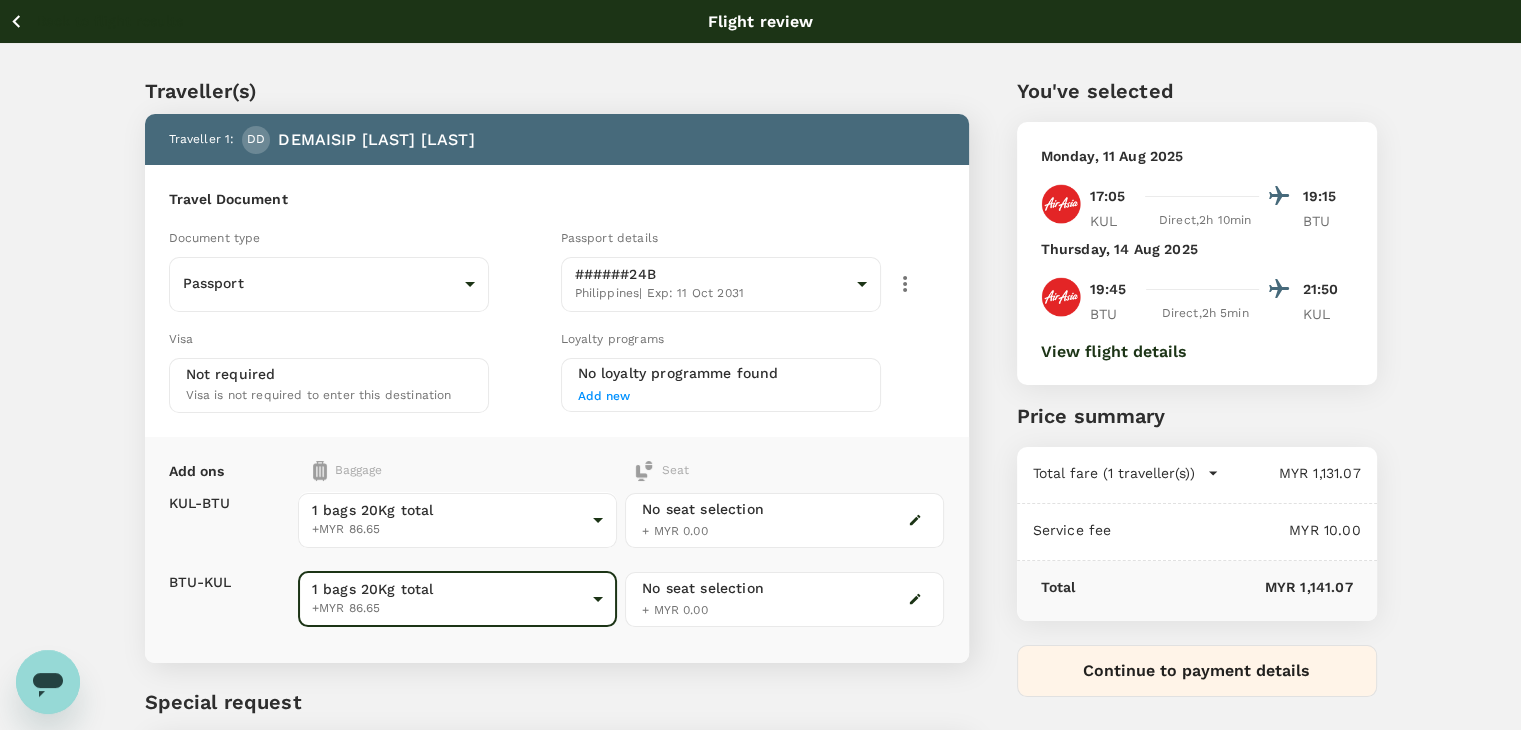 click 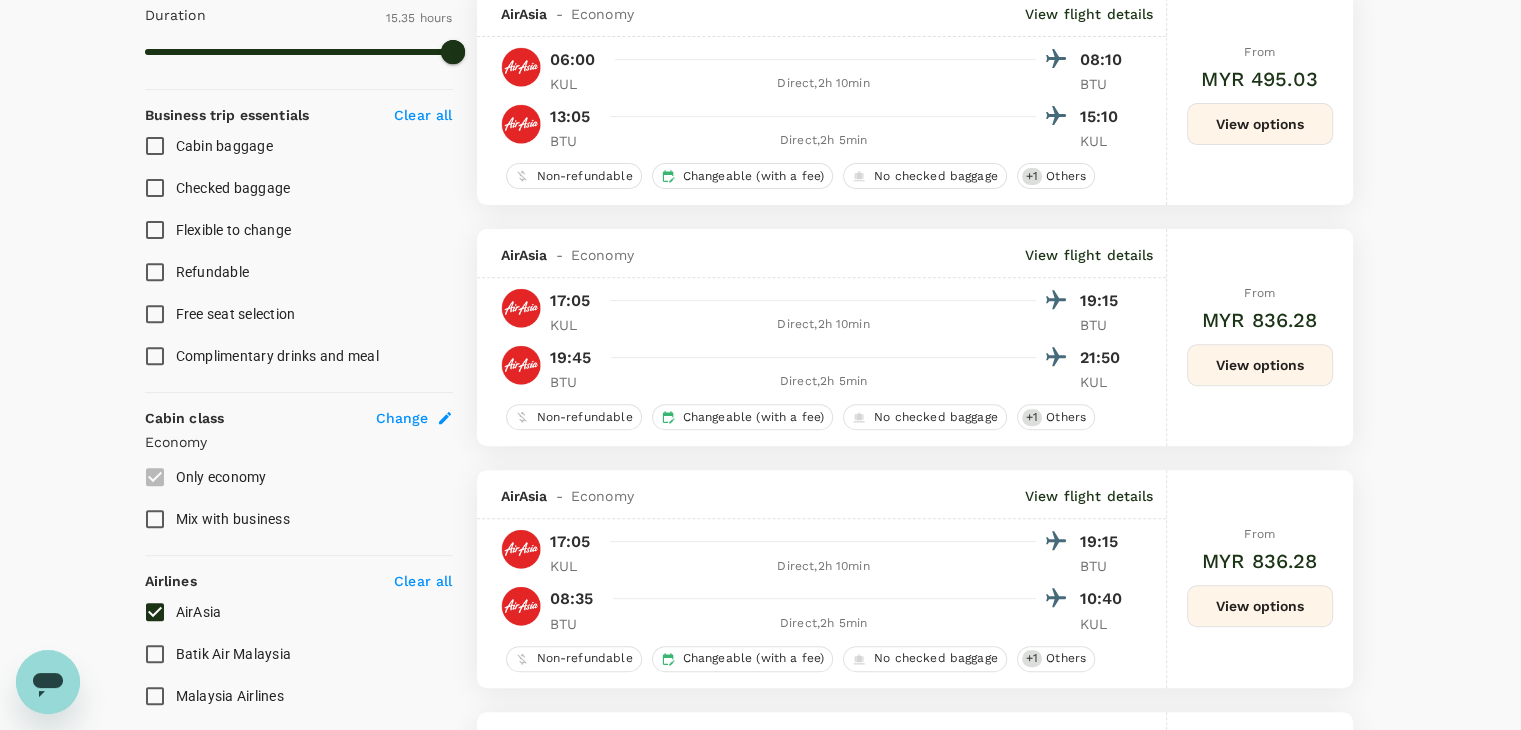 scroll, scrollTop: 713, scrollLeft: 0, axis: vertical 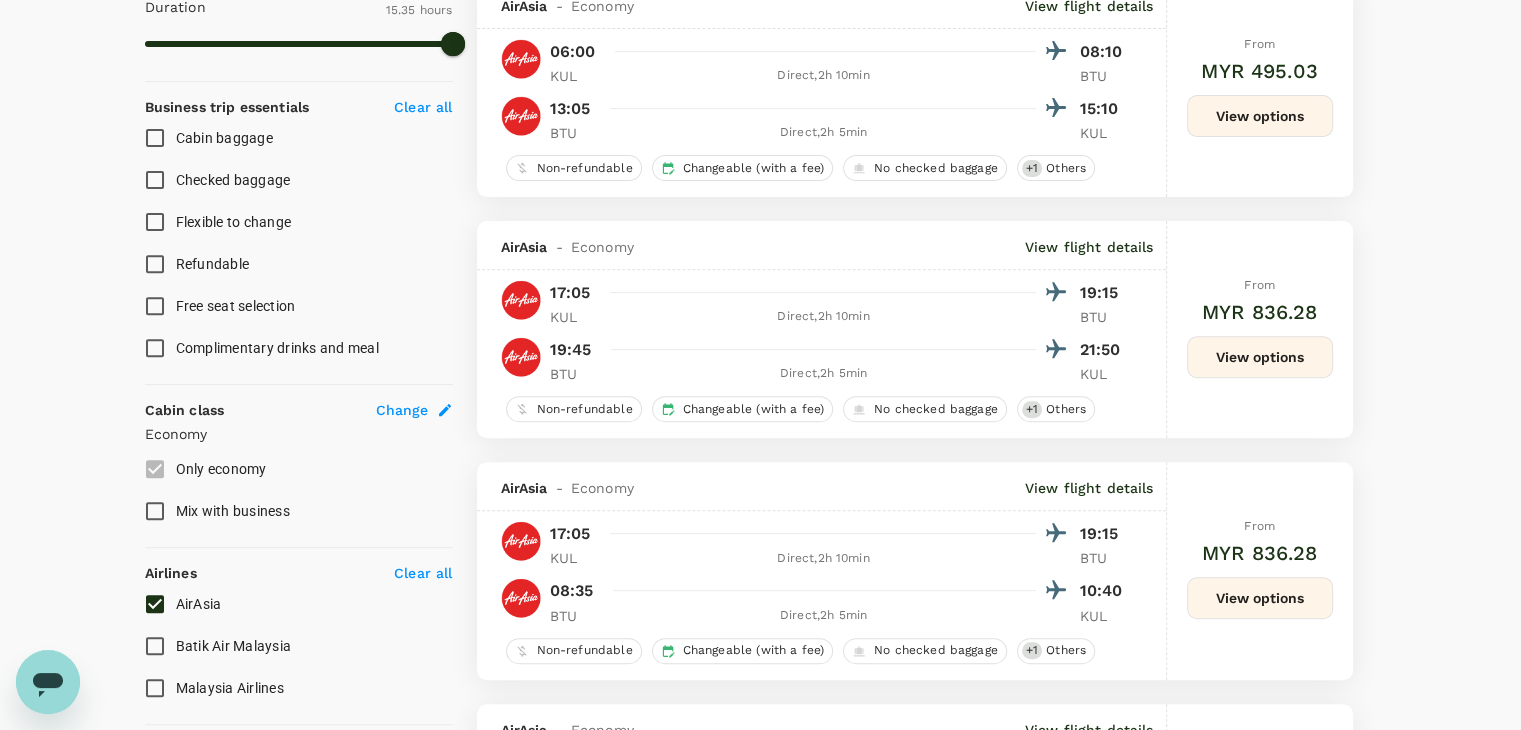 click on "Batik Air Malaysia" at bounding box center [155, 646] 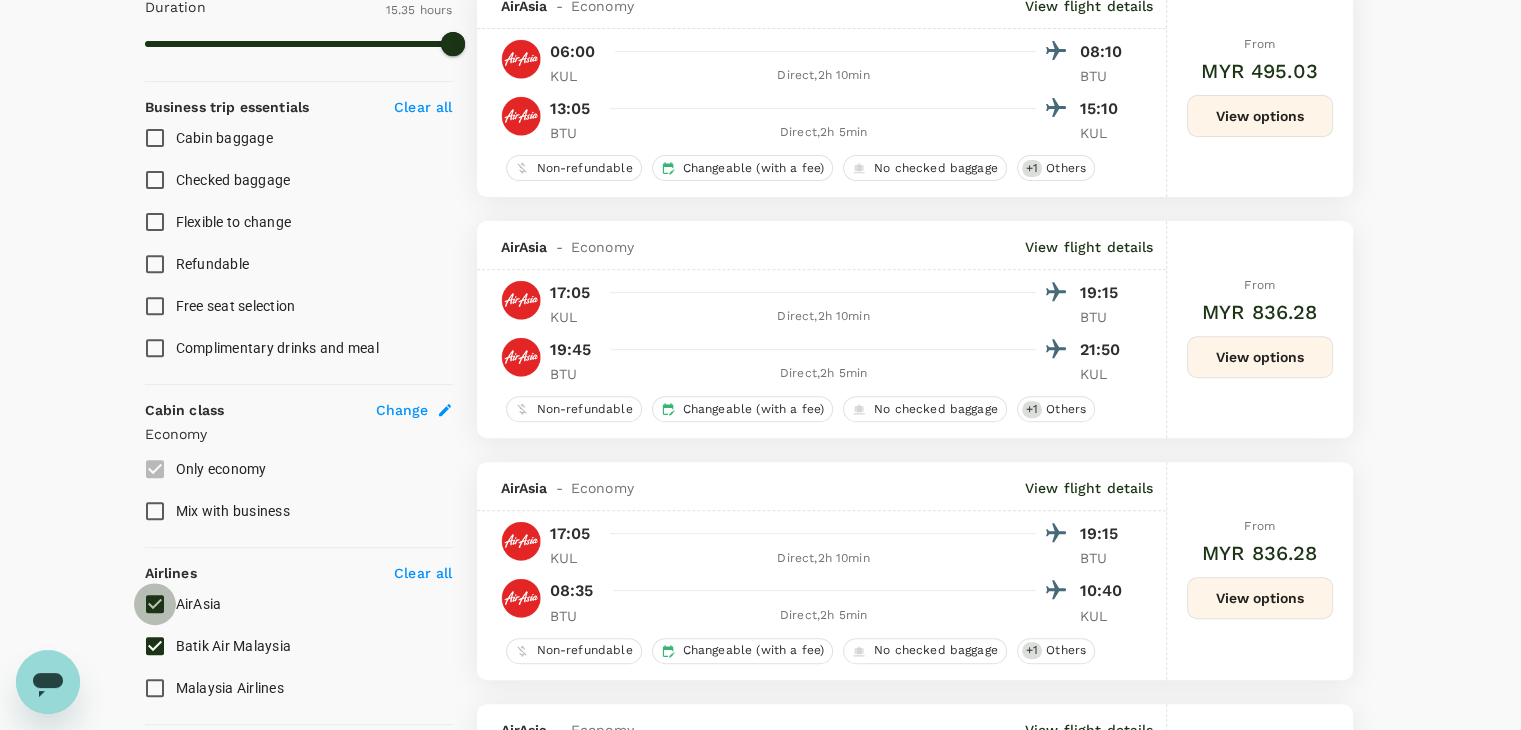 click on "AirAsia" at bounding box center [155, 604] 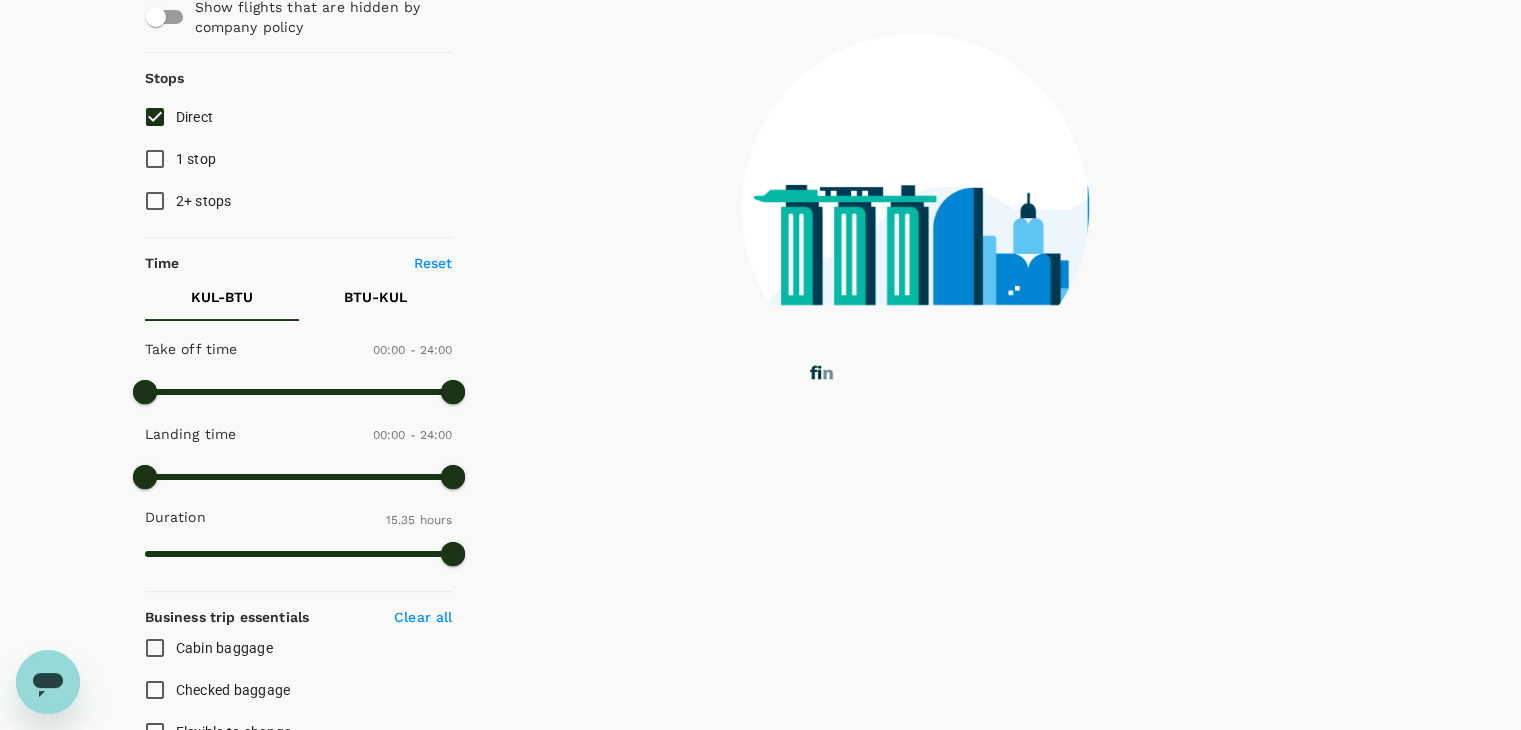 scroll, scrollTop: 13, scrollLeft: 0, axis: vertical 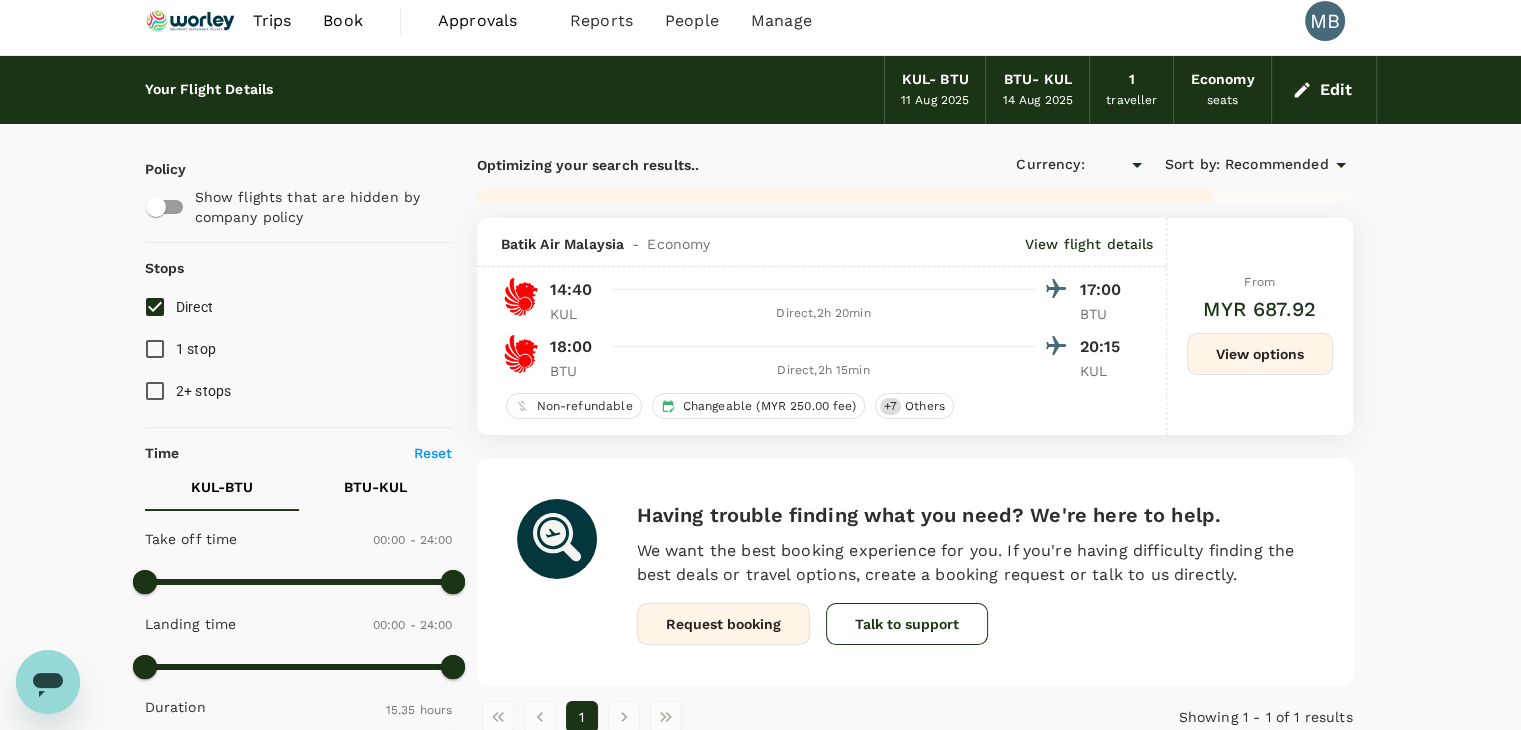 type on "MYR" 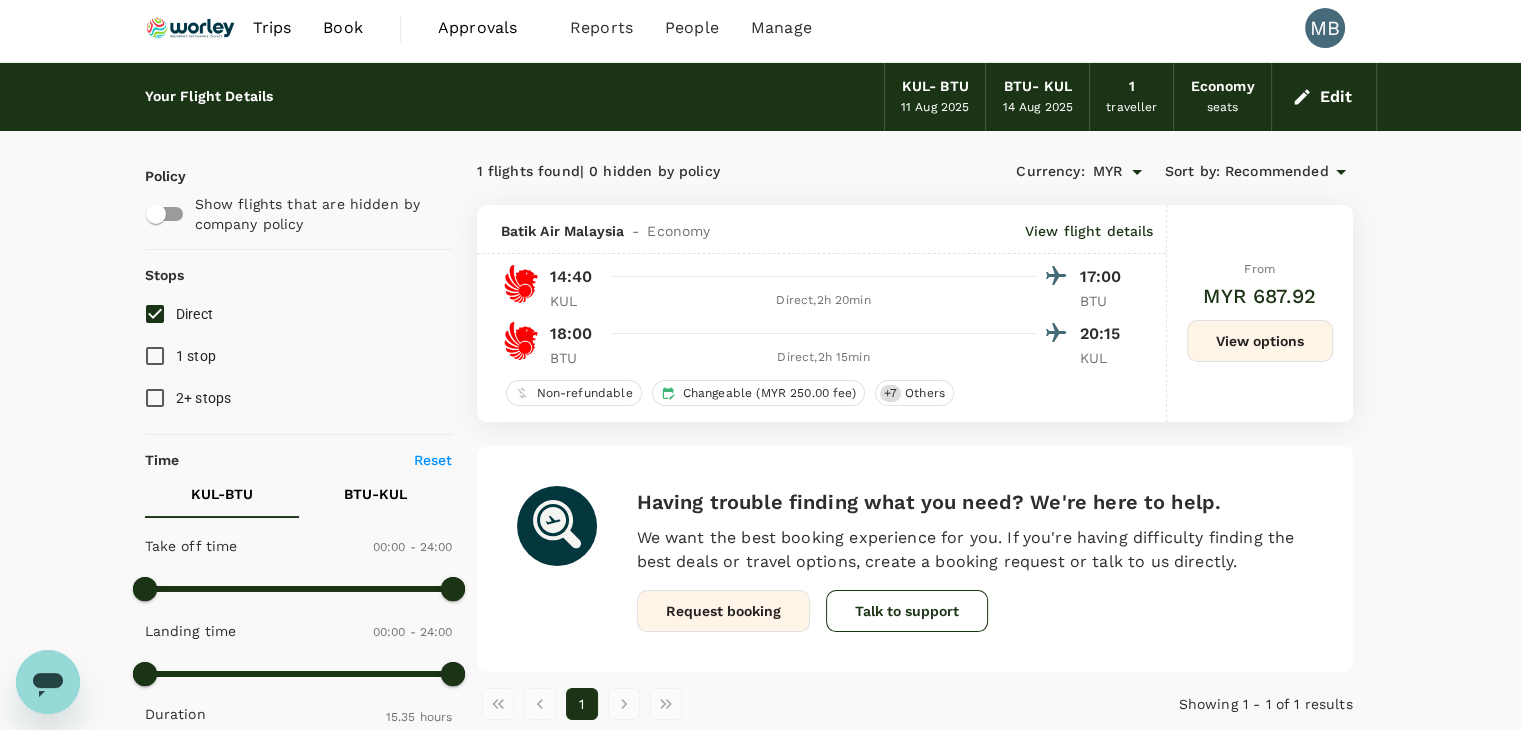 scroll, scrollTop: 0, scrollLeft: 0, axis: both 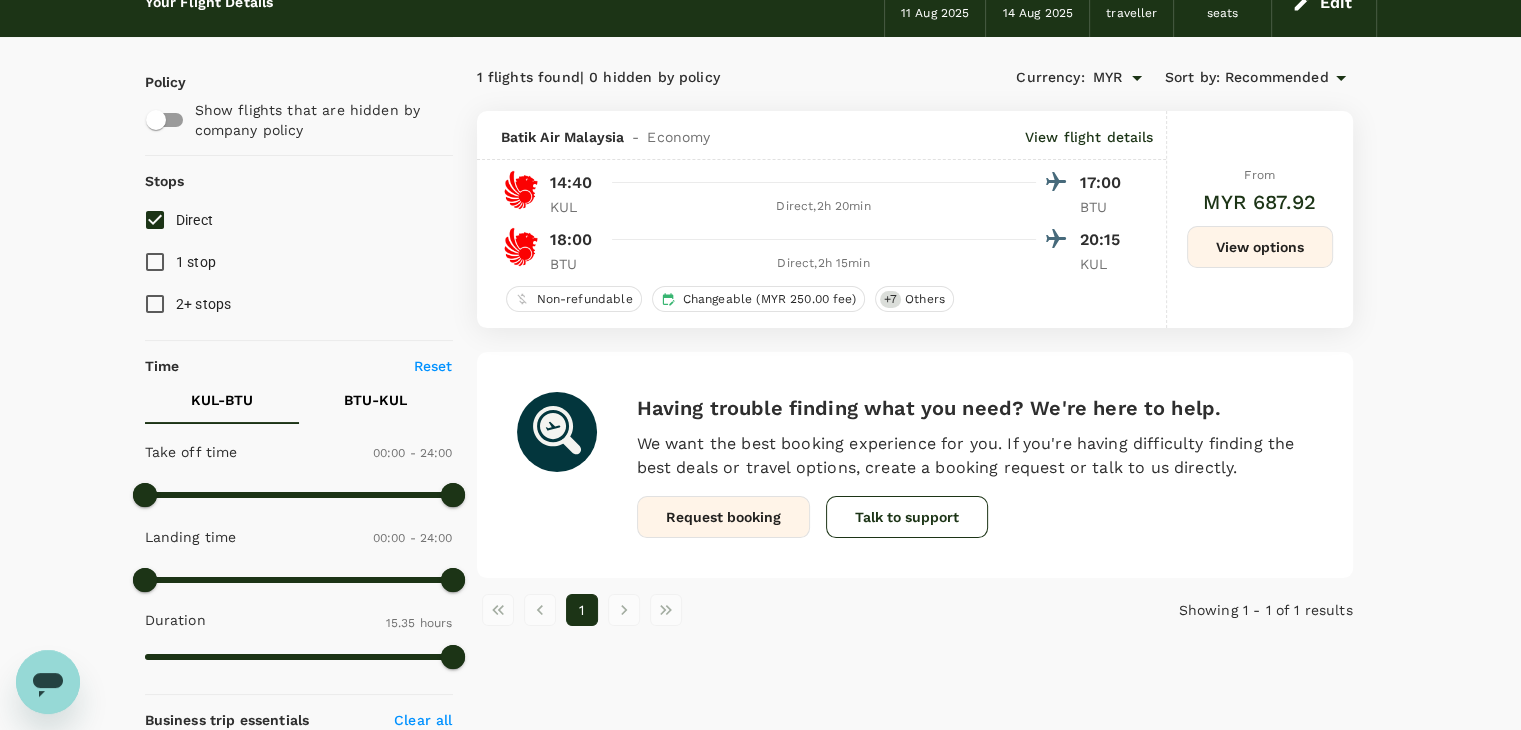 click on "Direct" at bounding box center (155, 220) 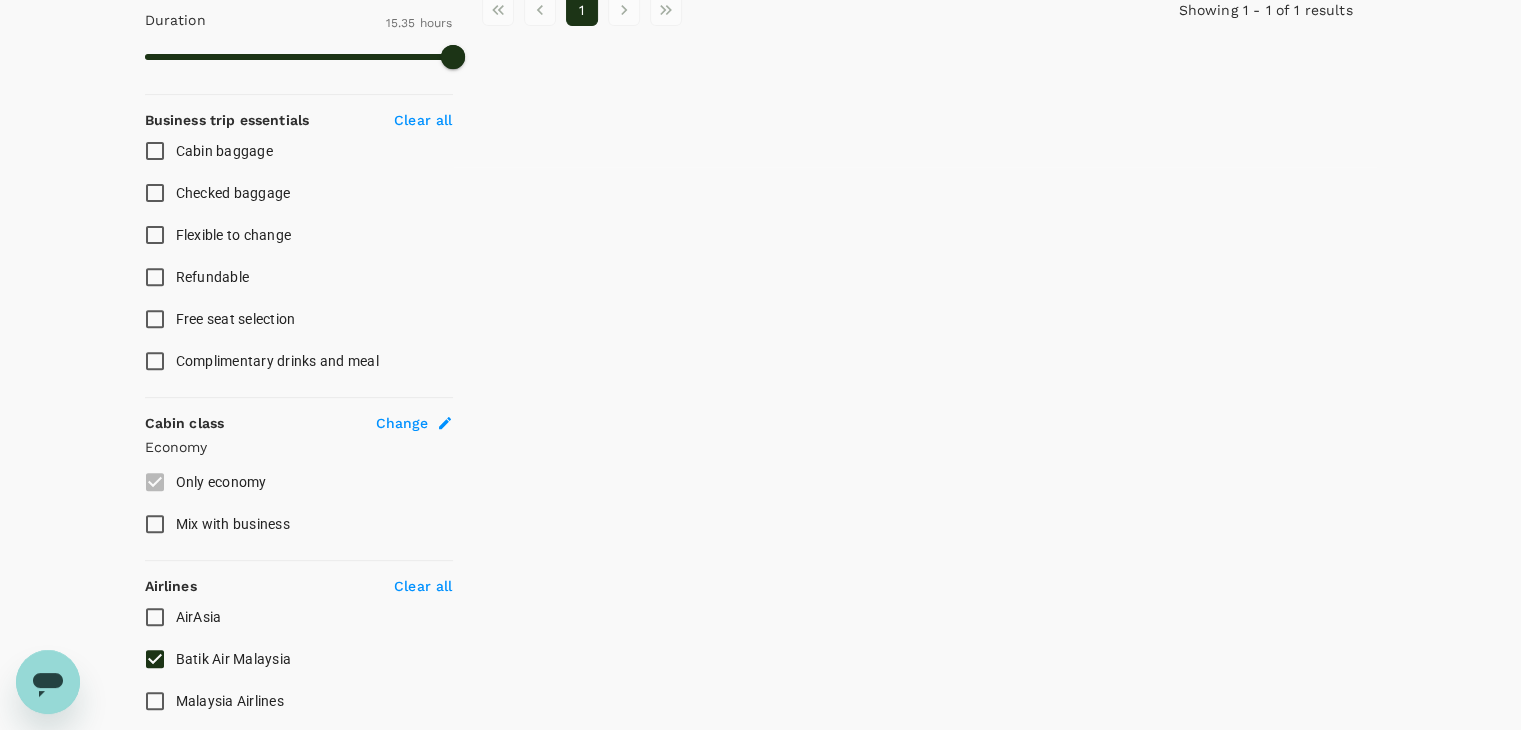 scroll, scrollTop: 874, scrollLeft: 0, axis: vertical 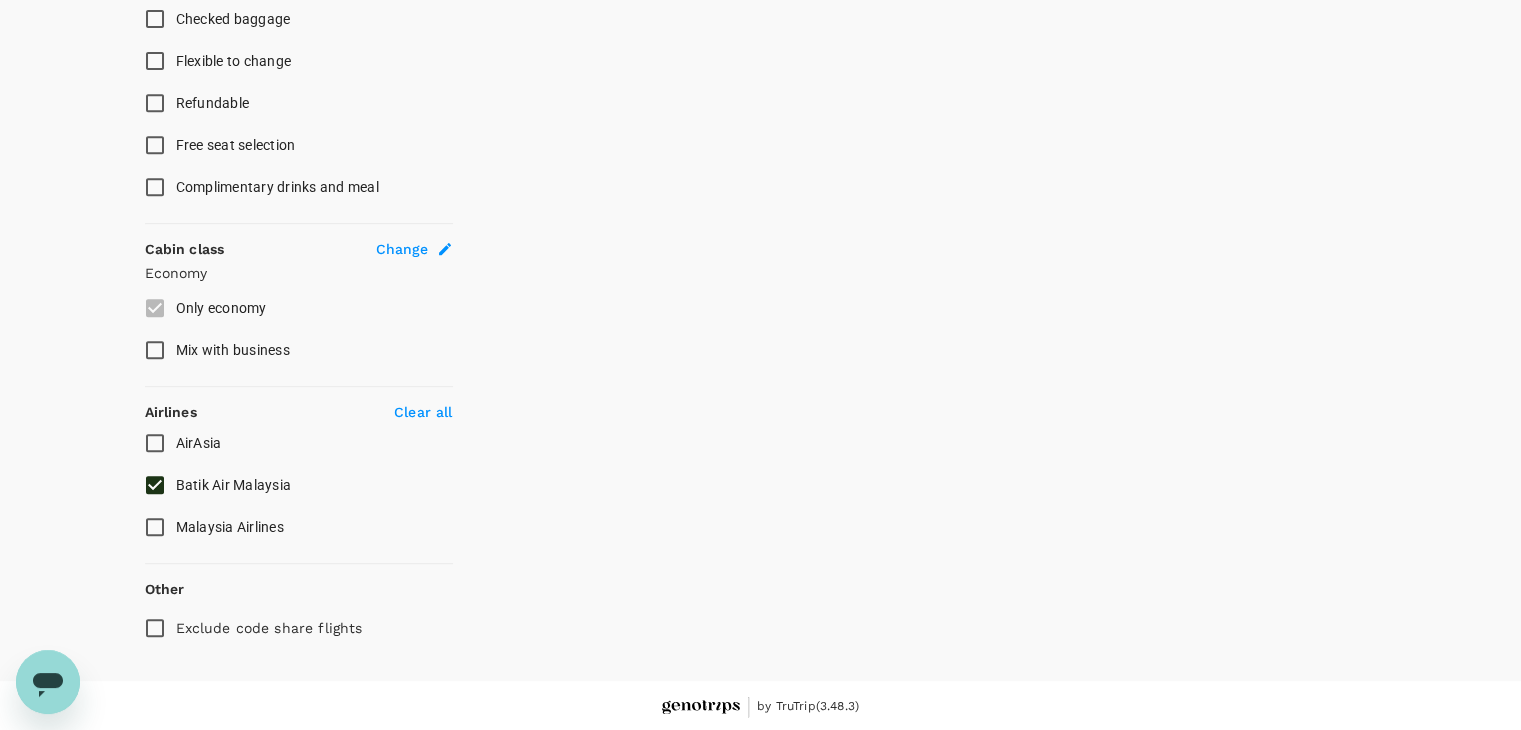 click on "Batik Air Malaysia" at bounding box center [155, 485] 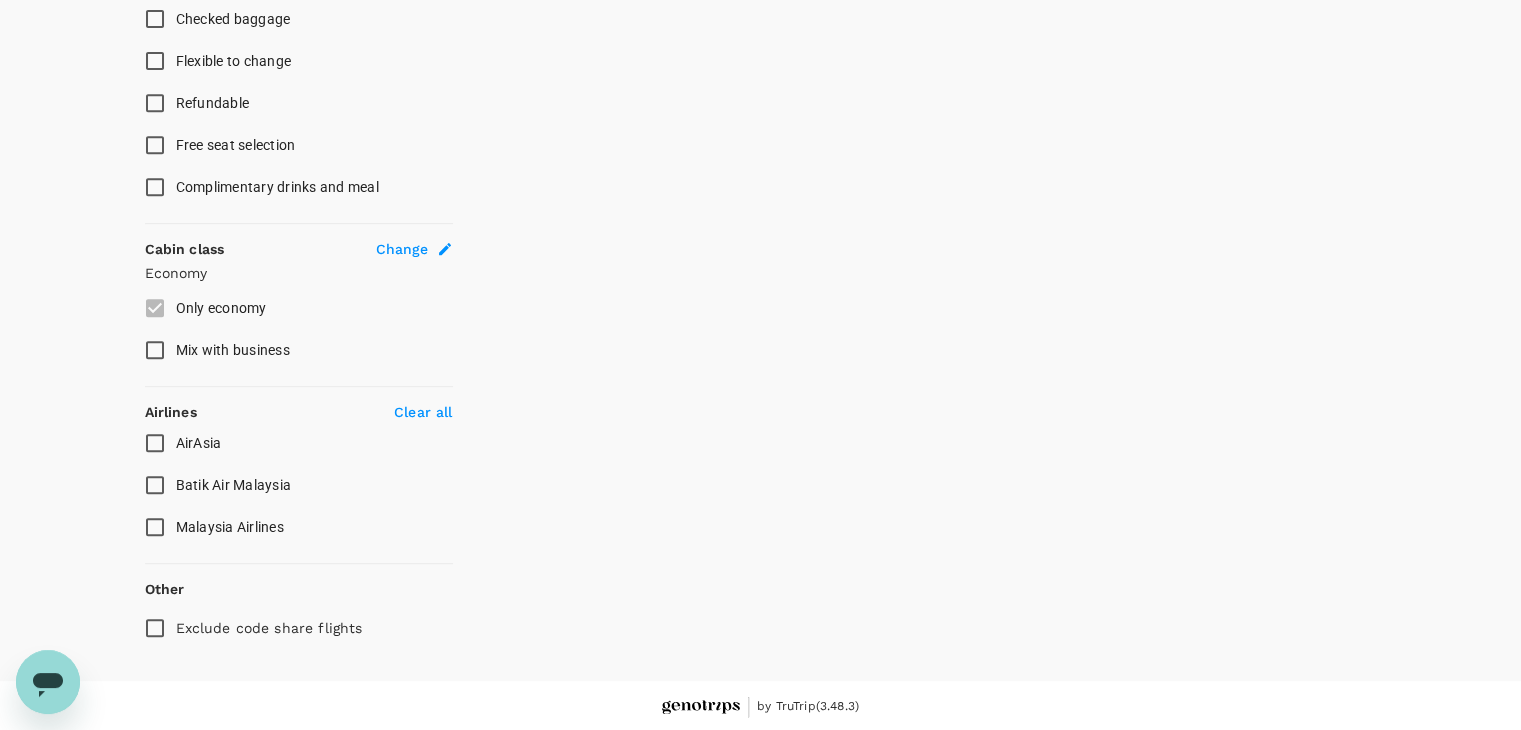 click on "Malaysia Airlines" at bounding box center [155, 527] 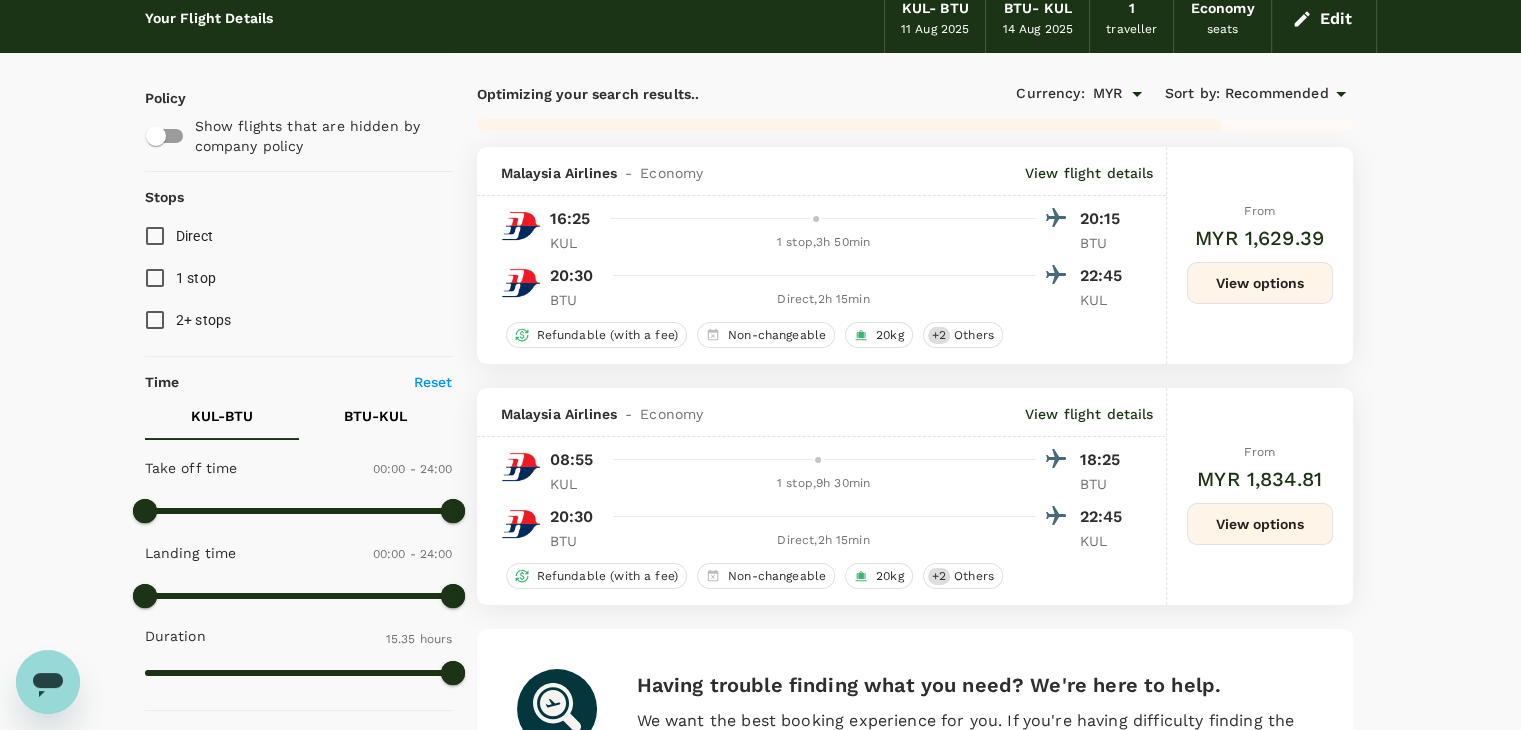 scroll, scrollTop: 200, scrollLeft: 0, axis: vertical 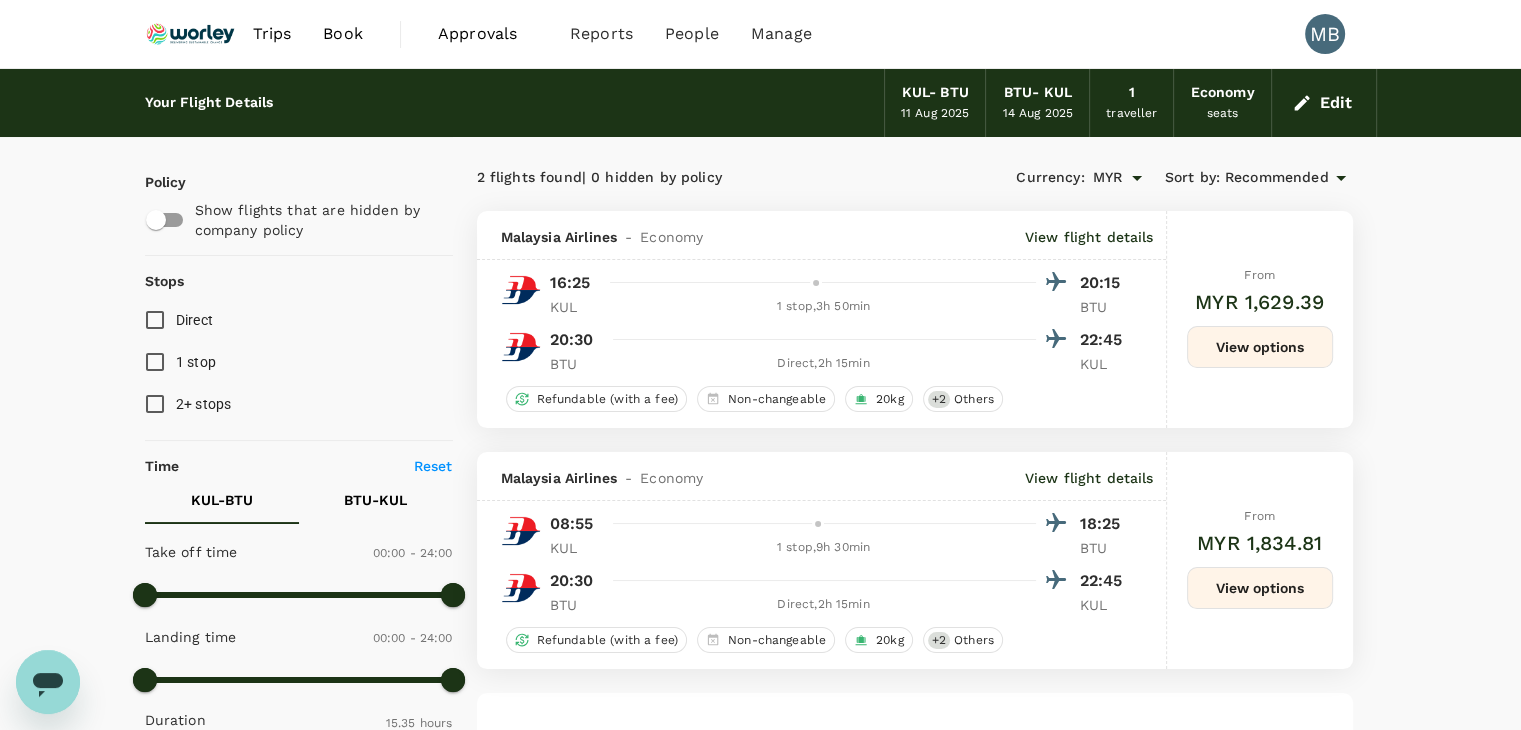 click on "Edit" at bounding box center (1324, 103) 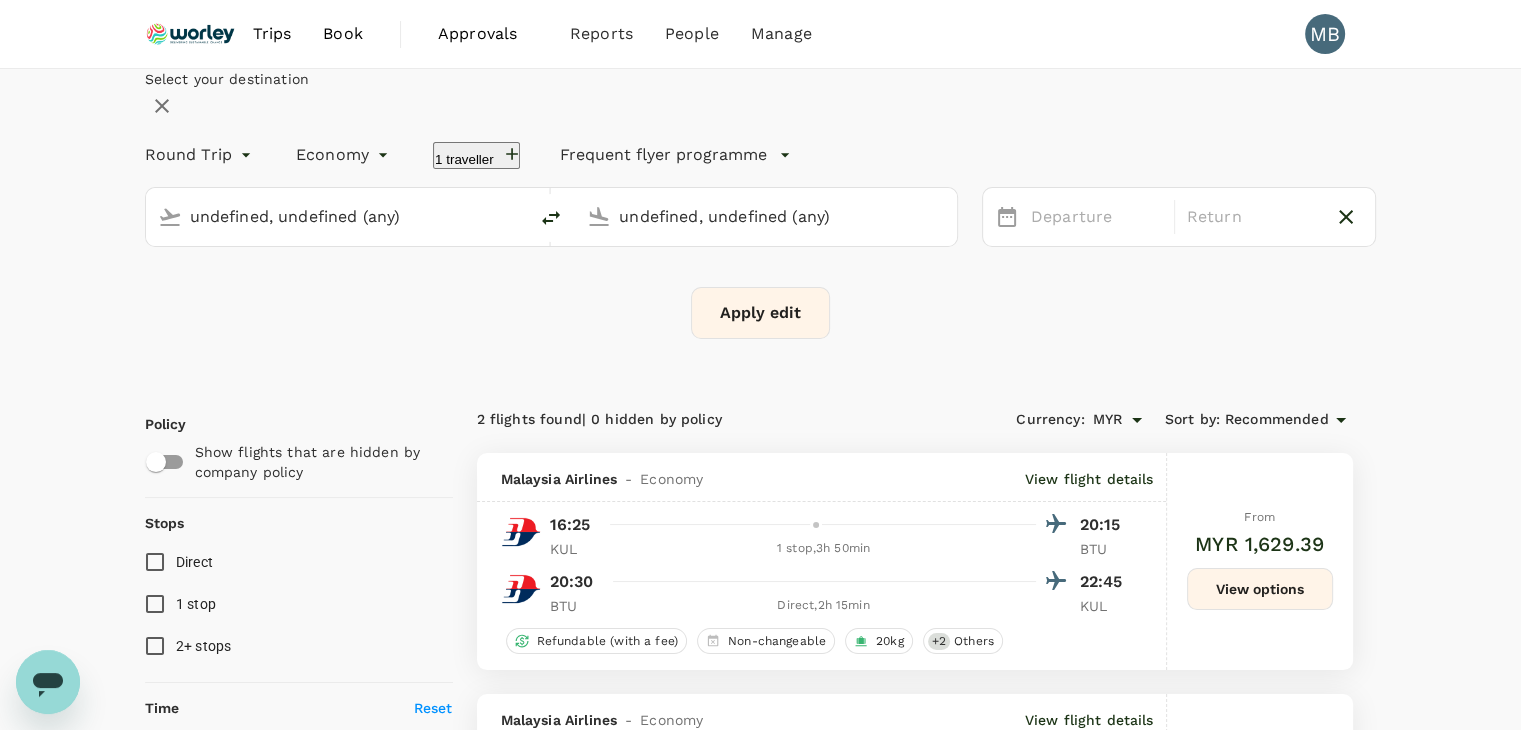 type on "Kuala Lumpur Intl (KUL)" 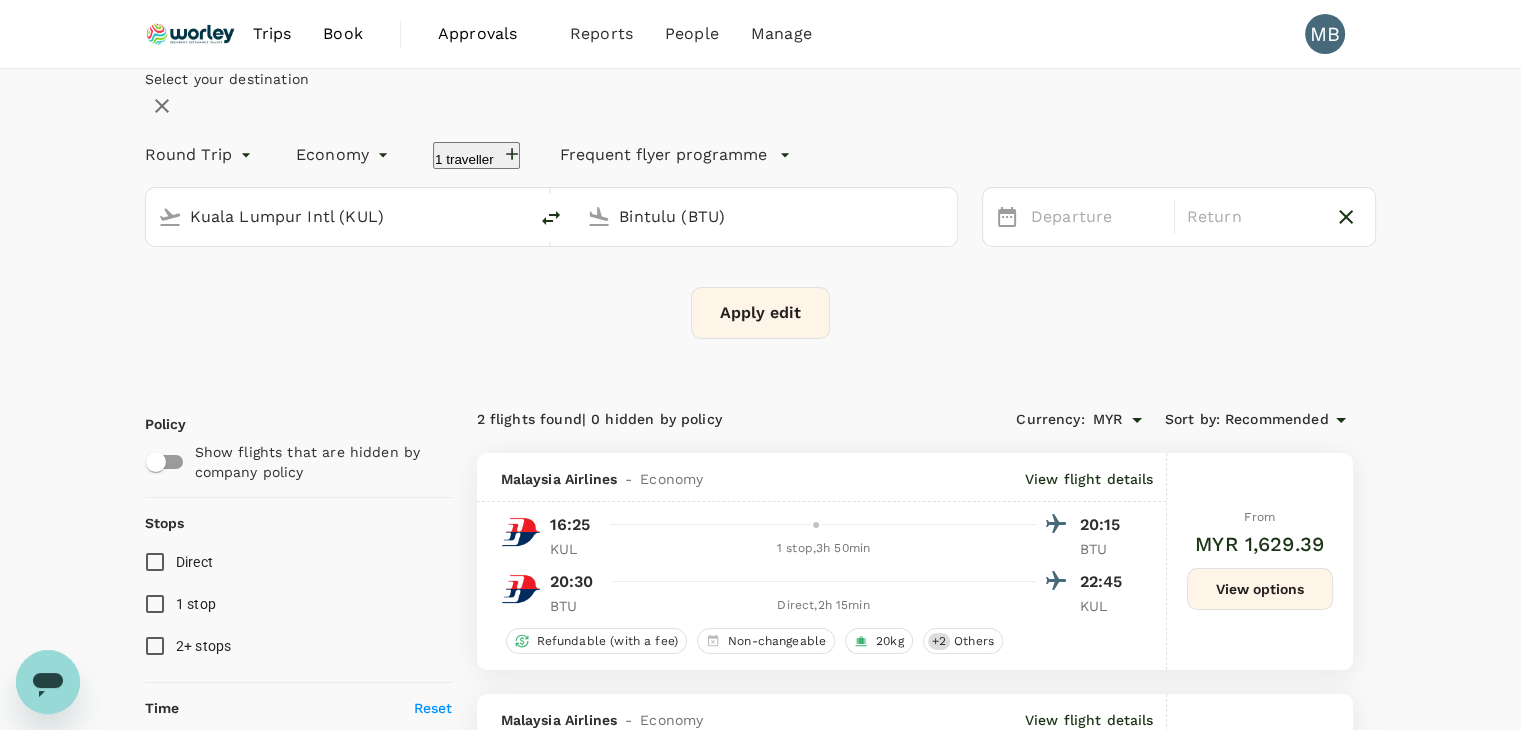 type 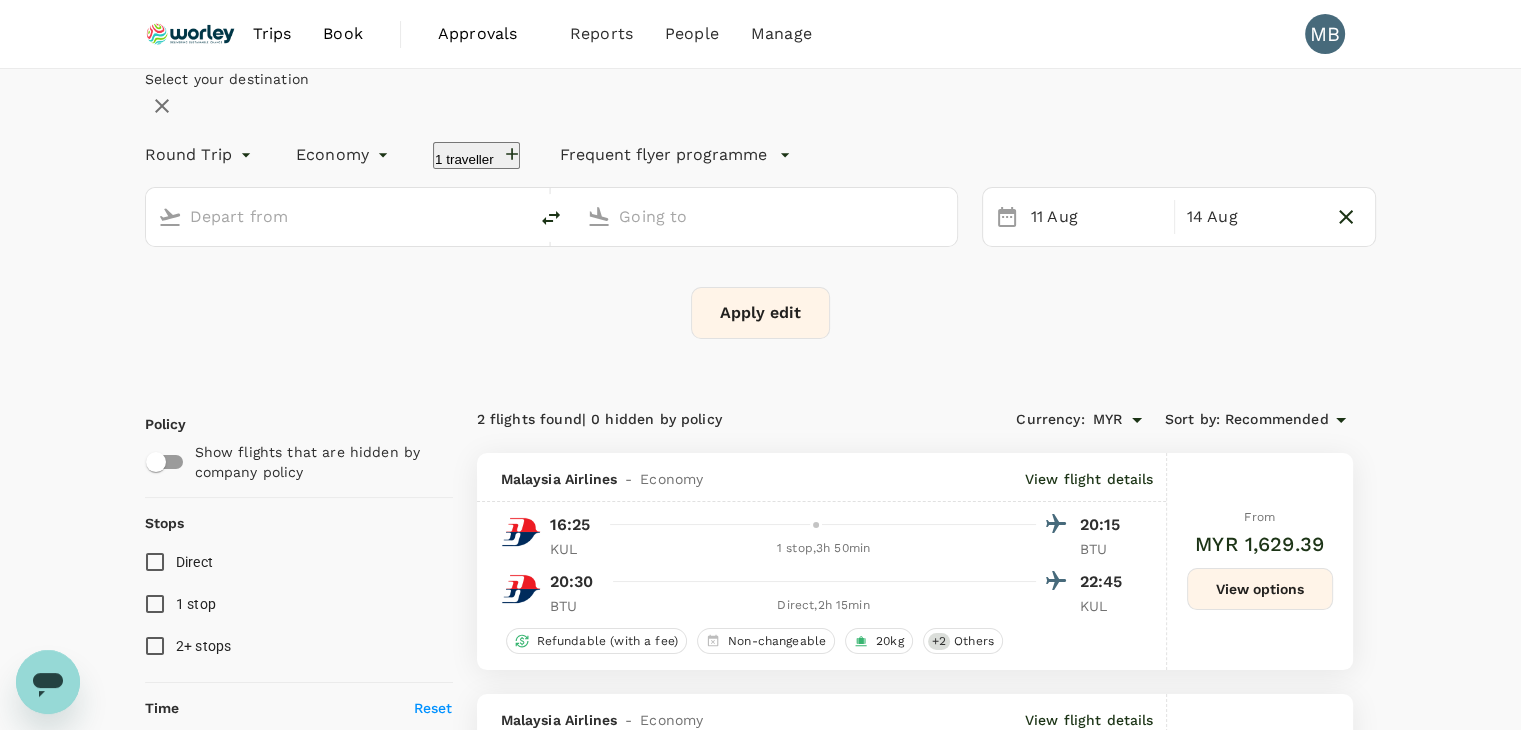 type on "Kuala Lumpur Intl (KUL)" 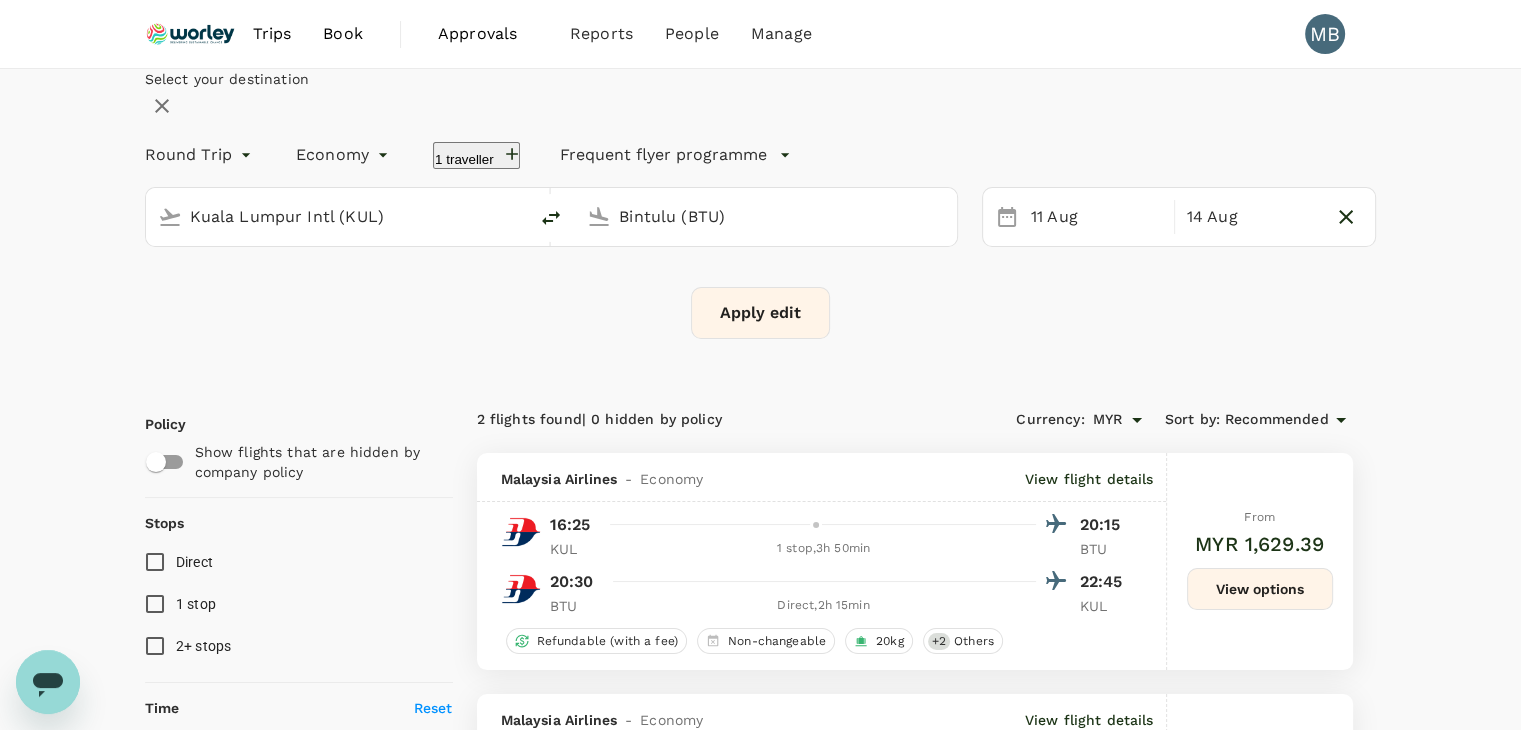 click 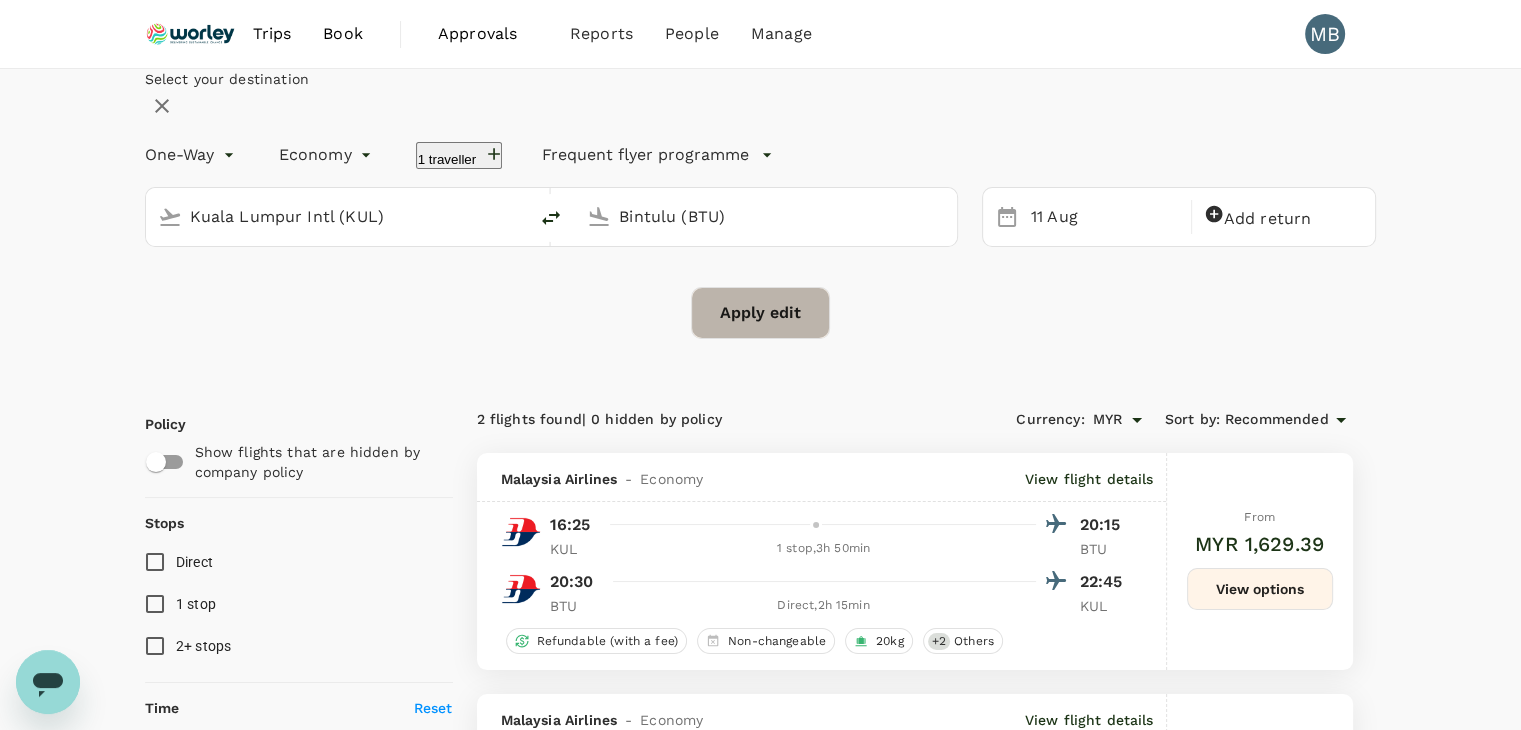 click on "Apply edit" at bounding box center [760, 313] 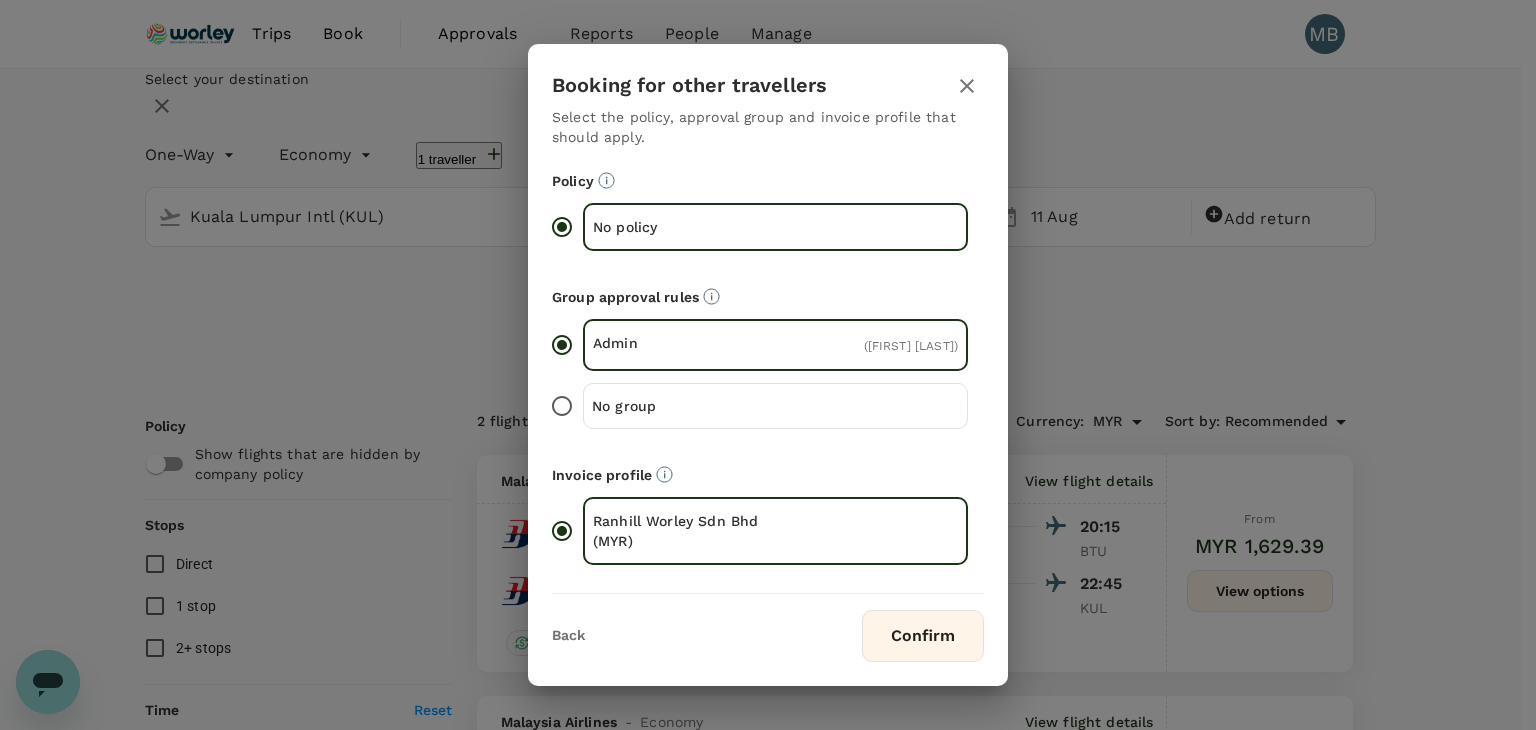click on "Confirm" at bounding box center [923, 636] 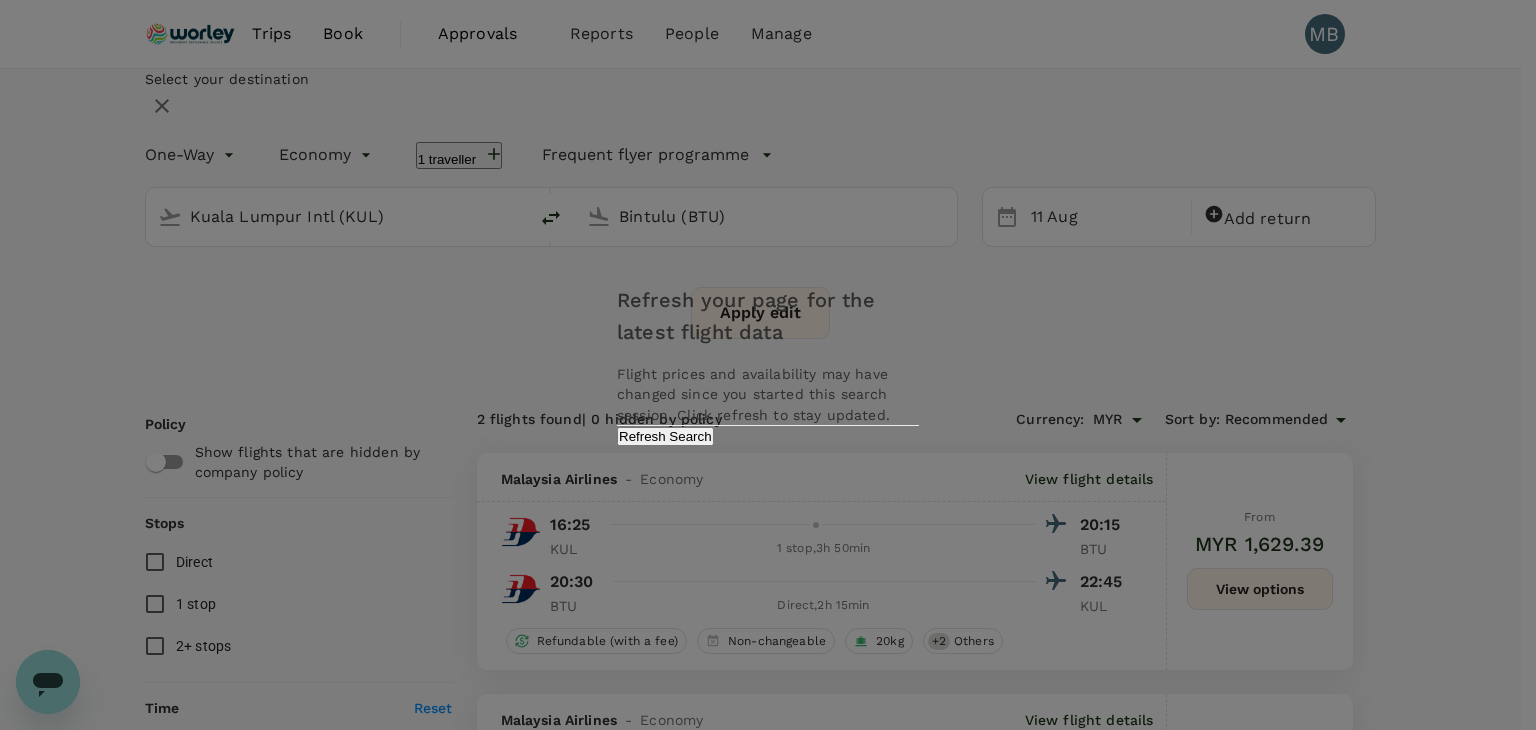 checkbox on "false" 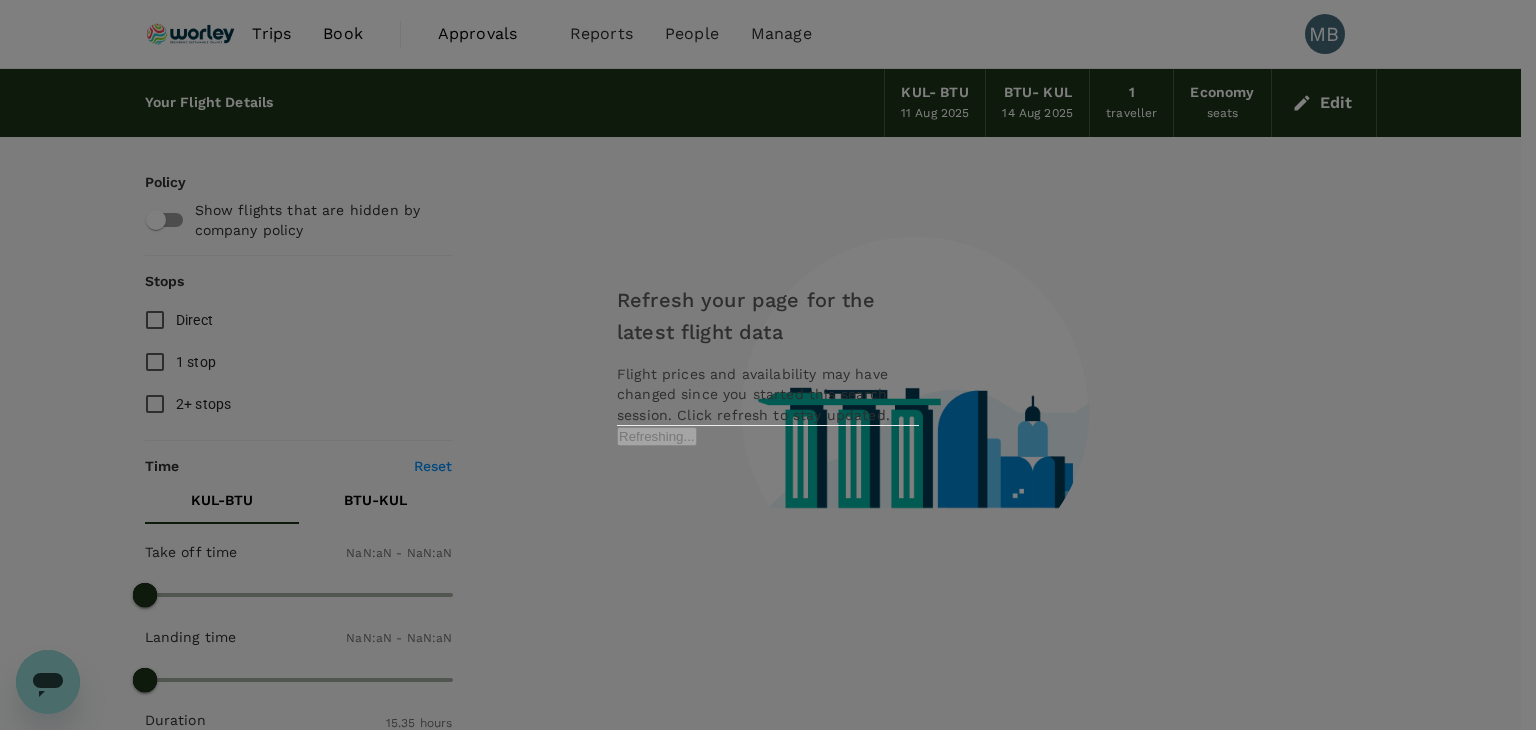 checkbox on "false" 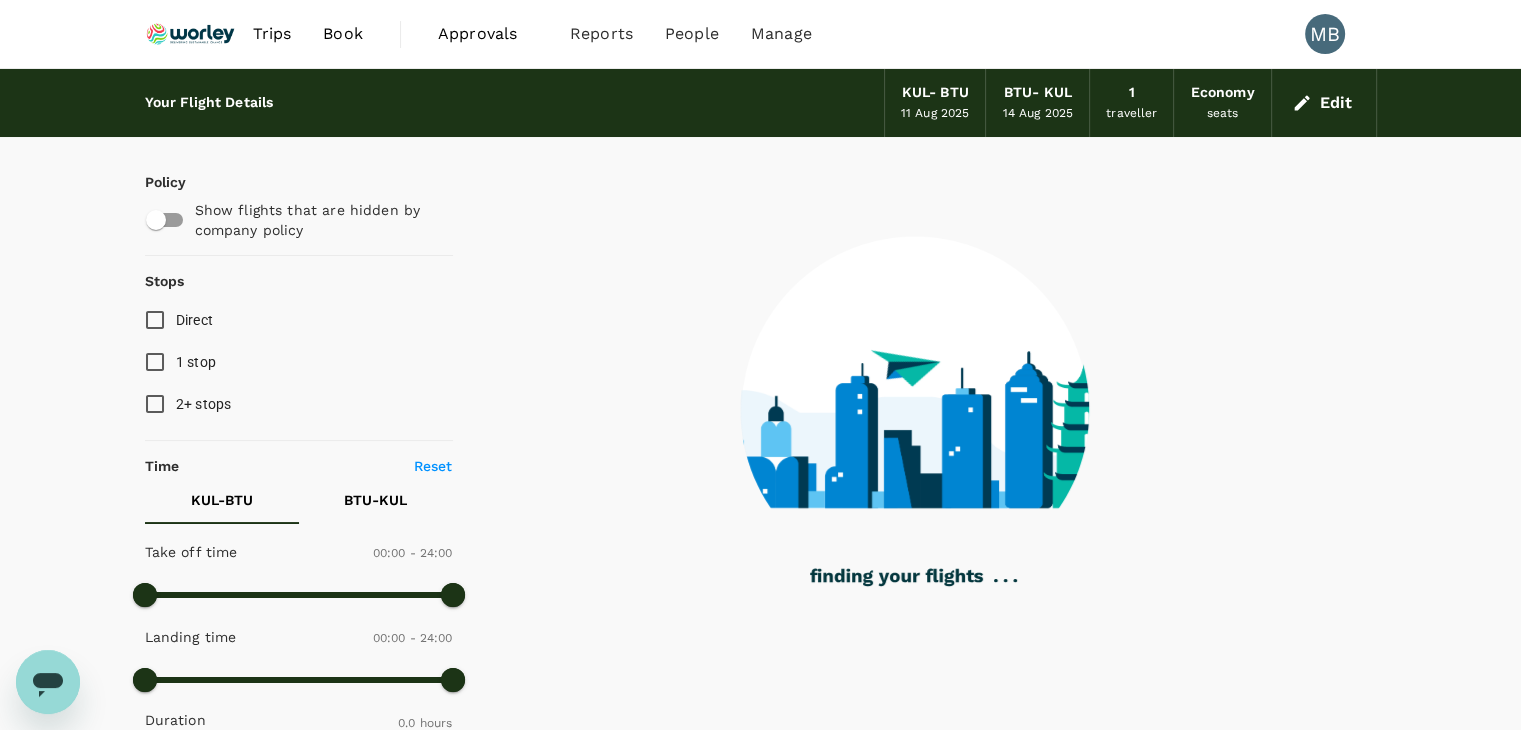 click on "Edit" at bounding box center [1324, 103] 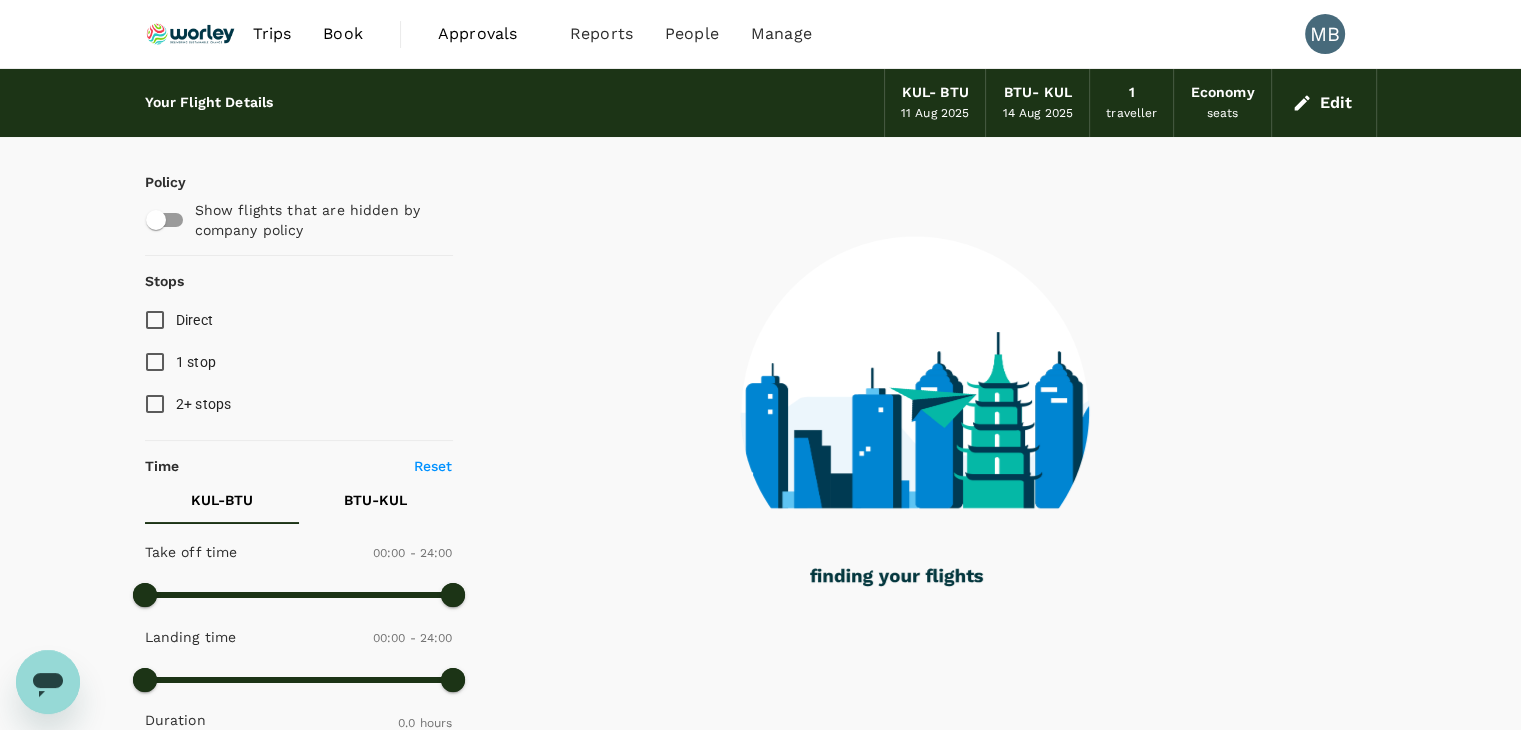 click on "Edit" at bounding box center (1324, 103) 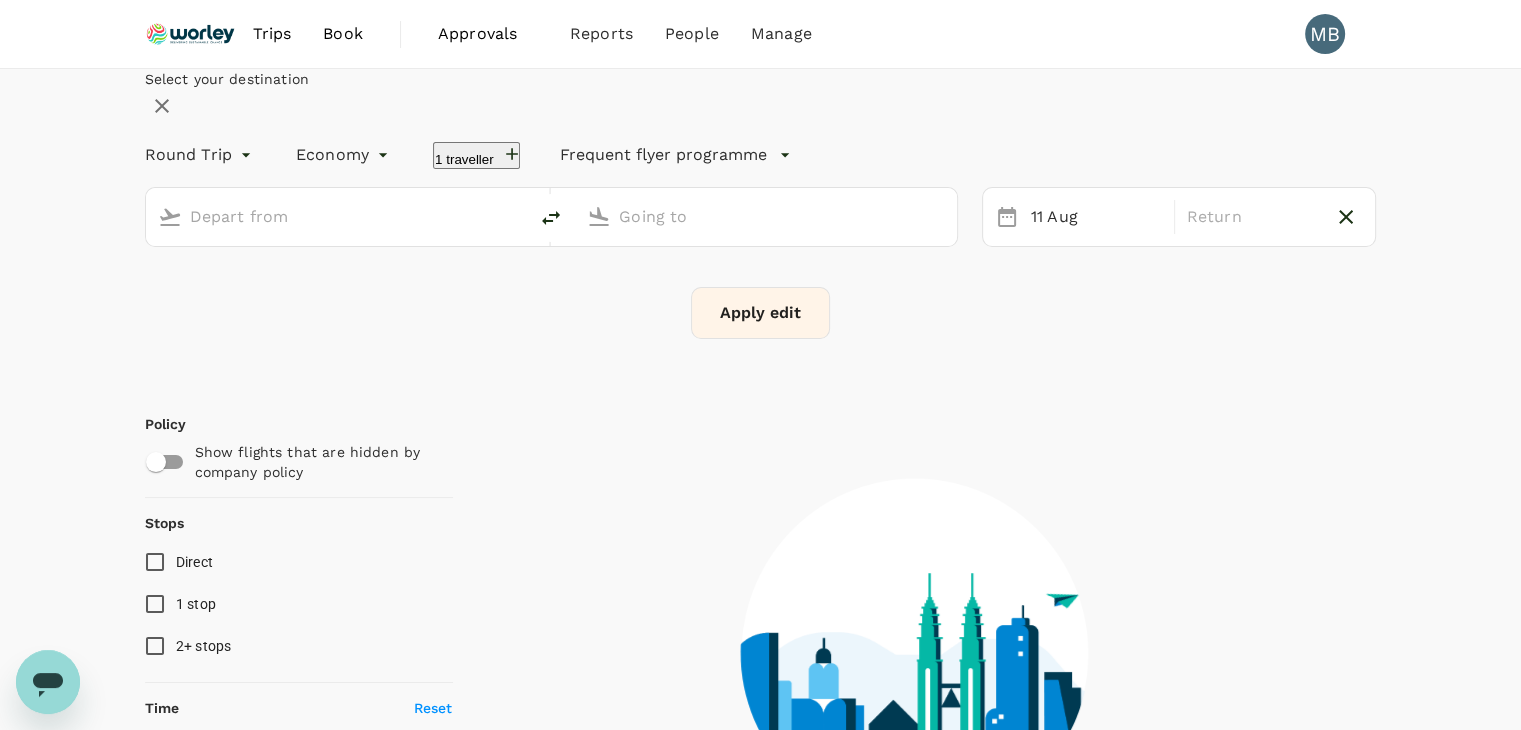 type on "Kuala Lumpur Intl (KUL)" 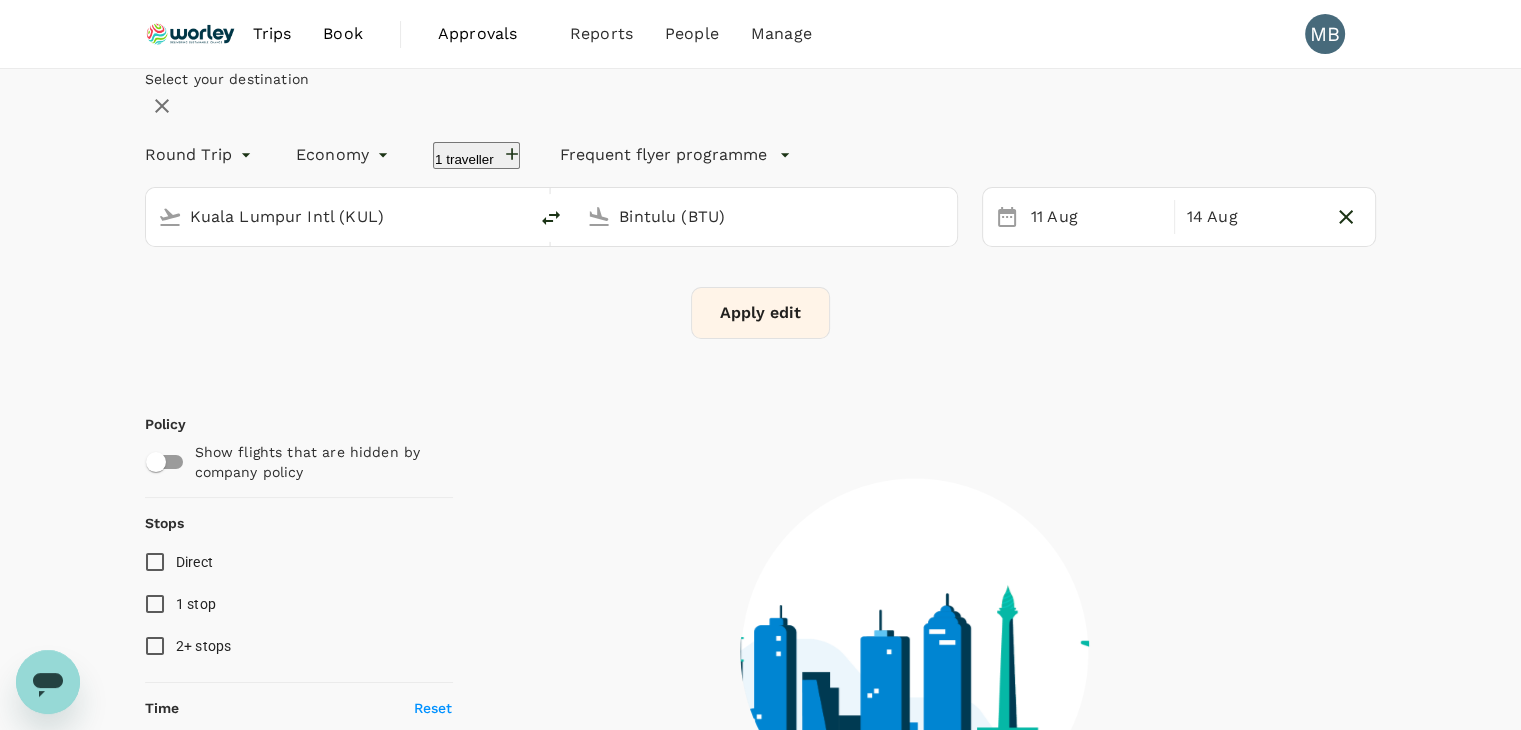 click on "Bintulu (BTU)" at bounding box center [767, 216] 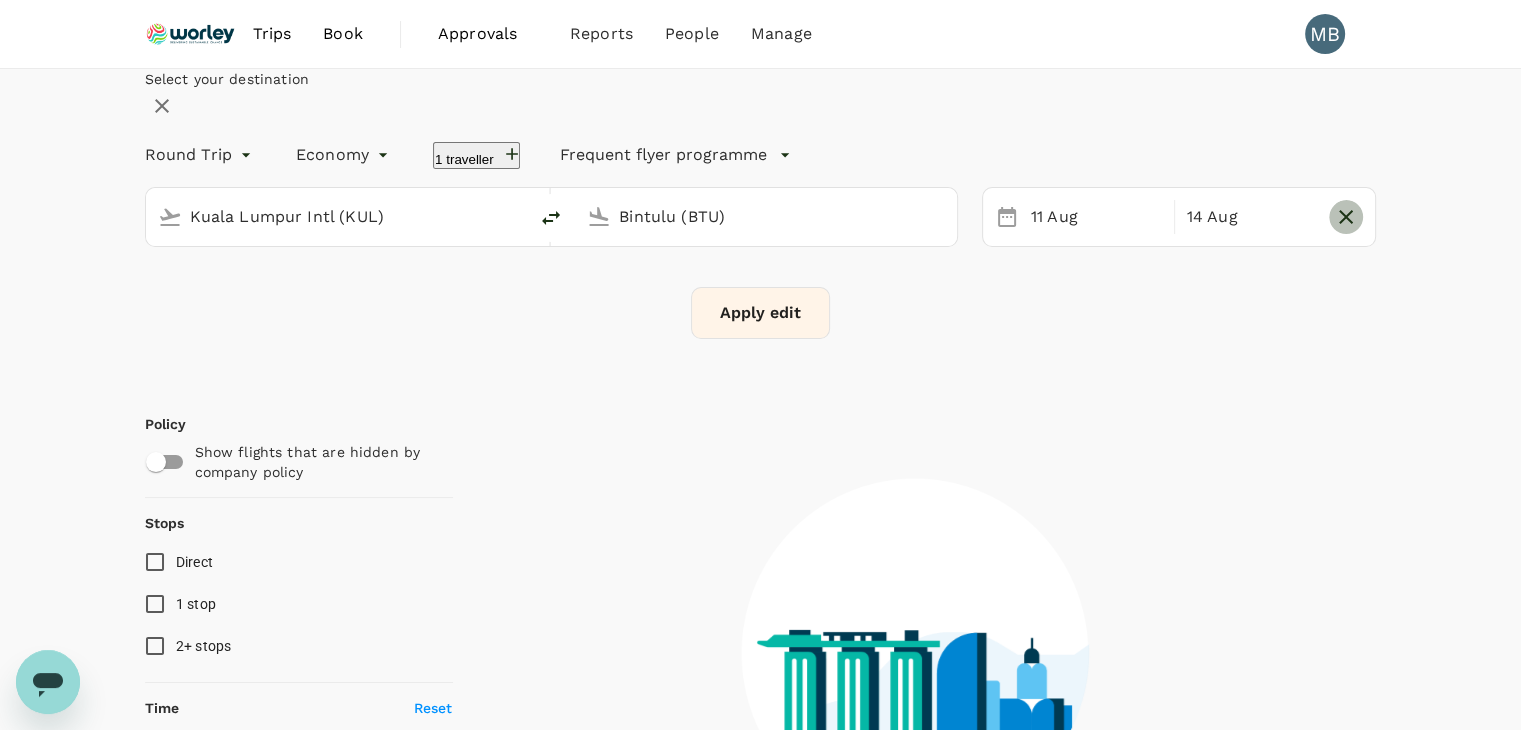 click 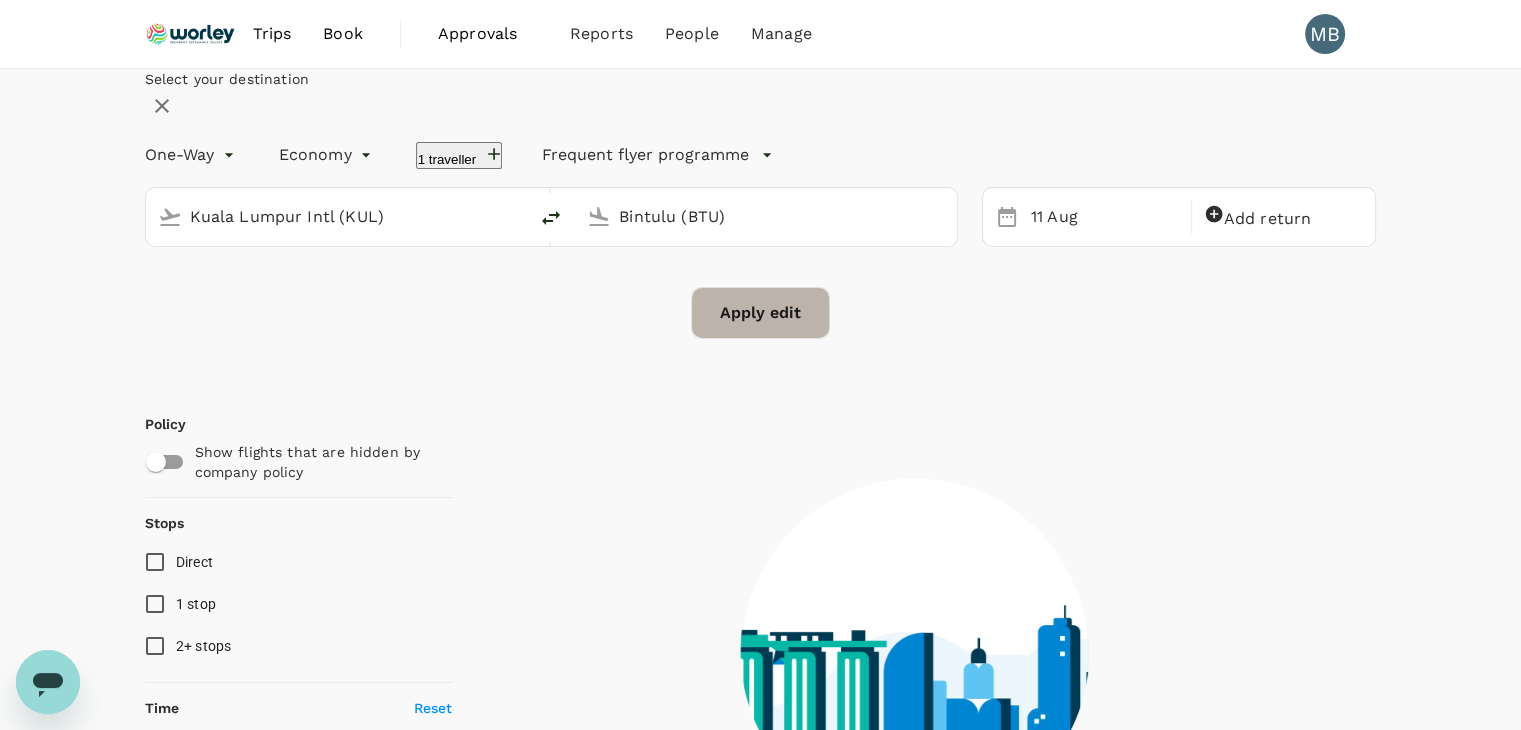 click on "Apply edit" at bounding box center (760, 313) 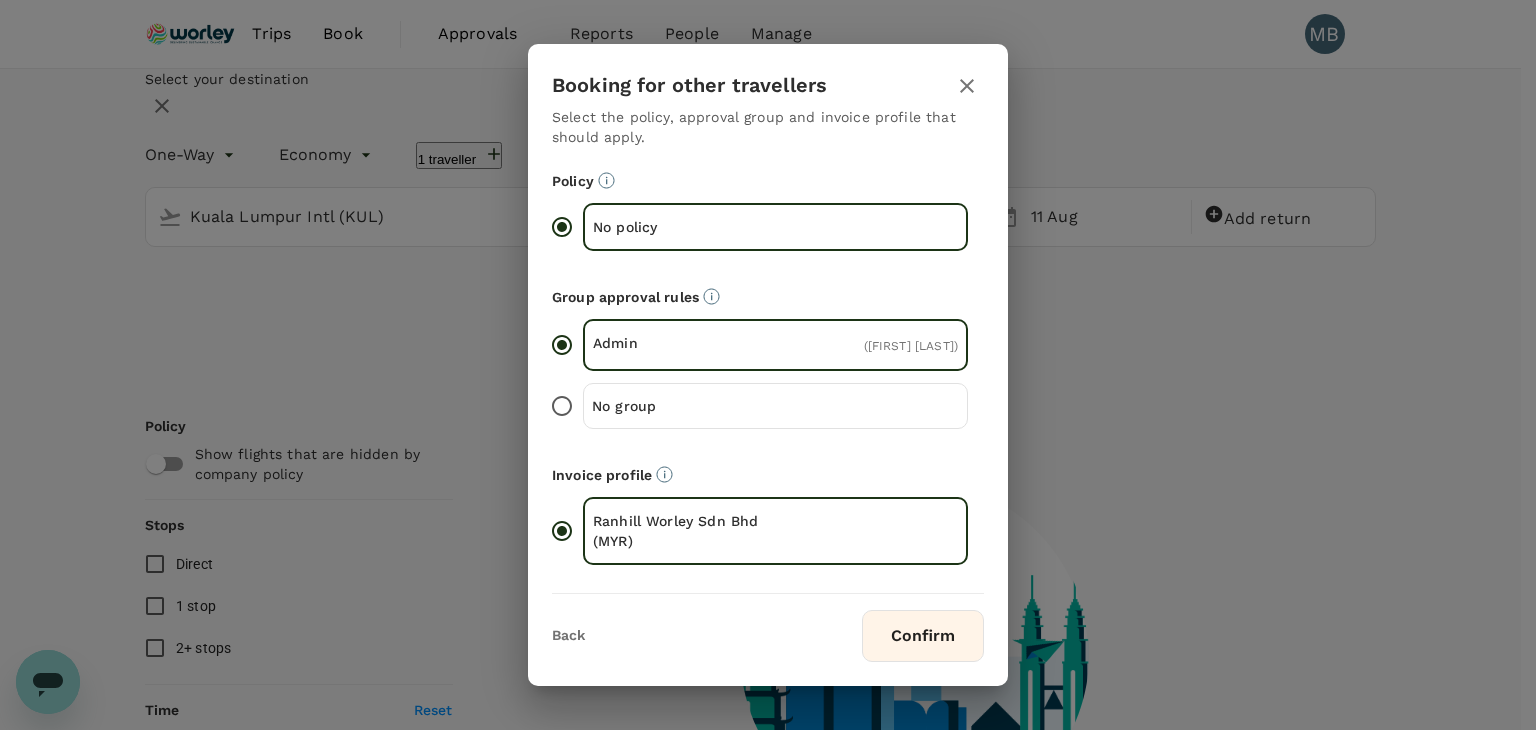 click on "Confirm" at bounding box center (923, 636) 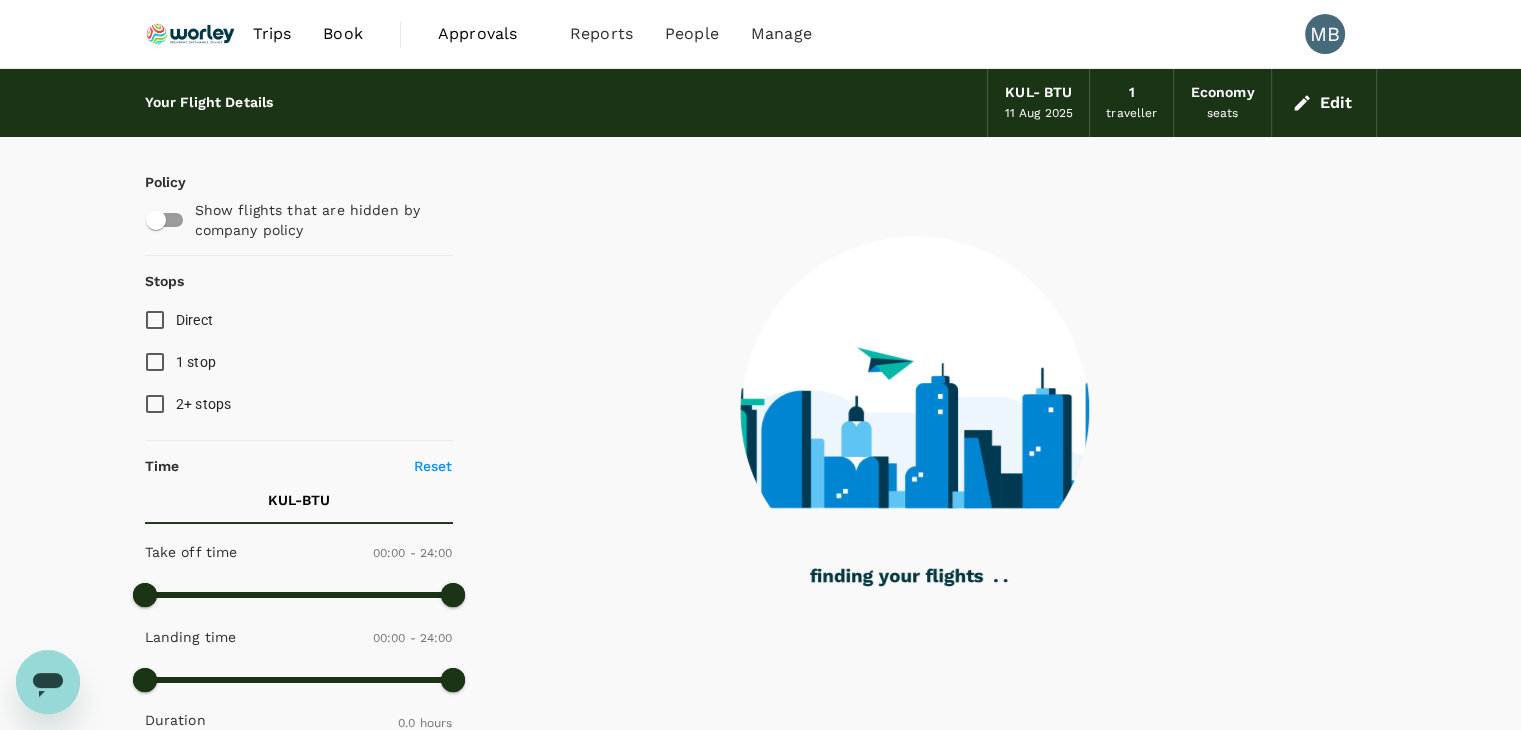 type on "230" 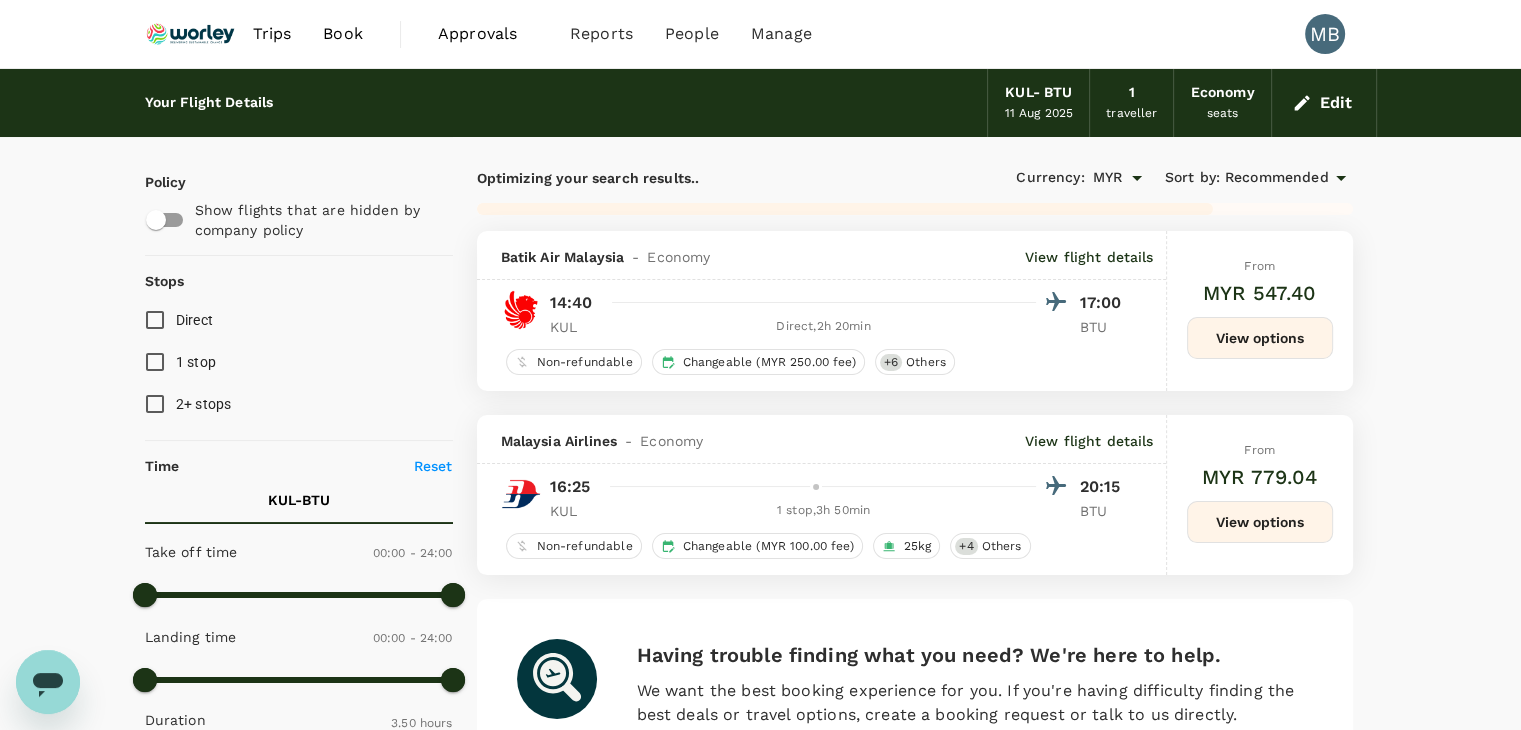 click on "Direct" at bounding box center (155, 320) 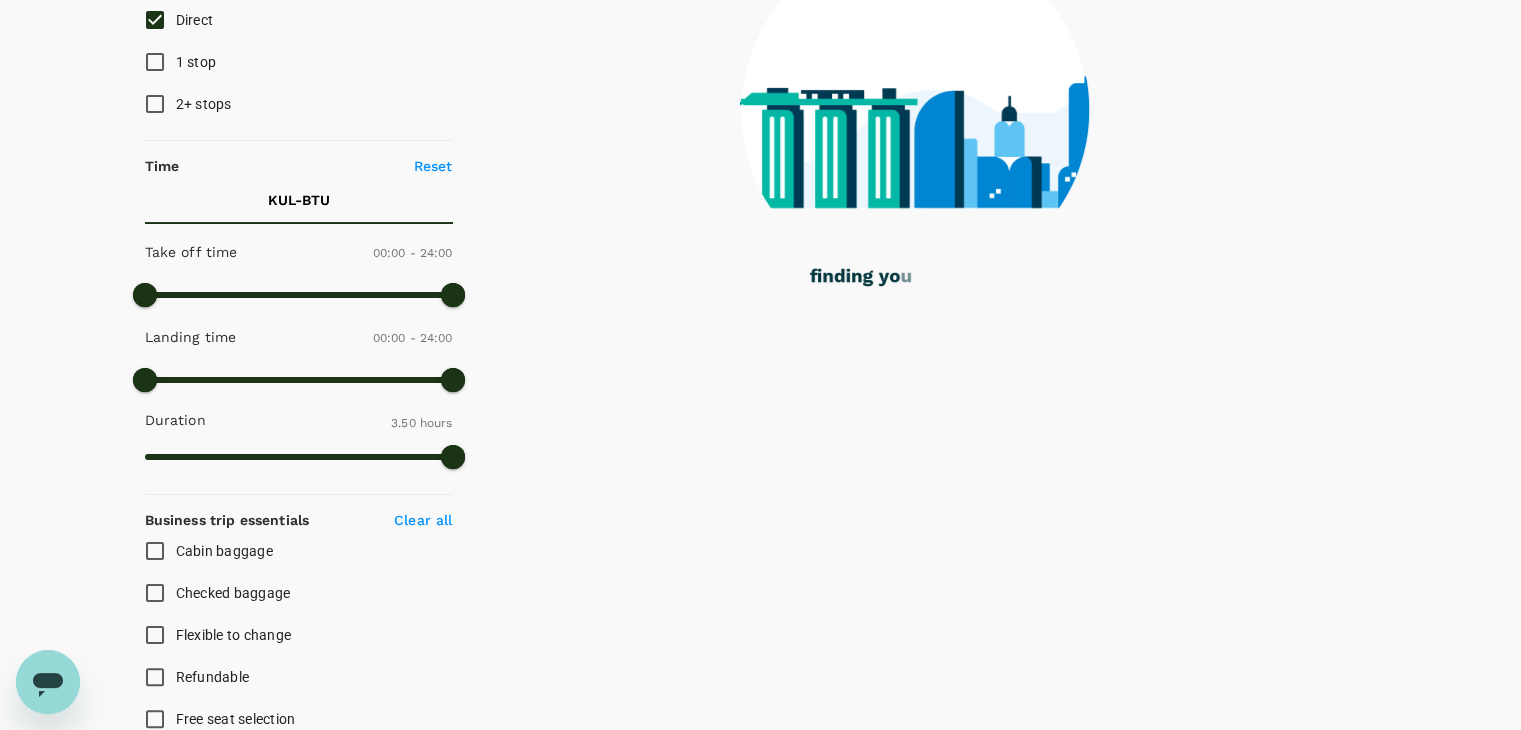type on "1580" 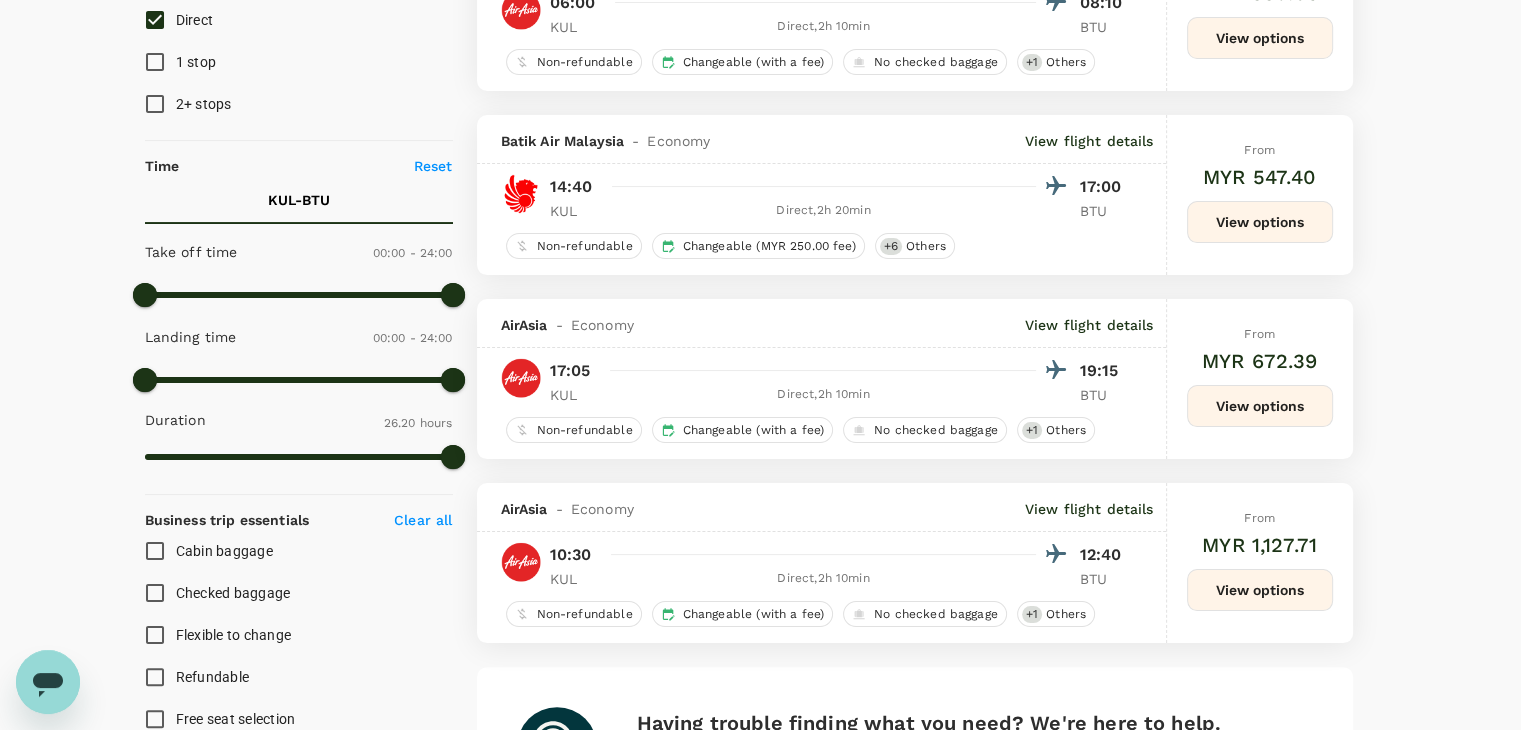 scroll, scrollTop: 200, scrollLeft: 0, axis: vertical 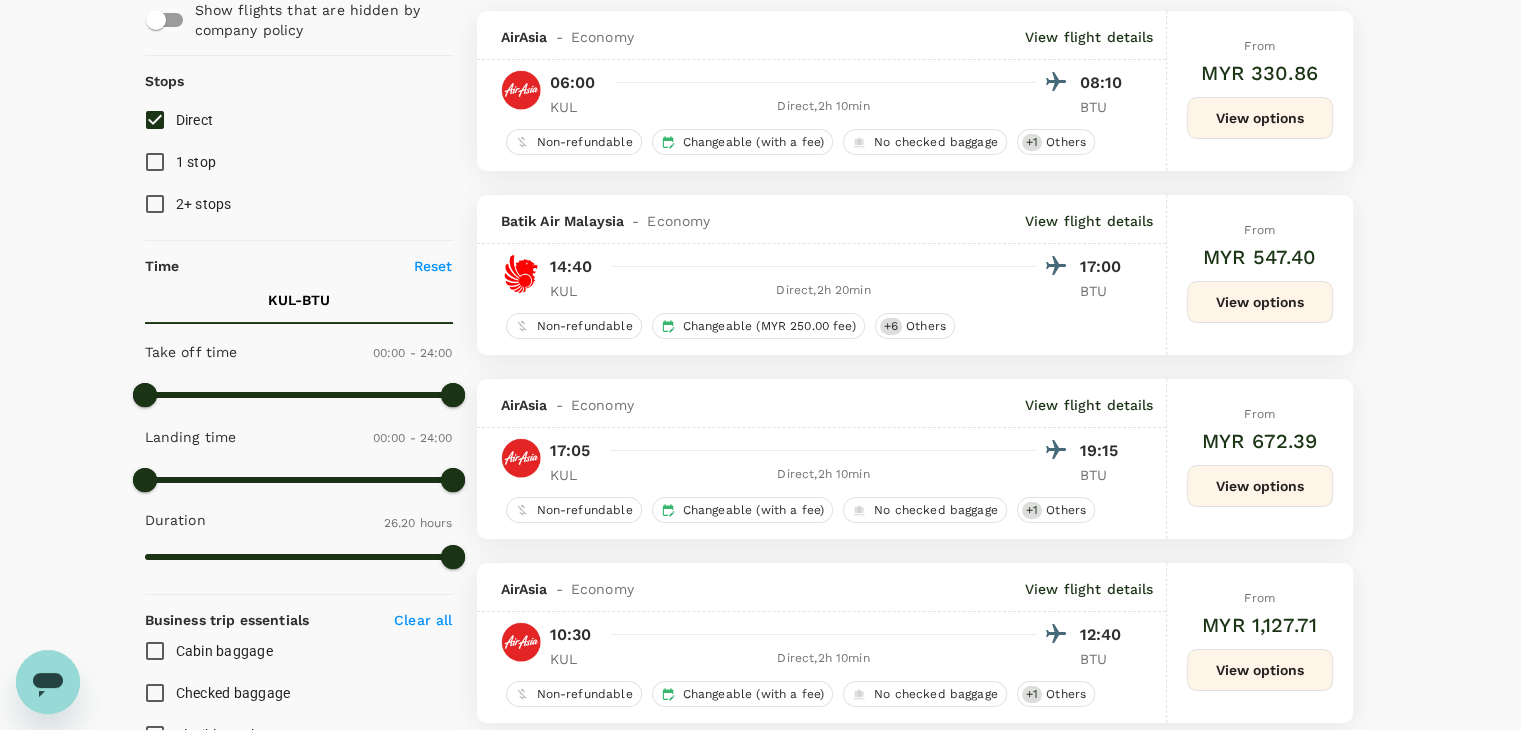 click on "View options" at bounding box center [1260, 302] 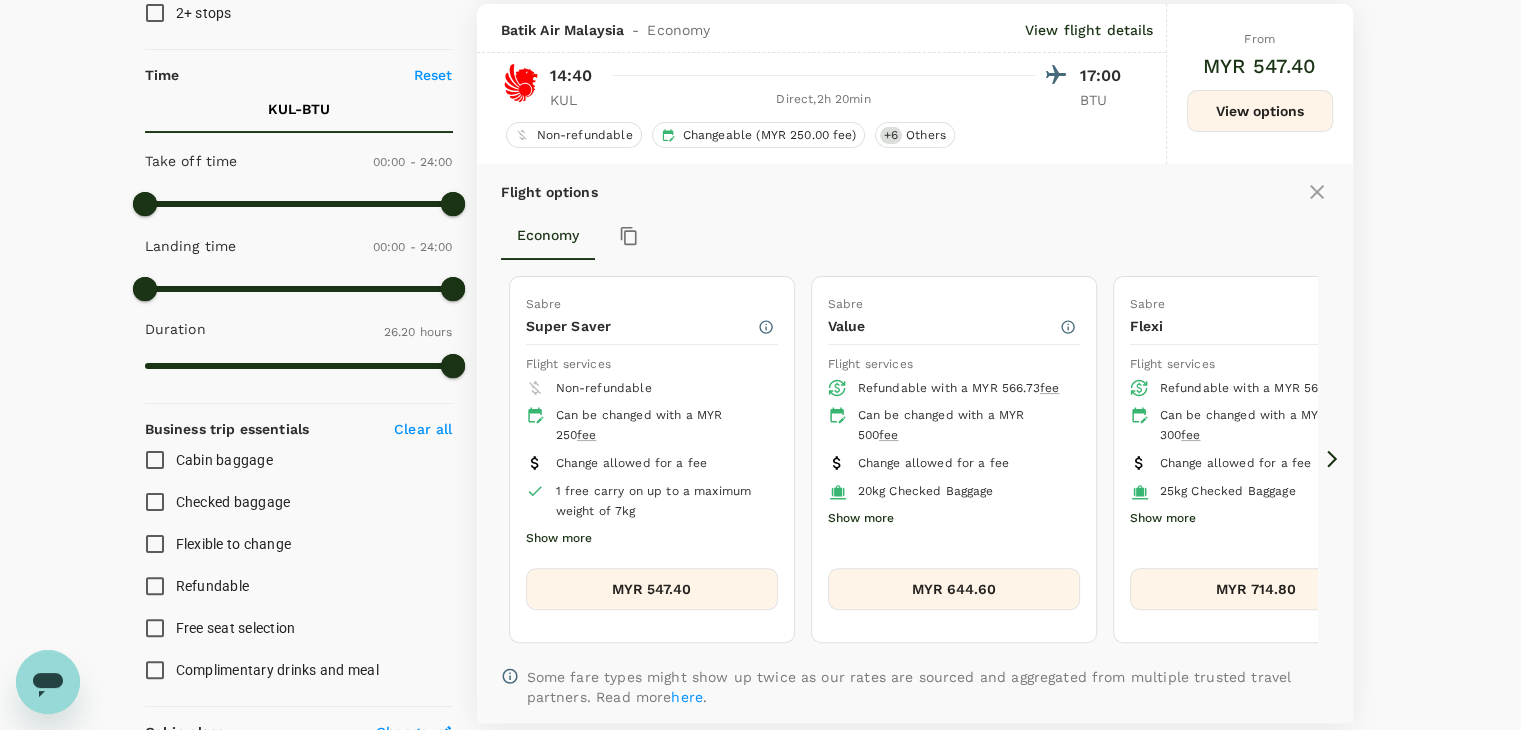 scroll, scrollTop: 395, scrollLeft: 0, axis: vertical 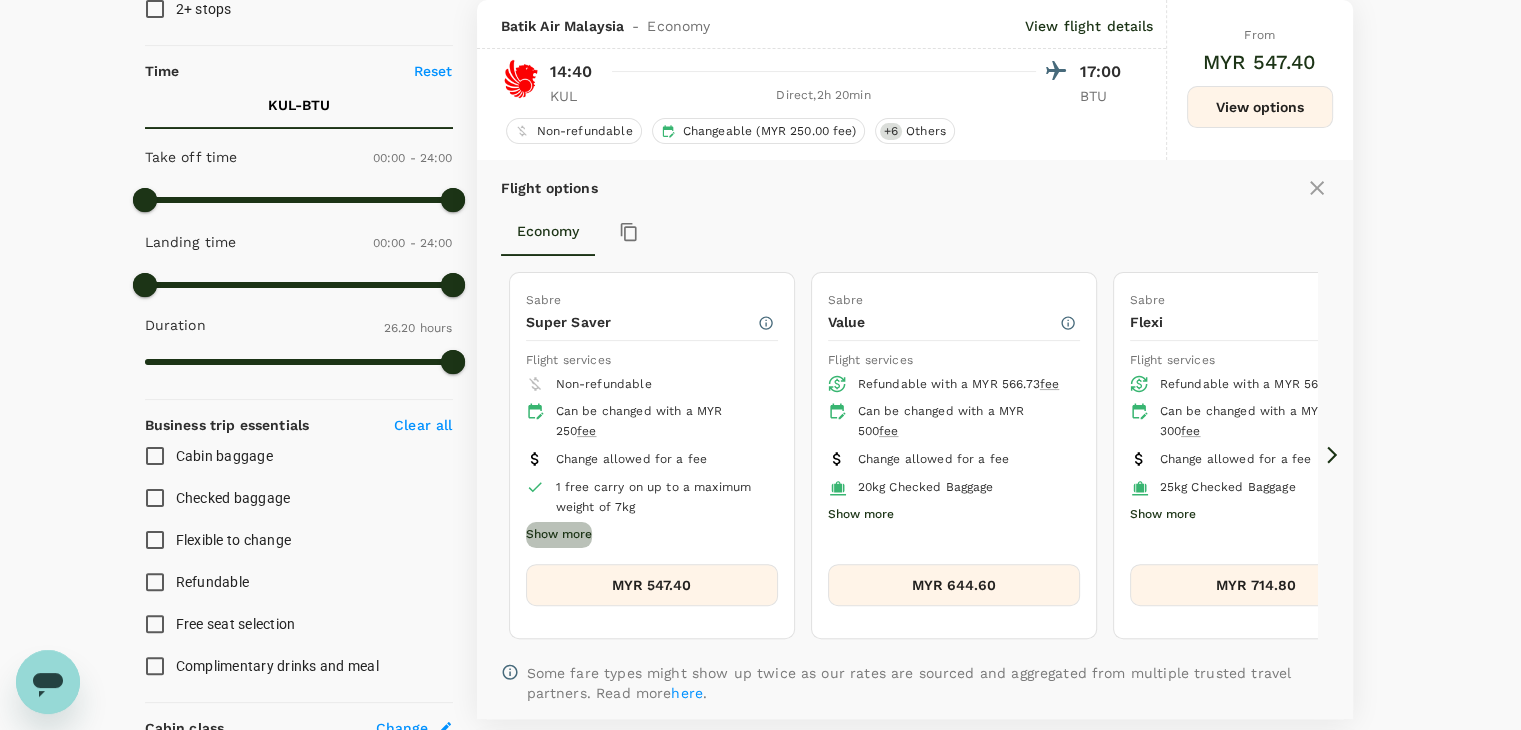 click on "Show more" at bounding box center [559, 535] 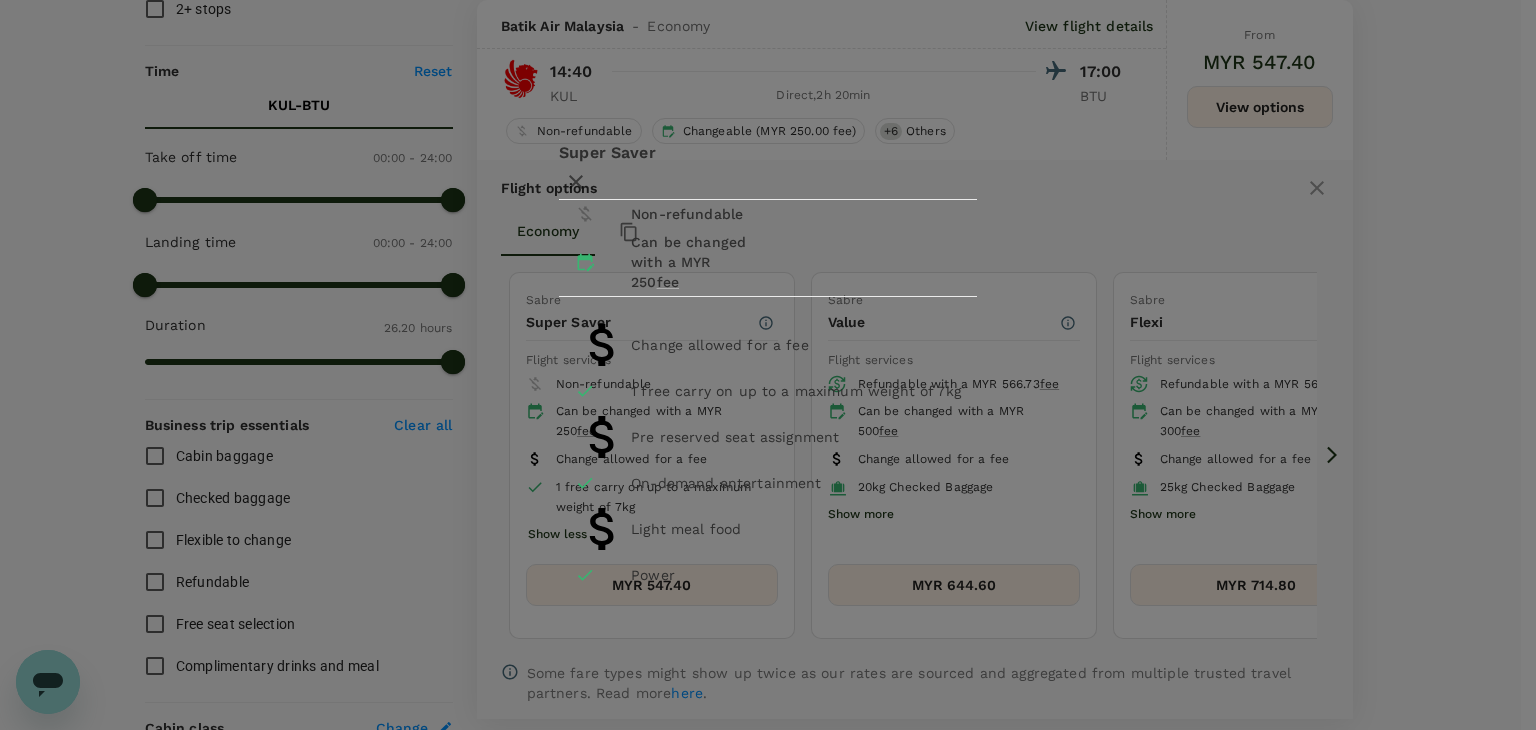 click 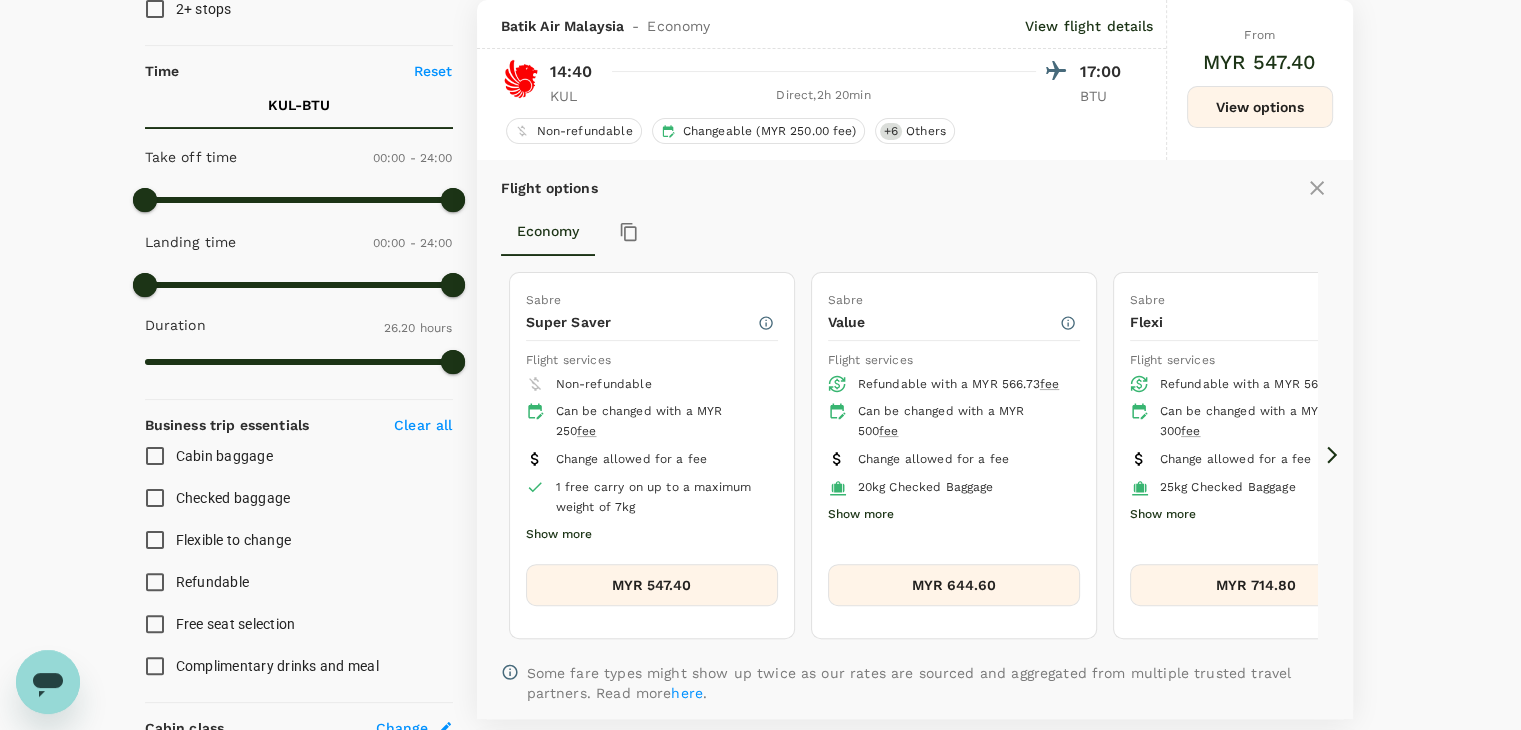 click 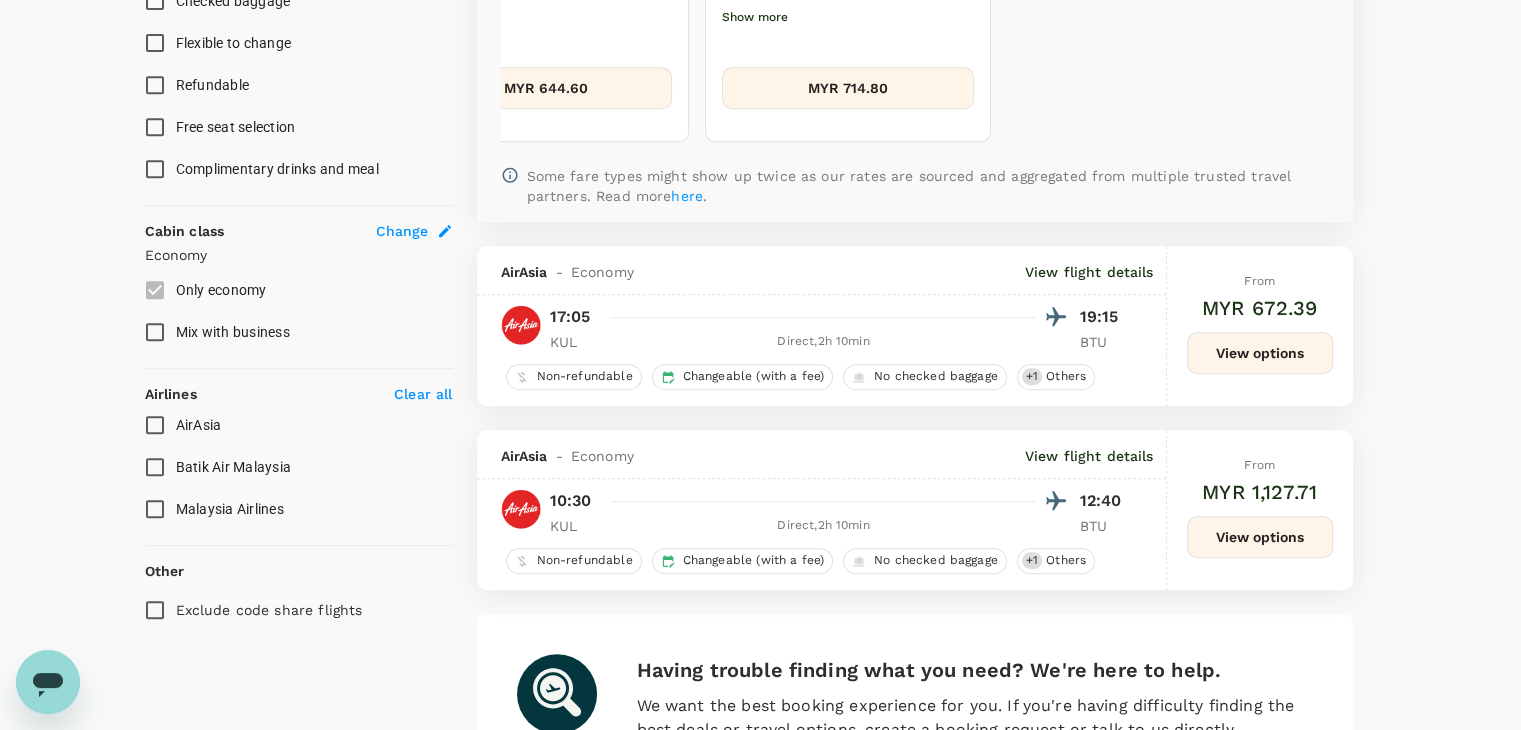 scroll, scrollTop: 900, scrollLeft: 0, axis: vertical 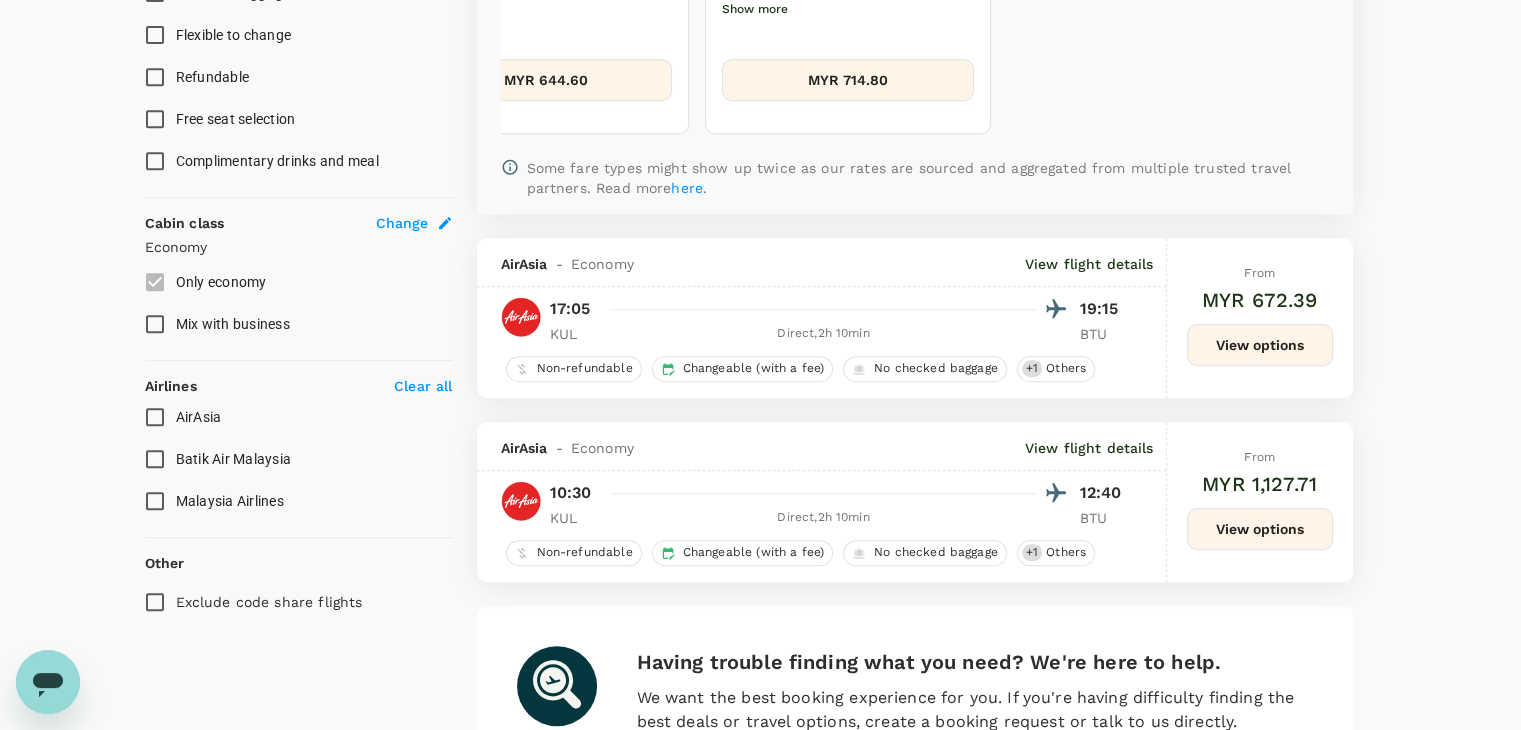 click on "View options" at bounding box center (1260, 345) 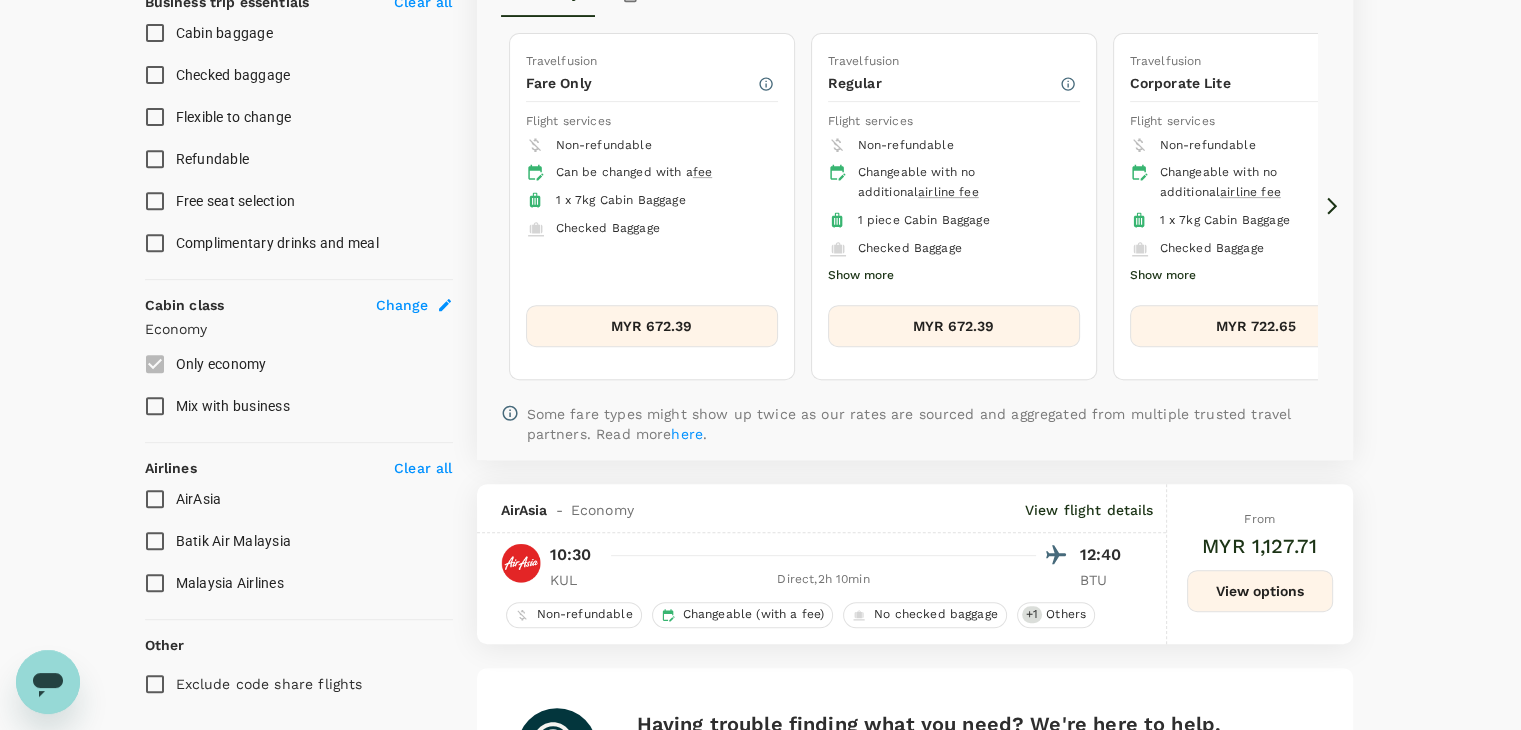scroll, scrollTop: 579, scrollLeft: 0, axis: vertical 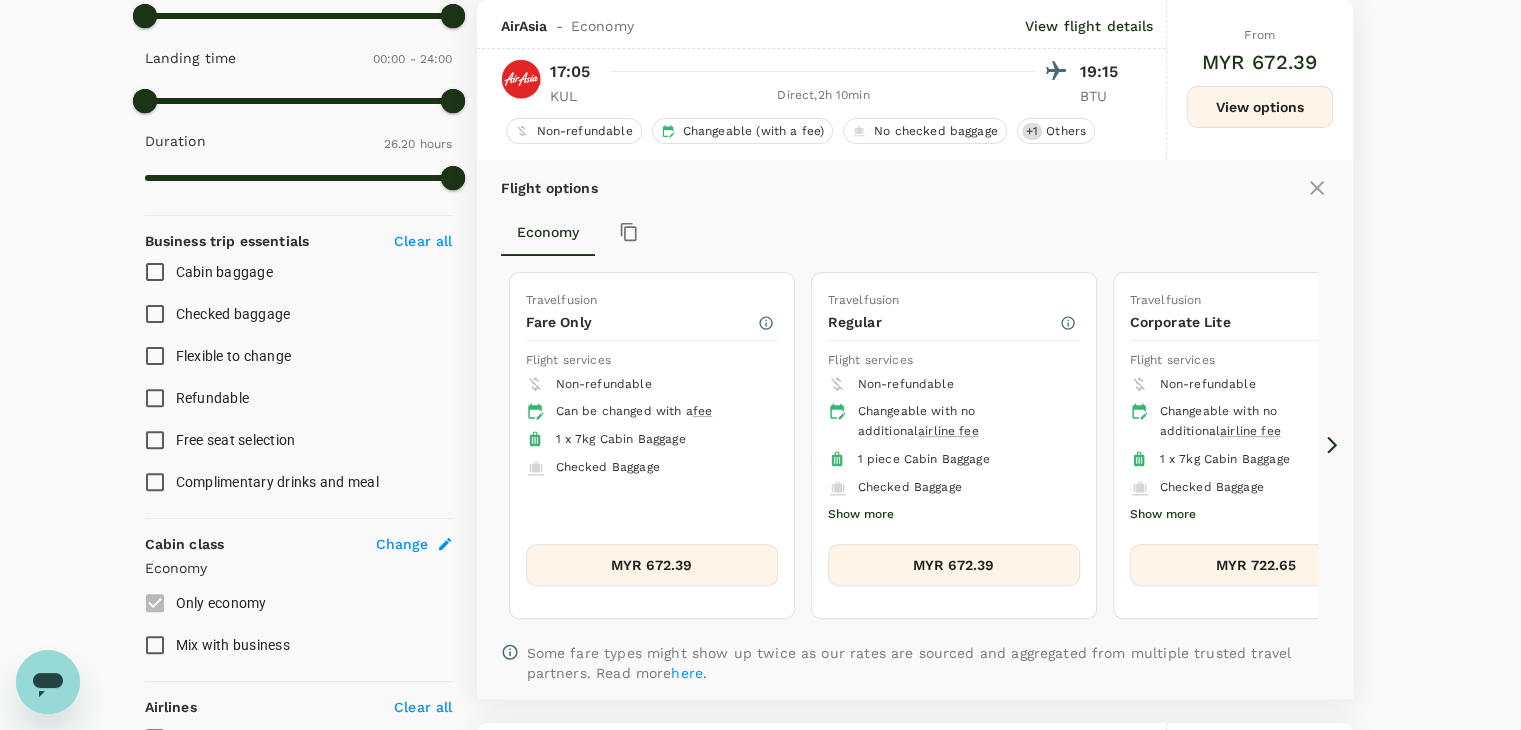 click 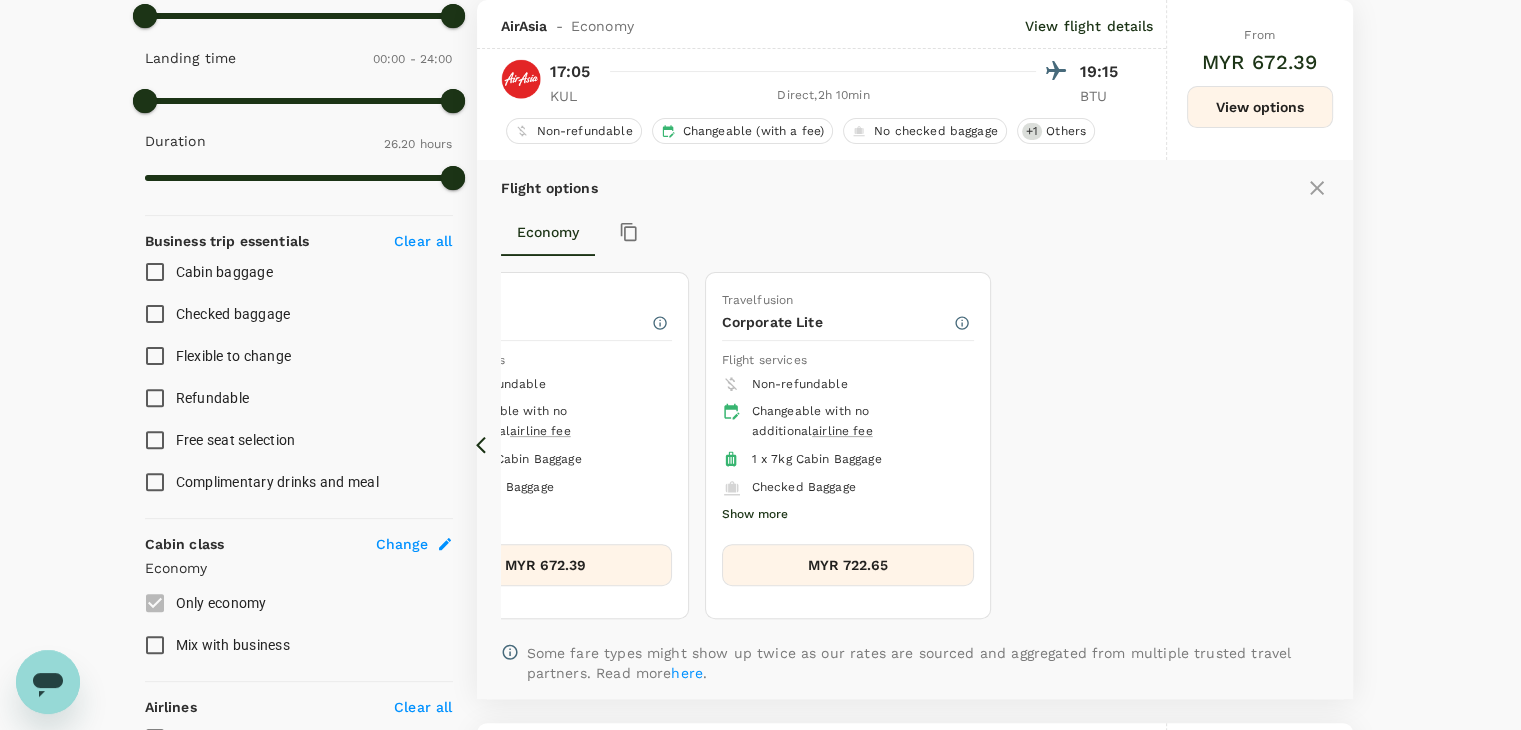 click 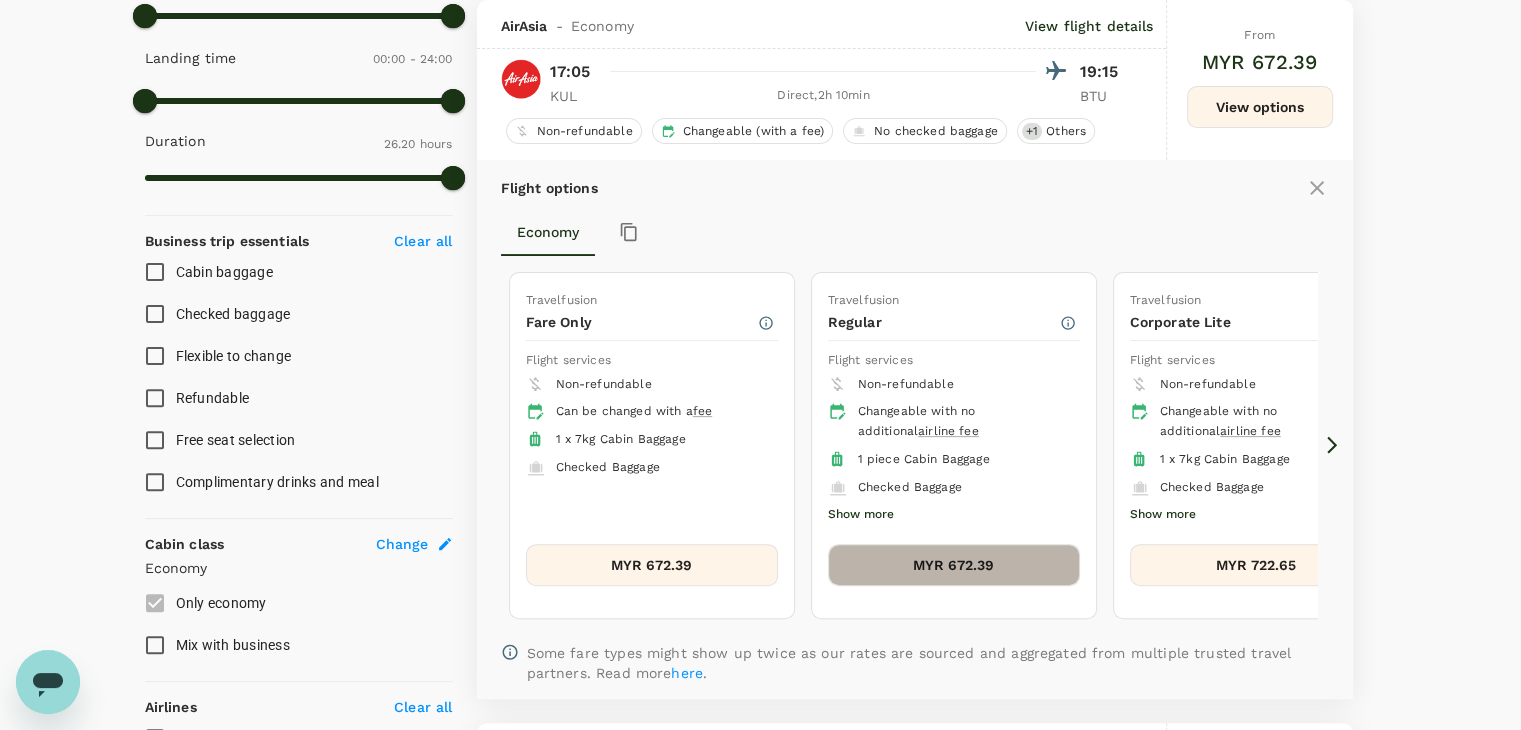 click on "MYR 672.39" at bounding box center [954, 565] 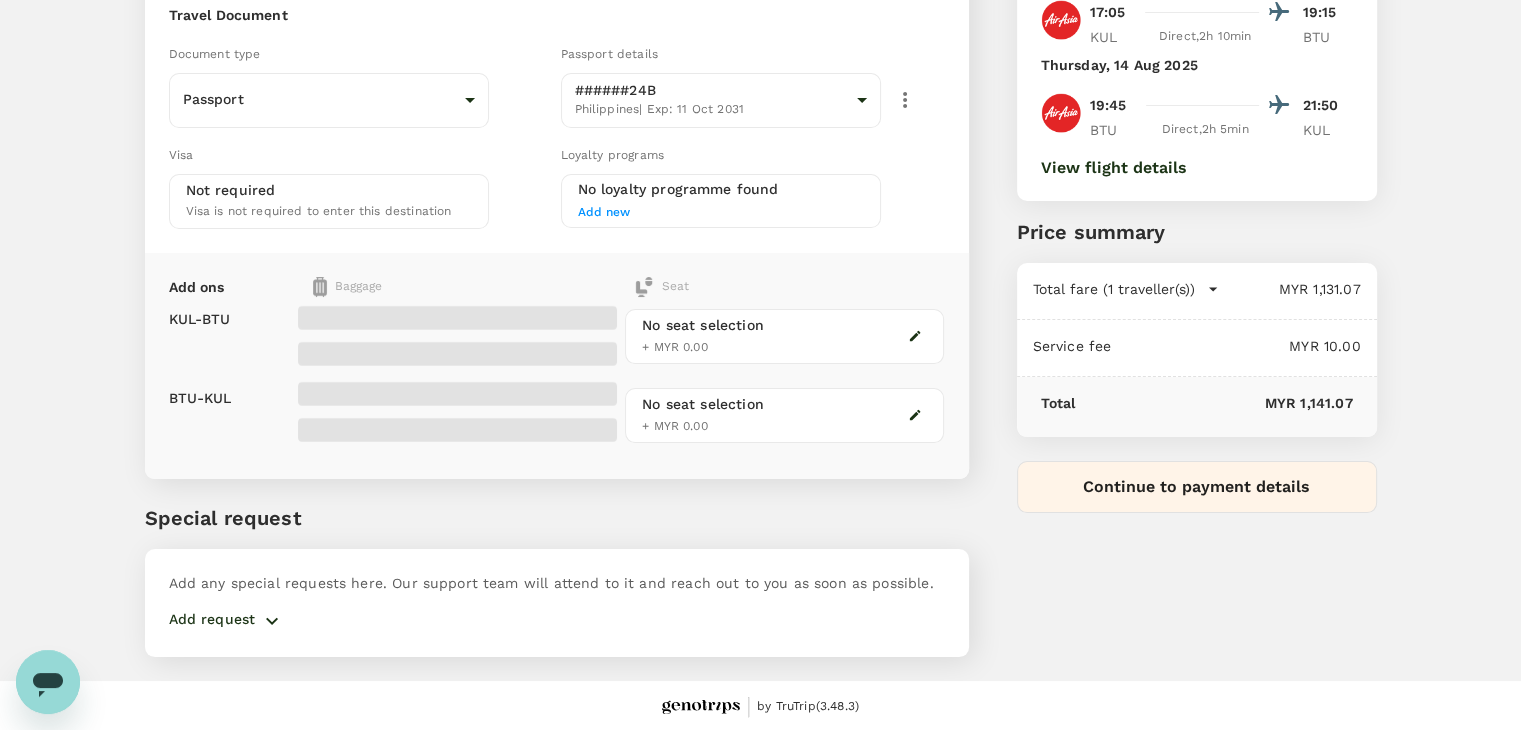 scroll, scrollTop: 0, scrollLeft: 0, axis: both 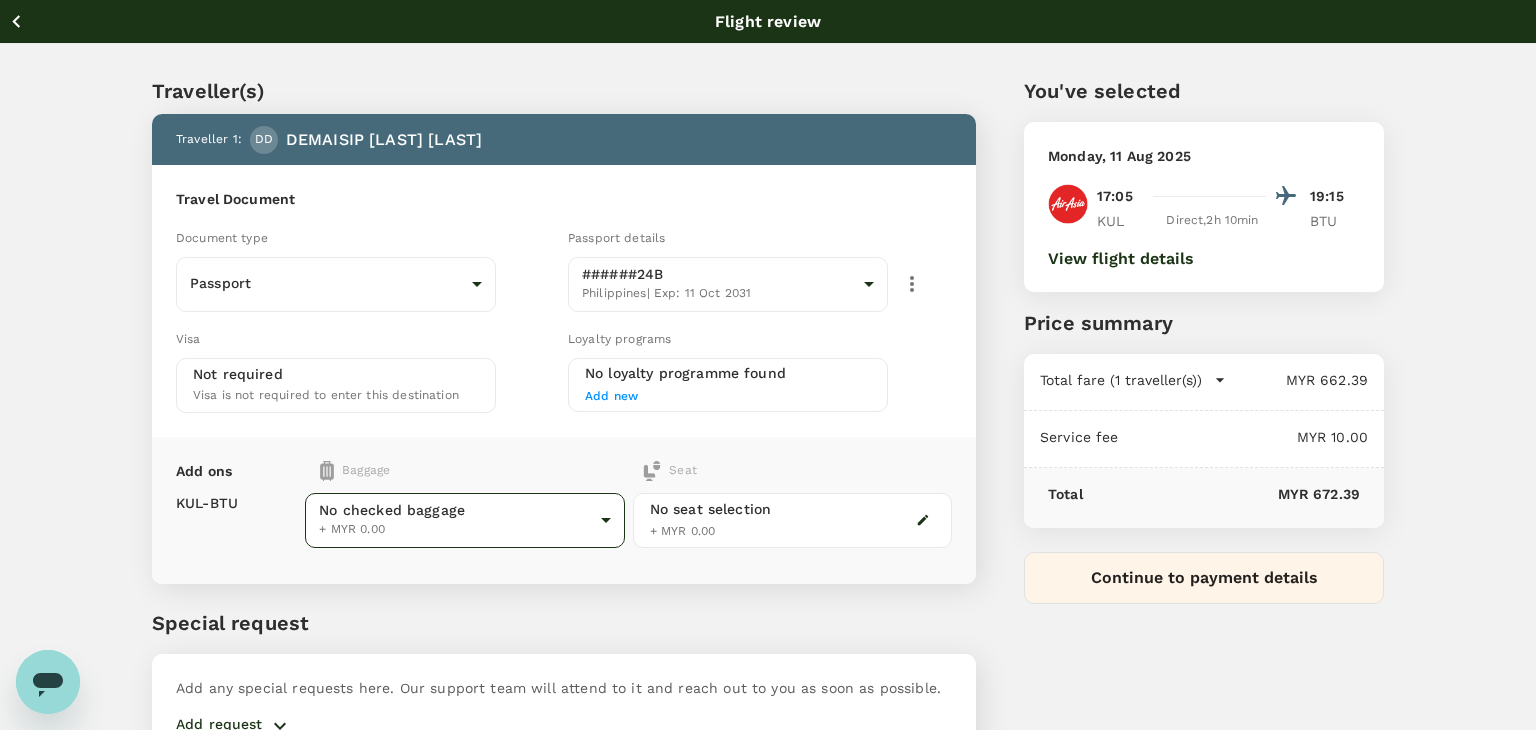 click on "Back to flight results Flight review Traveller(s) Traveller   1 : DD [FIRST]   [LAST] Travel Document Document type Passport Passport ​ Passport details ######24B Philippines  | Exp:   11 Oct 2031 2d13ae3c-9d13-4591-ab88-dd33ec70f500 ​ Visa Not required Visa is not required to enter this destination Loyalty programs No loyalty programme found Add new Add ons Baggage Seat KUL  -  BTU No checked baggage + MYR 0.00 ​ No seat selection + MYR 0.00 Special request Add any special requests here. Our support team will attend to it and reach out to you as soon as possible. Add request You've selected Monday, 11 Aug 2025 17:05 19:15 KUL Direct ,  2h 10min BTU View flight details Price summary Total fare (1 traveller(s)) MYR 662.39 Air fare MYR 662.39 Baggage fee MYR 0.00 Seat fee MYR 0.00 Service fee MYR 10.00 Total MYR 672.39 Continue to payment details by TruTrip  ( 3.48.3   ) View details Edit Add new" at bounding box center [768, 419] 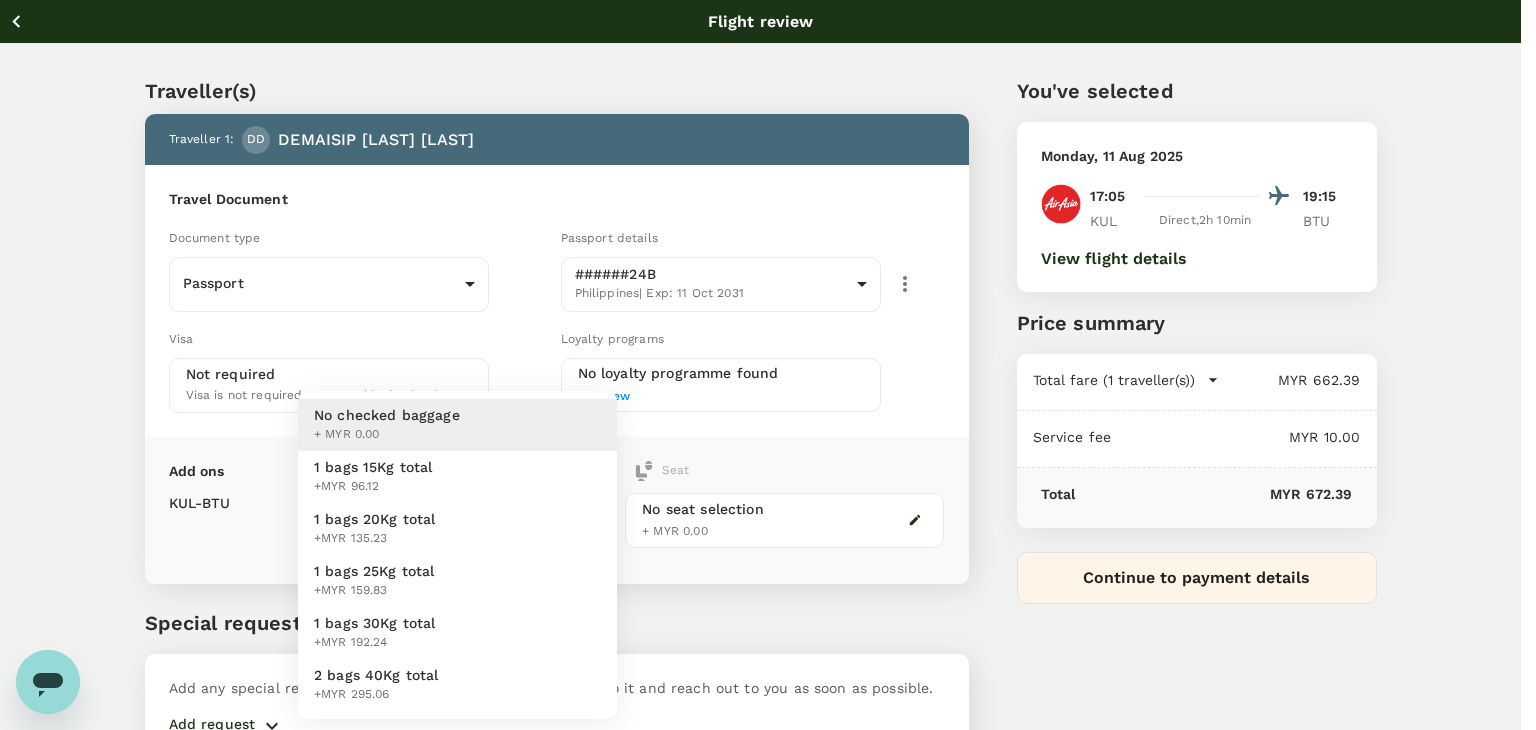 click on "+MYR 96.12" at bounding box center [373, 487] 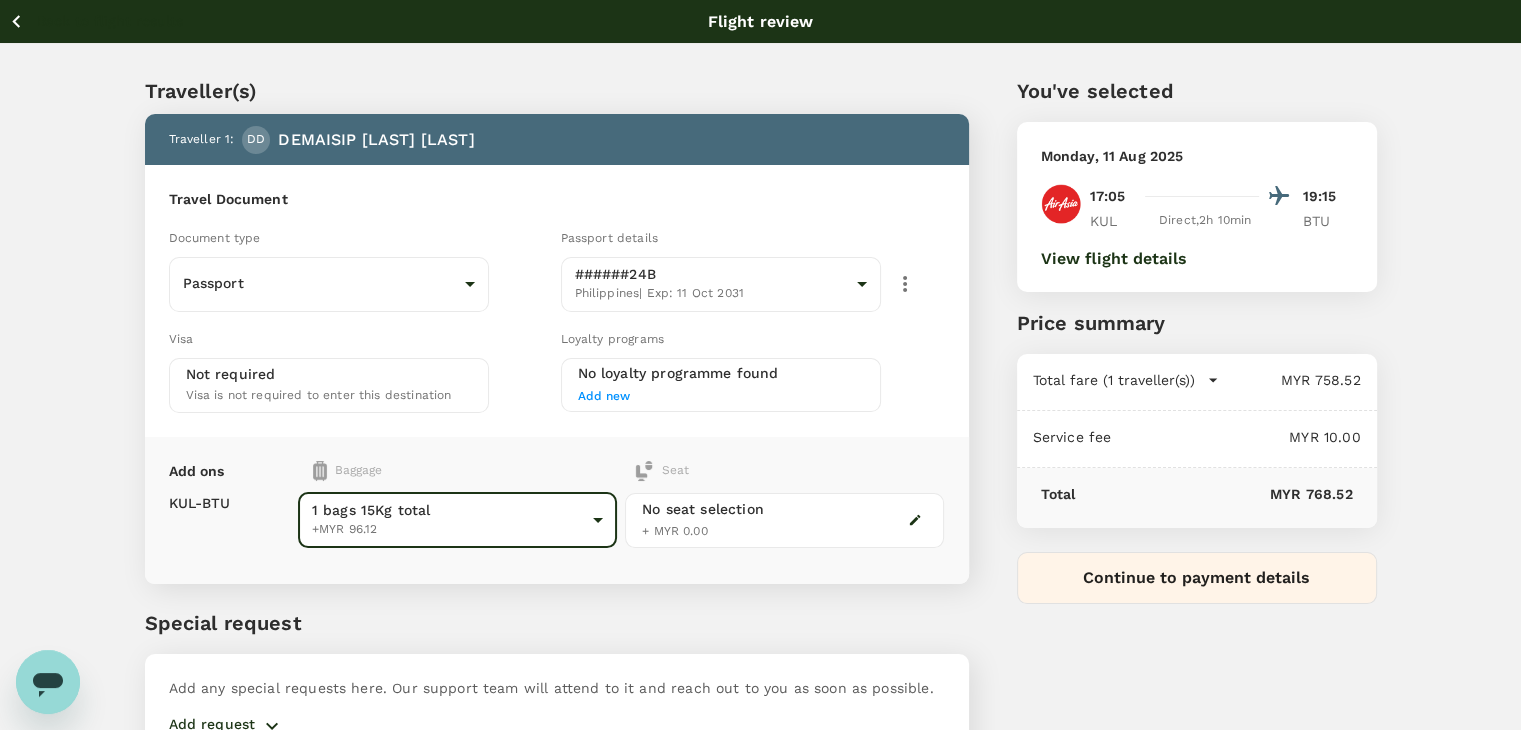 click 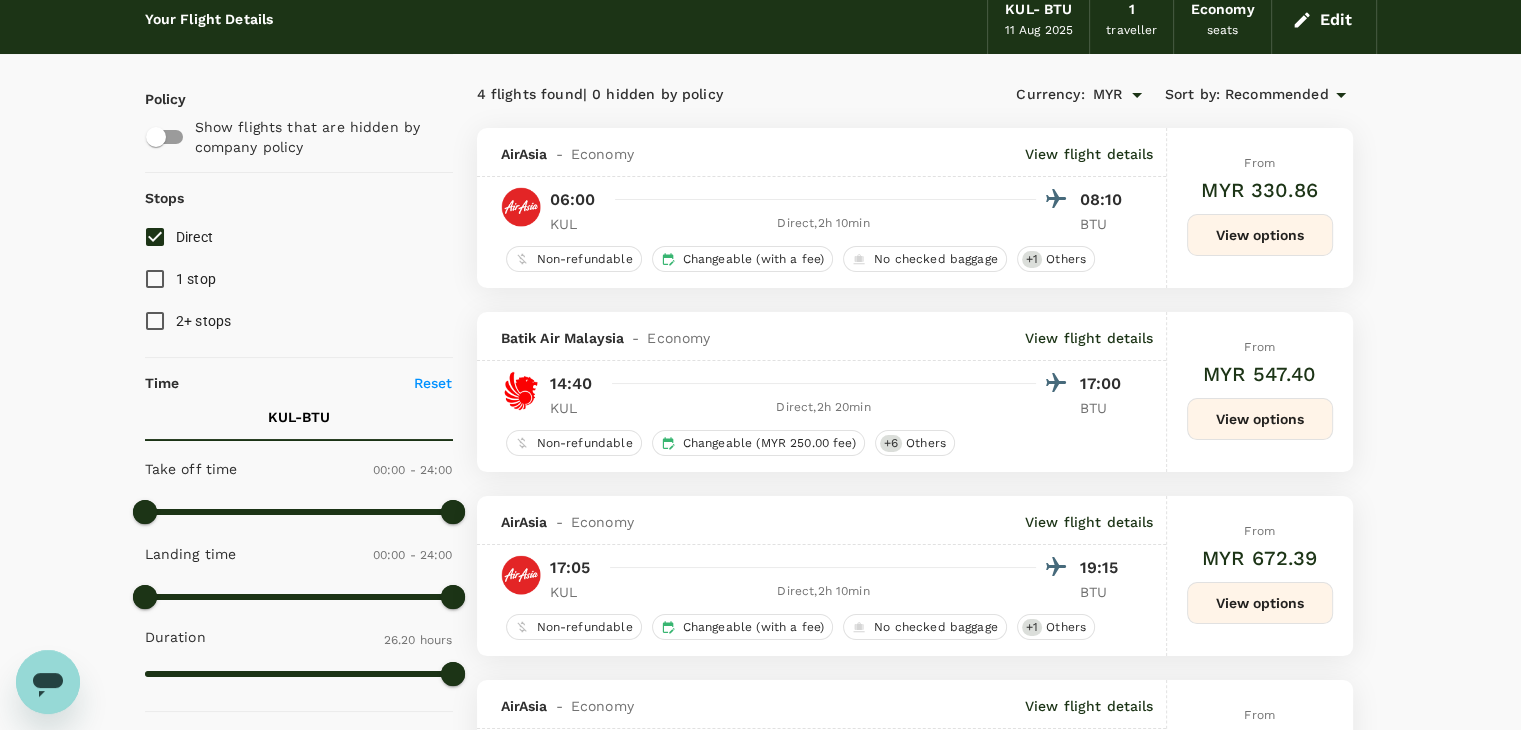 scroll, scrollTop: 113, scrollLeft: 0, axis: vertical 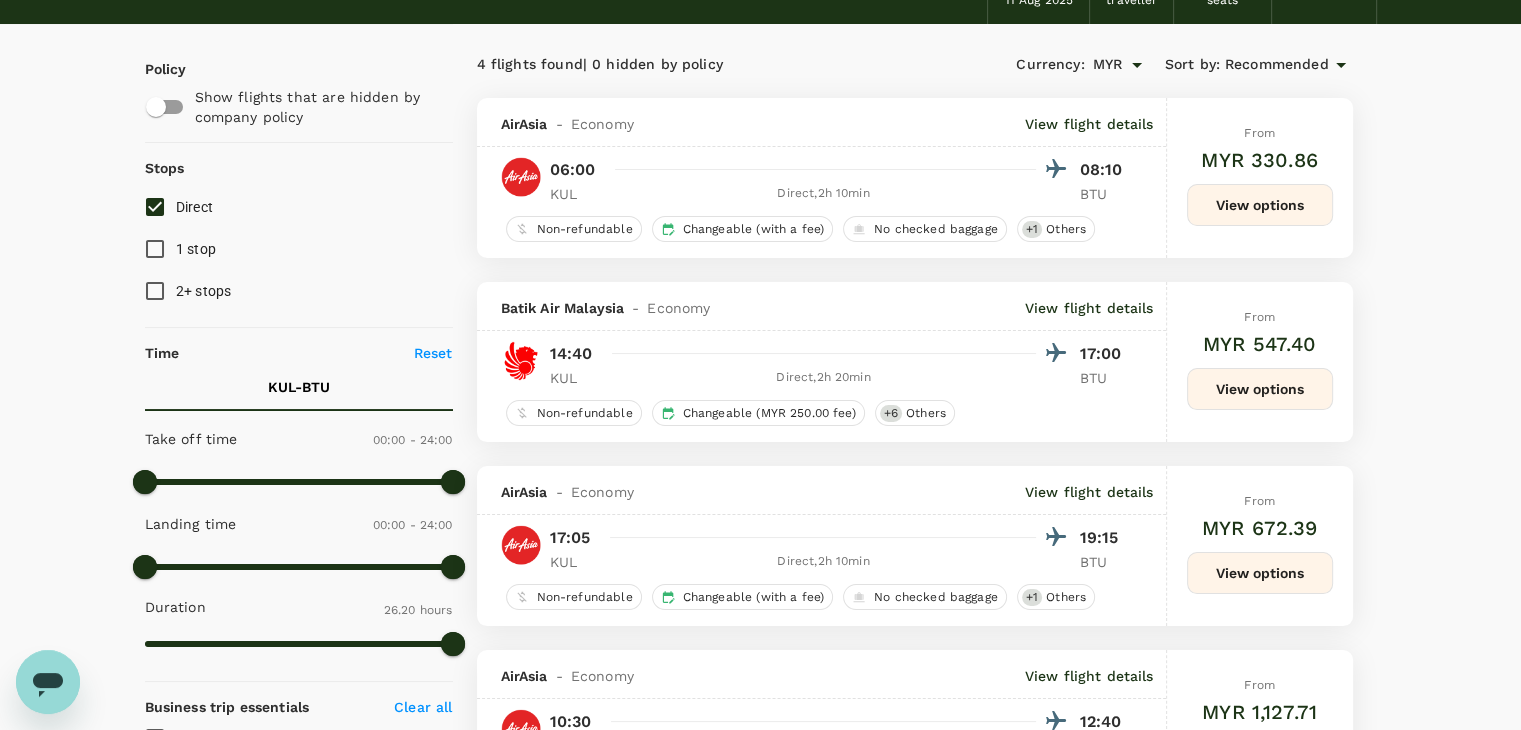 click on "View options" at bounding box center (1260, 573) 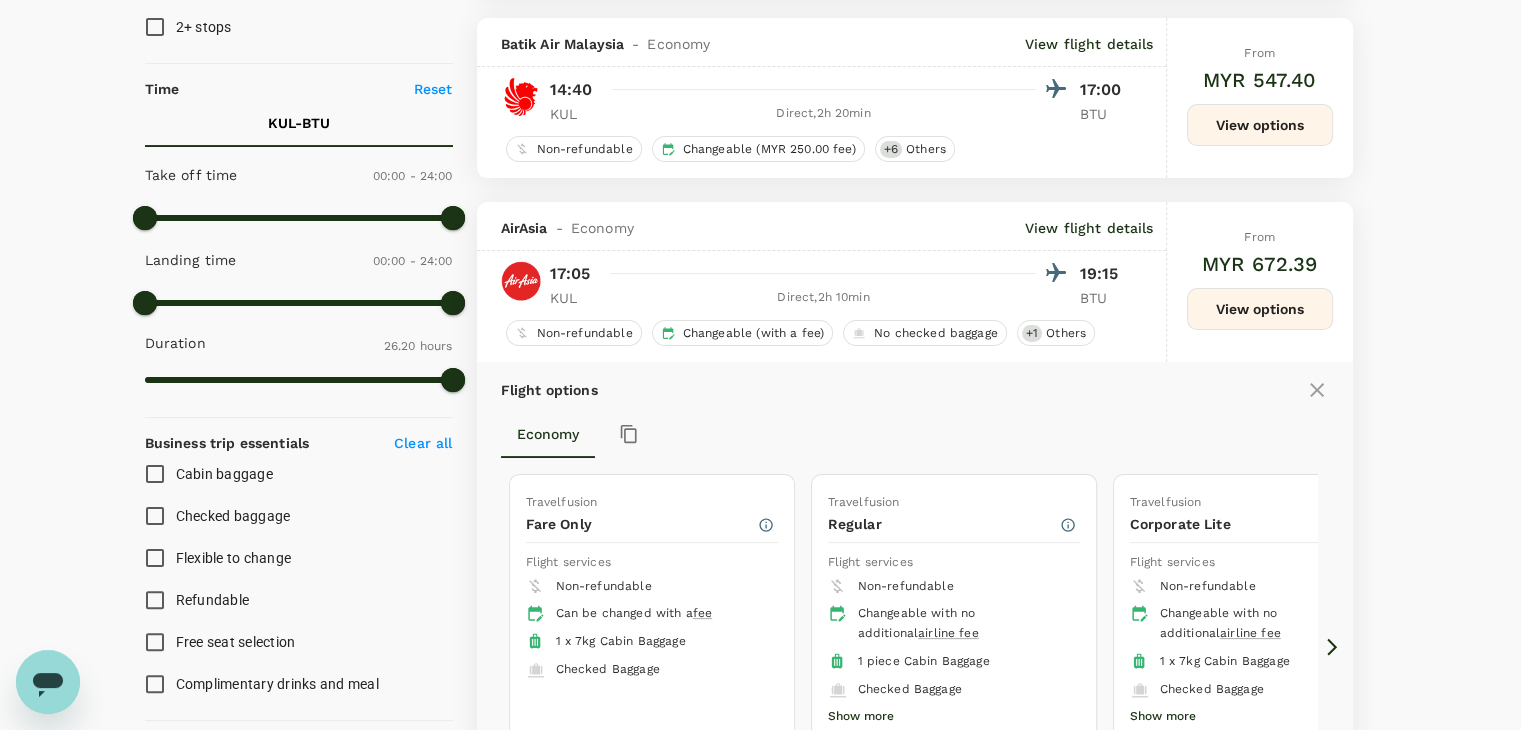 scroll, scrollTop: 579, scrollLeft: 0, axis: vertical 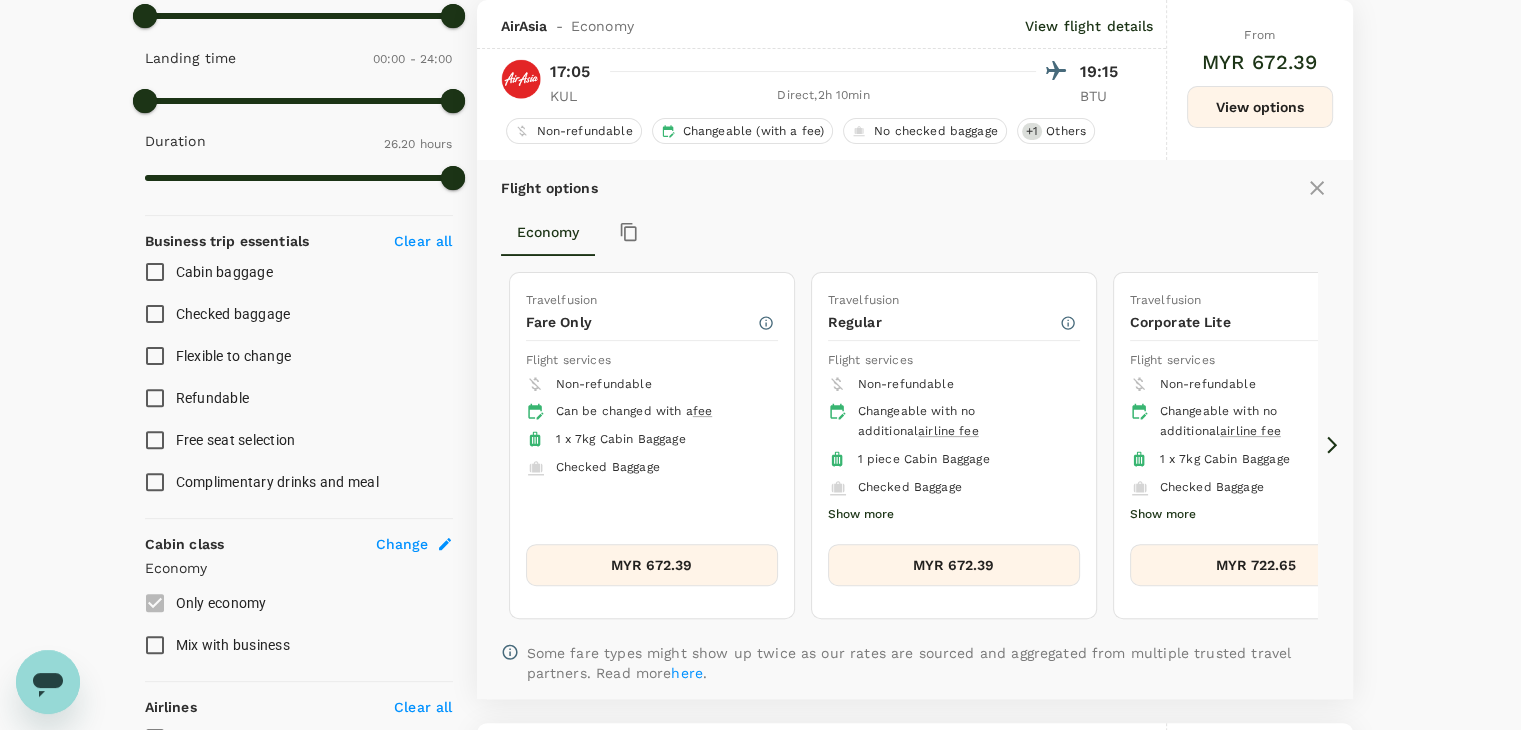 click on "MYR 722.65" at bounding box center [1256, 565] 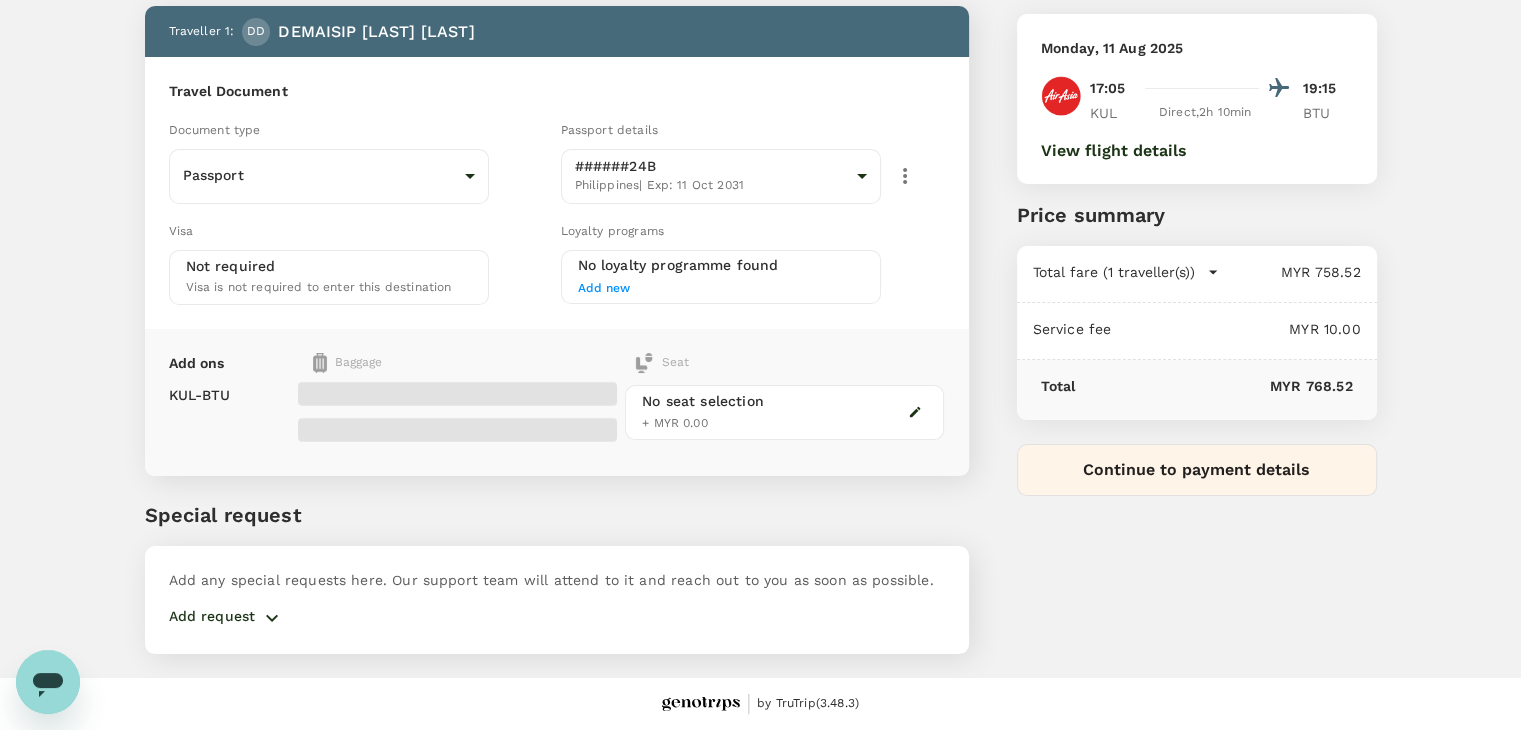 scroll, scrollTop: 0, scrollLeft: 0, axis: both 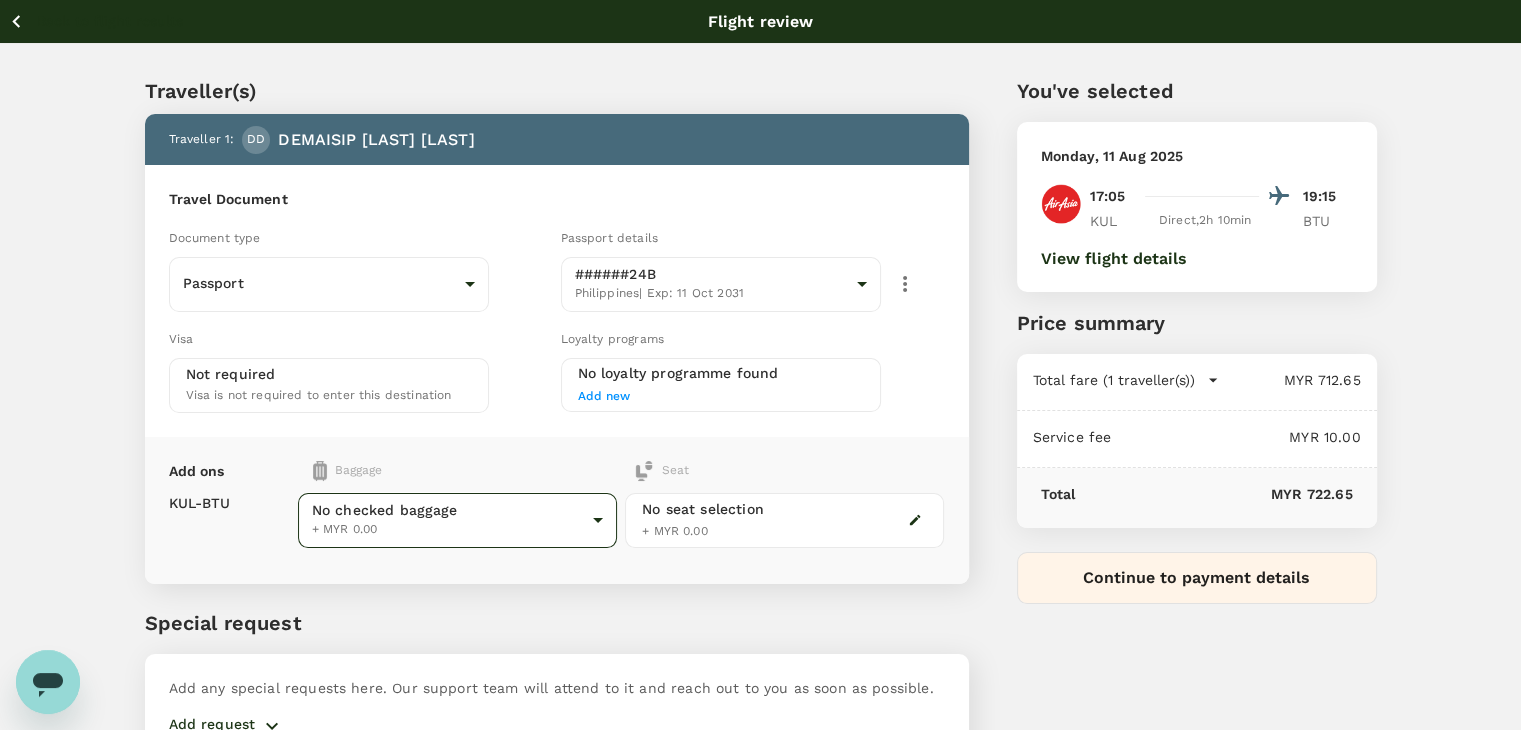 click on "Back to flight results Flight review Traveller(s) Traveller   1 : DD [LAST]   [LAST] [LAST] Travel Document Document type Passport Passport ​ Passport details ######24B Philippines  | Exp:   11 Oct 2031 2d13ae3c-9d13-4591-ab88-dd33ec70f500 ​ Visa Not required Visa is not required to enter this destination Loyalty programs No loyalty programme found Add new Add ons Baggage Seat KUL  -  BTU No checked baggage + MYR 0.00 ​ No seat selection + MYR 0.00 Special request Add any special requests here. Our support team will attend to it and reach out to you as soon as possible. Add request You've selected Monday, 11 Aug 2025 17:05 19:15 KUL Direct ,  2h 10min BTU View flight details Price summary Total fare (1 traveller(s)) MYR 712.65 Air fare MYR 712.65 Baggage fee MYR 0.00 Seat fee MYR 0.00 Service fee MYR 10.00 Total MYR 722.65 Continue to payment details by TruTrip  ( 3.48.3   ) View details Edit Add new" at bounding box center (760, 419) 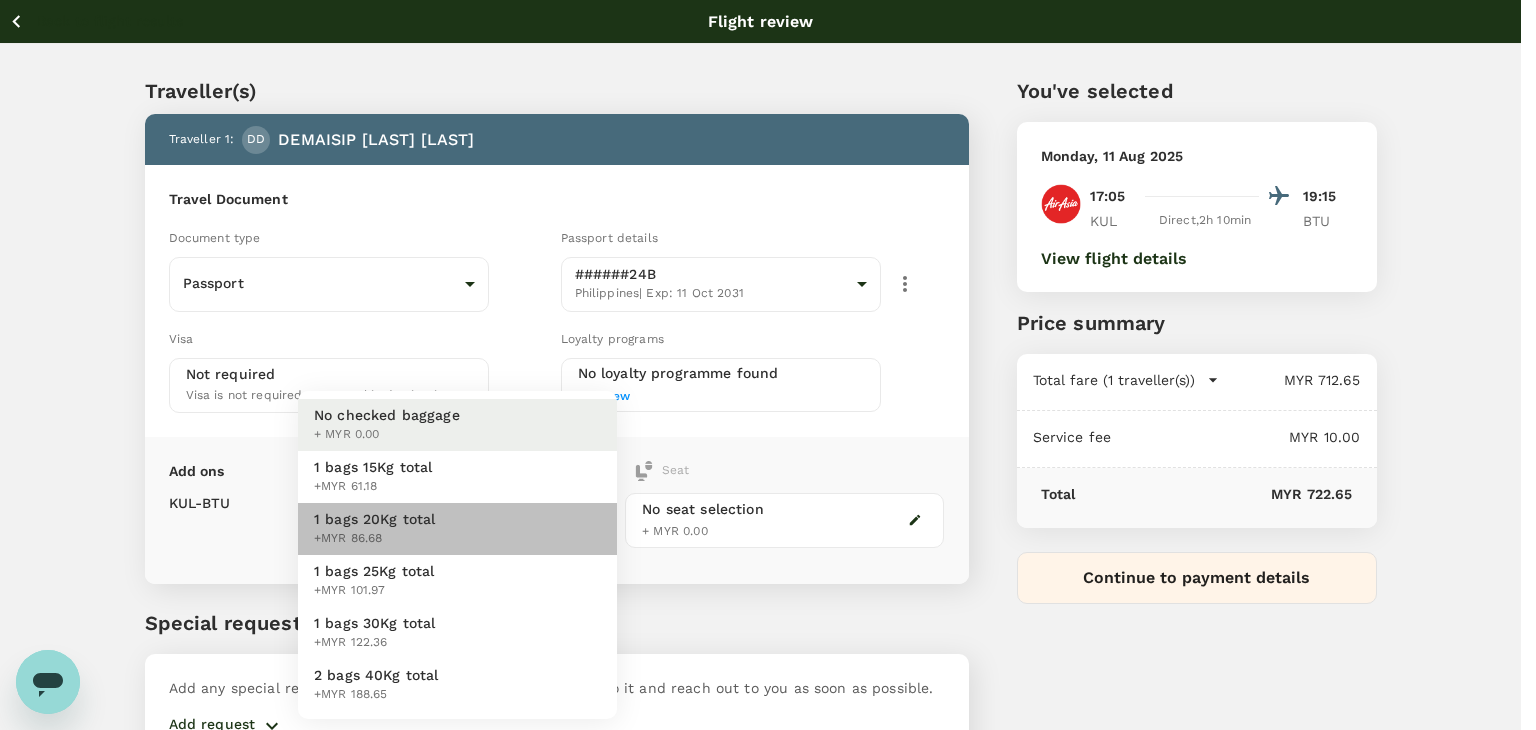 click on "1 bags 20Kg total +MYR 86.68" at bounding box center [457, 529] 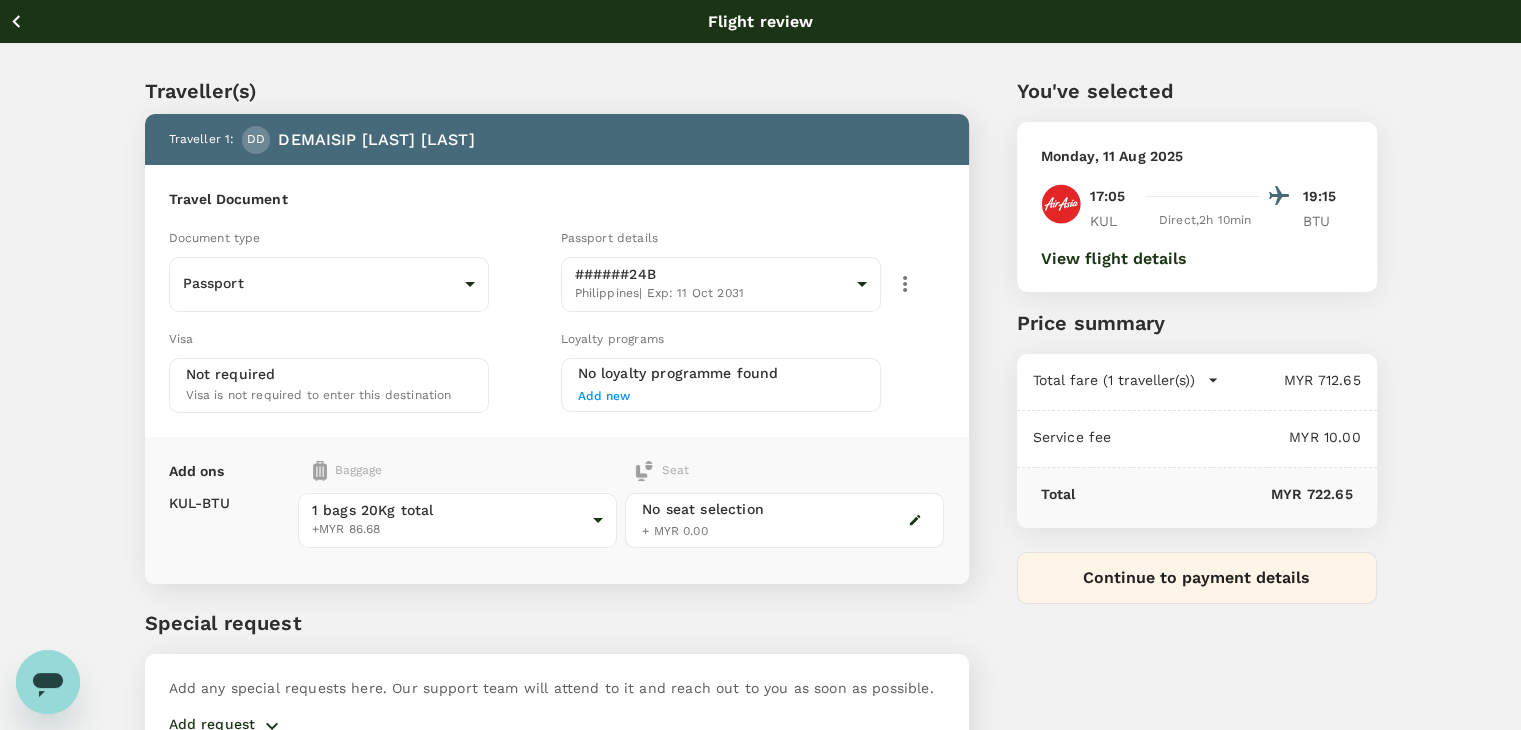 click 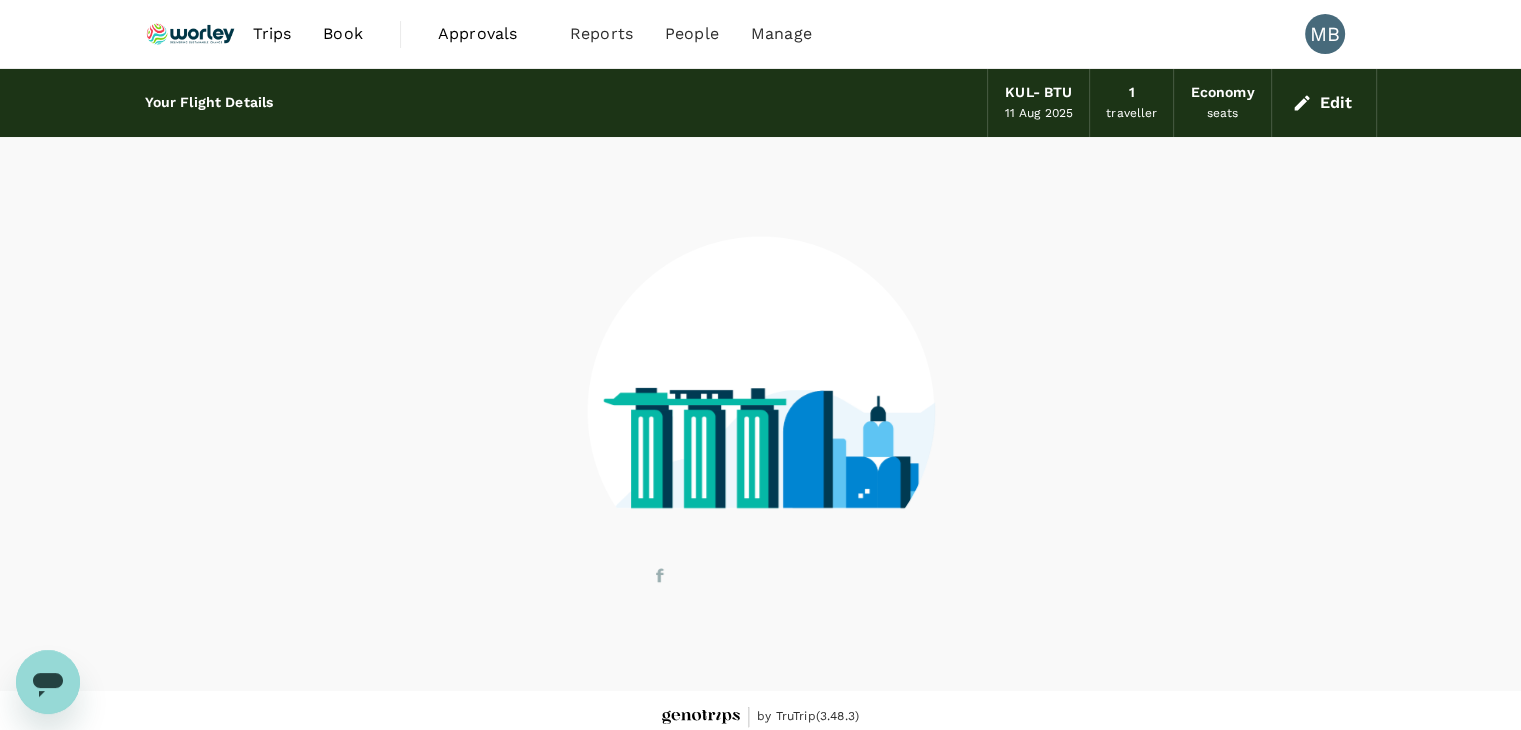 scroll, scrollTop: 13, scrollLeft: 0, axis: vertical 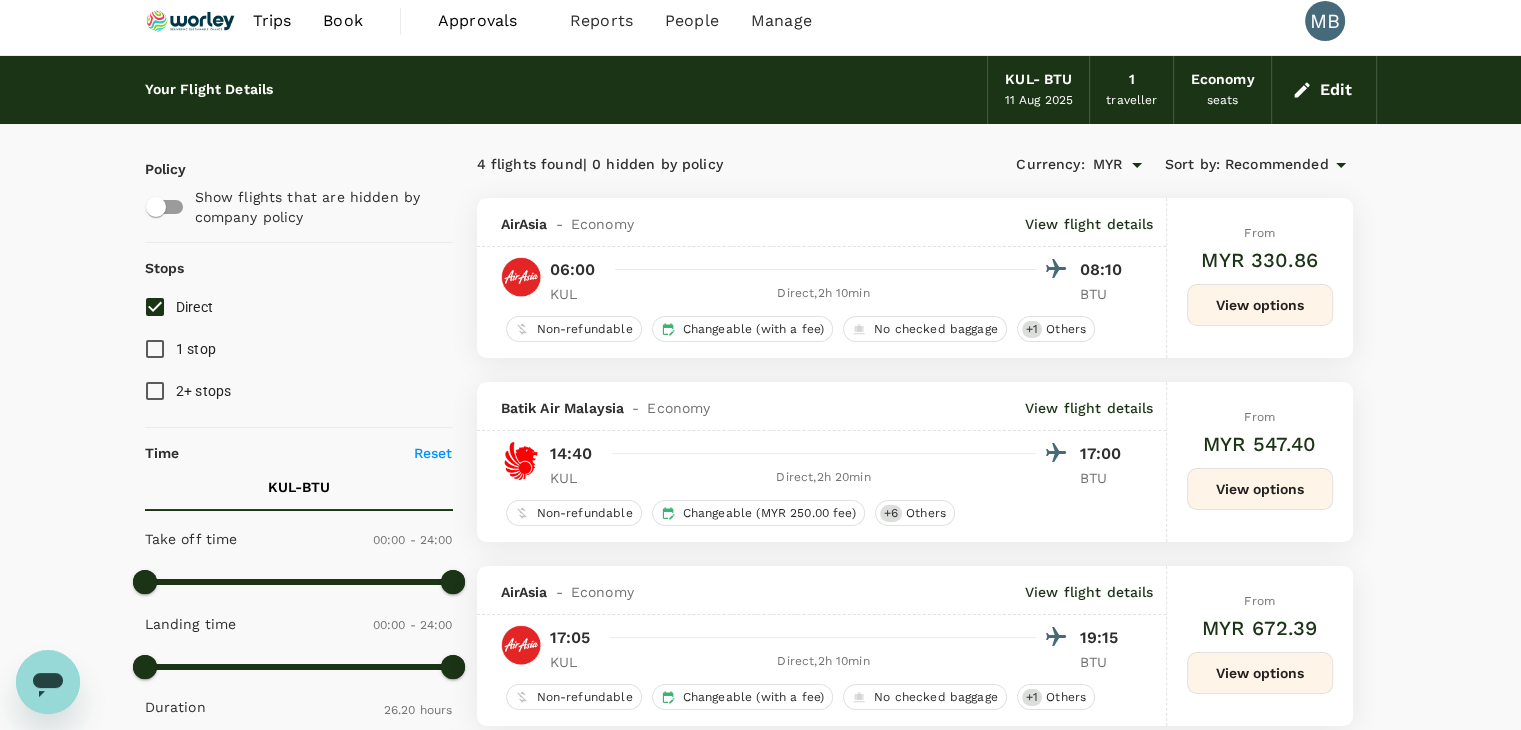 click on "Edit" at bounding box center (1324, 90) 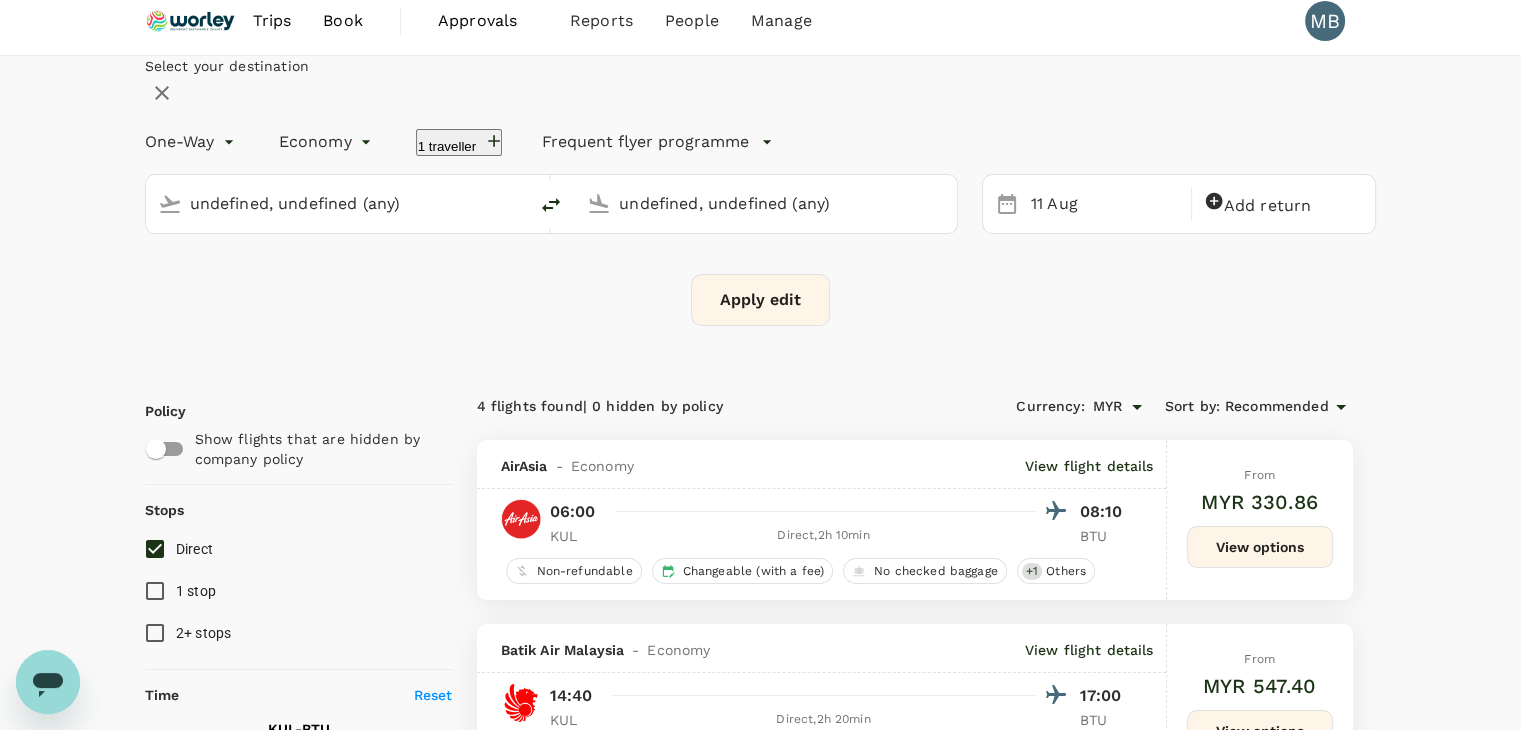 type 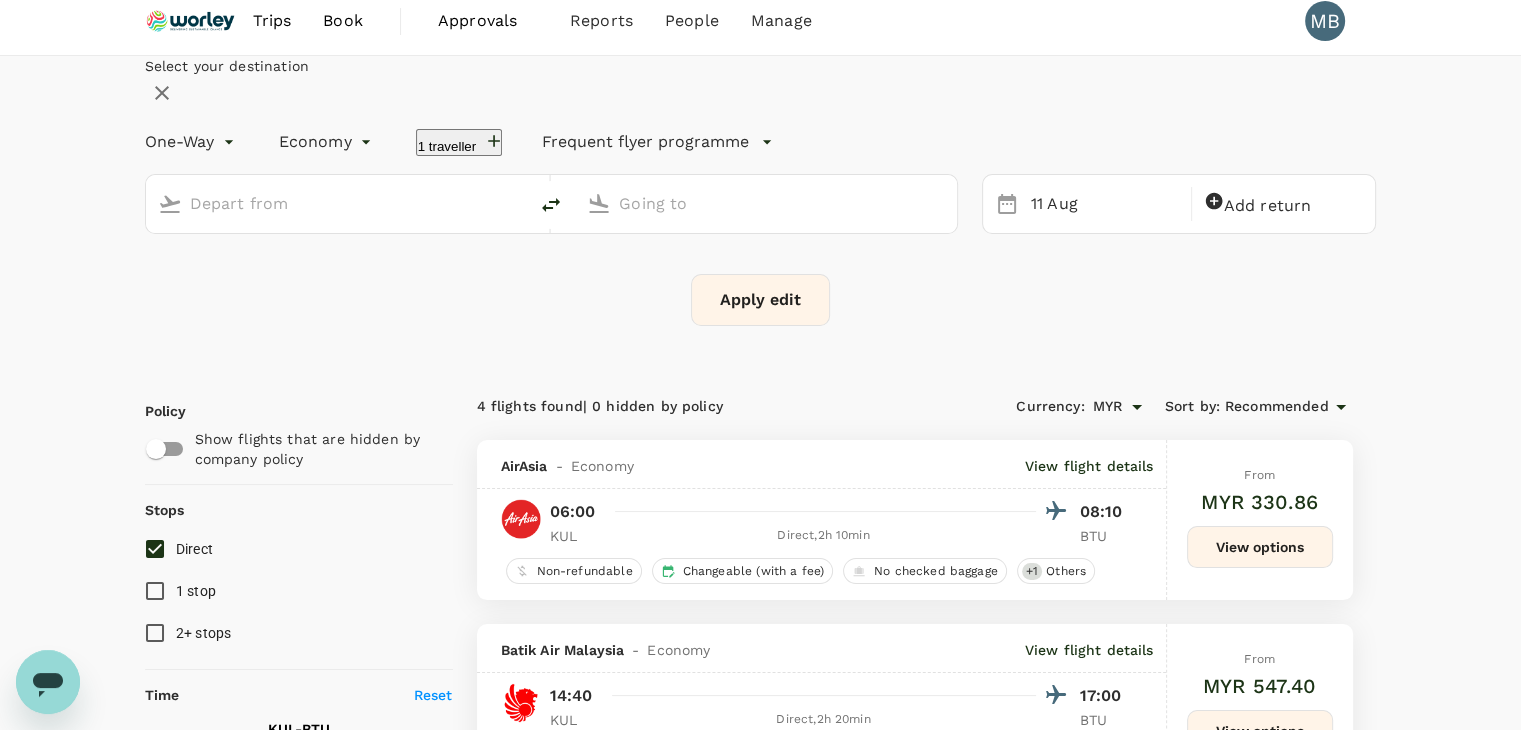 type on "Kuala Lumpur Intl (KUL)" 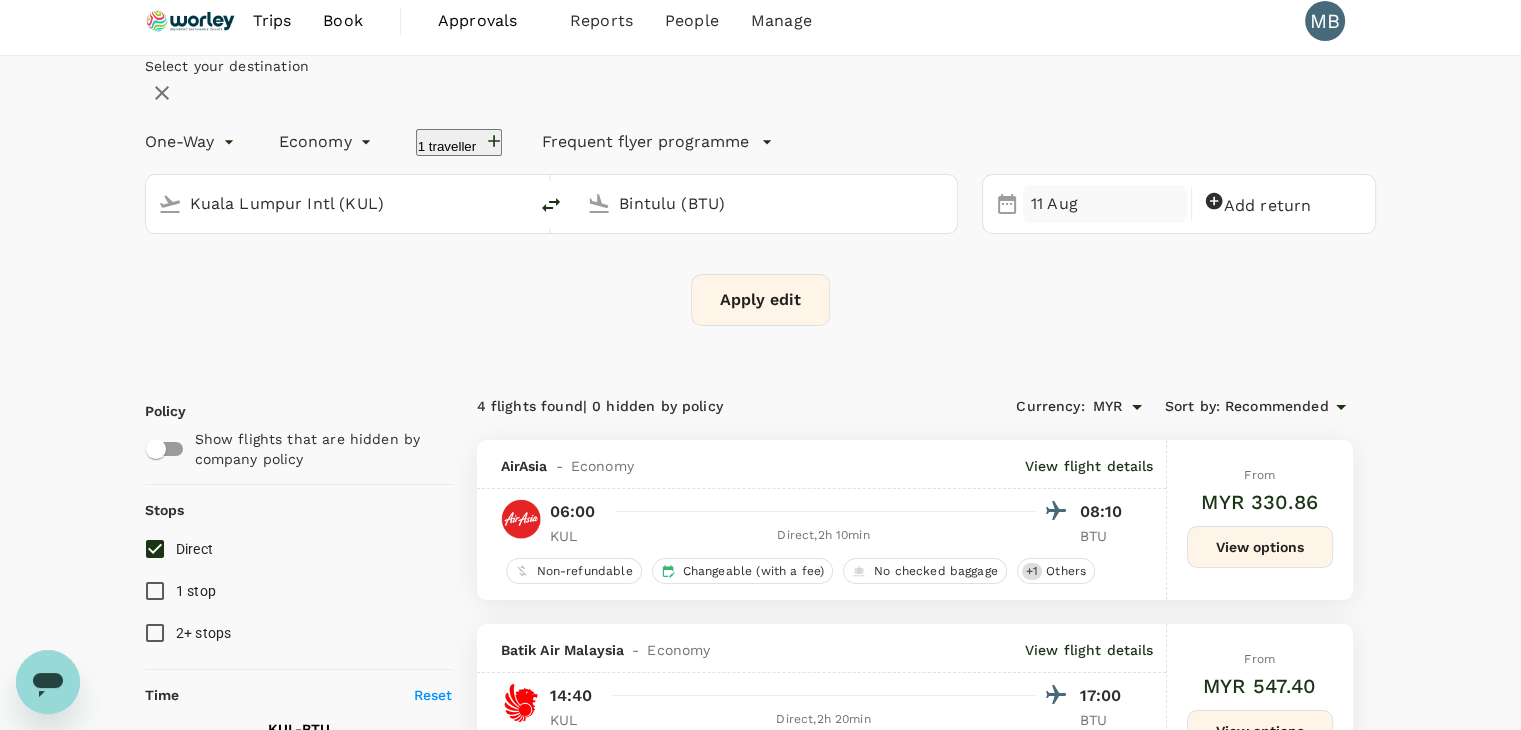 click on "11 Aug" at bounding box center [1105, 204] 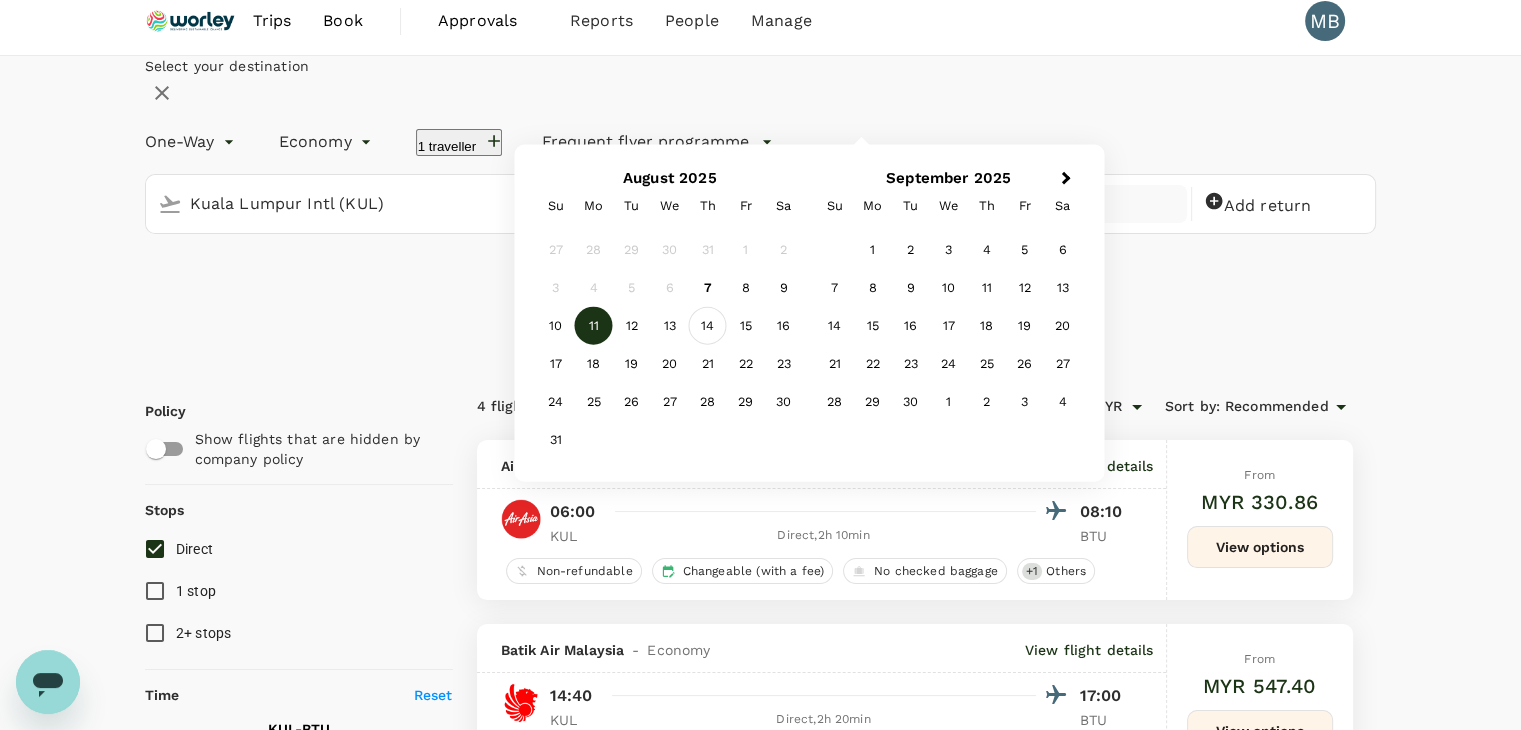 click on "14" at bounding box center [708, 326] 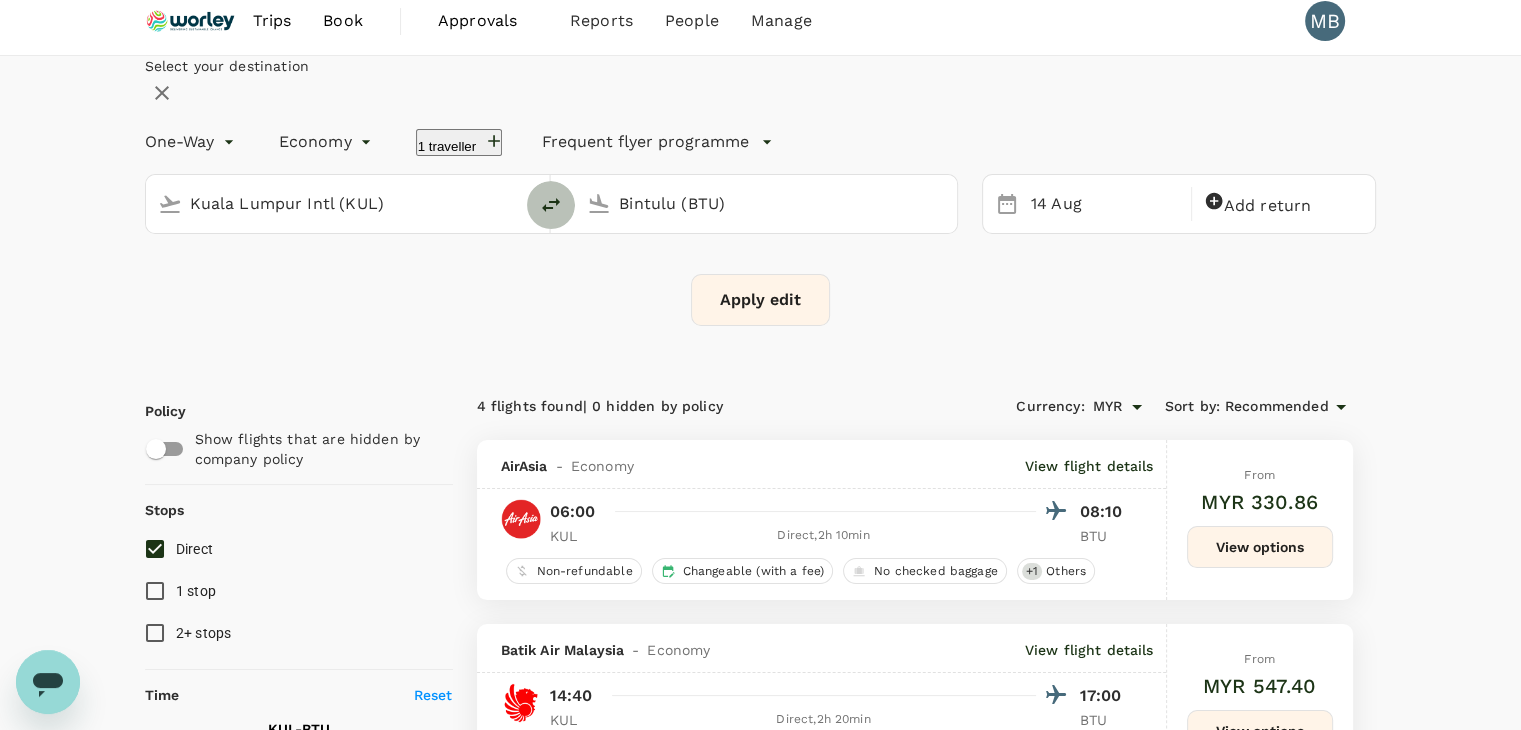 click 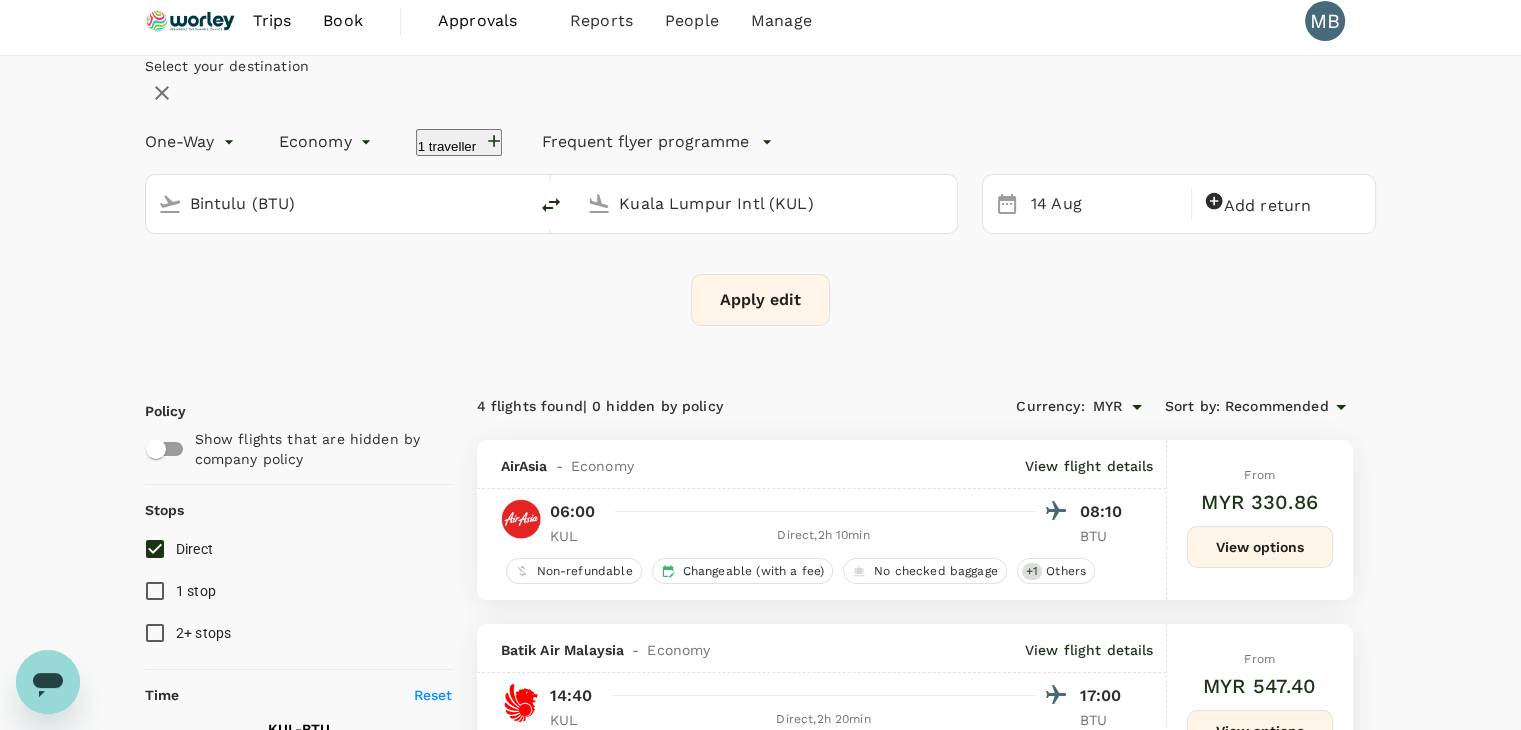 click on "Bintulu (BTU)" at bounding box center [338, 203] 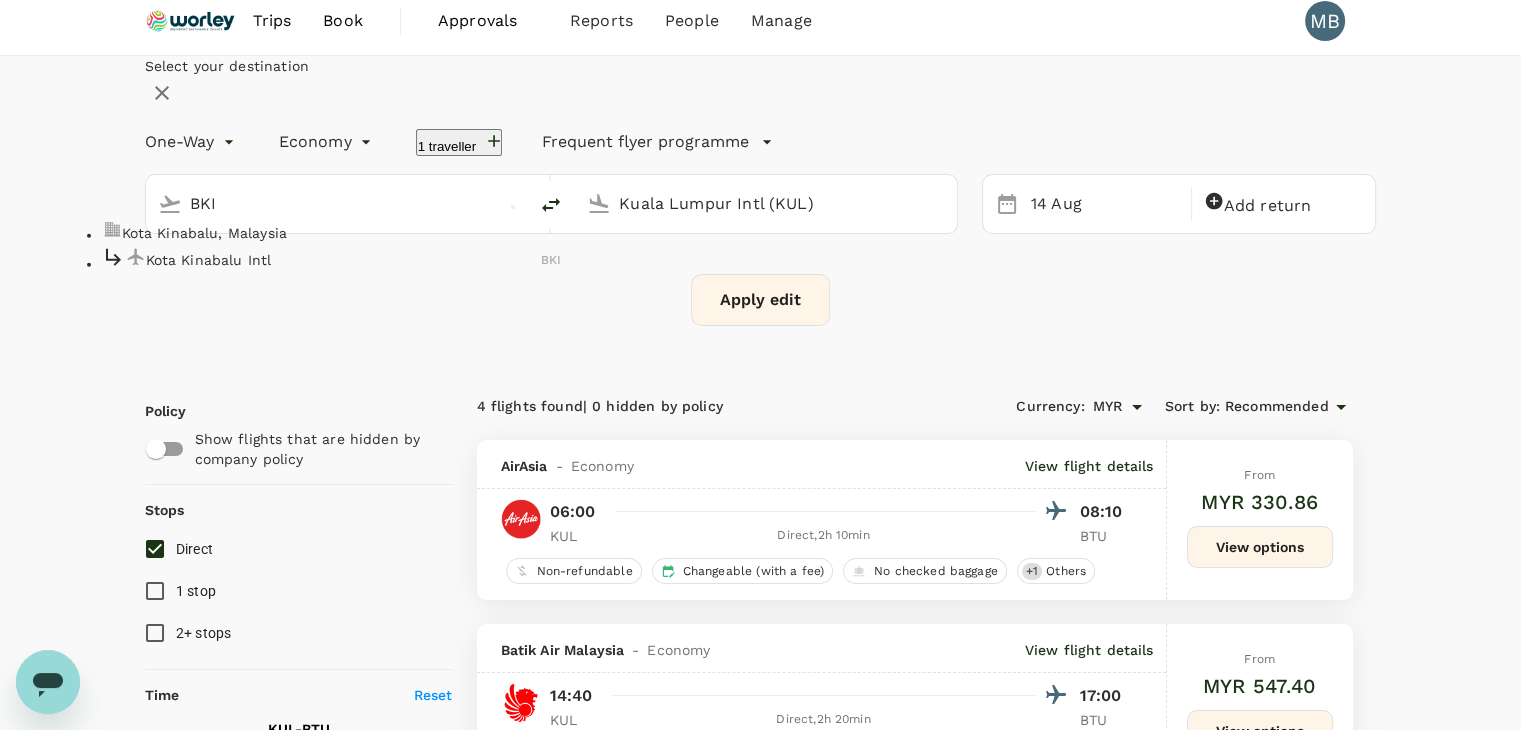 click on "Kota Kinabalu Intl" at bounding box center [344, 259] 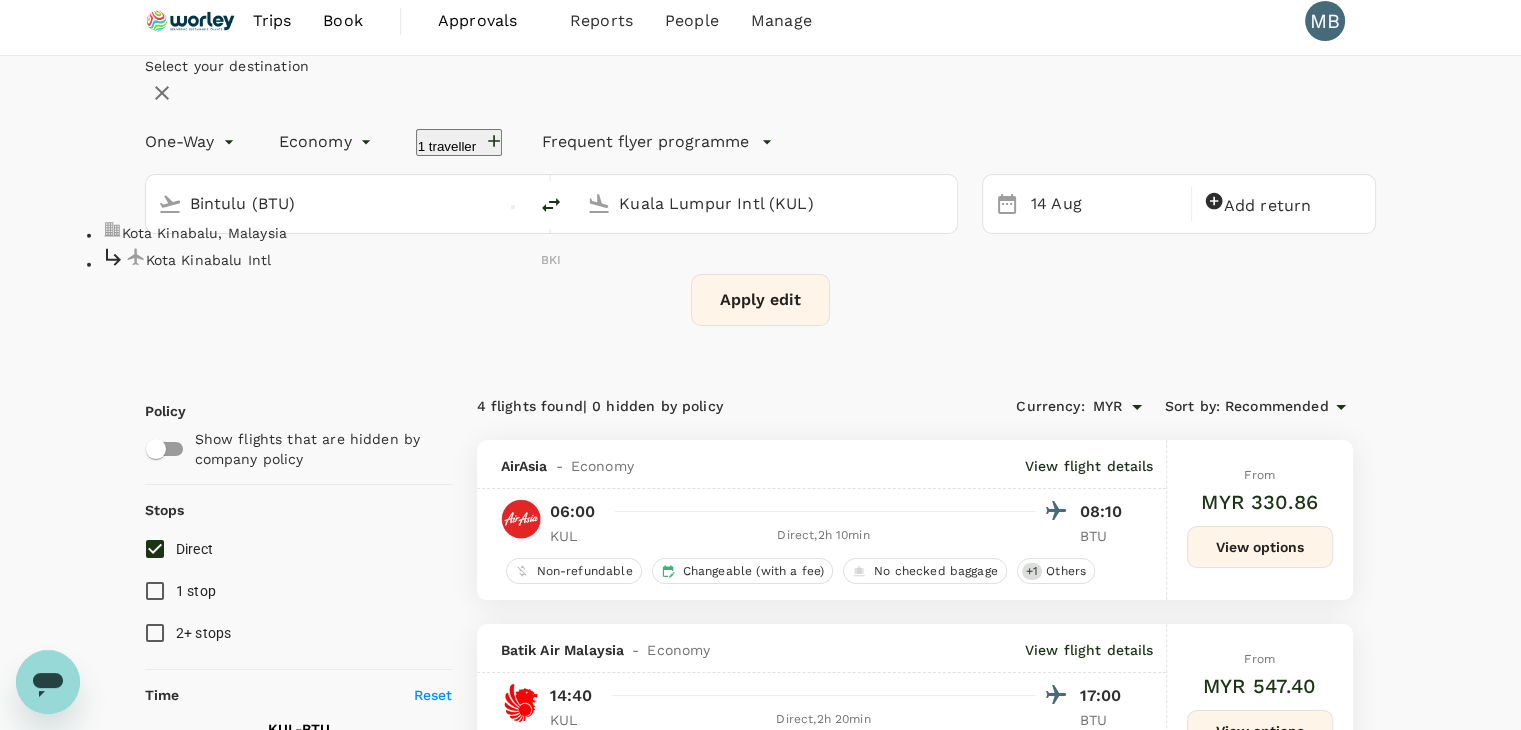 type on "Kota Kinabalu Intl (BKI)" 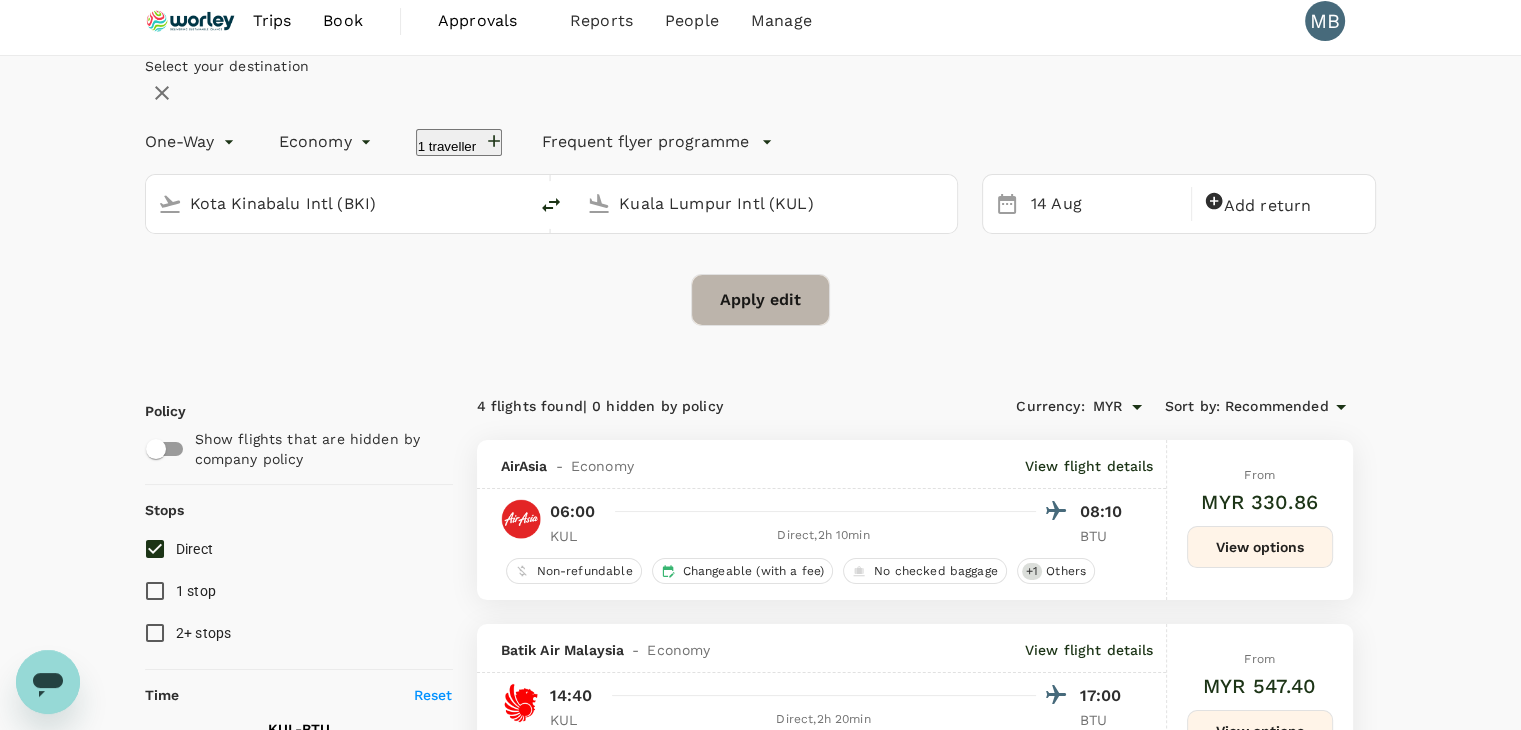 click on "Apply edit" at bounding box center (760, 300) 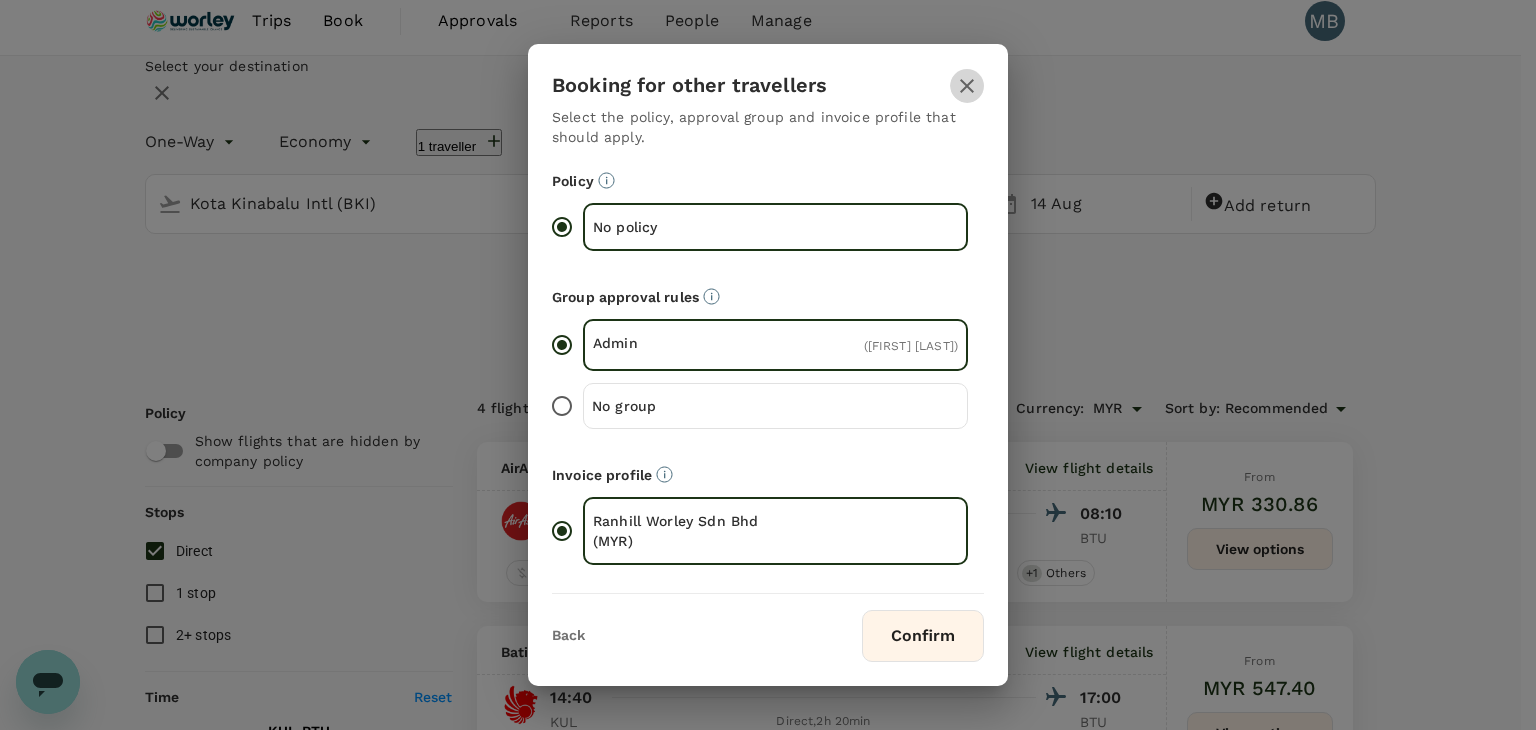 click 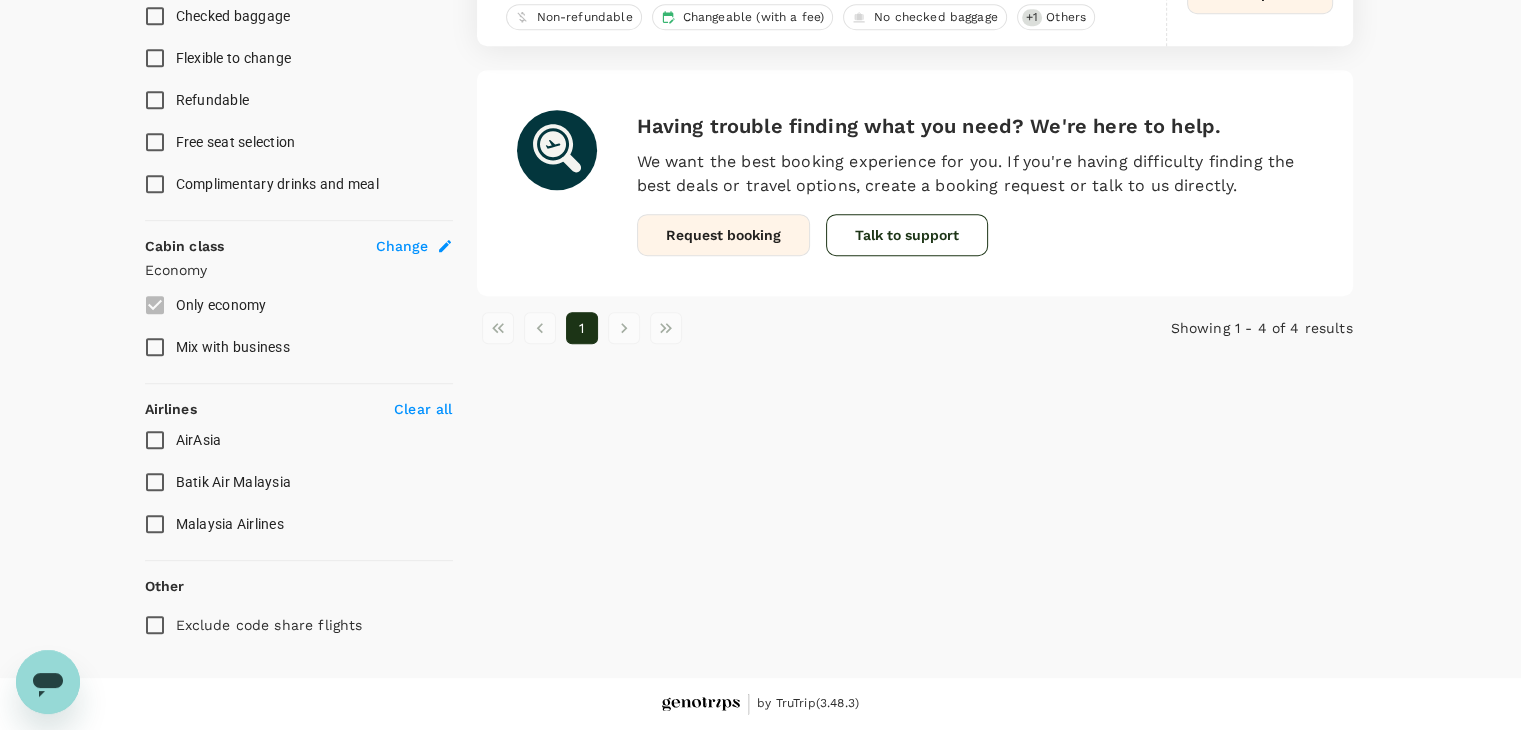 scroll, scrollTop: 1240, scrollLeft: 0, axis: vertical 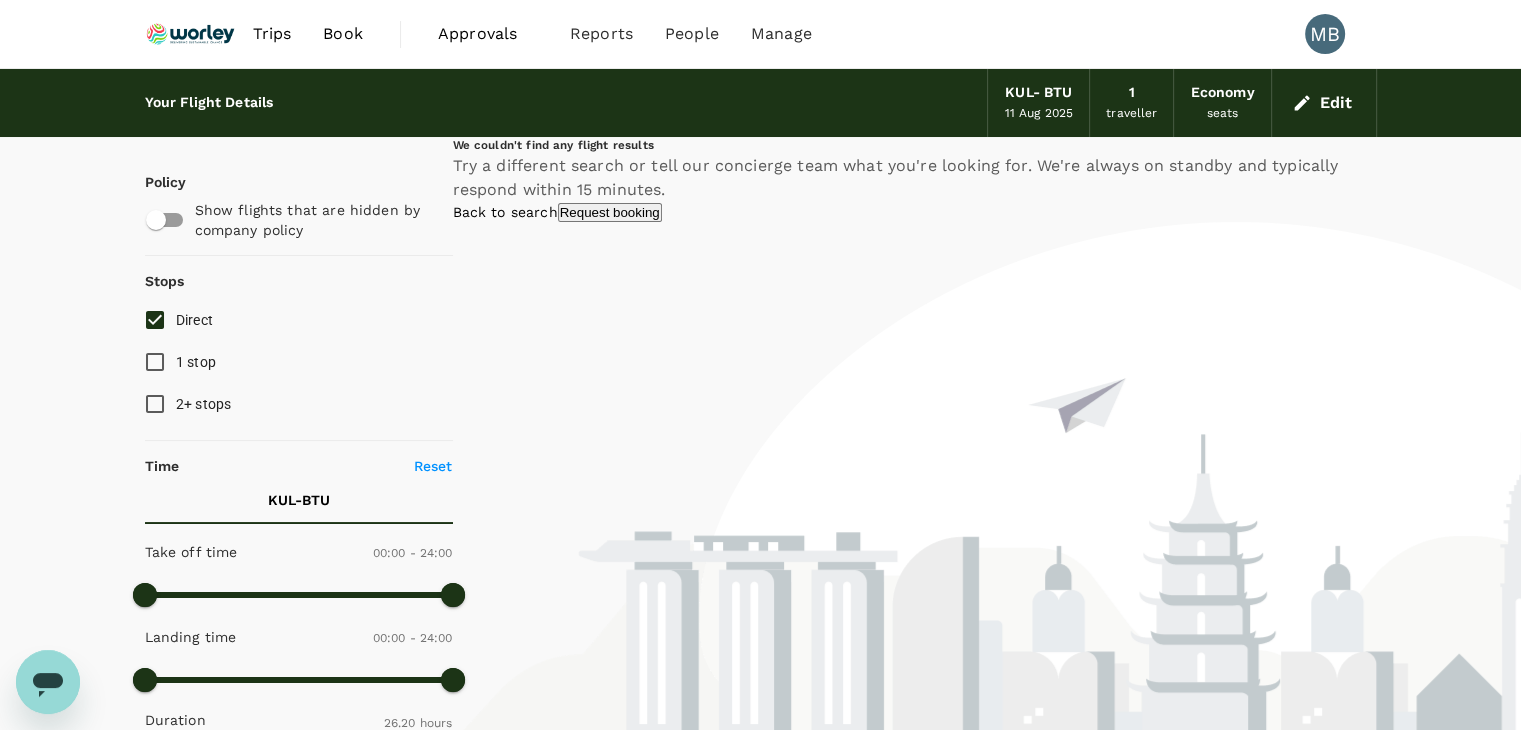 click on "Edit" at bounding box center [1324, 103] 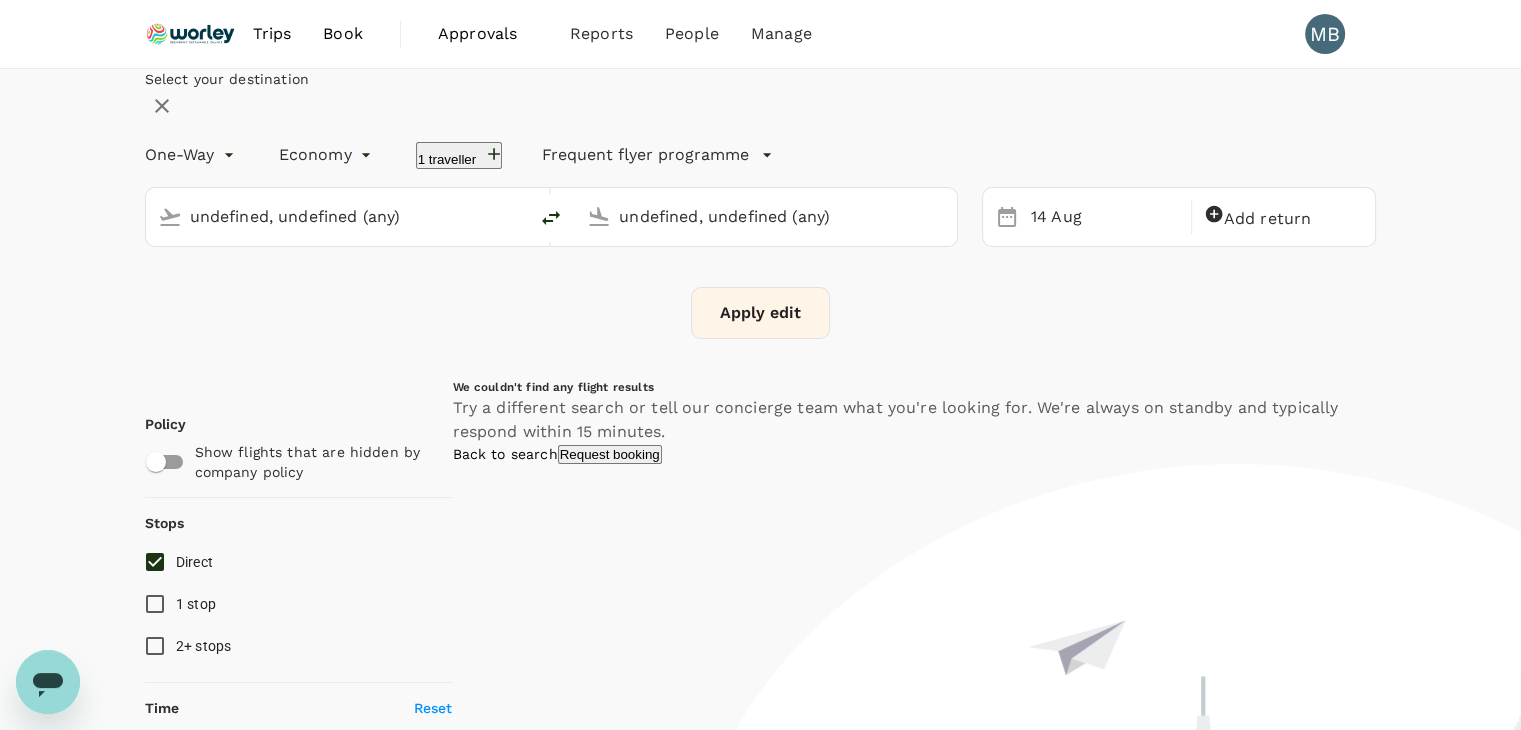 type 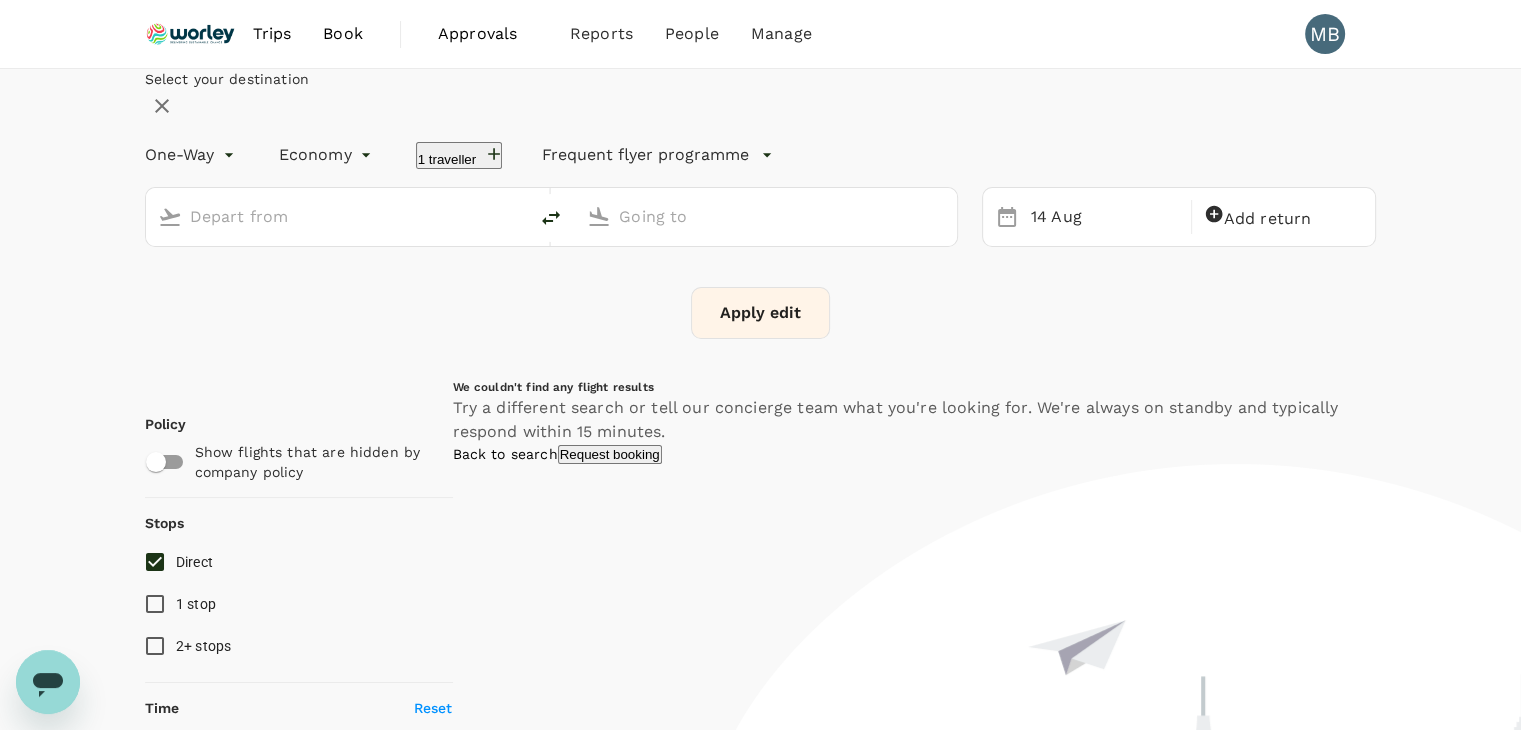 type on "Kuala Lumpur Intl (KUL)" 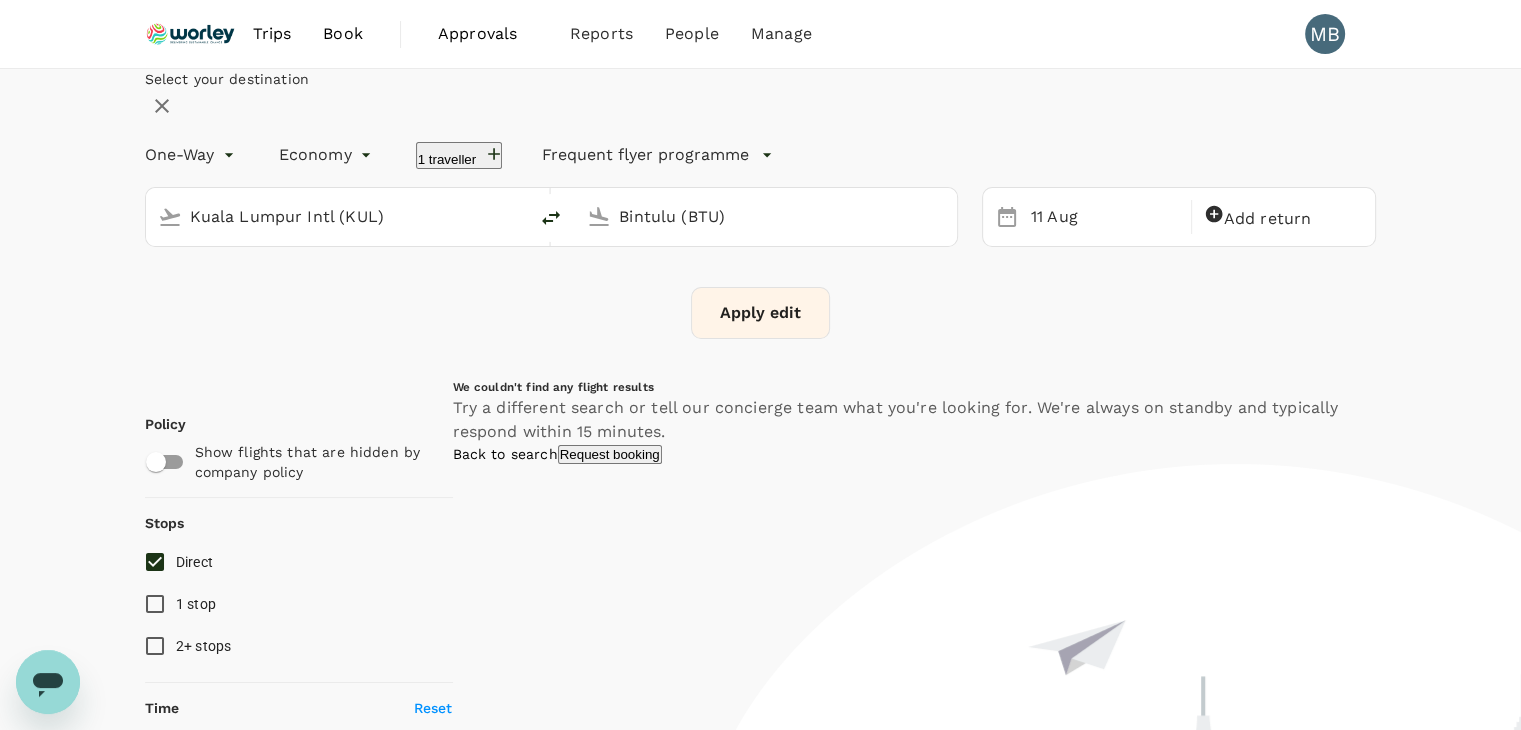 click 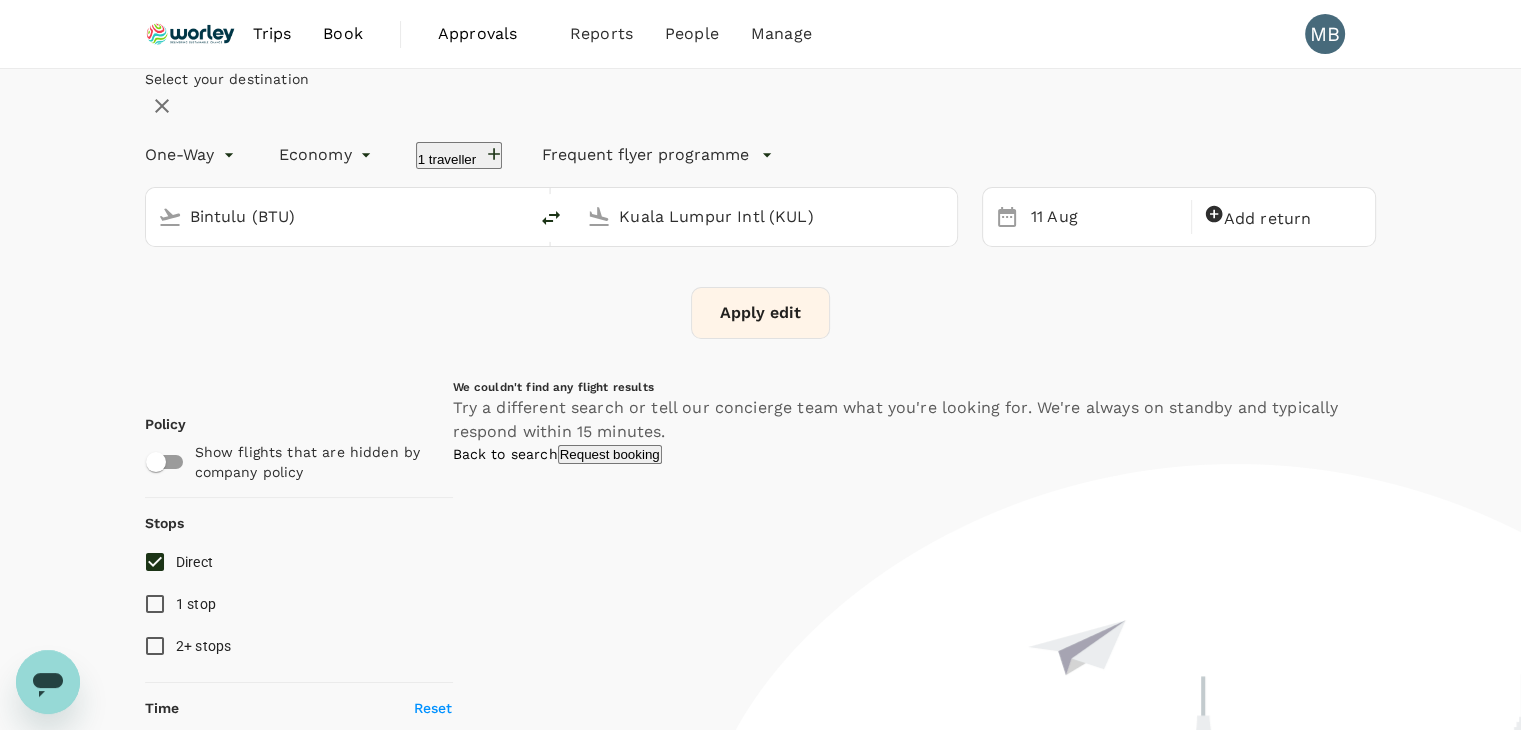click on "Bintulu (BTU)" at bounding box center [338, 216] 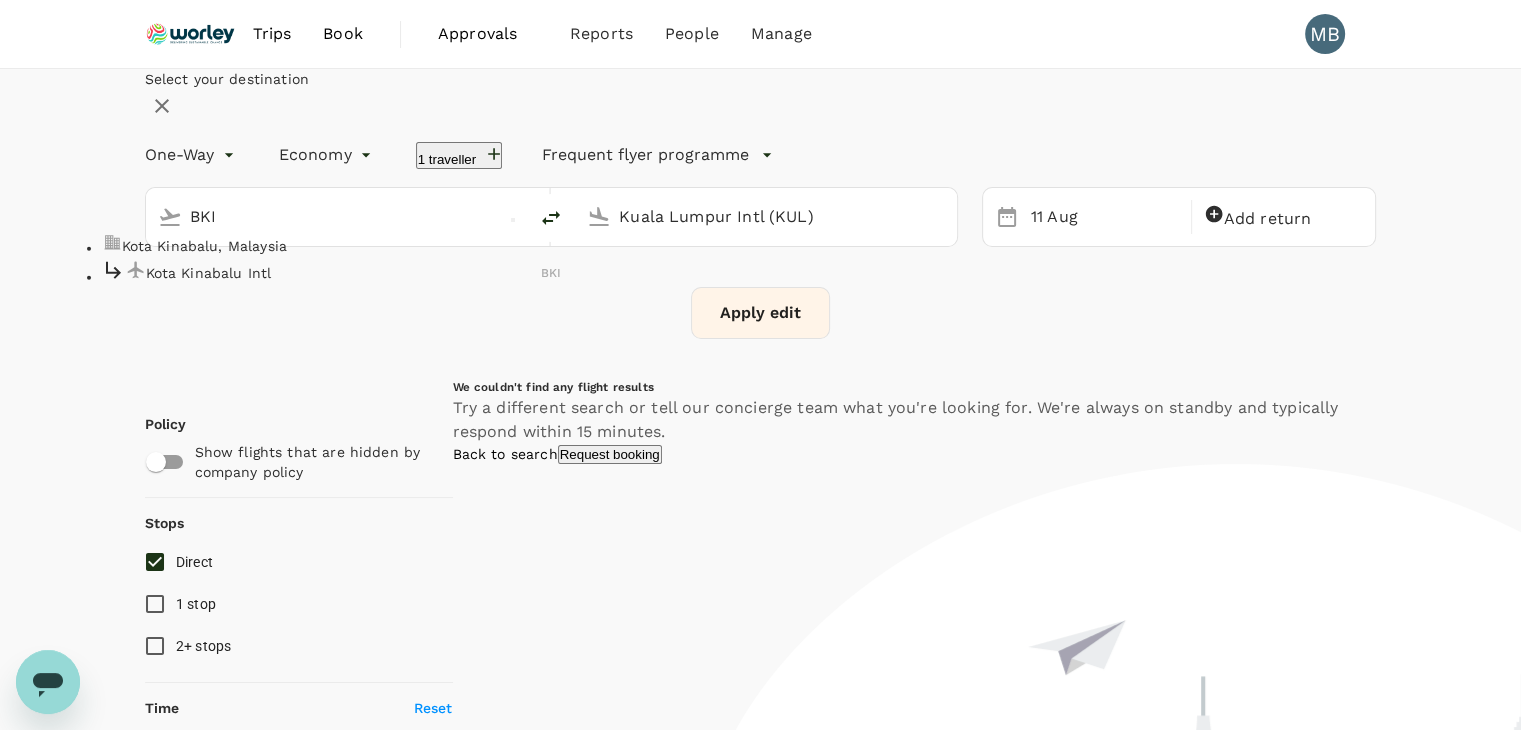 click on "Kota Kinabalu Intl" at bounding box center [344, 272] 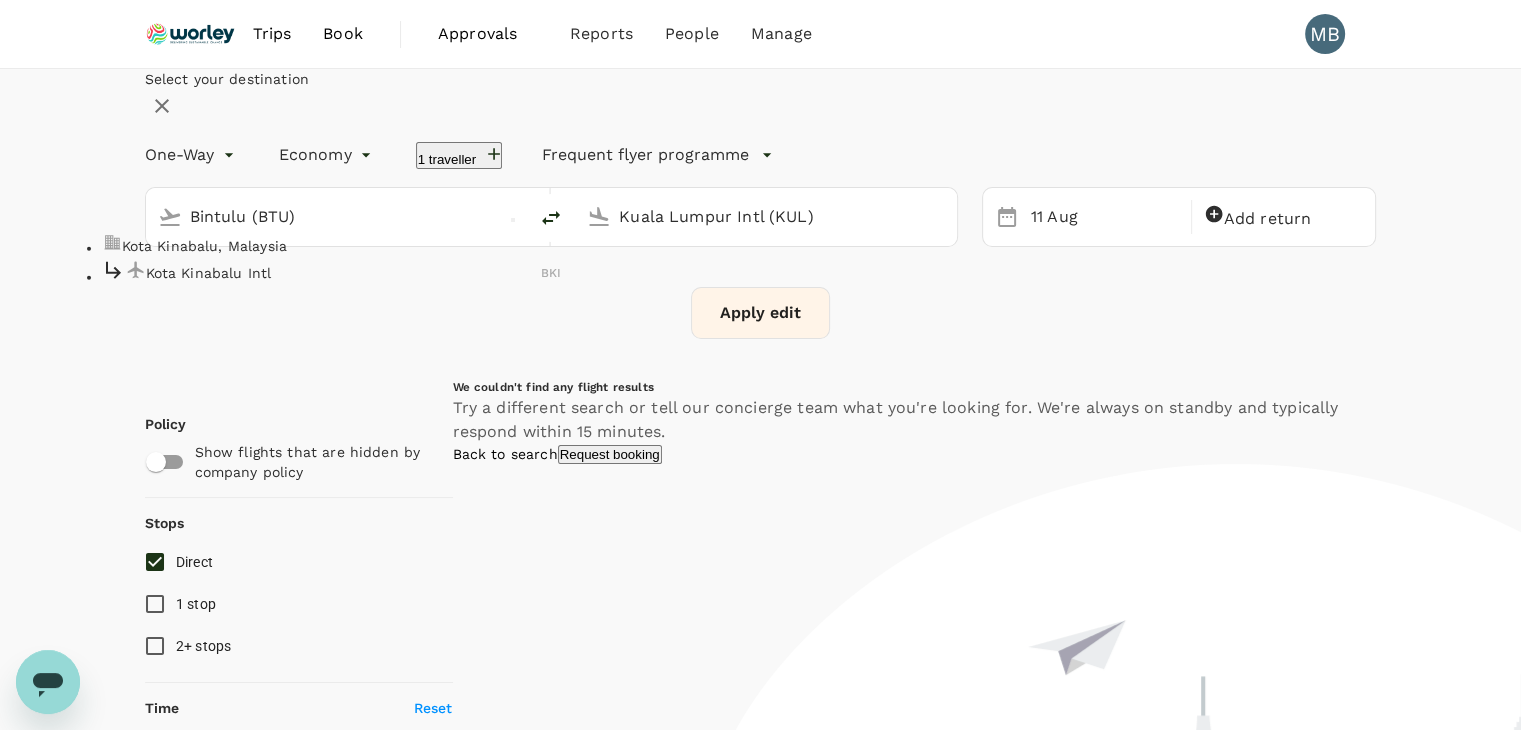 type on "Kota Kinabalu Intl (BKI)" 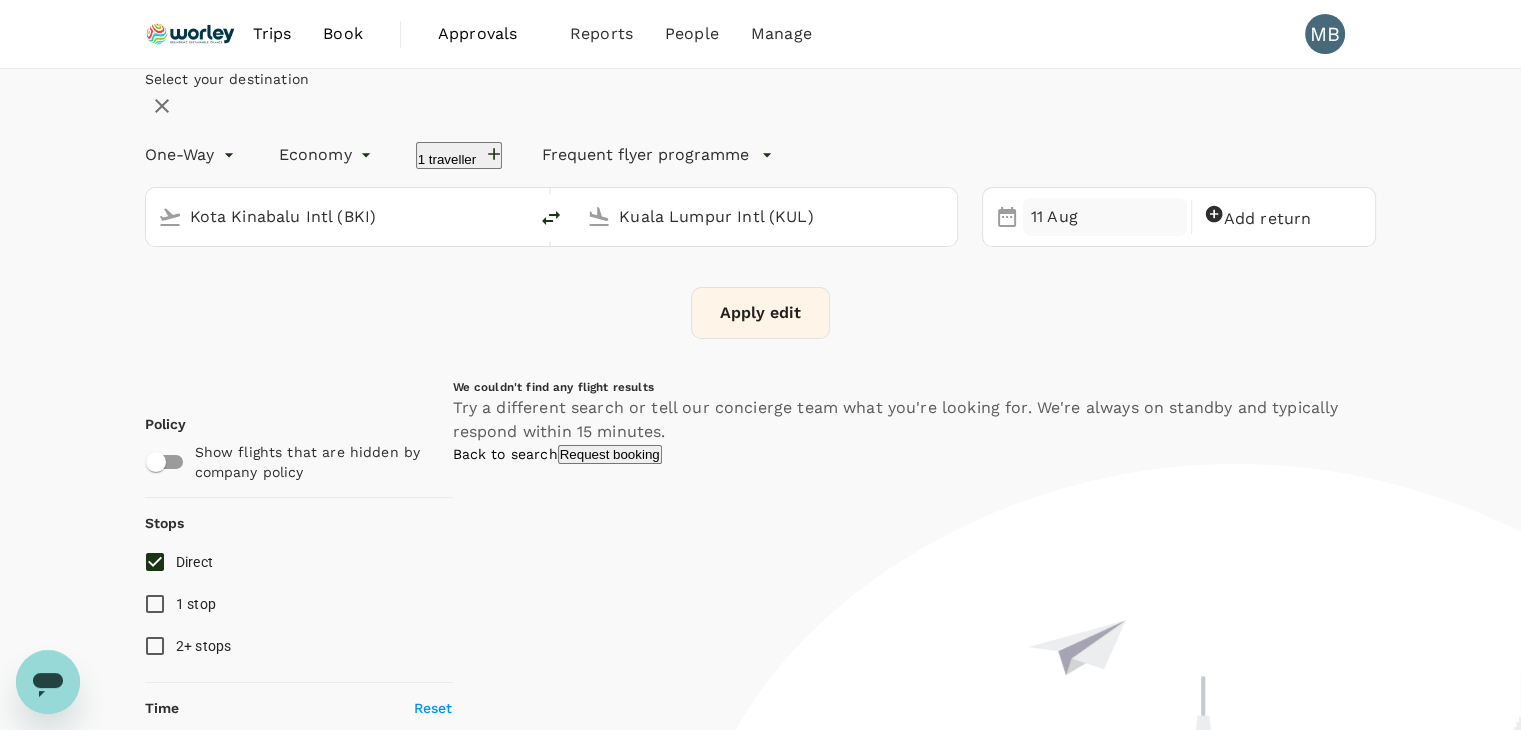drag, startPoint x: 1024, startPoint y: 279, endPoint x: 1038, endPoint y: 288, distance: 16.643316 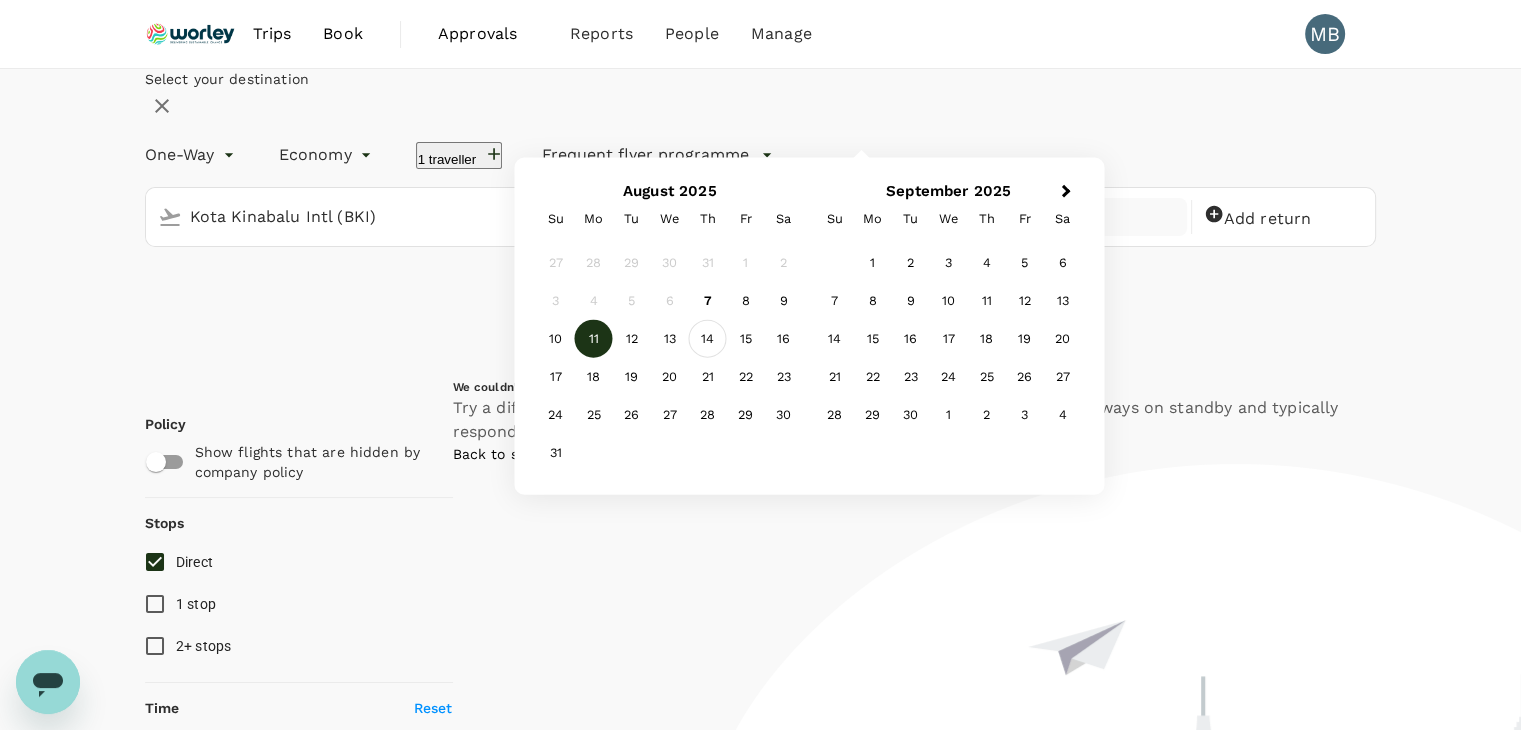 click on "14" at bounding box center (708, 339) 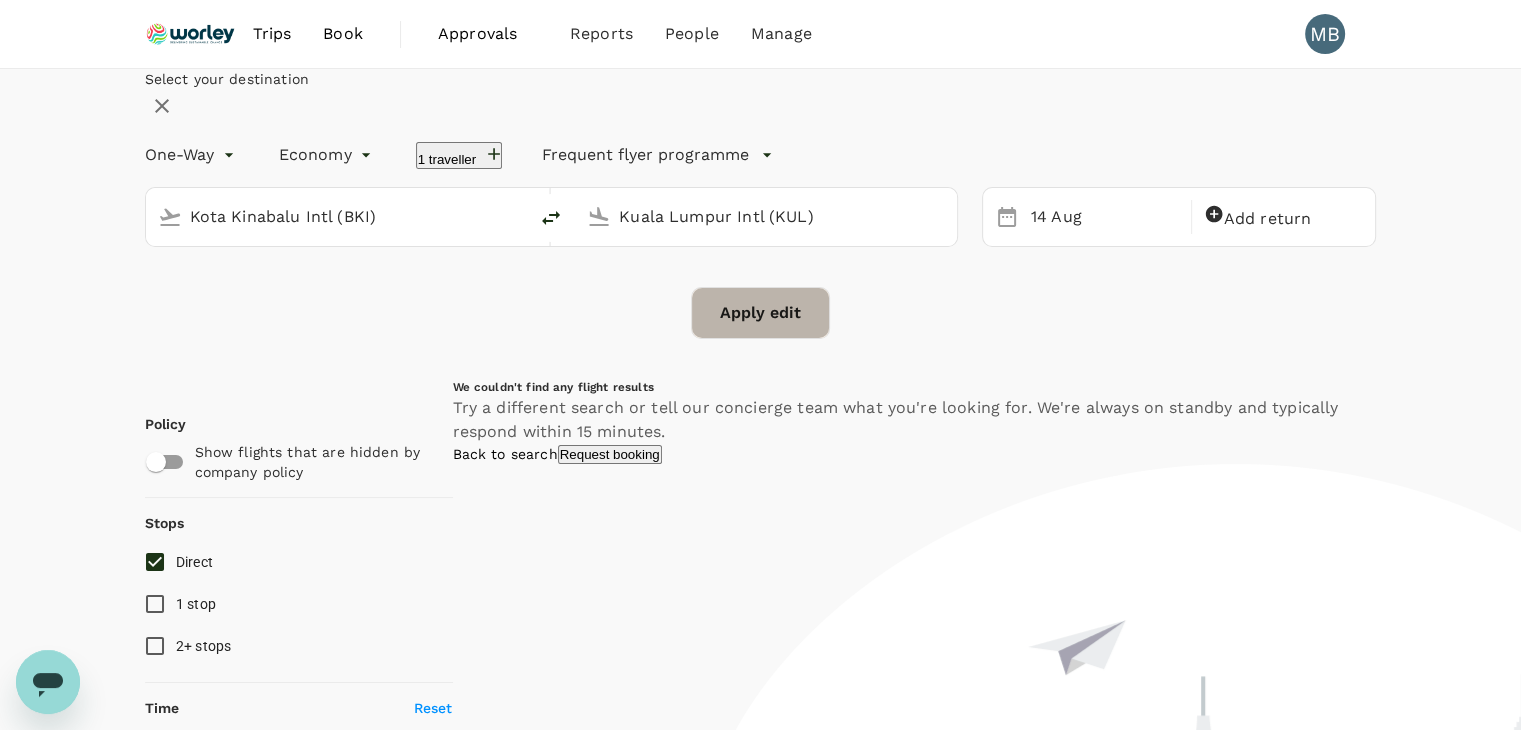 click on "Apply edit" at bounding box center (760, 313) 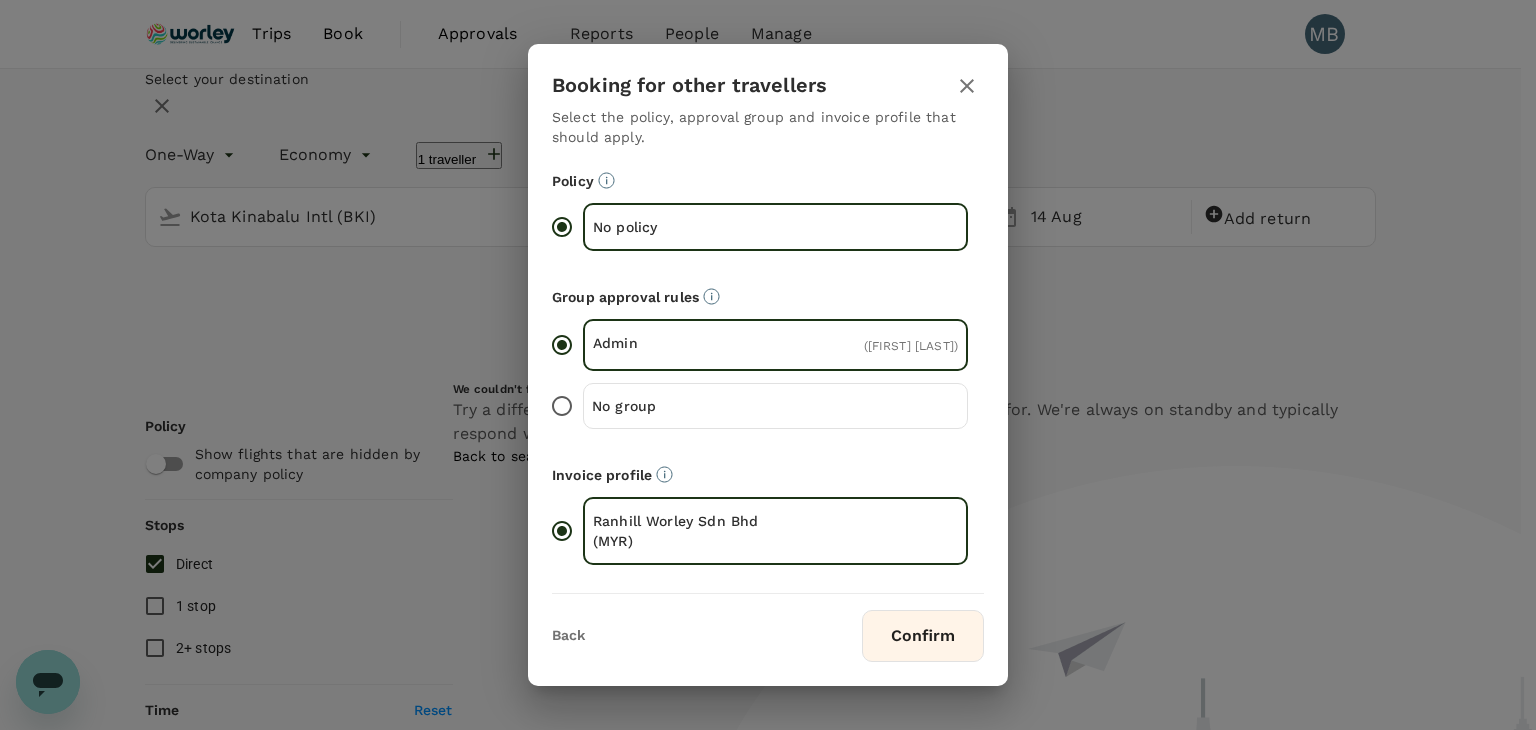click on "Confirm" at bounding box center [923, 636] 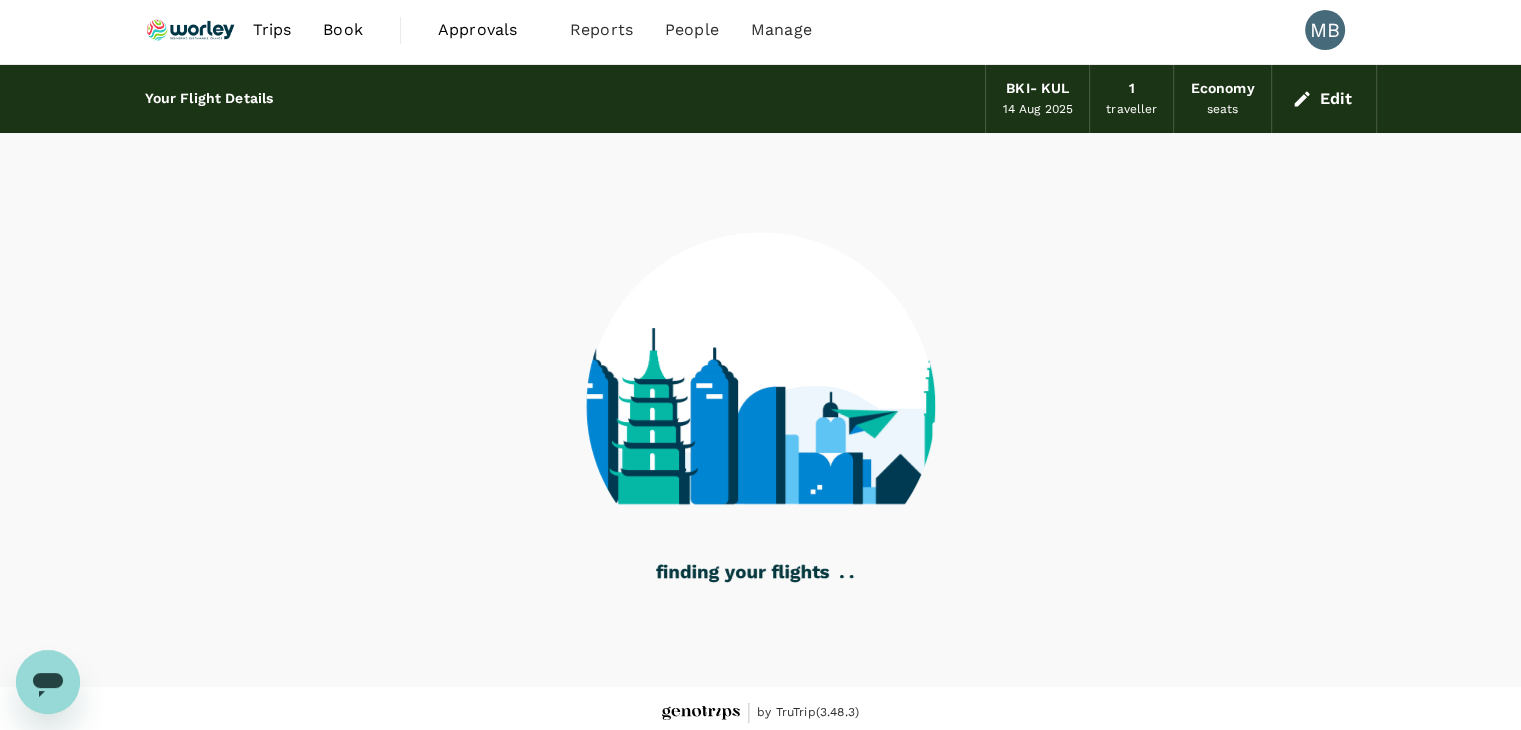 scroll, scrollTop: 13, scrollLeft: 0, axis: vertical 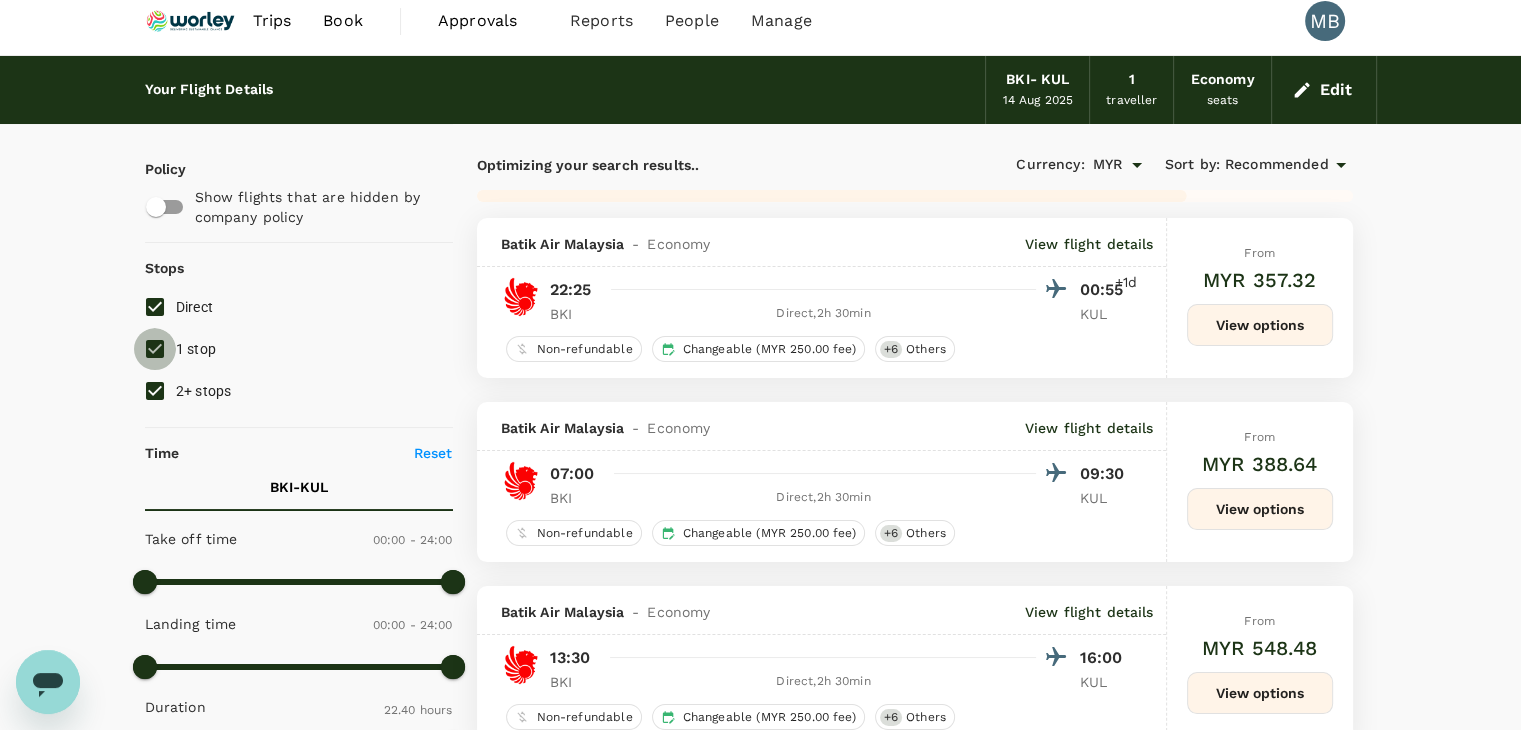 click on "1 stop" at bounding box center (155, 349) 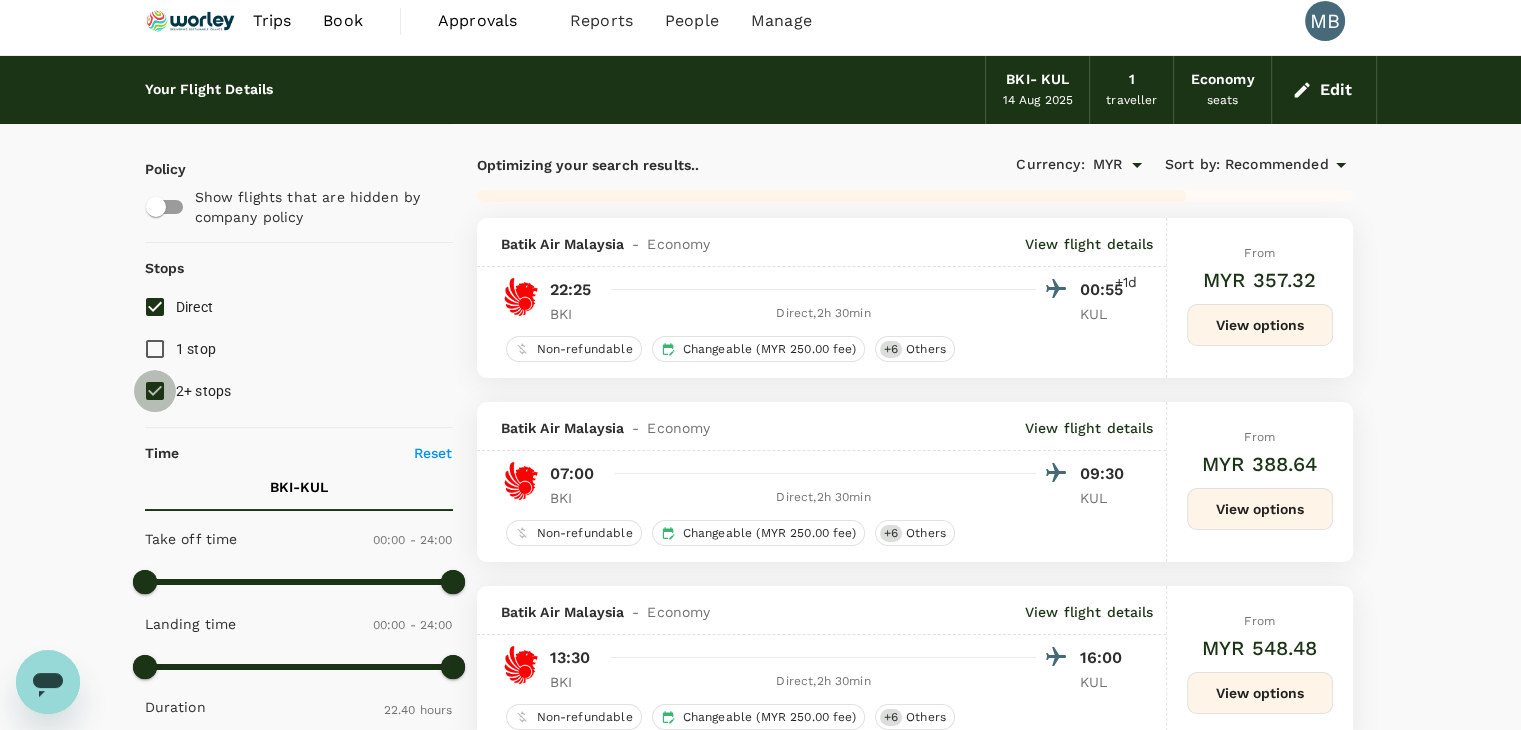 click on "2+ stops" at bounding box center (155, 391) 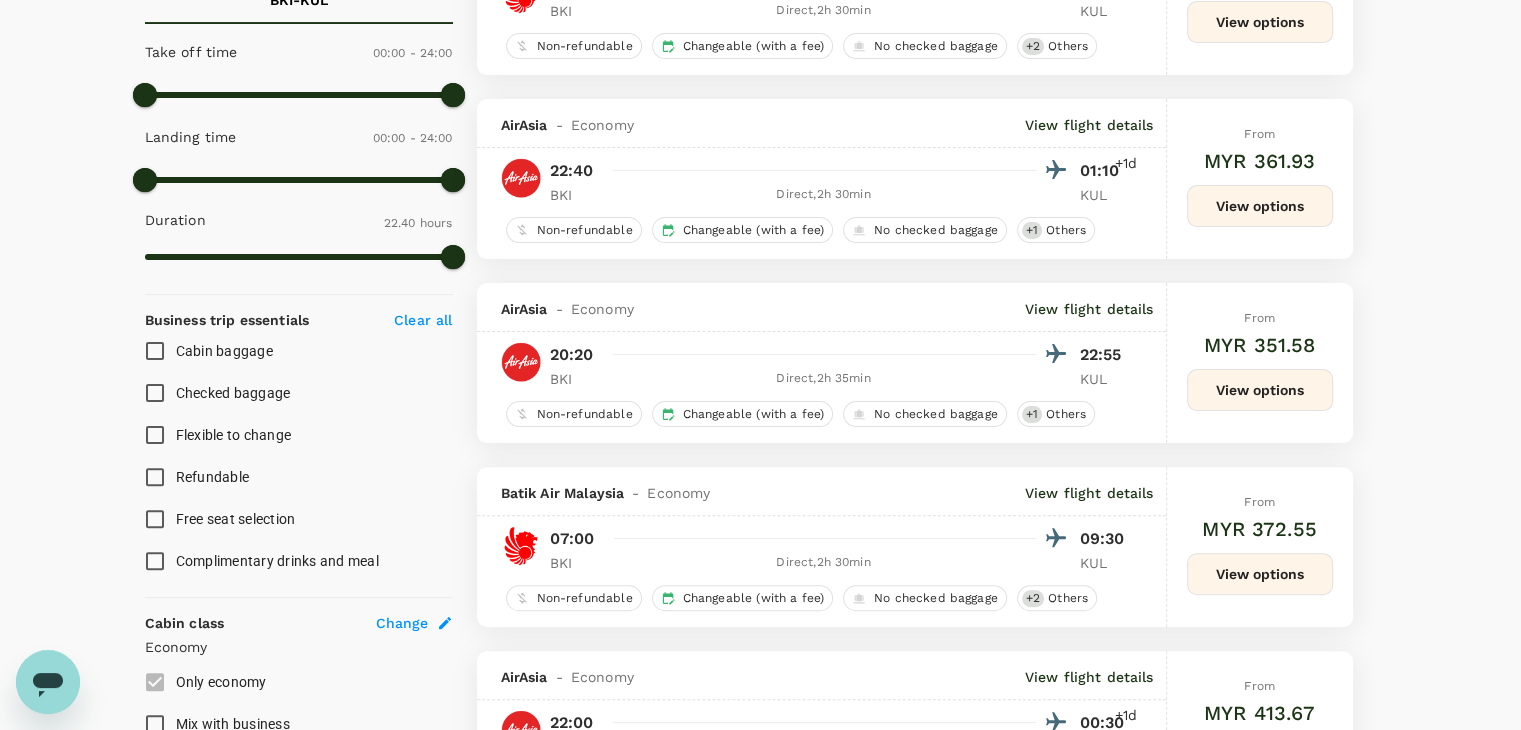scroll, scrollTop: 800, scrollLeft: 0, axis: vertical 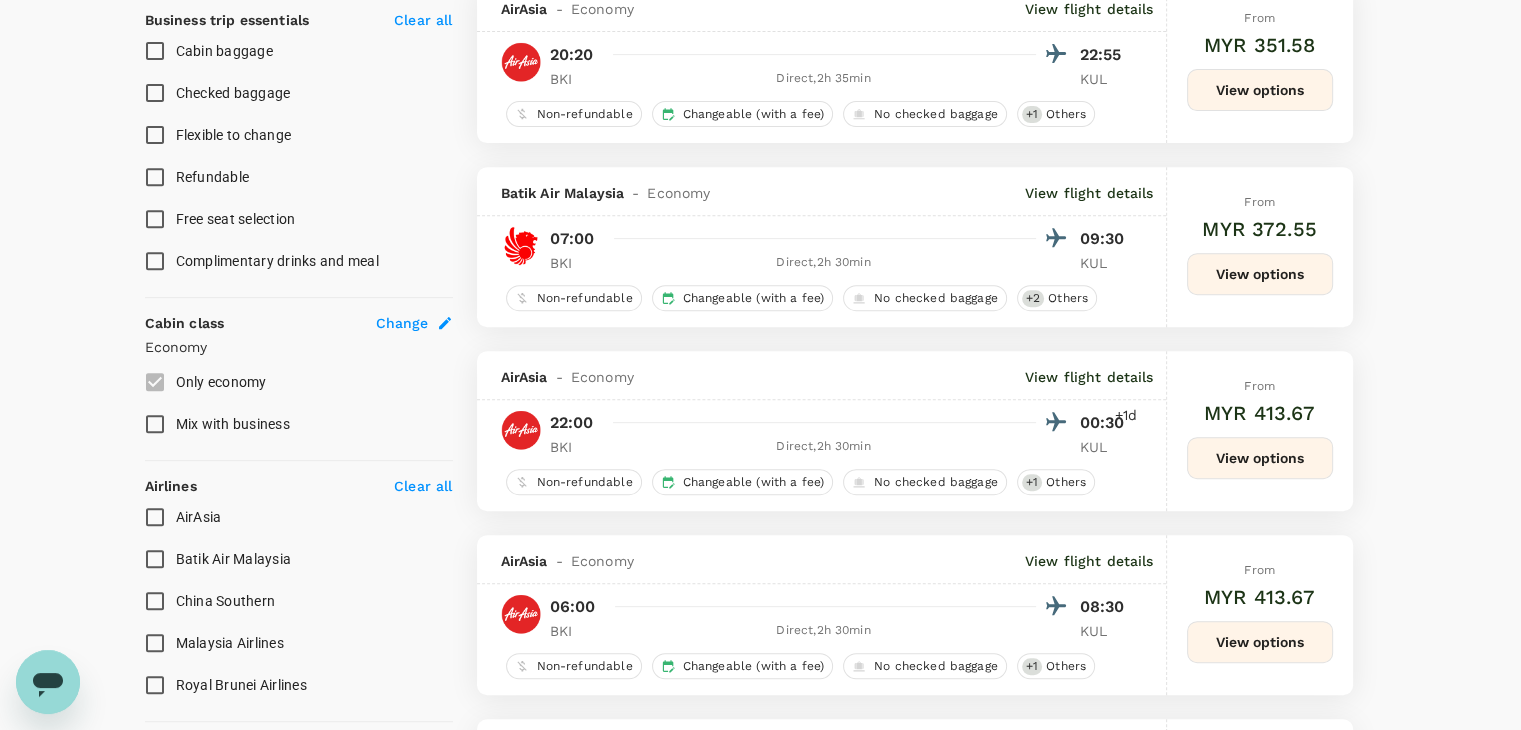 click on "AirAsia" at bounding box center (155, 517) 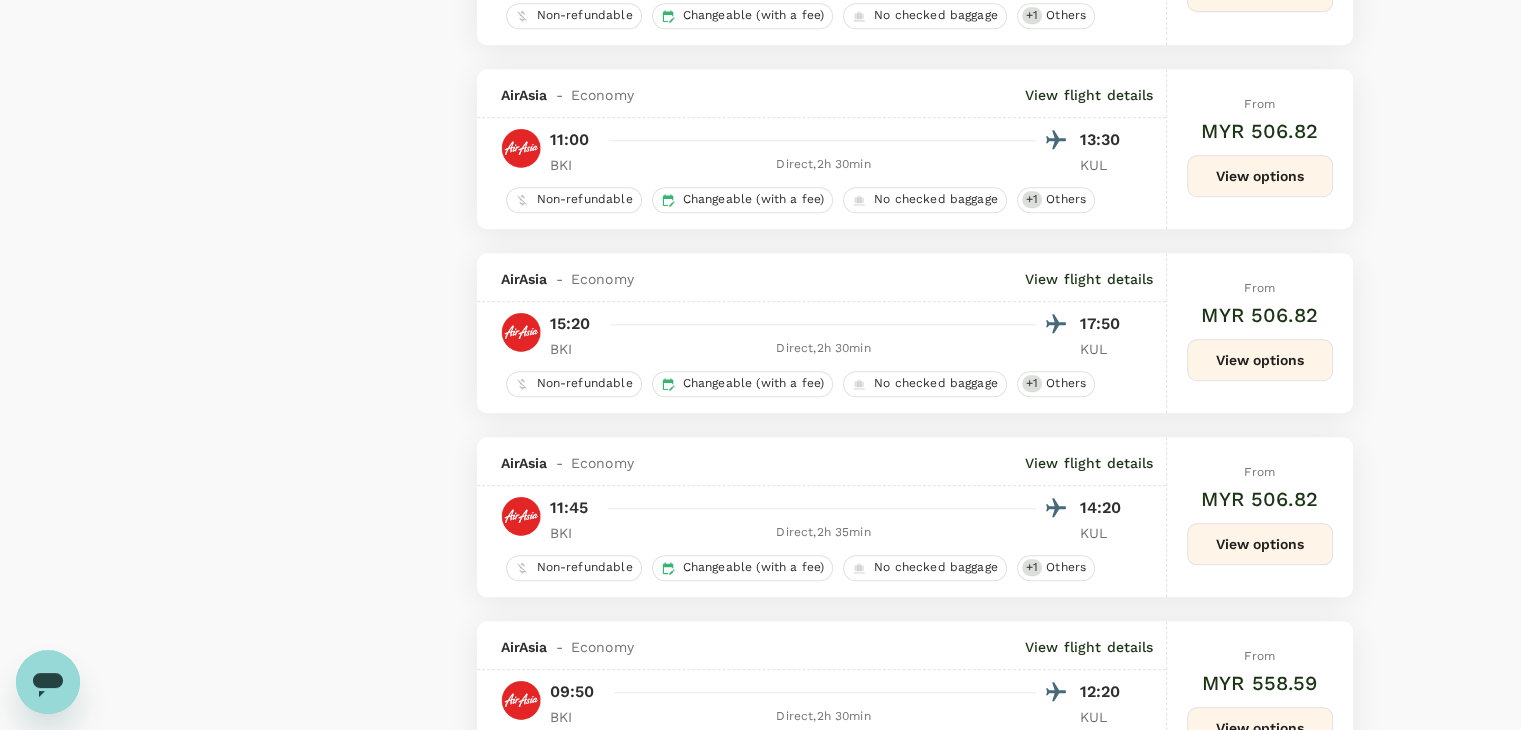 scroll, scrollTop: 1800, scrollLeft: 0, axis: vertical 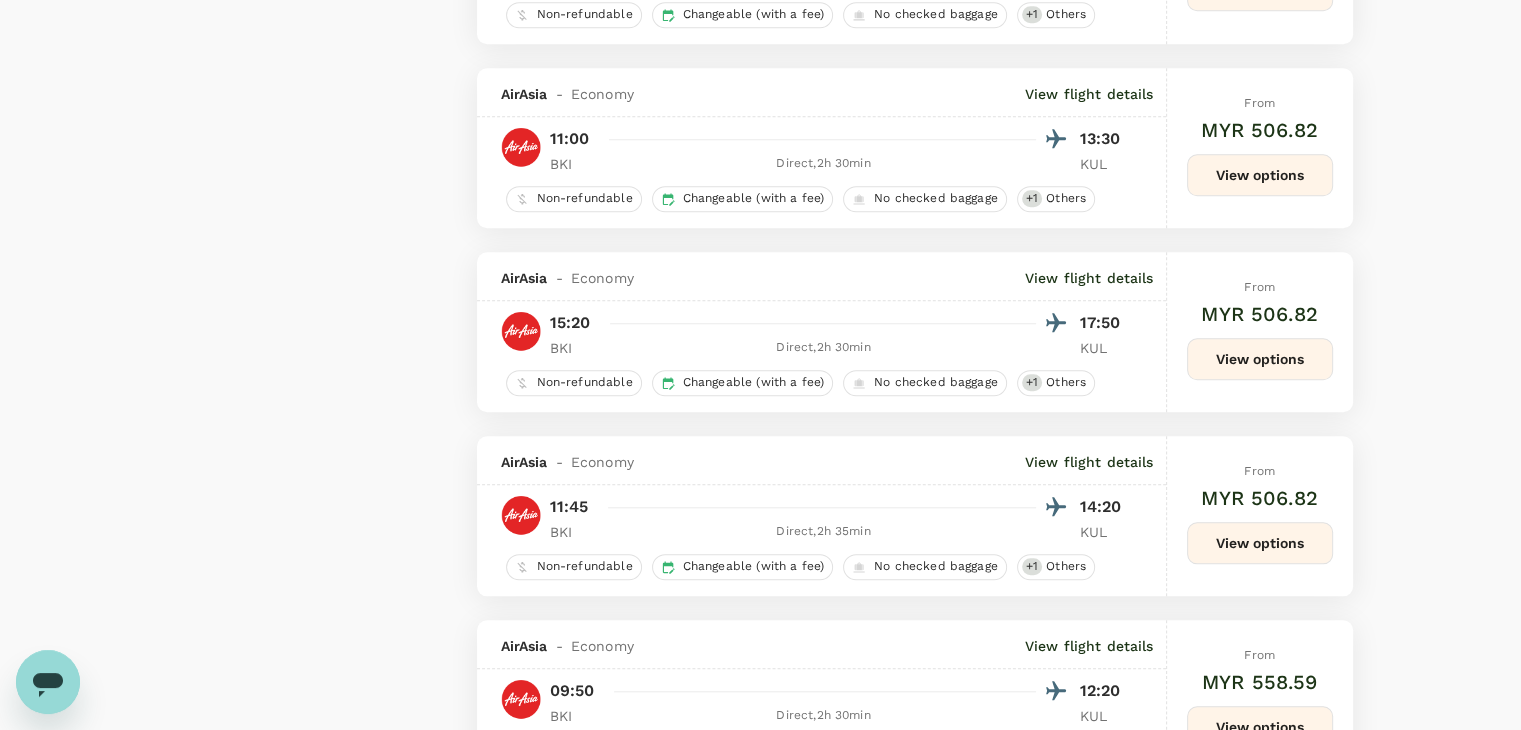 click on "View options" at bounding box center [1260, 359] 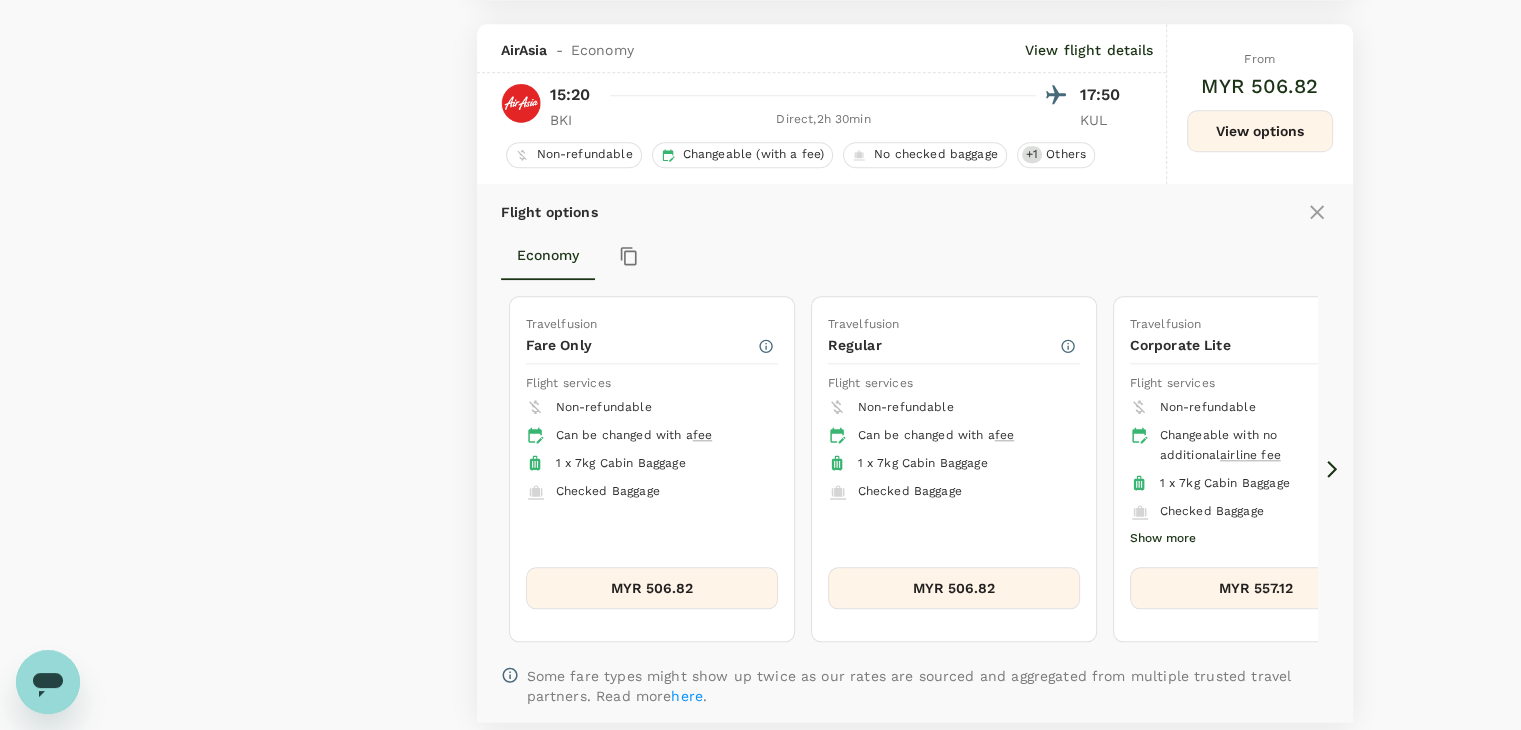 scroll, scrollTop: 2051, scrollLeft: 0, axis: vertical 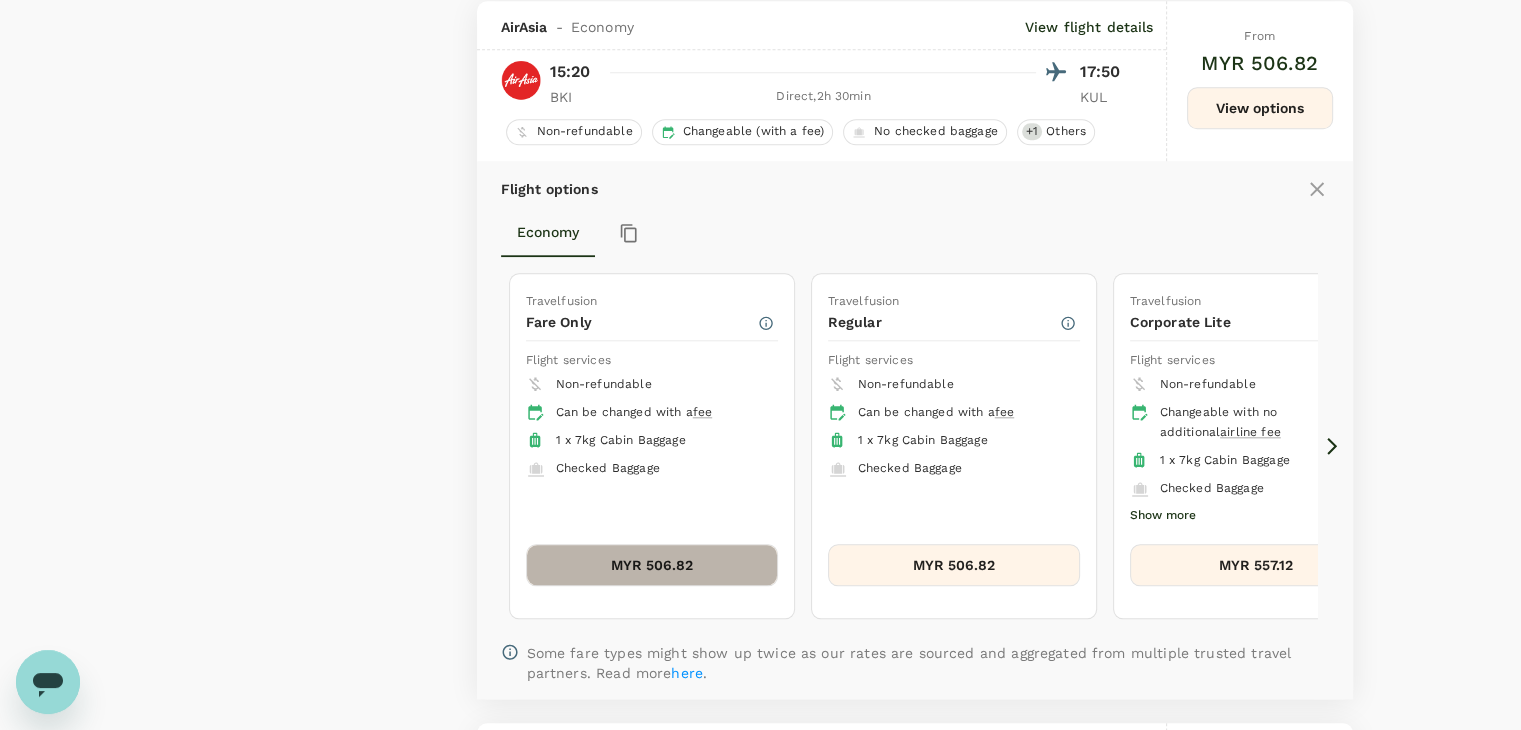 click on "MYR 506.82" at bounding box center [652, 565] 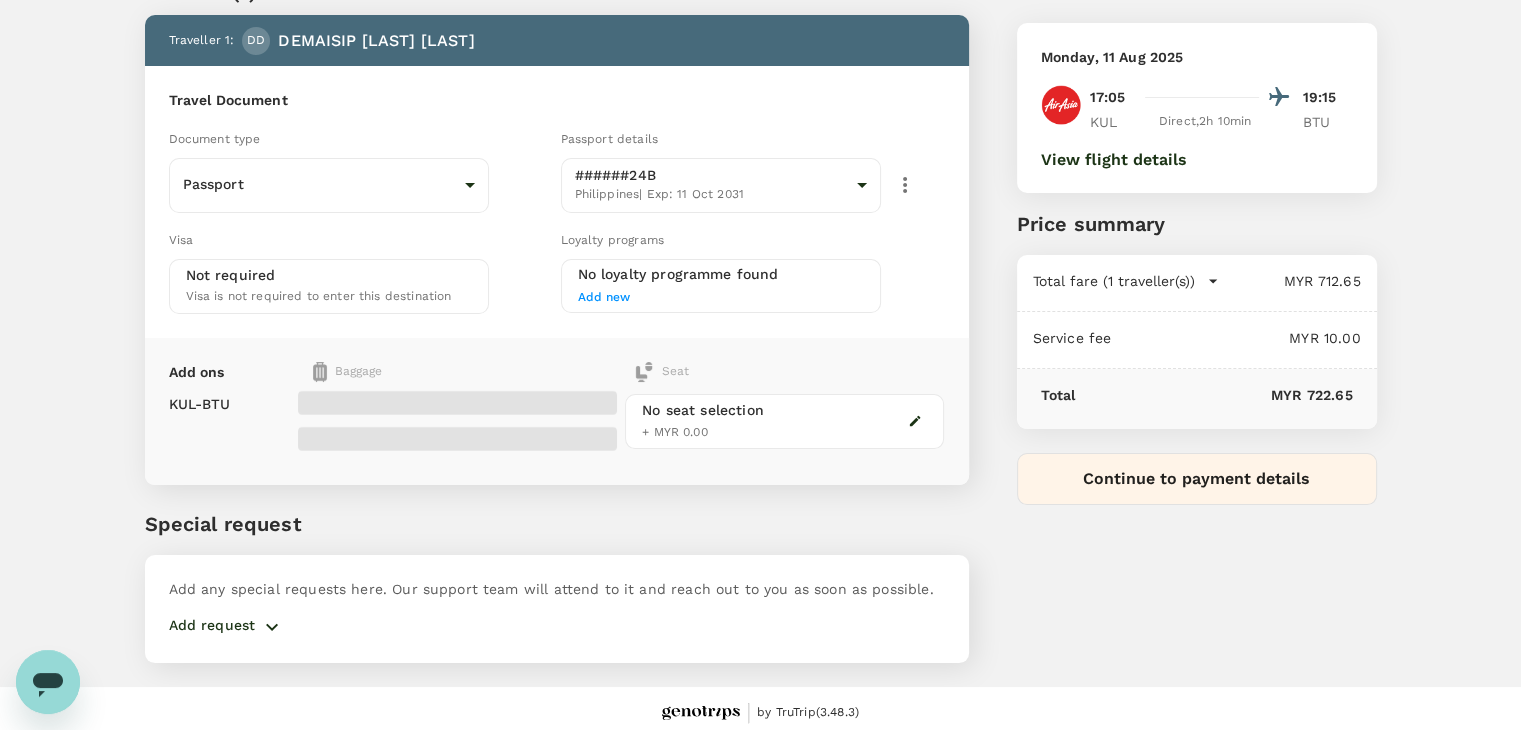 scroll, scrollTop: 0, scrollLeft: 0, axis: both 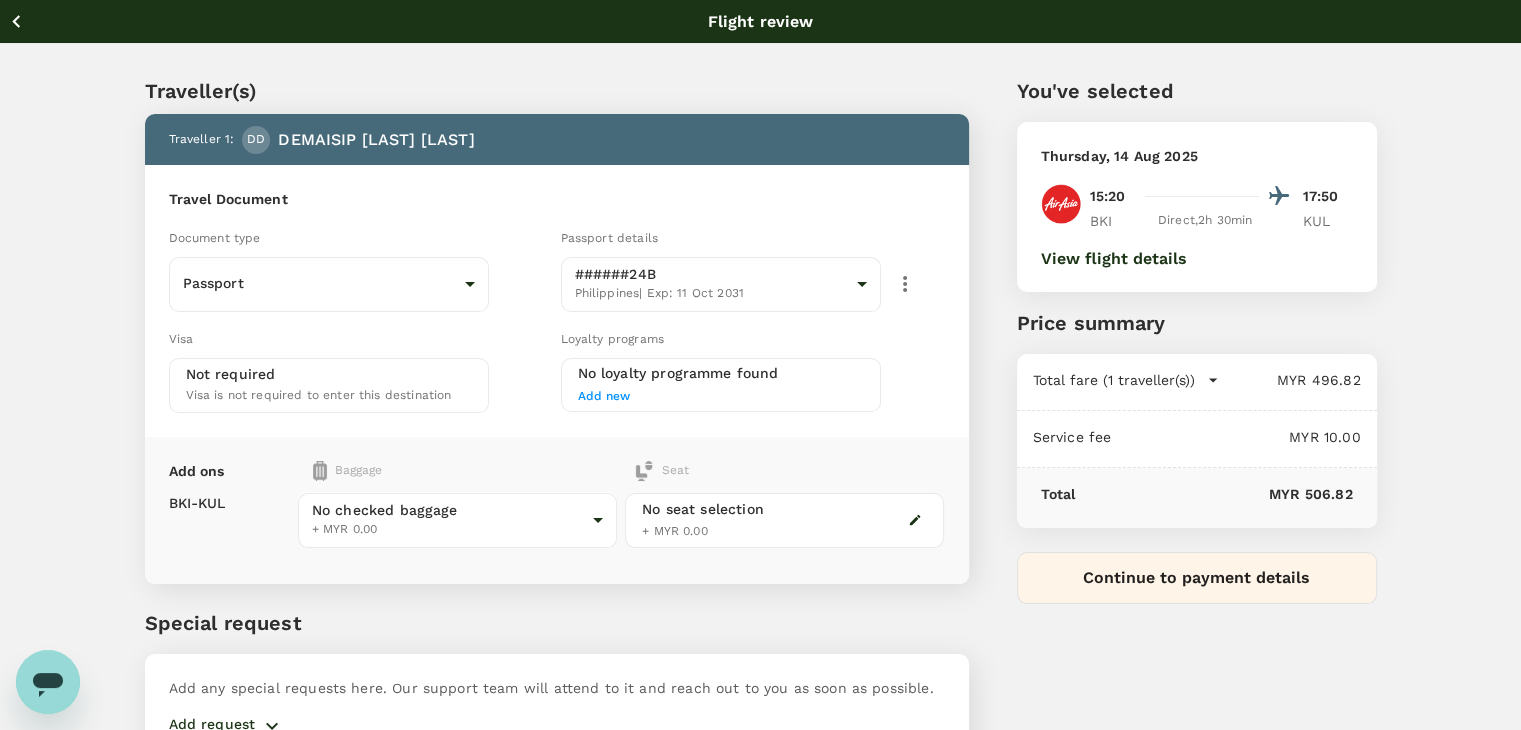 drag, startPoint x: 20, startPoint y: 26, endPoint x: 31, endPoint y: 41, distance: 18.601076 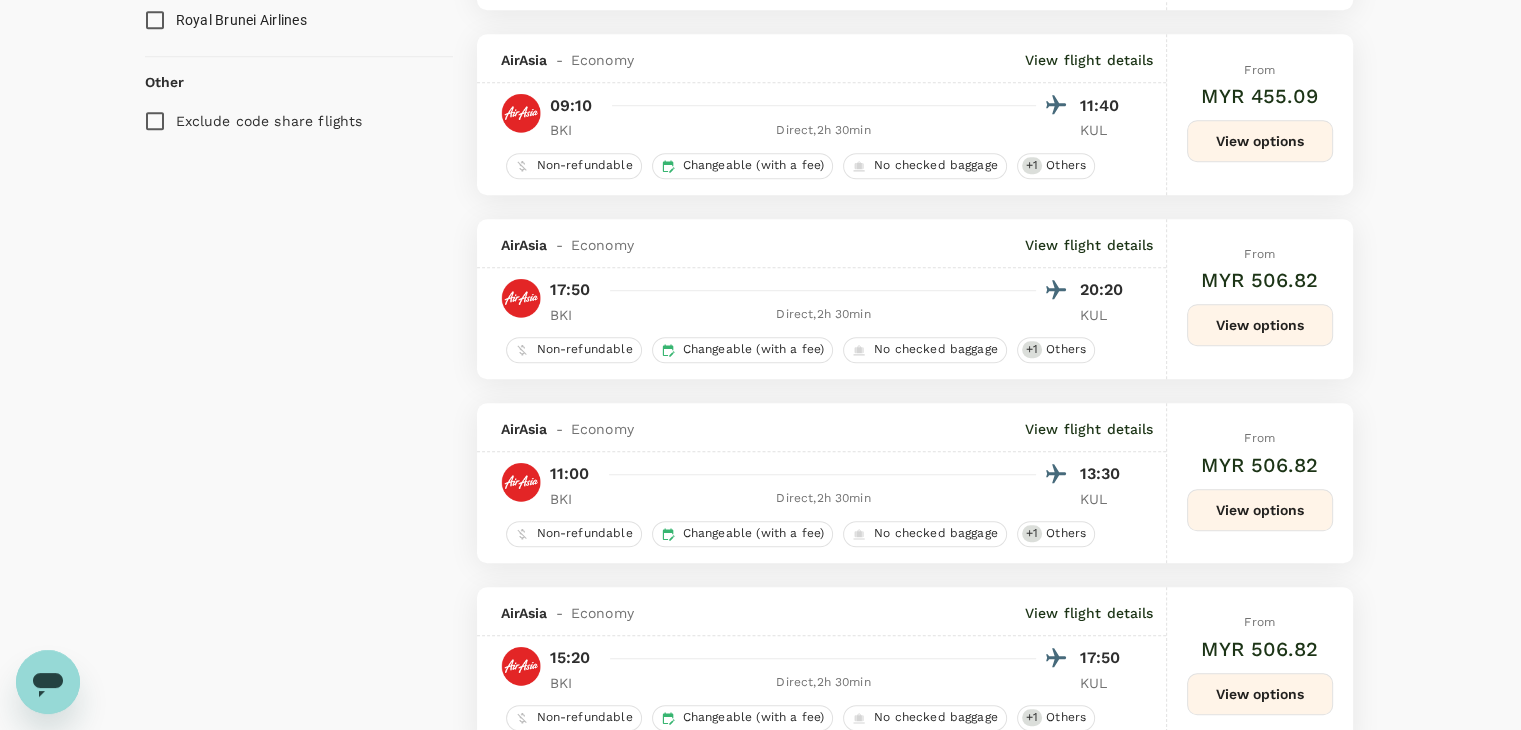scroll, scrollTop: 1513, scrollLeft: 0, axis: vertical 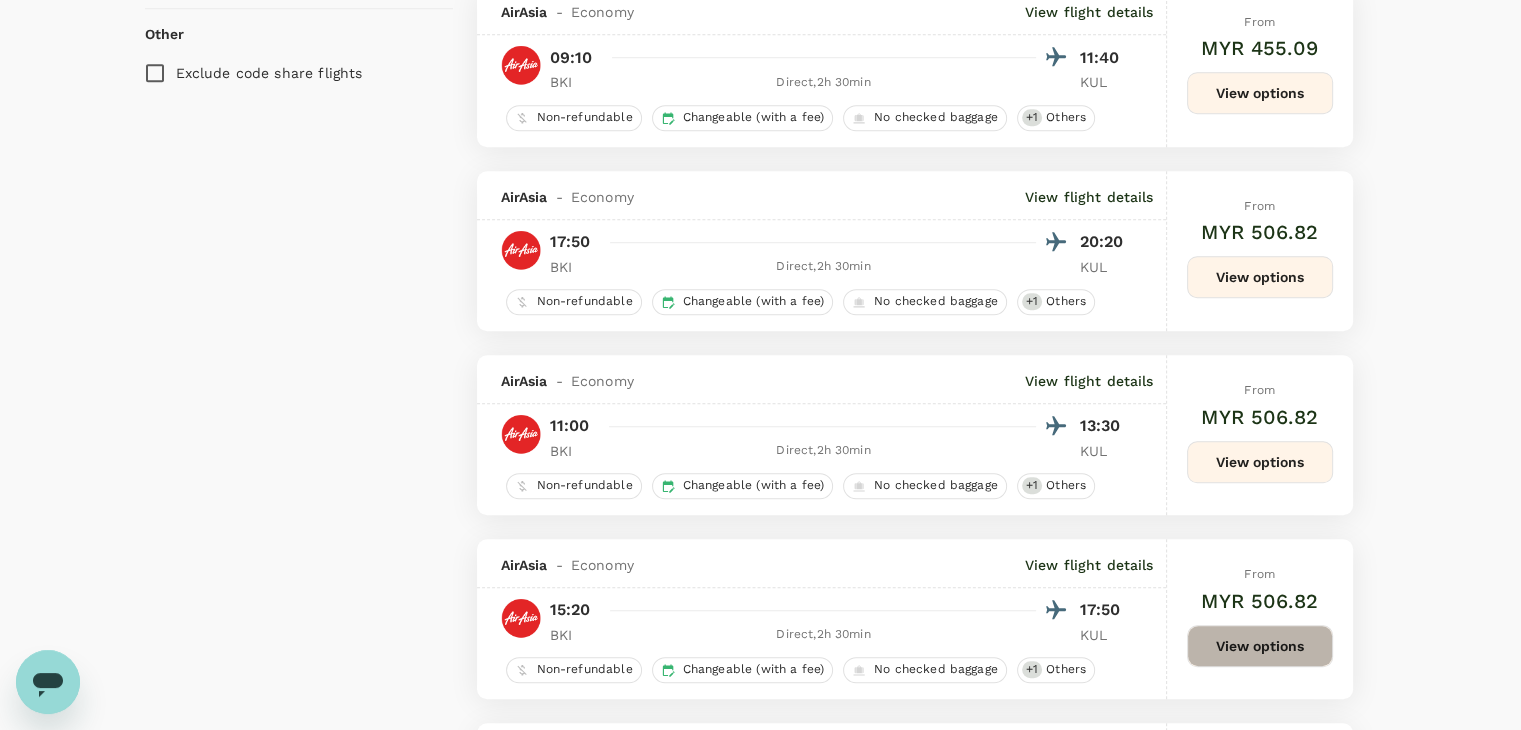 click on "View options" at bounding box center [1260, 646] 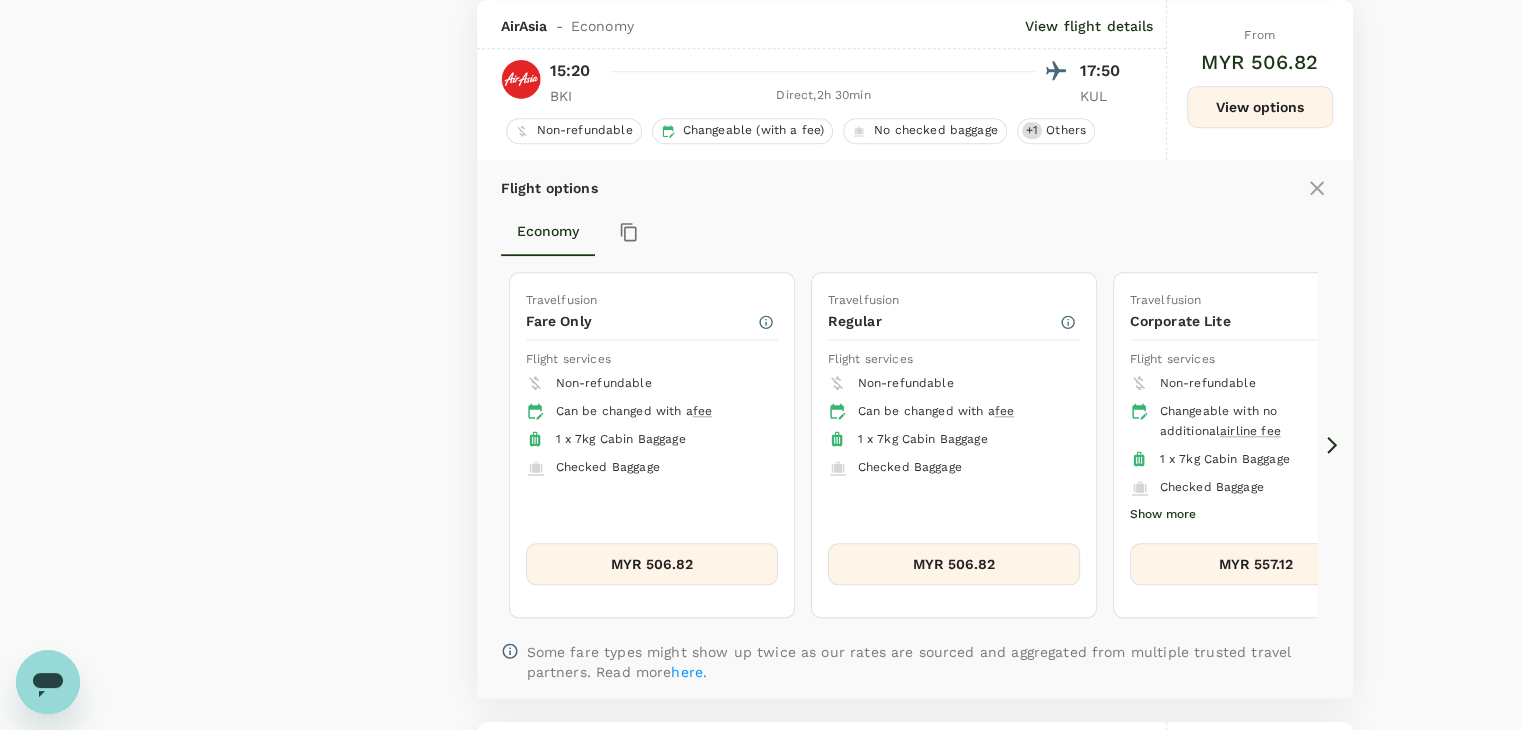 scroll, scrollTop: 2051, scrollLeft: 0, axis: vertical 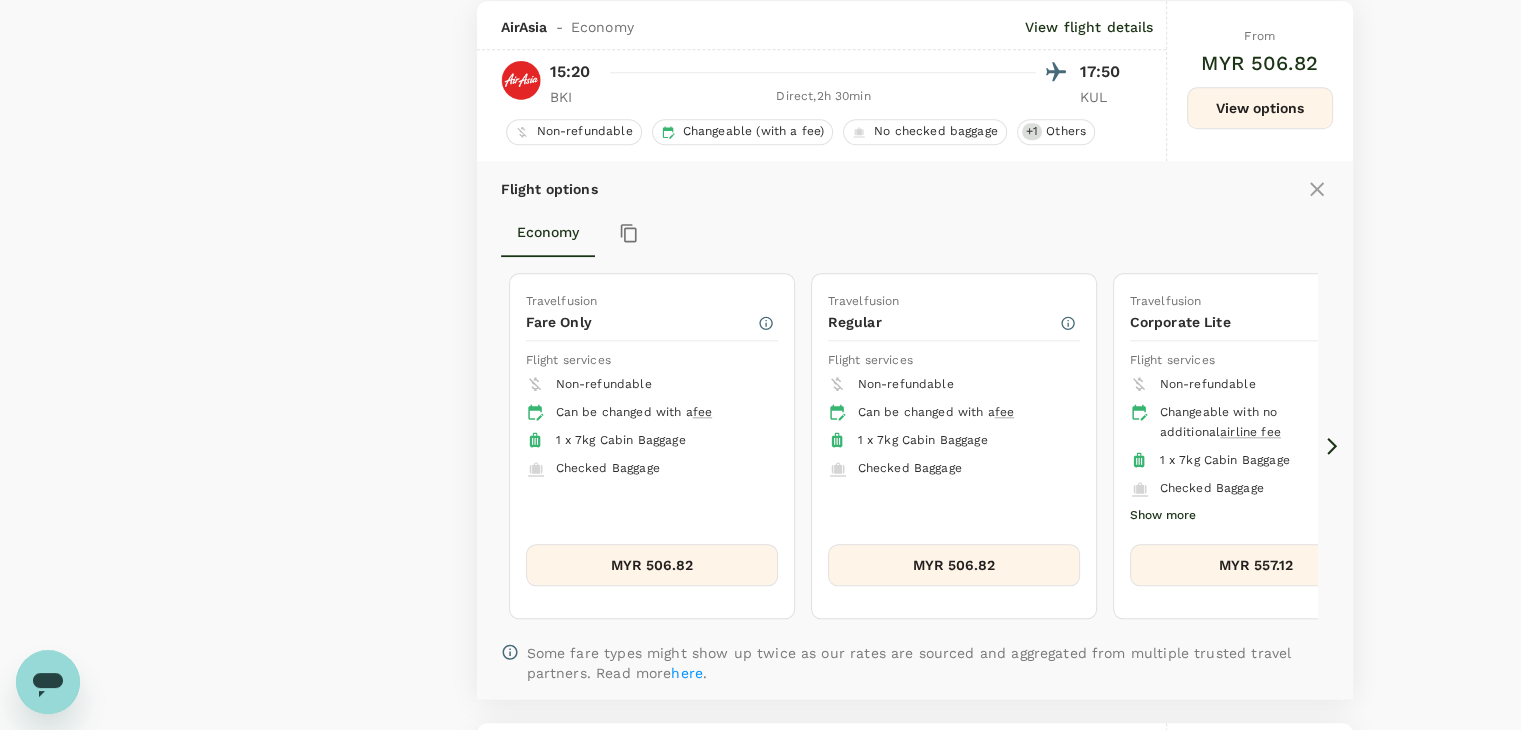 click on "MYR 506.82" at bounding box center [954, 565] 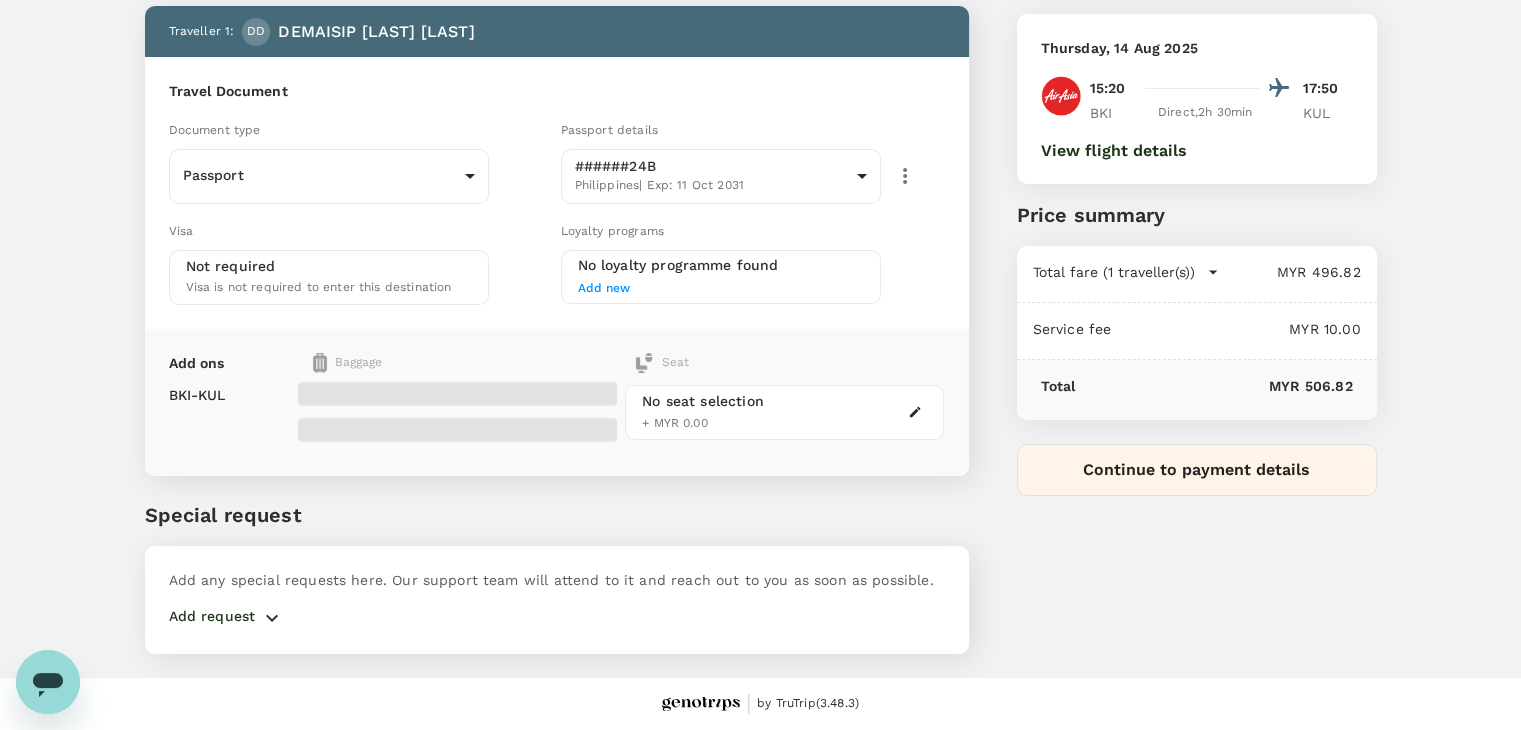 scroll, scrollTop: 0, scrollLeft: 0, axis: both 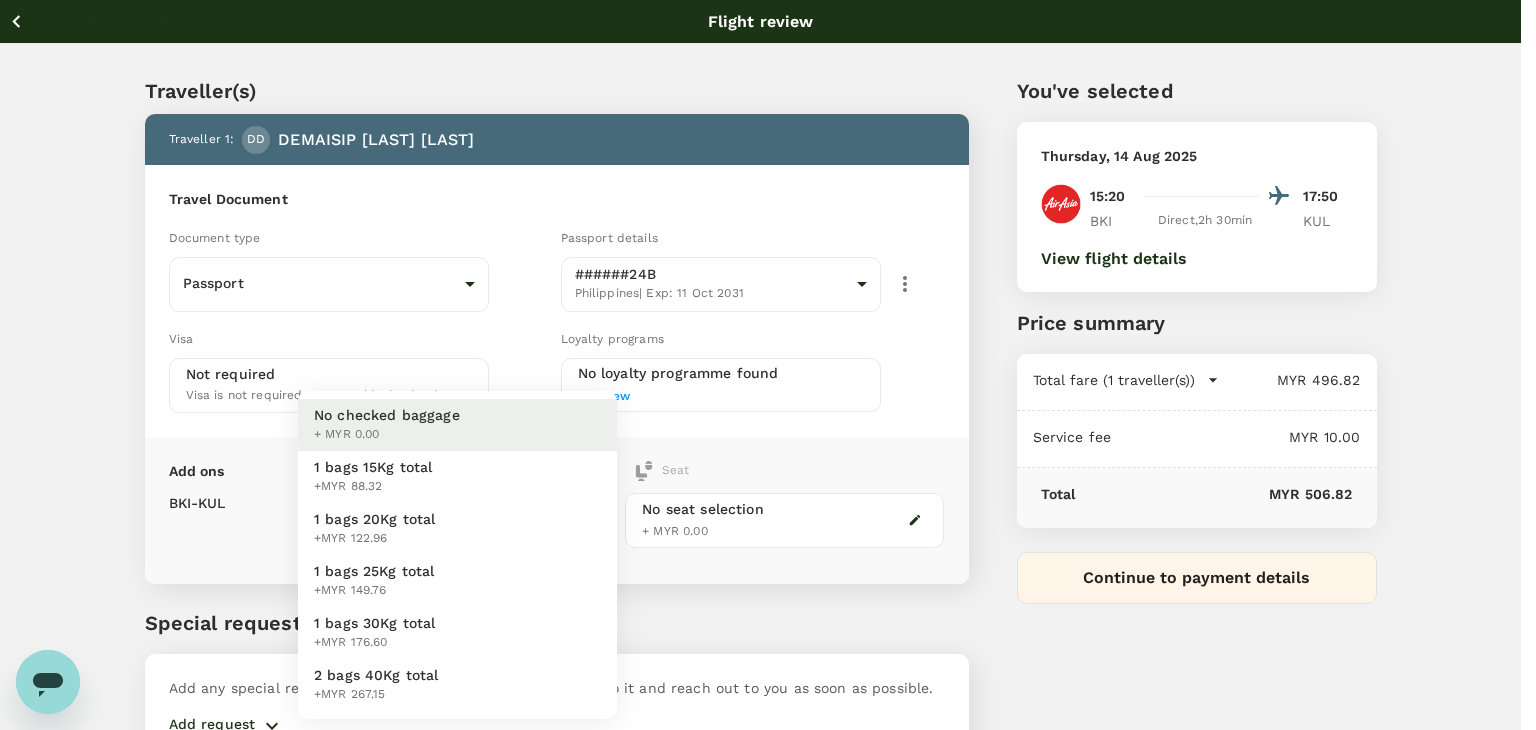 click on "Back to flight results Flight review Traveller(s) Traveller   1 : DD [FIRST]   [LAST] Travel Document Document type Passport Passport ​ Passport details ######24B Philippines  | Exp:   11 Oct 2031 2d13ae3c-9d13-4591-ab88-dd33ec70f500 ​ Visa Not required Visa is not required to enter this destination Loyalty programs No loyalty programme found Add new Add ons Baggage Seat BKI  -  KUL No checked baggage + MYR 0.00 ​ No seat selection + MYR 0.00 Special request Add any special requests here. Our support team will attend to it and reach out to you as soon as possible. Add request You've selected Thursday, 14 Aug 2025 15:20 17:50 BKI Direct ,  2h 30min KUL View flight details Price summary Total fare (1 traveller(s)) MYR 496.82 Air fare MYR 496.82 Baggage fee MYR 0.00 Seat fee MYR 0.00 Service fee MYR 10.00 Total MYR 506.82 Continue to payment details by TruTrip  ( 3.48.3   ) View details Edit Add new No checked baggage + MYR 0.00 1 bags 15Kg total +MYR 88.32 1 bags 20Kg total +MYR 122.96 +MYR 149.76" at bounding box center (768, 419) 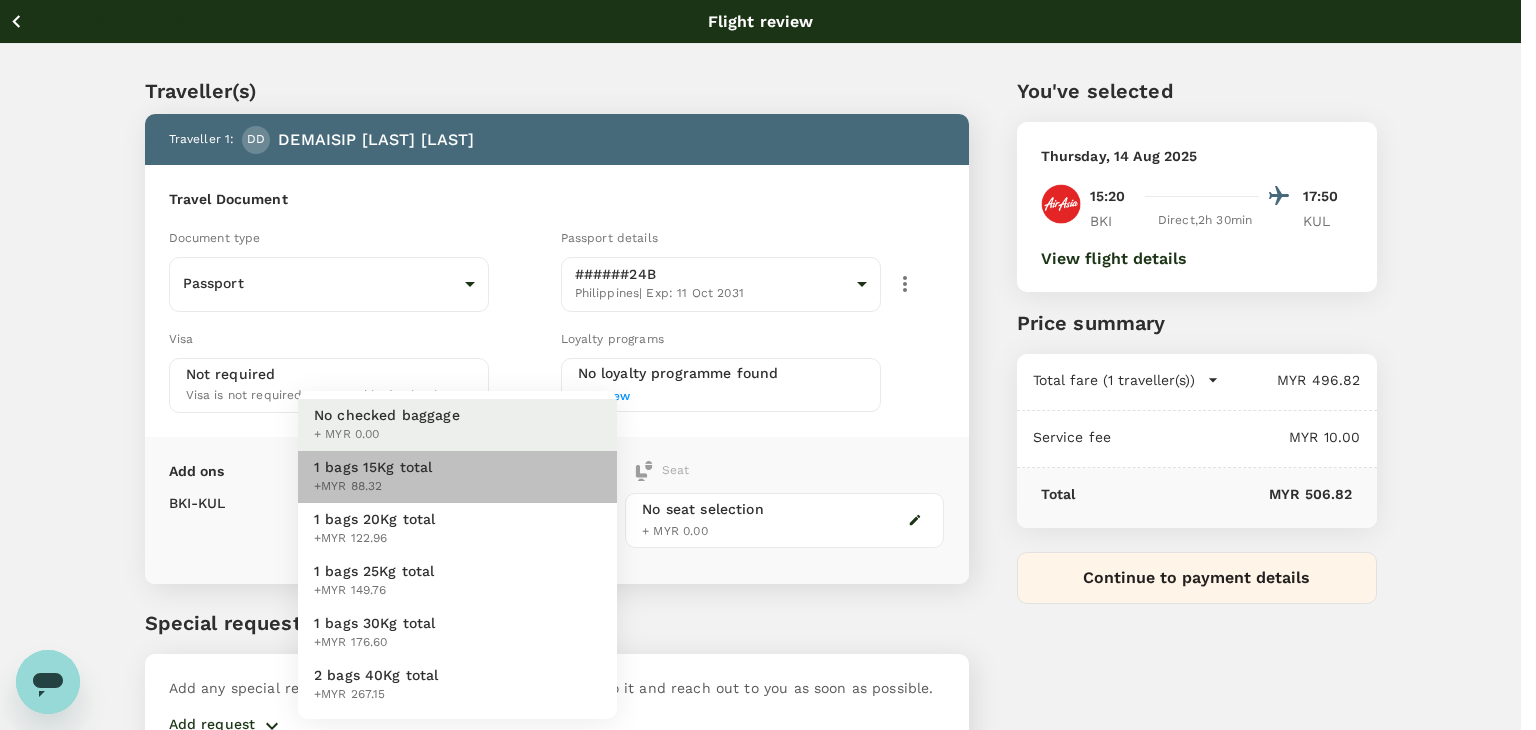 click on "1 bags 15Kg total +MYR 88.32" at bounding box center (457, 477) 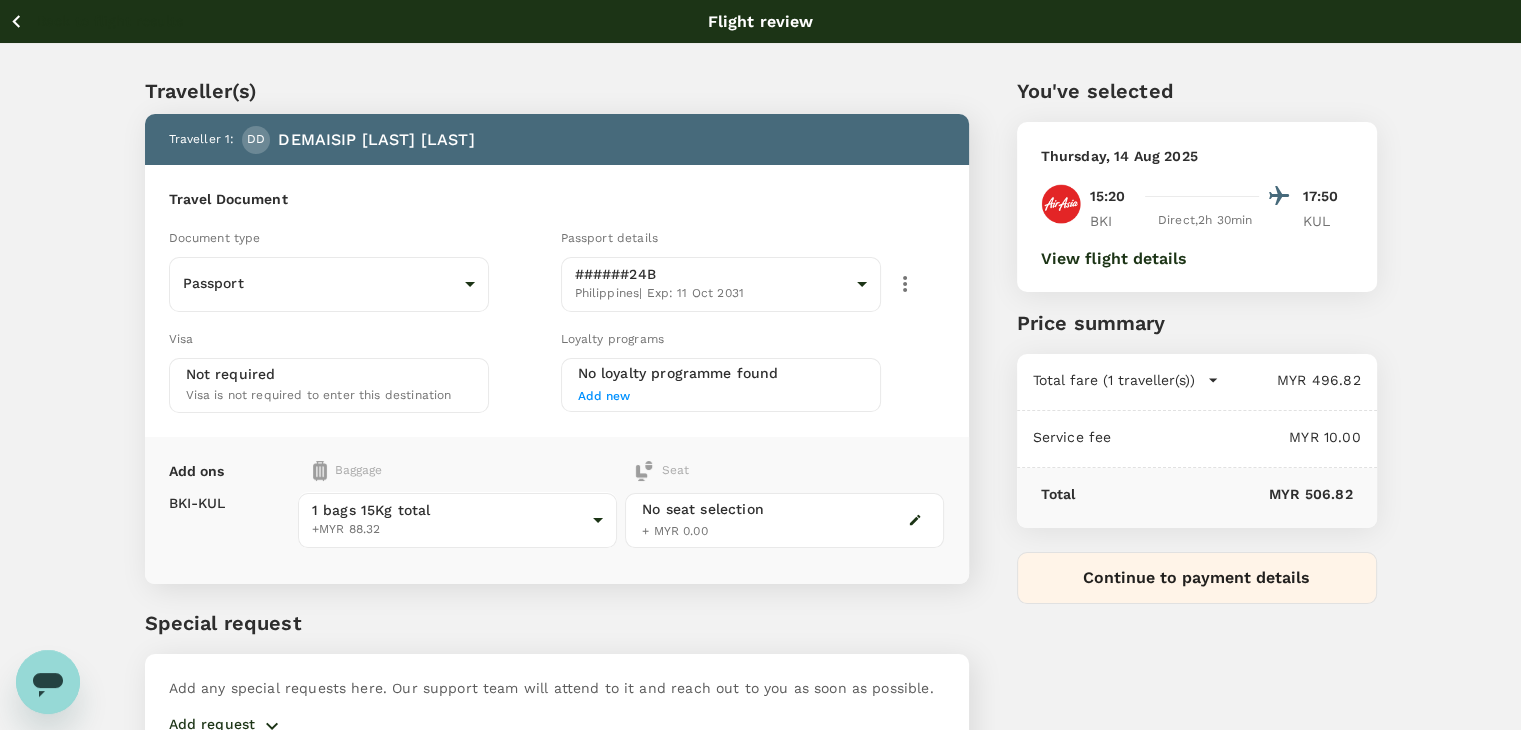 click 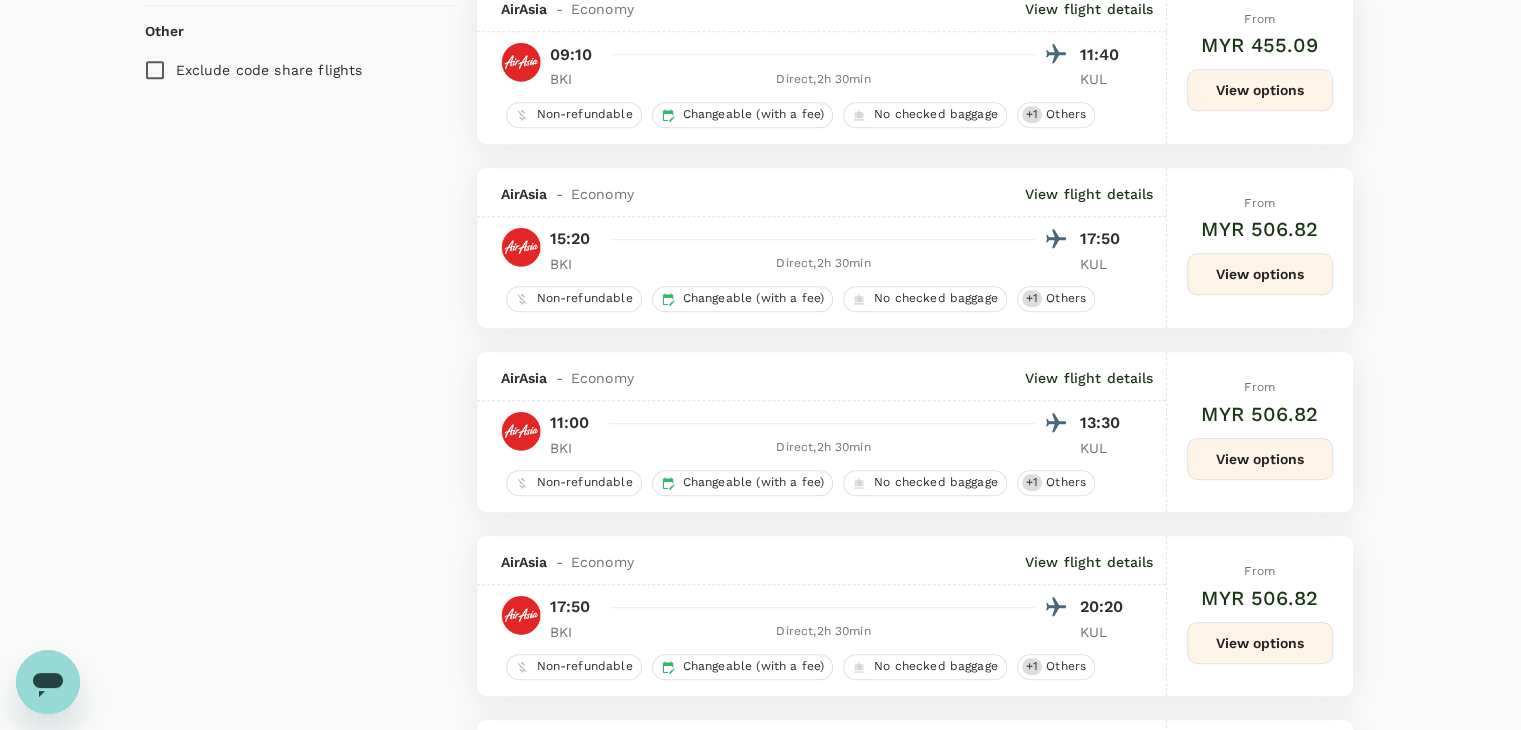 scroll, scrollTop: 1513, scrollLeft: 0, axis: vertical 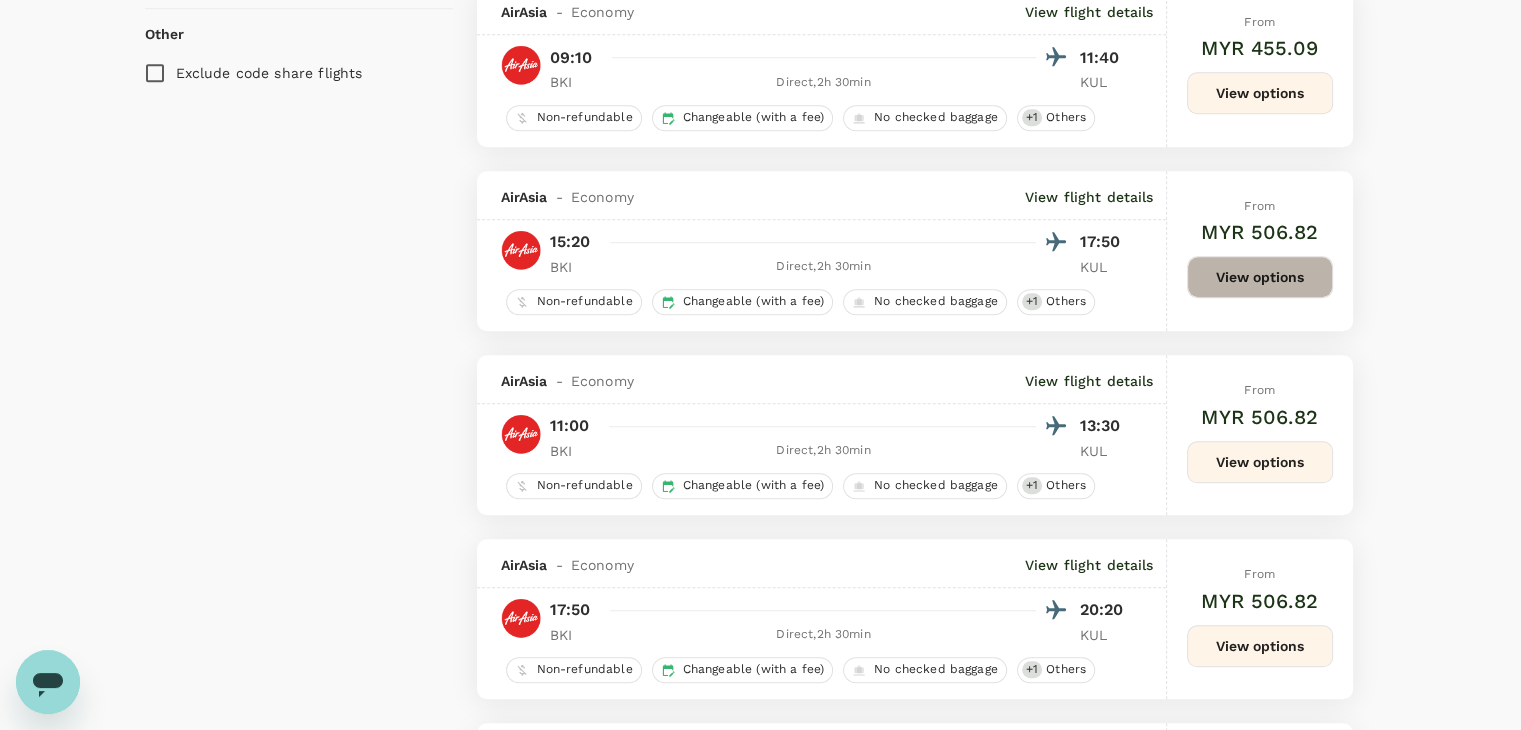 click on "View options" at bounding box center (1260, 277) 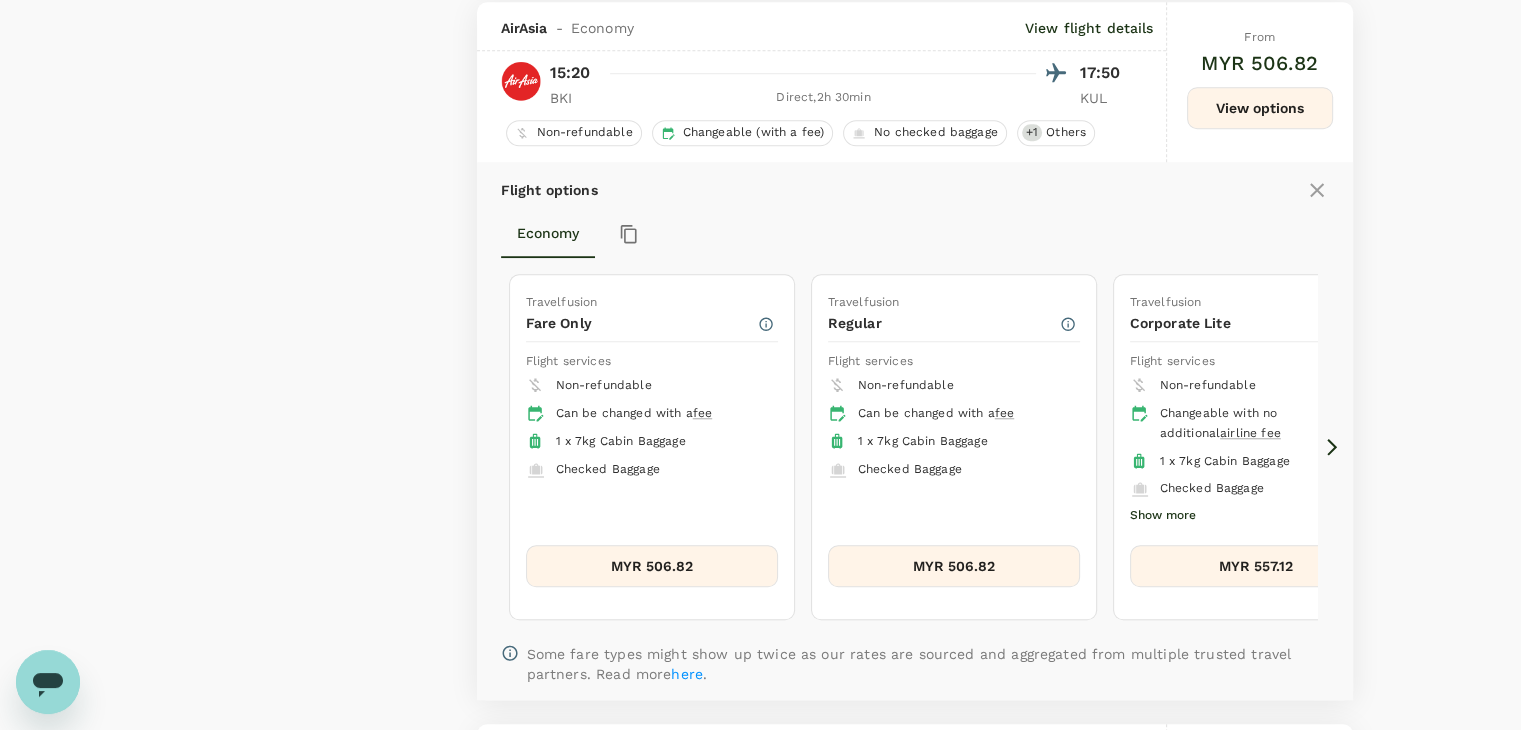 scroll, scrollTop: 1683, scrollLeft: 0, axis: vertical 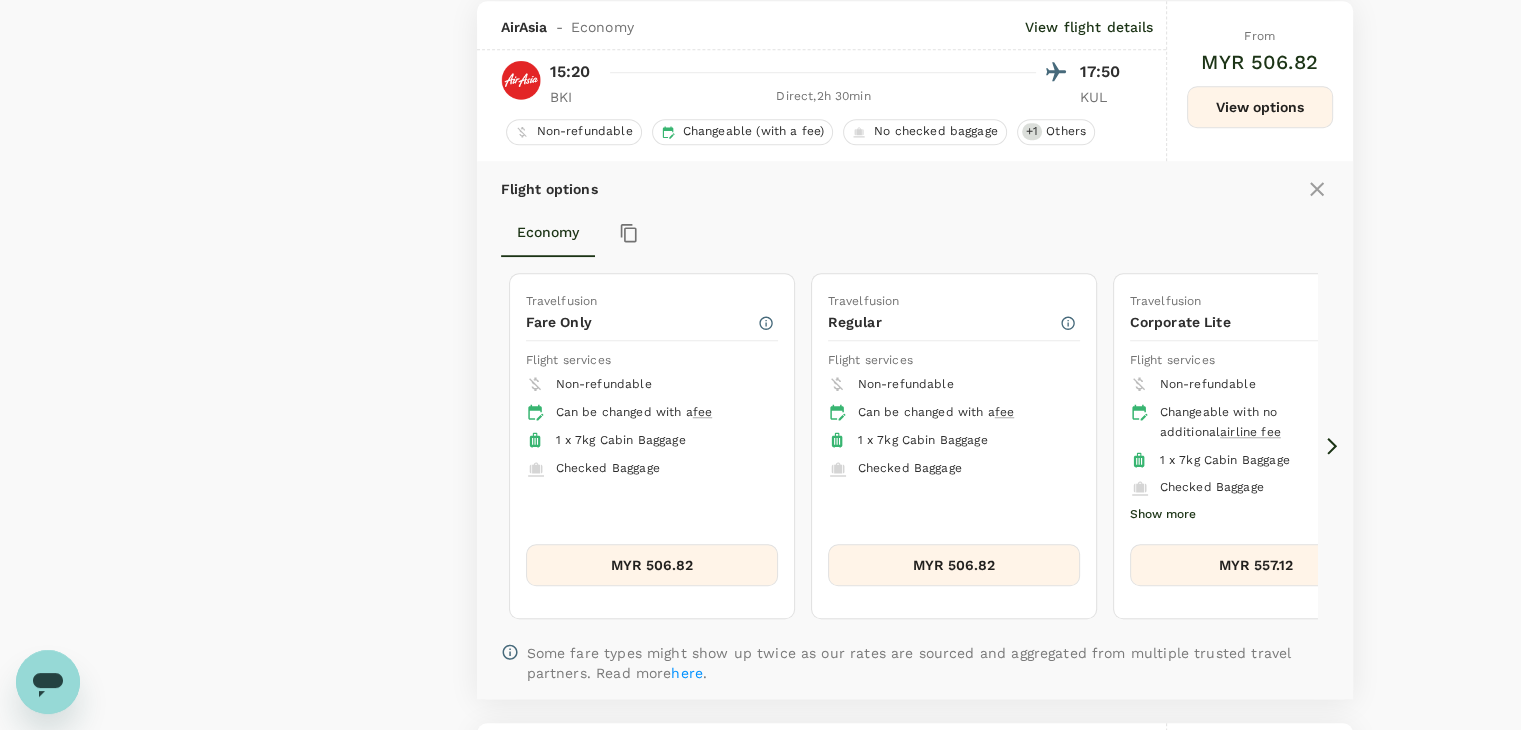 click on "MYR 557.12" at bounding box center [1256, 565] 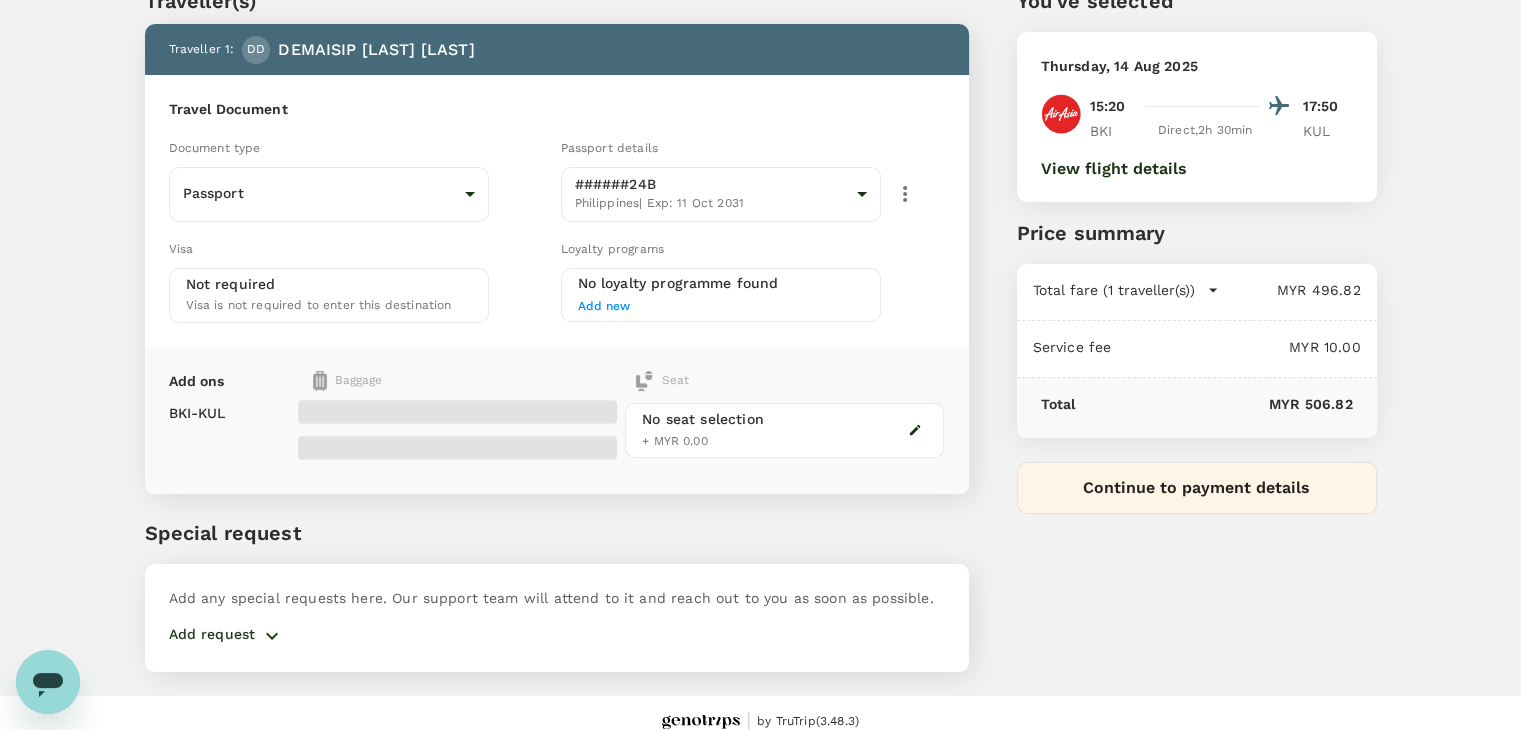 scroll, scrollTop: 0, scrollLeft: 0, axis: both 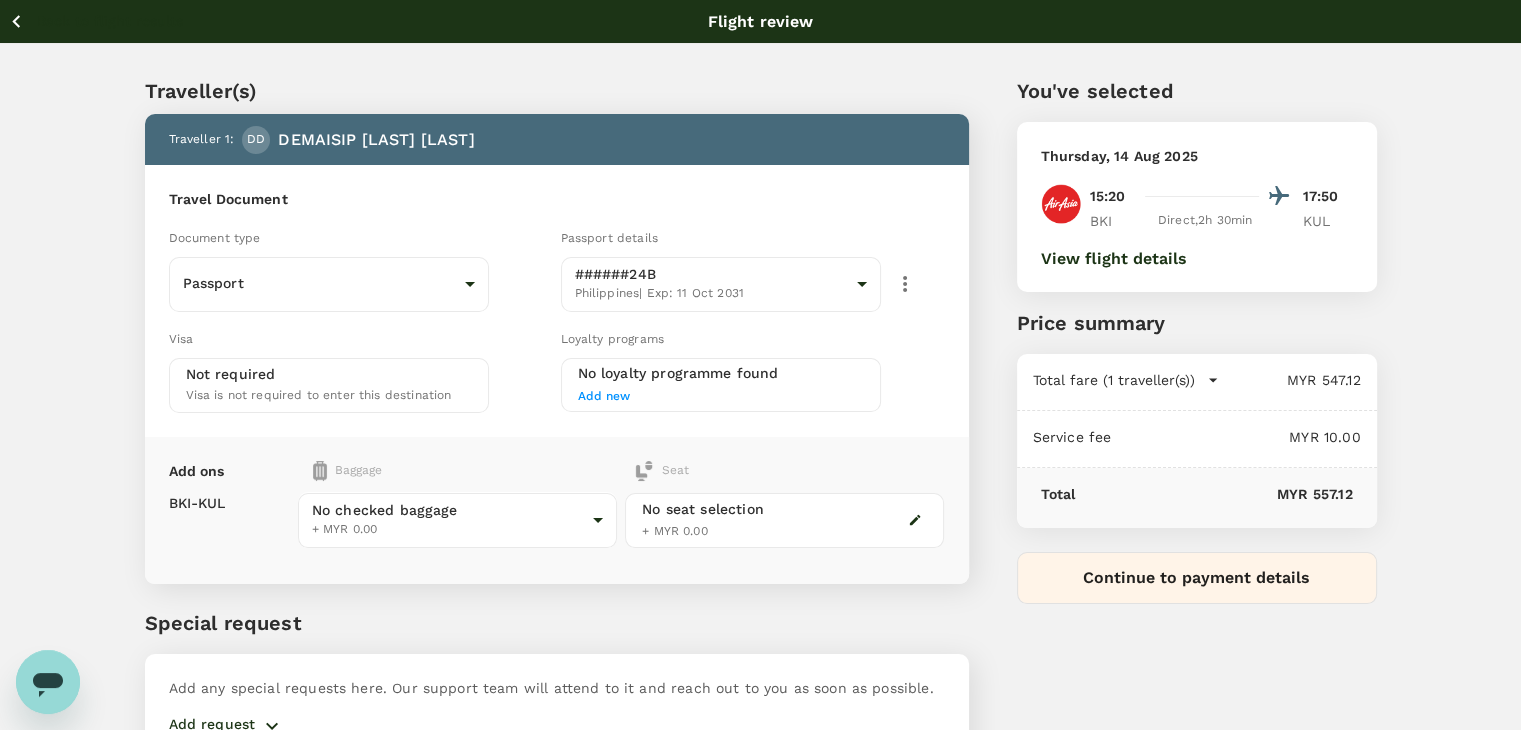 click on "Back to flight results Flight review Traveller(s) Traveller   1 : DD [FIRST]   [LAST] Travel Document Document type Passport Passport ​ Passport details ######24B Philippines  | Exp:   11 Oct 2031 2d13ae3c-9d13-4591-ab88-dd33ec70f500 ​ Visa Not required Visa is not required to enter this destination Loyalty programs No loyalty programme found Add new Add ons Baggage Seat BKI  -  KUL No checked baggage + MYR 0.00 ​ No seat selection + MYR 0.00 Special request Add any special requests here. Our support team will attend to it and reach out to you as soon as possible. Add request You've selected Thursday, 14 Aug 2025 15:20 17:50 BKI Direct ,  2h 30min KUL View flight details Price summary Total fare (1 traveller(s)) MYR 547.12 Air fare MYR 547.12 Baggage fee MYR 0.00 Seat fee MYR 0.00 Service fee MYR 10.00 Total MYR 557.12 Continue to payment details by TruTrip  ( 3.48.3   ) View details Edit Add new" at bounding box center (760, 419) 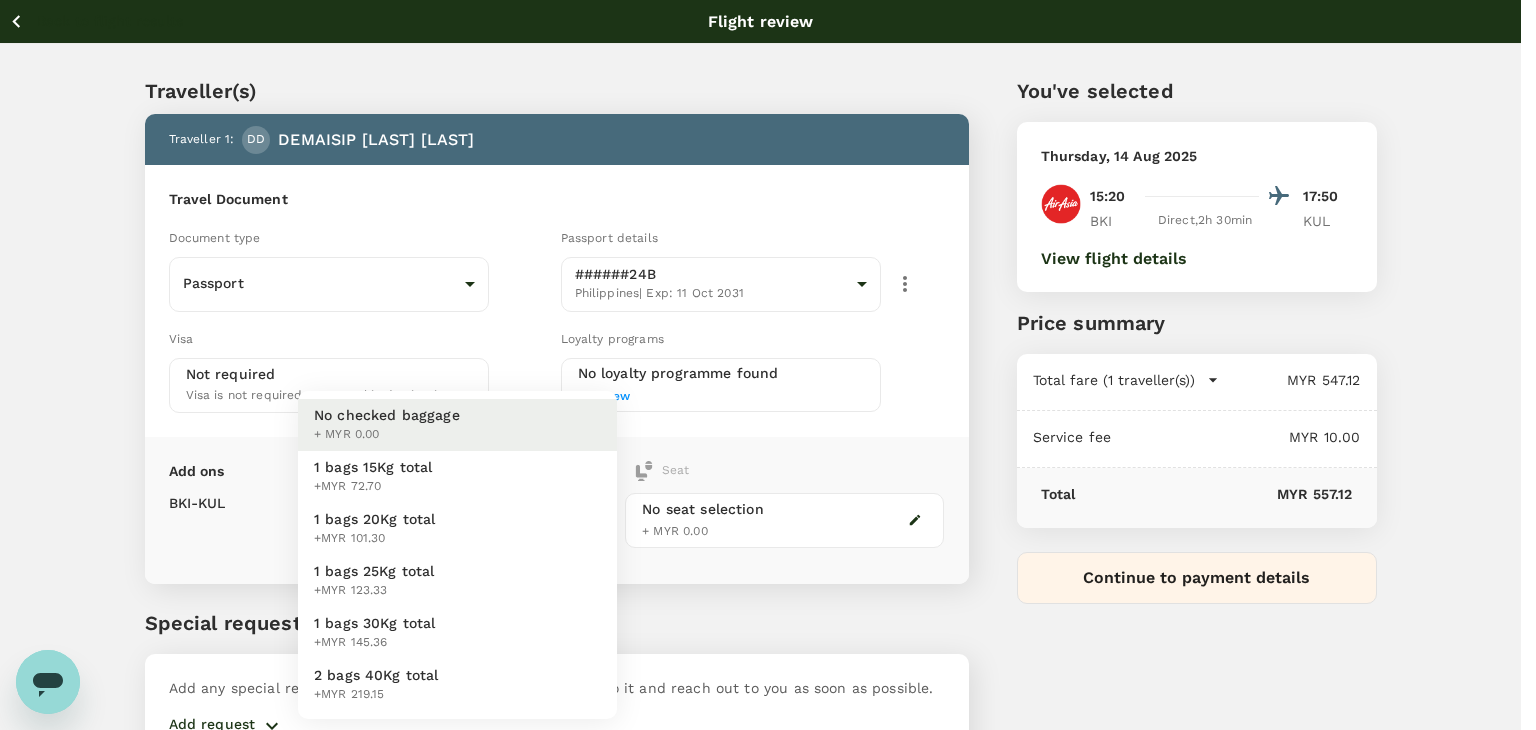 click on "1 bags 20Kg total +MYR 101.30" at bounding box center (457, 529) 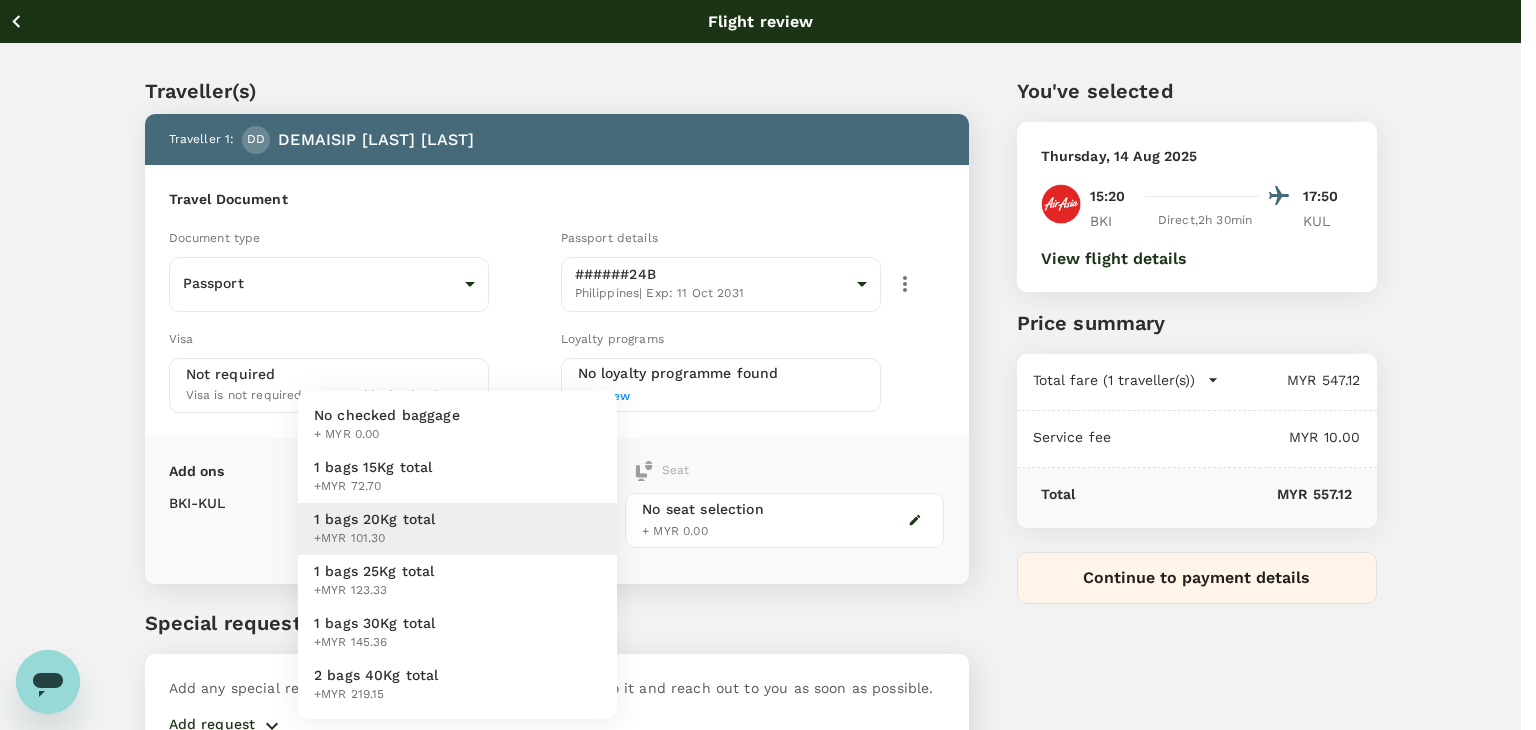 click on "Back to flight results Flight review Traveller(s) Traveller   1 : DD [LAST]   [LAST] [LAST] Travel Document Document type Passport Passport ​ Passport details ######24B Philippines  | Exp:   11 Oct 2031 2d13ae3c-9d13-4591-ab88-dd33ec70f500 ​ Visa Not required Visa is not required to enter this destination Loyalty programs No loyalty programme found Add new Add ons Baggage Seat BKI  -  KUL 1 bags 20Kg total +MYR 101.30 2 - 101.3 ​ No seat selection + MYR 0.00 Special request Add any special requests here. Our support team will attend to it and reach out to you as soon as possible. Add request You've selected Thursday, 14 Aug 2025 15:20 17:50 BKI Direct ,  2h 30min KUL View flight details Price summary Total fare (1 traveller(s)) MYR 547.12 Air fare MYR 547.12 Baggage fee MYR 0.00 Seat fee MYR 0.00 Service fee MYR 10.00 Total MYR 557.12 Continue to payment details by TruTrip  ( 3.48.3   ) View details Edit Add new No checked baggage + MYR 0.00 1 bags 15Kg total +MYR 72.70 1 bags 20Kg total +MYR 101.30" at bounding box center [768, 419] 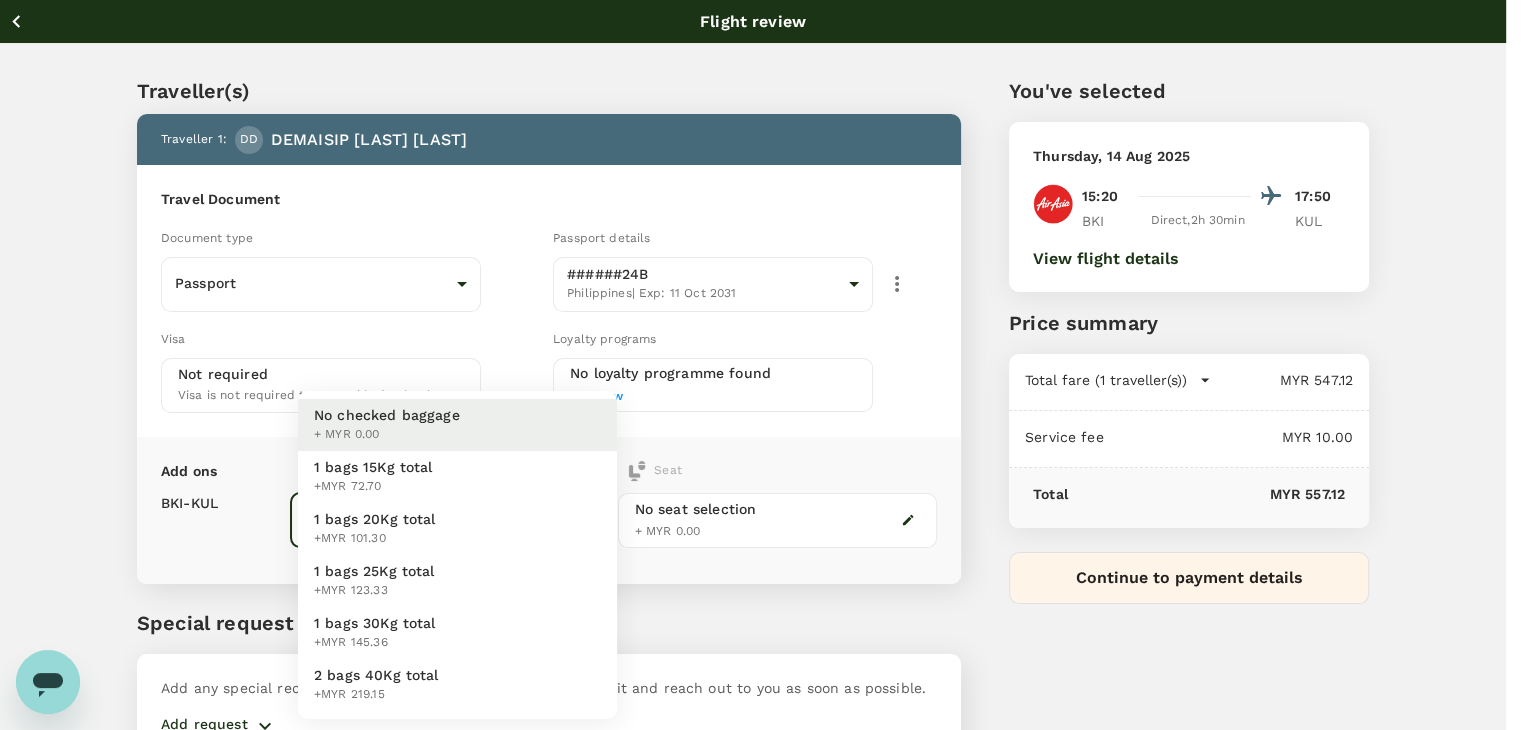 click on "Back to flight results Flight review Traveller(s) Traveller   1 : DD [FIRST]   [LAST] Travel Document Document type Passport Passport ​ Passport details ######24B Philippines  | Exp:   11 Oct 2031 2d13ae3c-9d13-4591-ab88-dd33ec70f500 ​ Visa Not required Visa is not required to enter this destination Loyalty programs No loyalty programme found Add new Add ons Baggage Seat BKI  -  KUL No checked baggage + MYR 0.00 ​ No seat selection + MYR 0.00 Special request Add any special requests here. Our support team will attend to it and reach out to you as soon as possible. Add request You've selected Thursday, 14 Aug 2025 15:20 17:50 BKI Direct ,  2h 30min KUL View flight details Price summary Total fare (1 traveller(s)) MYR 547.12 Air fare MYR 547.12 Baggage fee MYR 0.00 Seat fee MYR 0.00 Service fee MYR 10.00 Total MYR 557.12 Continue to payment details by TruTrip  ( 3.48.3   ) View details Edit Add new No checked baggage + MYR 0.00 1 bags 15Kg total +MYR 72.70 1 bags 20Kg total +MYR 101.30 +MYR 123.33" at bounding box center [760, 419] 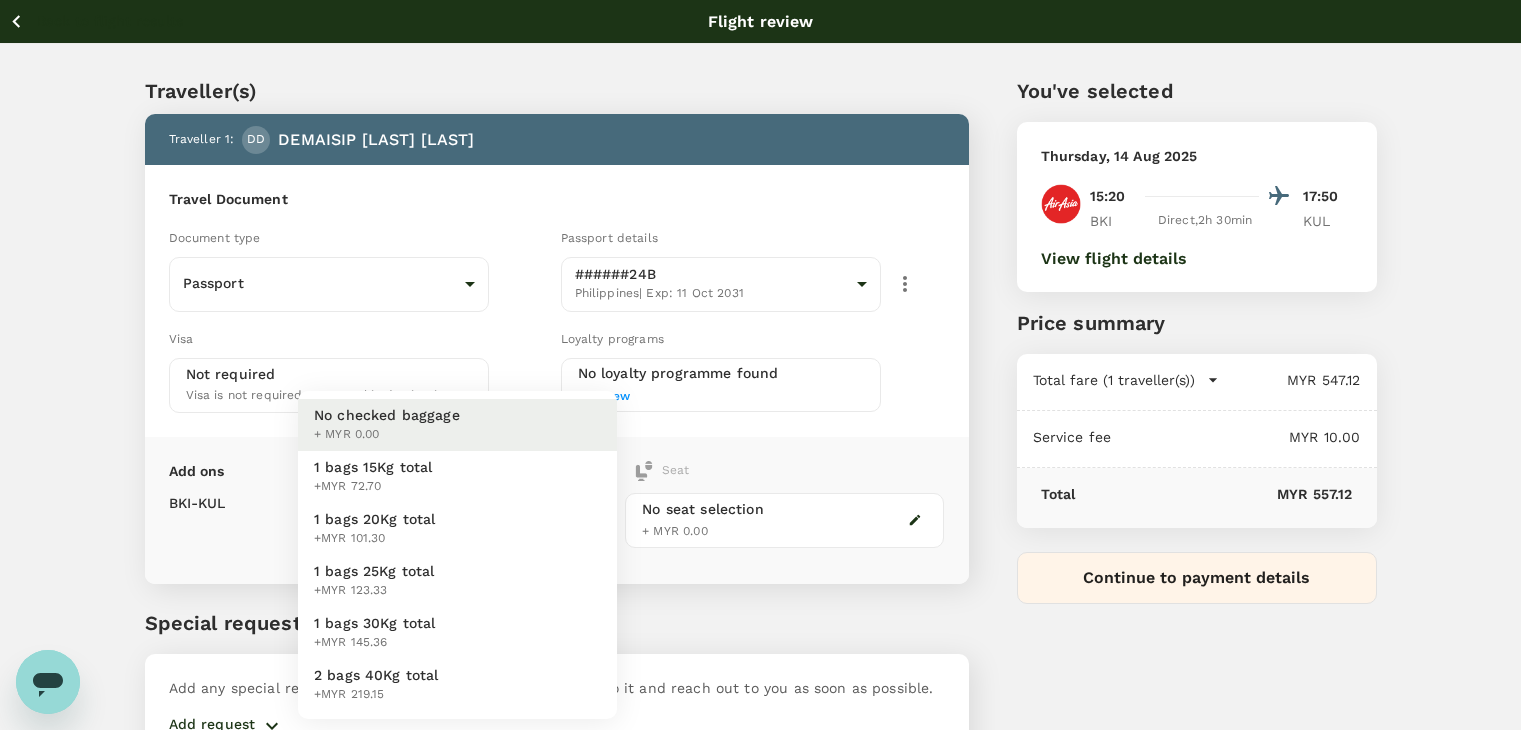 click on "1 bags 20Kg total" at bounding box center [375, 519] 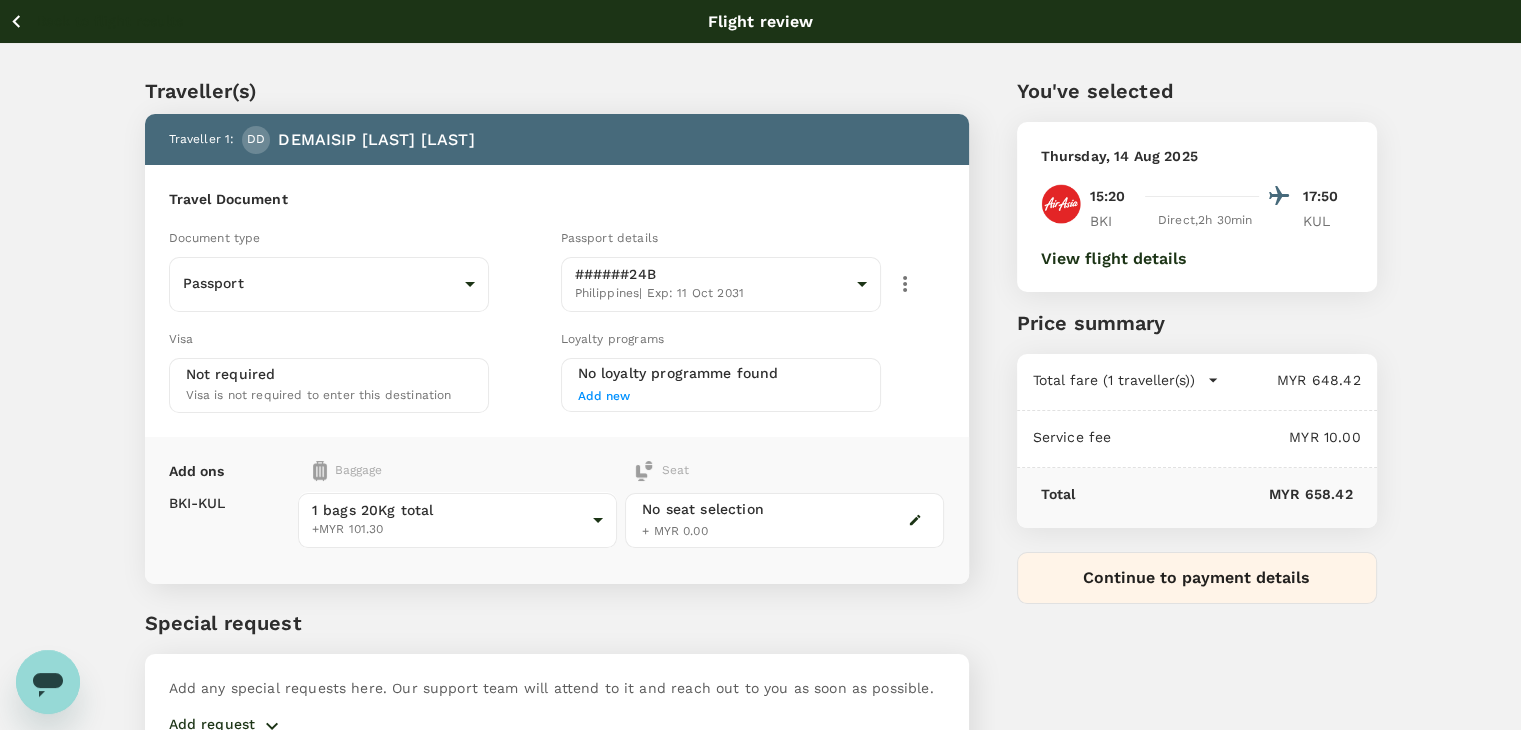 click 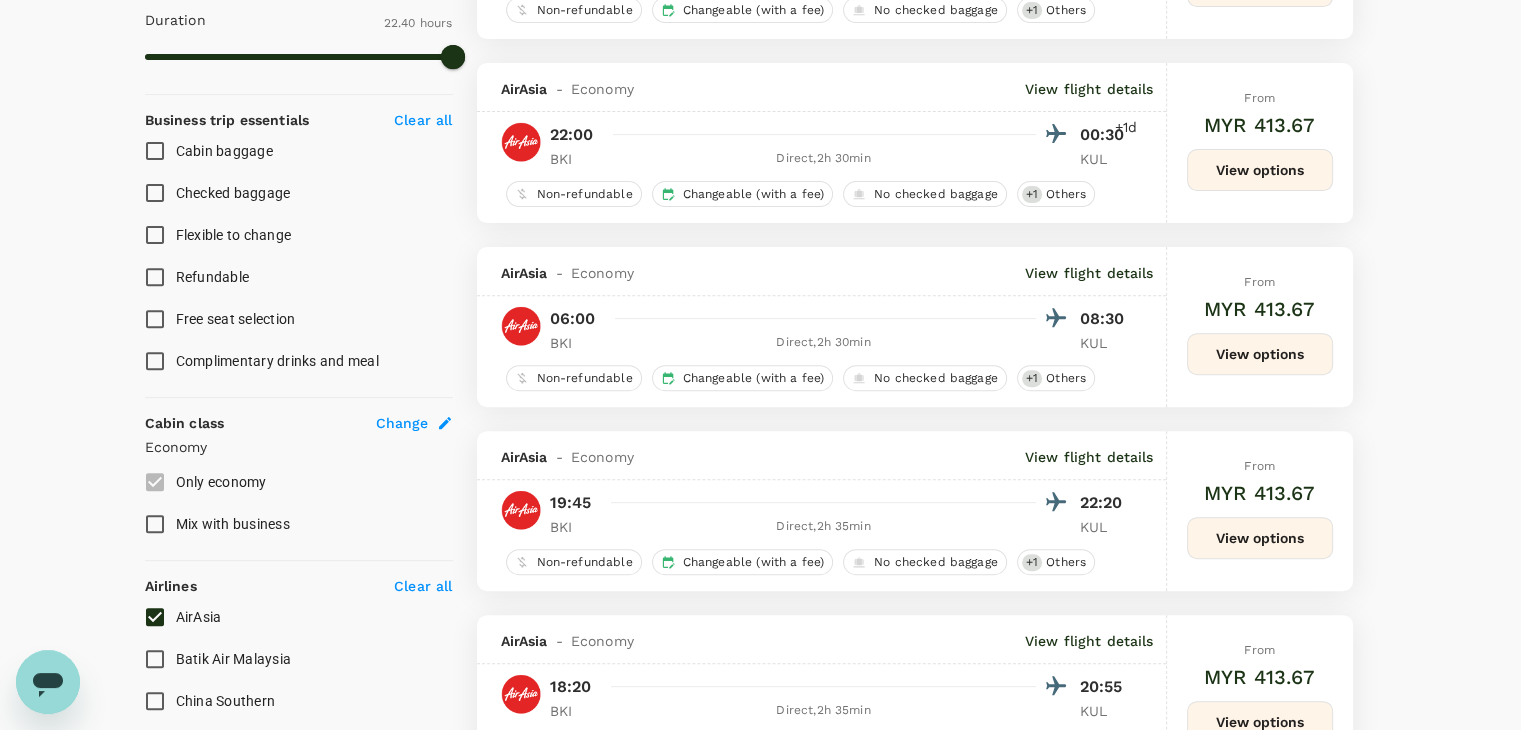 scroll, scrollTop: 800, scrollLeft: 0, axis: vertical 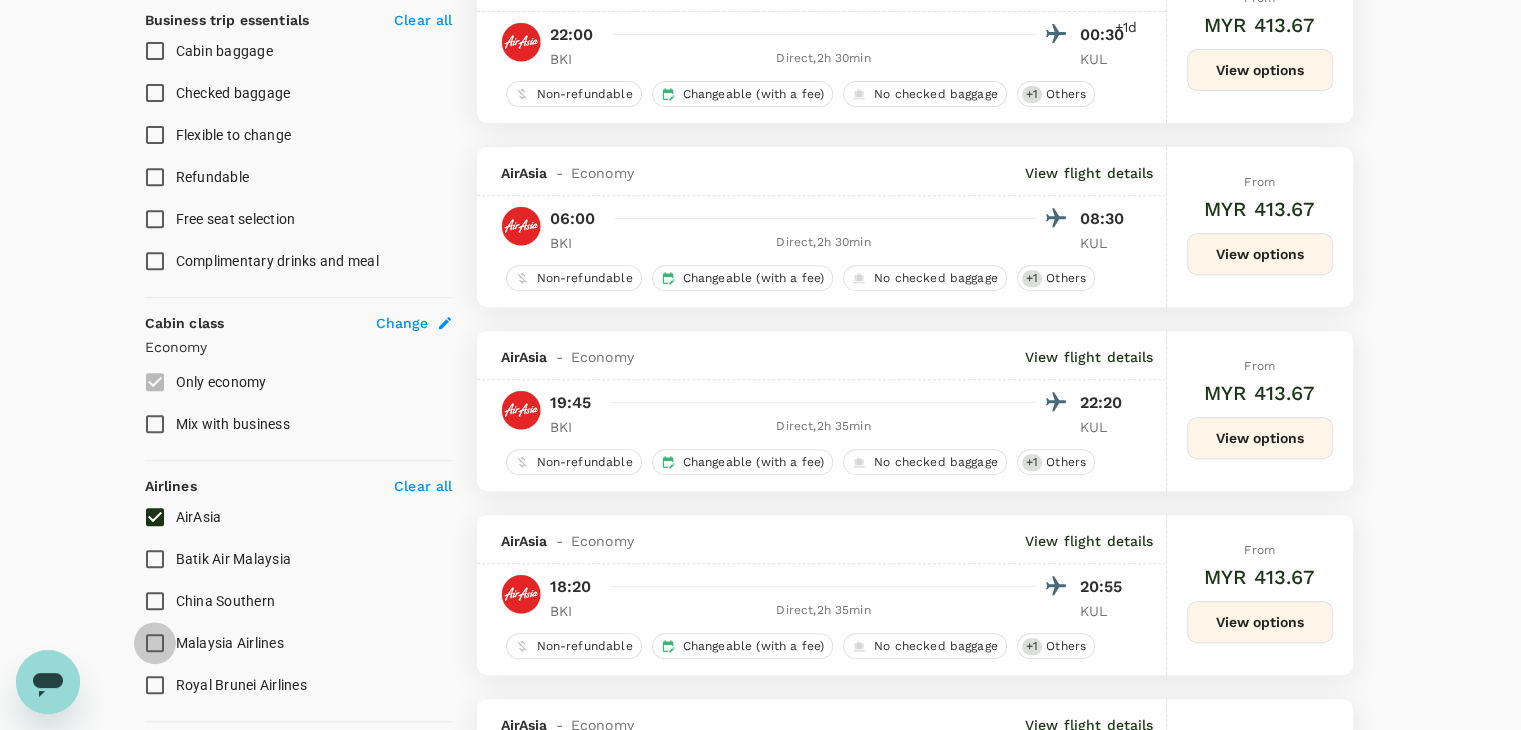 click on "Malaysia Airlines" at bounding box center [155, 643] 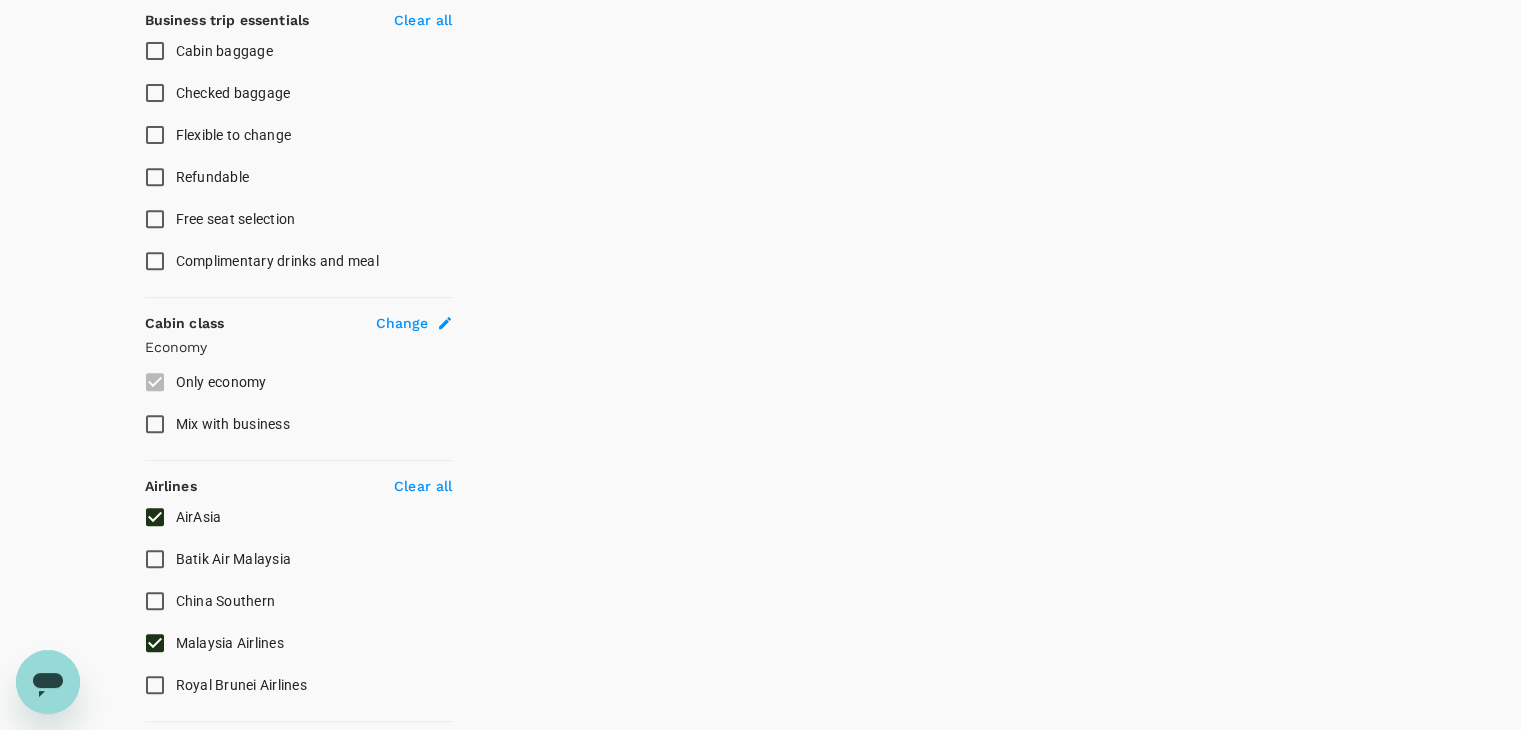 click on "AirAsia" at bounding box center (155, 517) 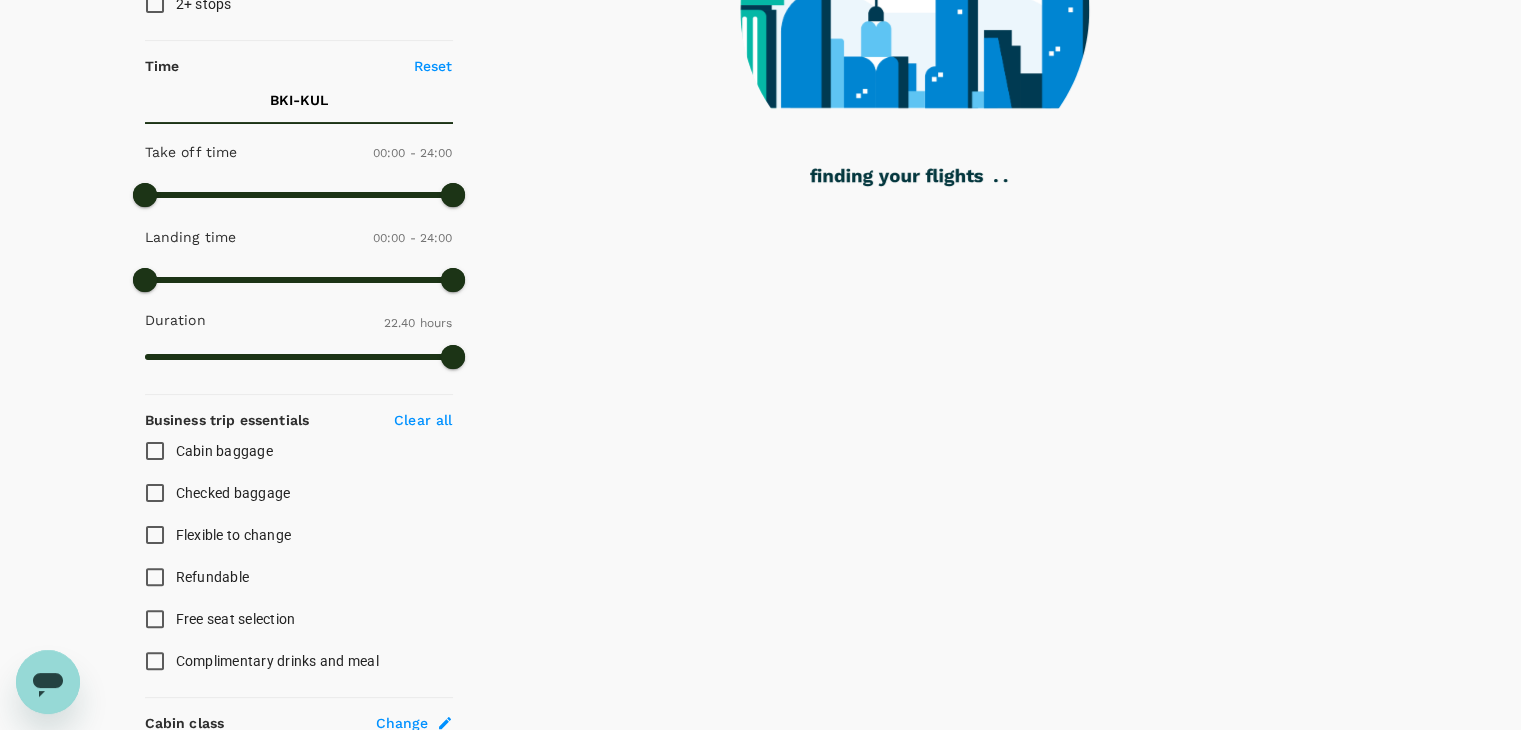 scroll, scrollTop: 100, scrollLeft: 0, axis: vertical 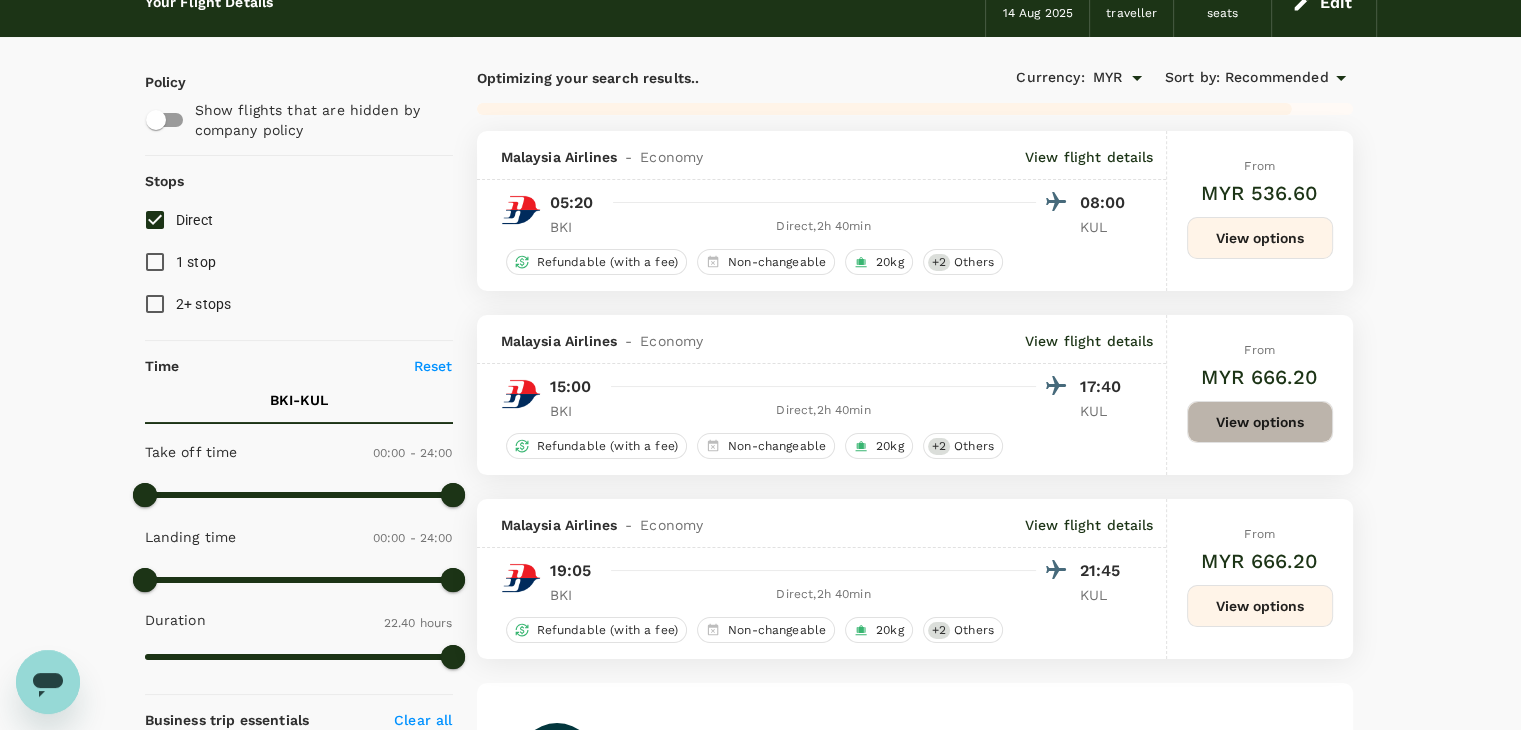 click on "View options" at bounding box center [1260, 422] 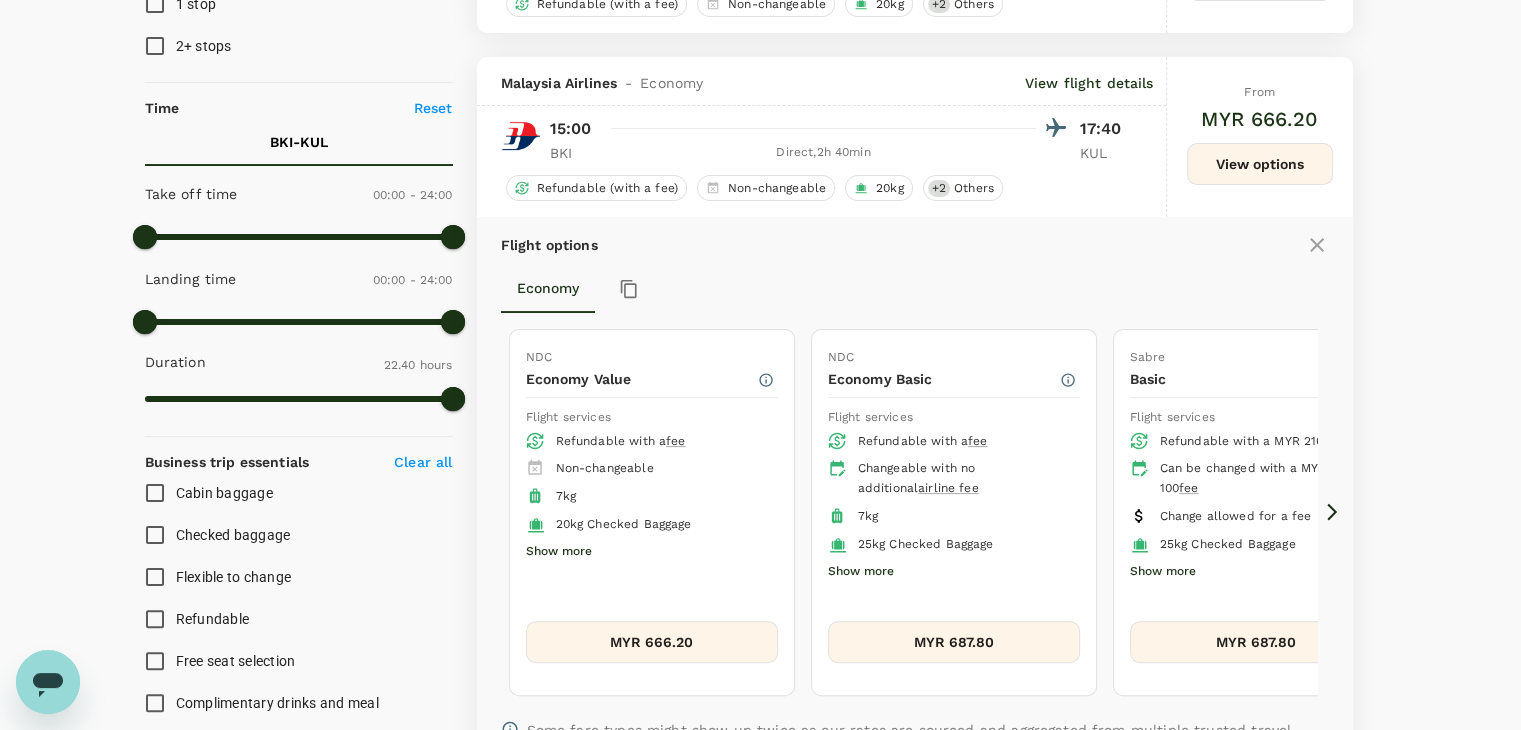 scroll, scrollTop: 415, scrollLeft: 0, axis: vertical 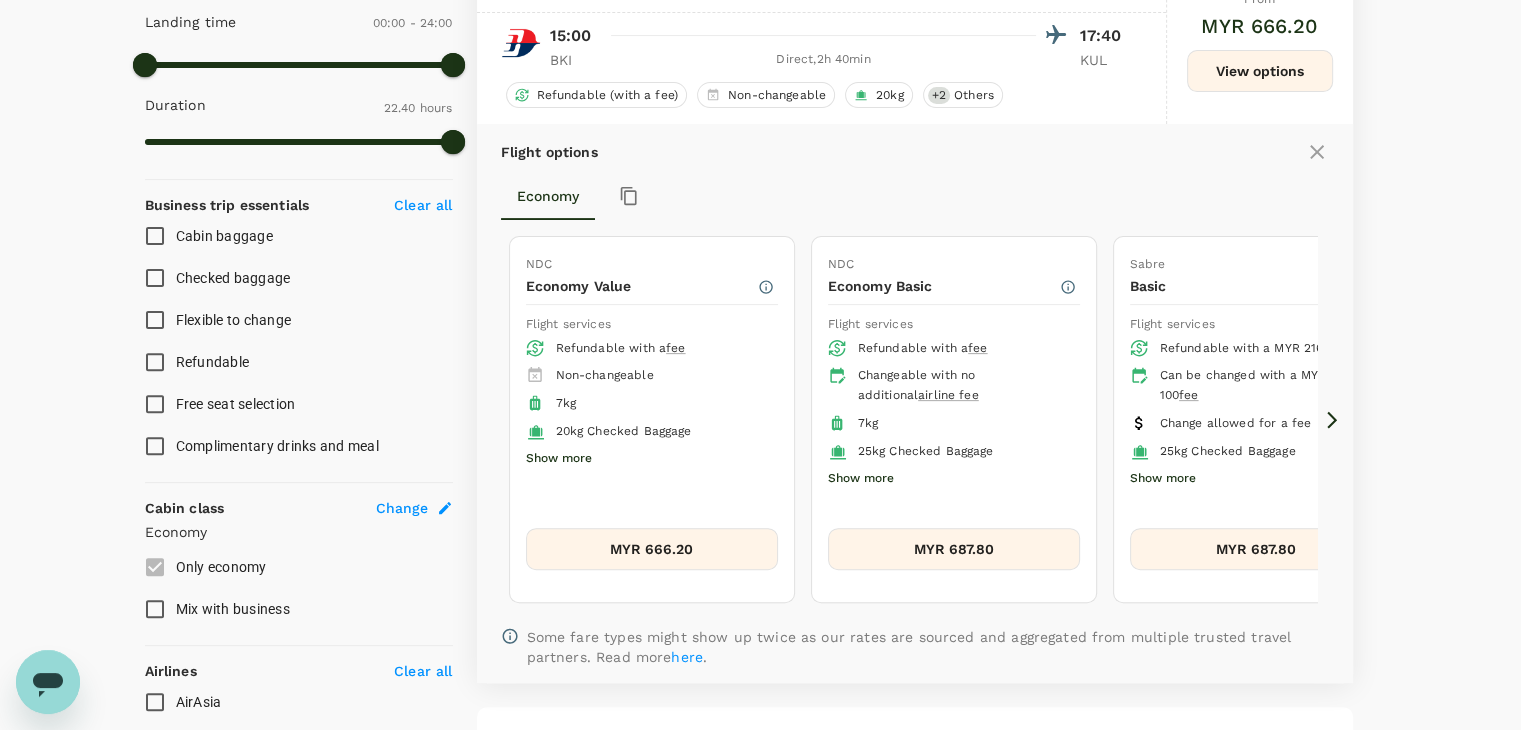 click 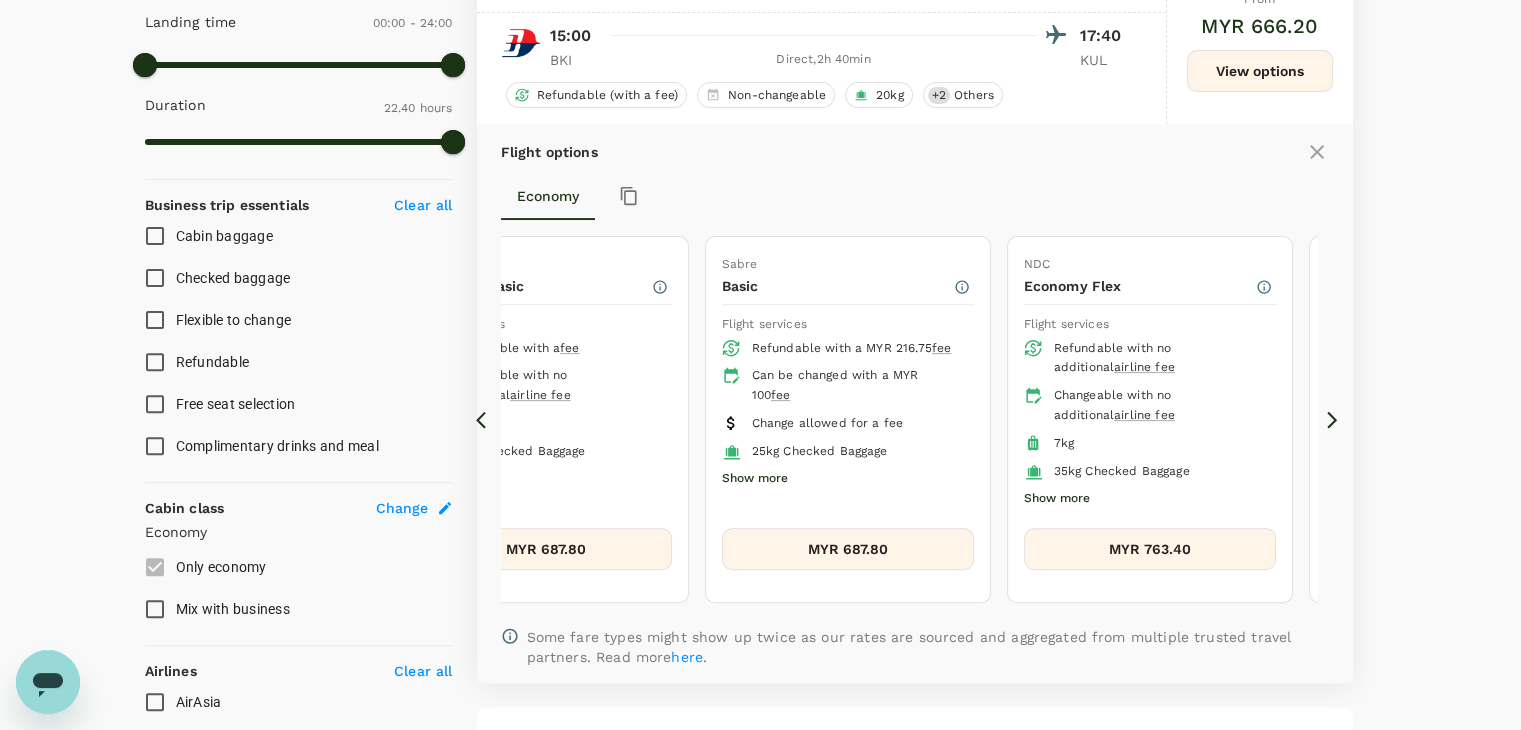 click 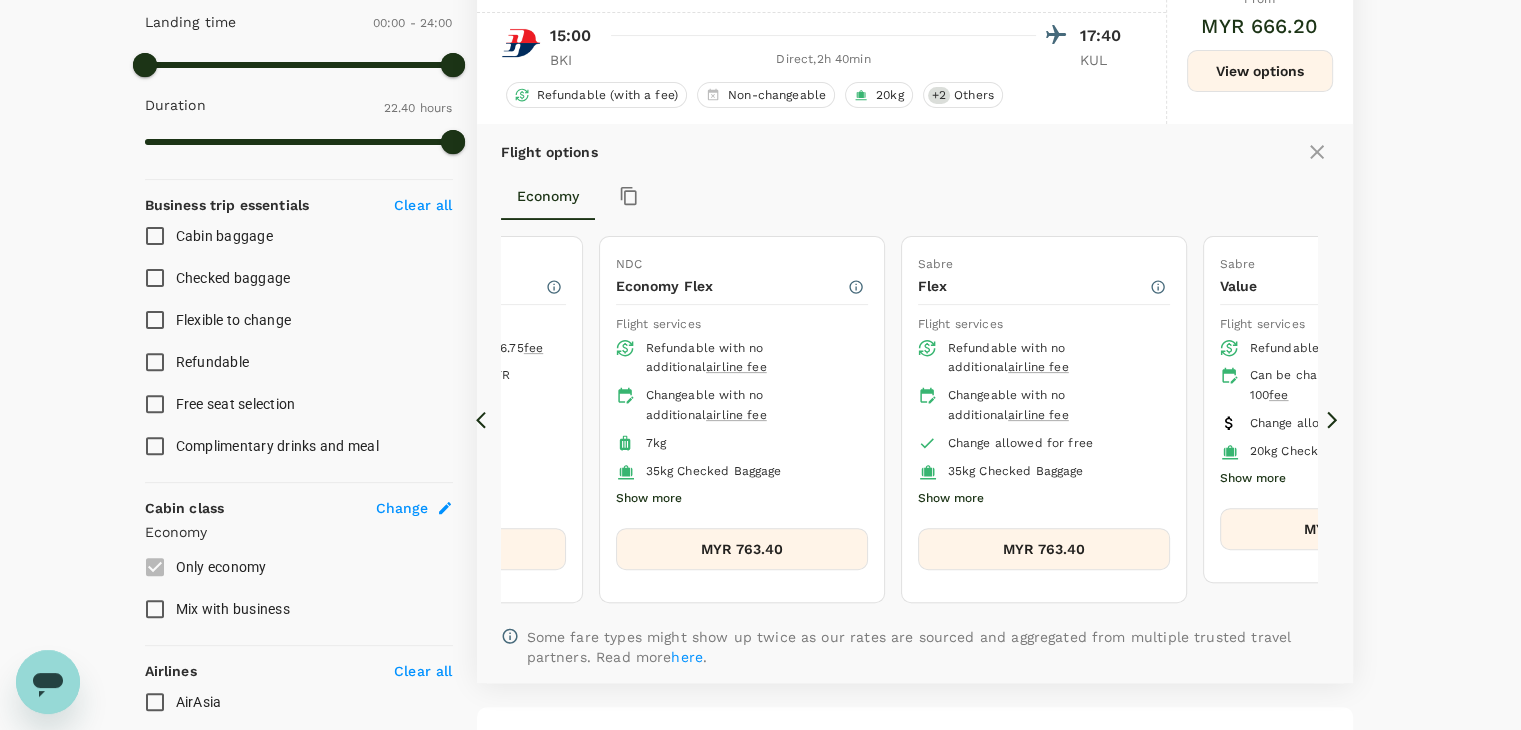 click 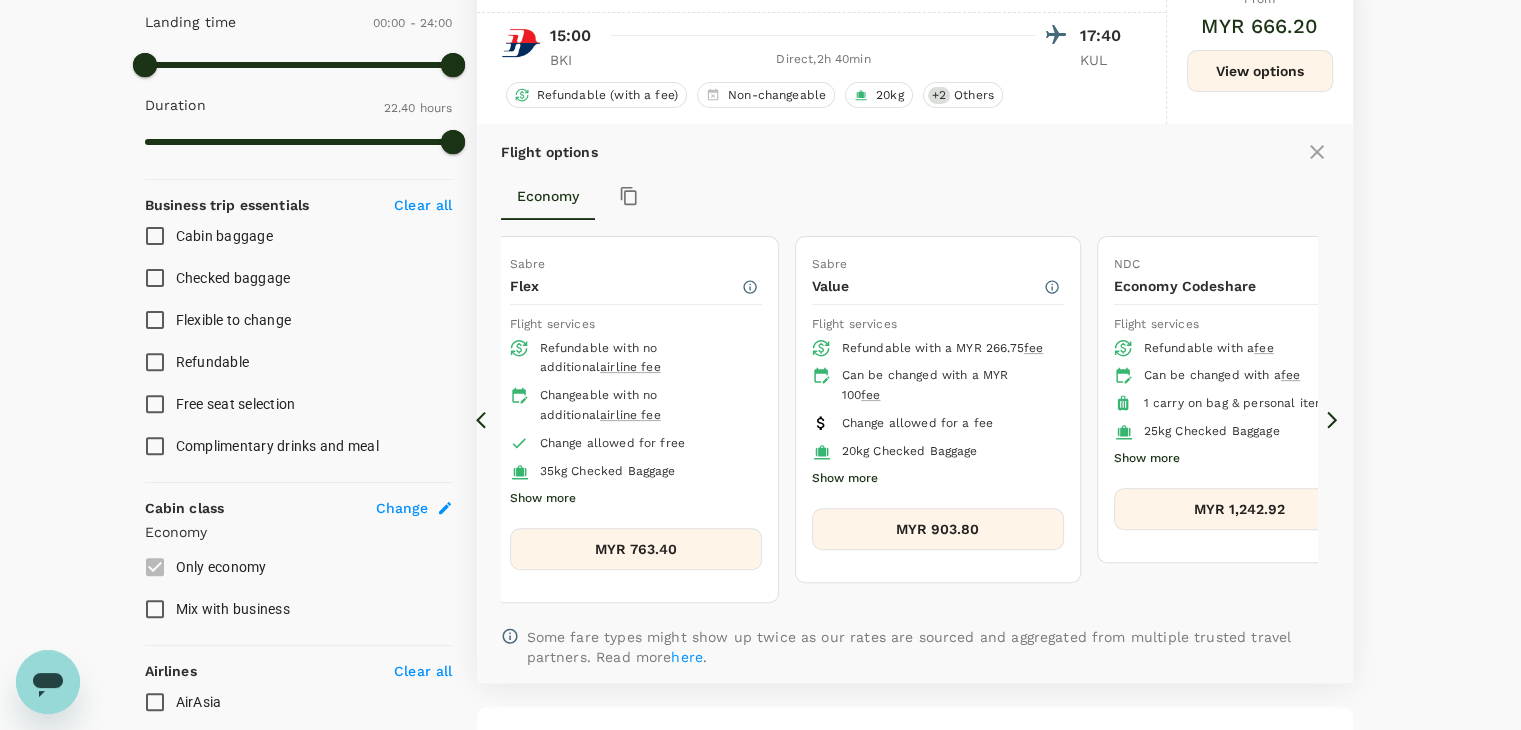 click 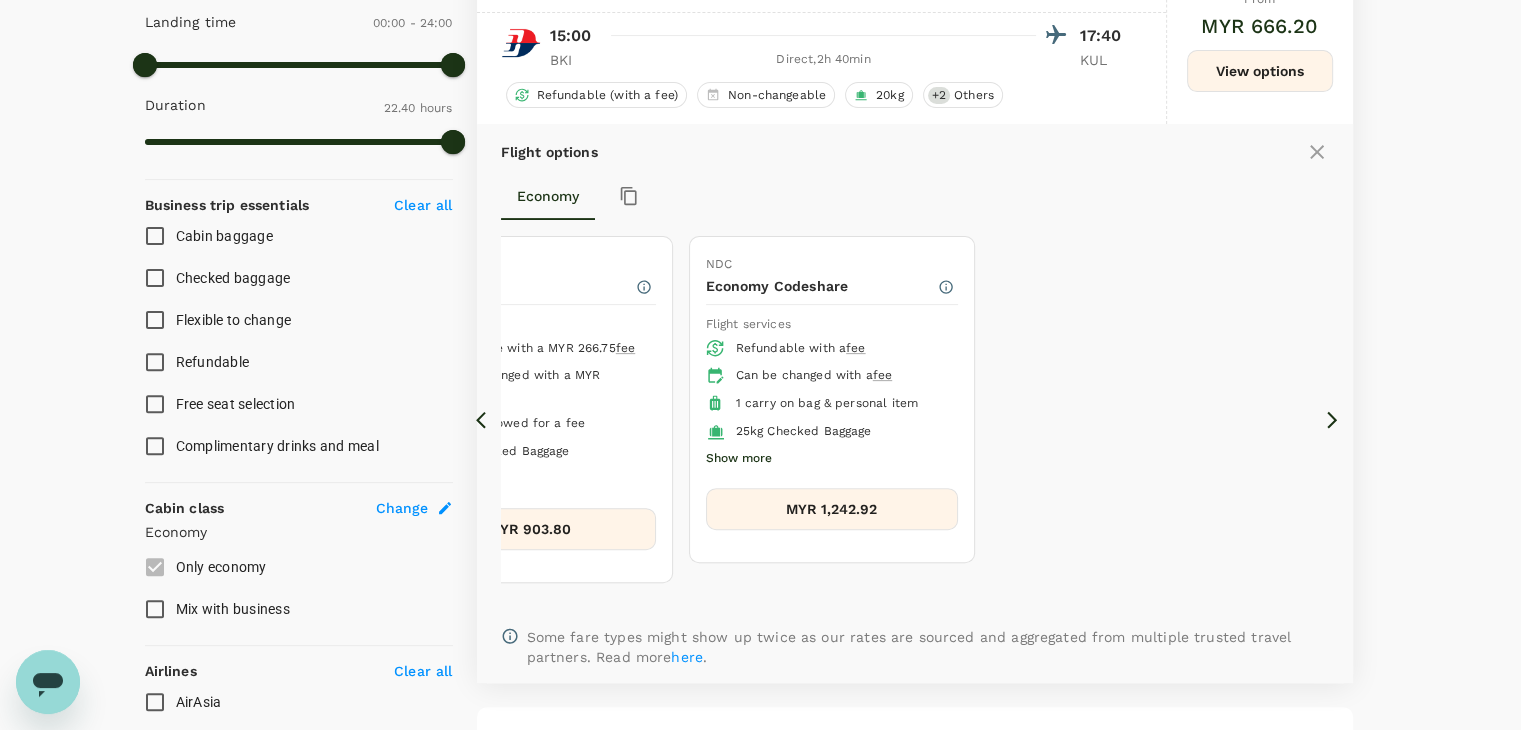 click 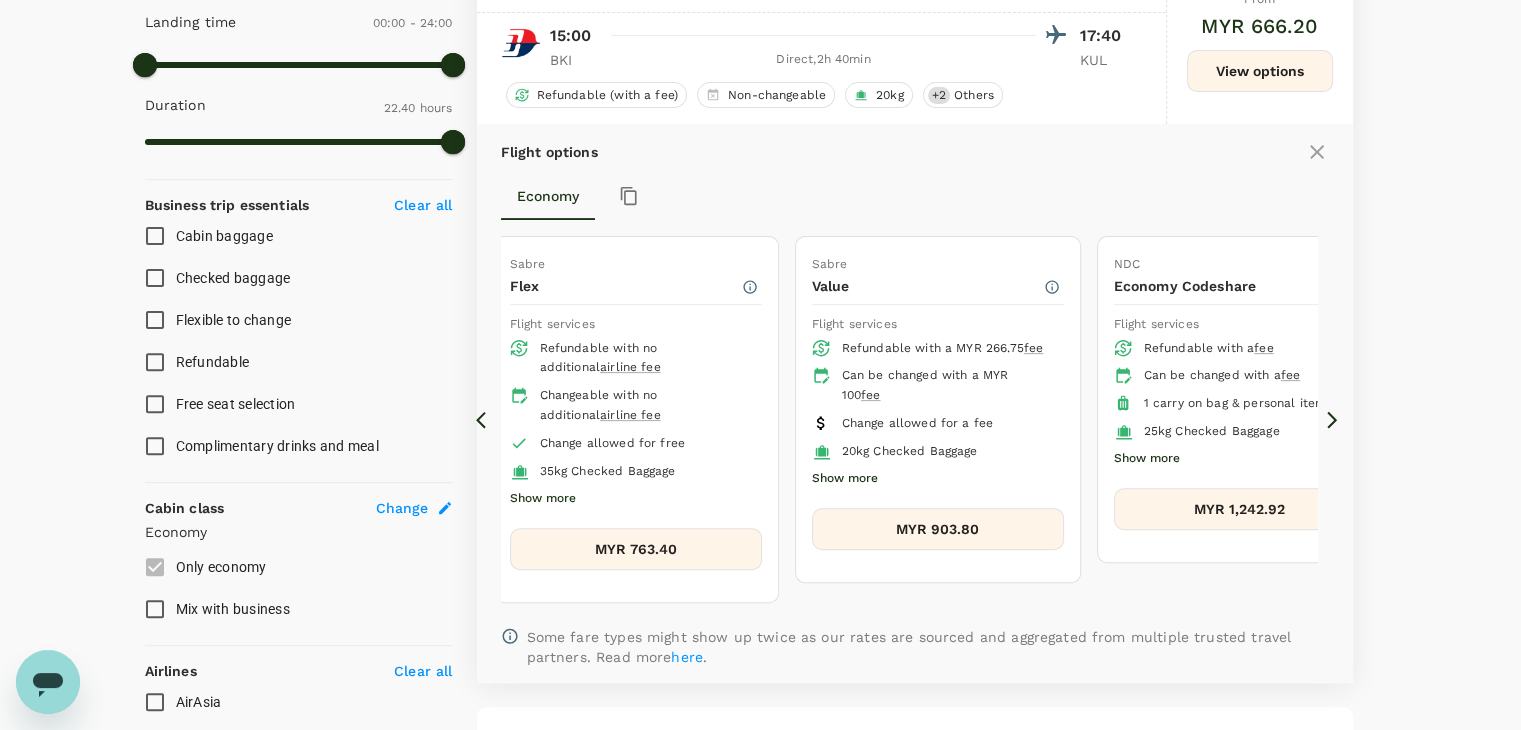 click 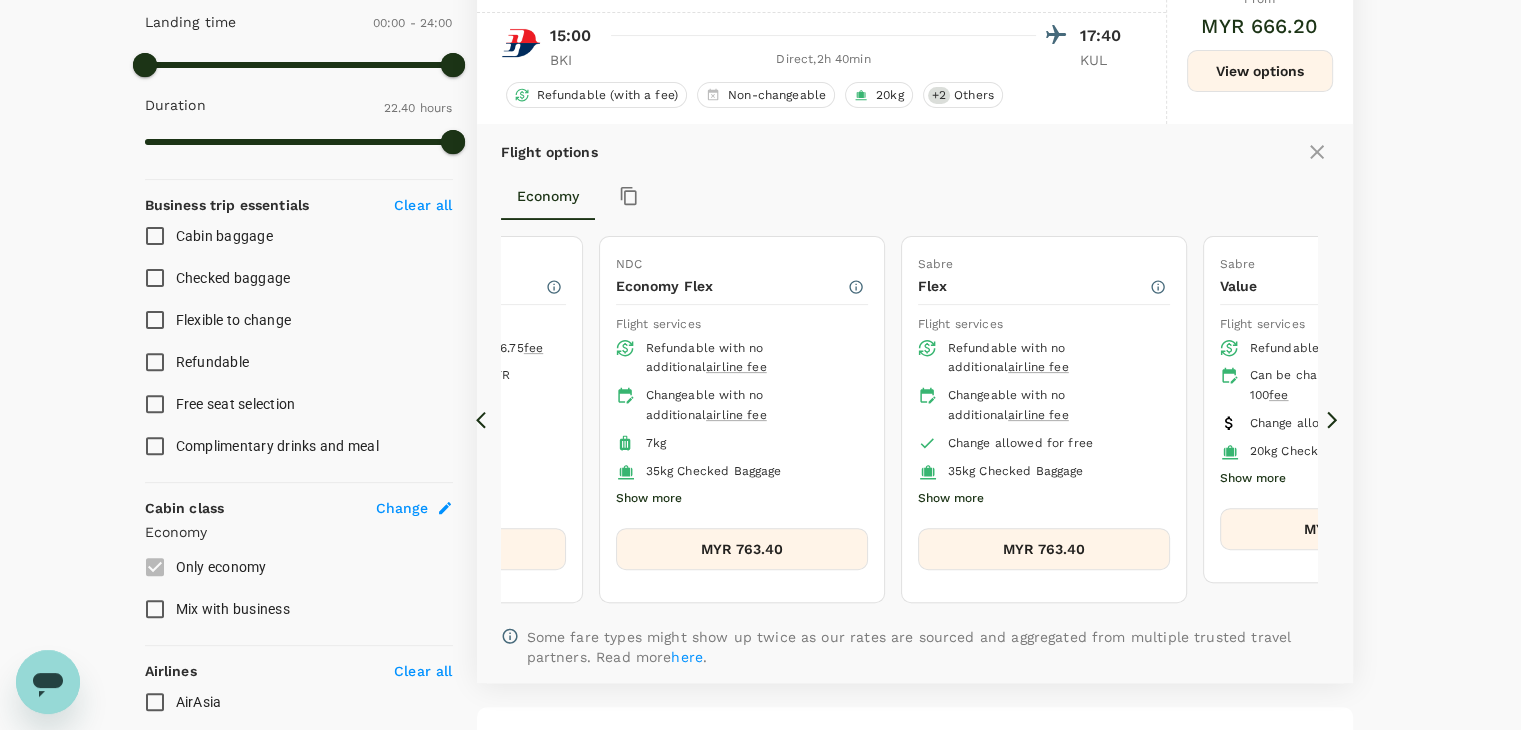 click 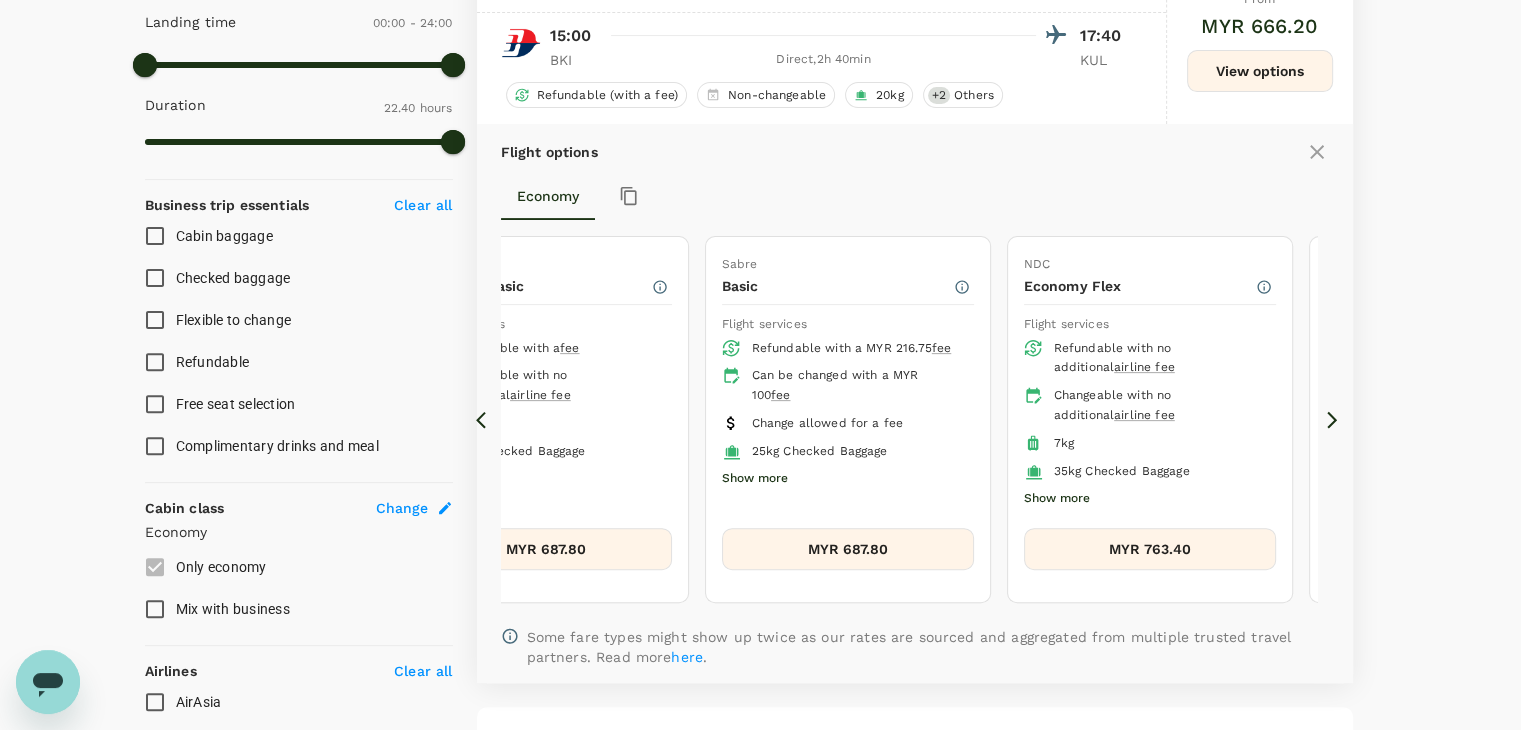 click 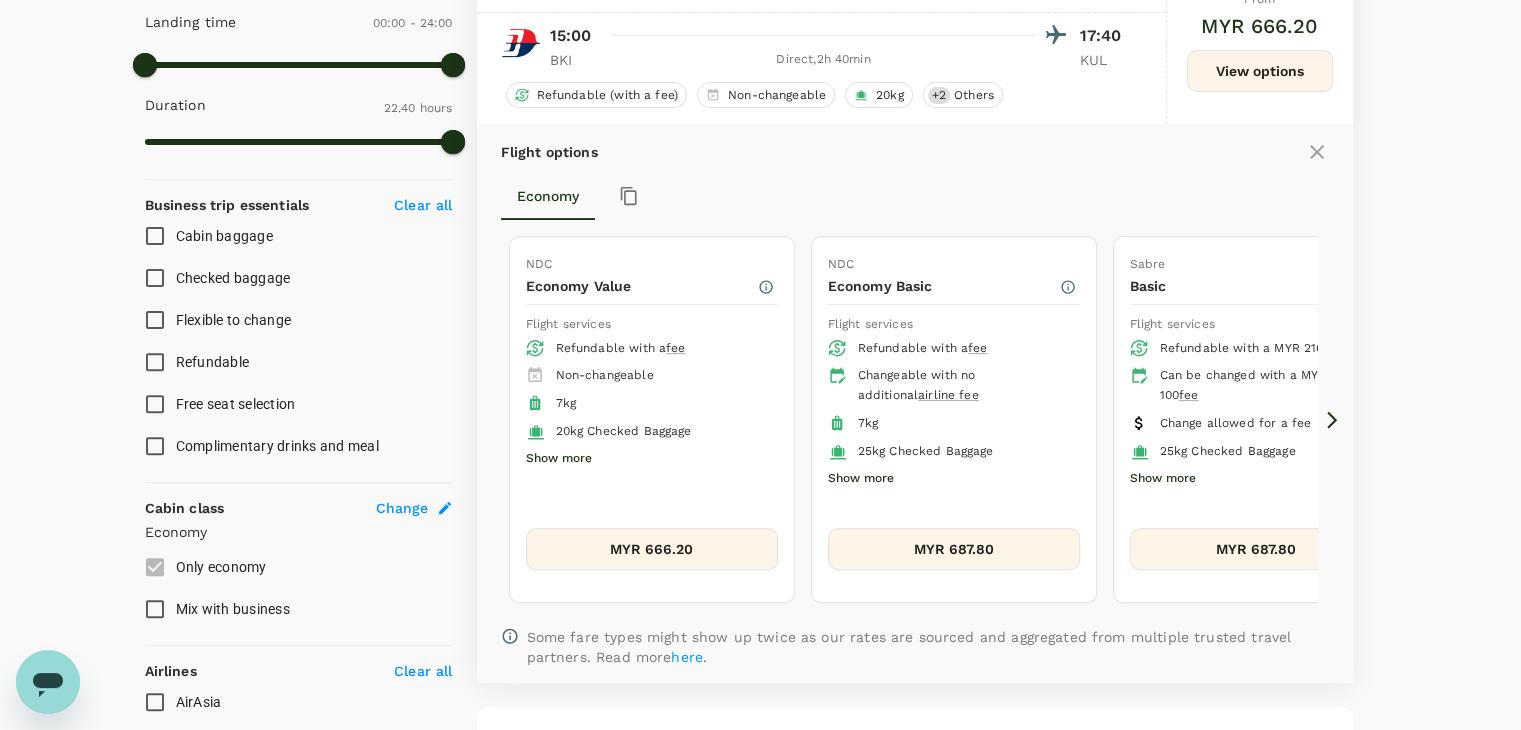 click 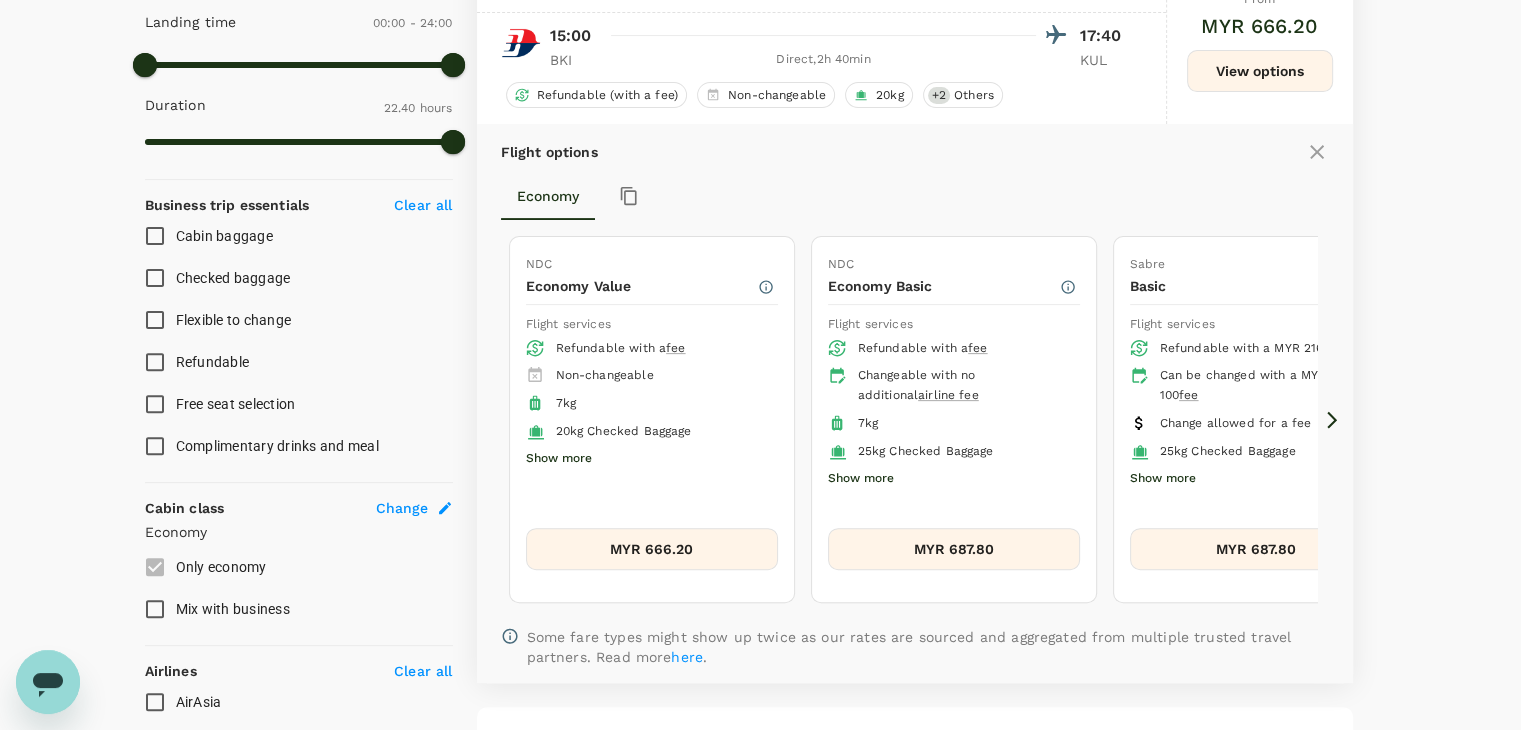 click 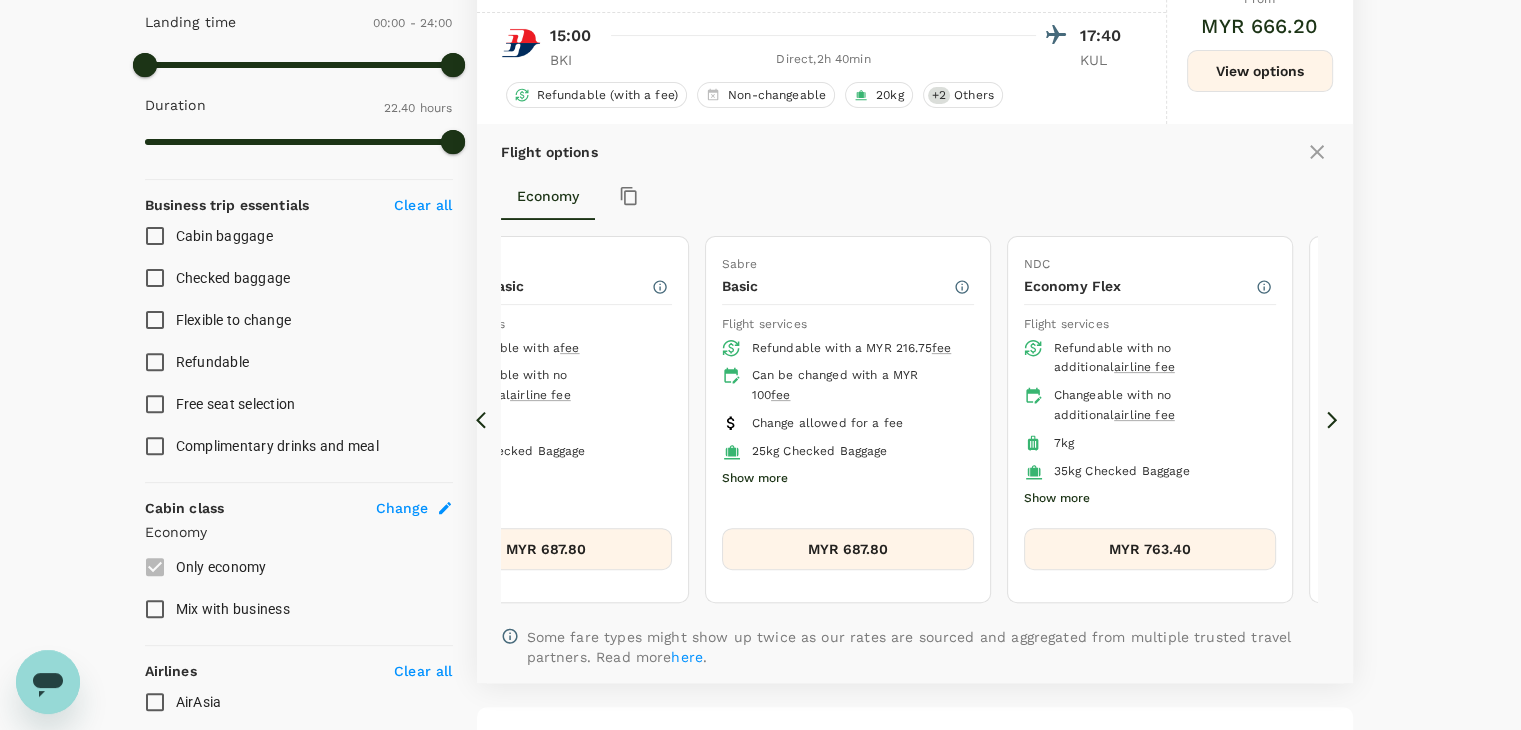 click on "Flight options Economy NDC Economy Value Flight services Refundable with a  fee Non-changeable 7kg 20kg Checked Baggage Show more MYR 666.20 NDC Economy Basic Flight services Refundable with a  fee Changeable with no additional  airline fee 7kg 25kg Checked Baggage Show more MYR 687.80 Sabre Basic Flight services Refundable with a MYR 216.75  fee Can be changed with a MYR 100  fee Change allowed for a fee 25kg Checked Baggage Show more MYR 687.80 NDC Economy Flex Flight services Refundable with no additional  airline fee Changeable with no additional  airline fee 7kg 35kg Checked Baggage Show more MYR 763.40 Sabre Flex Flight services Refundable with no additional  airline fee Changeable with no additional  airline fee Change allowed for free 35kg Checked Baggage Show more MYR 763.40 Sabre Value Flight services Refundable with a MYR 266.75  fee Can be changed with a MYR 100  fee Change allowed for a fee 20kg Checked Baggage Show more MYR 903.80 NDC Economy Codeshare Flight services Refundable with a  fee fee" at bounding box center [915, 403] 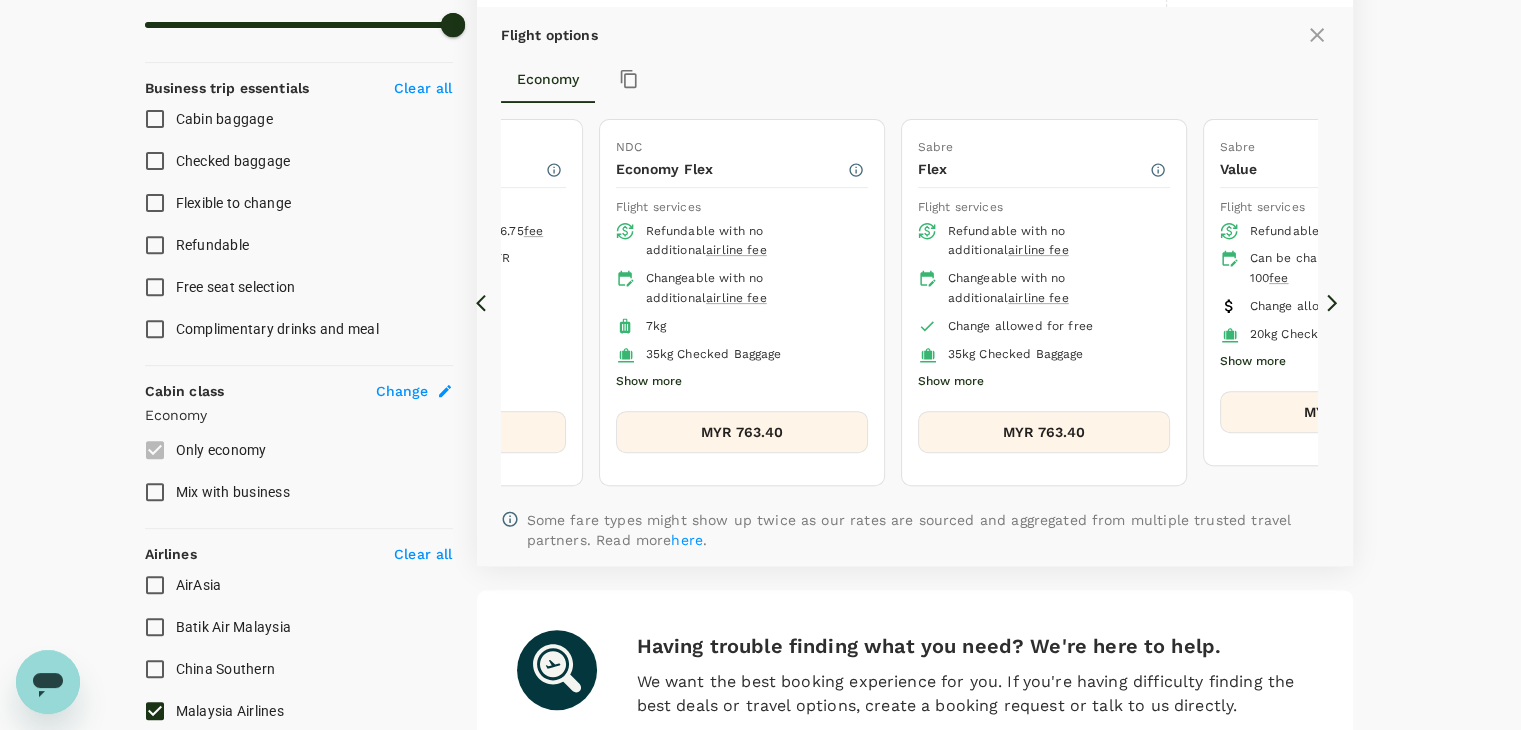scroll, scrollTop: 815, scrollLeft: 0, axis: vertical 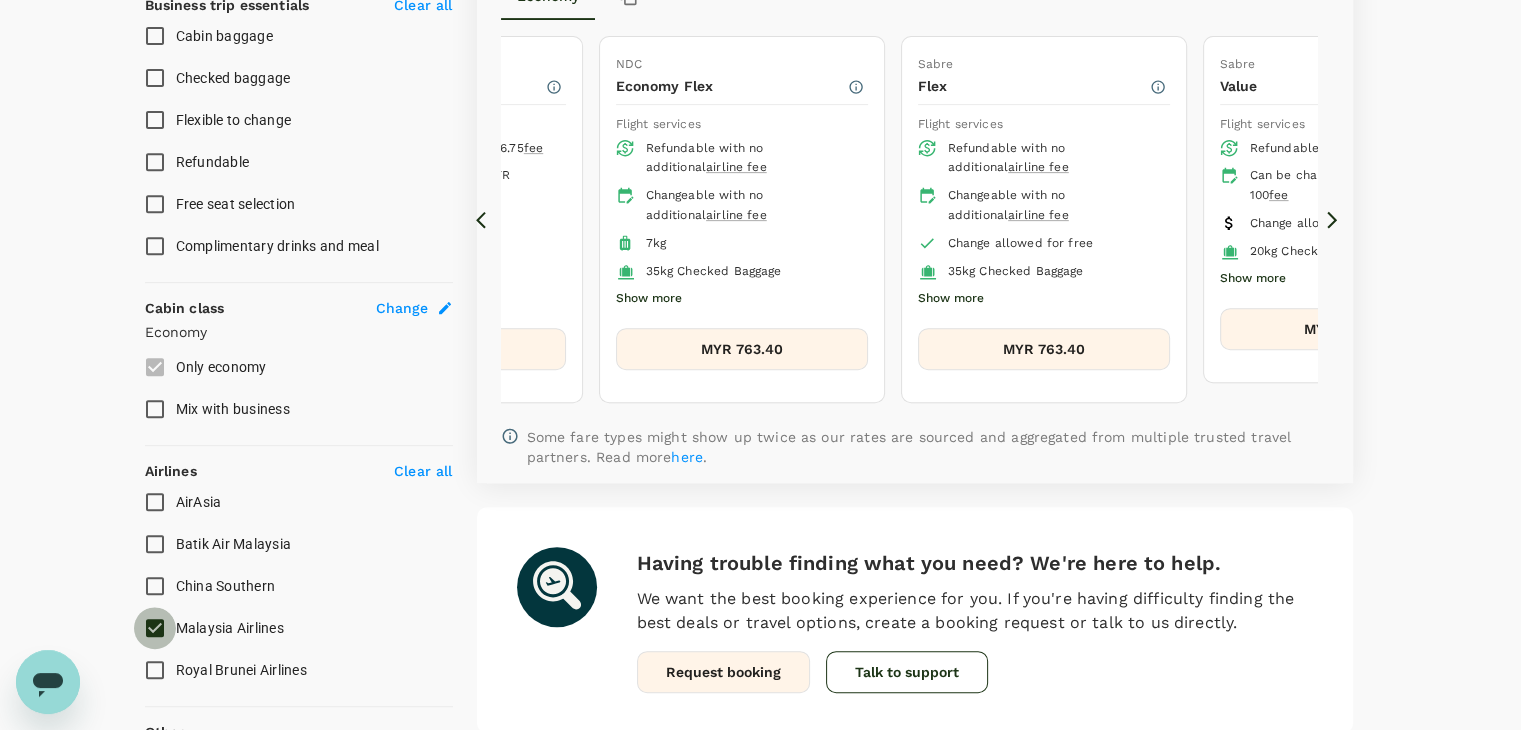 click on "Malaysia Airlines" at bounding box center [155, 628] 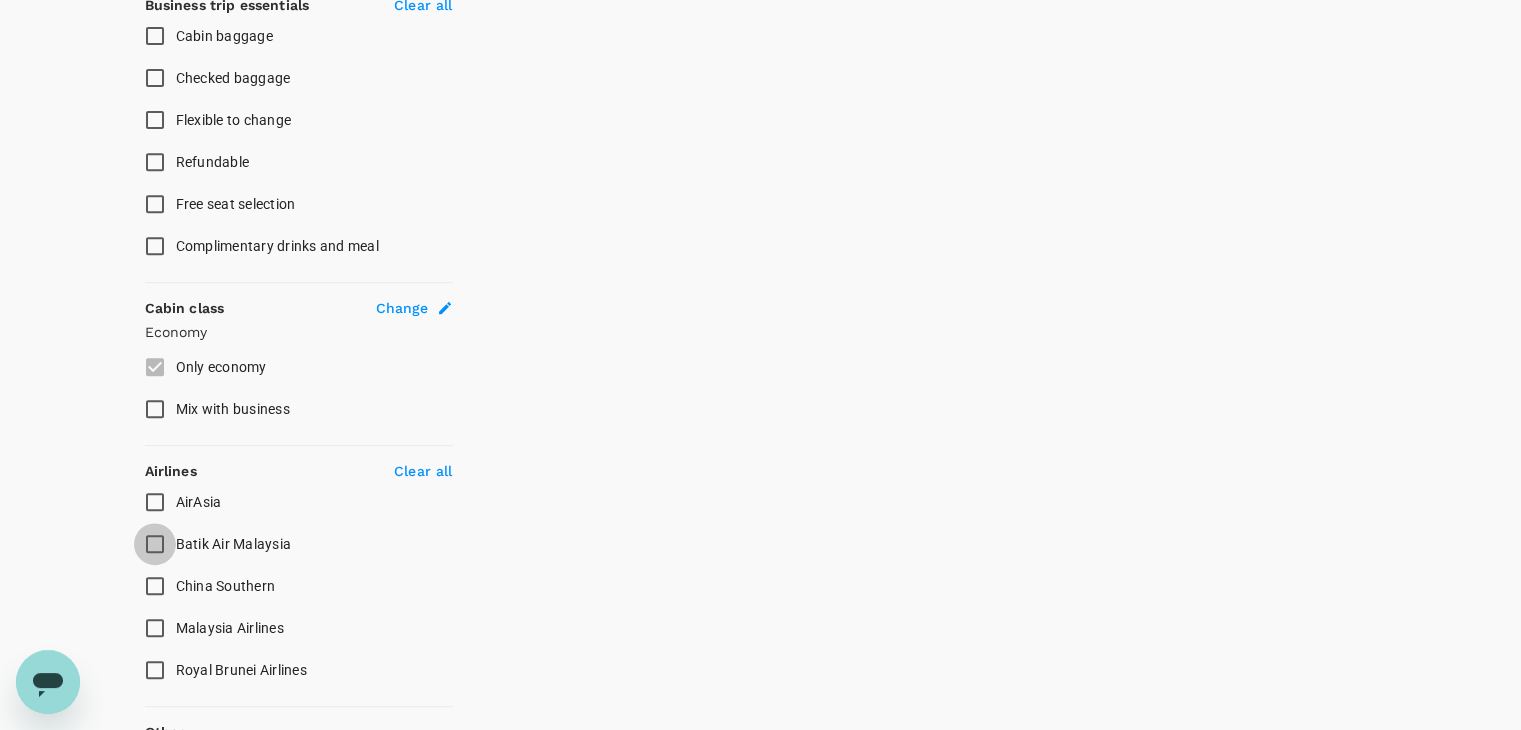 click on "Batik Air Malaysia" at bounding box center [155, 544] 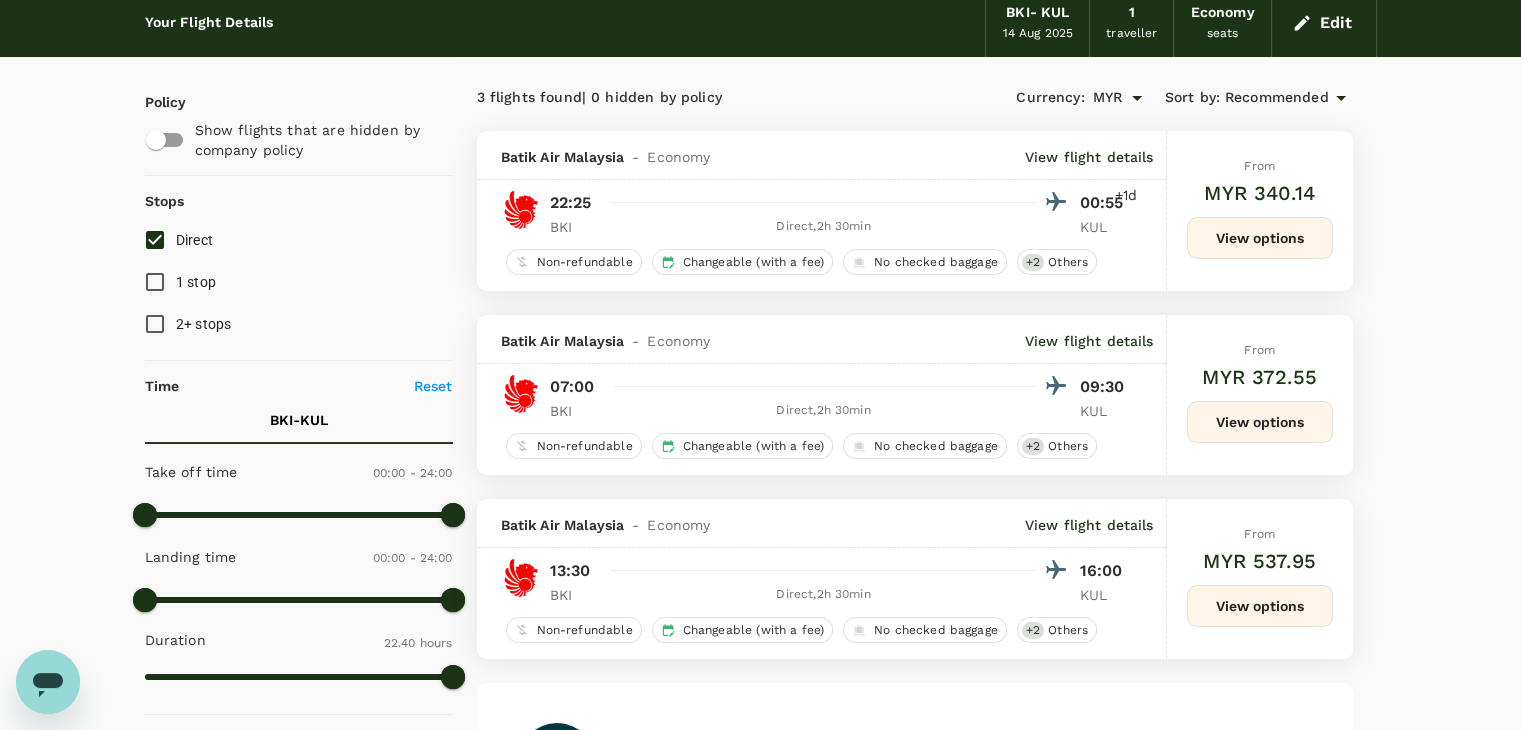 scroll, scrollTop: 115, scrollLeft: 0, axis: vertical 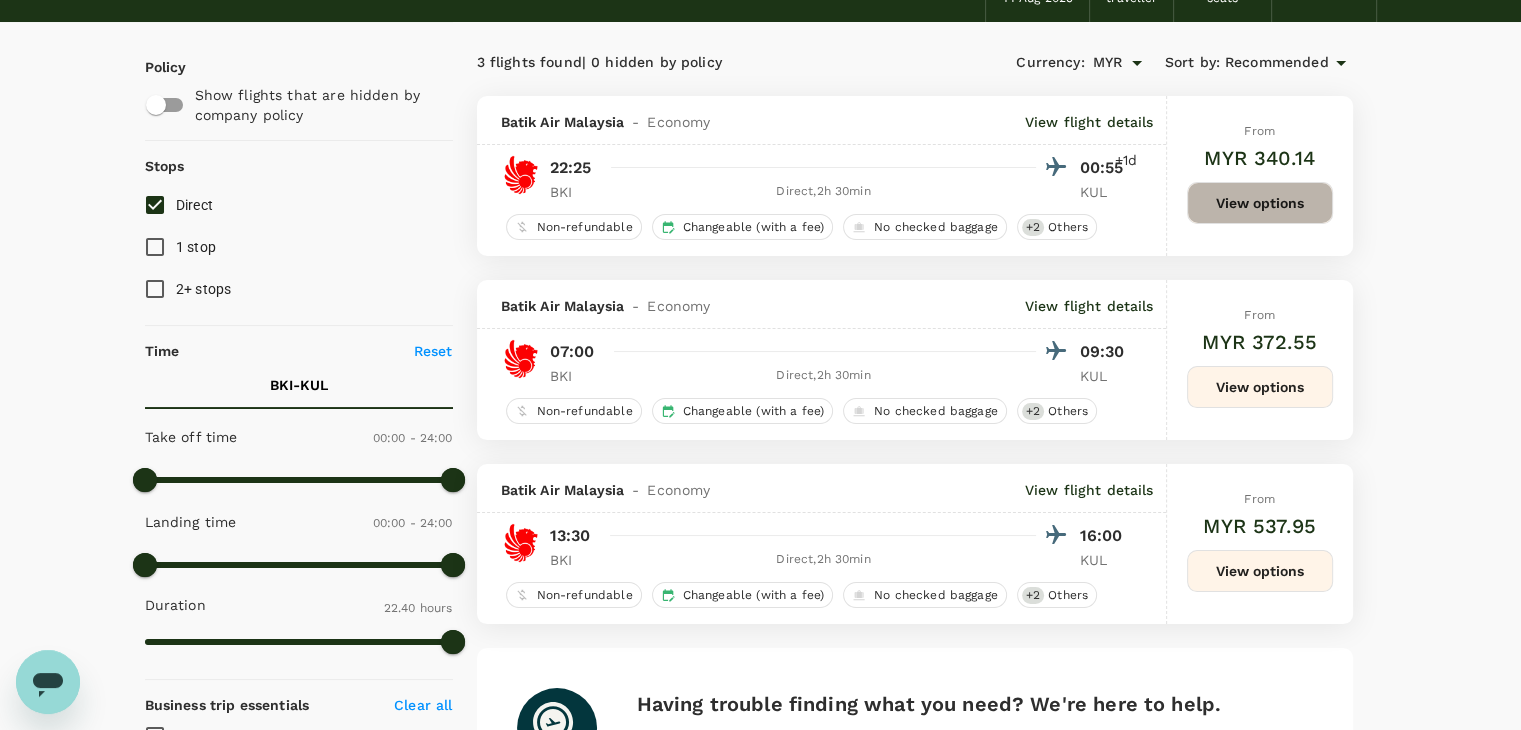 click on "View options" at bounding box center (1260, 203) 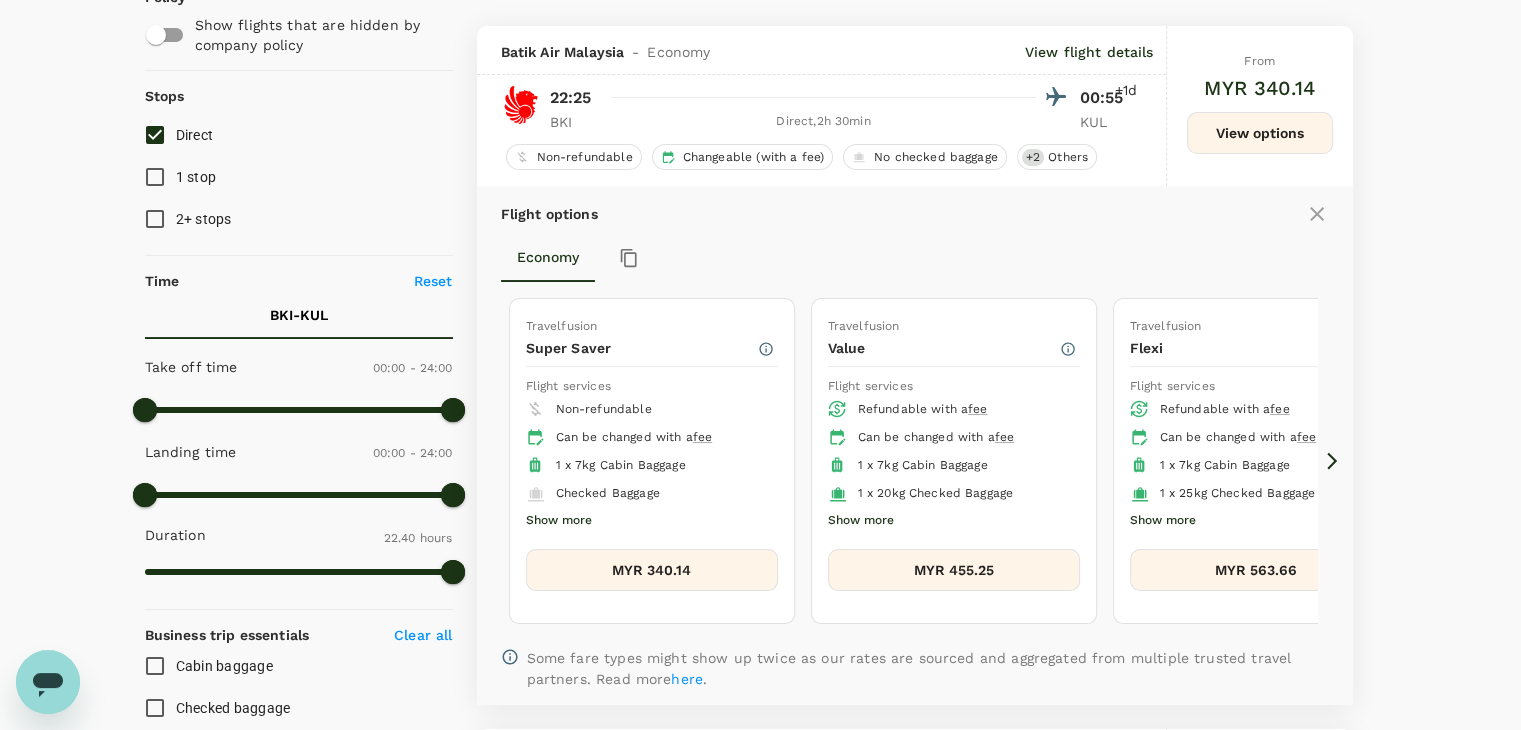scroll, scrollTop: 211, scrollLeft: 0, axis: vertical 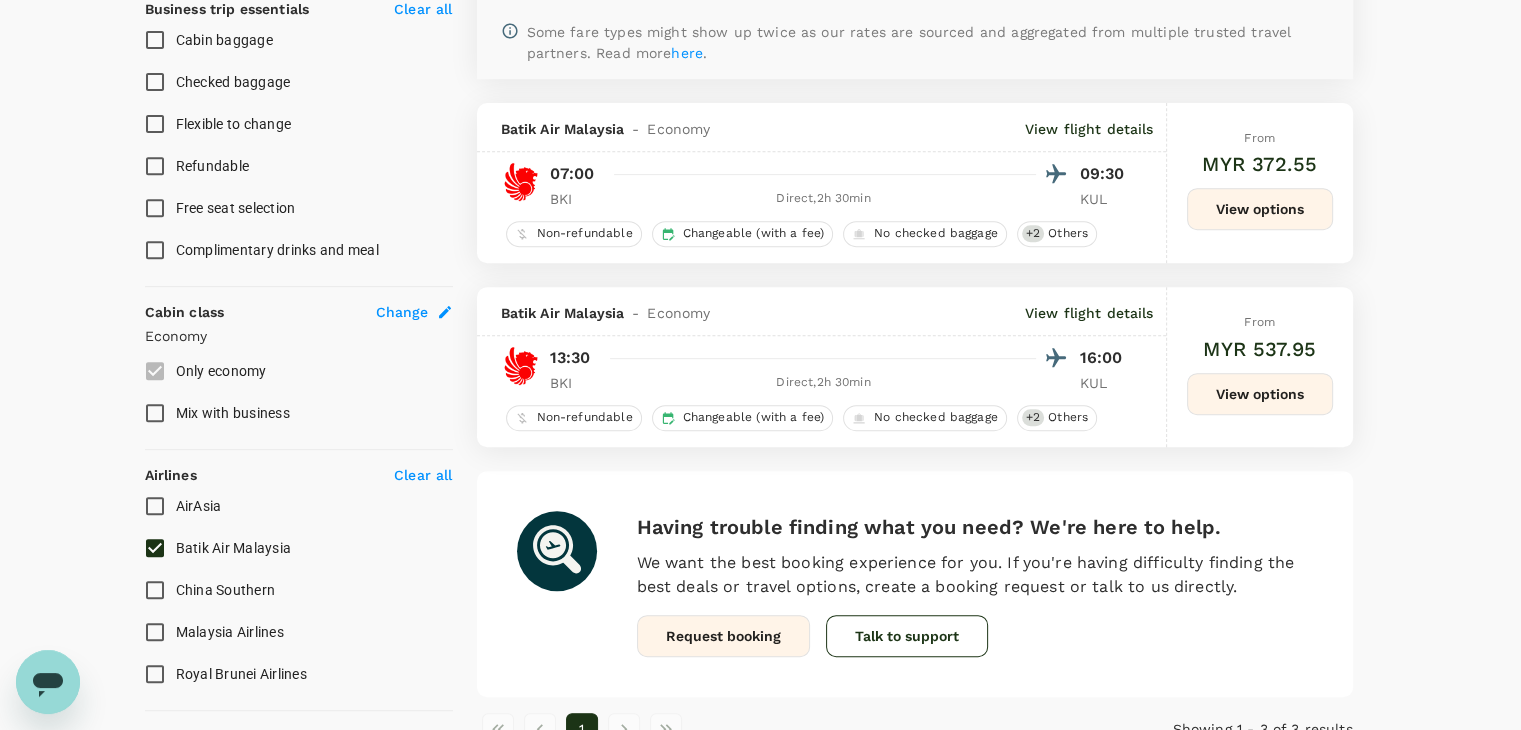 click on "Batik Air Malaysia" at bounding box center [155, 548] 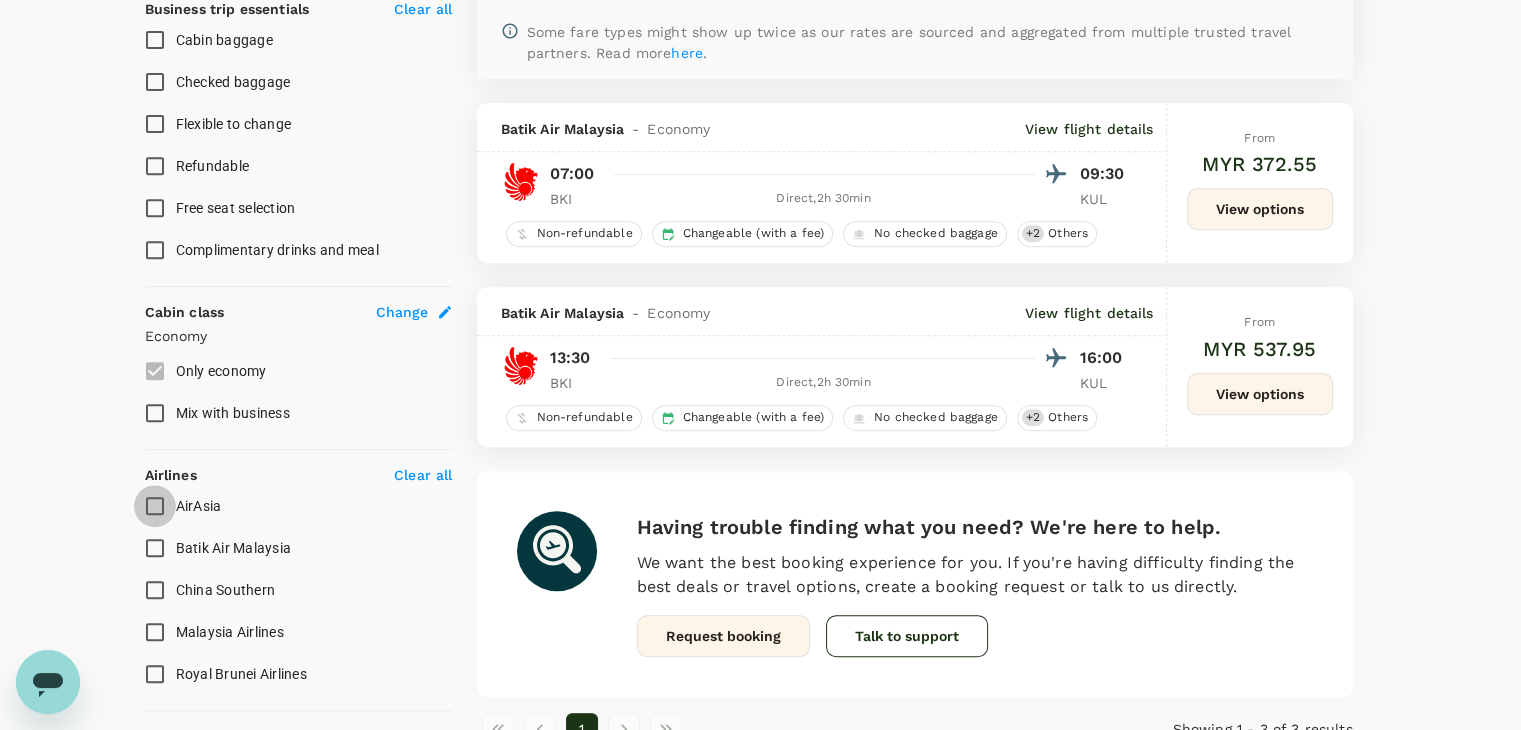 click on "AirAsia" at bounding box center [155, 506] 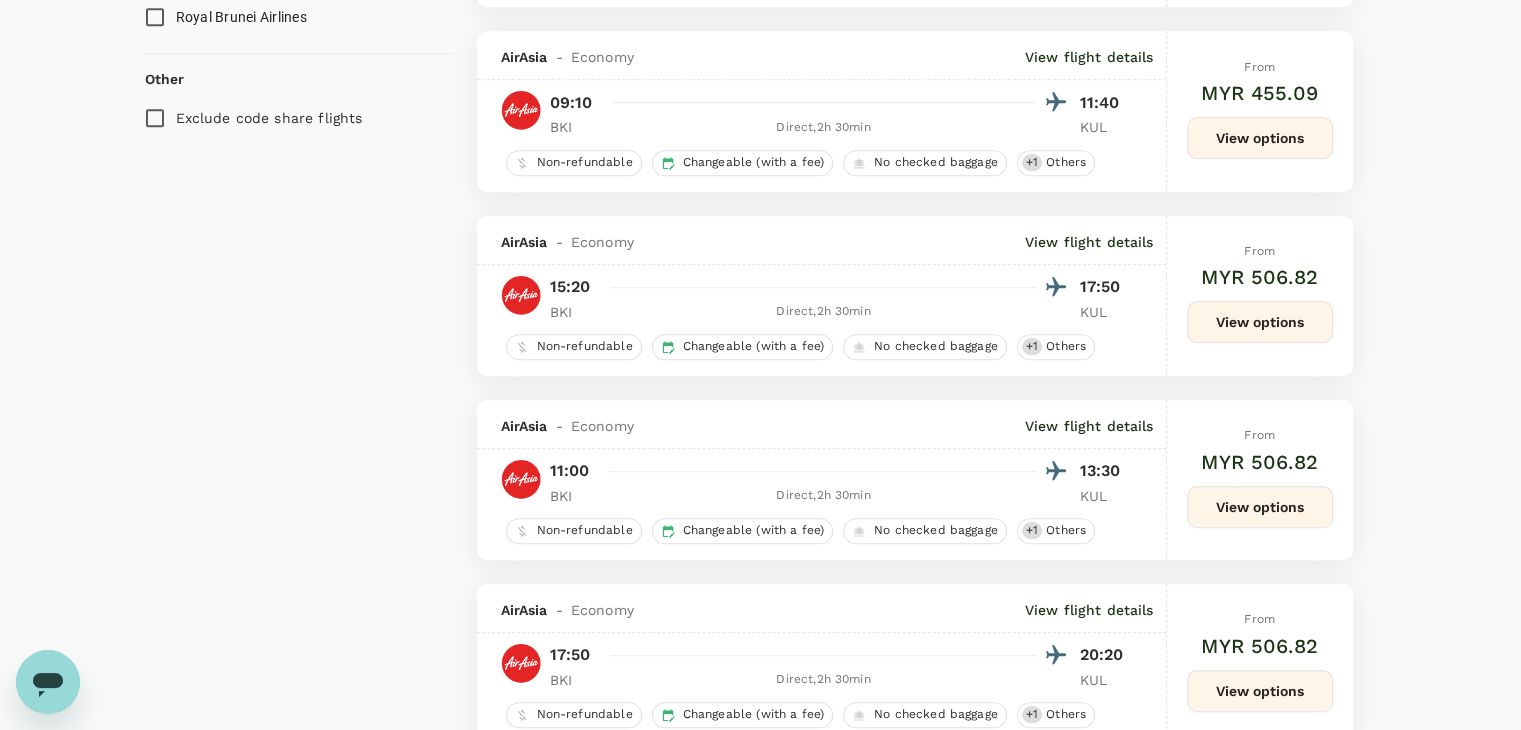 scroll, scrollTop: 1600, scrollLeft: 0, axis: vertical 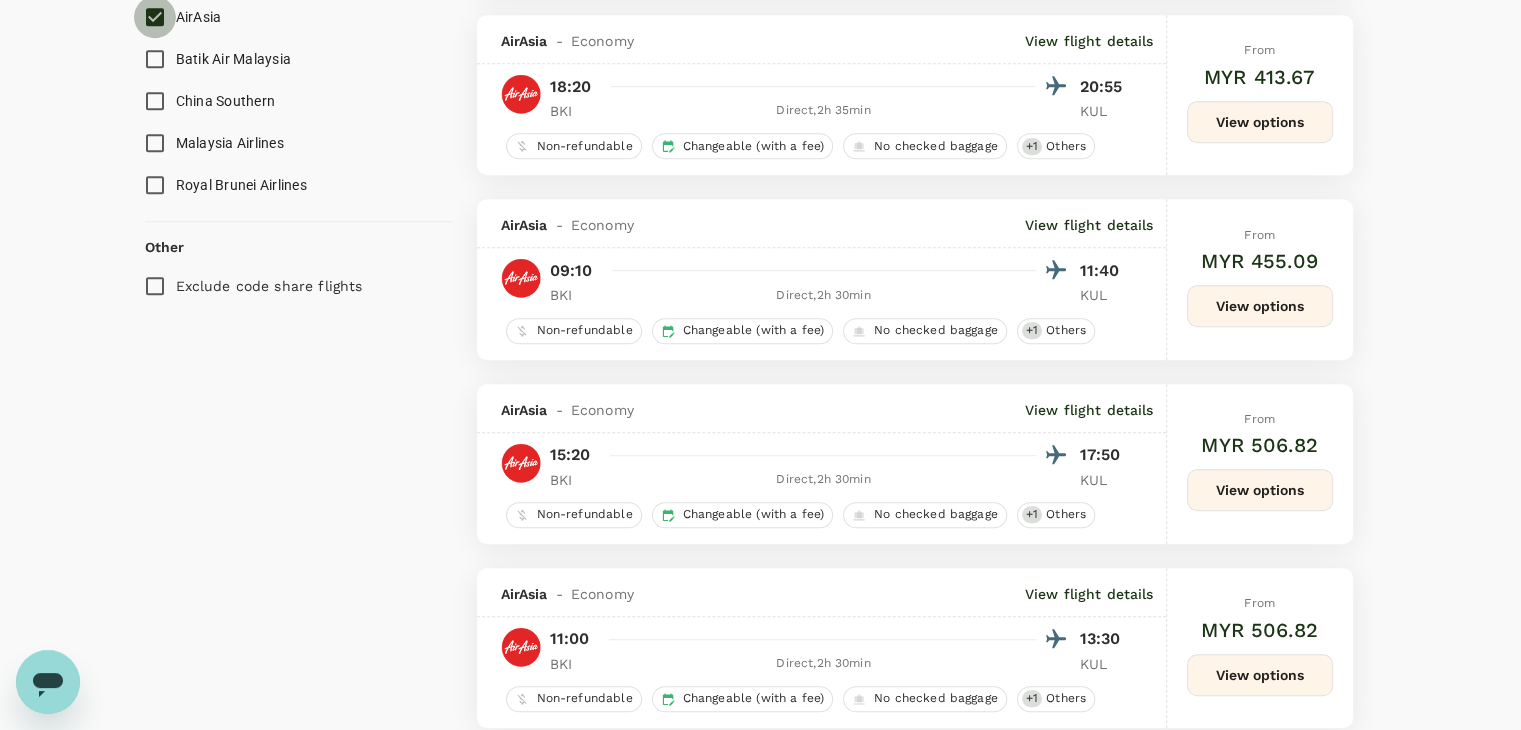 drag, startPoint x: 160, startPoint y: 6, endPoint x: 172, endPoint y: 97, distance: 91.787796 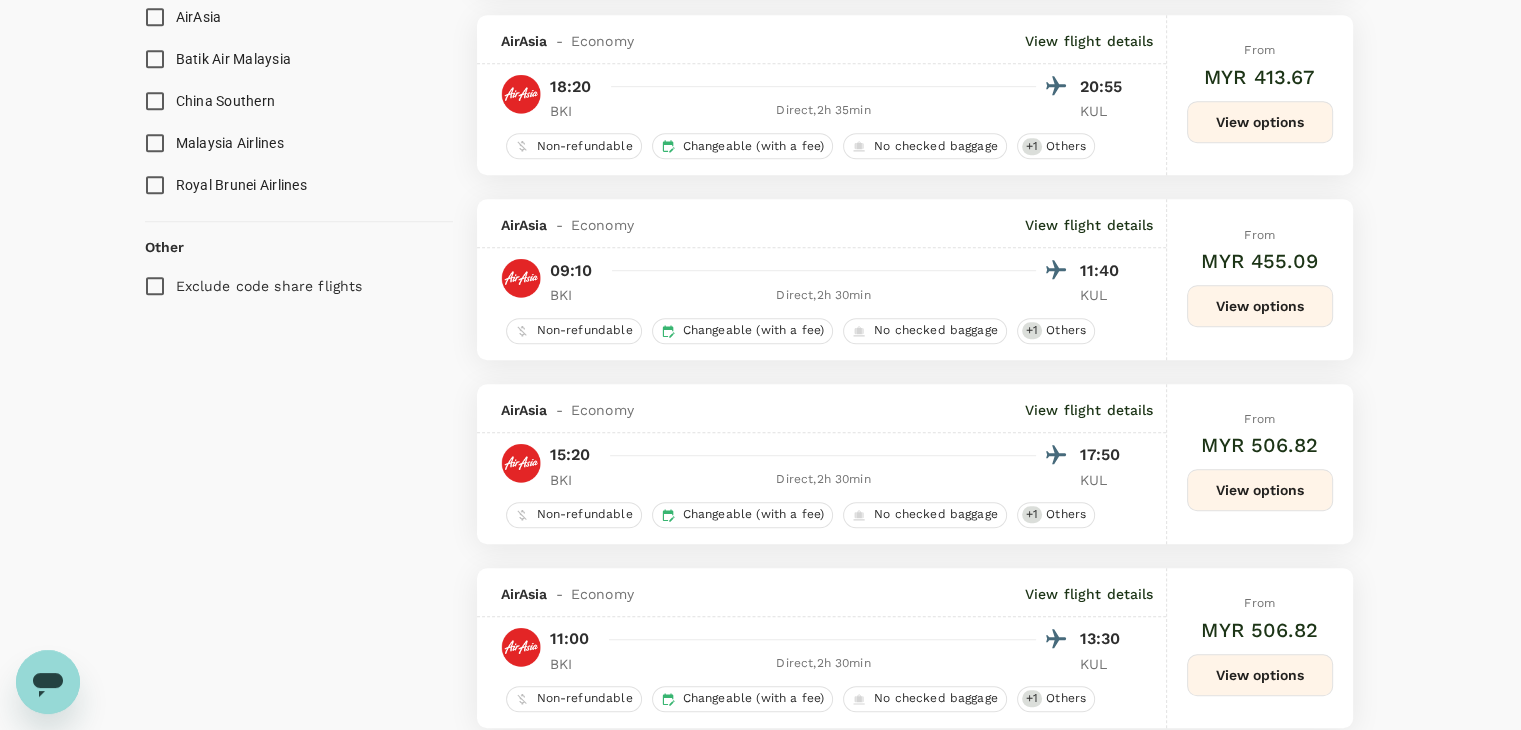 click on "Policy Show flights that are hidden by company policy Stops Direct 1 stop 2+ stops Time Reset BKI - KUL Take off time 00:00 - 24:00 Landing time 00:00 - 24:00 Duration 22.40 hours Business trip essentials Clear all Cabin baggage Checked baggage Flexible to change Refundable Free seat selection Complimentary drinks and meal Cabin class Change Economy Only economy Mix with business Airlines Clear all AirAsia Batik Air Malaysia China Southern Malaysia Airlines Royal Brunei Airlines Other Exclude code share flights" at bounding box center [299, -411] 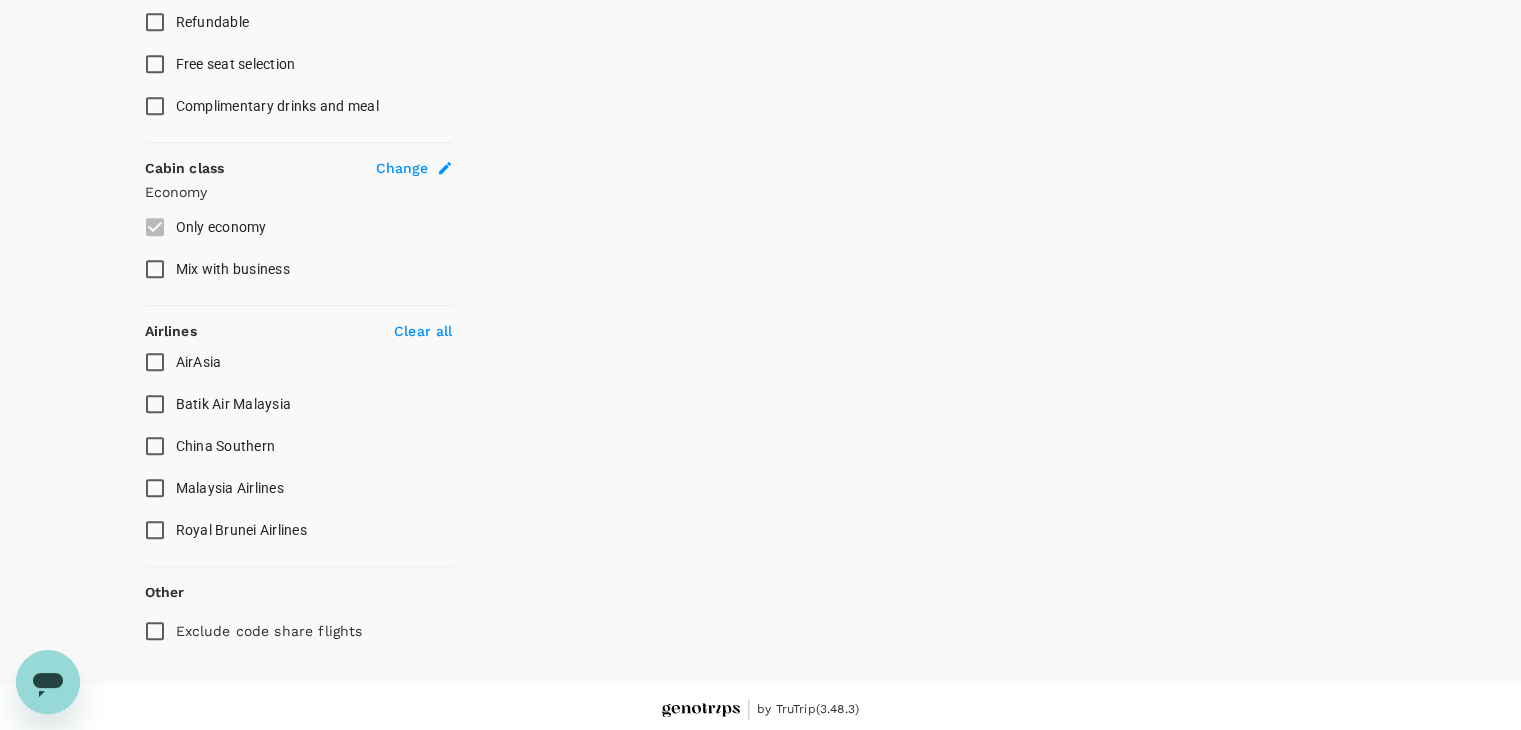 scroll, scrollTop: 958, scrollLeft: 0, axis: vertical 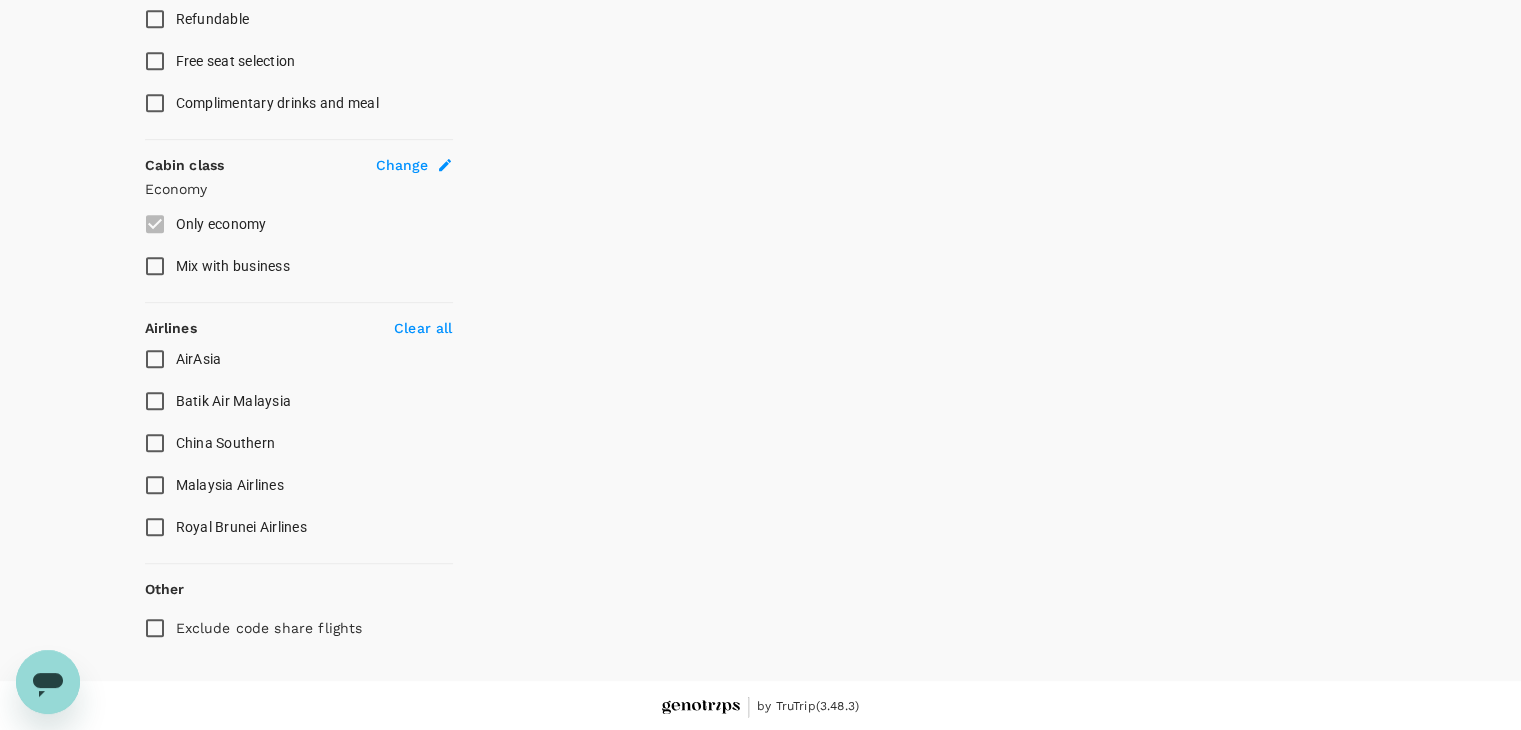 click on "Malaysia Airlines" at bounding box center [155, 485] 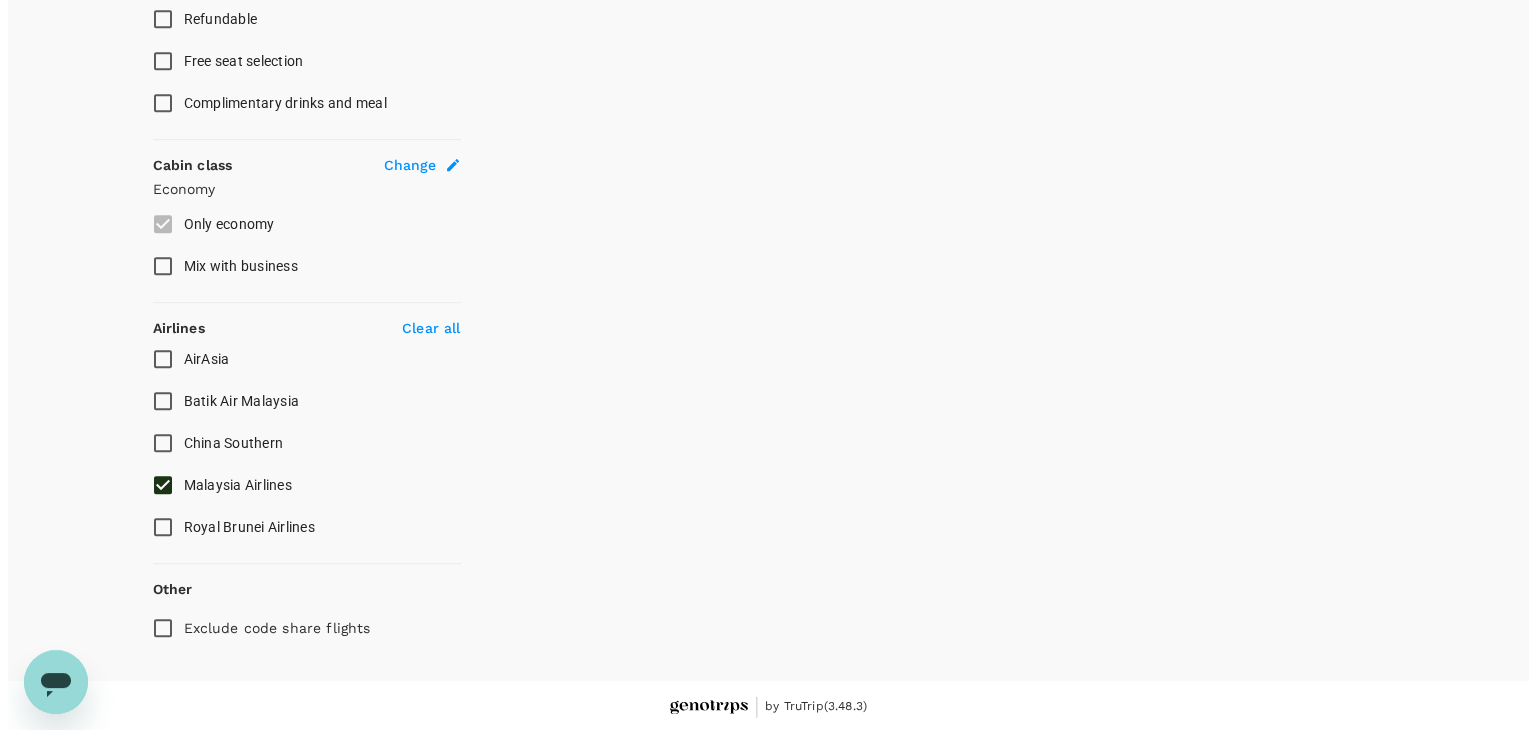 scroll, scrollTop: 558, scrollLeft: 0, axis: vertical 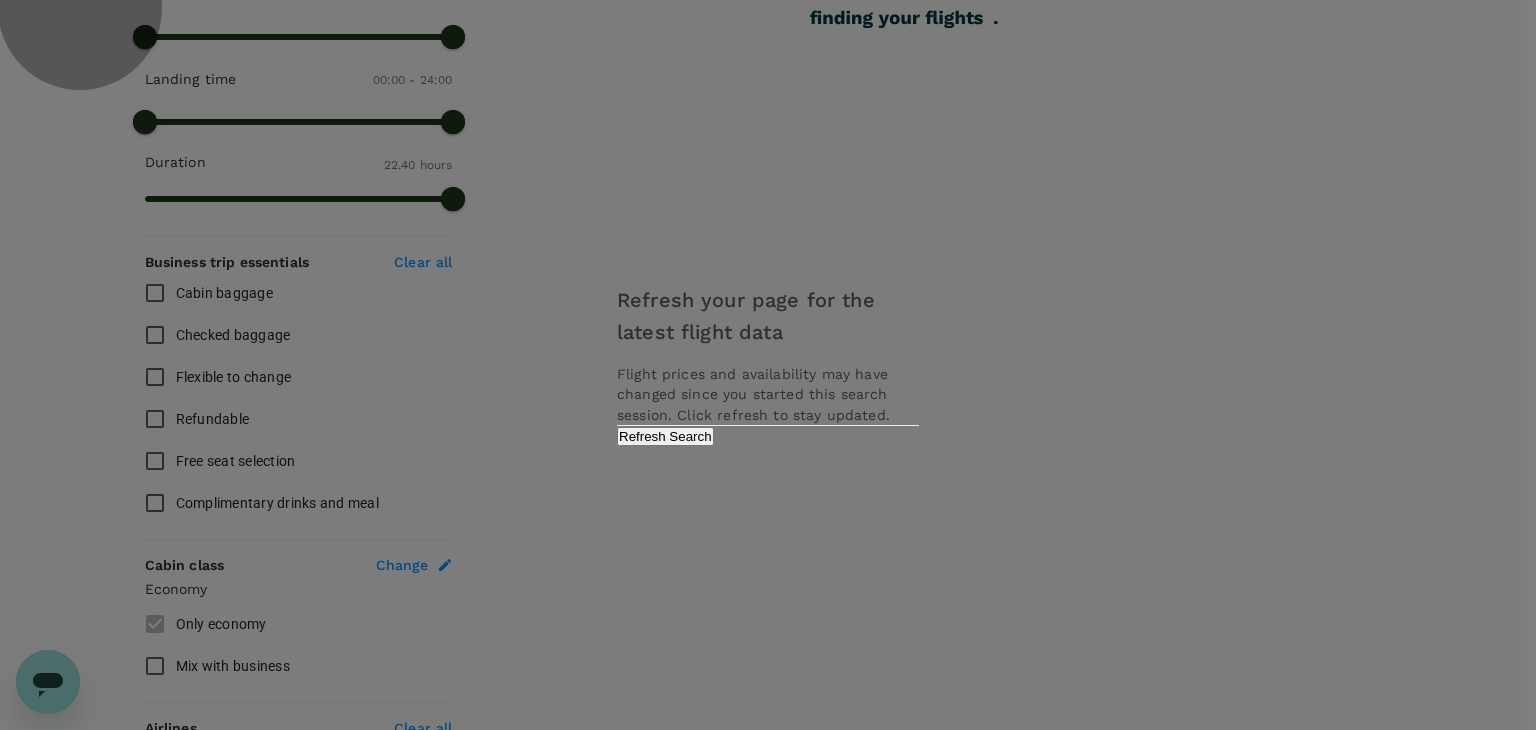 click on "Refresh Search" at bounding box center (665, 436) 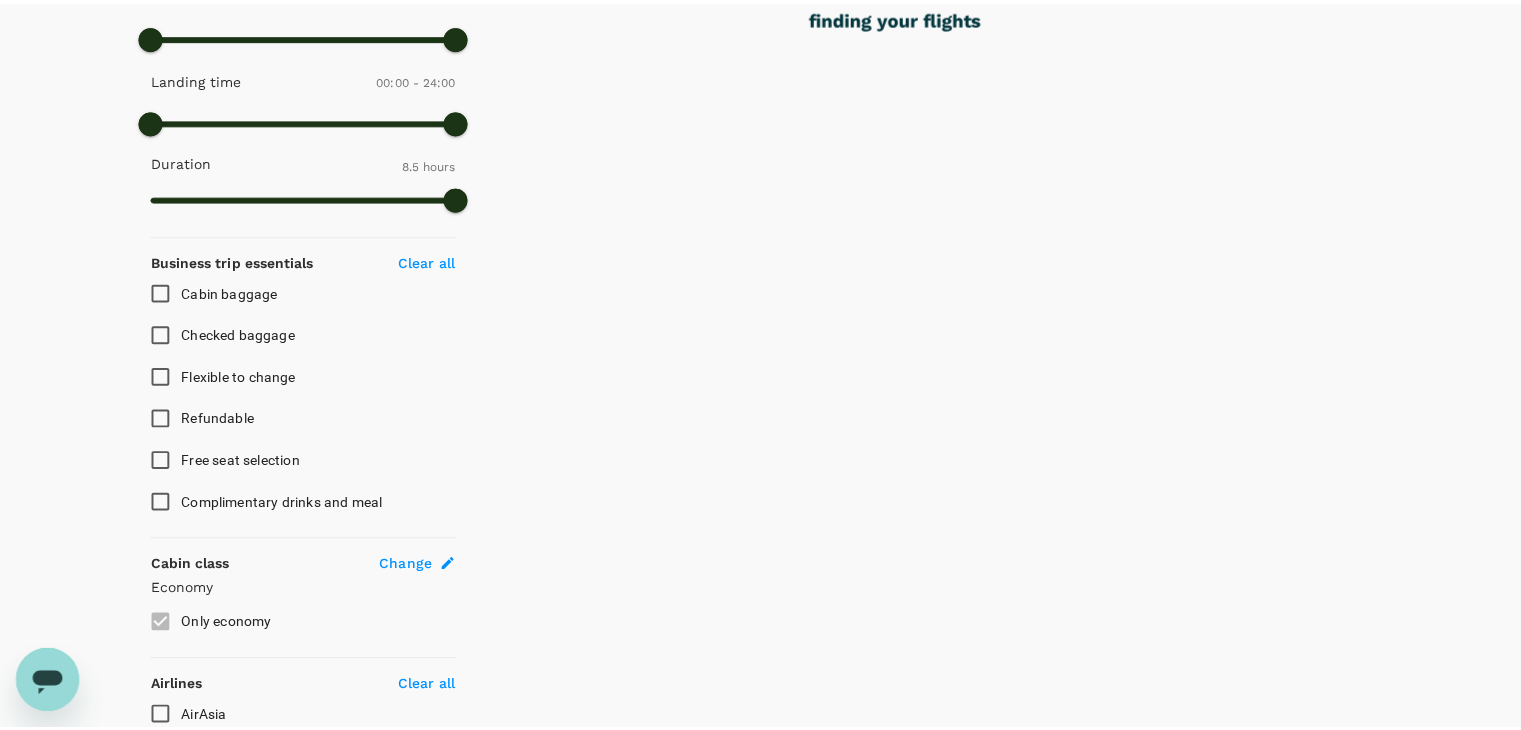 scroll, scrollTop: 0, scrollLeft: 0, axis: both 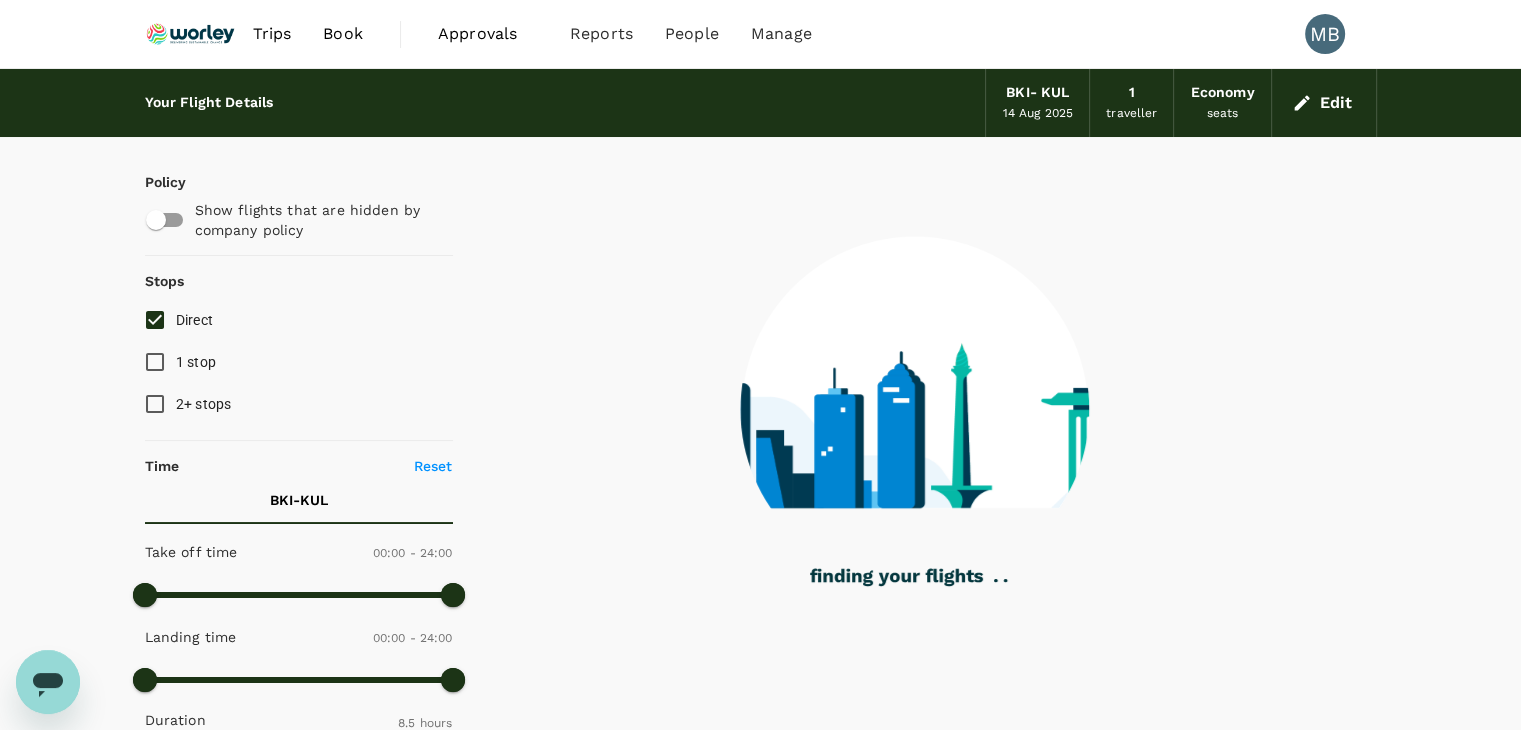 type on "1360" 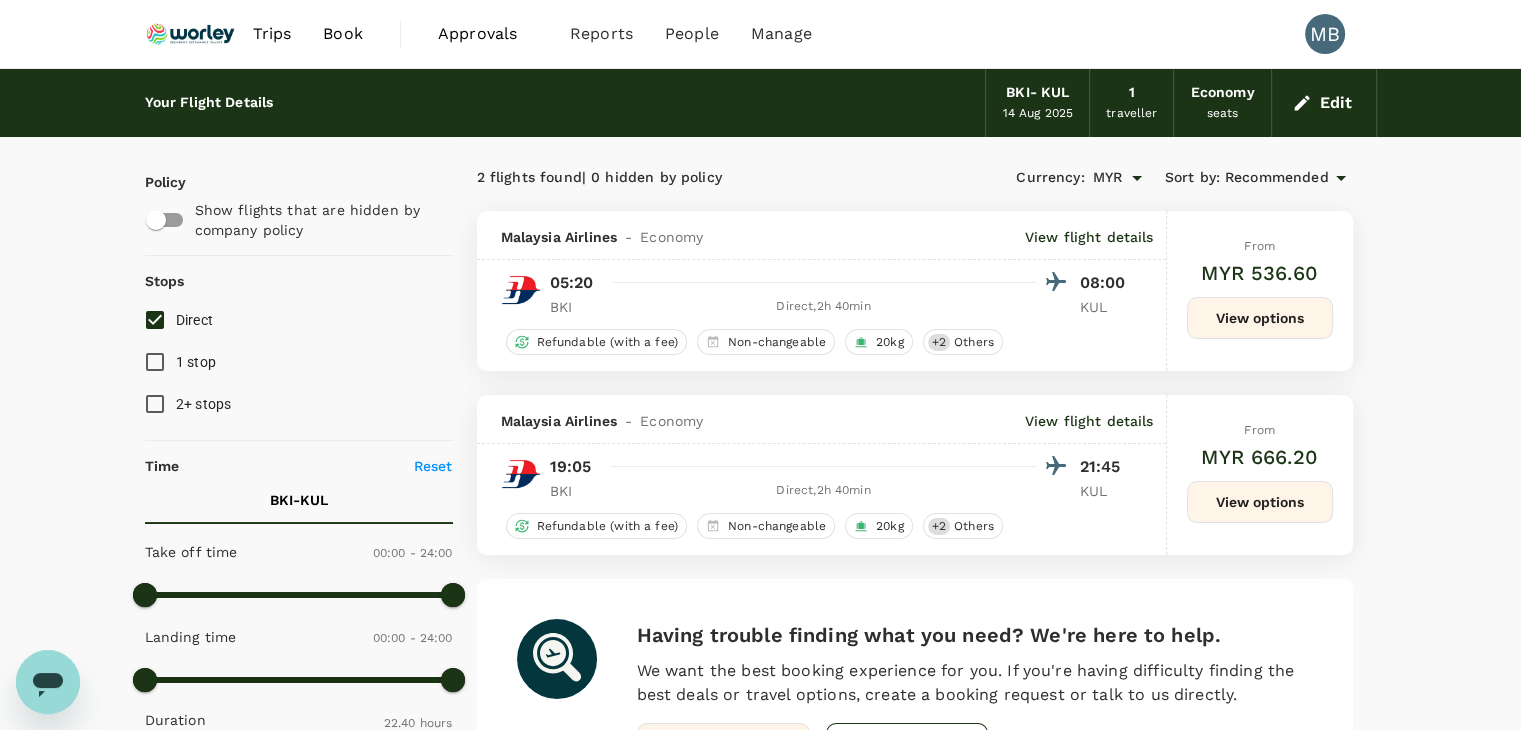 scroll, scrollTop: 0, scrollLeft: 0, axis: both 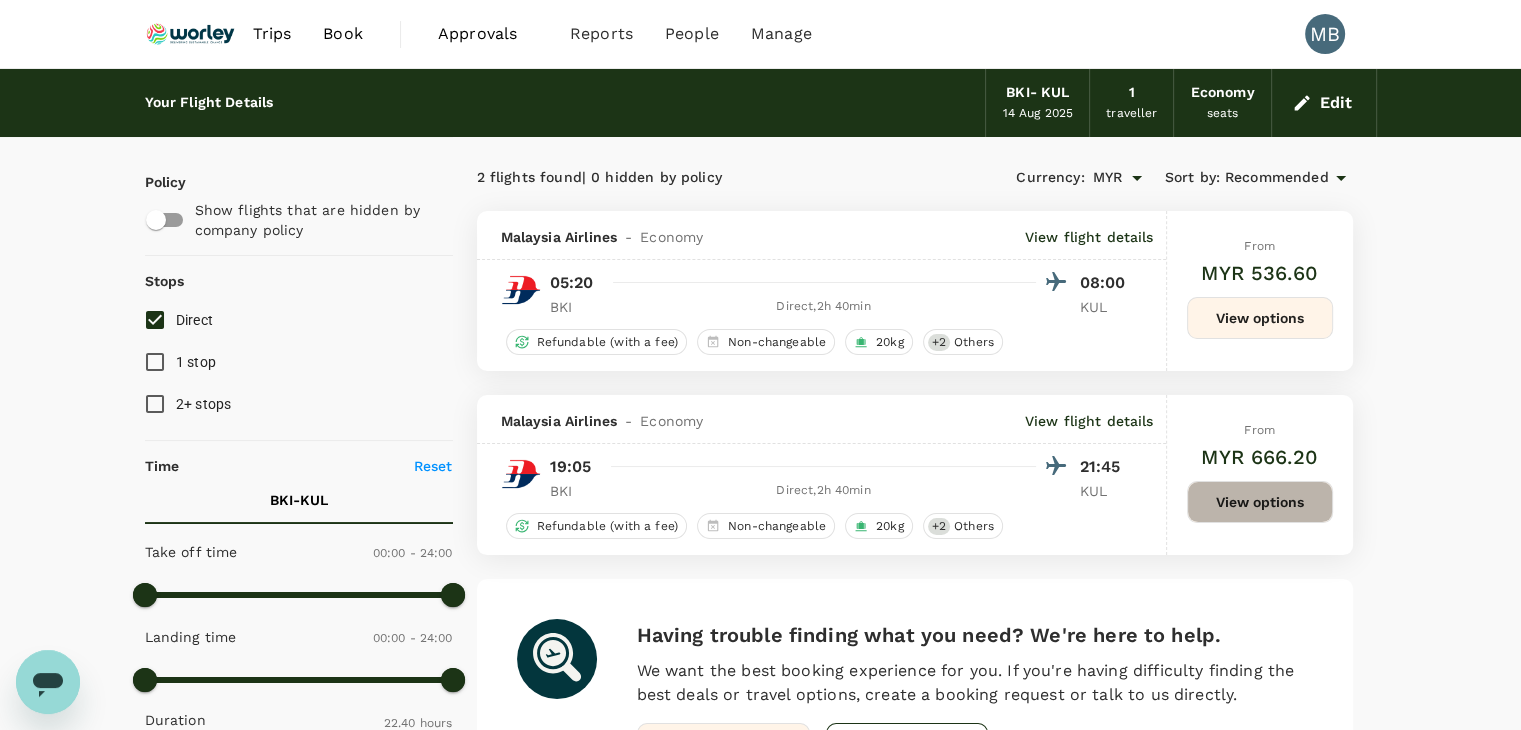 click on "View options" at bounding box center (1260, 502) 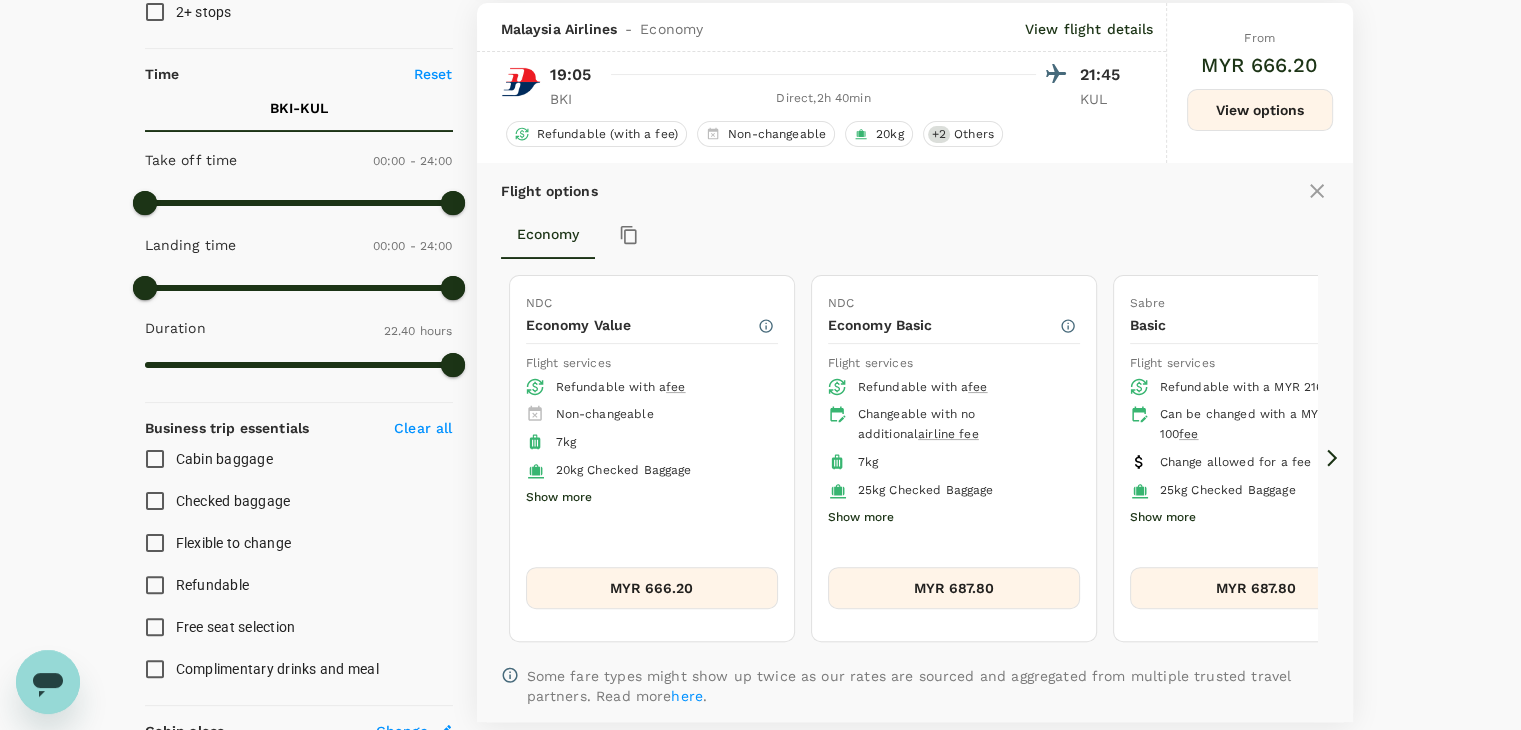 scroll, scrollTop: 395, scrollLeft: 0, axis: vertical 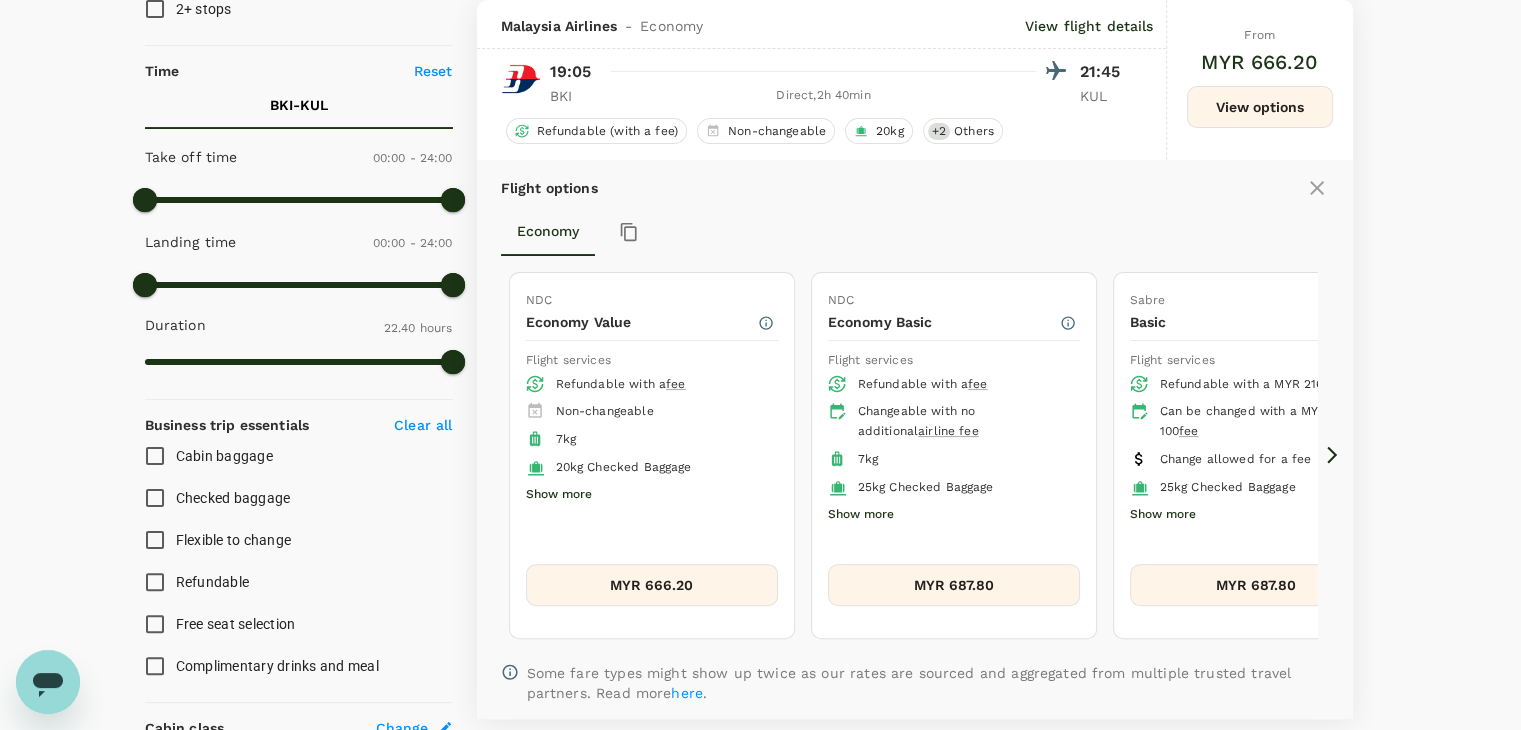 click 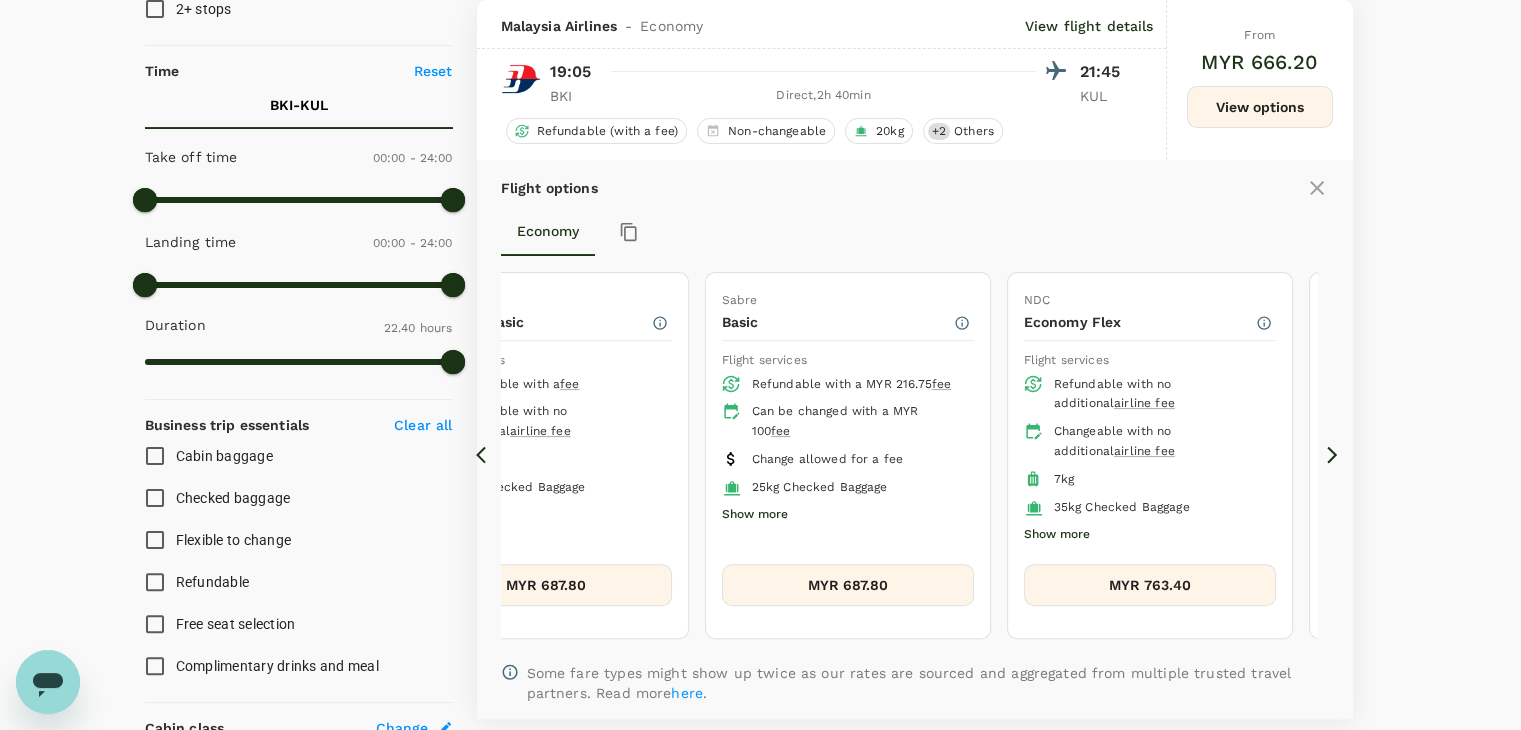 click 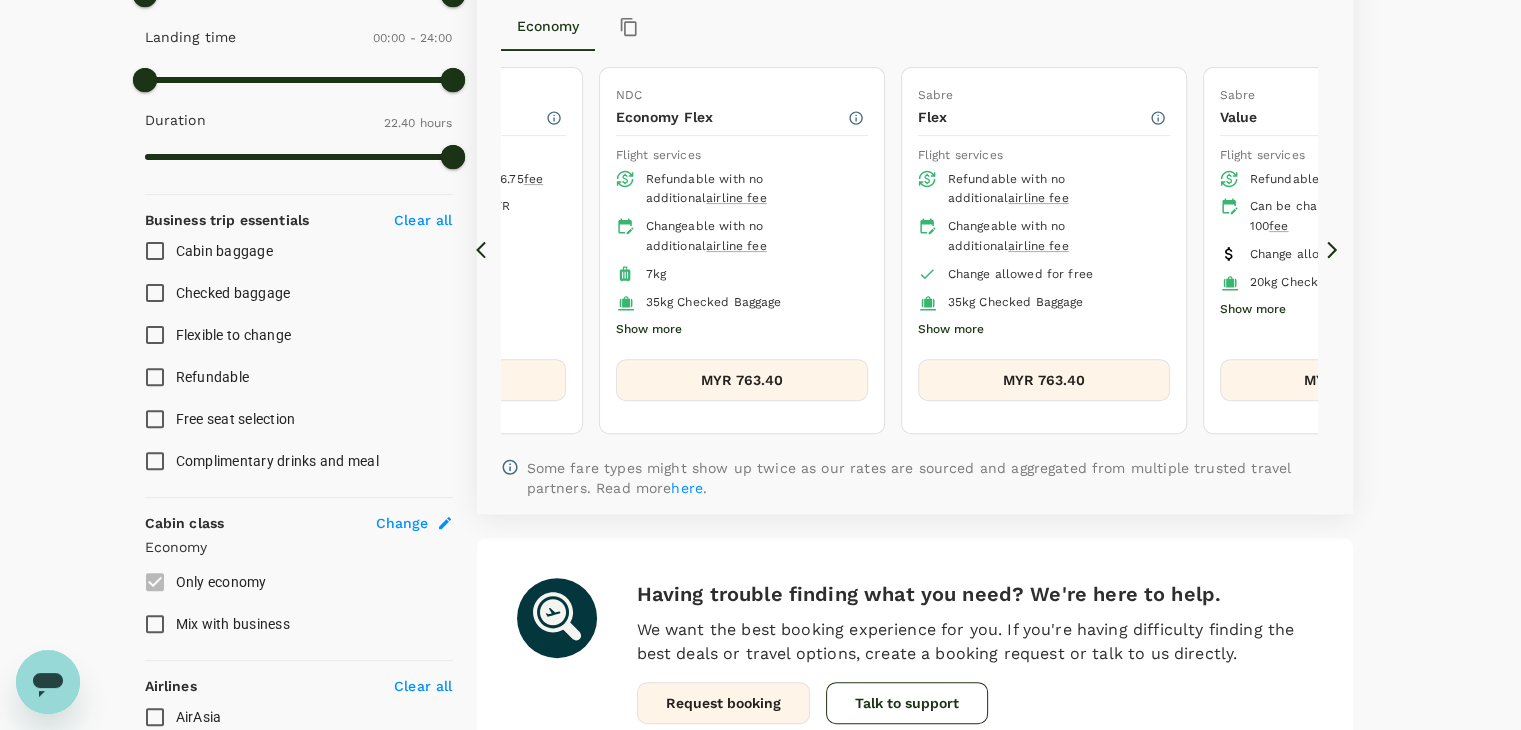 scroll, scrollTop: 800, scrollLeft: 0, axis: vertical 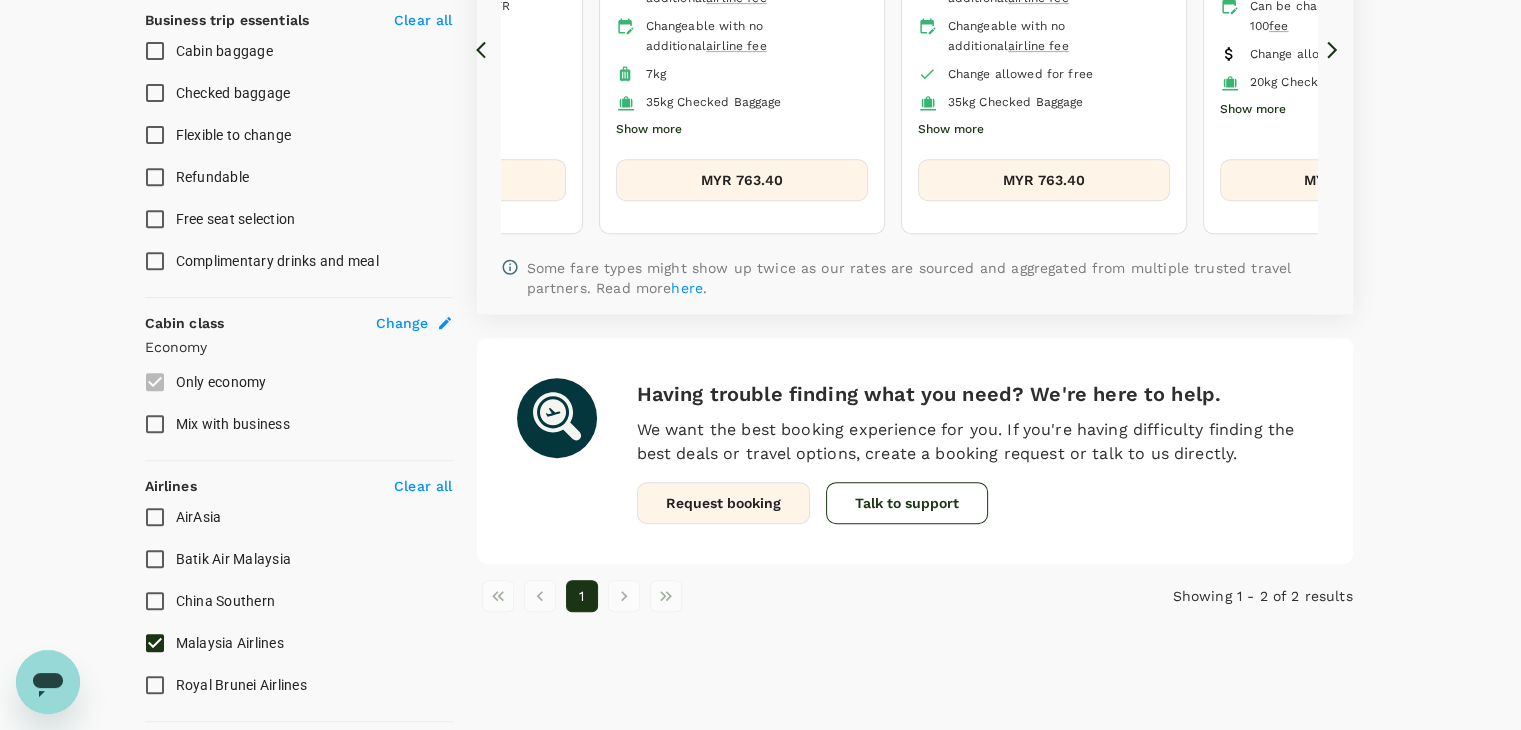 click on "Malaysia Airlines" at bounding box center [155, 643] 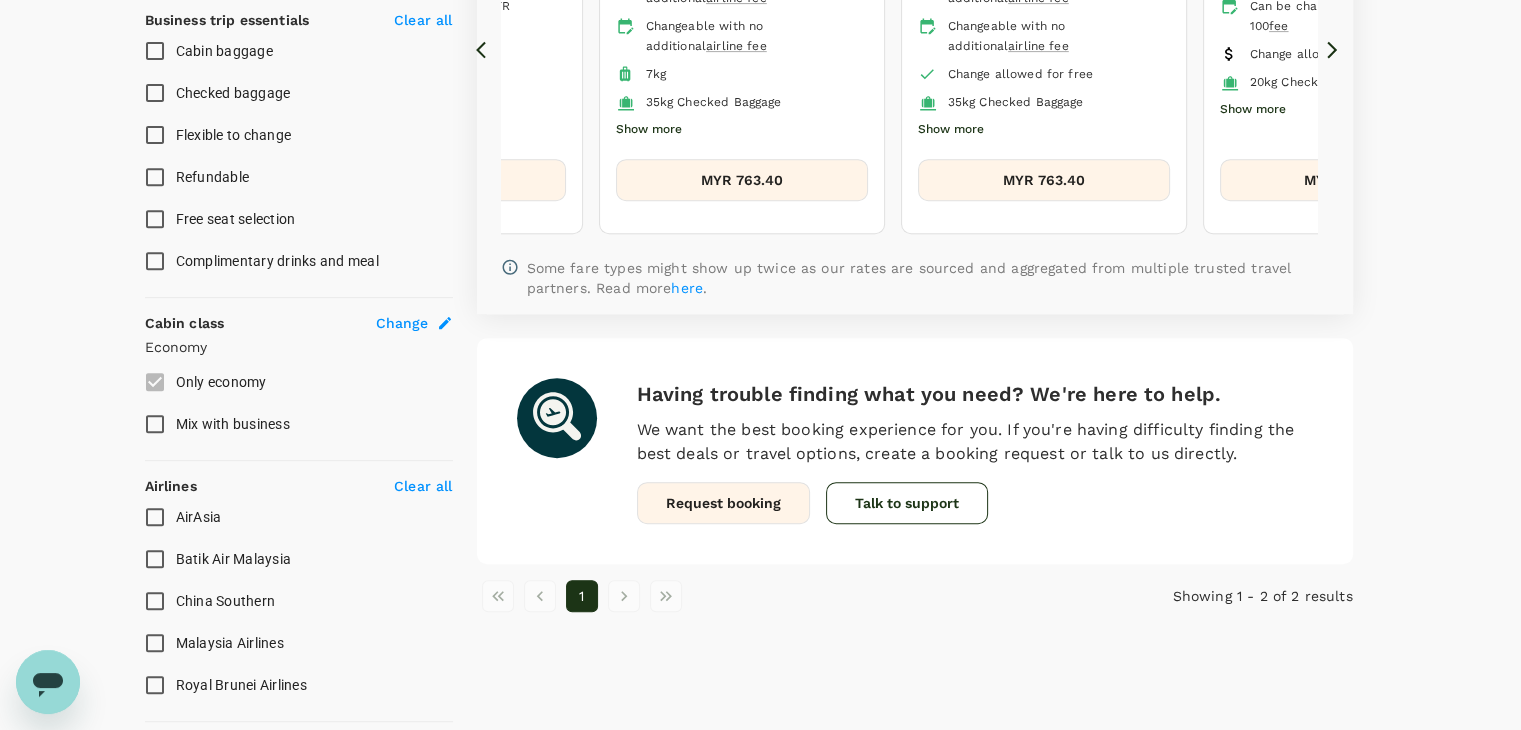 click on "AirAsia" at bounding box center (155, 517) 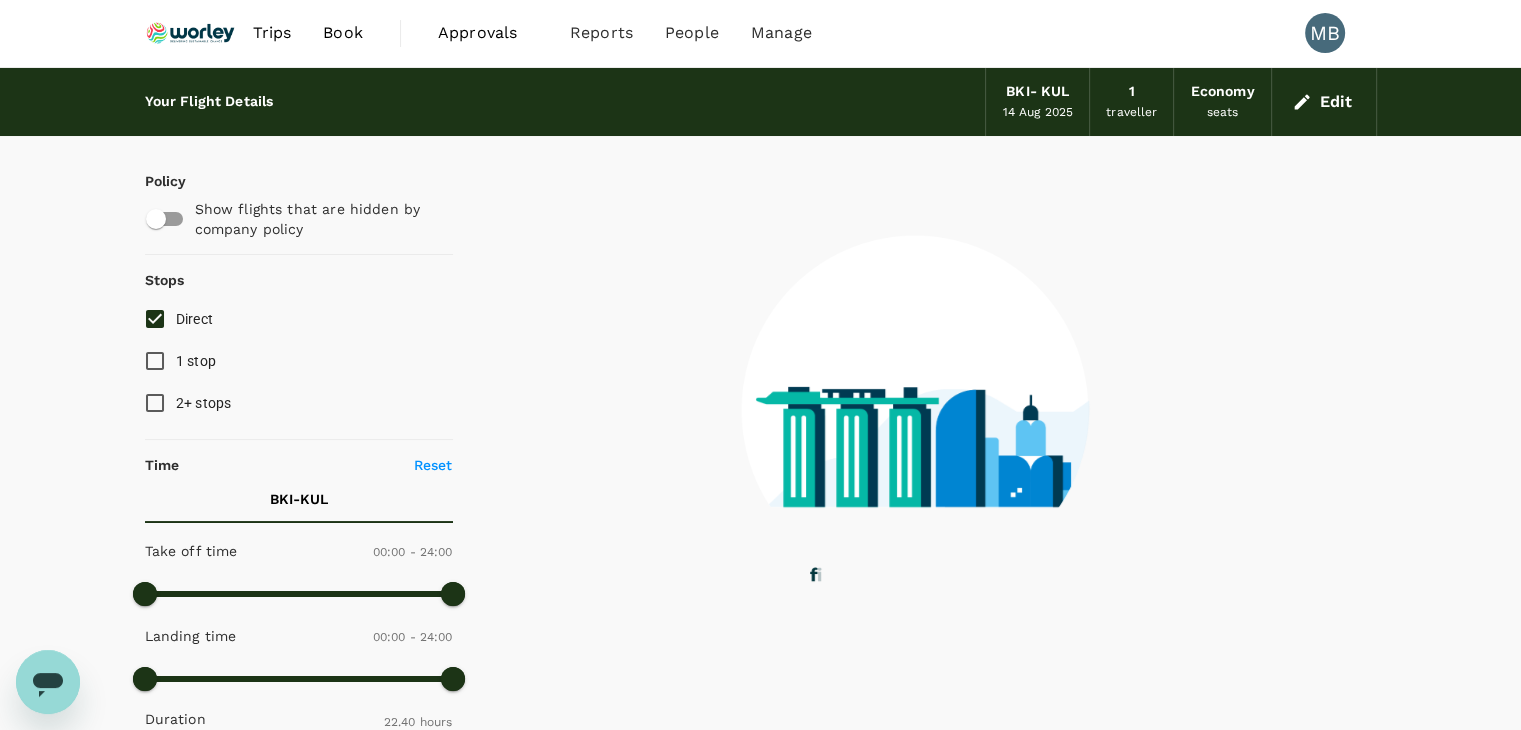 scroll, scrollTop: 0, scrollLeft: 0, axis: both 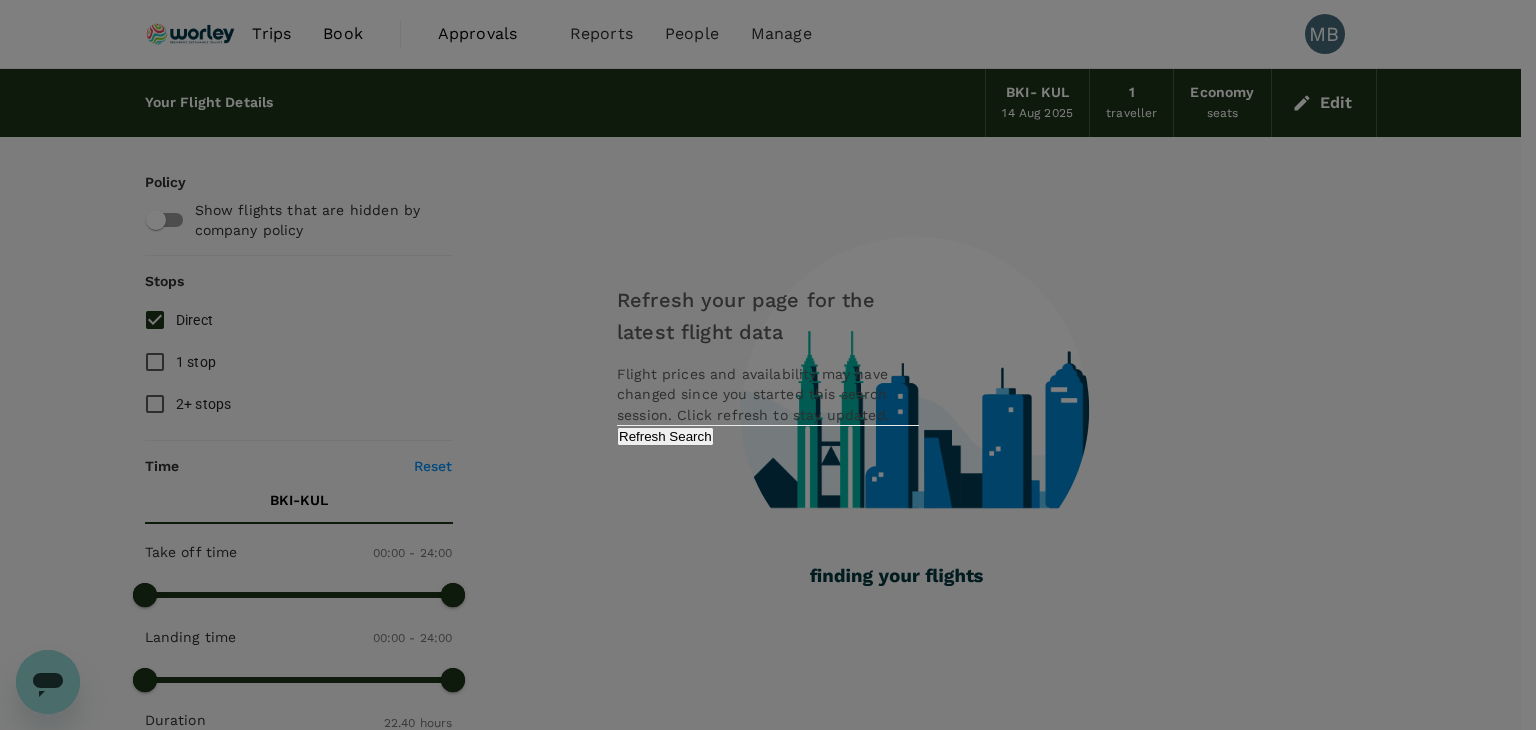 click on "Refresh Search" at bounding box center [665, 436] 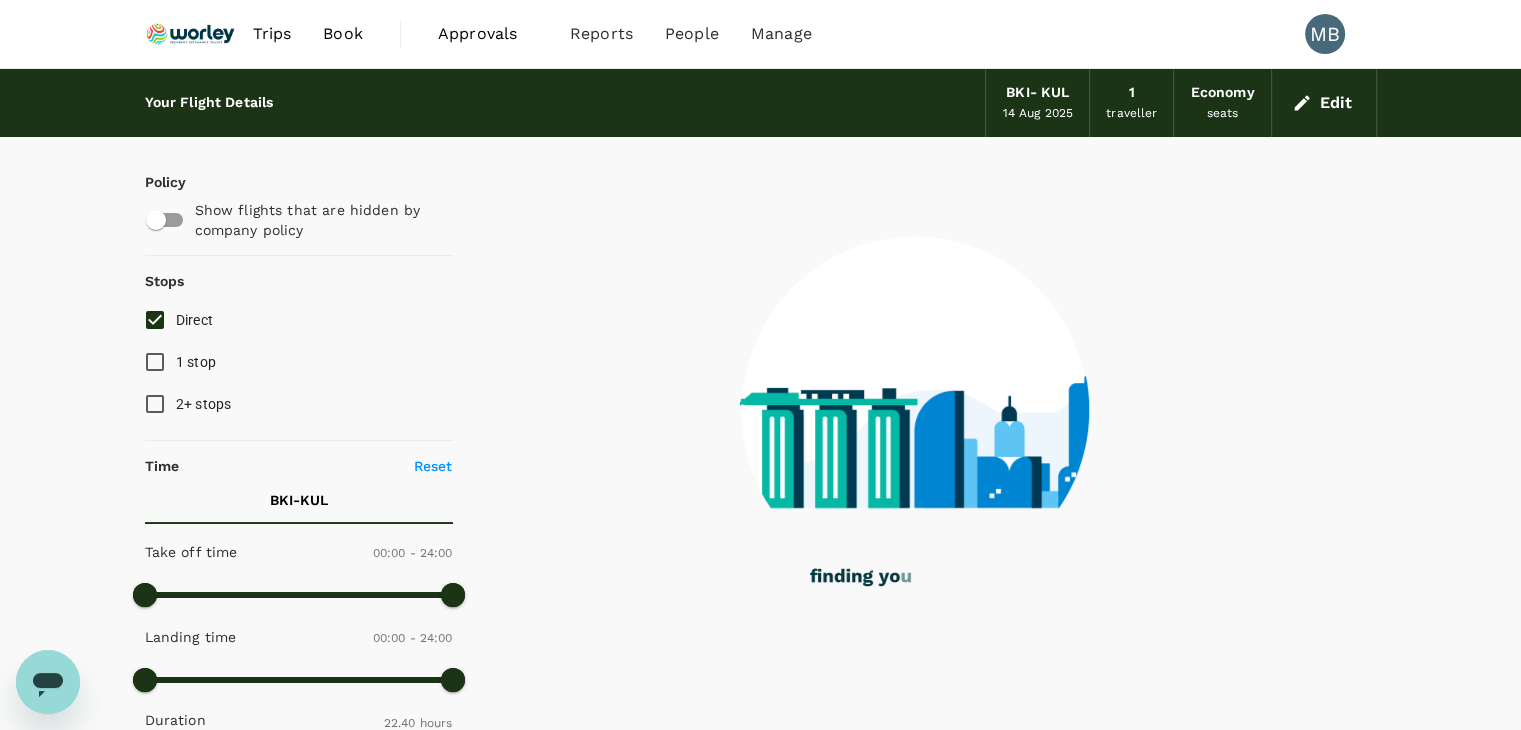 checkbox on "true" 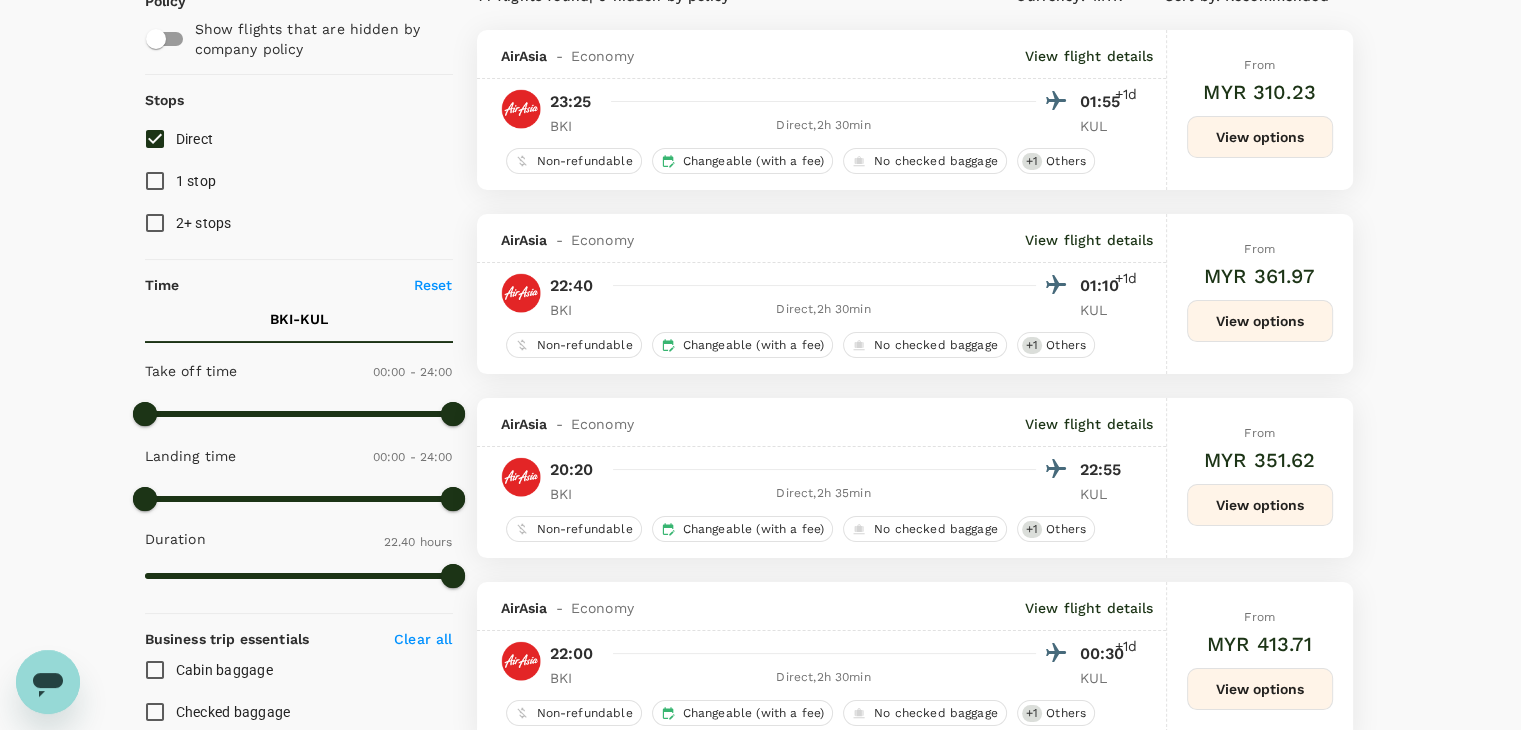 scroll, scrollTop: 0, scrollLeft: 0, axis: both 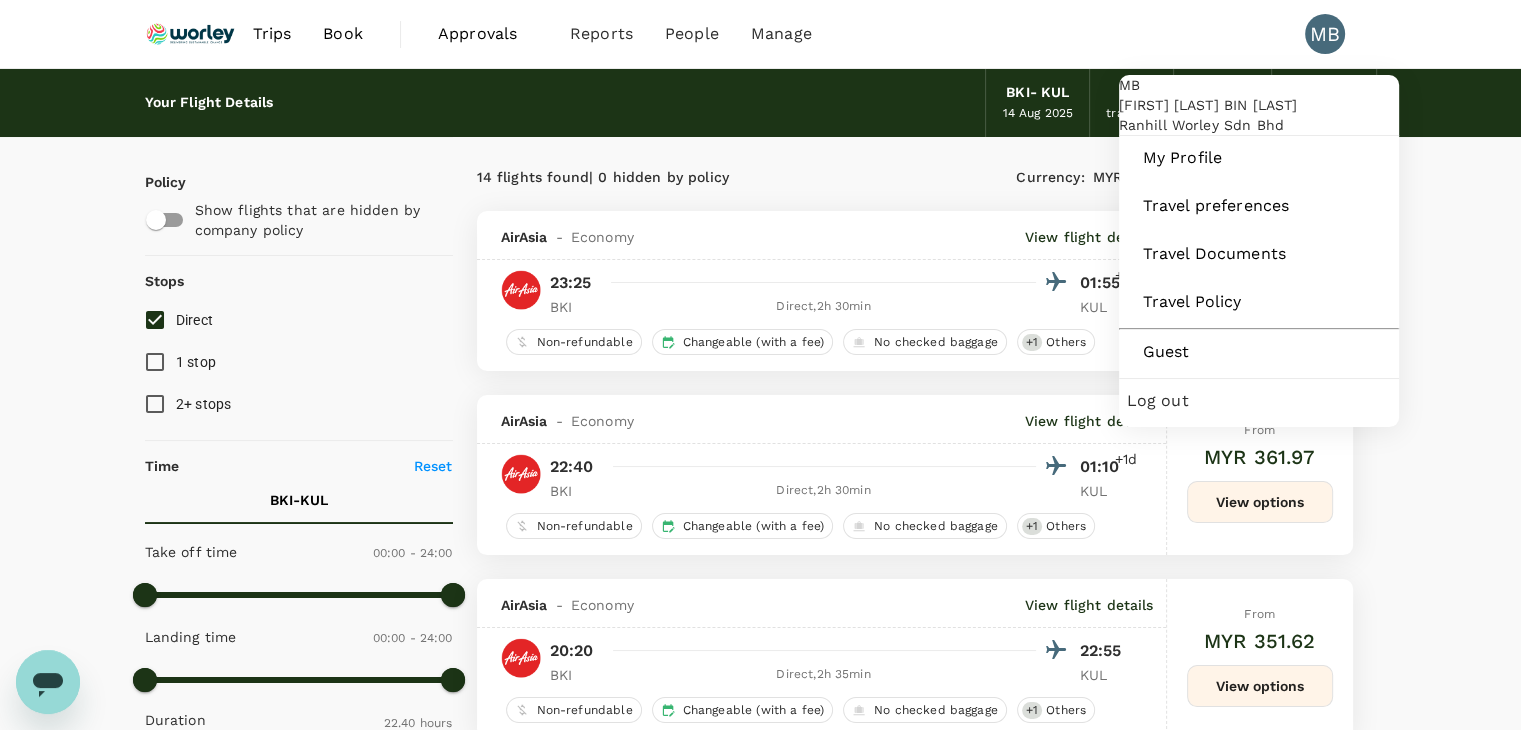 click on "MB" at bounding box center (1325, 34) 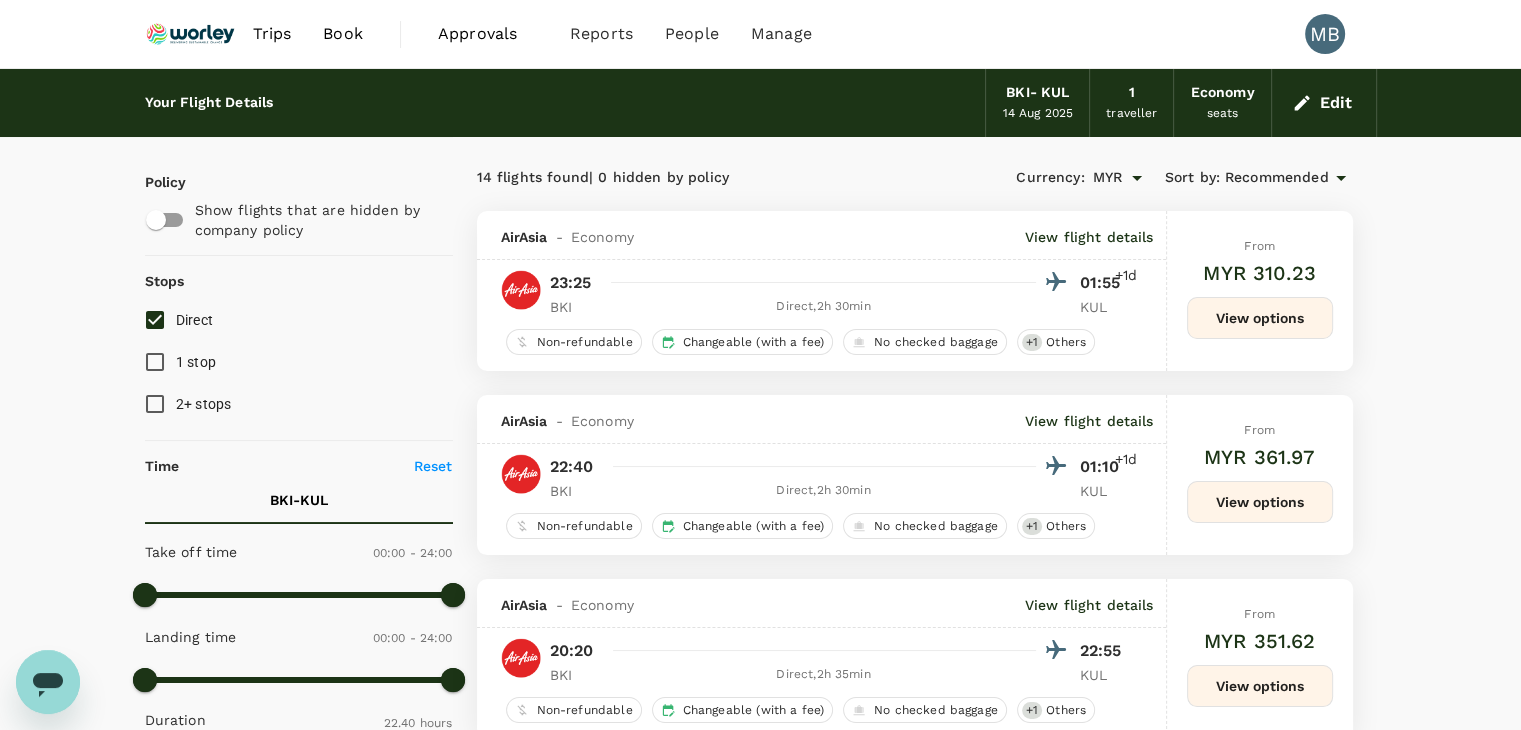 click on "Edit" at bounding box center (1324, 103) 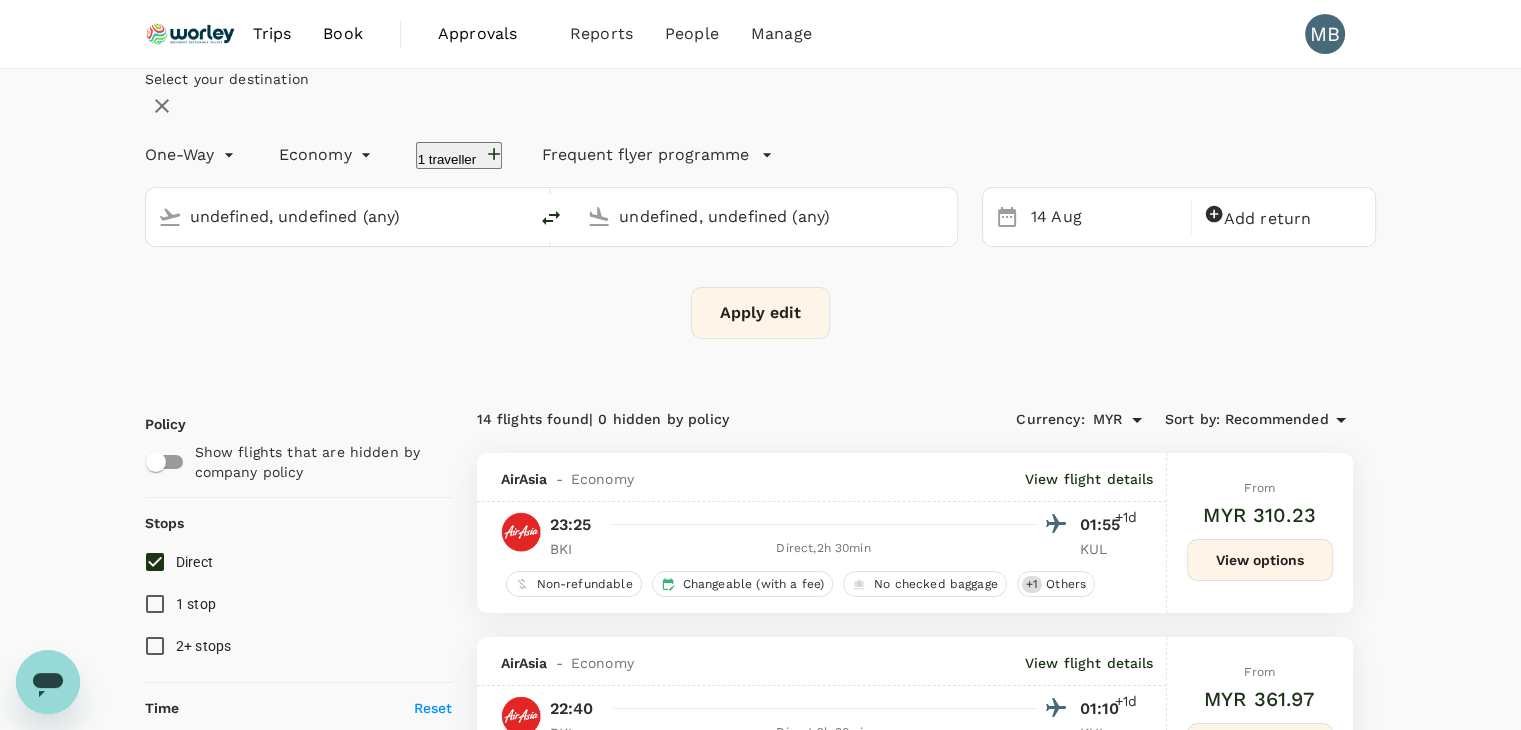type on "Kota Kinabalu Intl (BKI)" 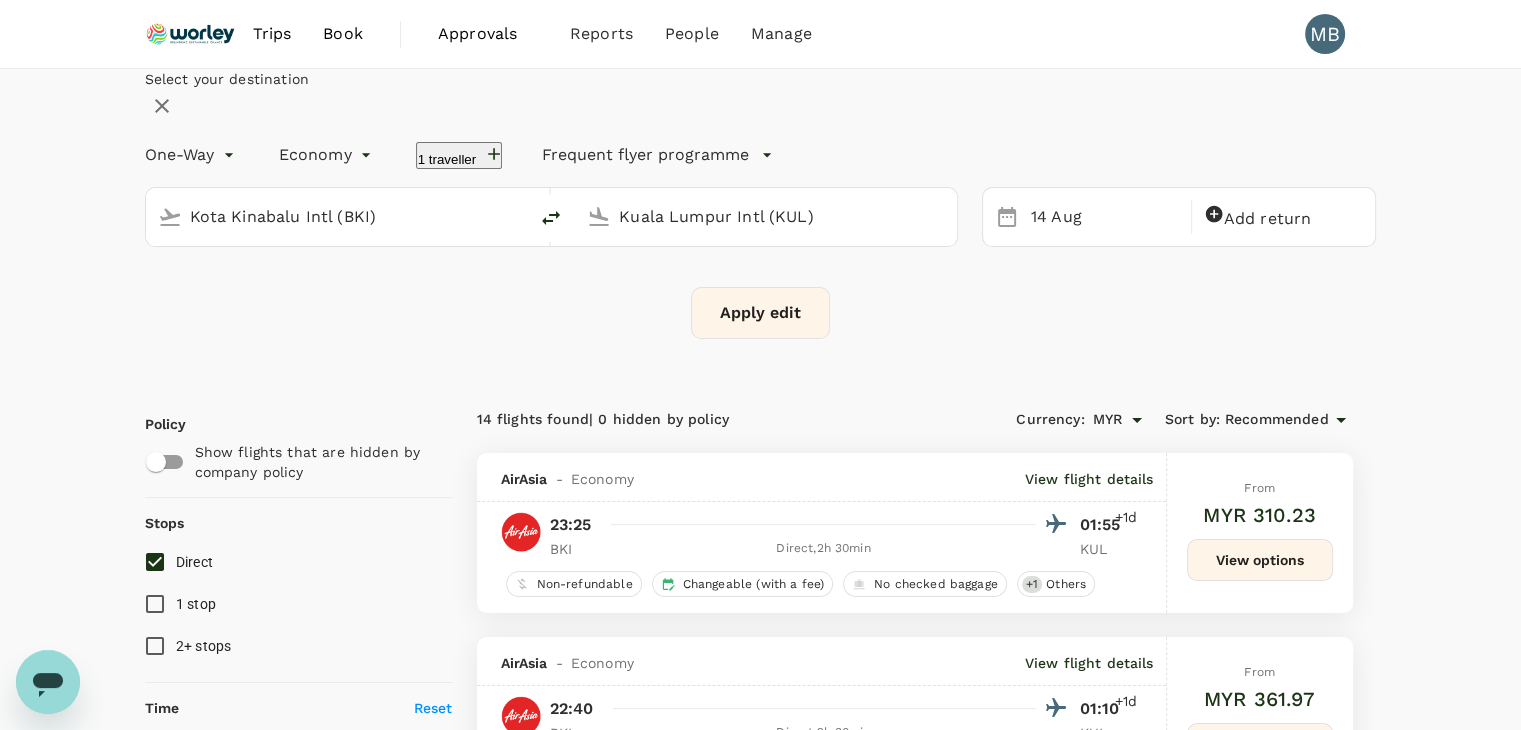 type 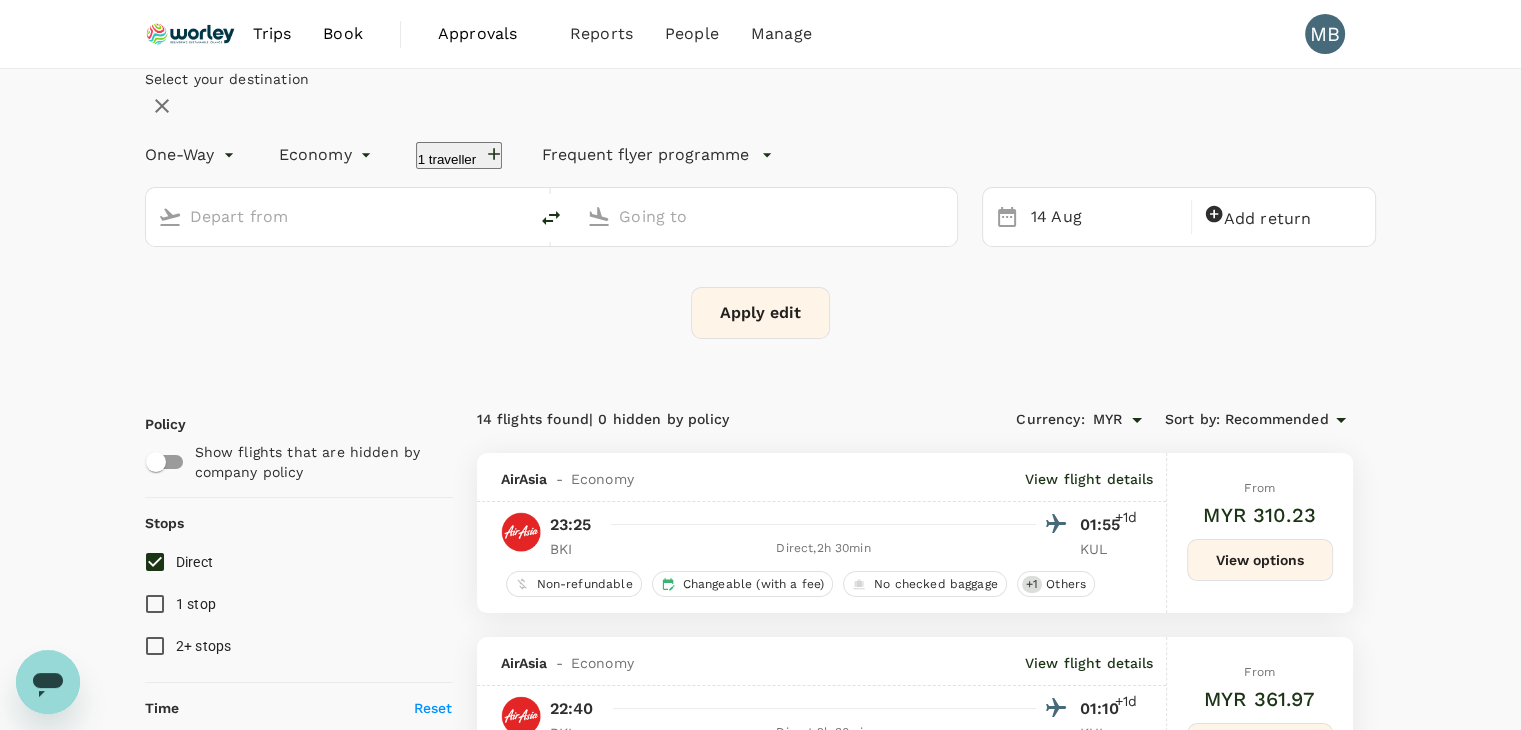 type on "Kota Kinabalu Intl (BKI)" 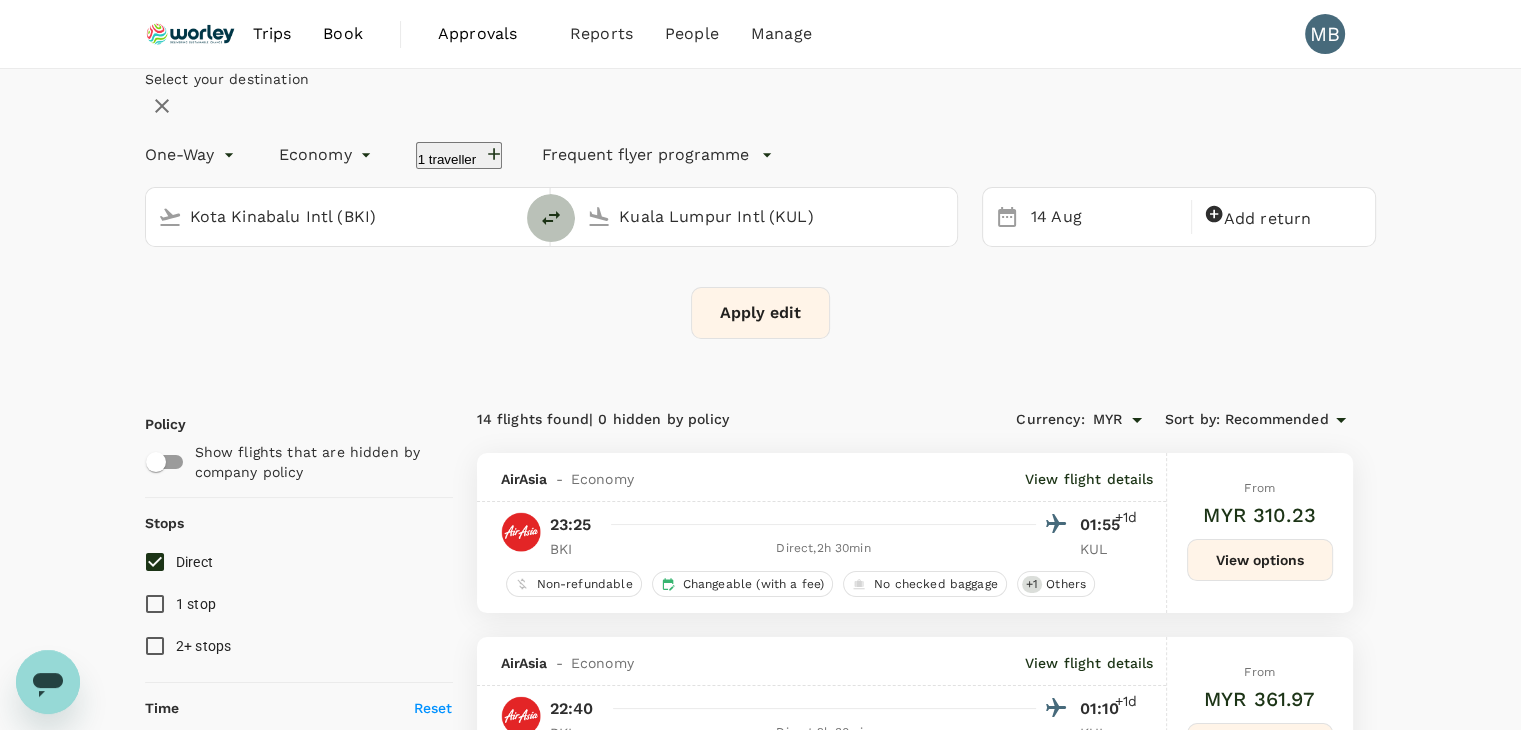 click 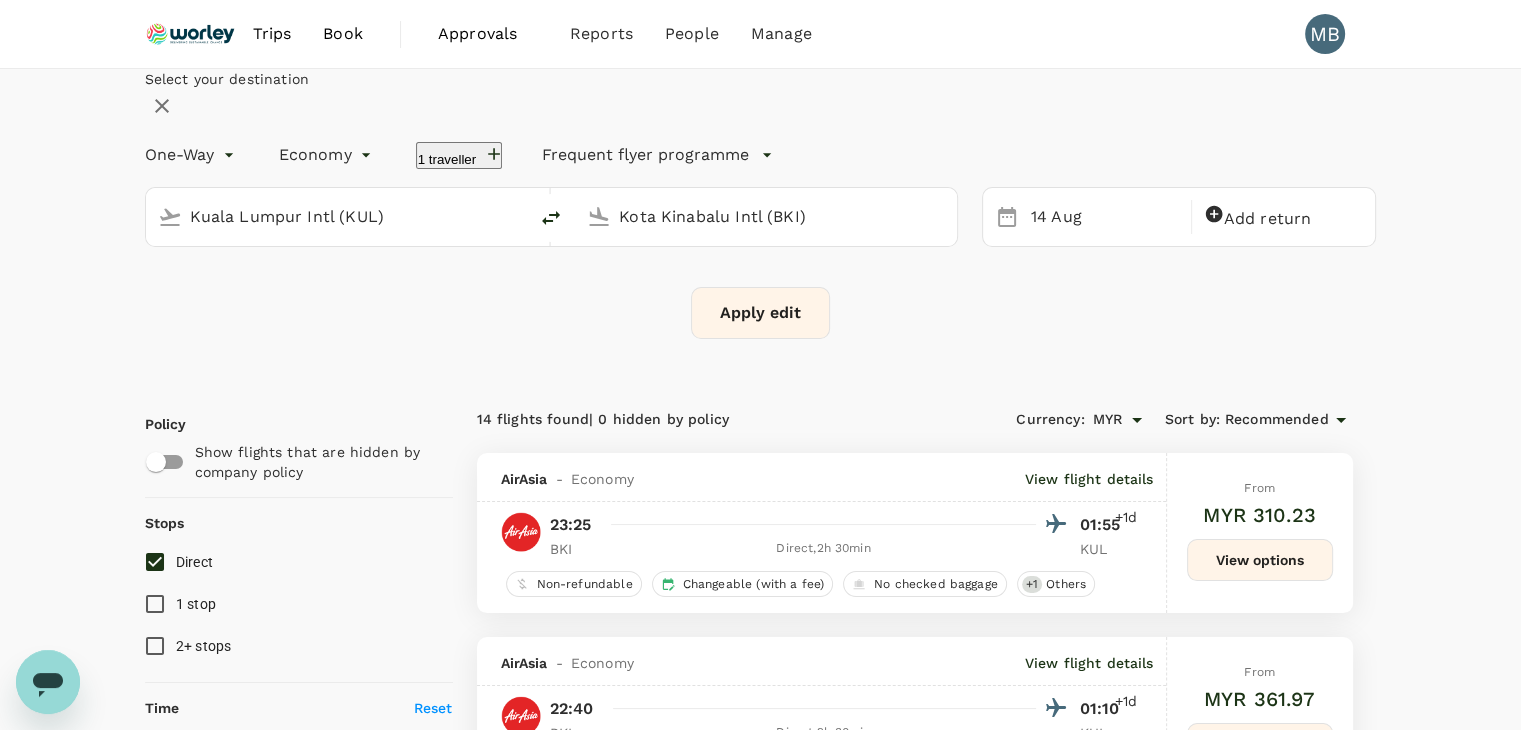 click on "Kota Kinabalu Intl (BKI)" at bounding box center (767, 216) 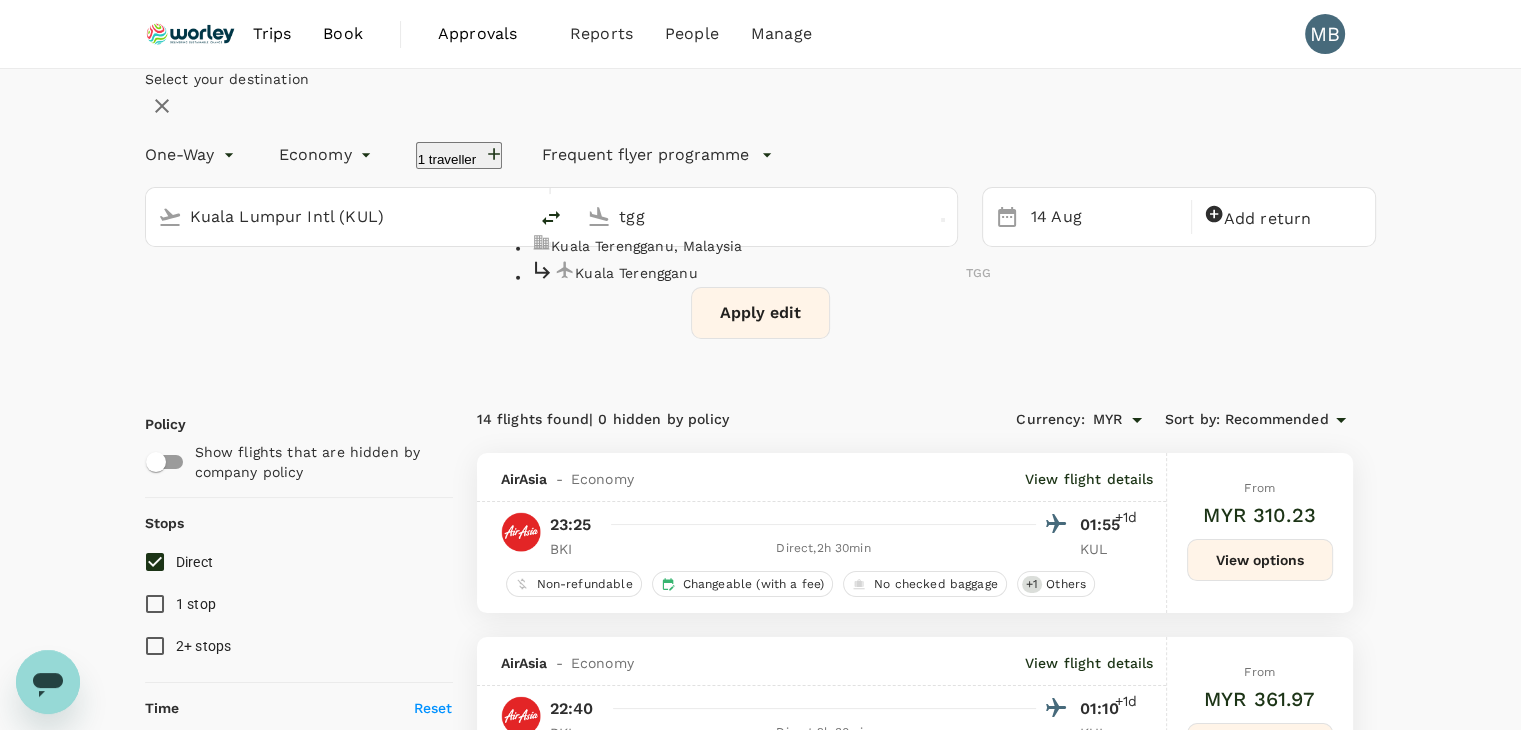 click on "Kuala Terengganu" at bounding box center (770, 272) 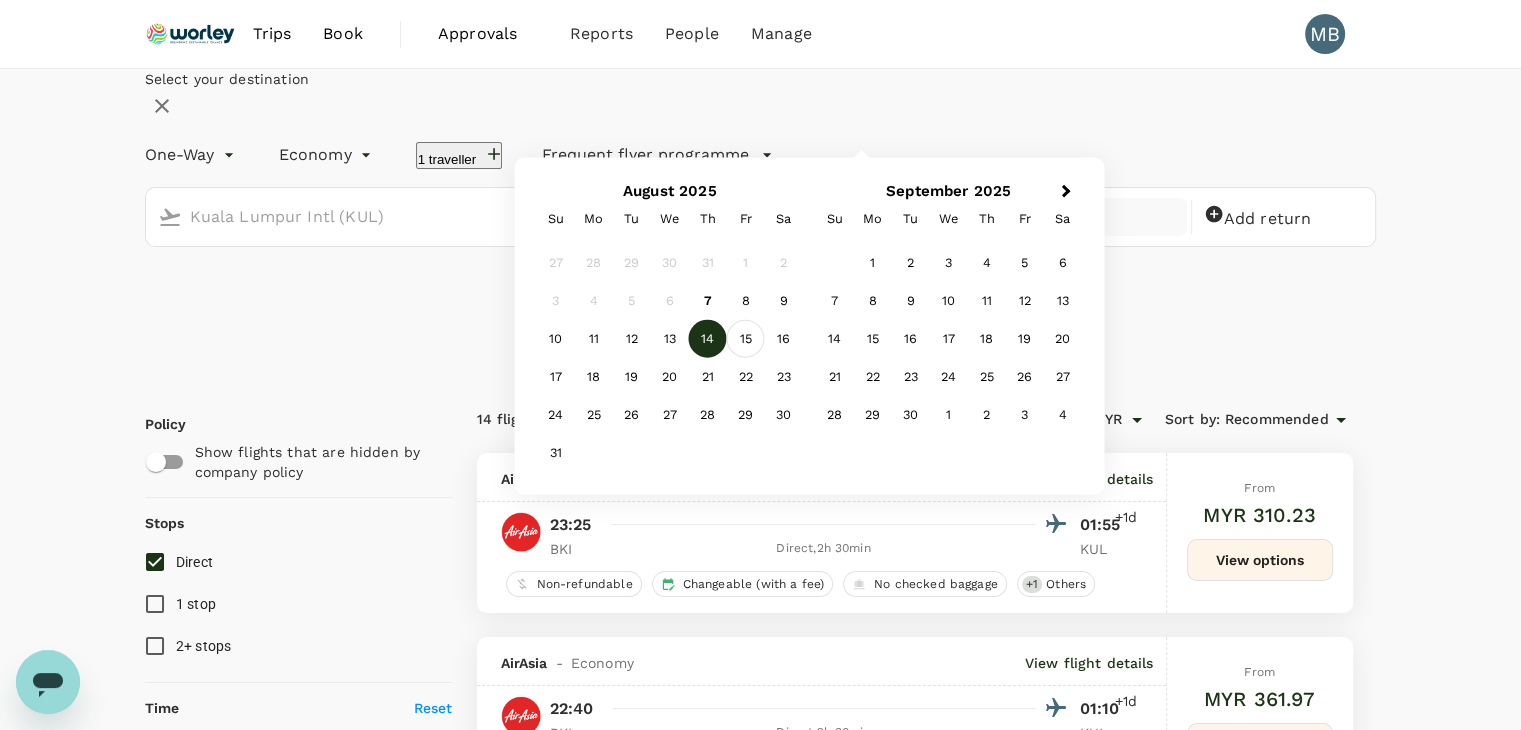 type on "Kuala Terengganu (TGG)" 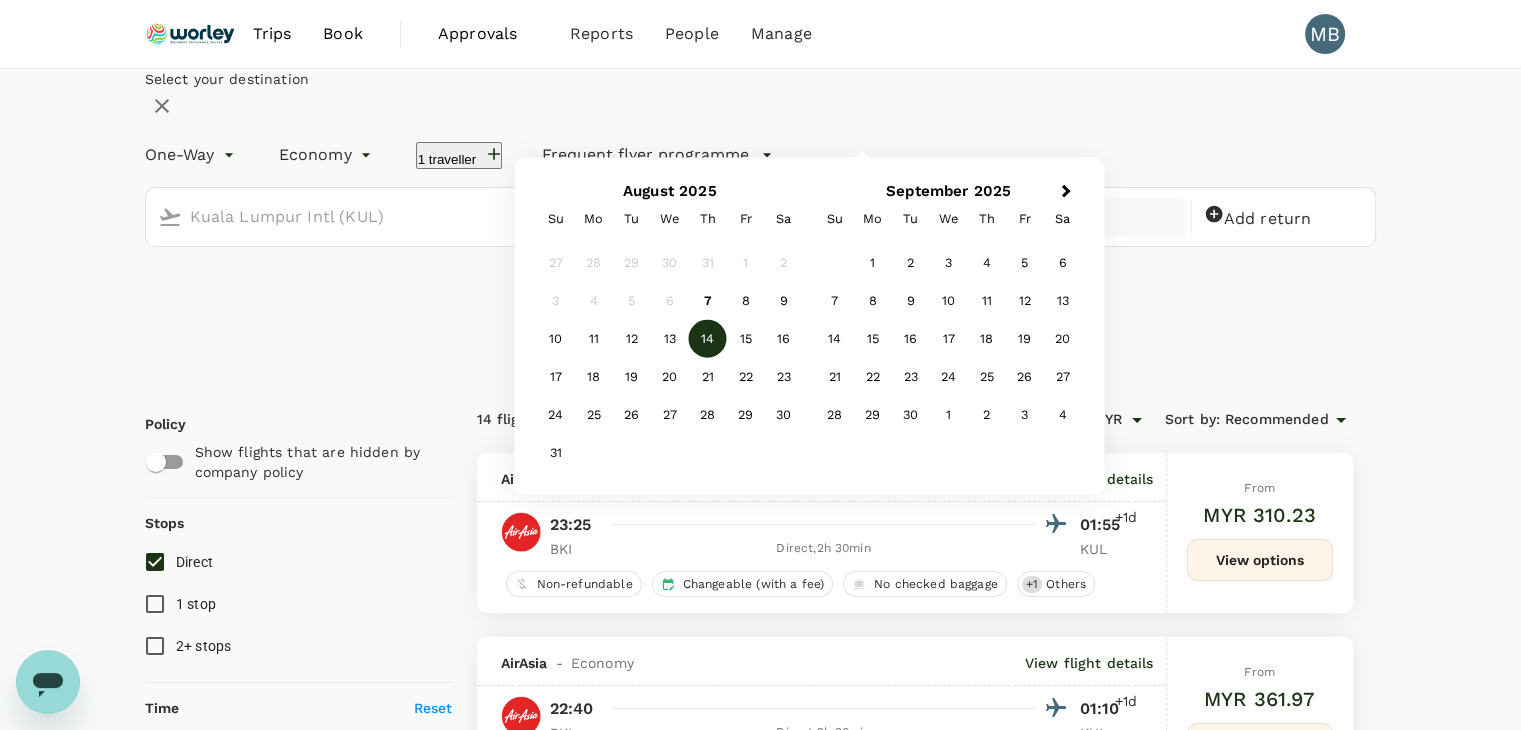 click on "15" at bounding box center [746, 339] 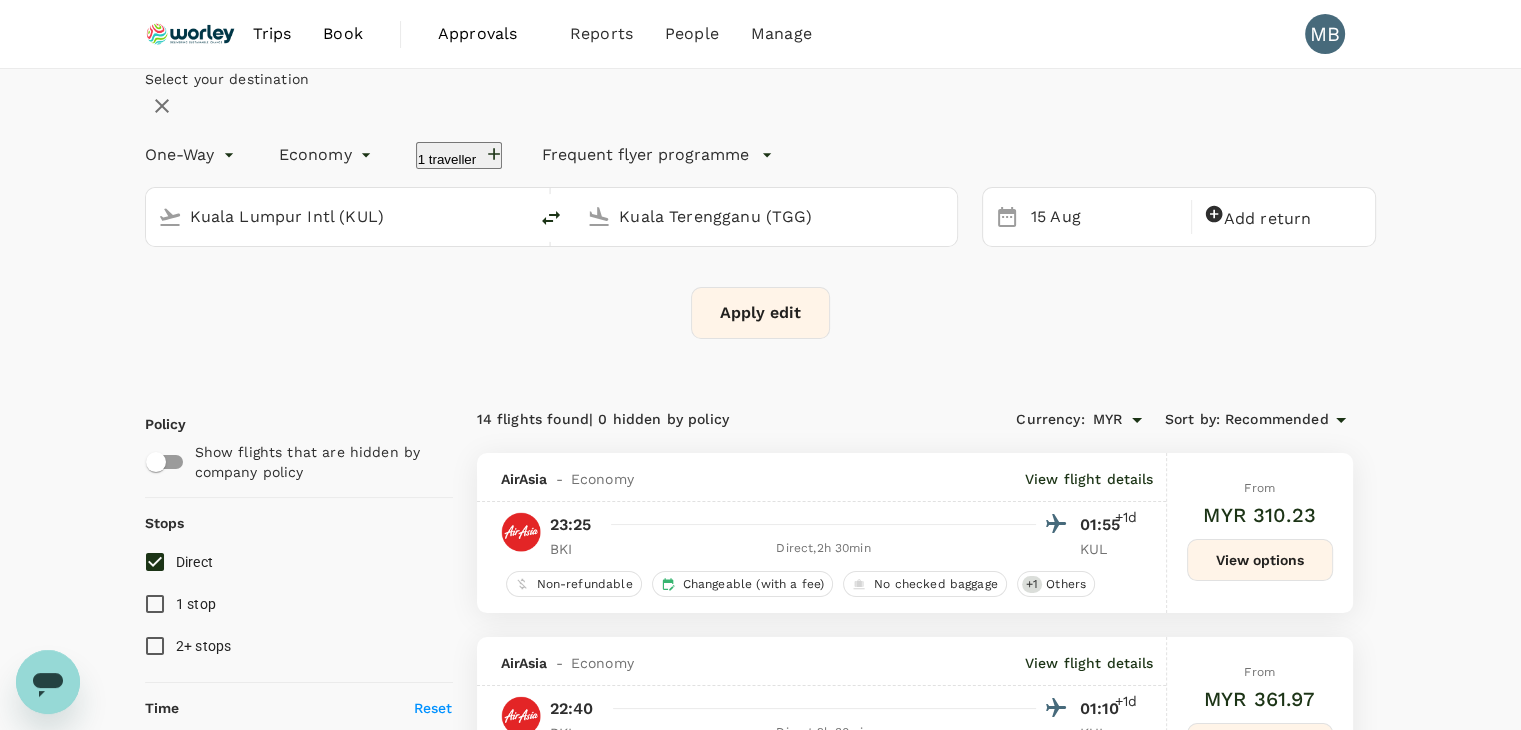 click on "Apply edit" at bounding box center [760, 313] 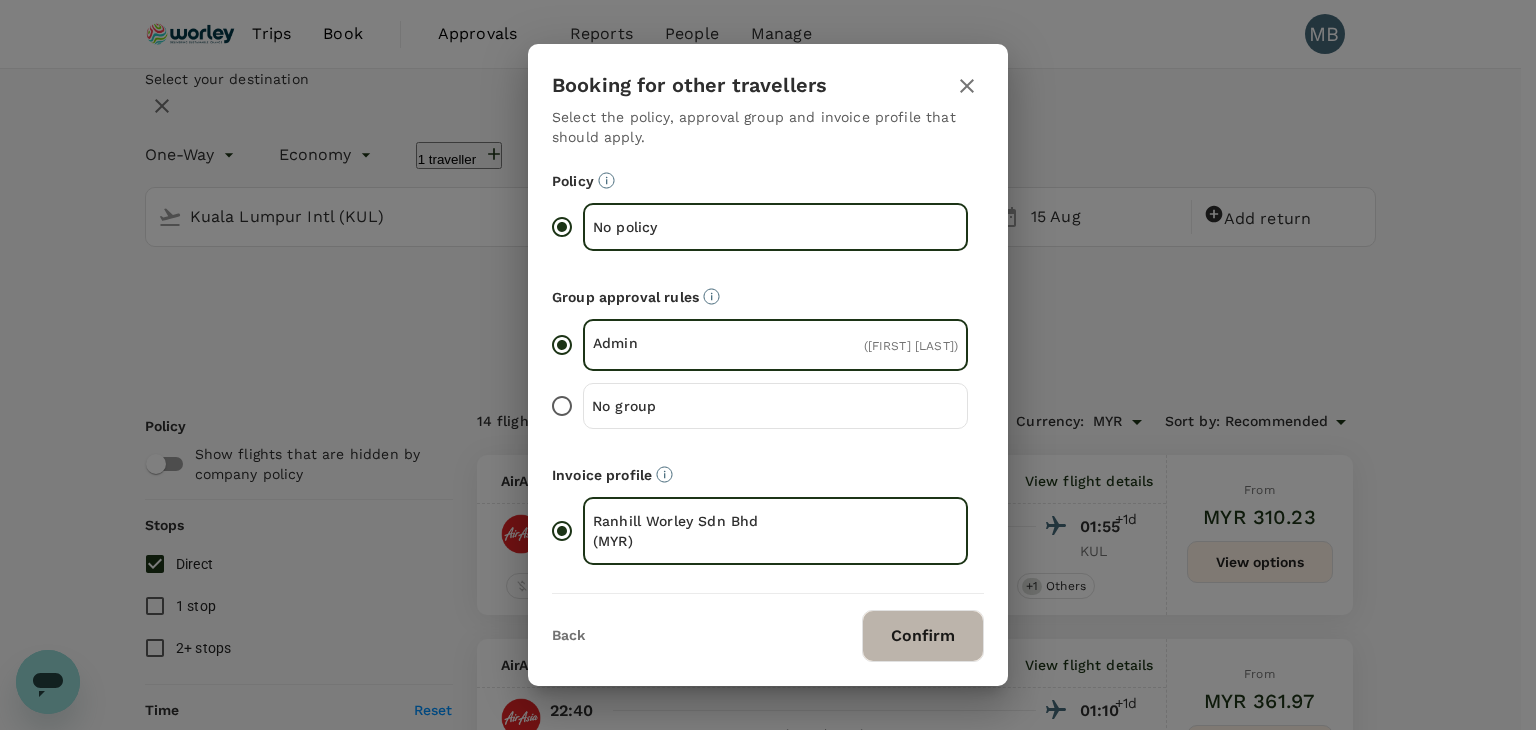 click on "Confirm" at bounding box center (923, 636) 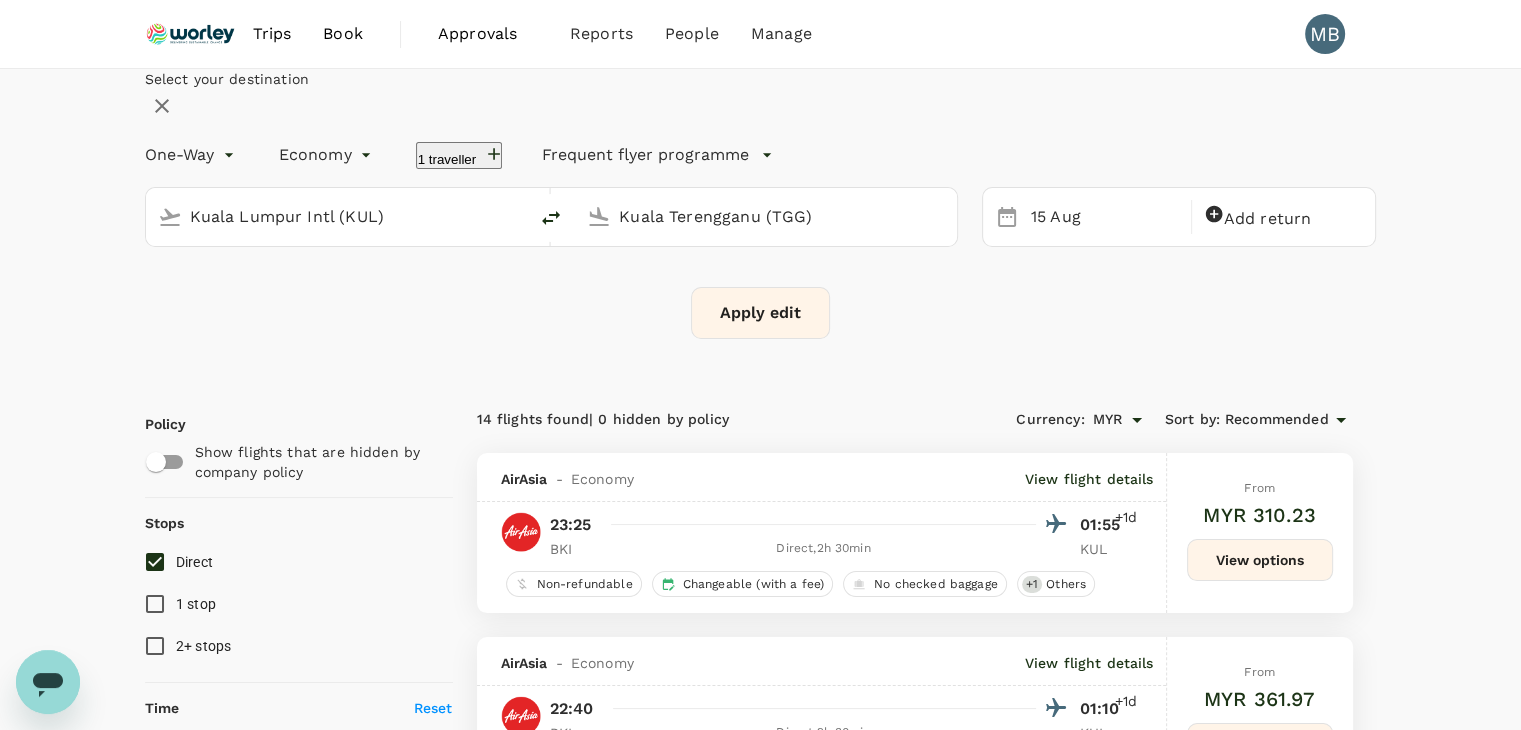 checkbox on "false" 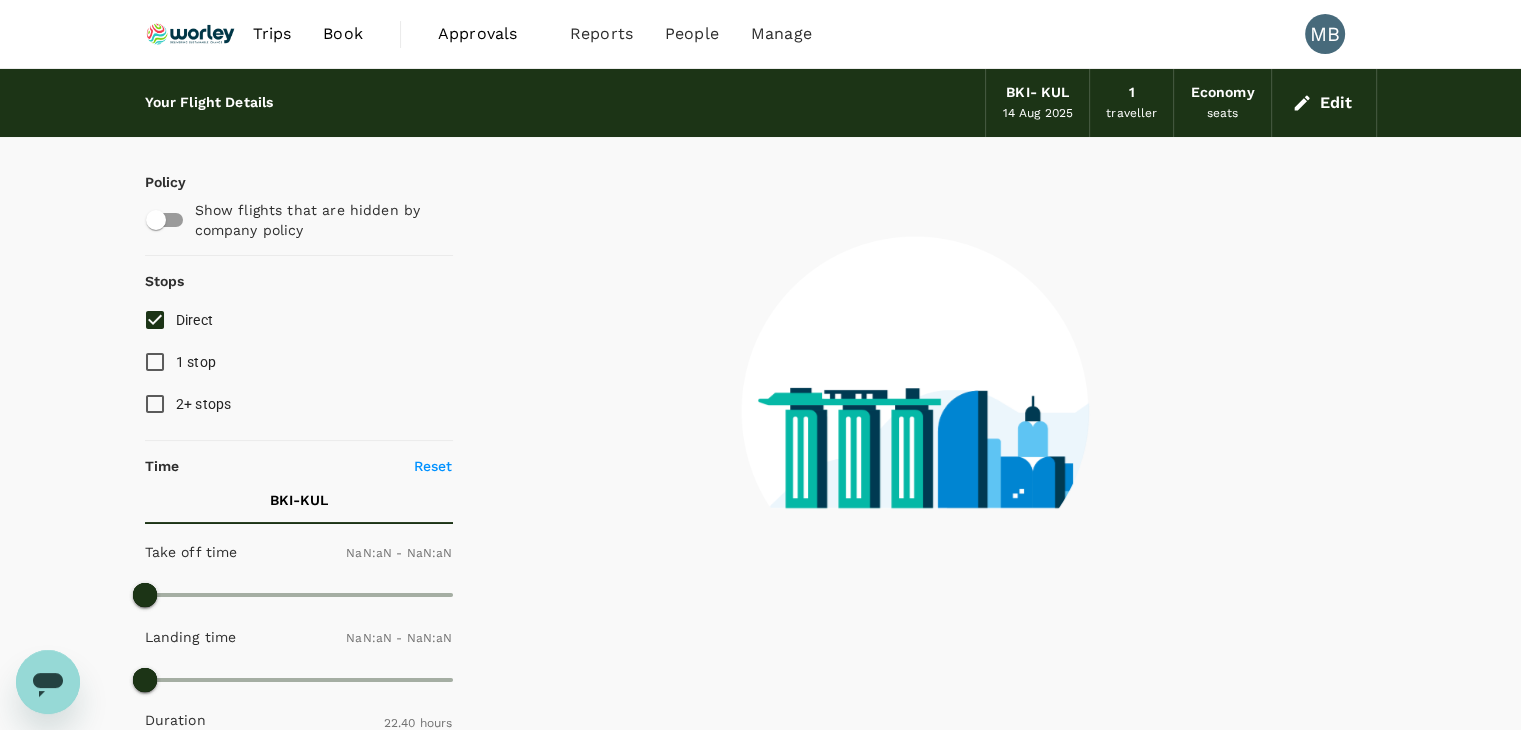 checkbox on "false" 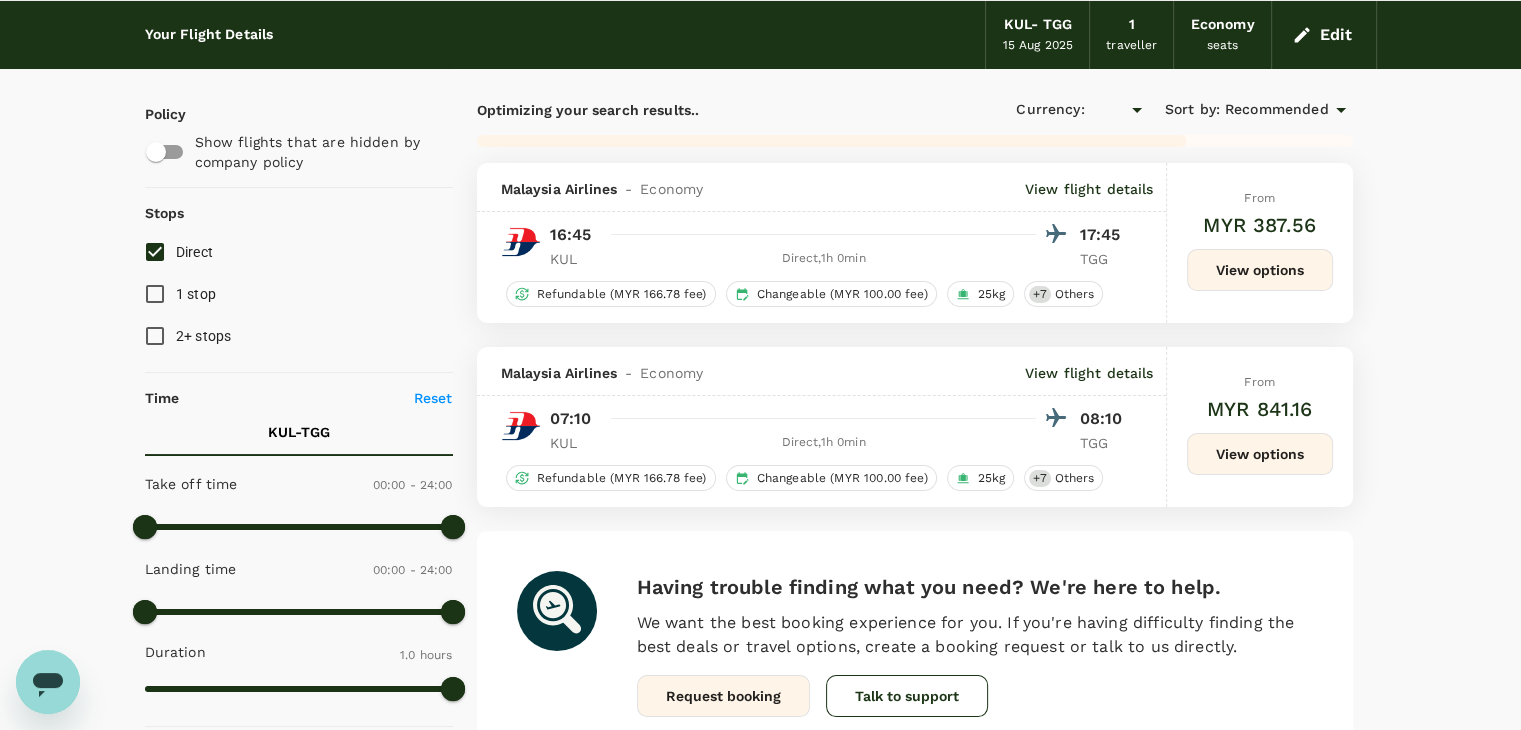 checkbox on "true" 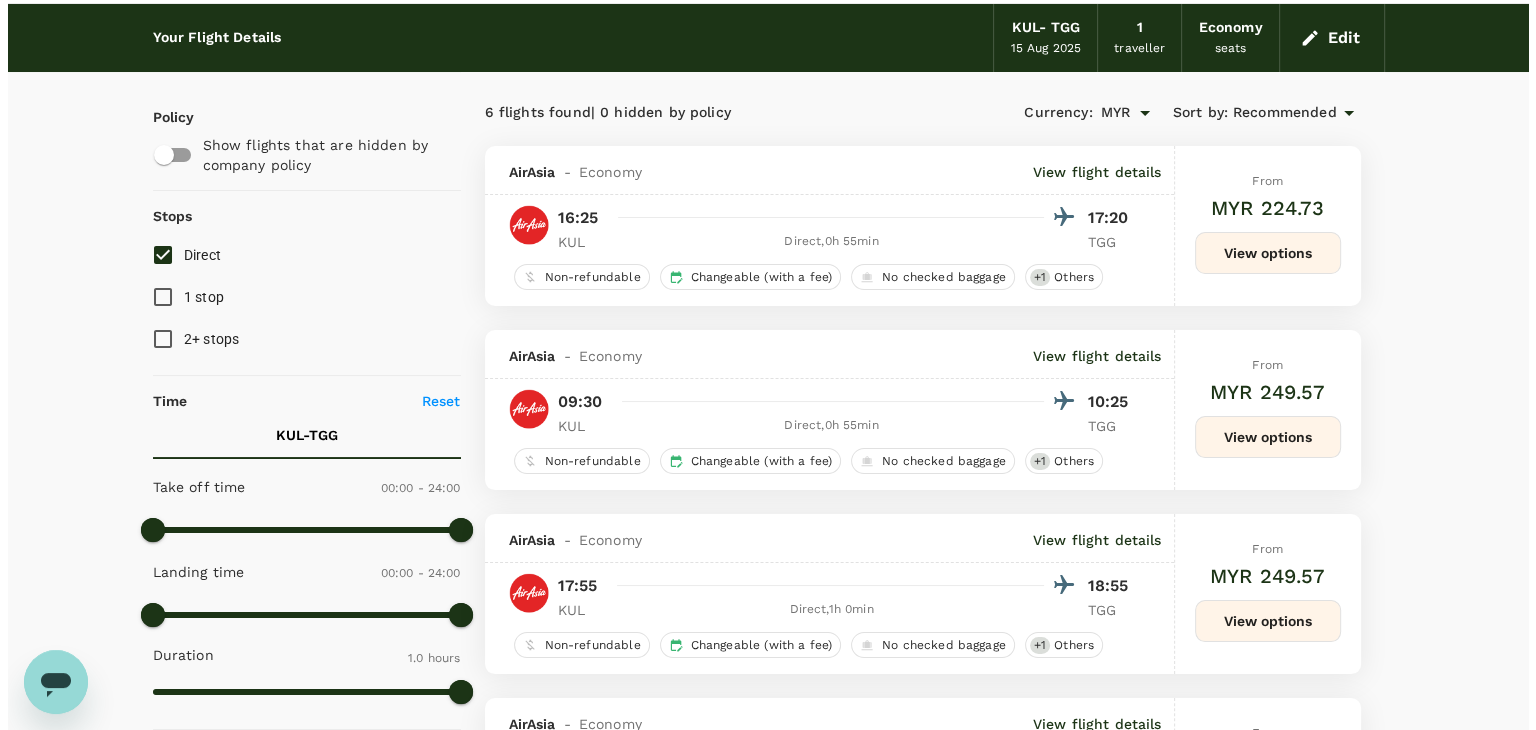 scroll, scrollTop: 100, scrollLeft: 0, axis: vertical 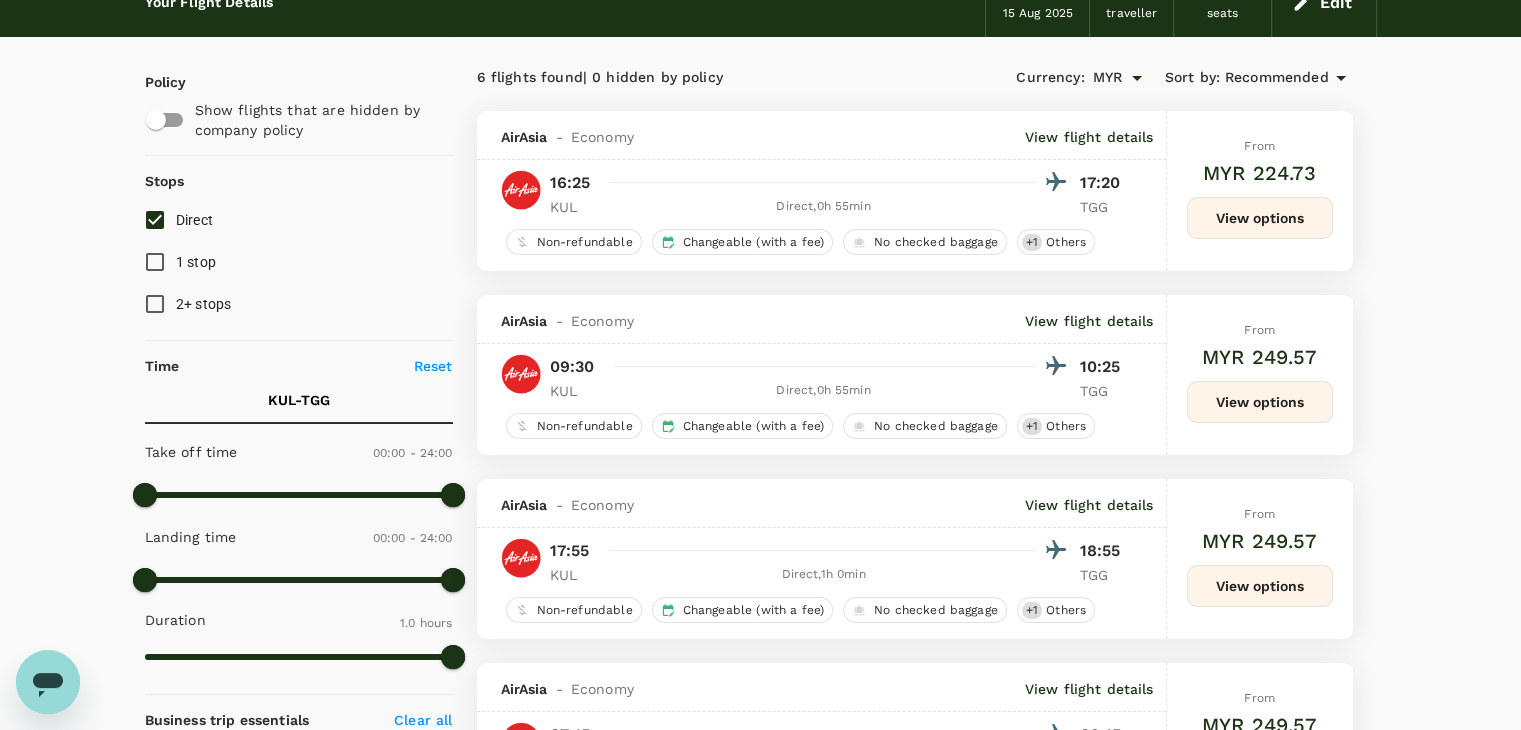 click on "Recommended" at bounding box center [1277, 78] 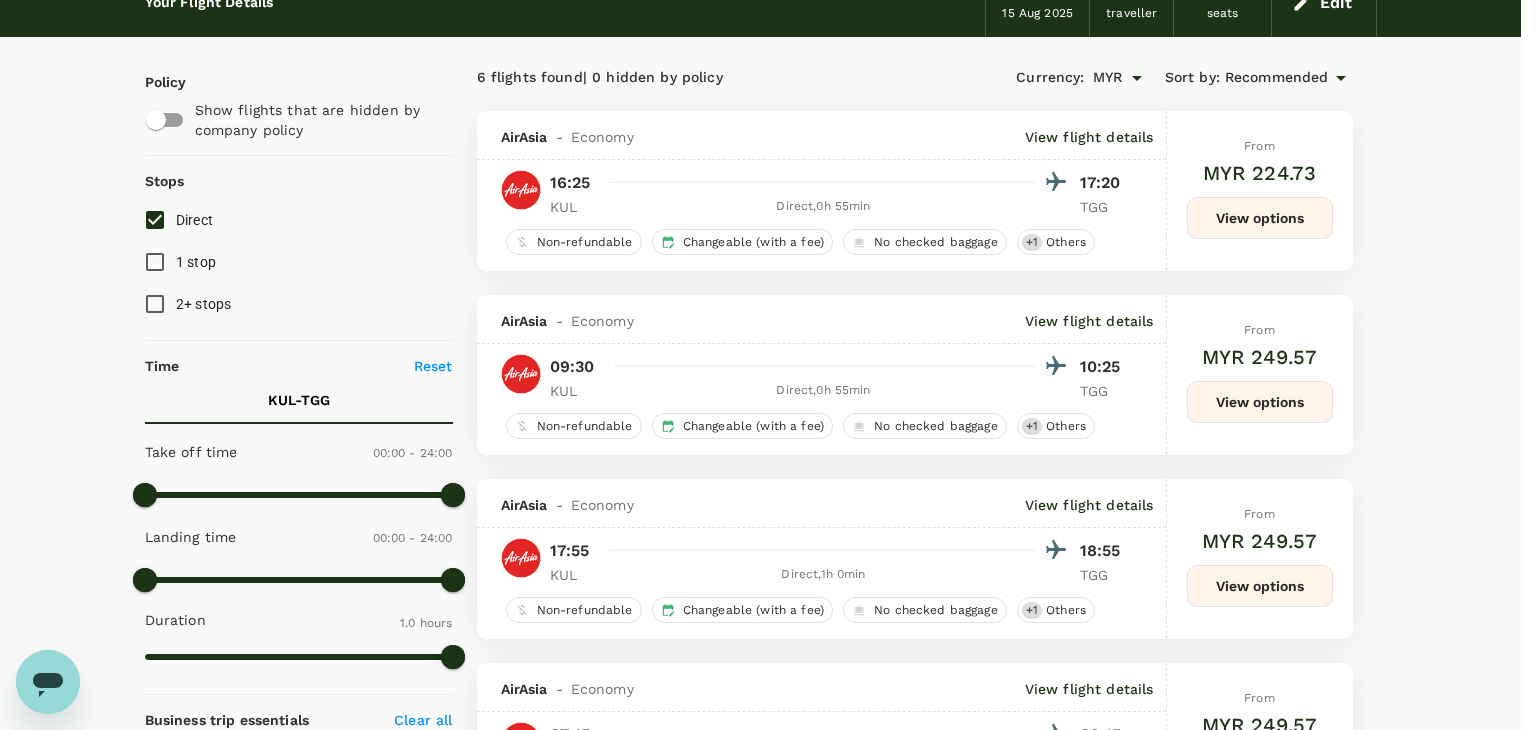 click on "Departure Time" at bounding box center [760, 1720] 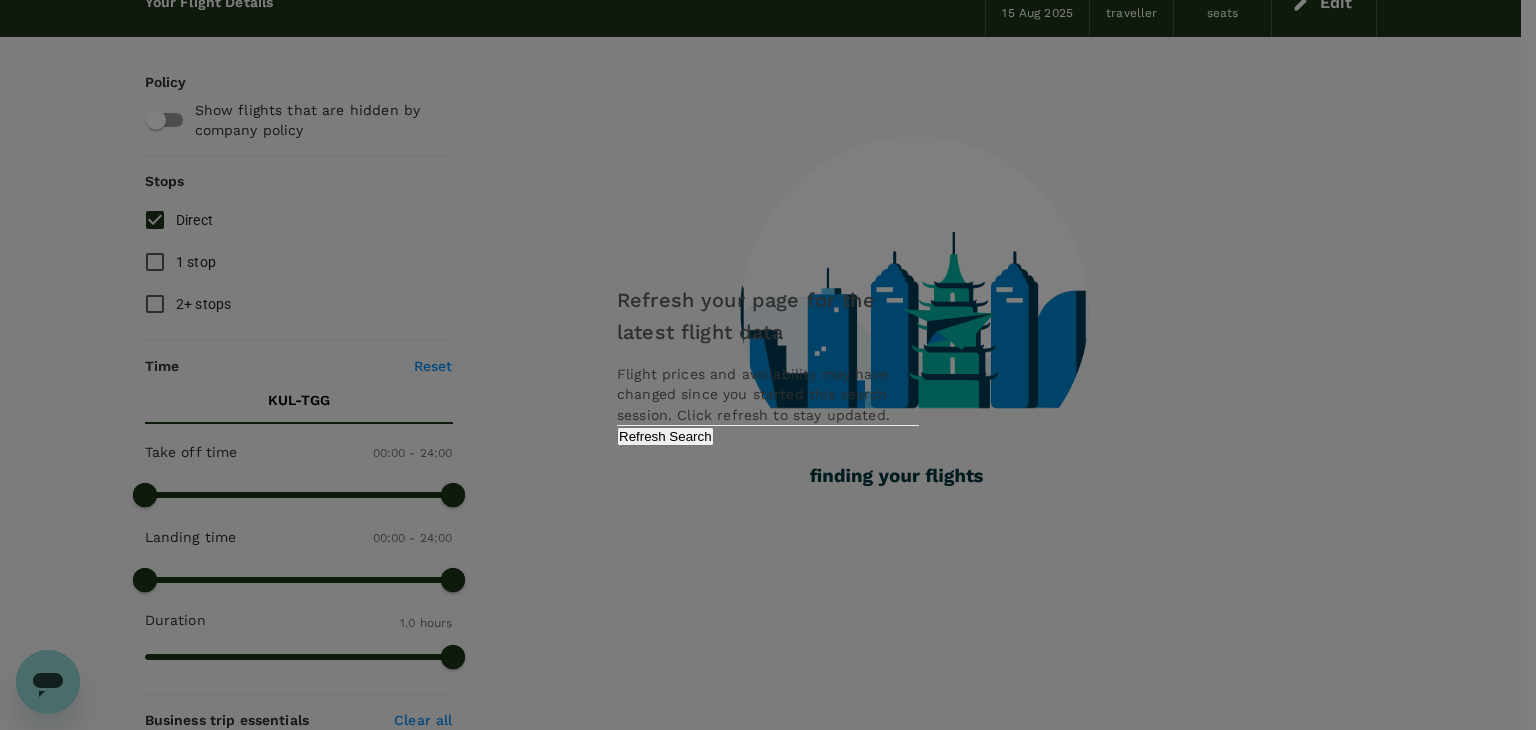 click on "Refresh your page for the latest flight data Flight prices and availability may have changed since you started this search session. Click refresh to stay updated. Refresh Search" at bounding box center [768, 364] 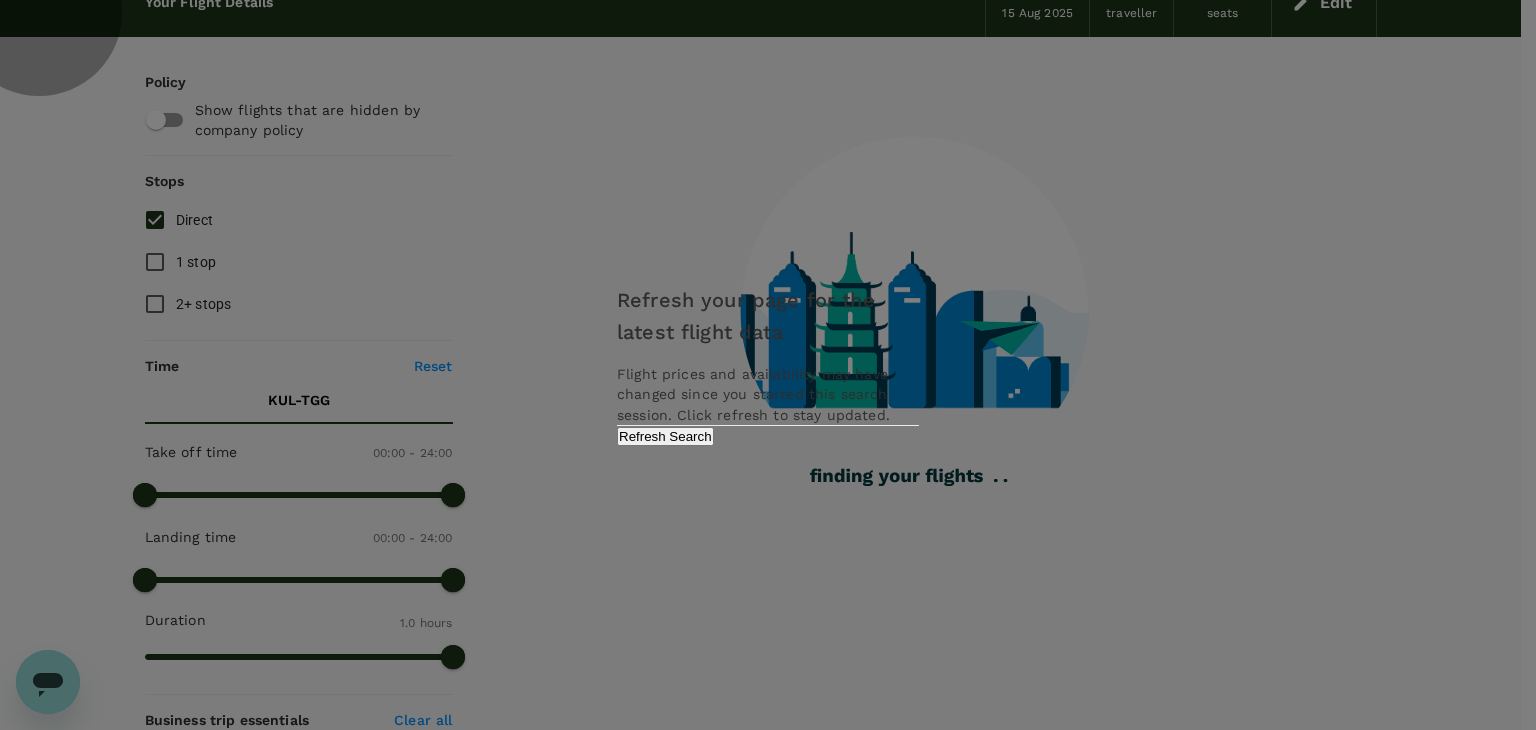 click on "Refresh Search" at bounding box center (665, 436) 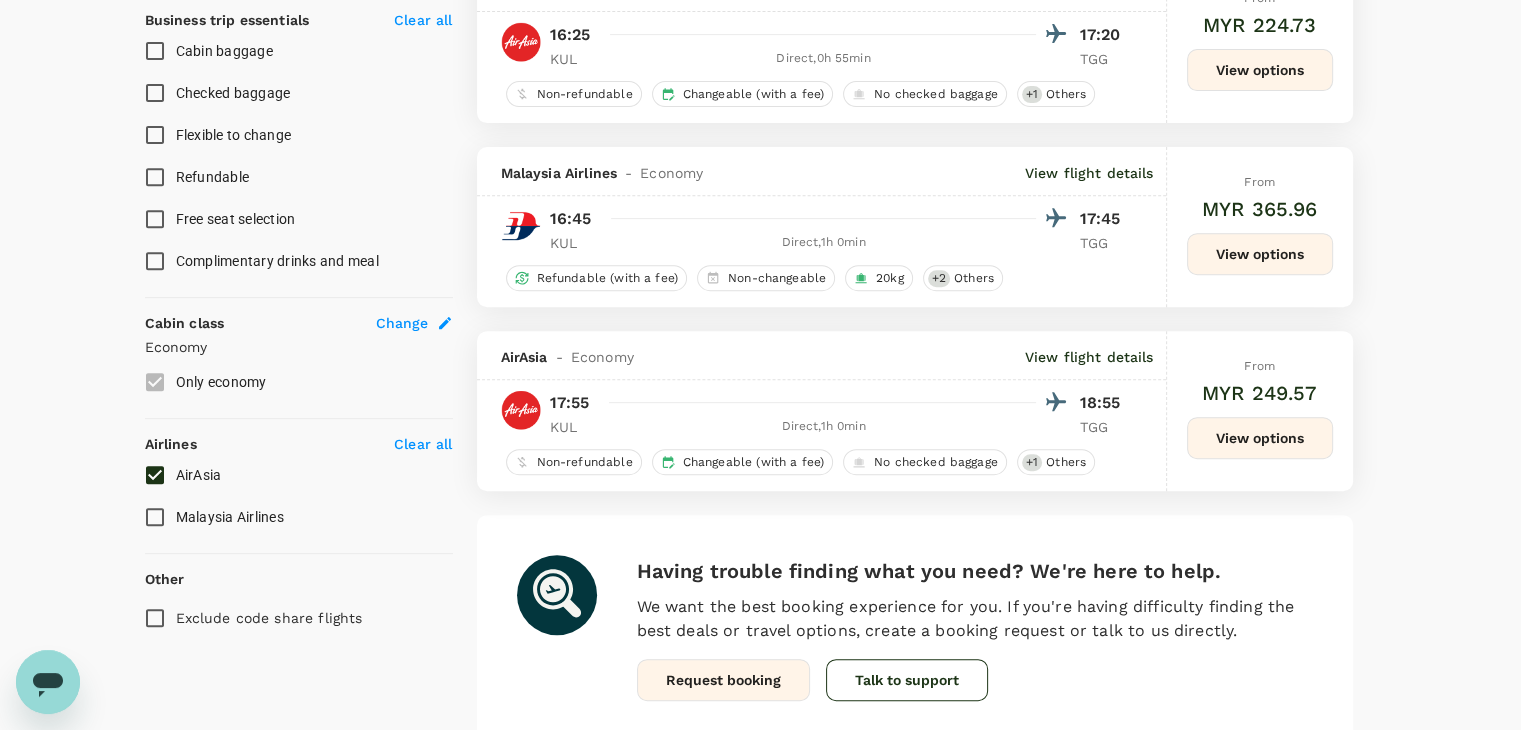 scroll, scrollTop: 700, scrollLeft: 0, axis: vertical 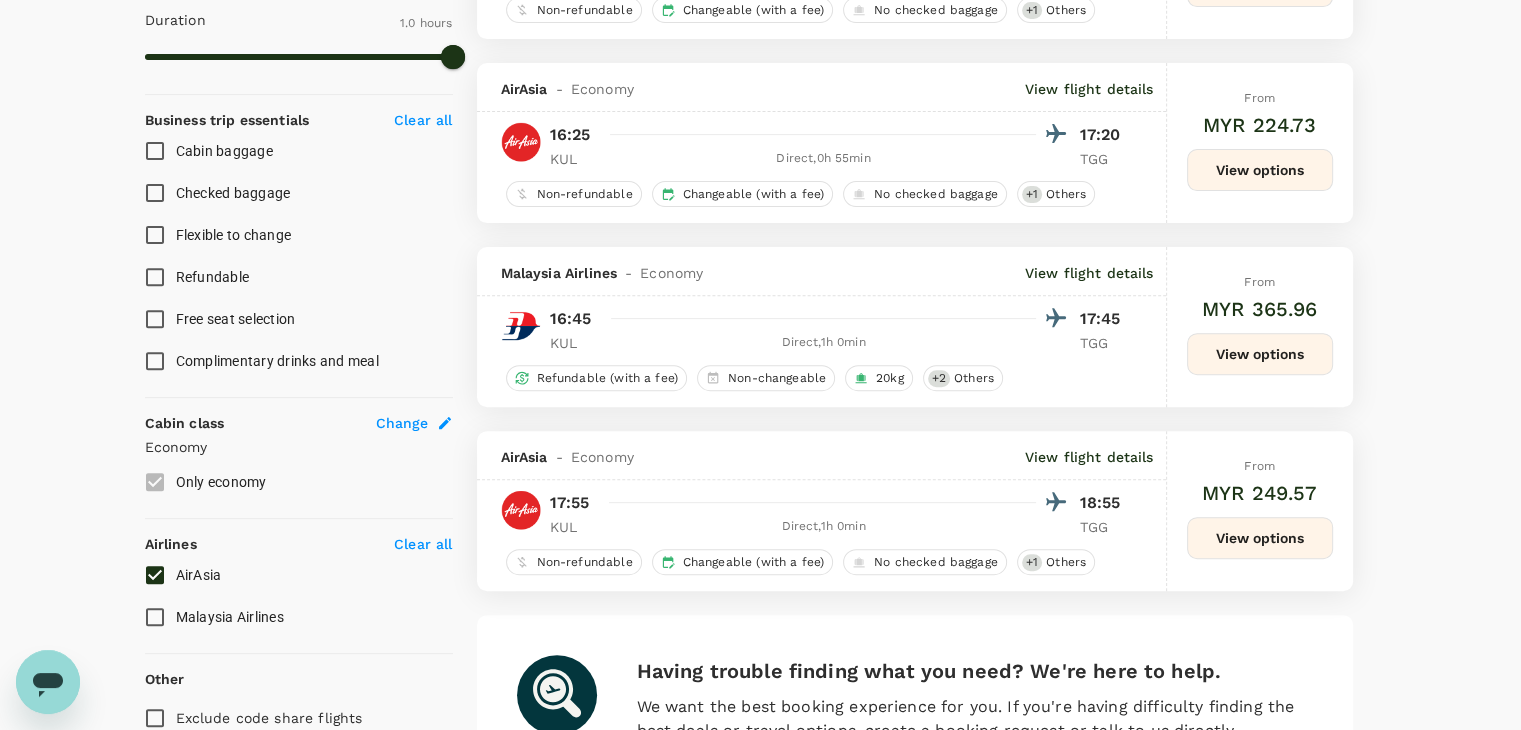 drag, startPoint x: 153, startPoint y: 621, endPoint x: 154, endPoint y: 607, distance: 14.035668 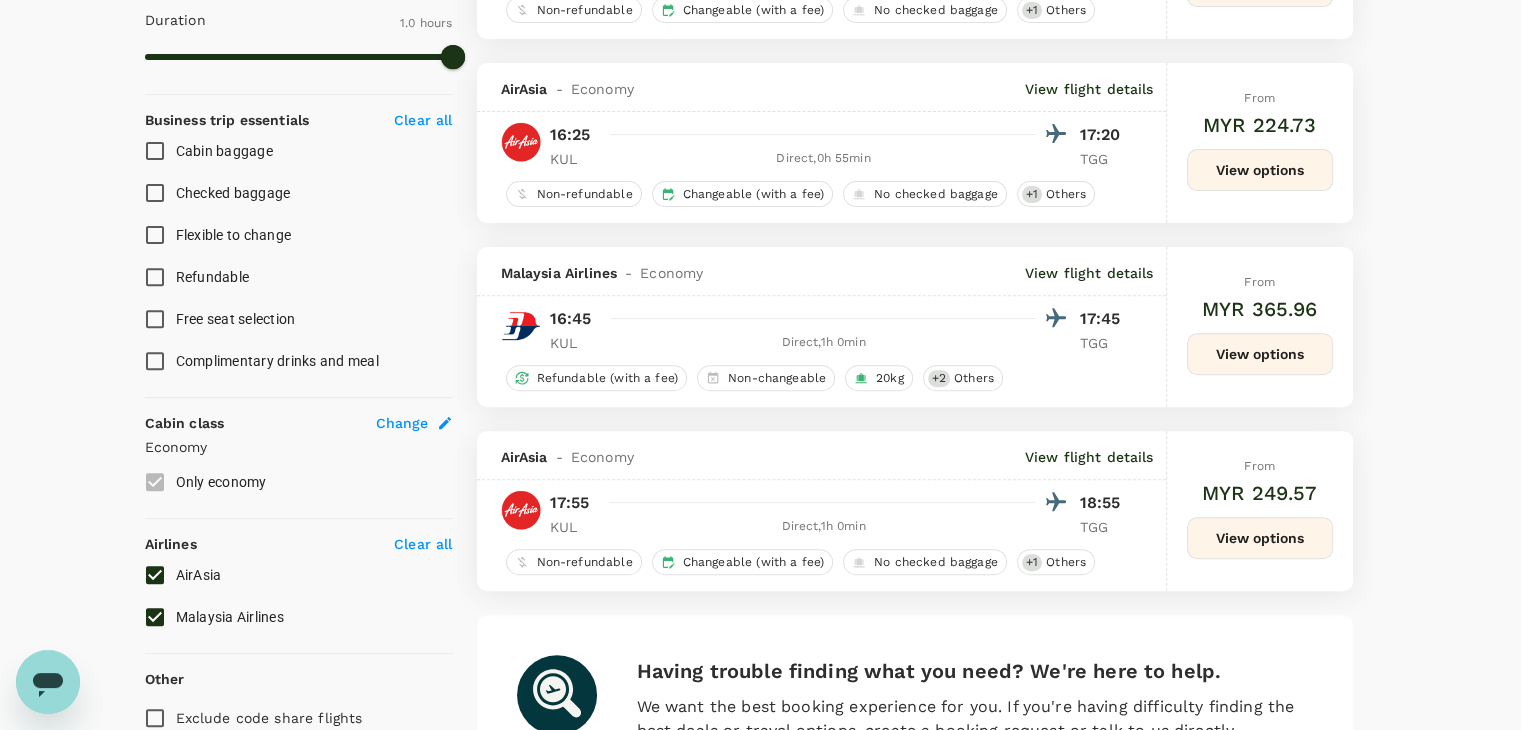 click on "AirAsia" at bounding box center (155, 575) 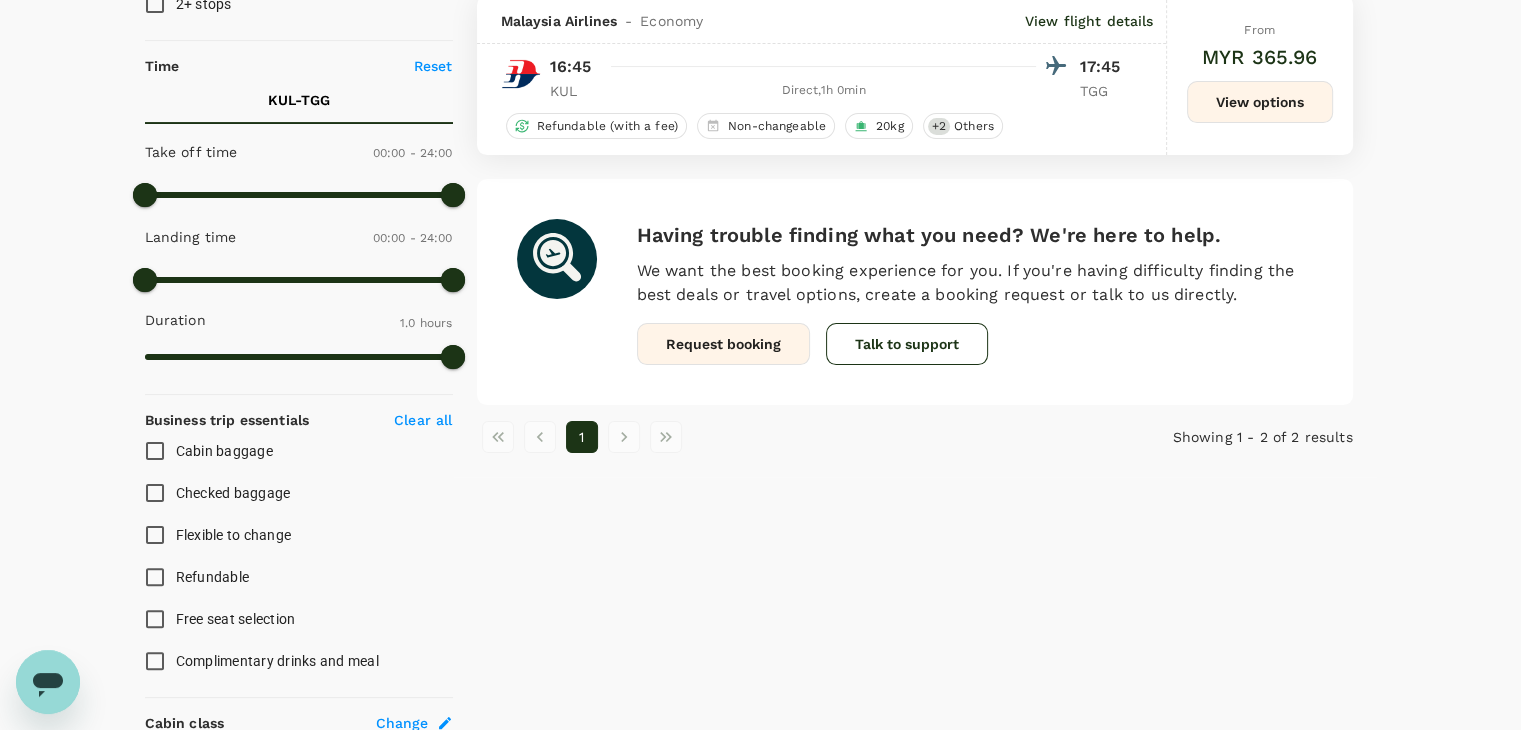 scroll, scrollTop: 300, scrollLeft: 0, axis: vertical 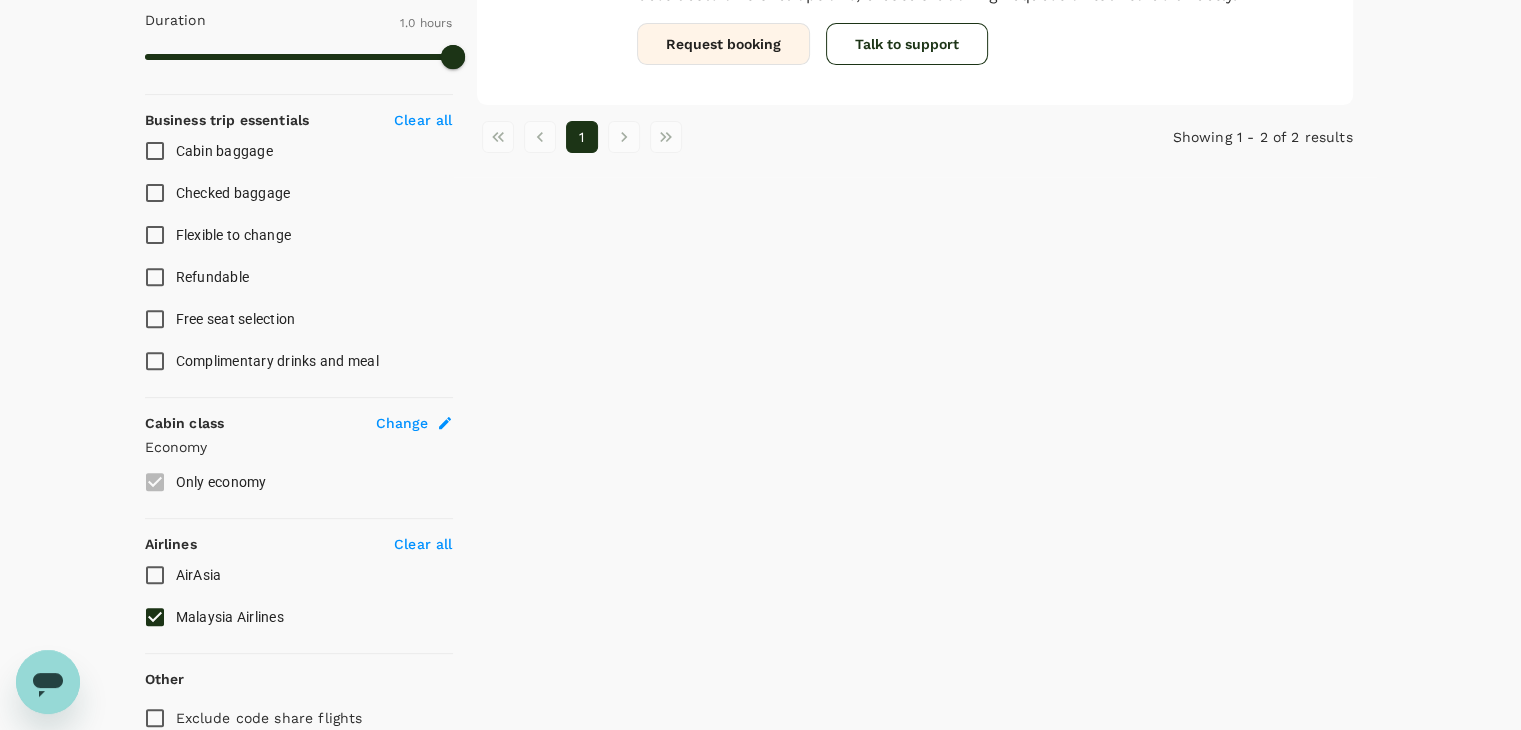 click on "Malaysia Airlines" at bounding box center (155, 617) 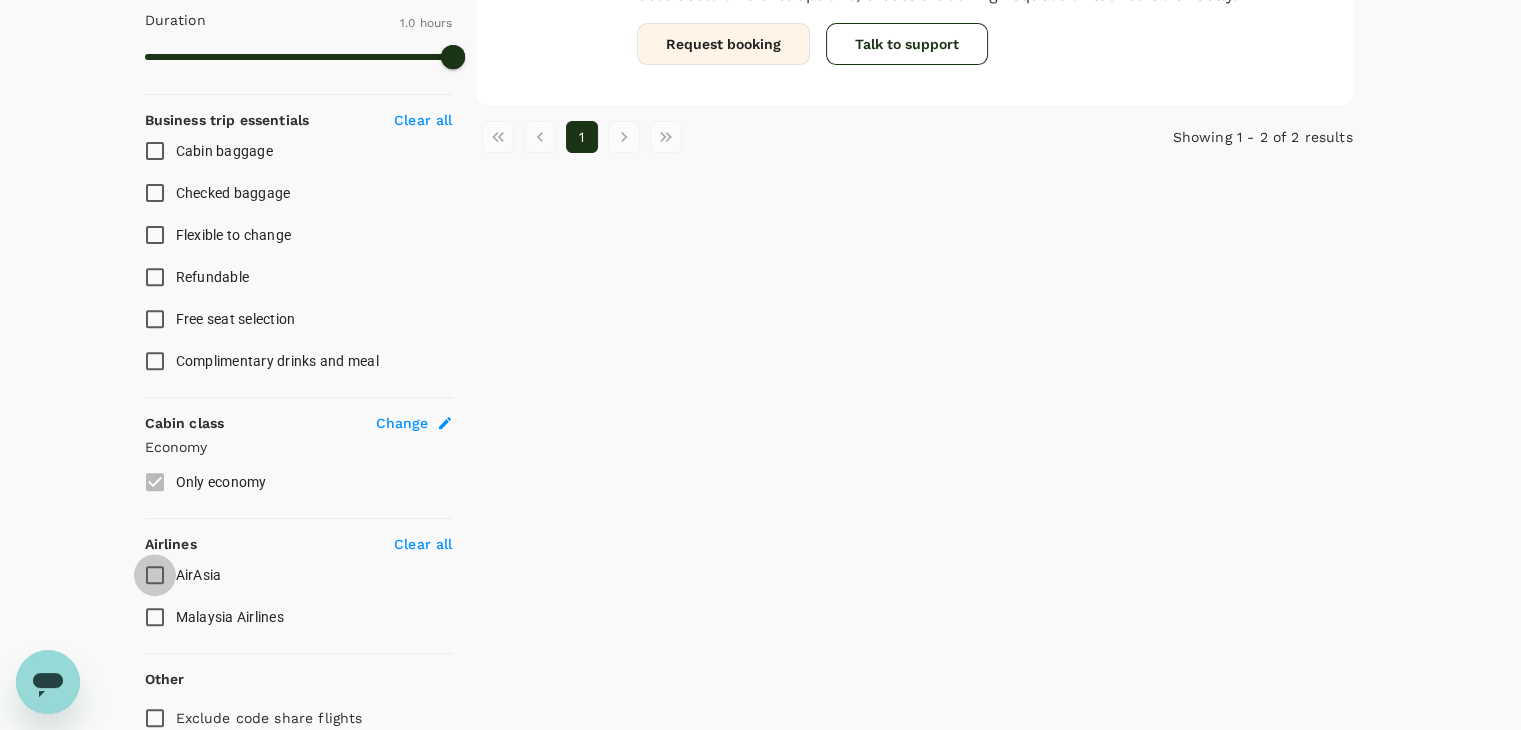 click on "AirAsia" at bounding box center (155, 575) 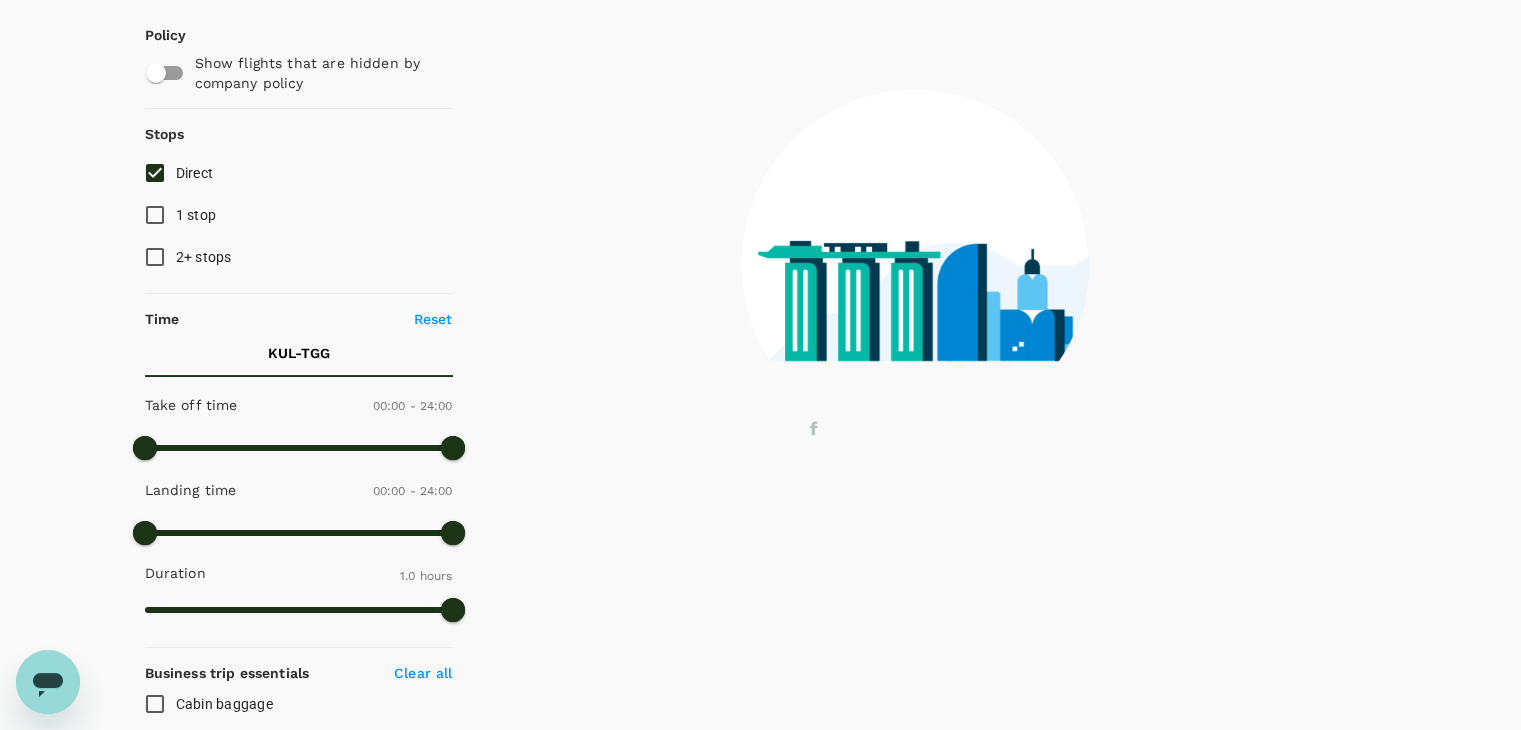 scroll, scrollTop: 0, scrollLeft: 0, axis: both 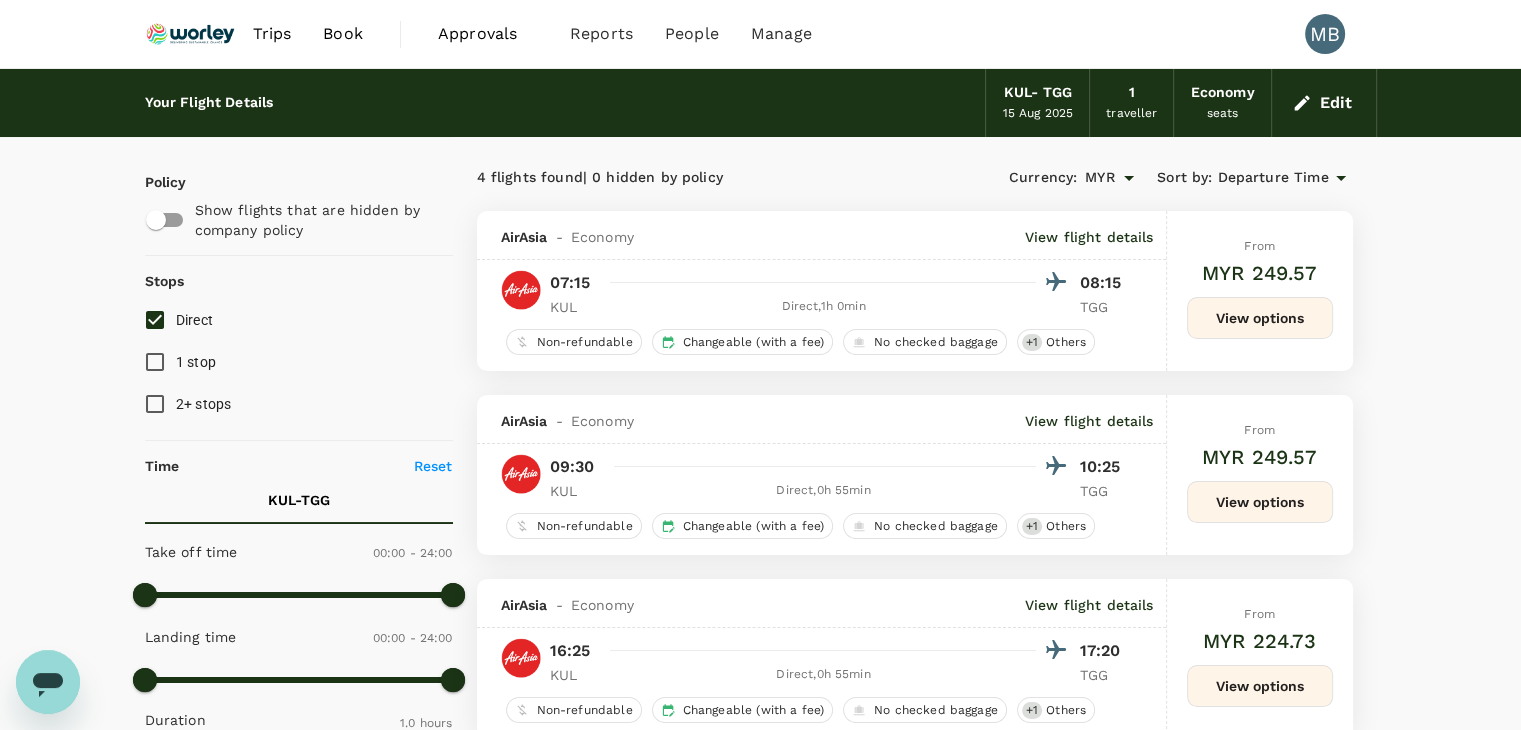 type on "MYR" 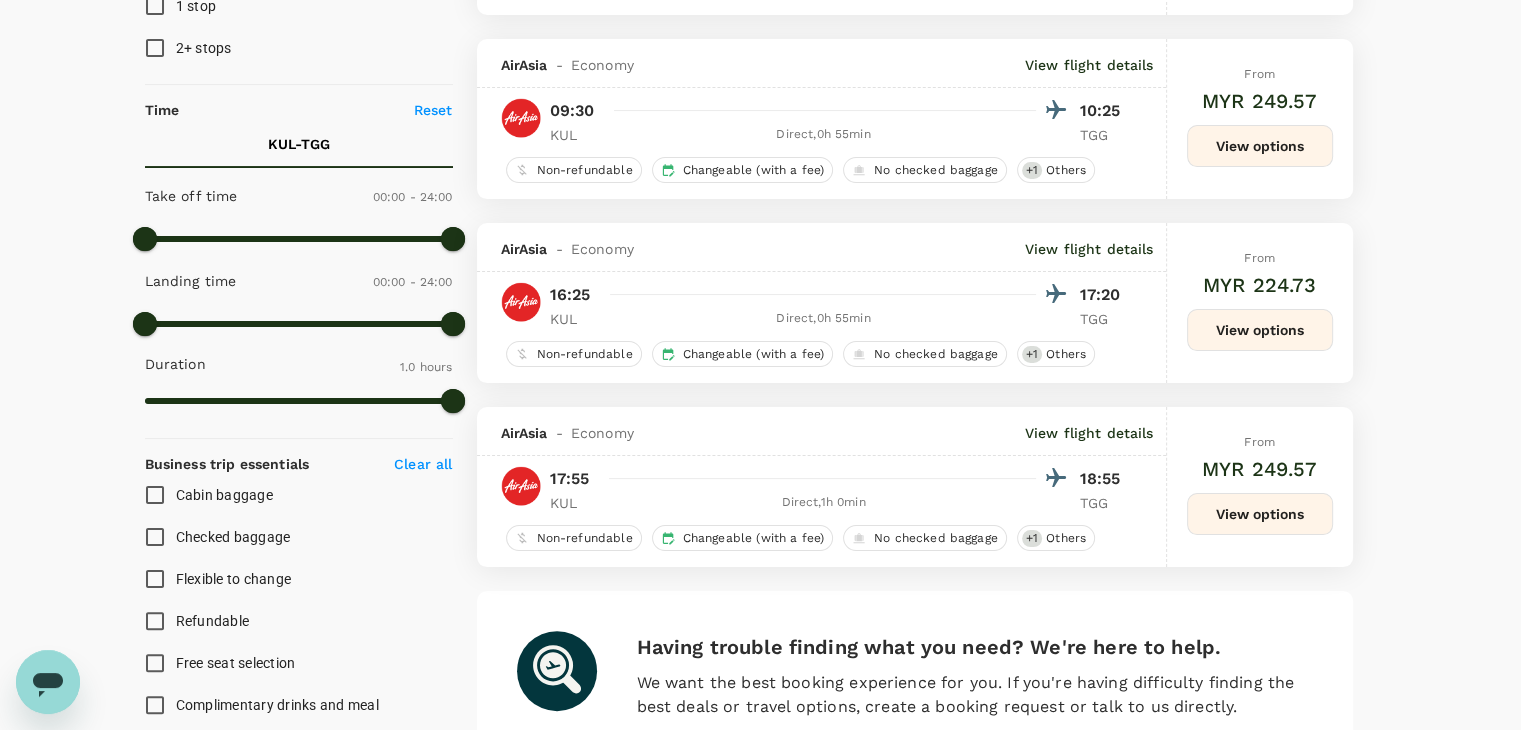 scroll, scrollTop: 400, scrollLeft: 0, axis: vertical 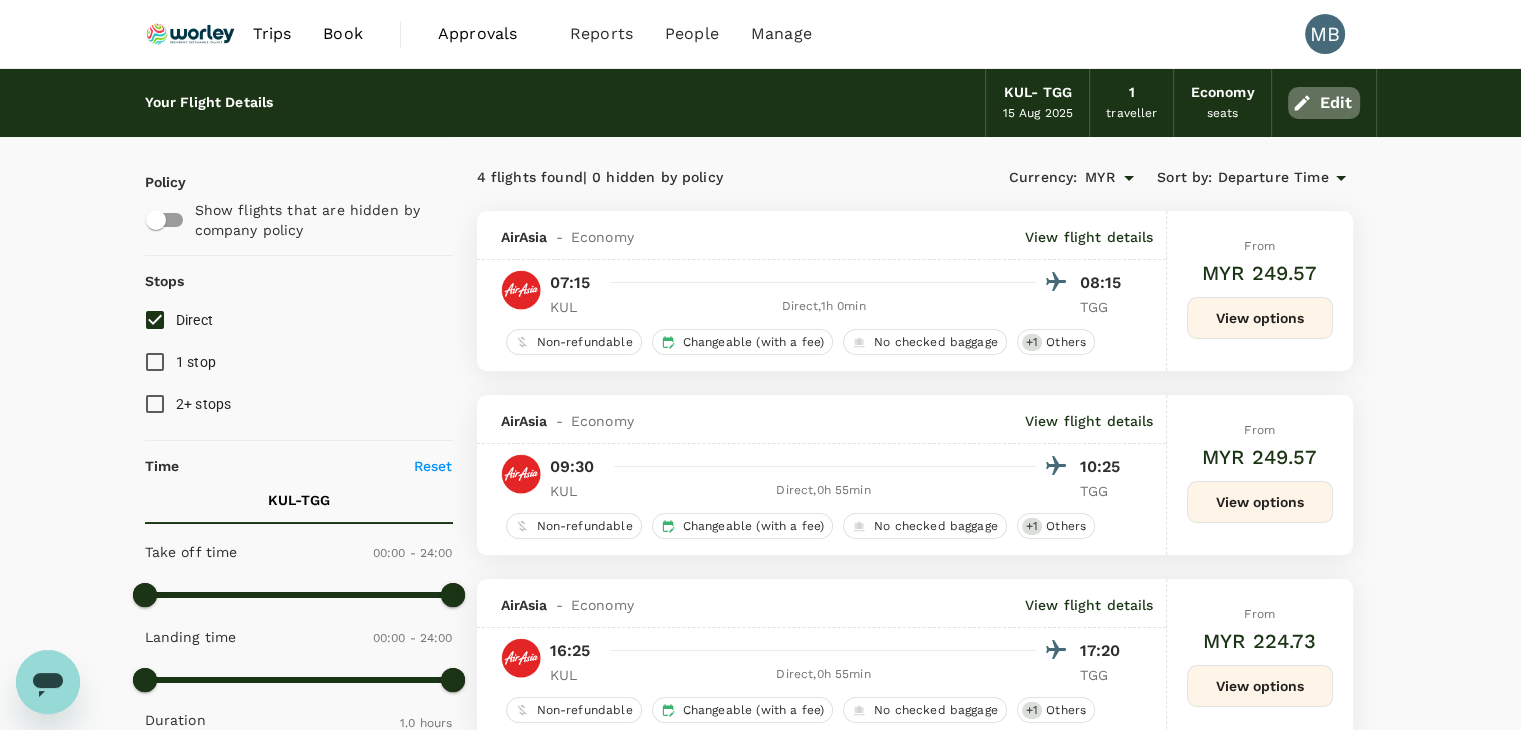 click on "Edit" at bounding box center (1324, 103) 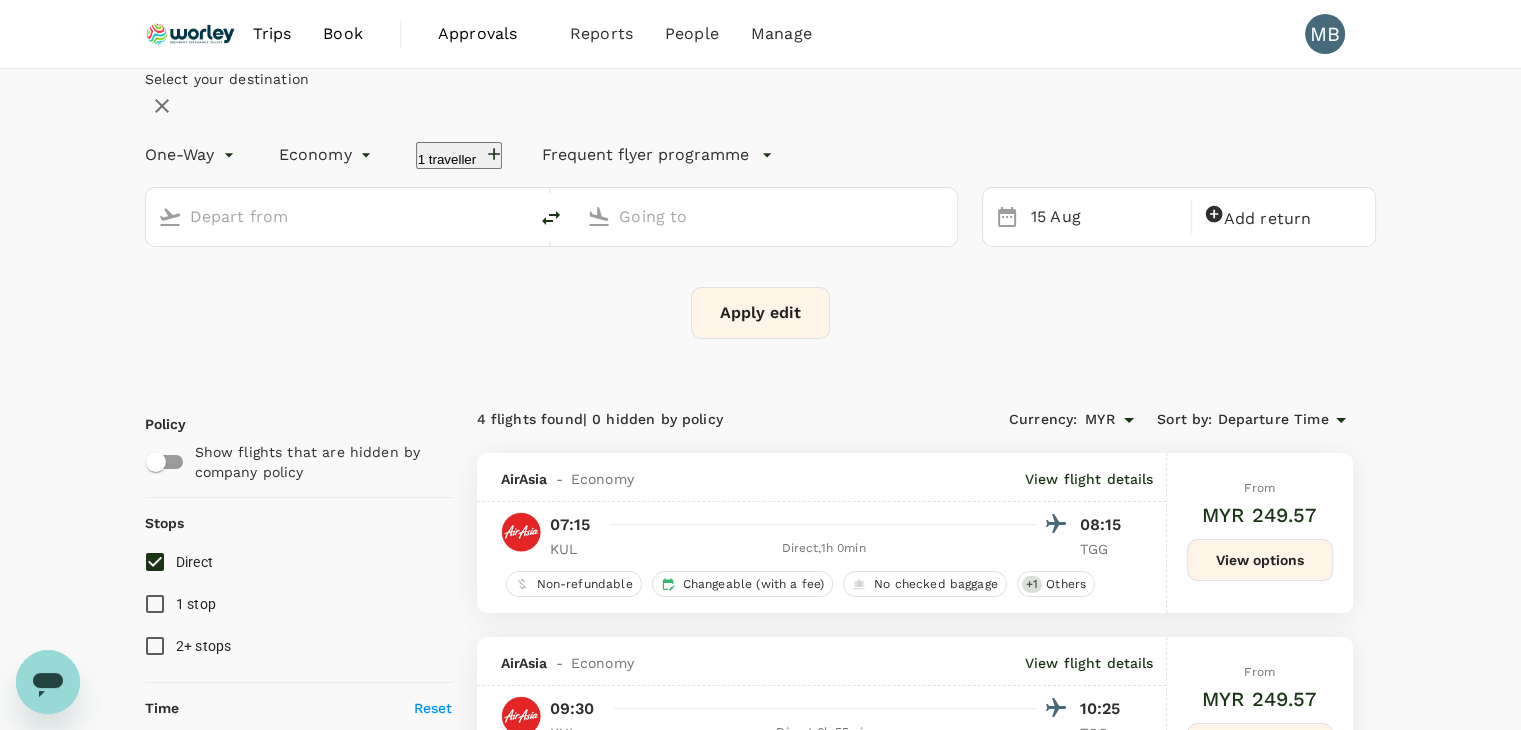 type on "Kuala Lumpur Intl (KUL)" 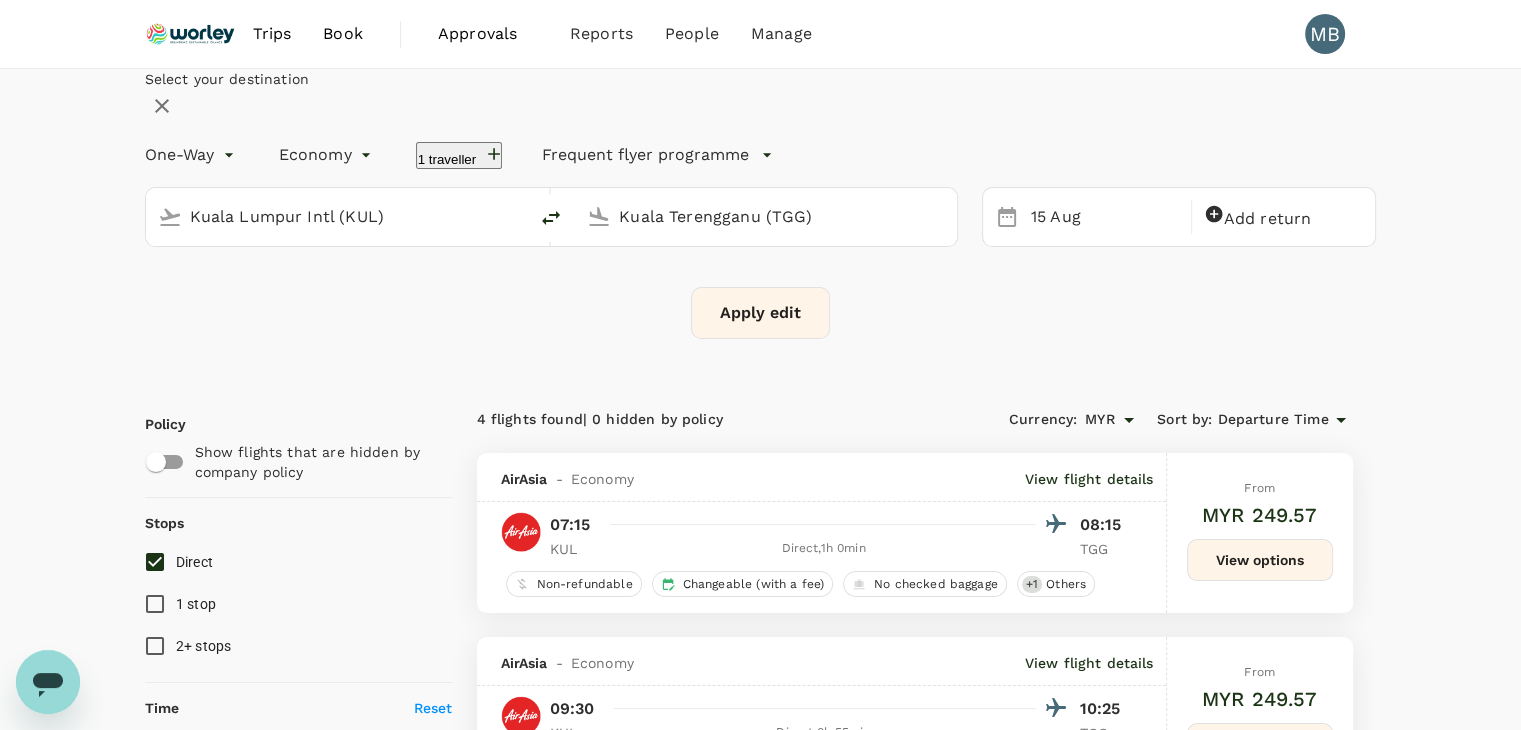 click 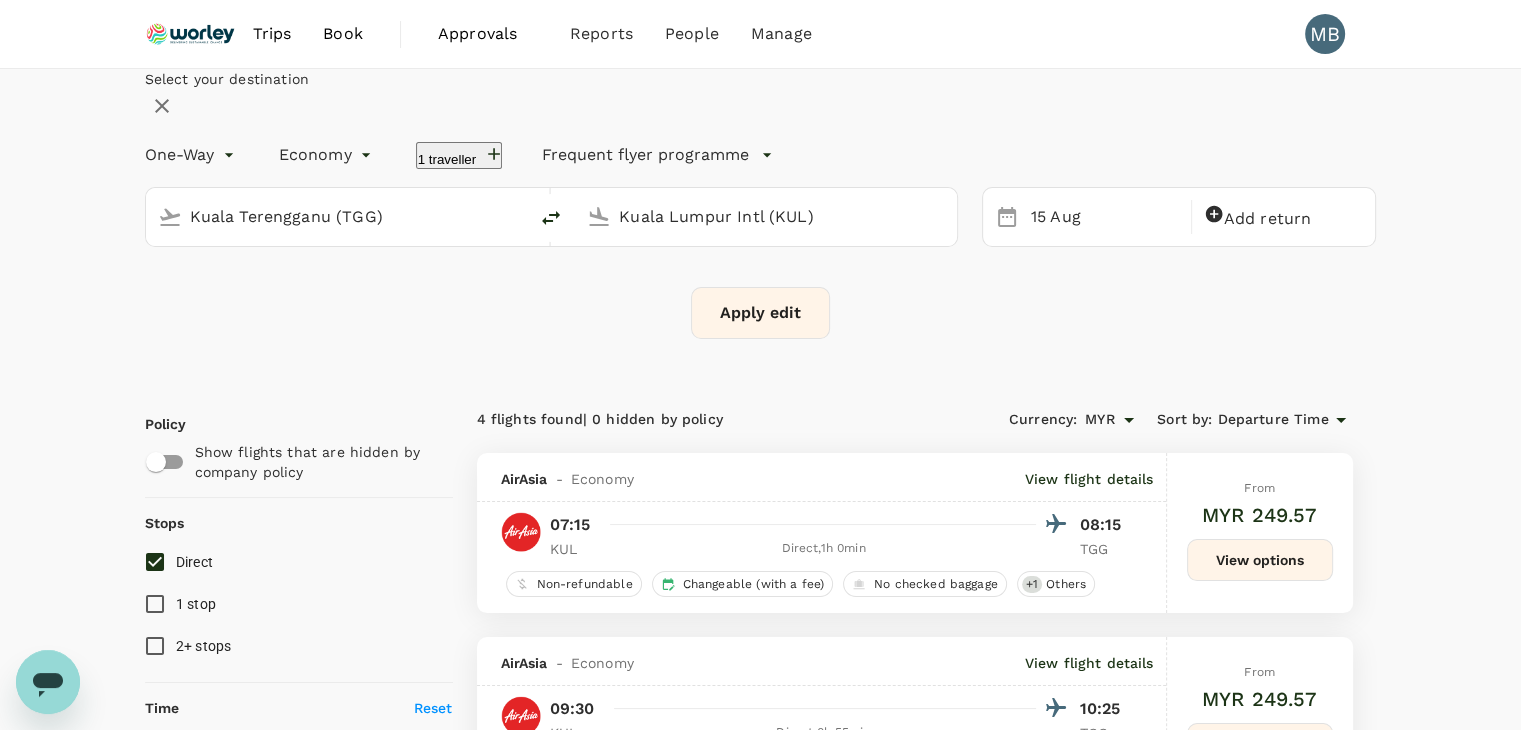 click on "Kuala Lumpur Intl (KUL)" at bounding box center (767, 216) 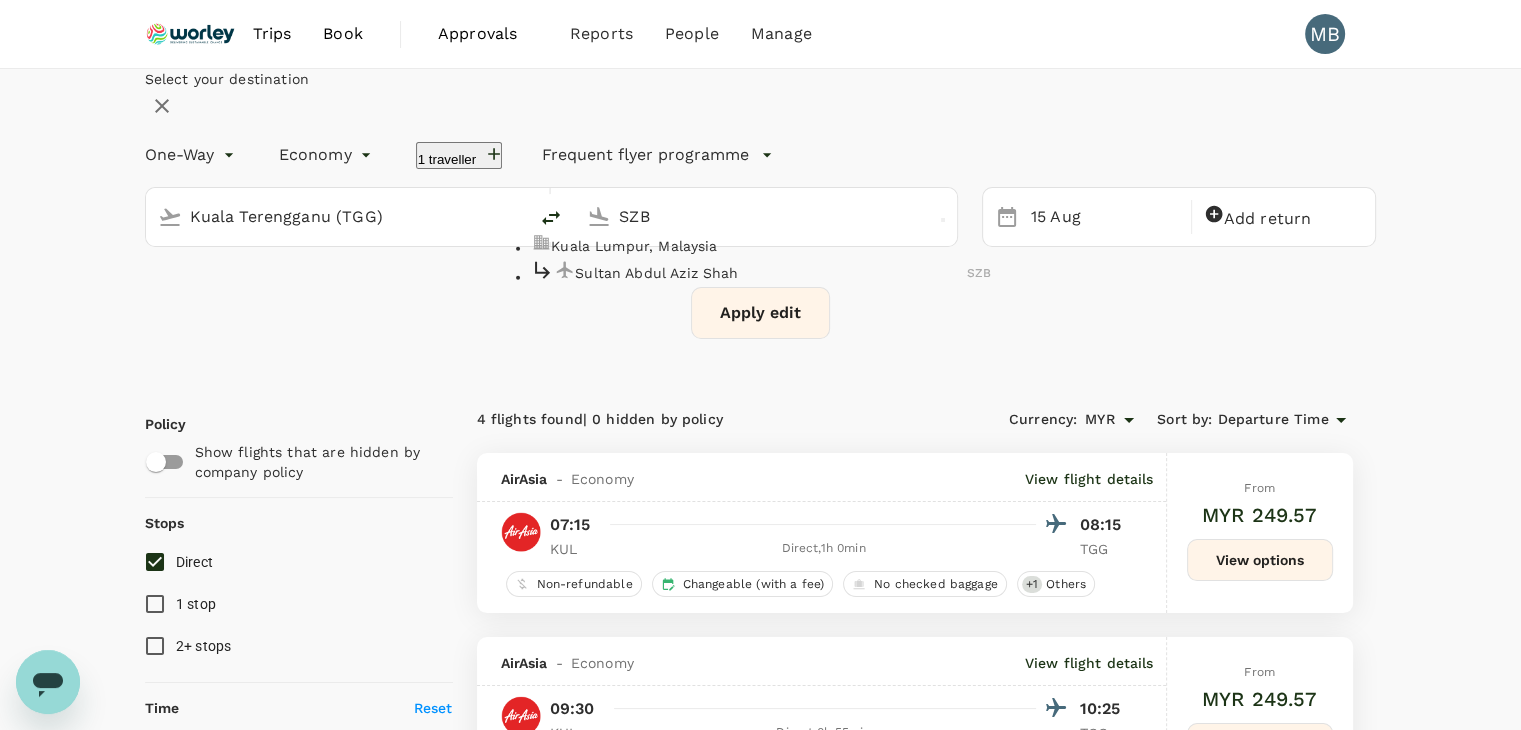 click on "Sultan Abdul Aziz Shah SZB" at bounding box center [761, 272] 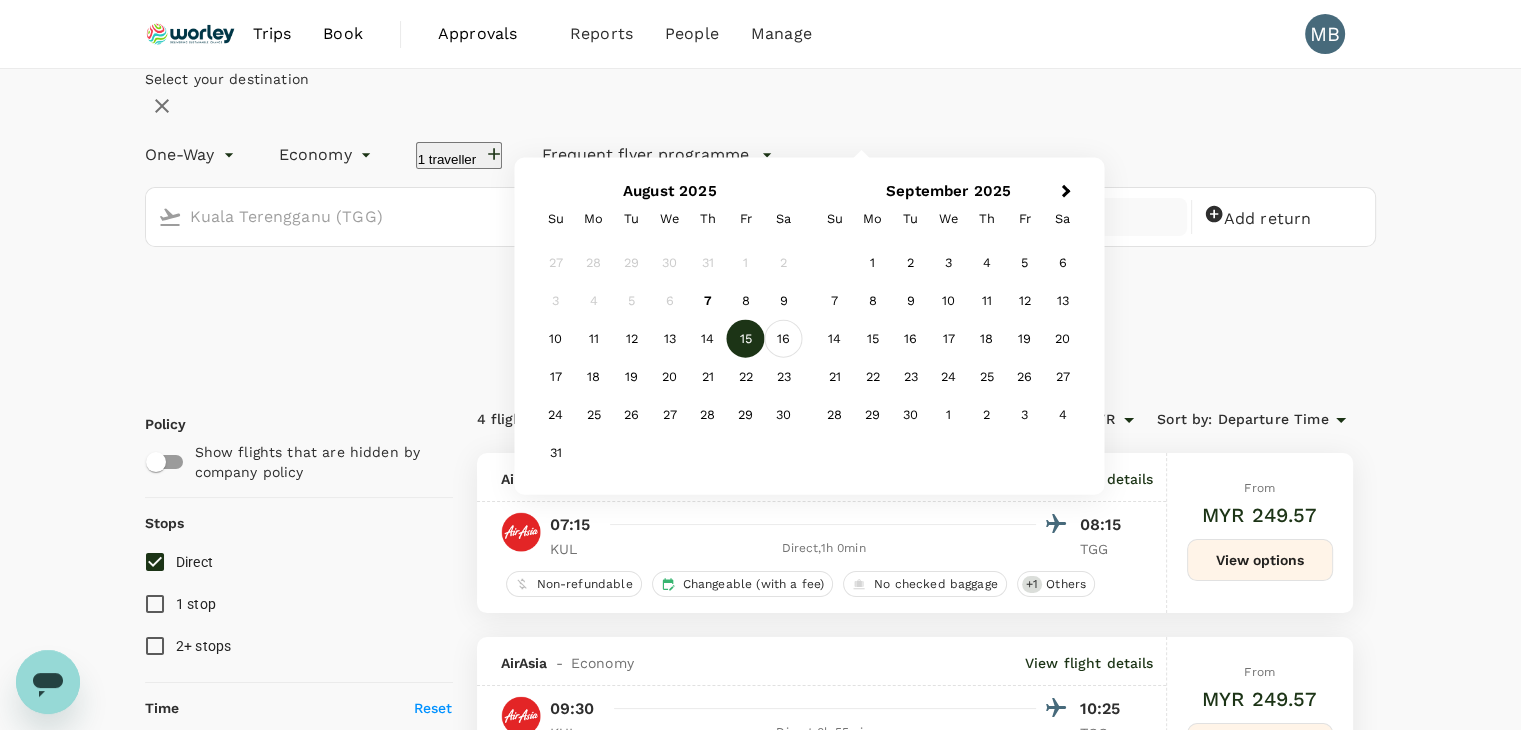 type on "Sultan Abdul Aziz Shah (SZB)" 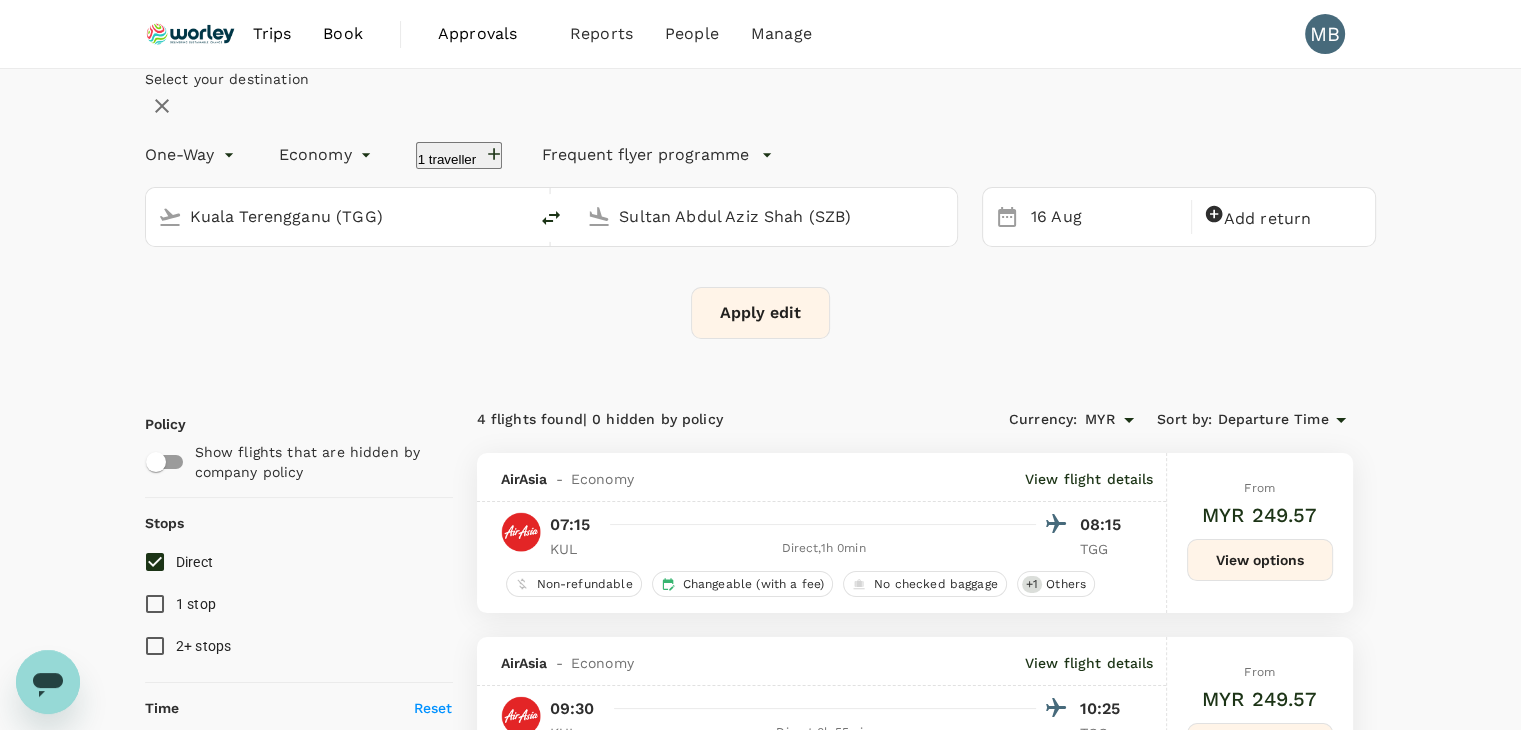 click on "Apply edit" at bounding box center [760, 313] 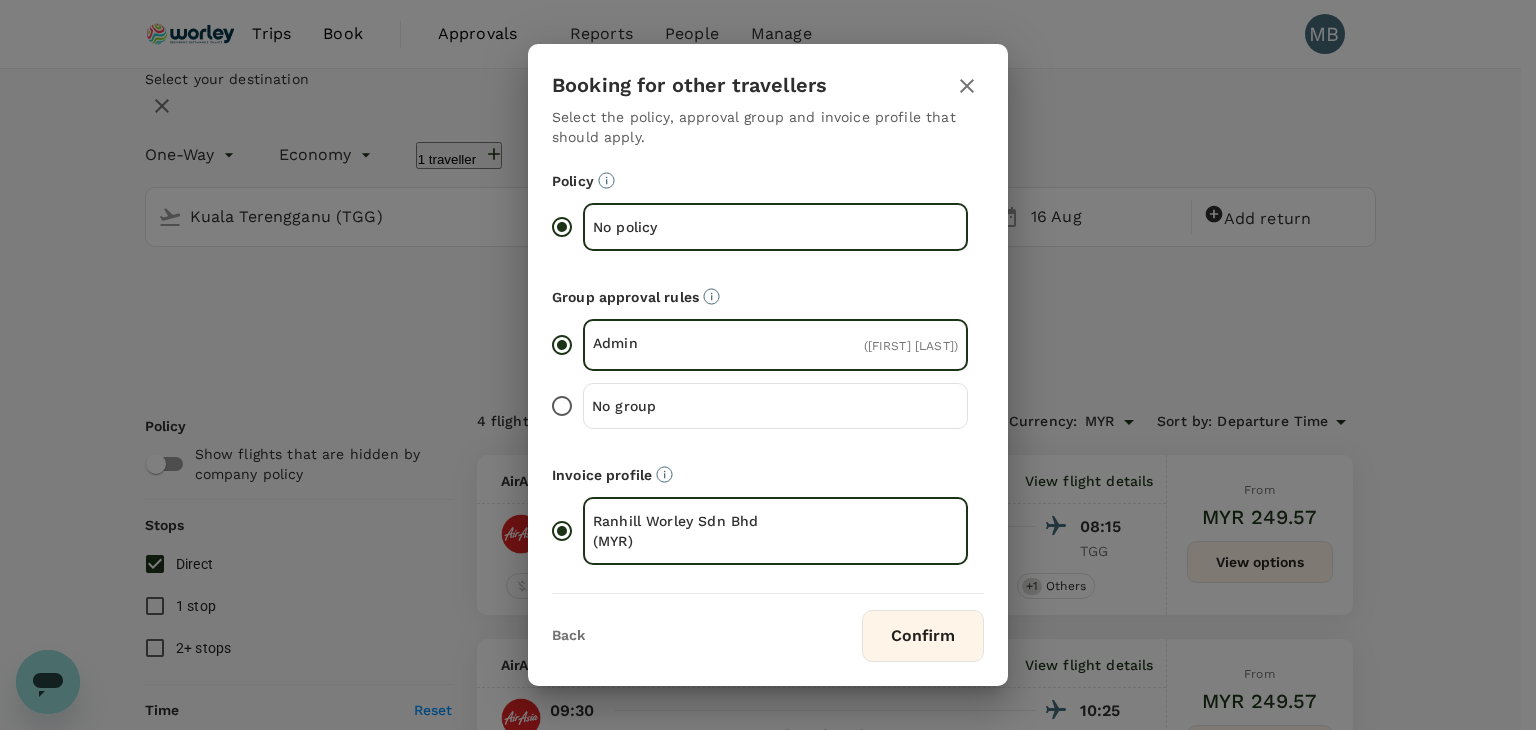 click on "Confirm" at bounding box center (923, 636) 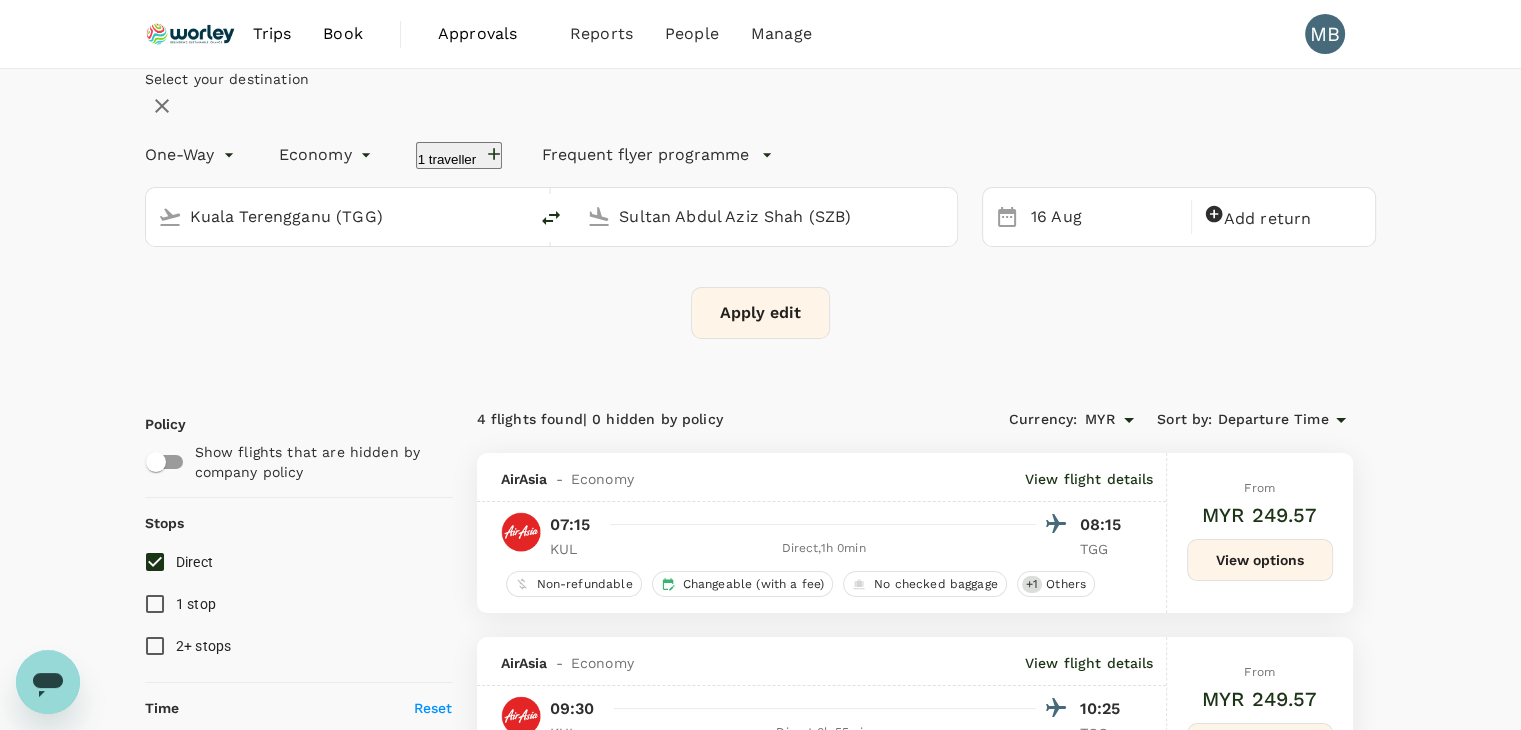 checkbox on "false" 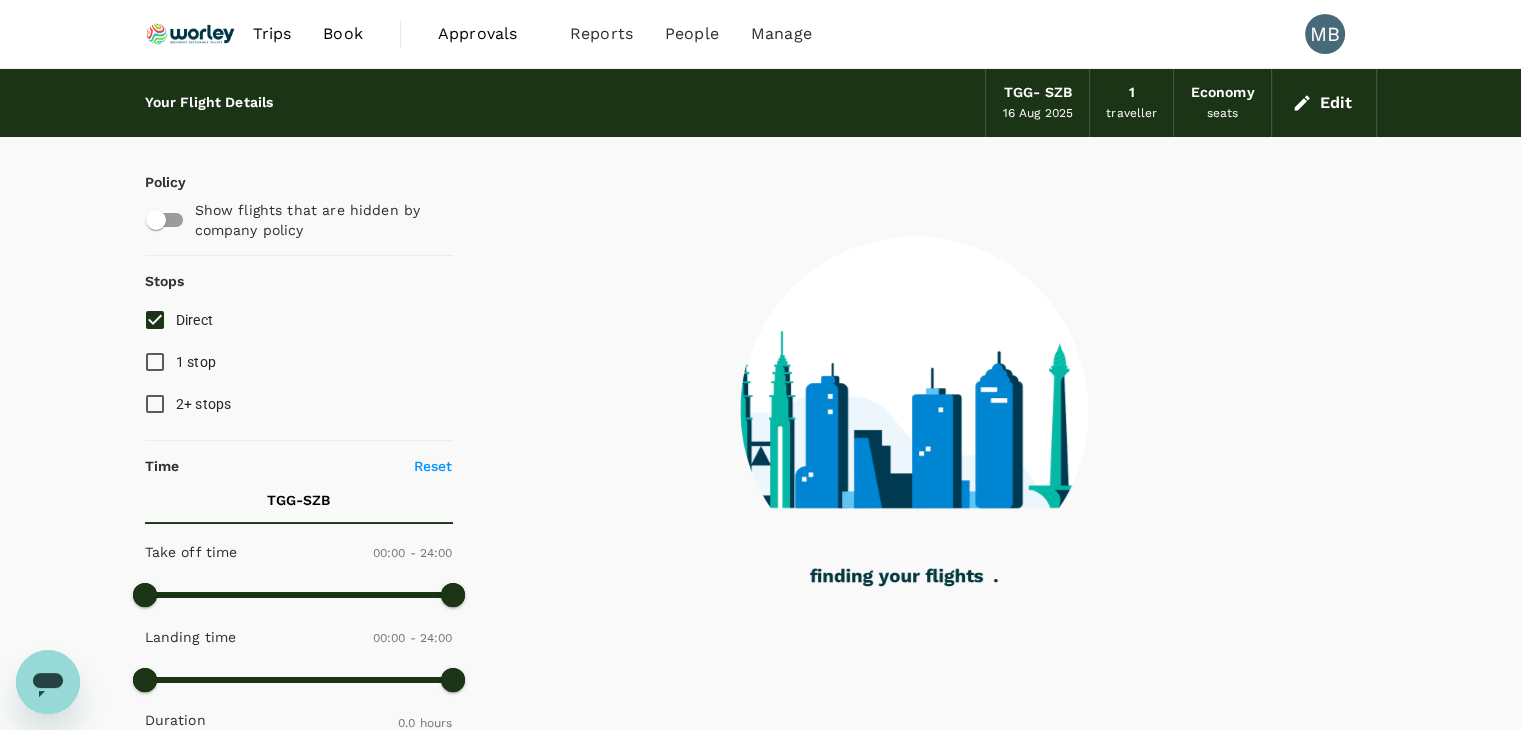 checkbox on "true" 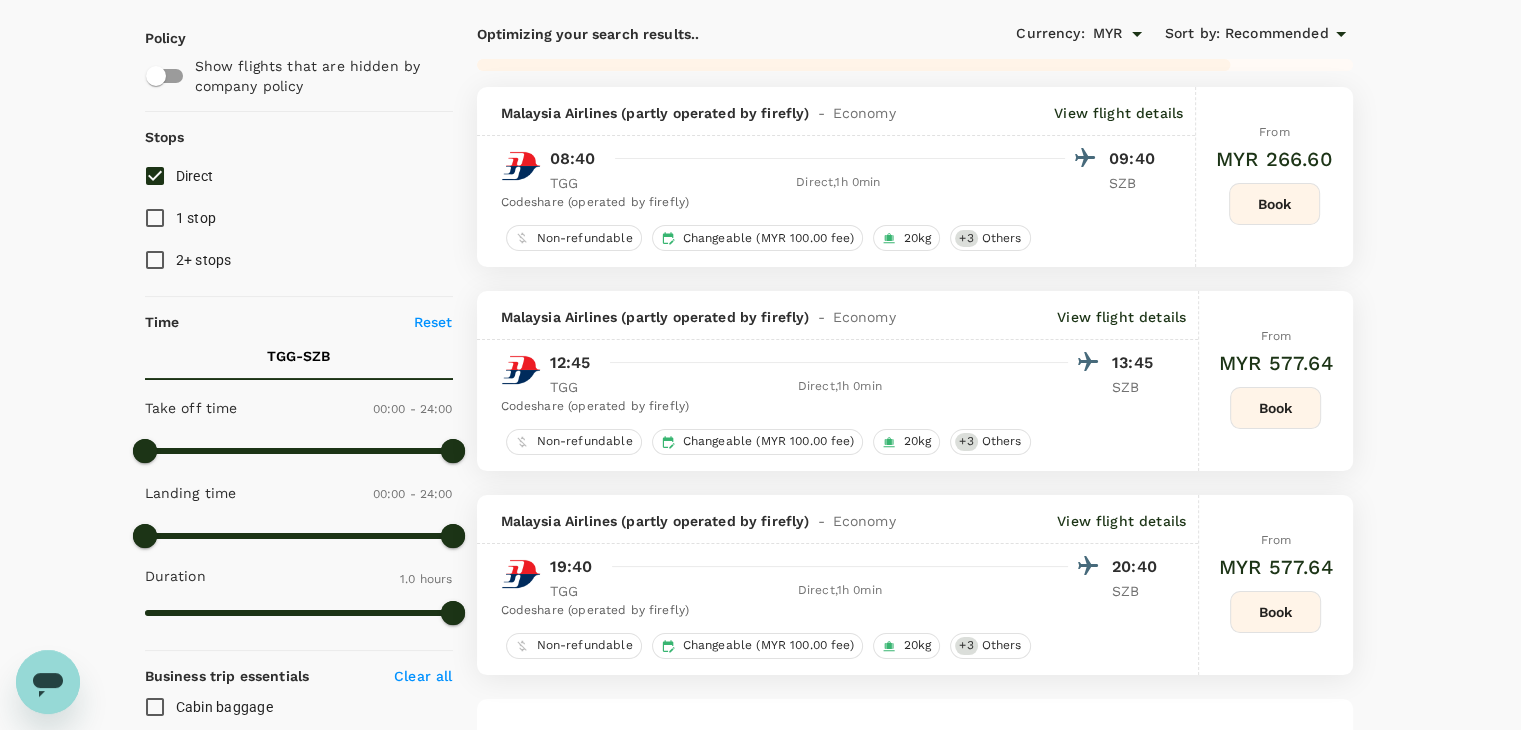 scroll, scrollTop: 0, scrollLeft: 0, axis: both 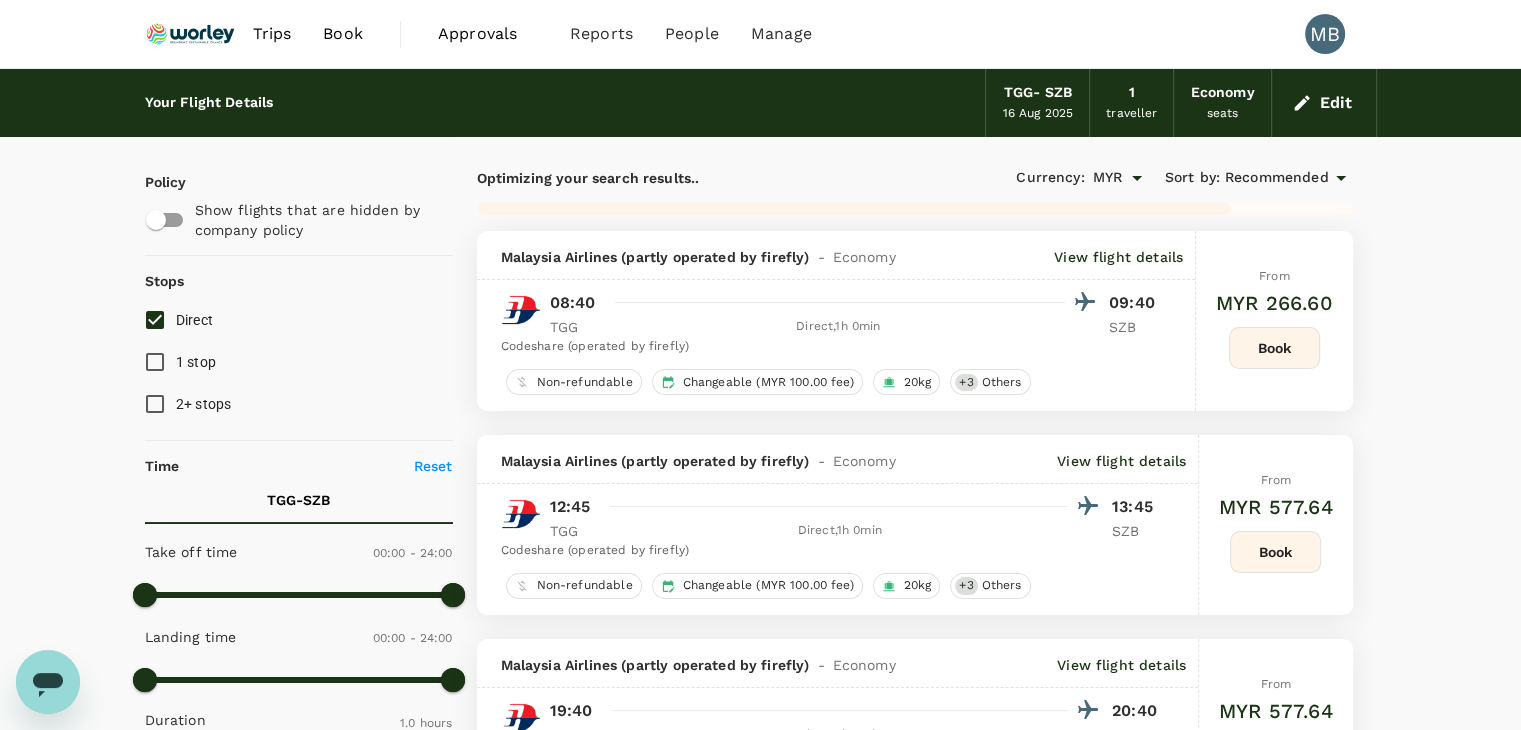 checkbox on "false" 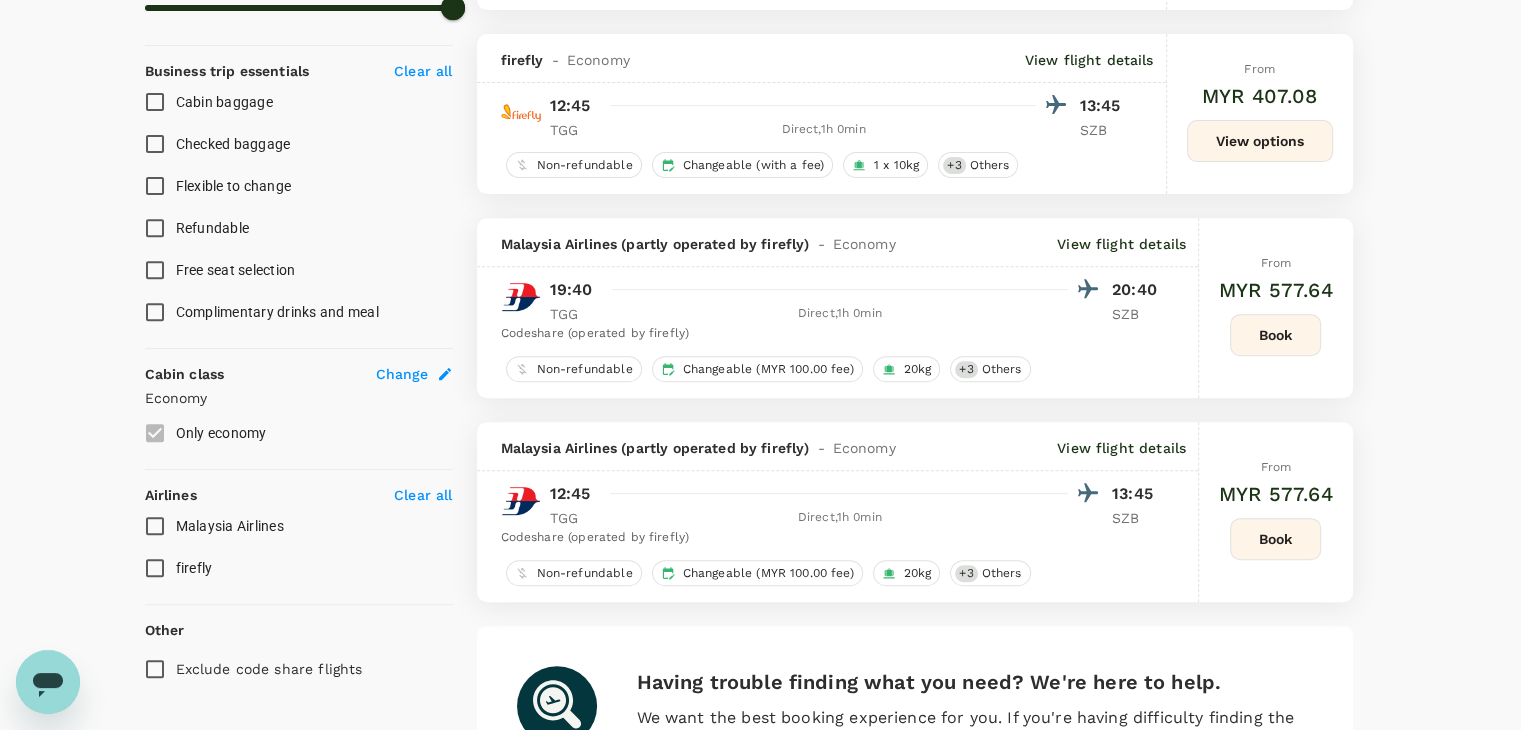 scroll, scrollTop: 800, scrollLeft: 0, axis: vertical 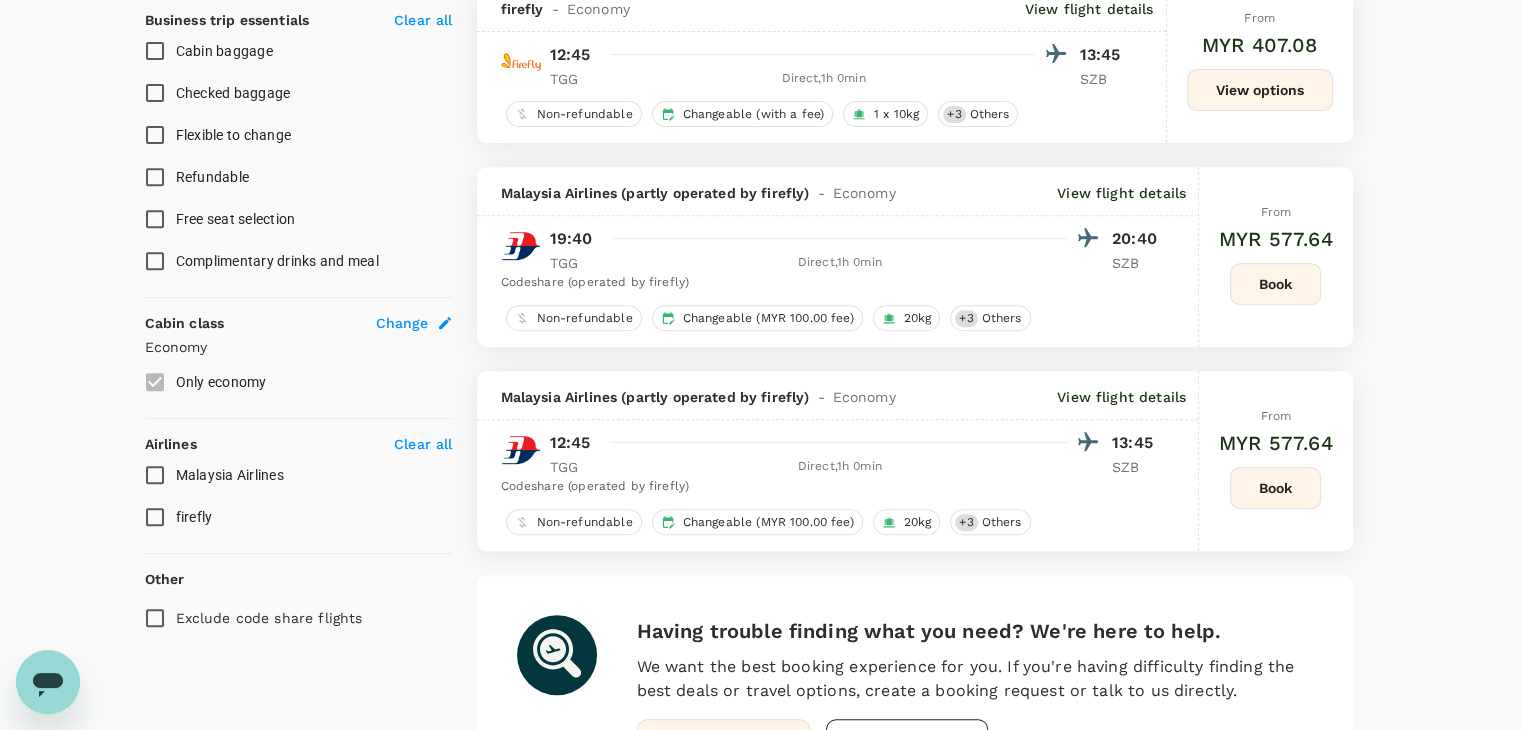 click on "firefly" at bounding box center (155, 517) 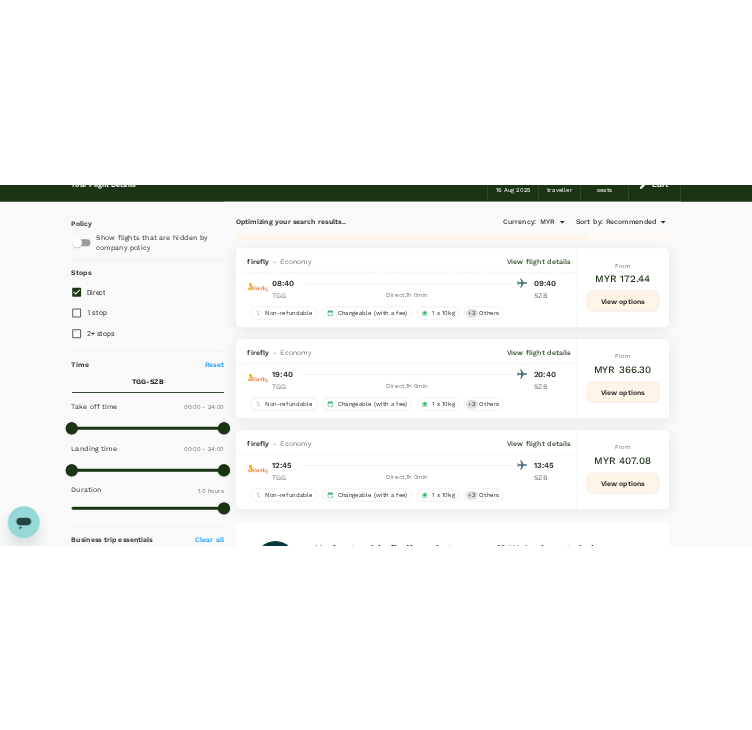 scroll, scrollTop: 100, scrollLeft: 0, axis: vertical 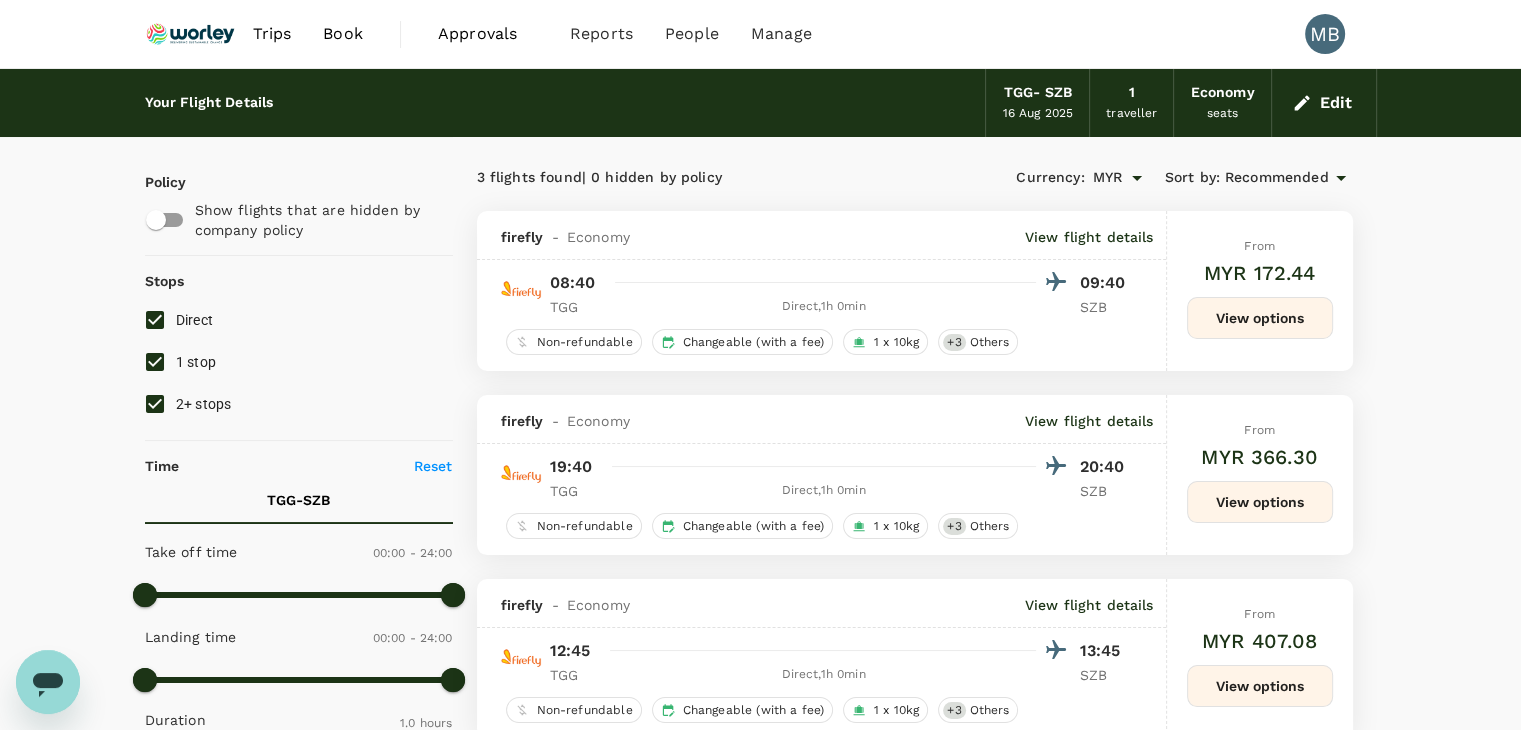 click 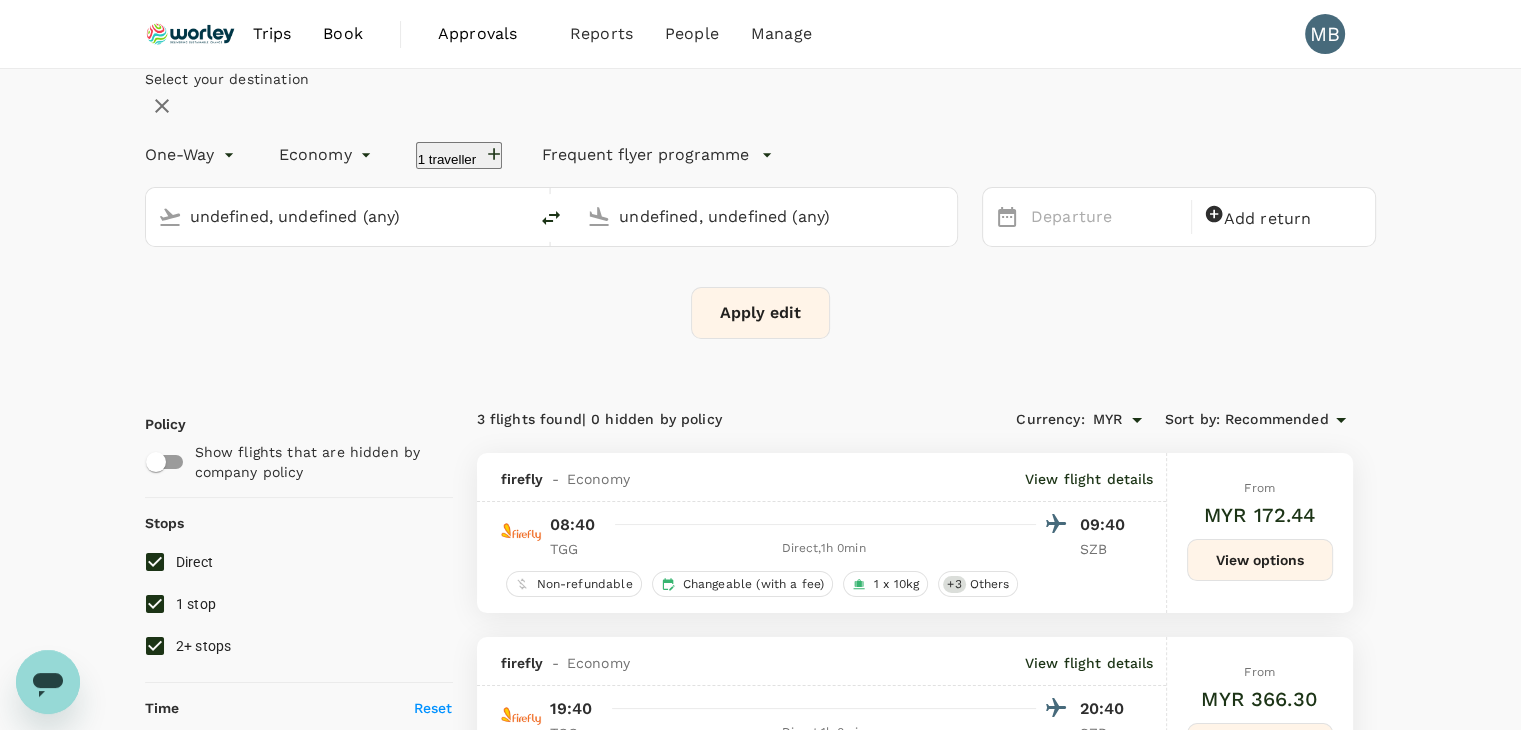 type on "Kuala Terengganu (TGG)" 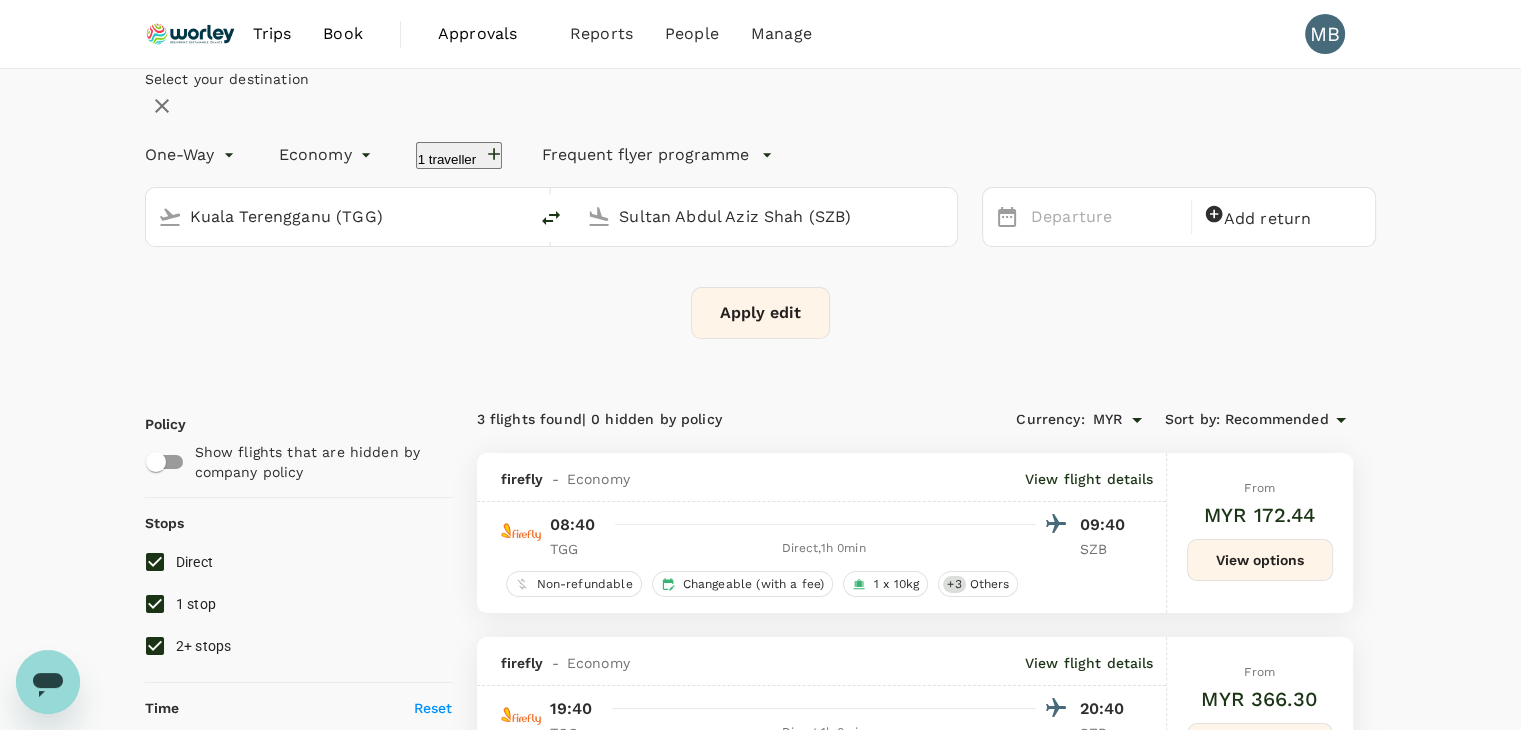 type 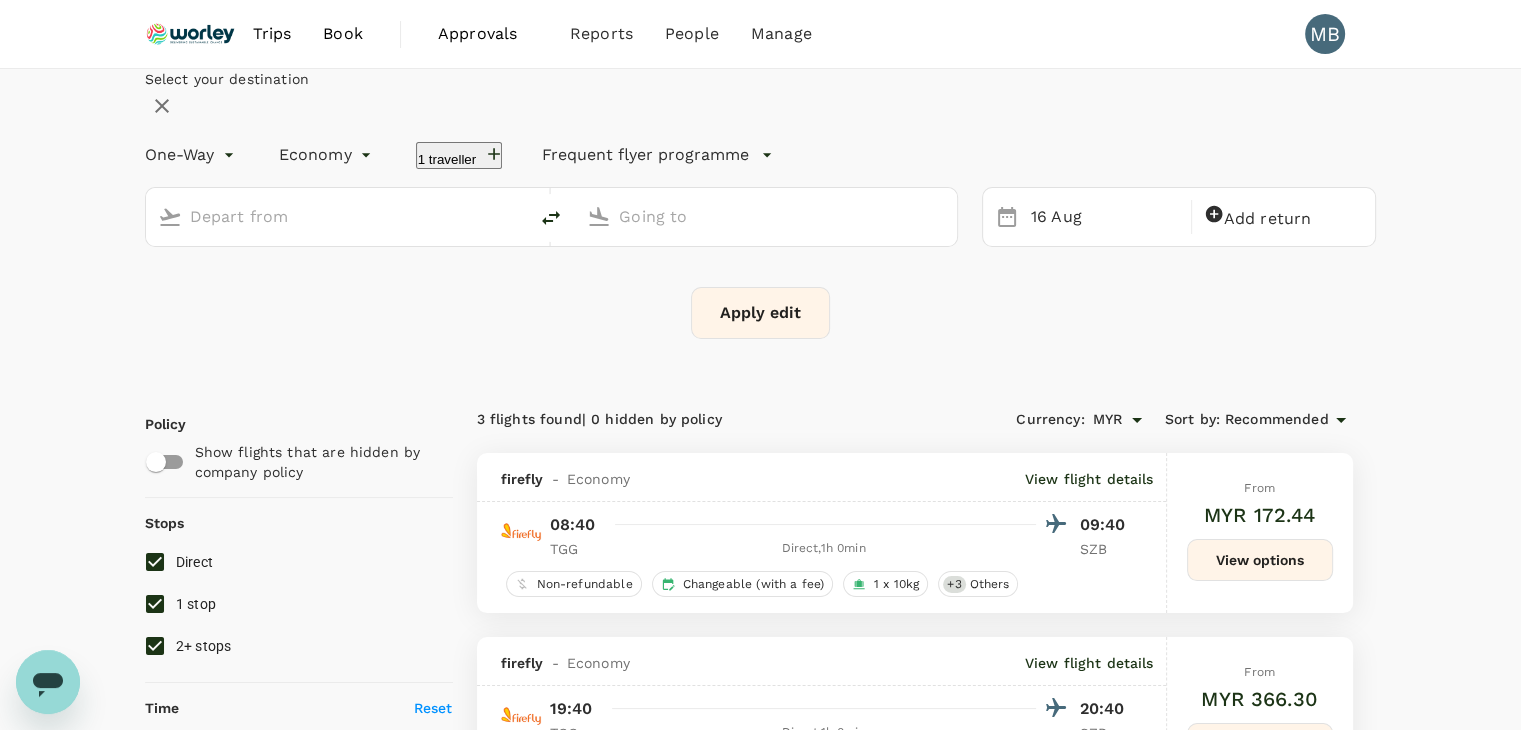 type on "Kuala Terengganu (TGG)" 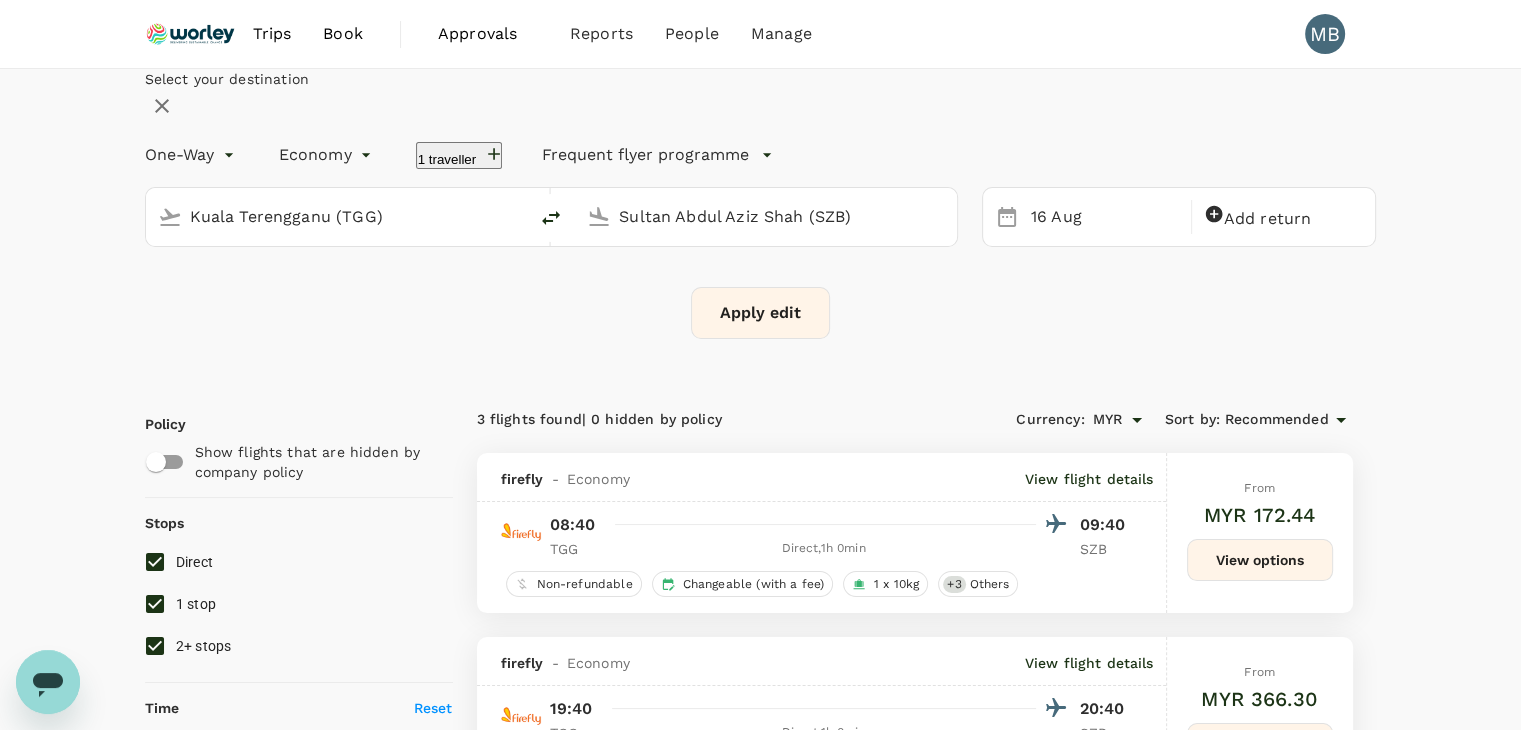 click 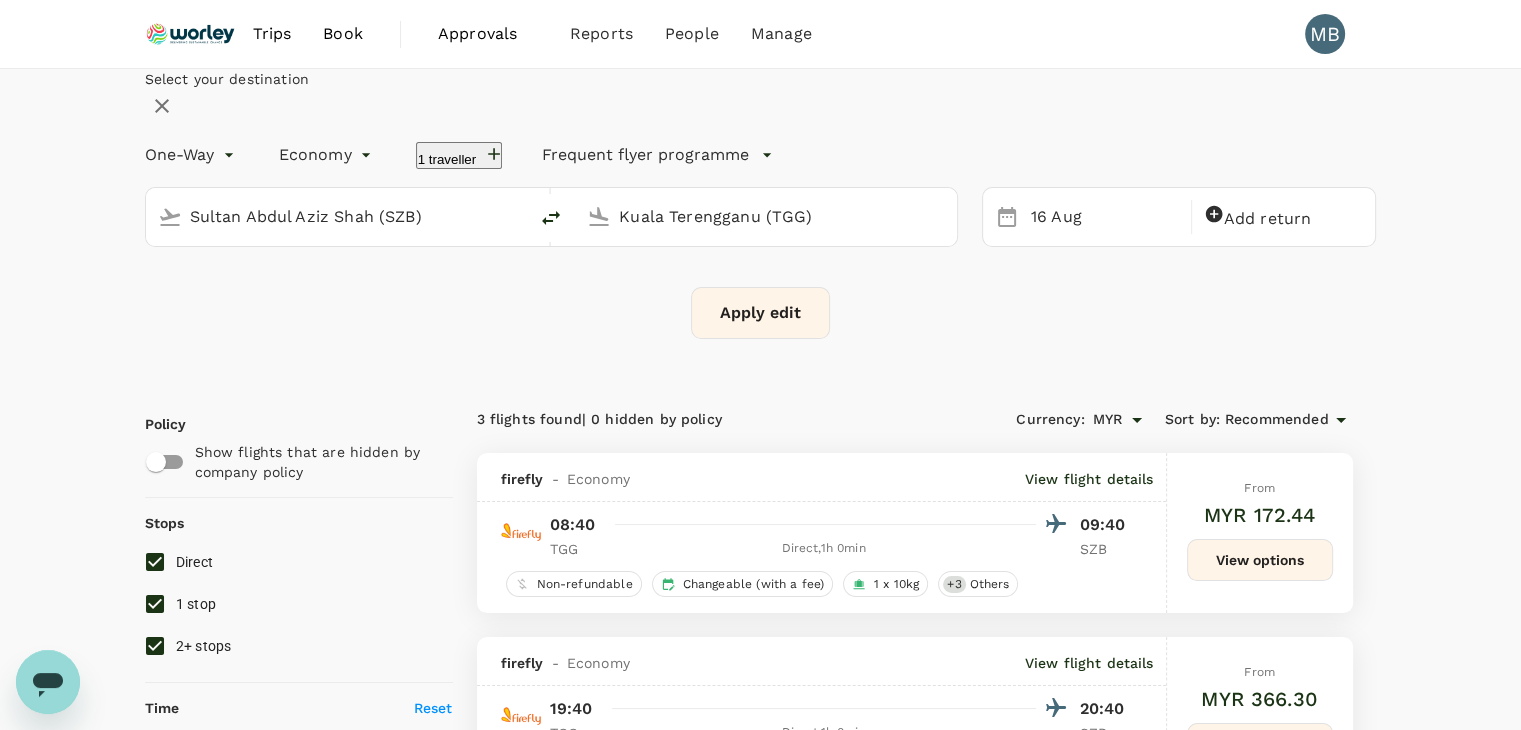 click on "Sultan Abdul Aziz Shah (SZB)" at bounding box center (353, 217) 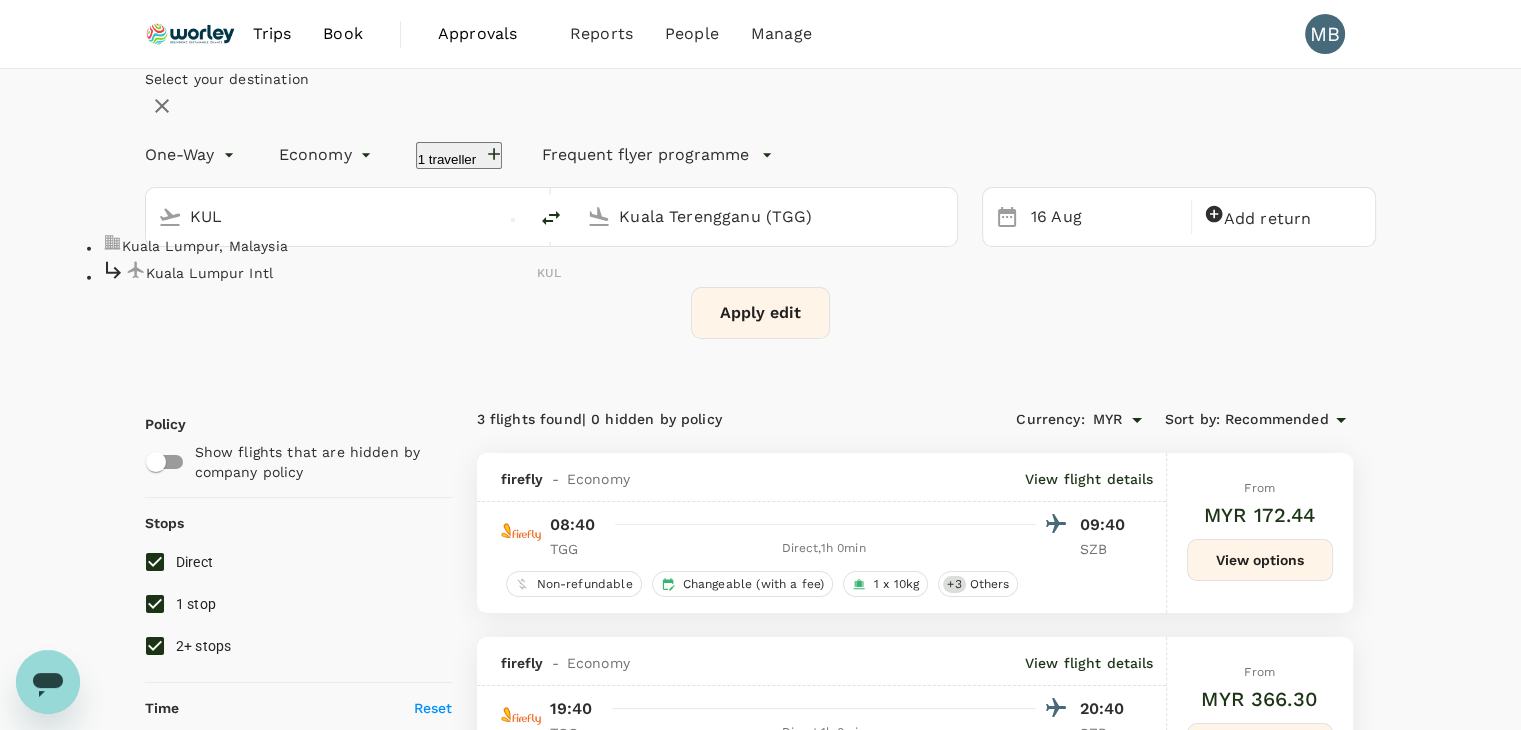 click on "[CITY] Intl KUL" at bounding box center (332, 272) 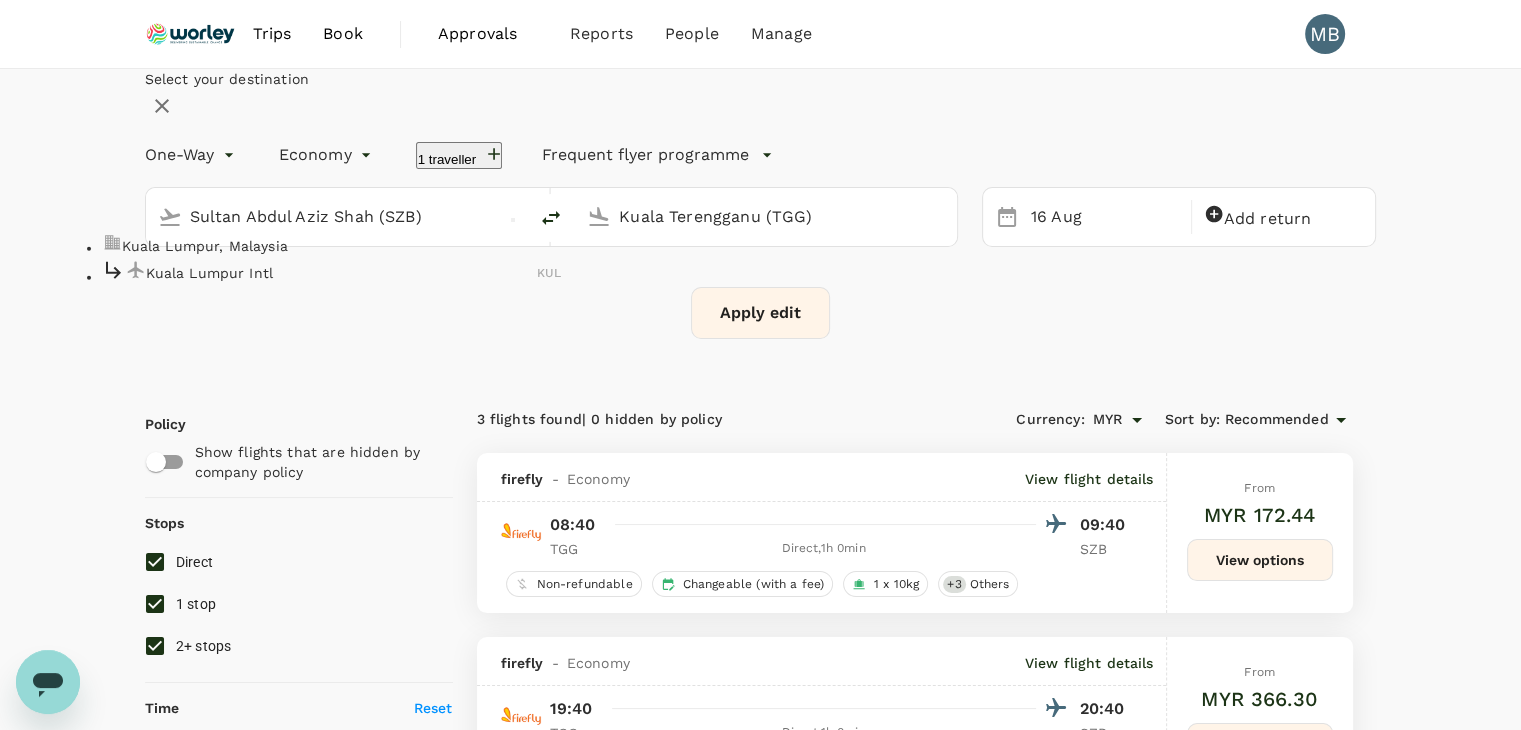 type on "Kuala Lumpur Intl (KUL)" 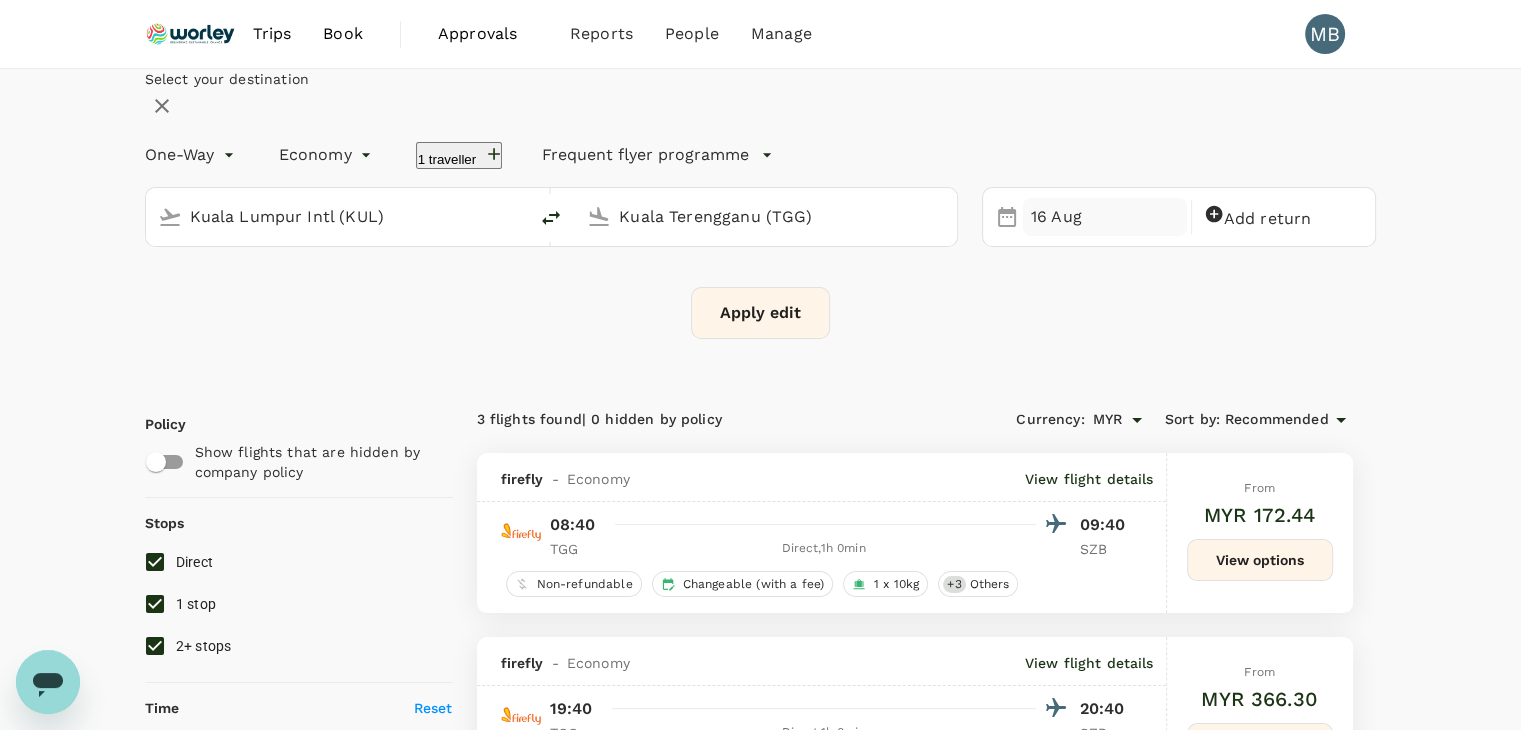 click on "16 Aug" at bounding box center [1105, 217] 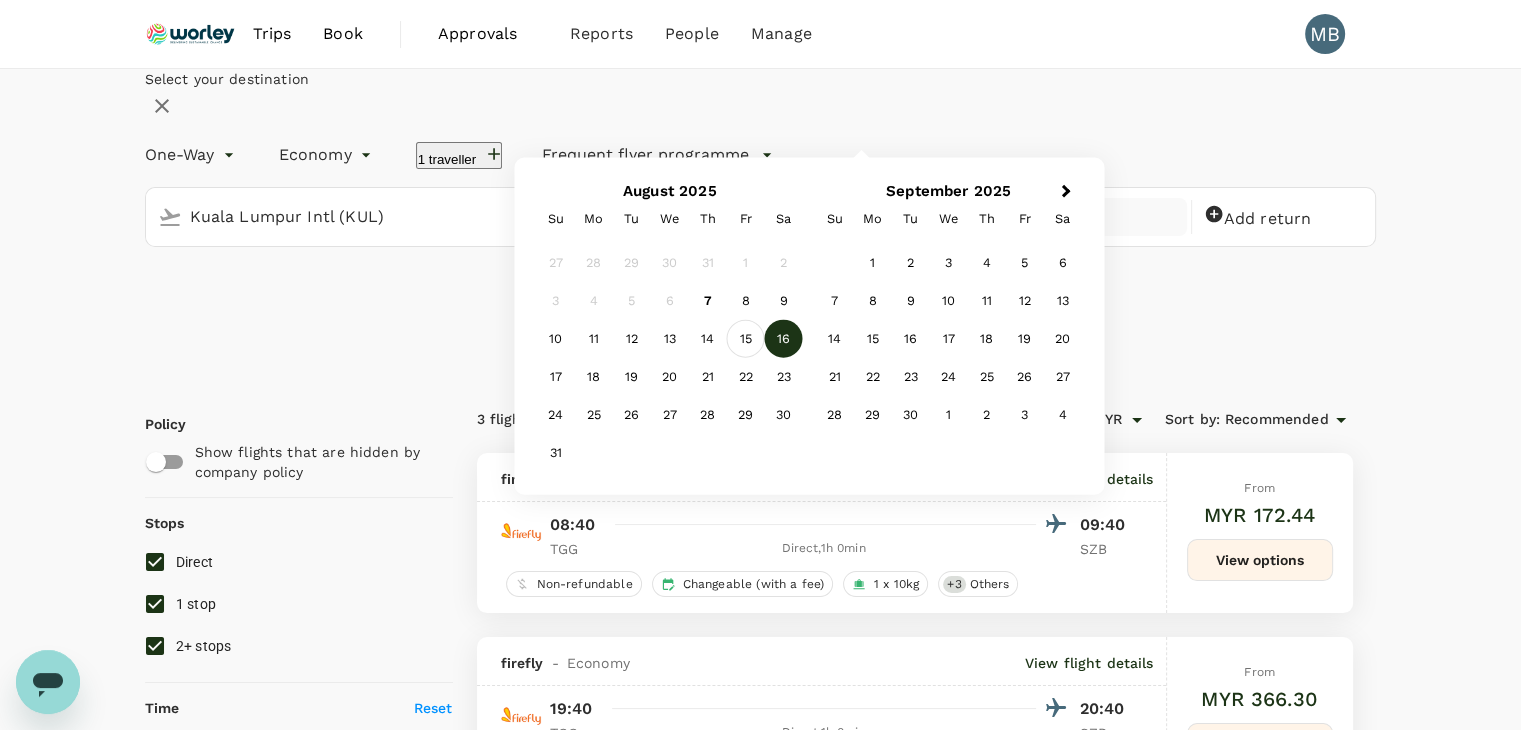 click on "15" at bounding box center [746, 339] 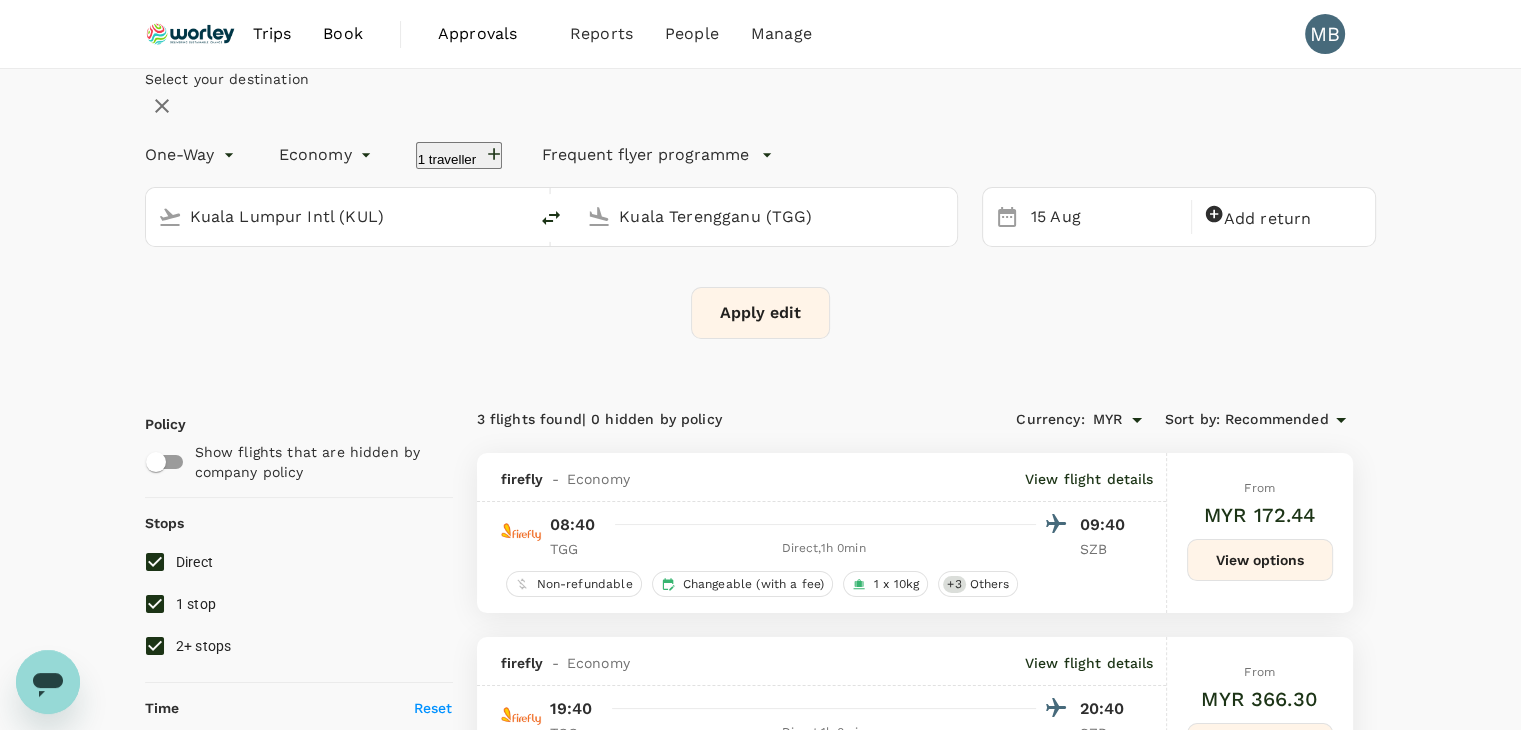 click on "Apply edit" at bounding box center [760, 313] 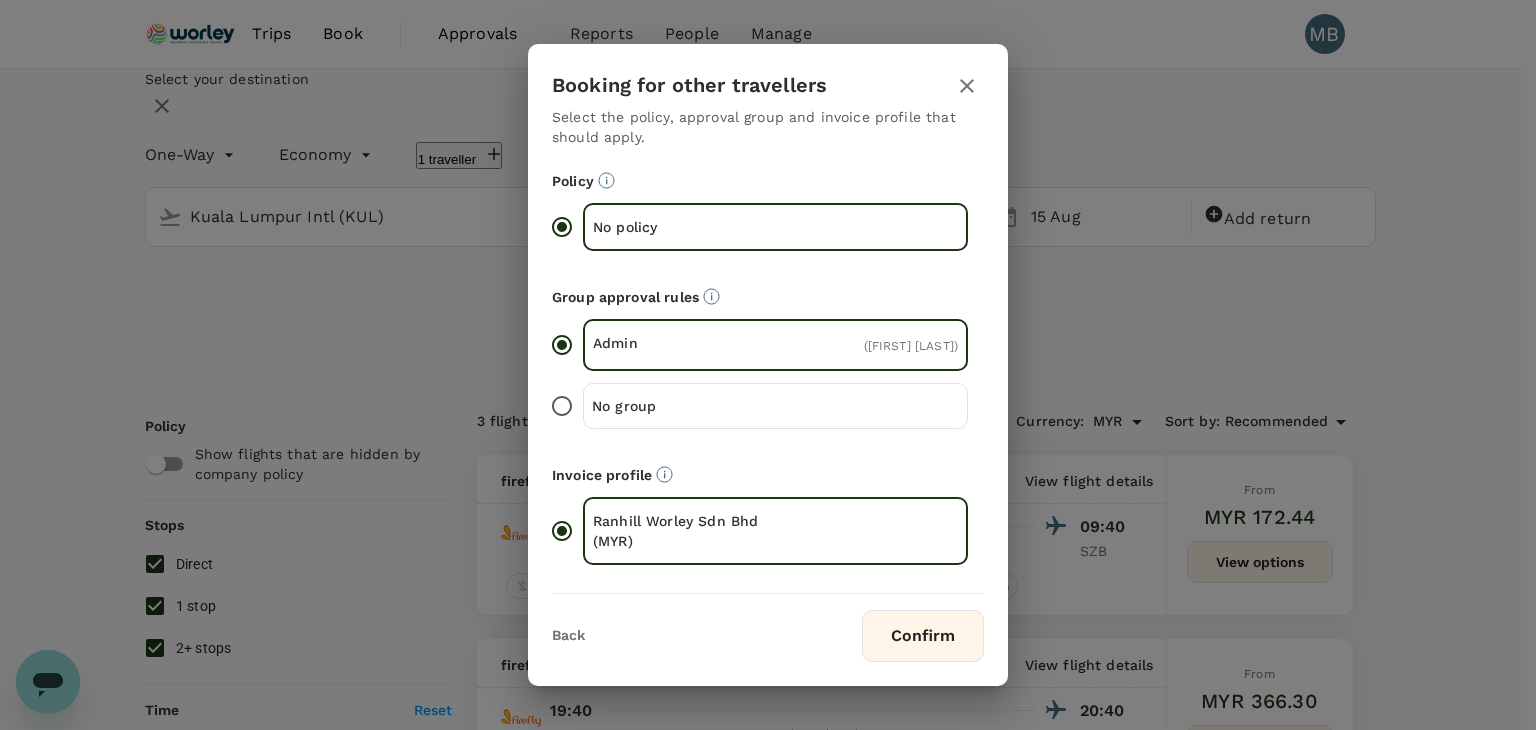 drag, startPoint x: 895, startPoint y: 647, endPoint x: 521, endPoint y: 293, distance: 514.96796 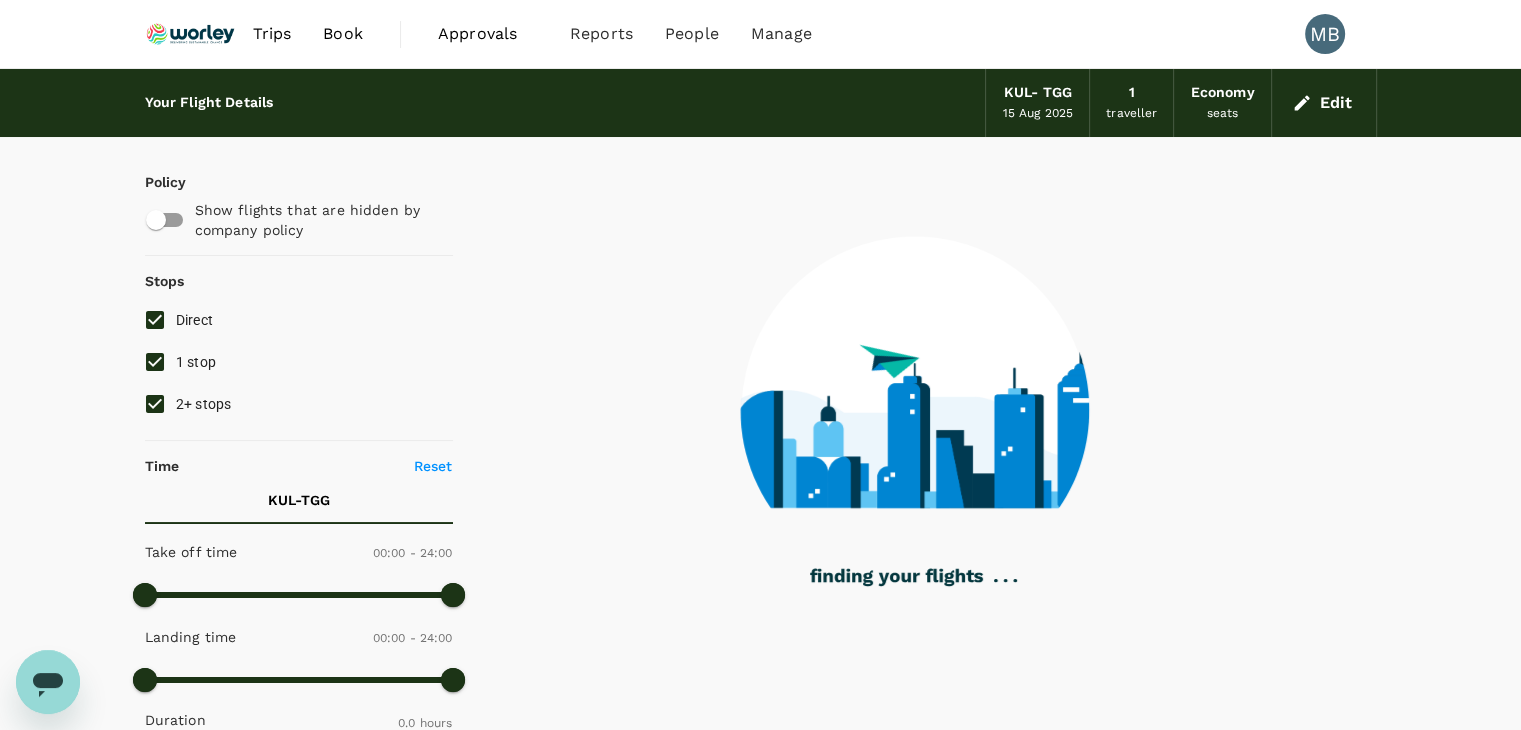 checkbox on "true" 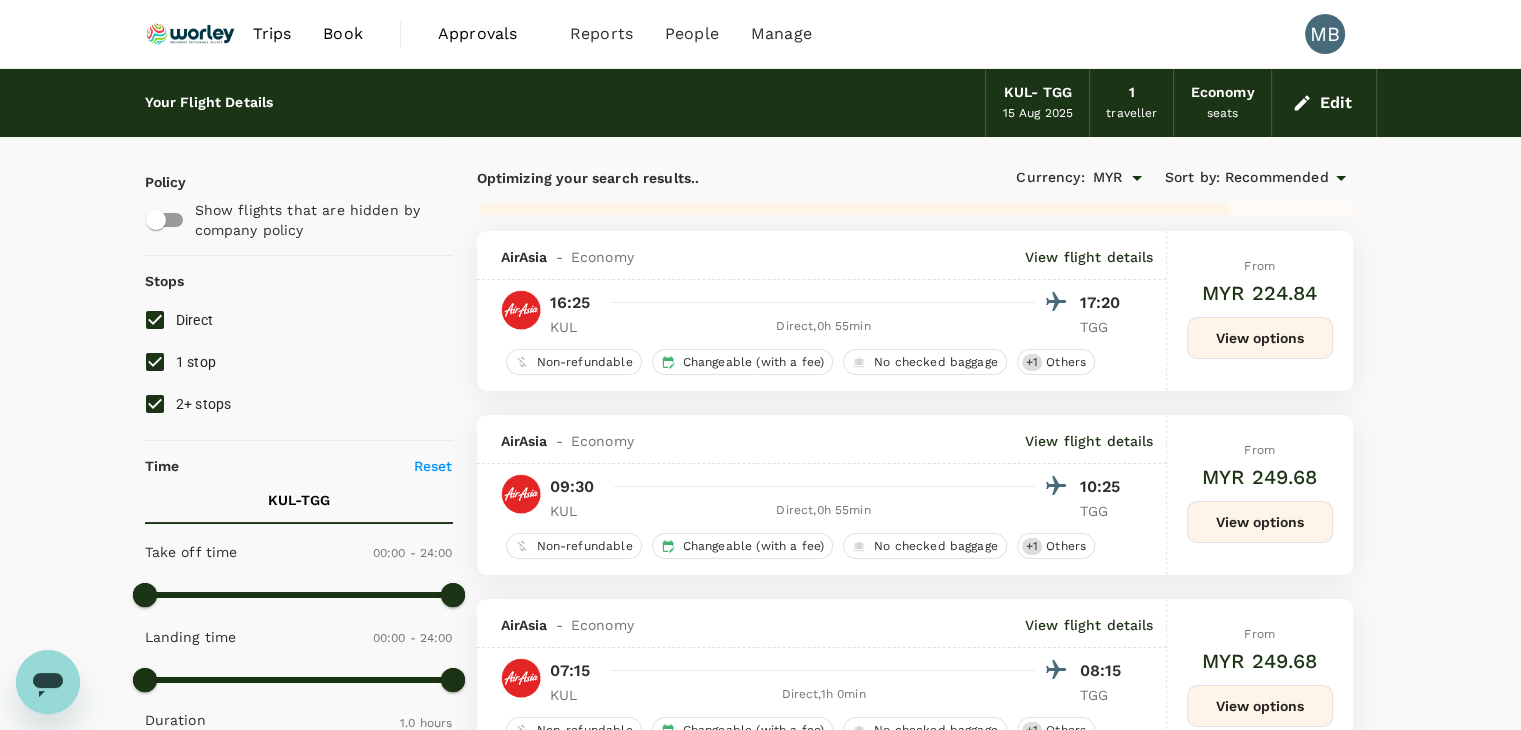 click on "1 stop" at bounding box center [155, 362] 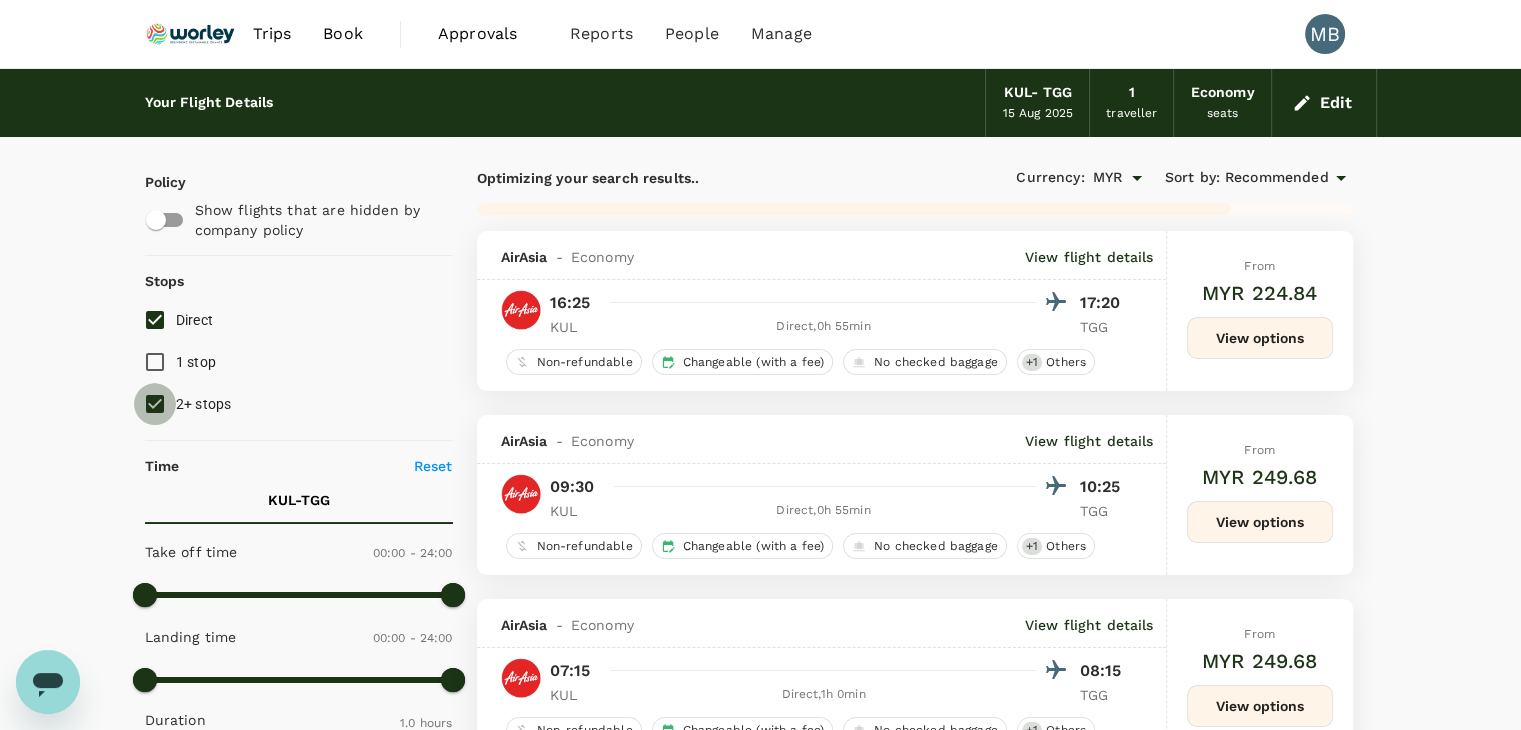 click on "2+ stops" at bounding box center [155, 404] 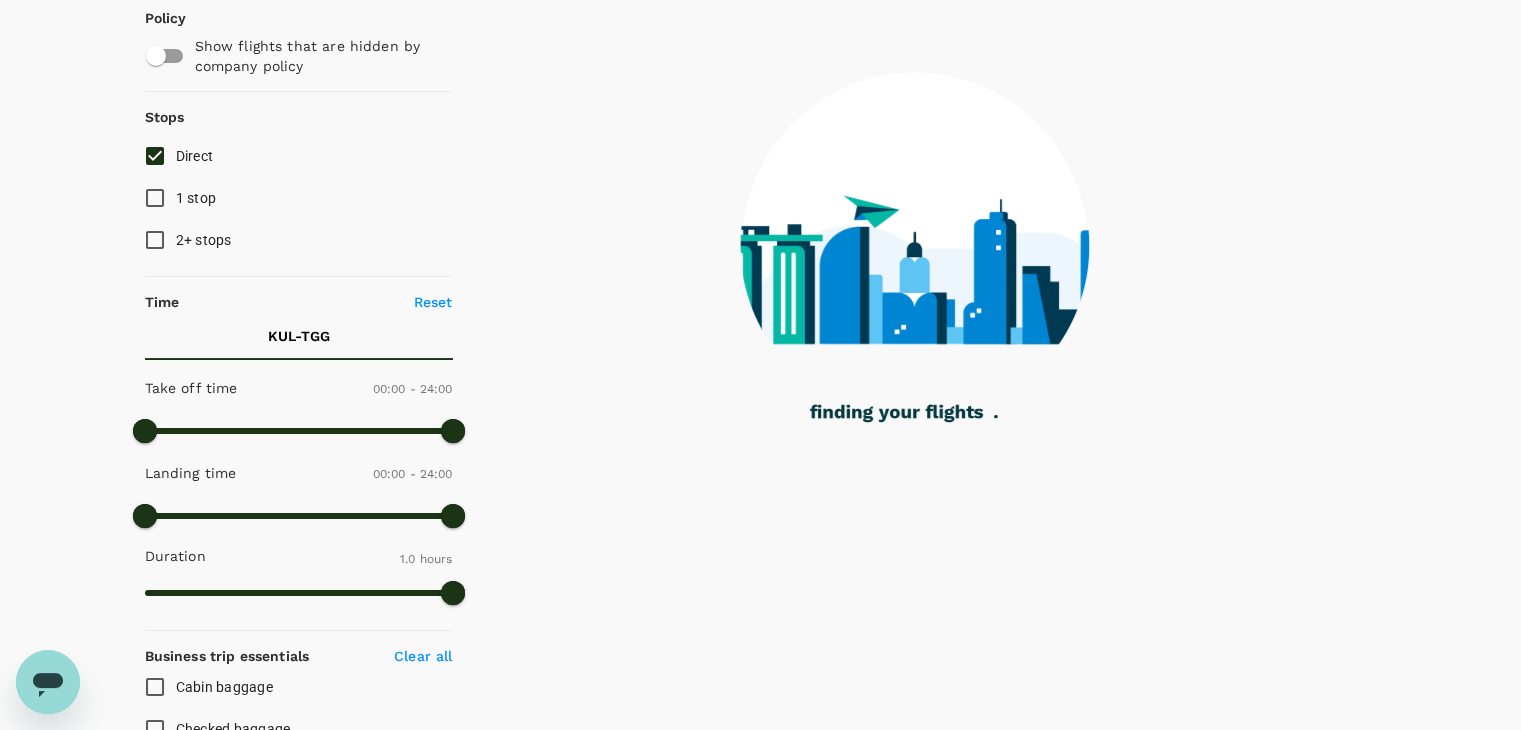 scroll, scrollTop: 90, scrollLeft: 0, axis: vertical 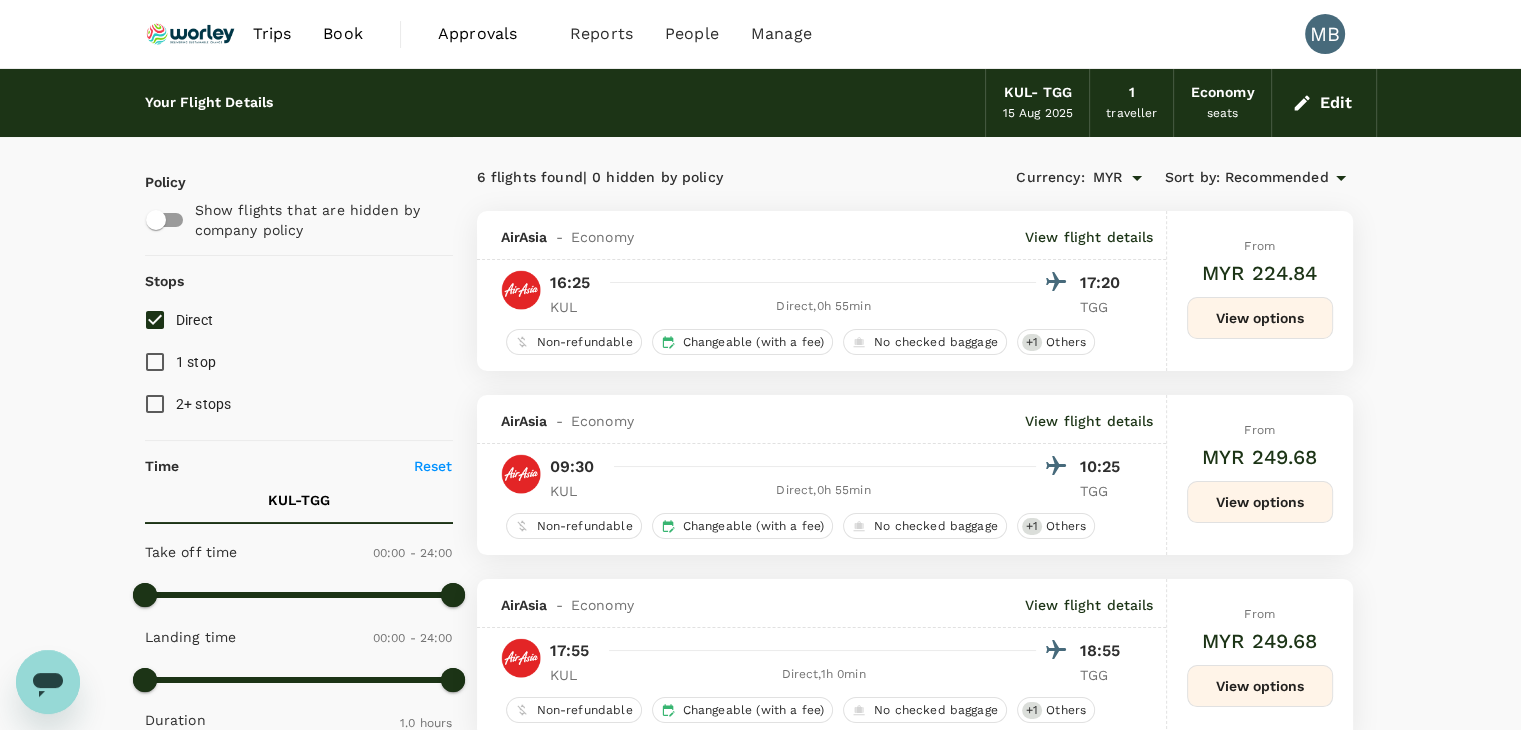 click on "Recommended" at bounding box center (1277, 178) 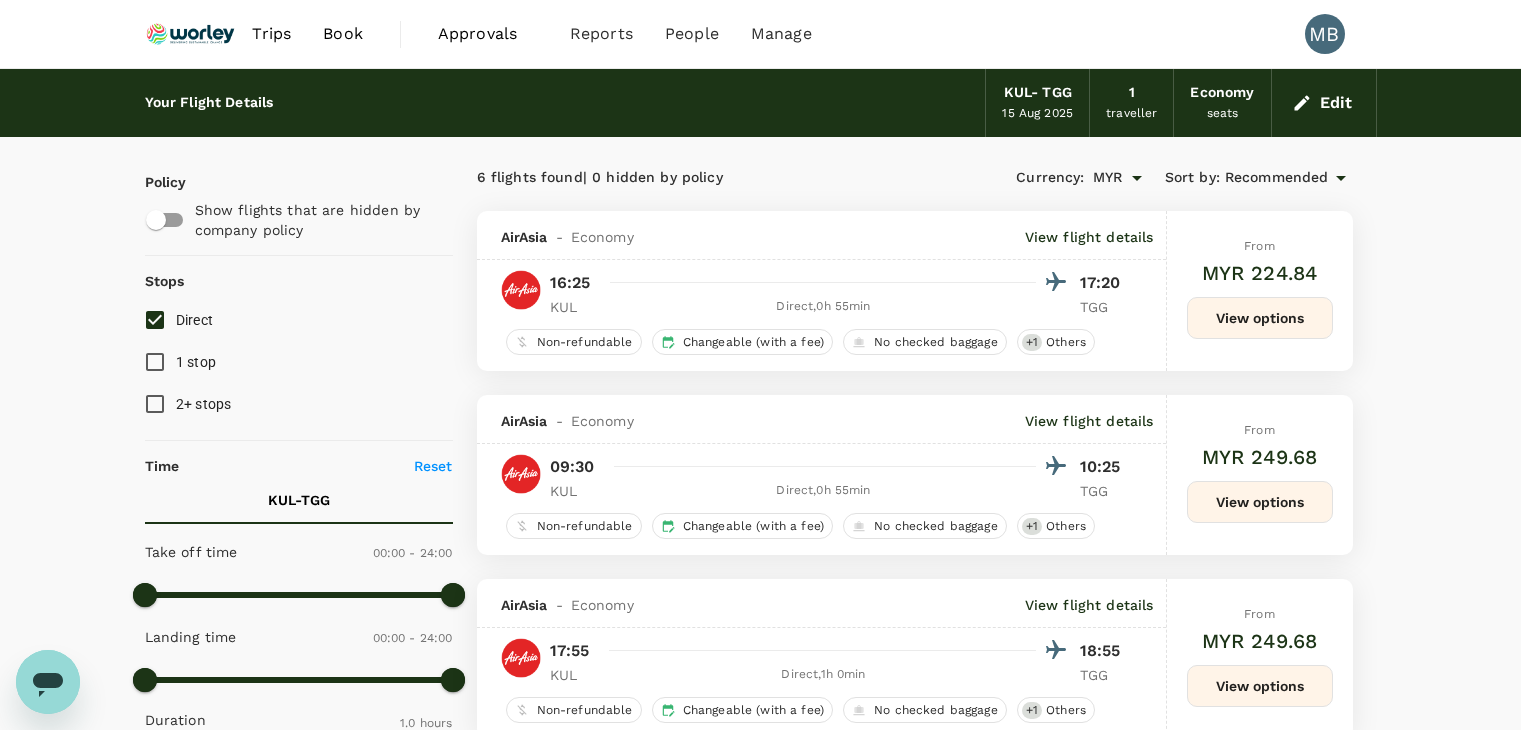 click on "Departure Time" at bounding box center [760, 1820] 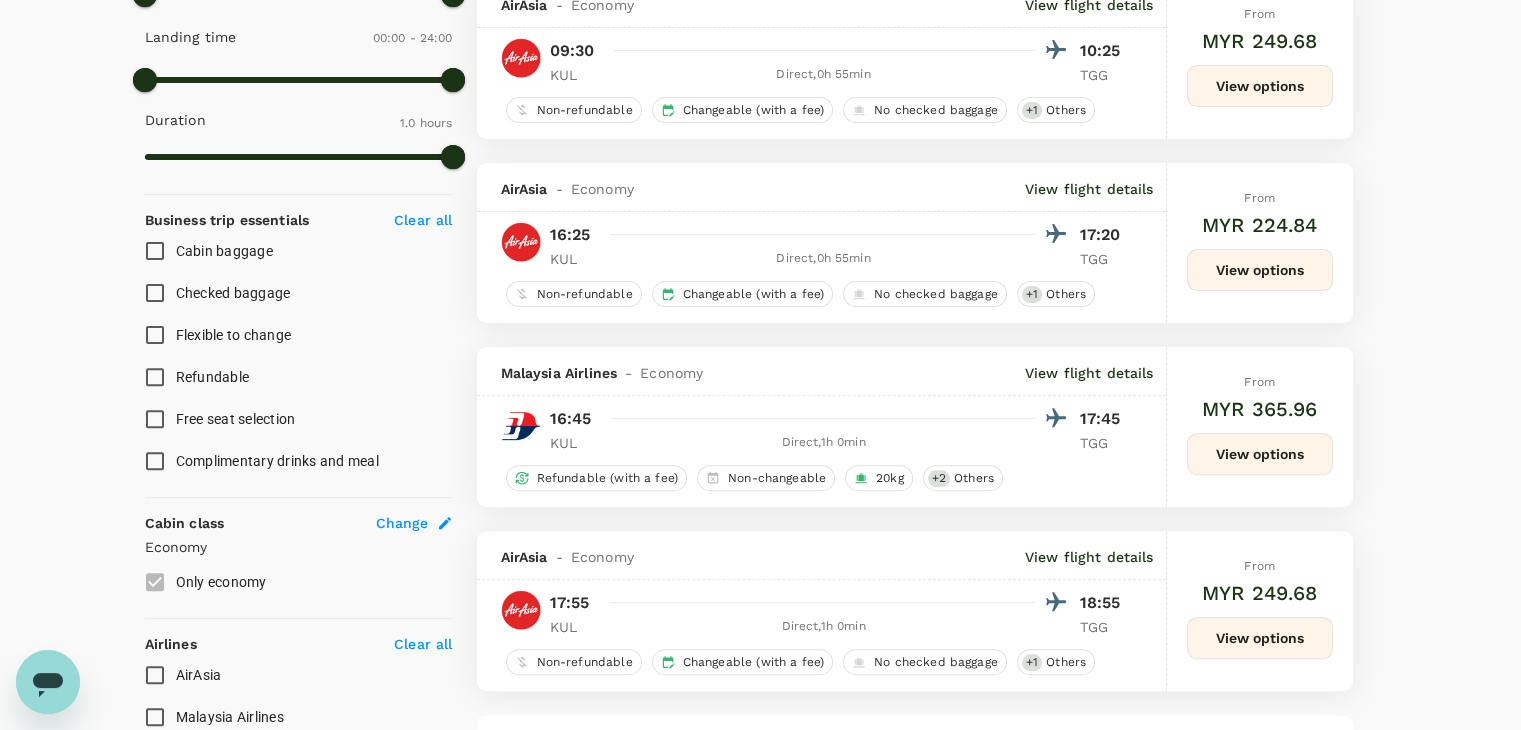 scroll, scrollTop: 800, scrollLeft: 0, axis: vertical 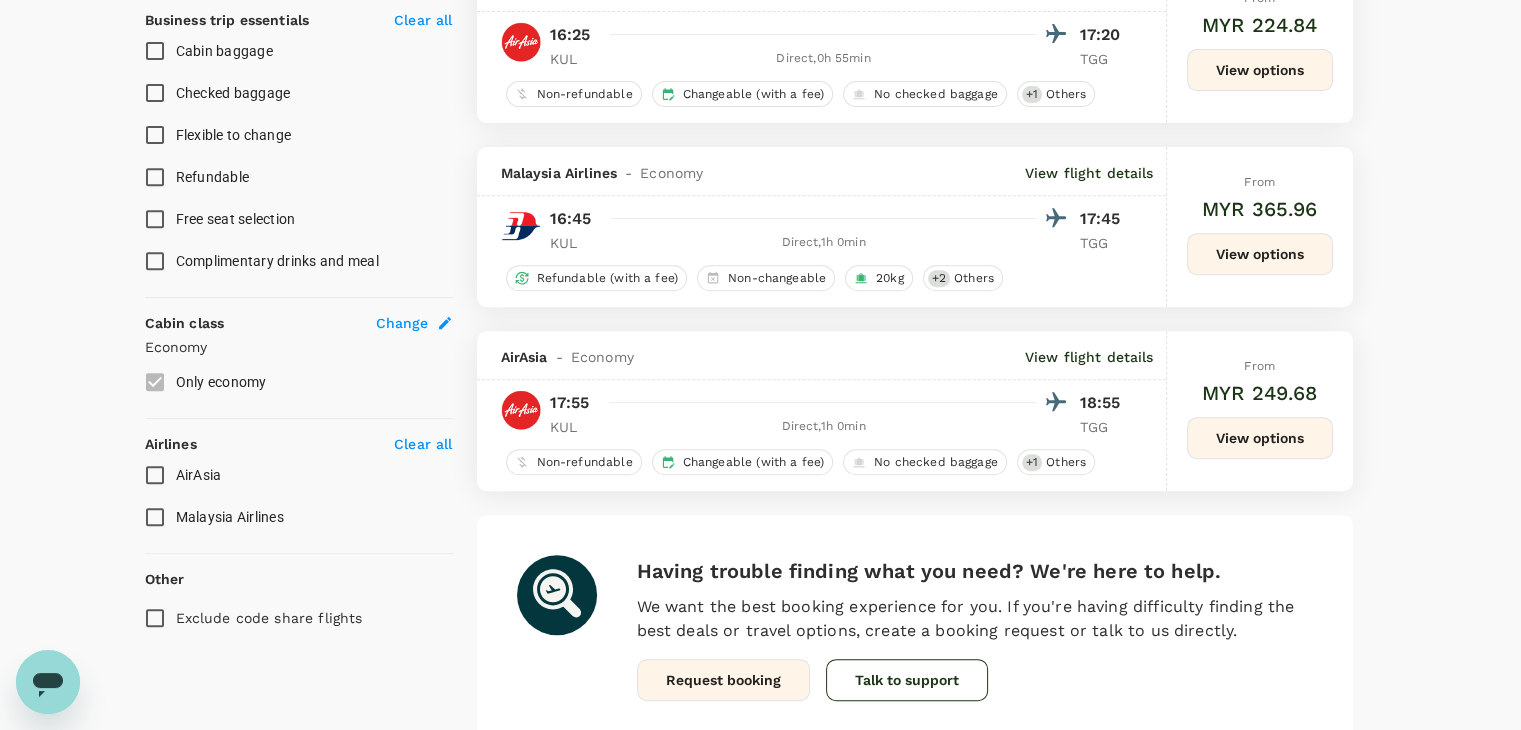 click on "AirAsia" at bounding box center (155, 475) 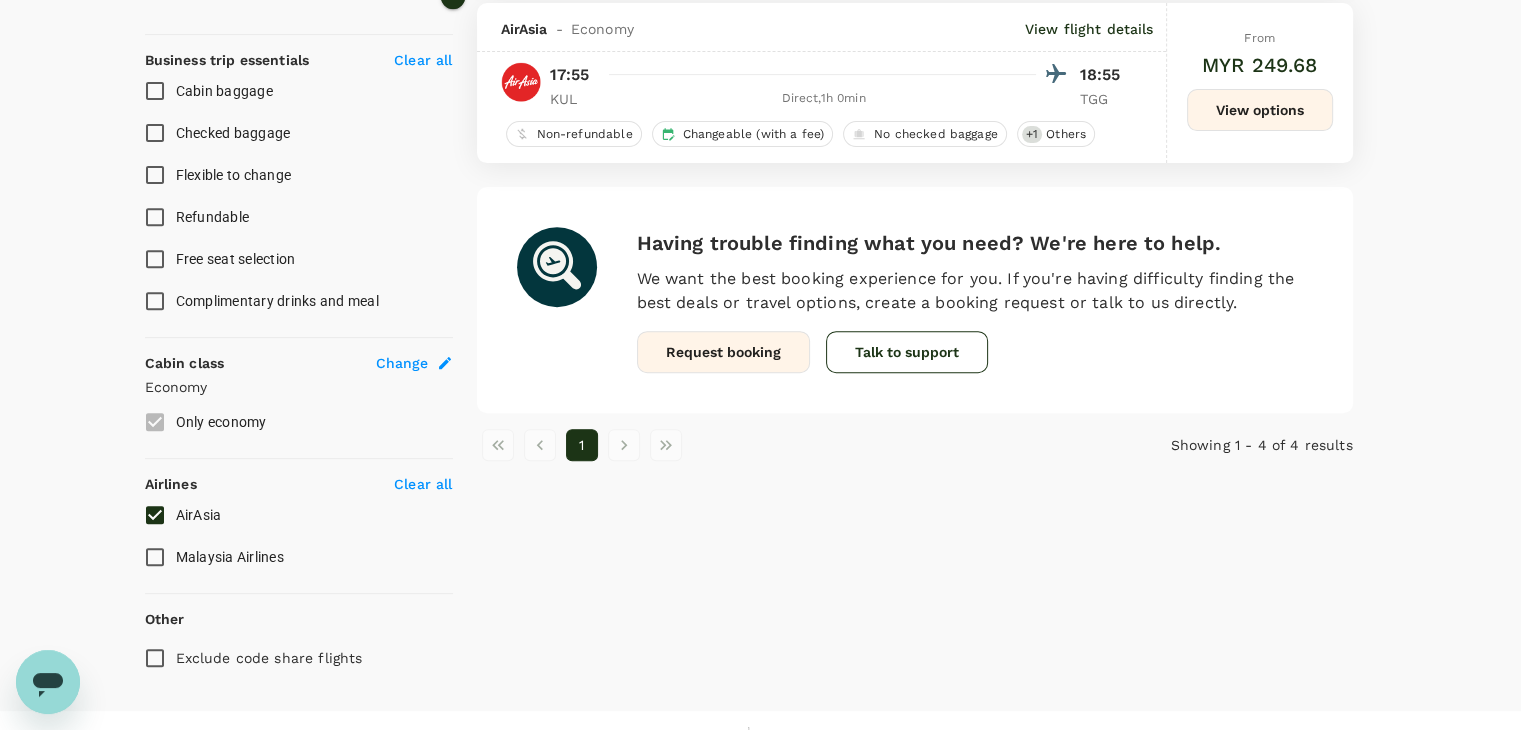 scroll, scrollTop: 790, scrollLeft: 0, axis: vertical 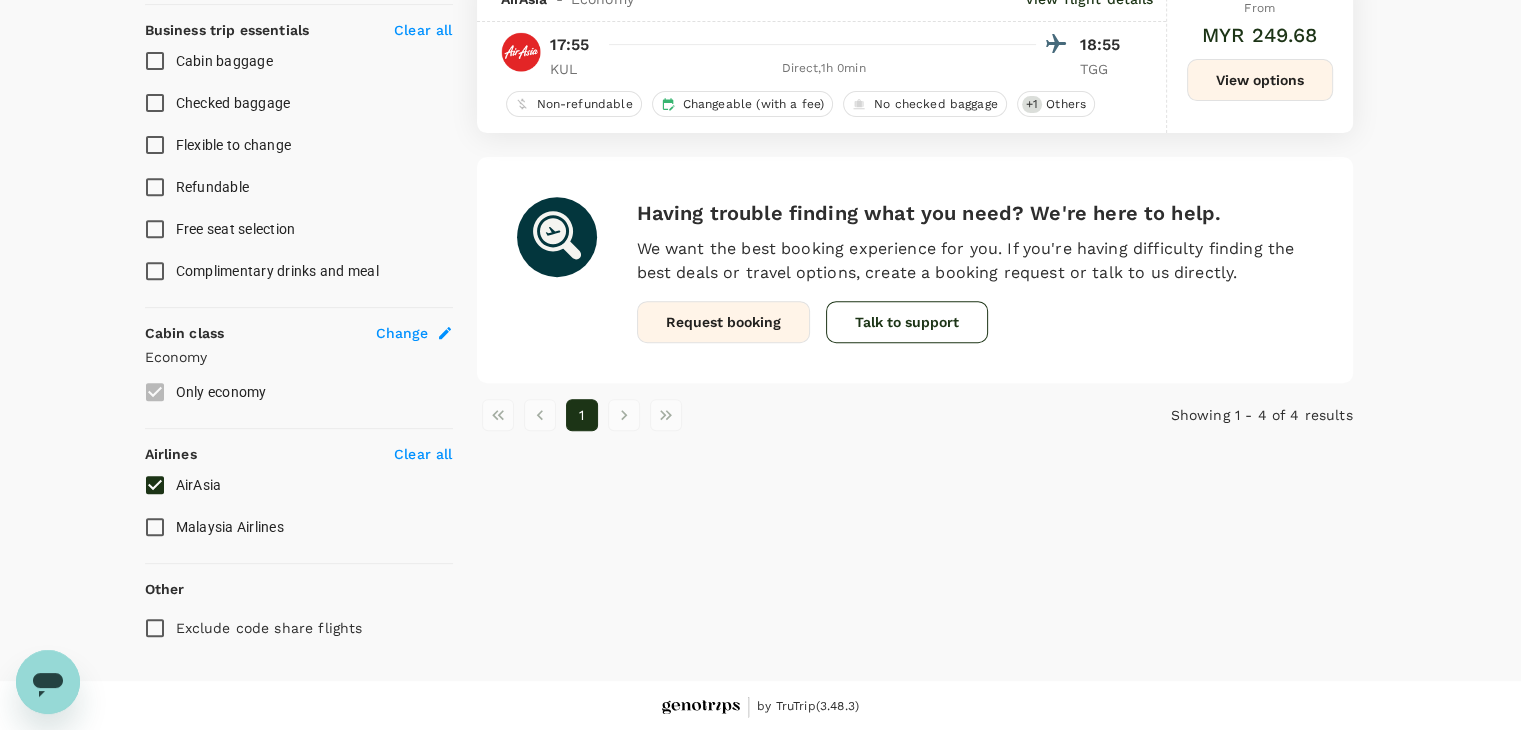 drag, startPoint x: 159, startPoint y: 477, endPoint x: 146, endPoint y: 495, distance: 22.203604 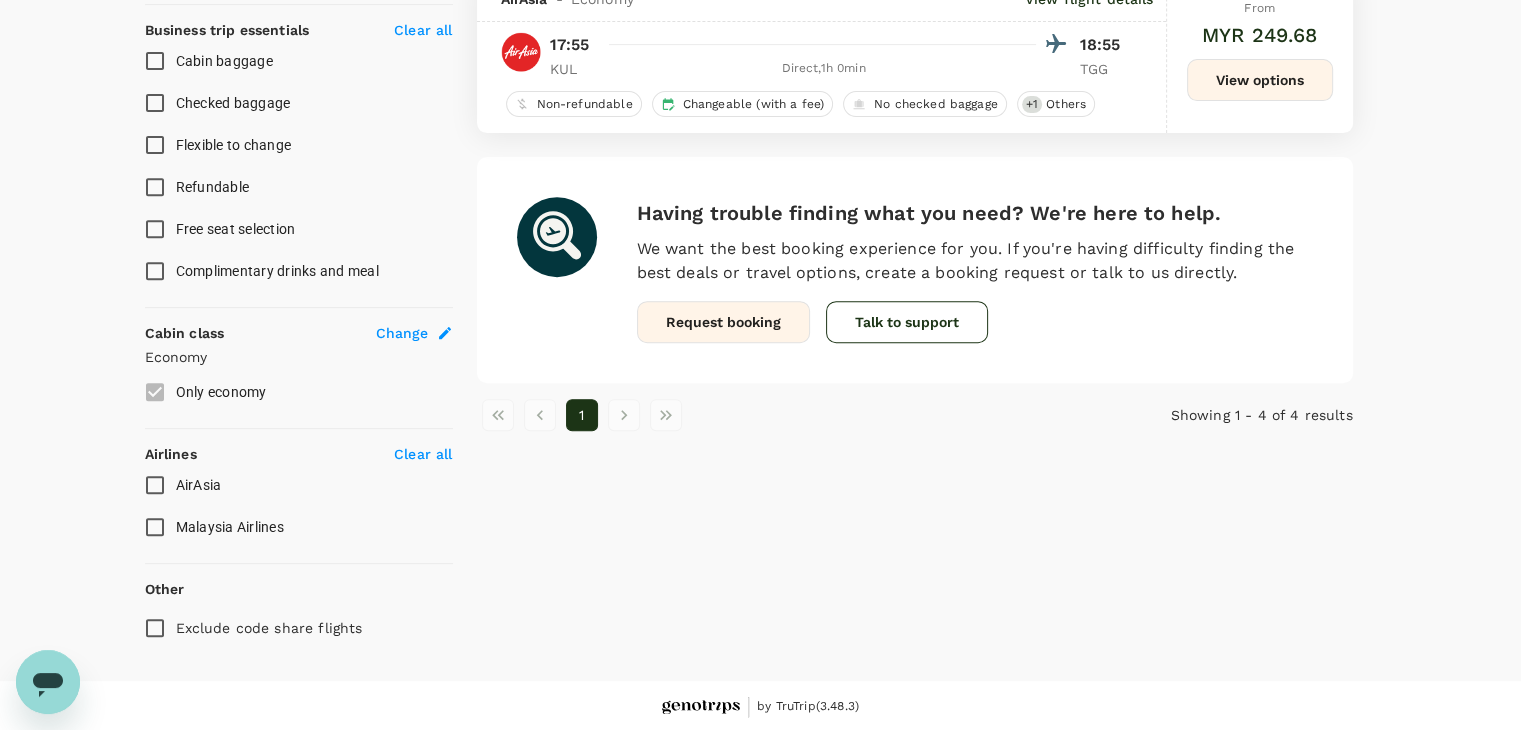 drag, startPoint x: 149, startPoint y: 520, endPoint x: 161, endPoint y: 517, distance: 12.369317 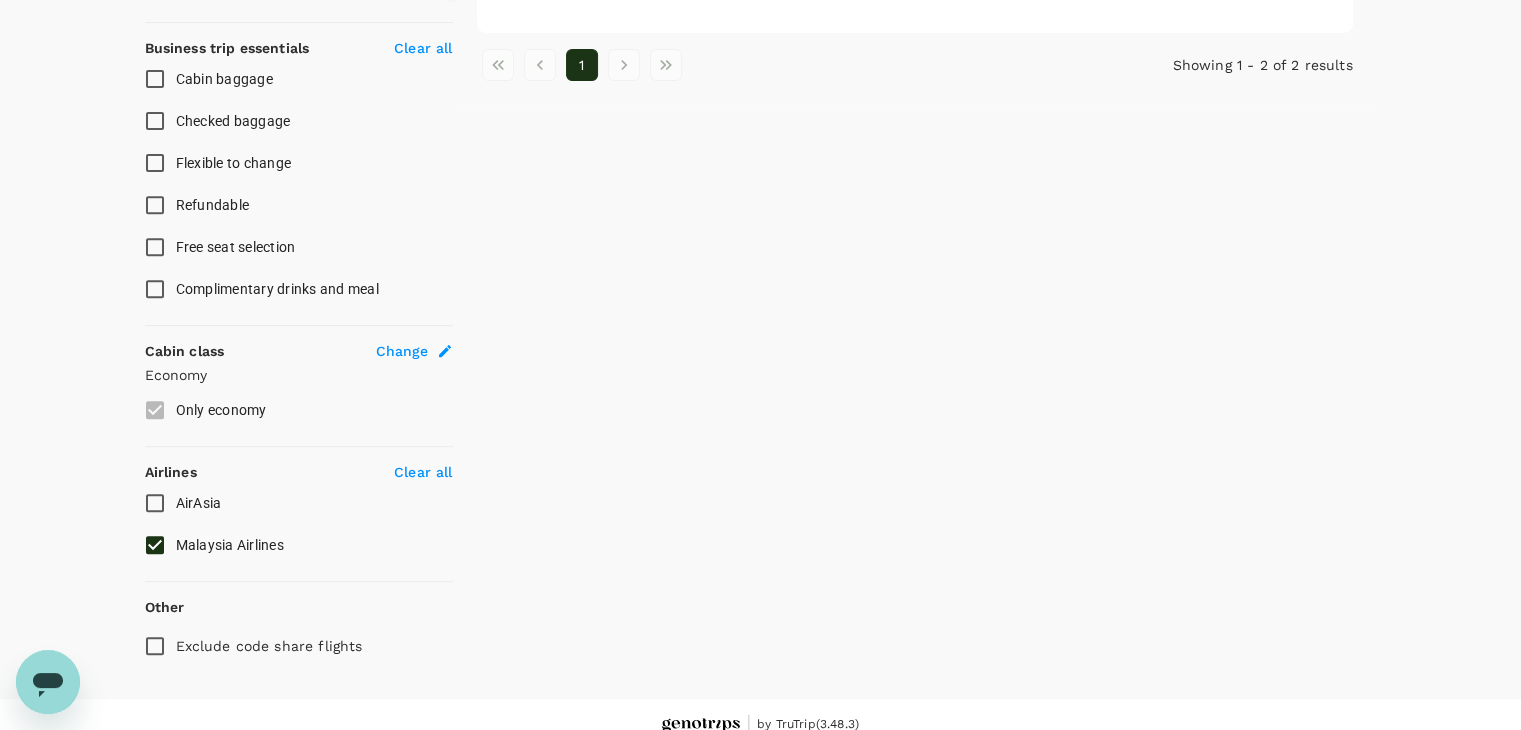 scroll, scrollTop: 790, scrollLeft: 0, axis: vertical 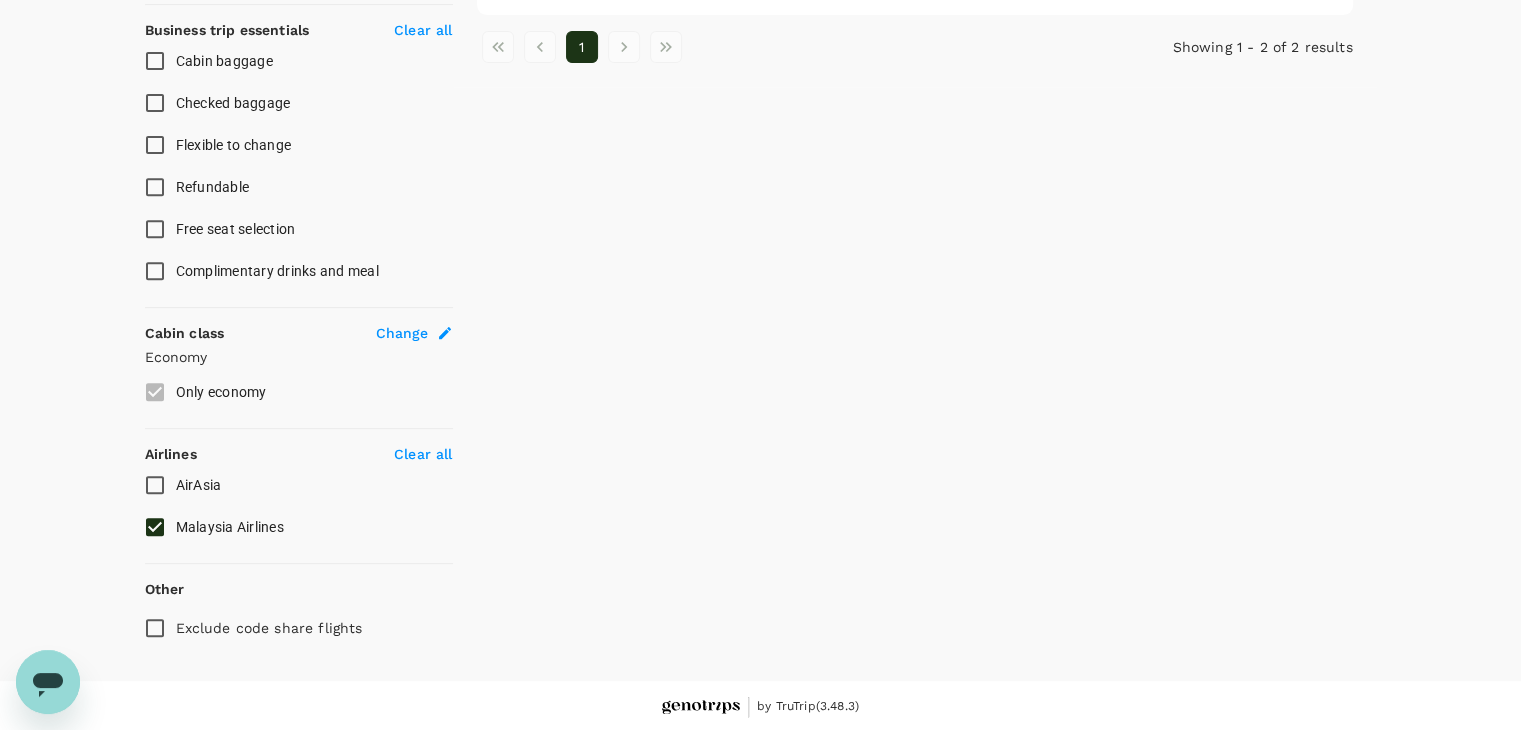 click on "Malaysia Airlines" at bounding box center (155, 527) 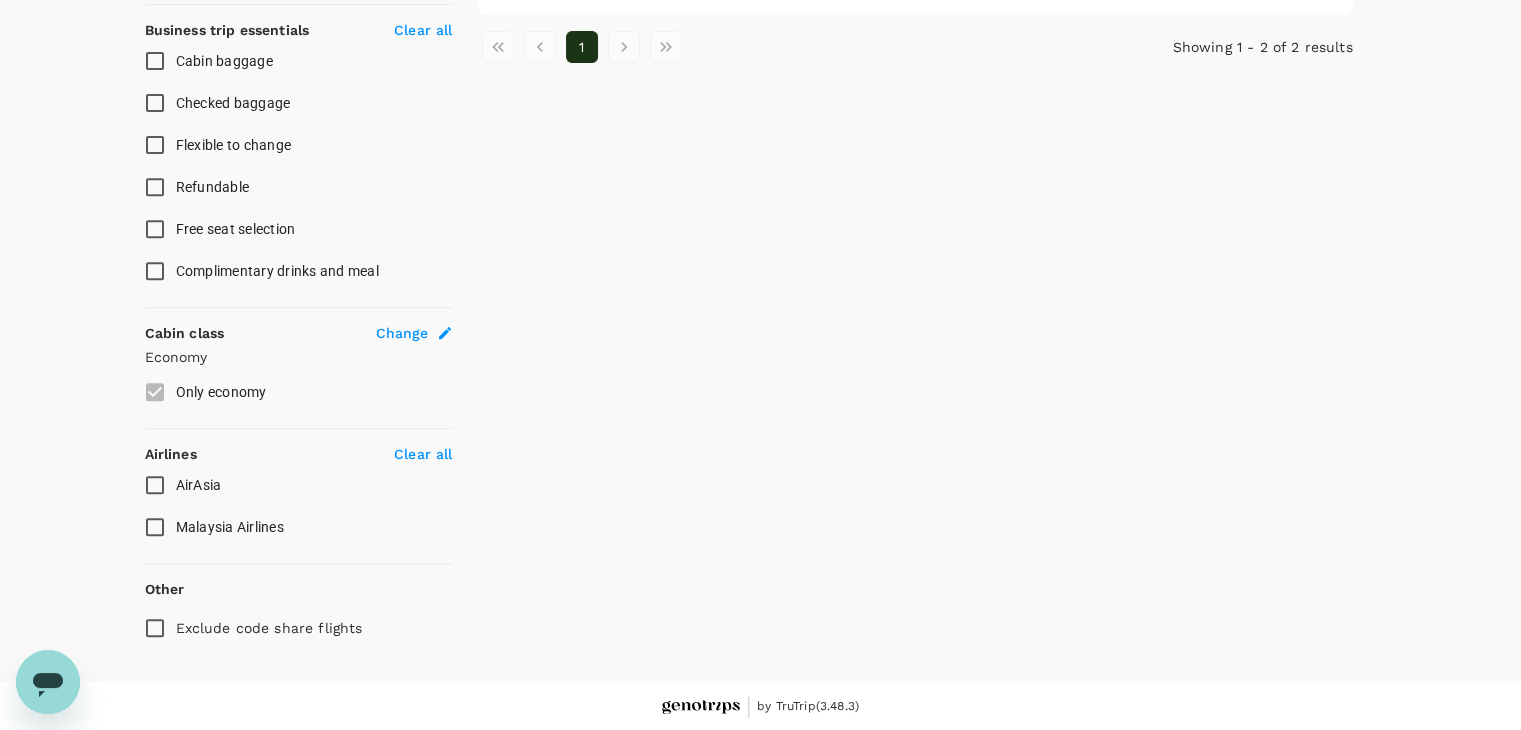click on "AirAsia" at bounding box center [155, 485] 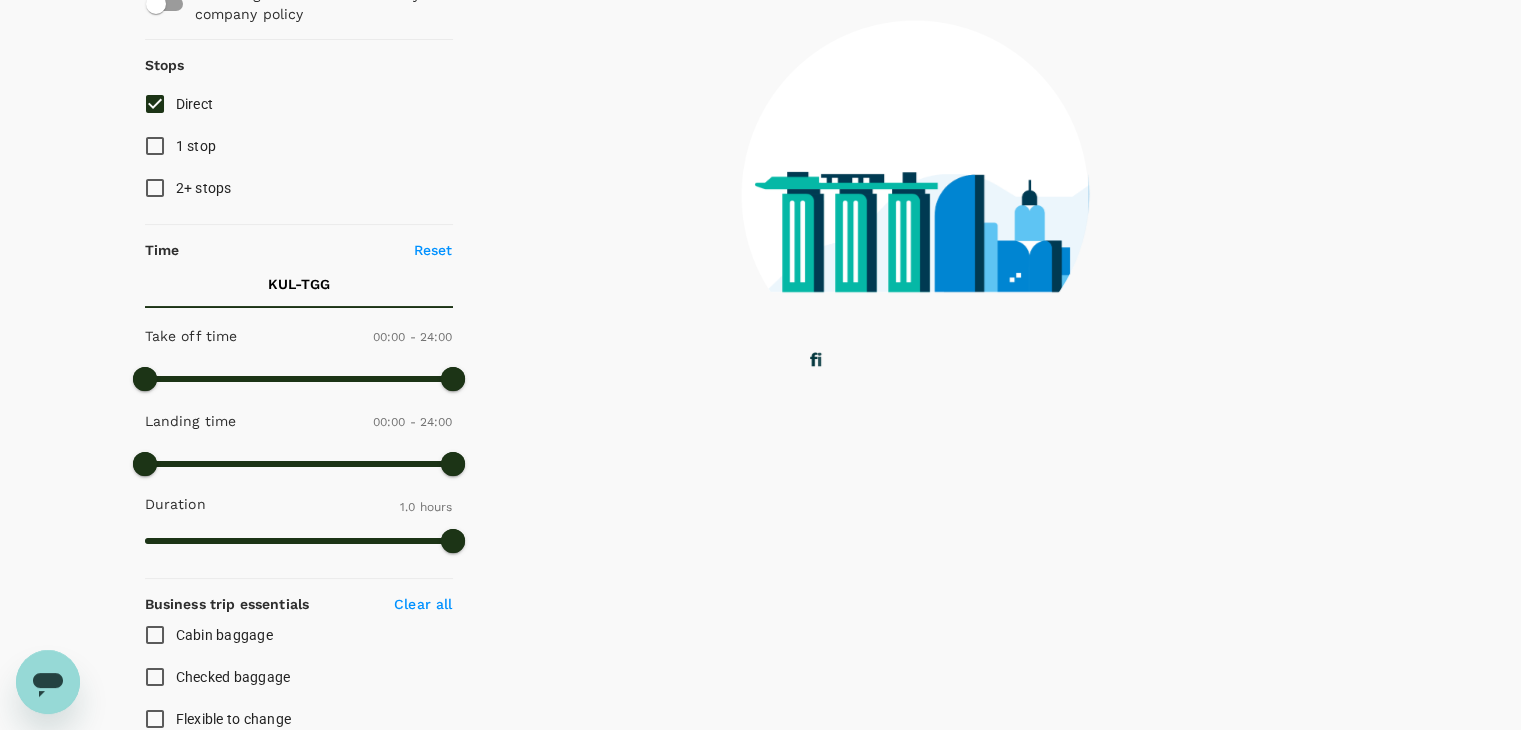 scroll, scrollTop: 0, scrollLeft: 0, axis: both 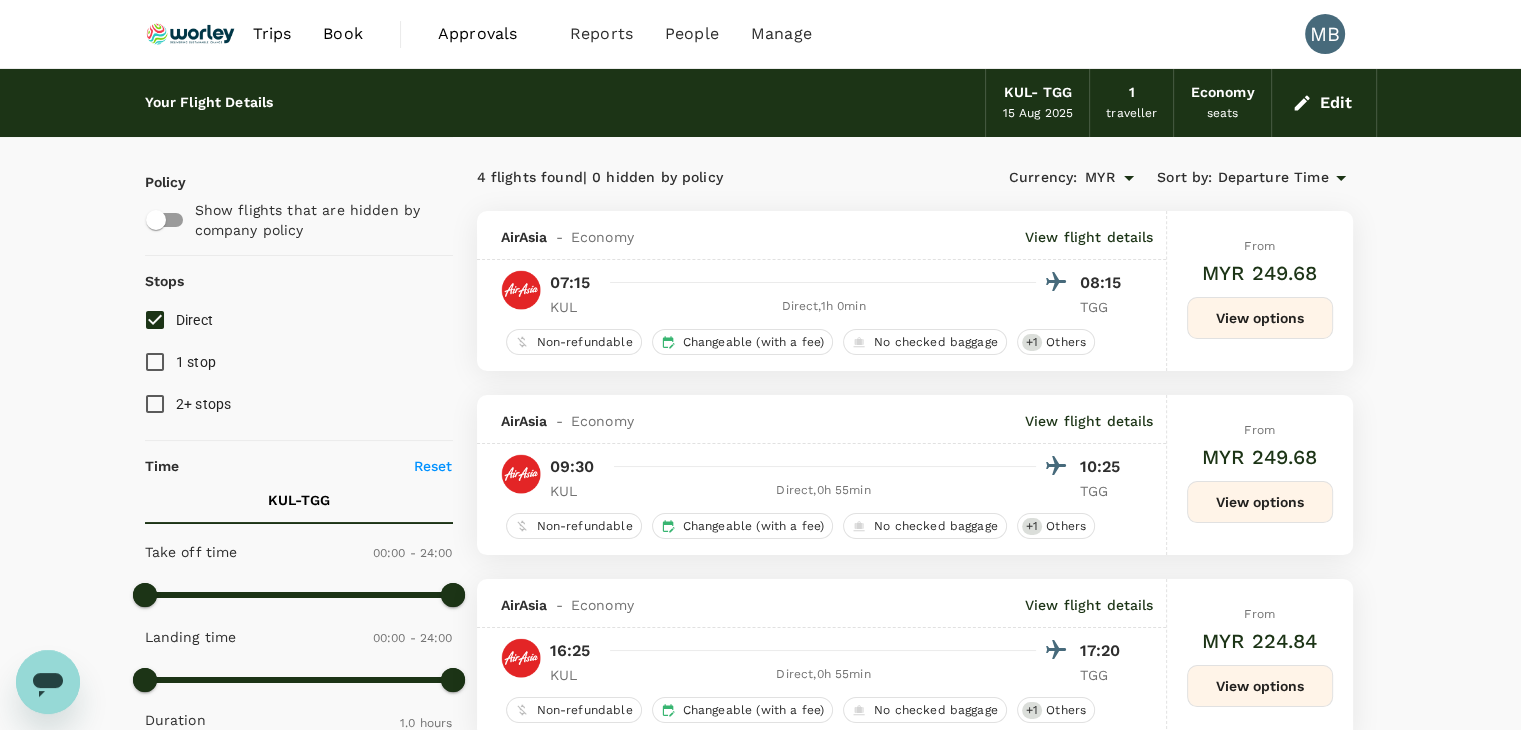 type on "MYR" 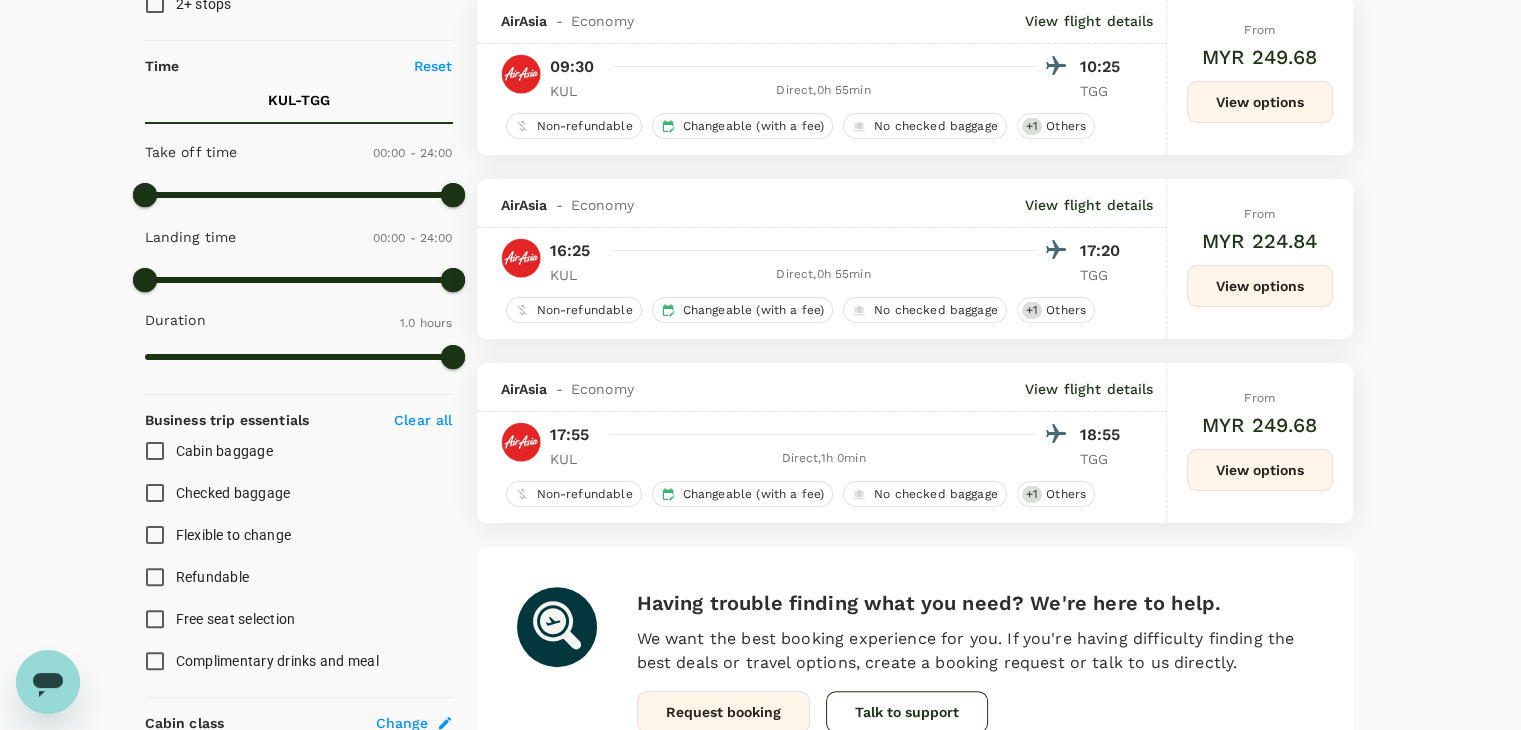 scroll, scrollTop: 300, scrollLeft: 0, axis: vertical 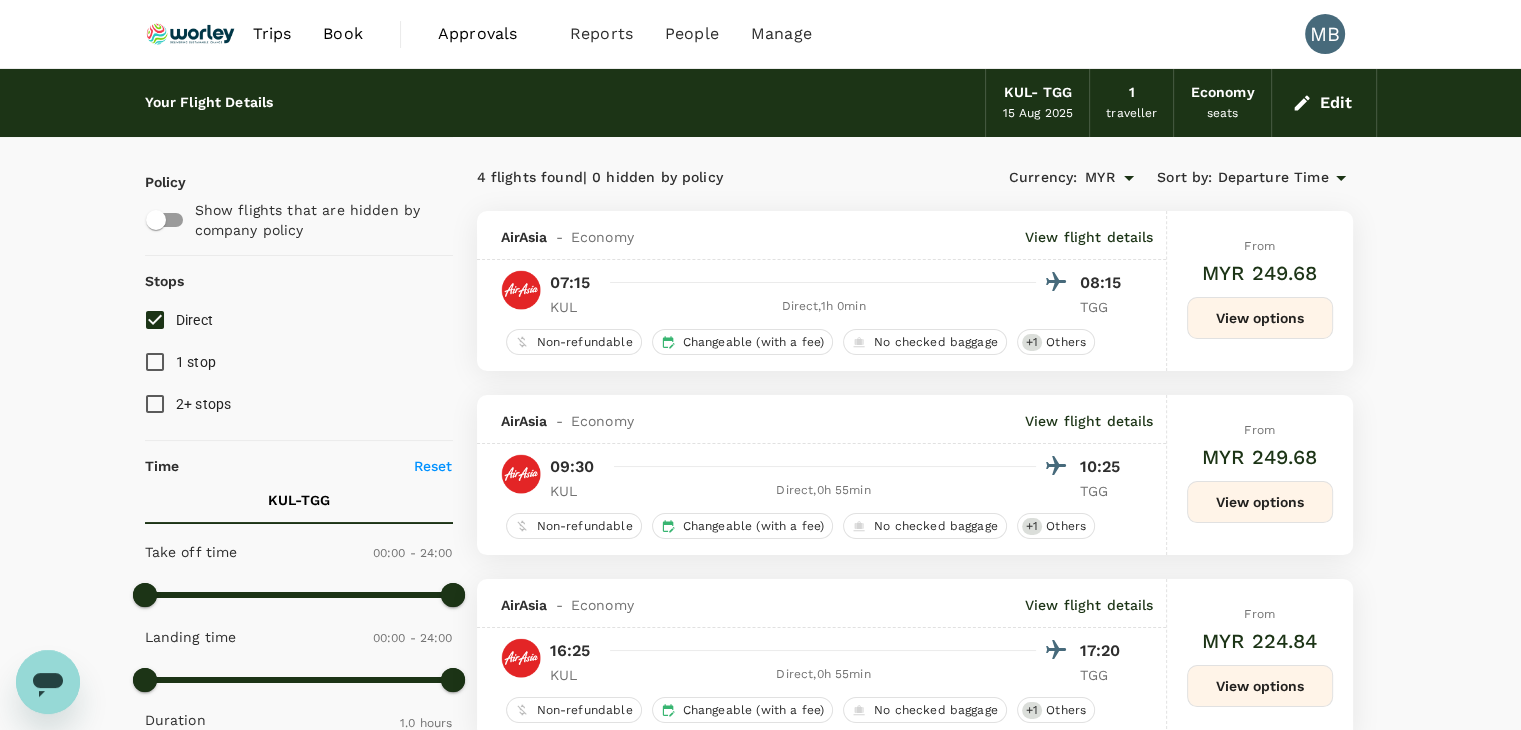click at bounding box center [191, 34] 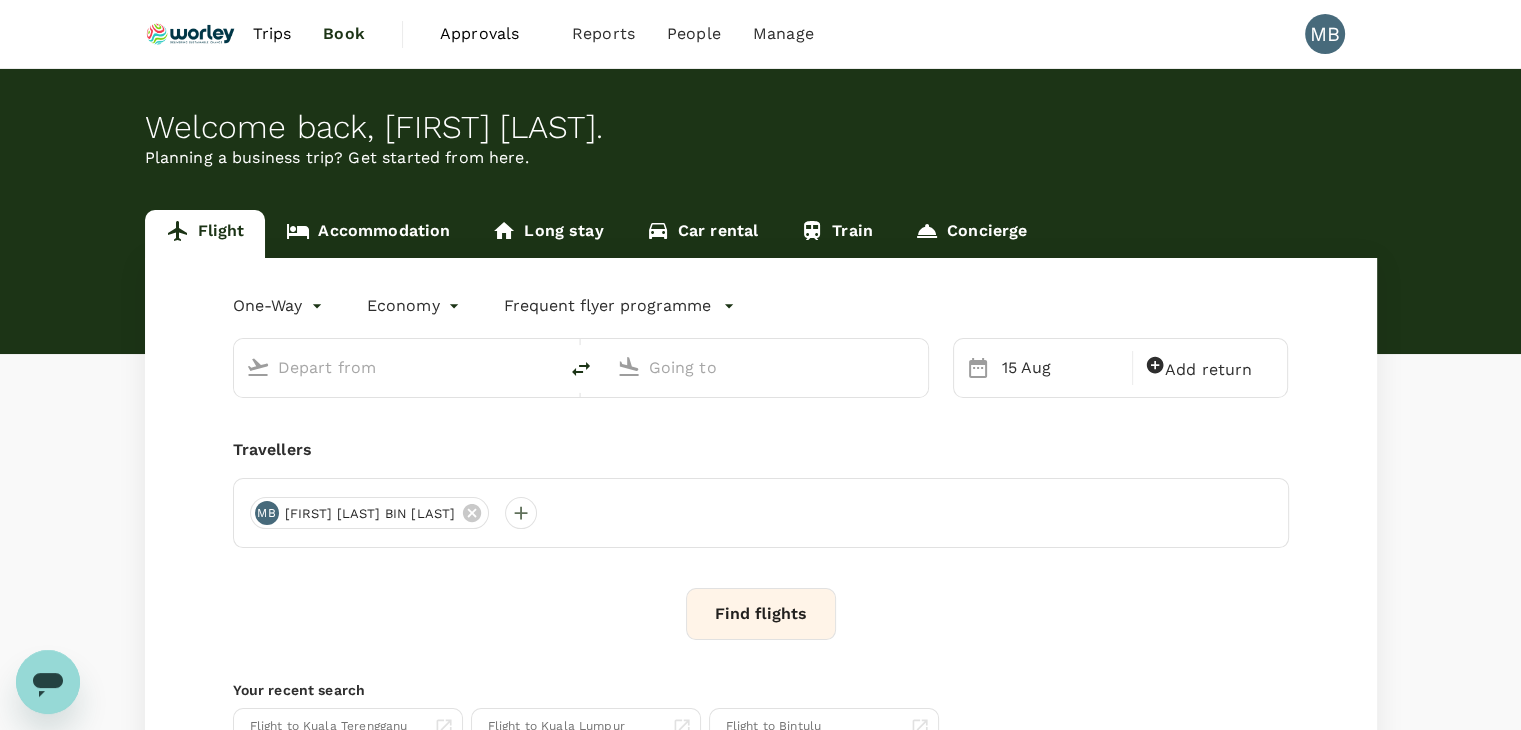 type on "Kuala Lumpur Intl (KUL)" 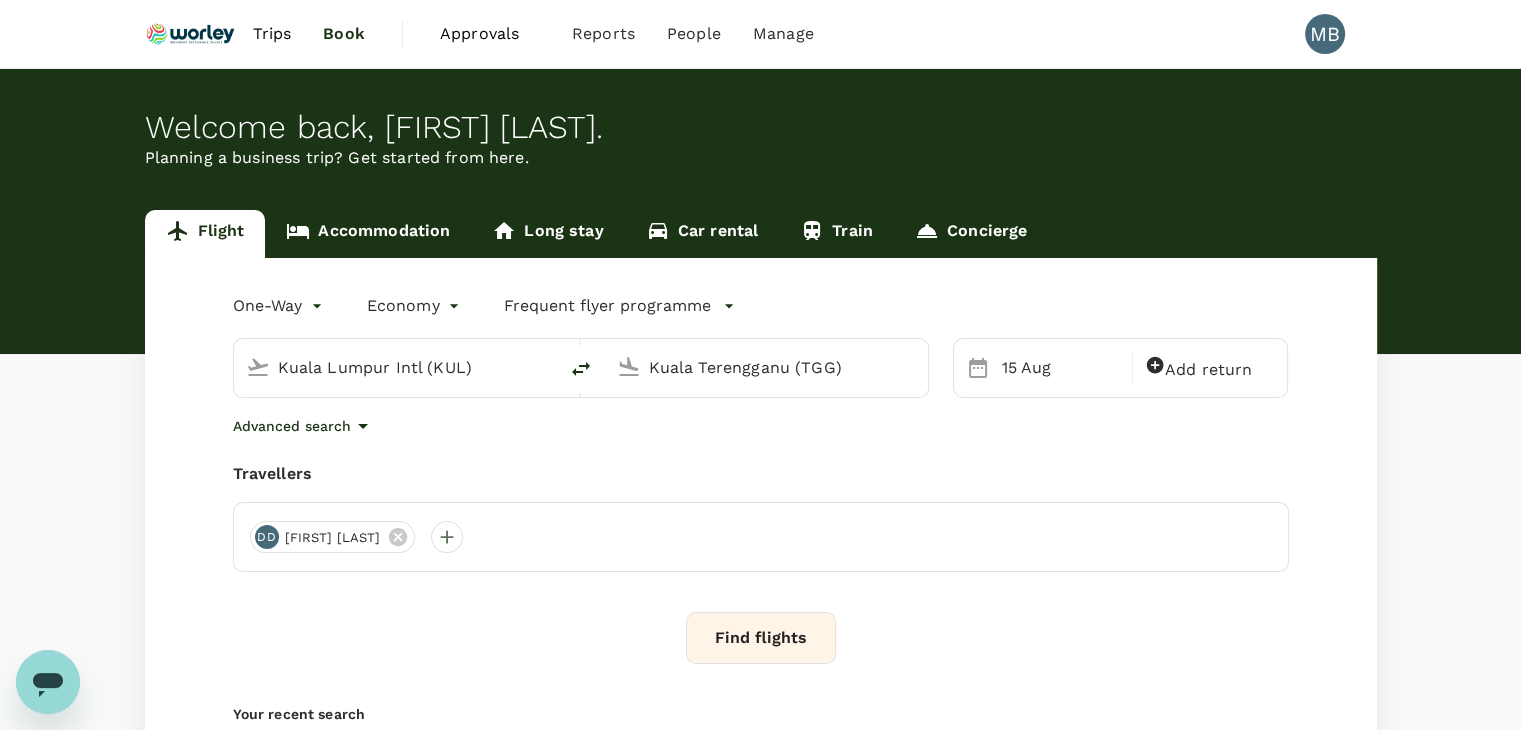 type 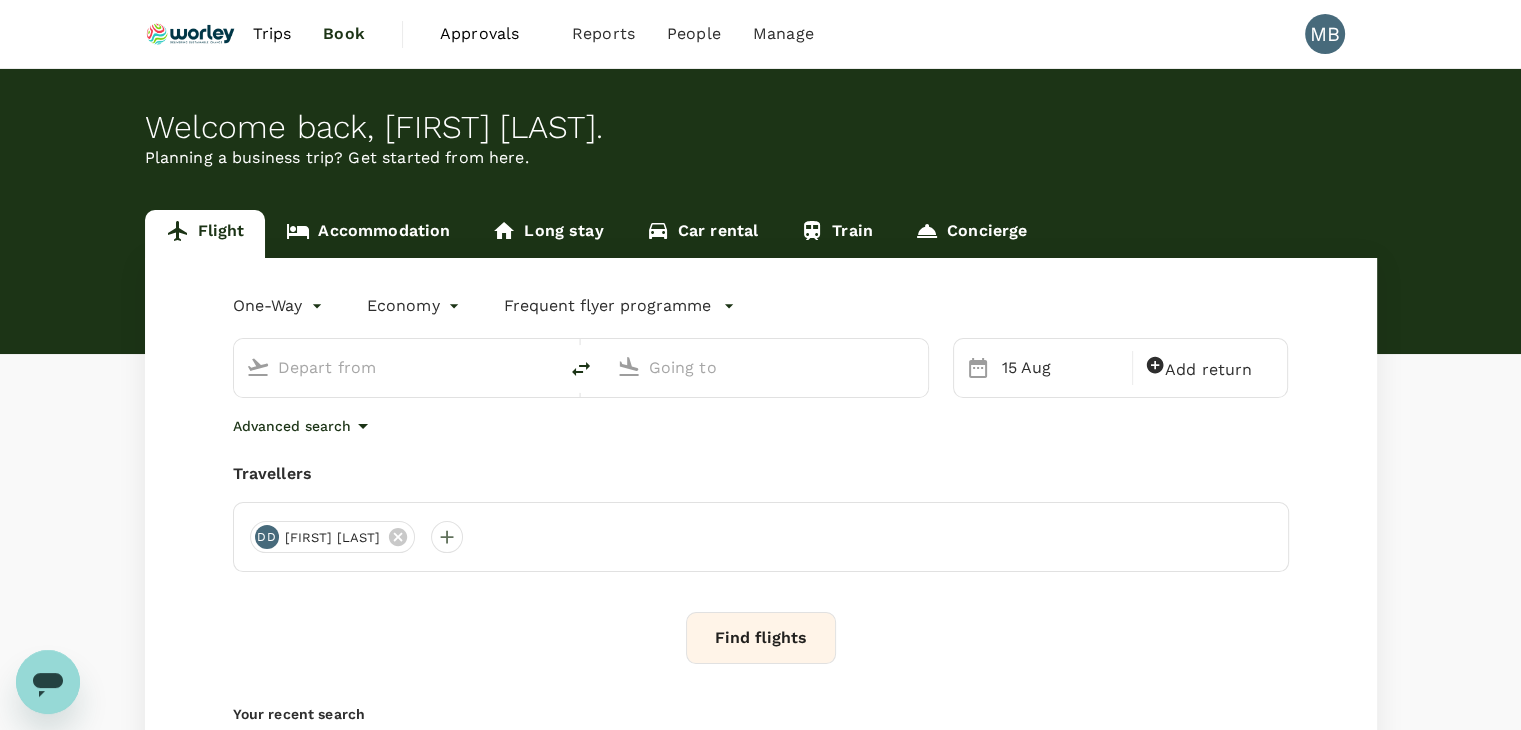 type on "Kuala Lumpur Intl (KUL)" 